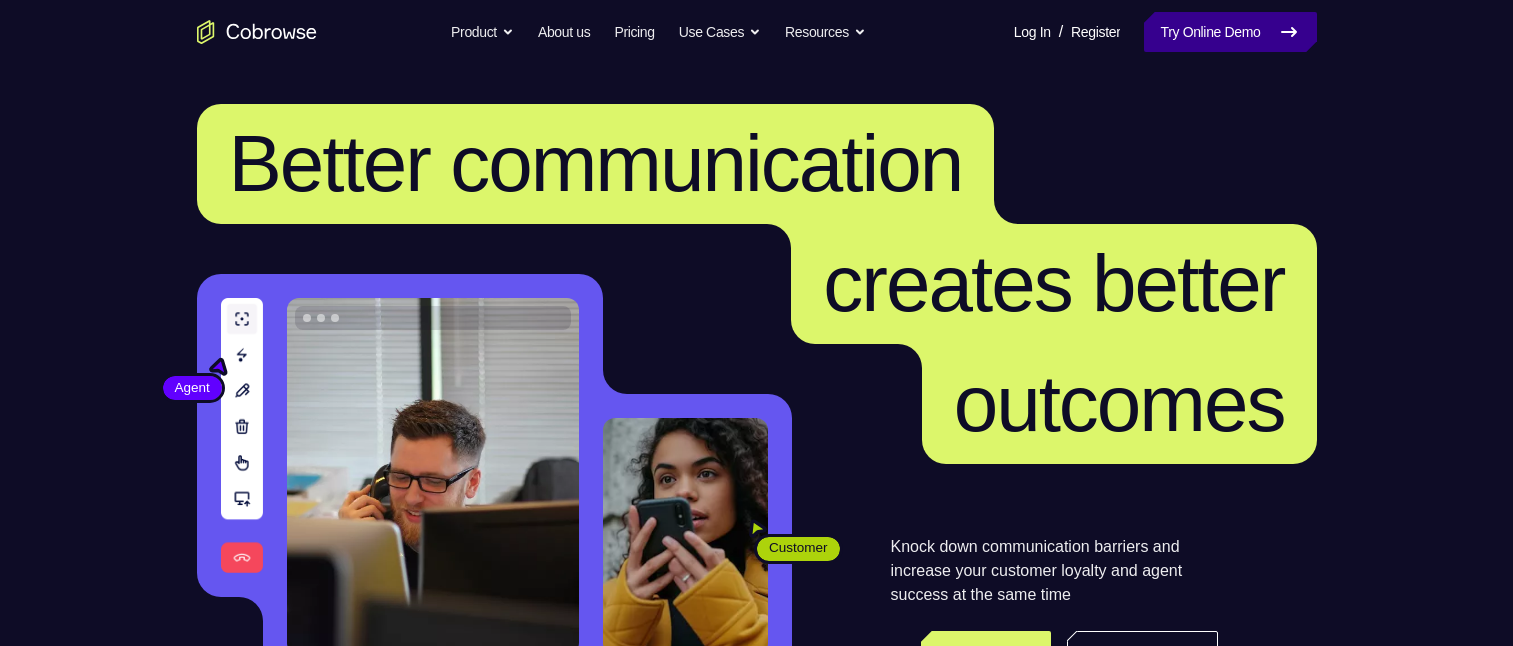 scroll, scrollTop: 0, scrollLeft: 0, axis: both 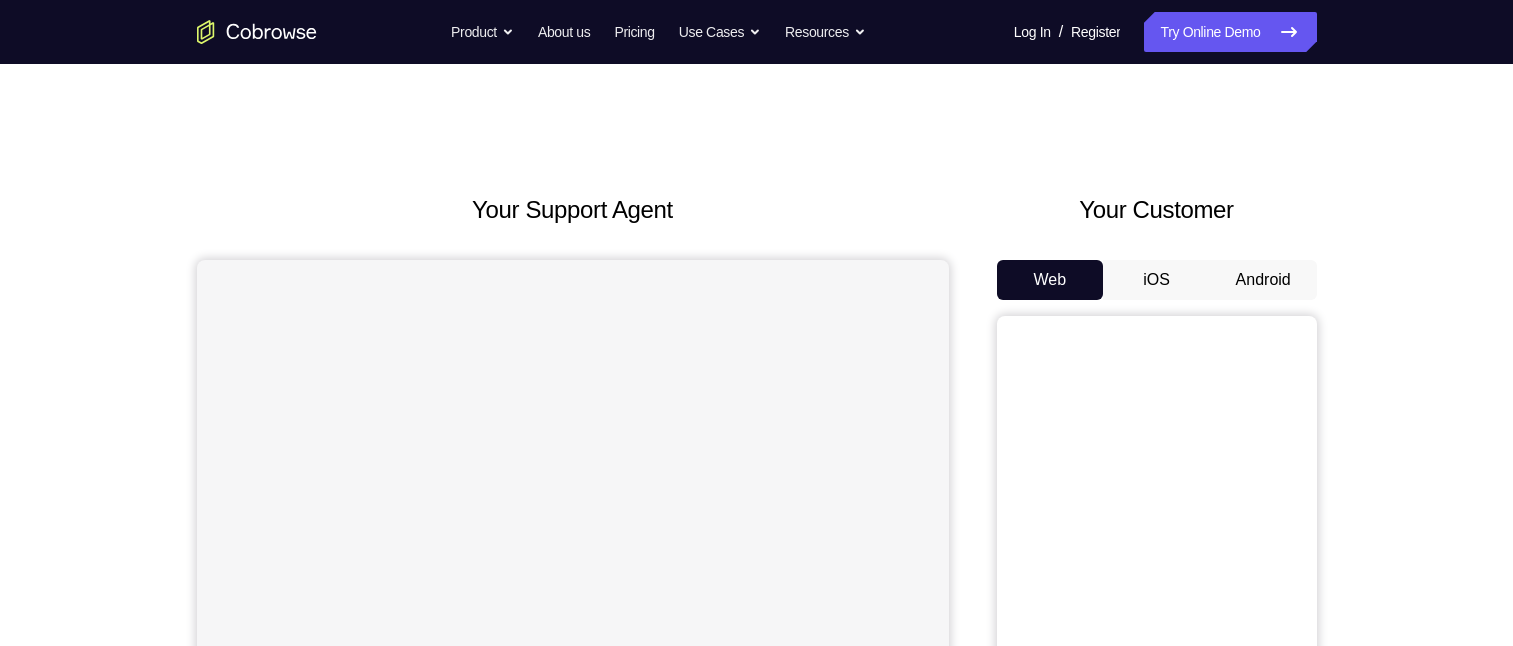click on "Android" at bounding box center [1263, 280] 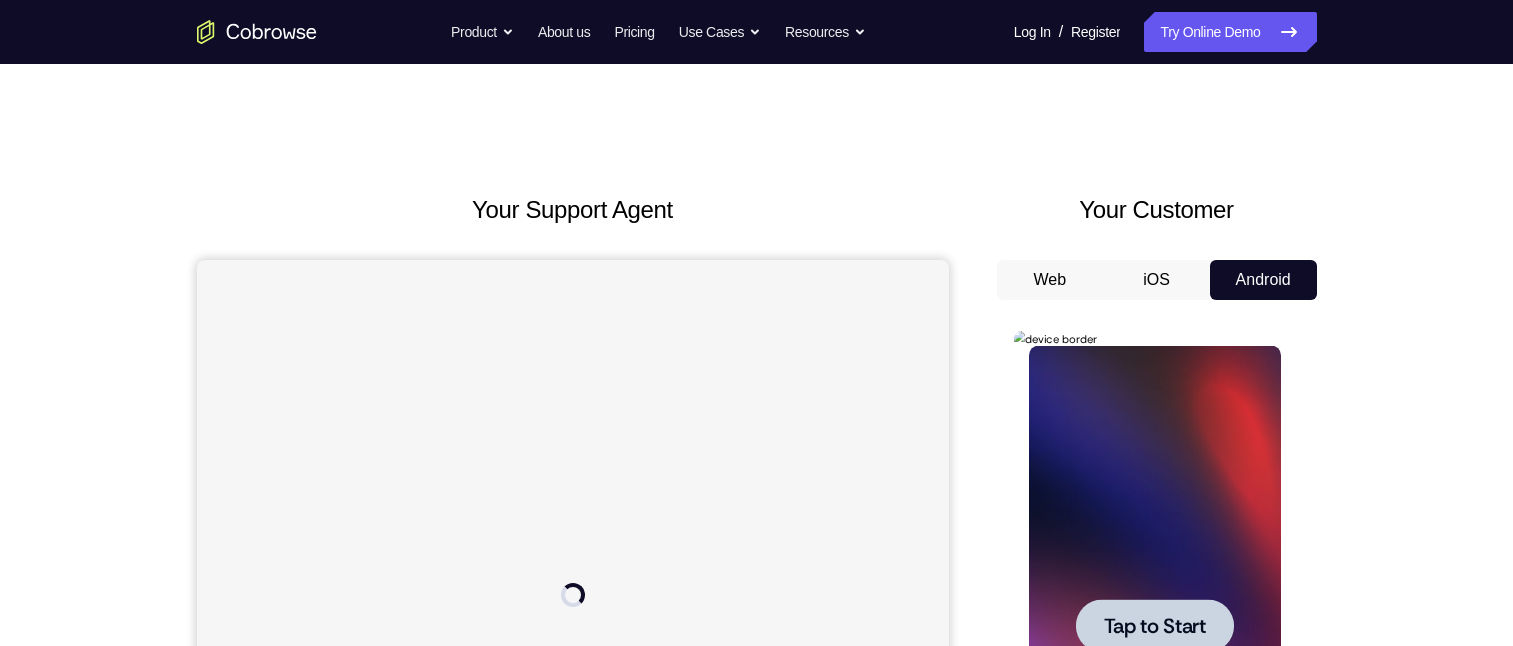 scroll, scrollTop: 0, scrollLeft: 0, axis: both 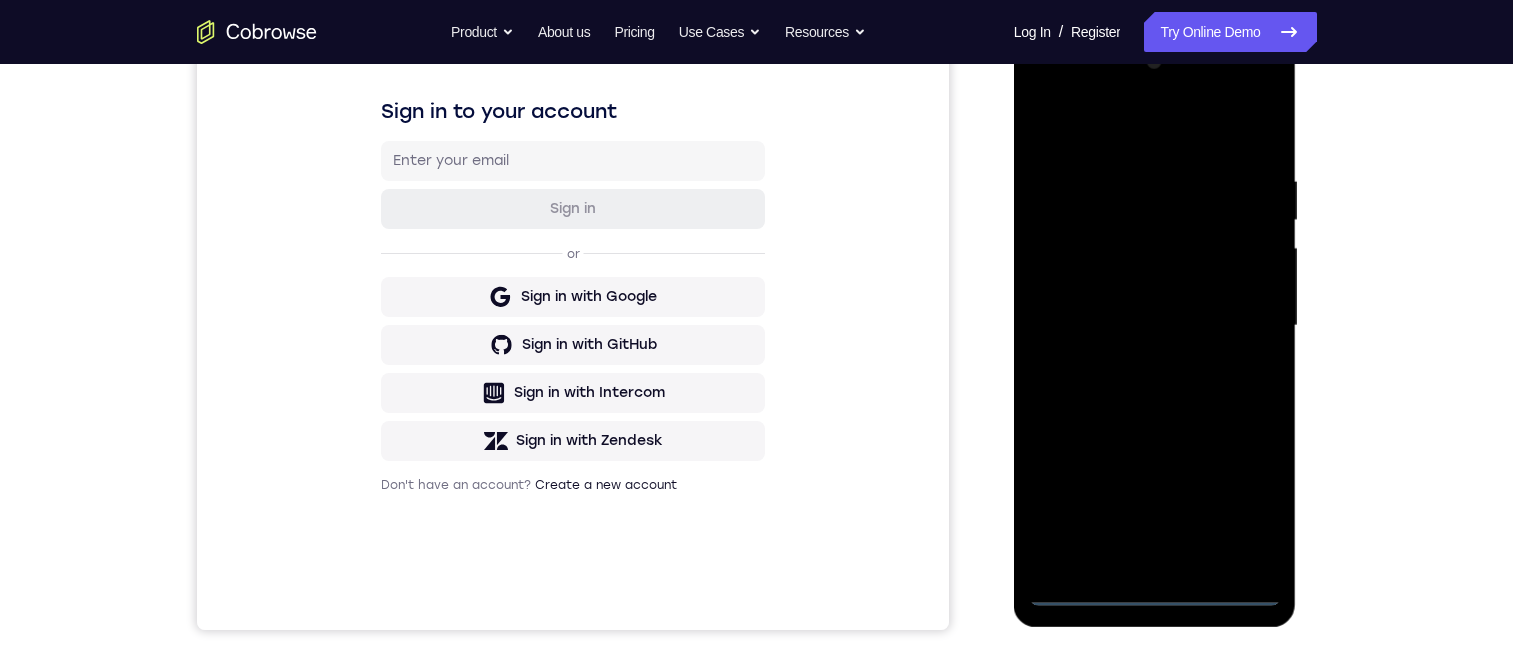 click at bounding box center (1155, 326) 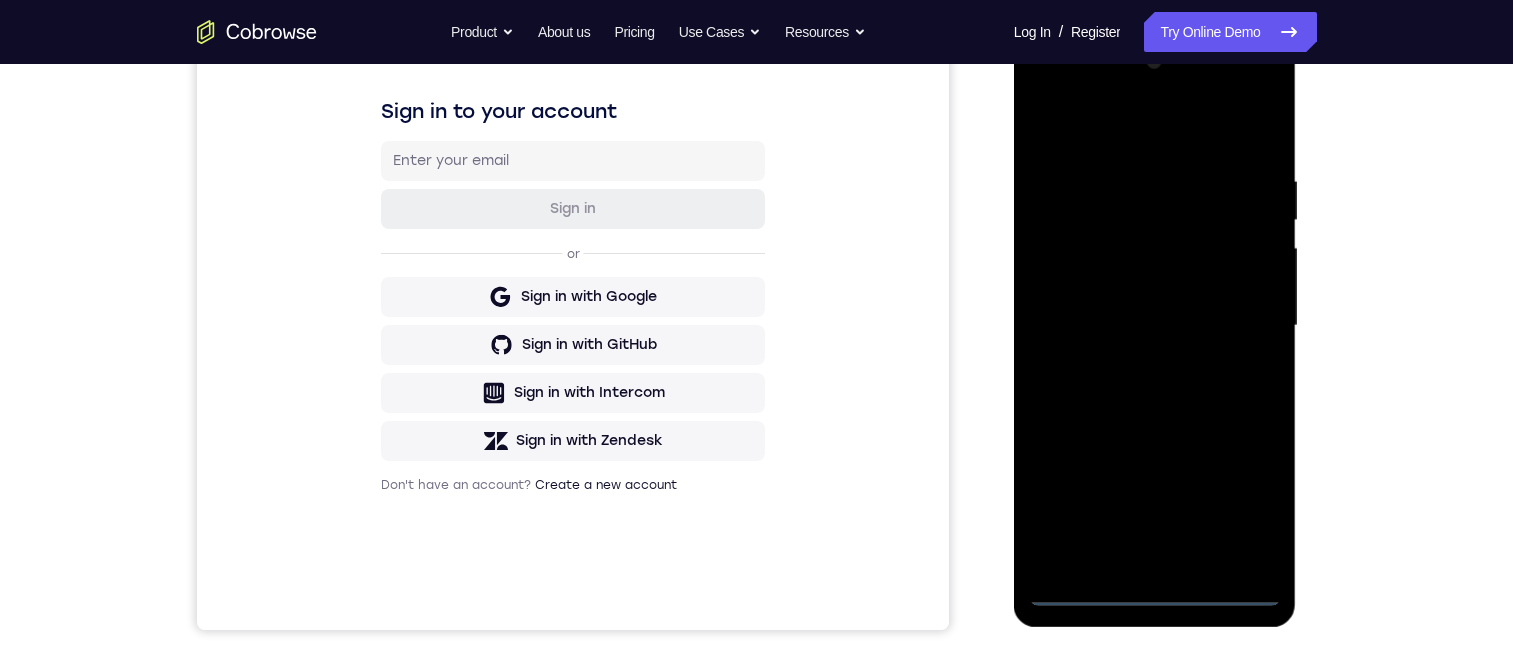 click at bounding box center [1155, 326] 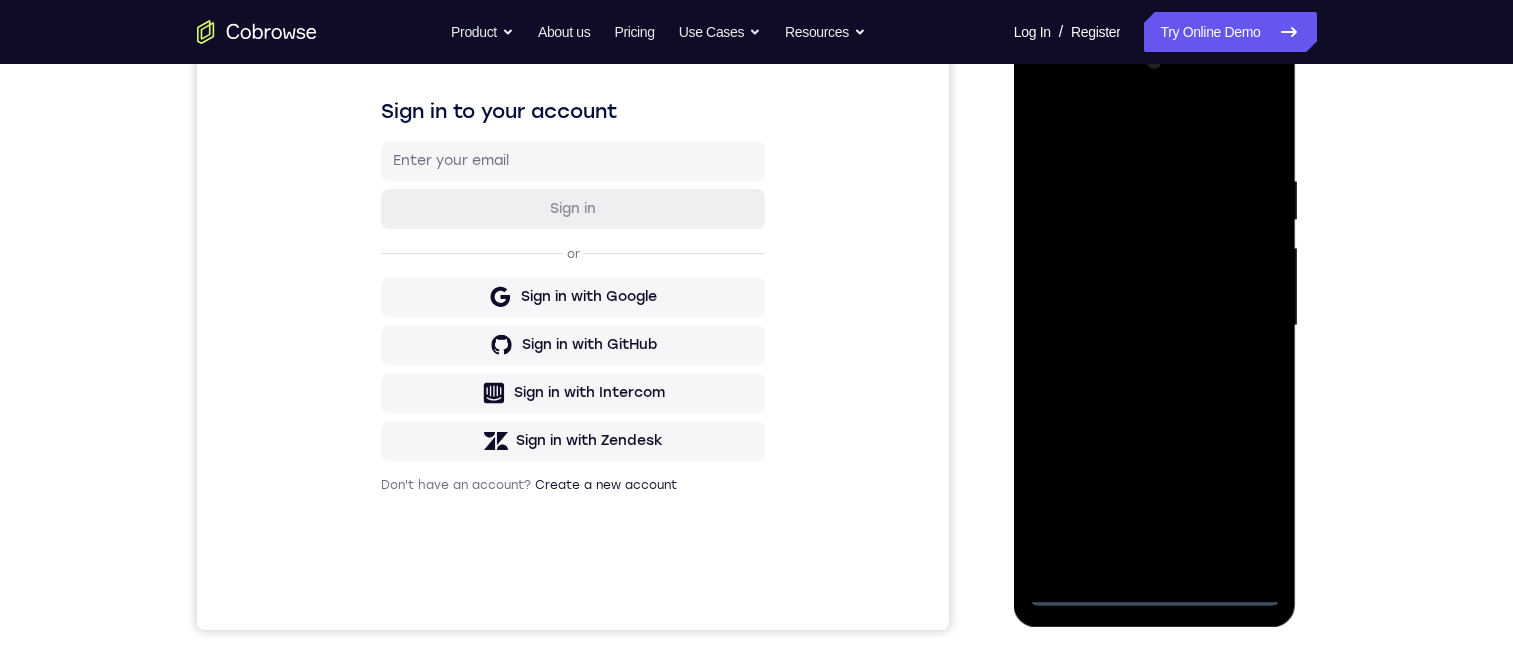 click at bounding box center [1155, 326] 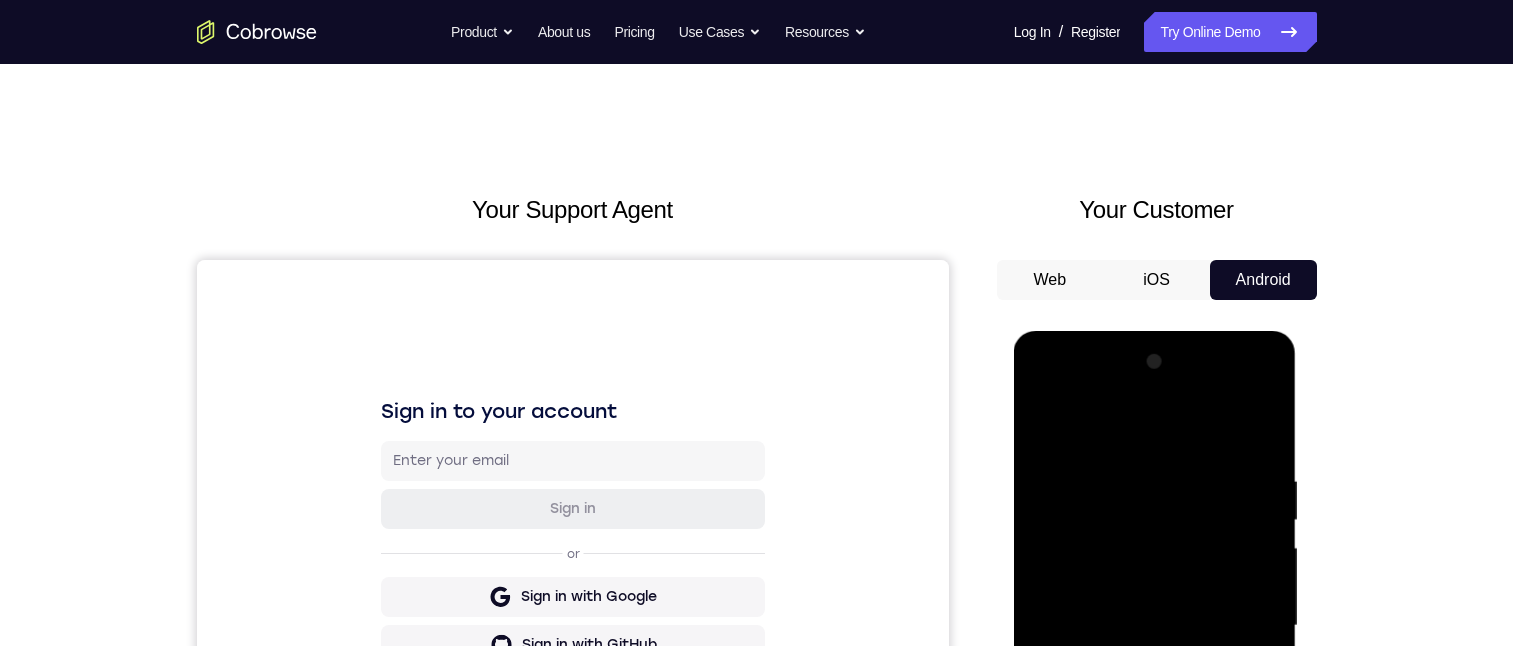 scroll, scrollTop: 200, scrollLeft: 0, axis: vertical 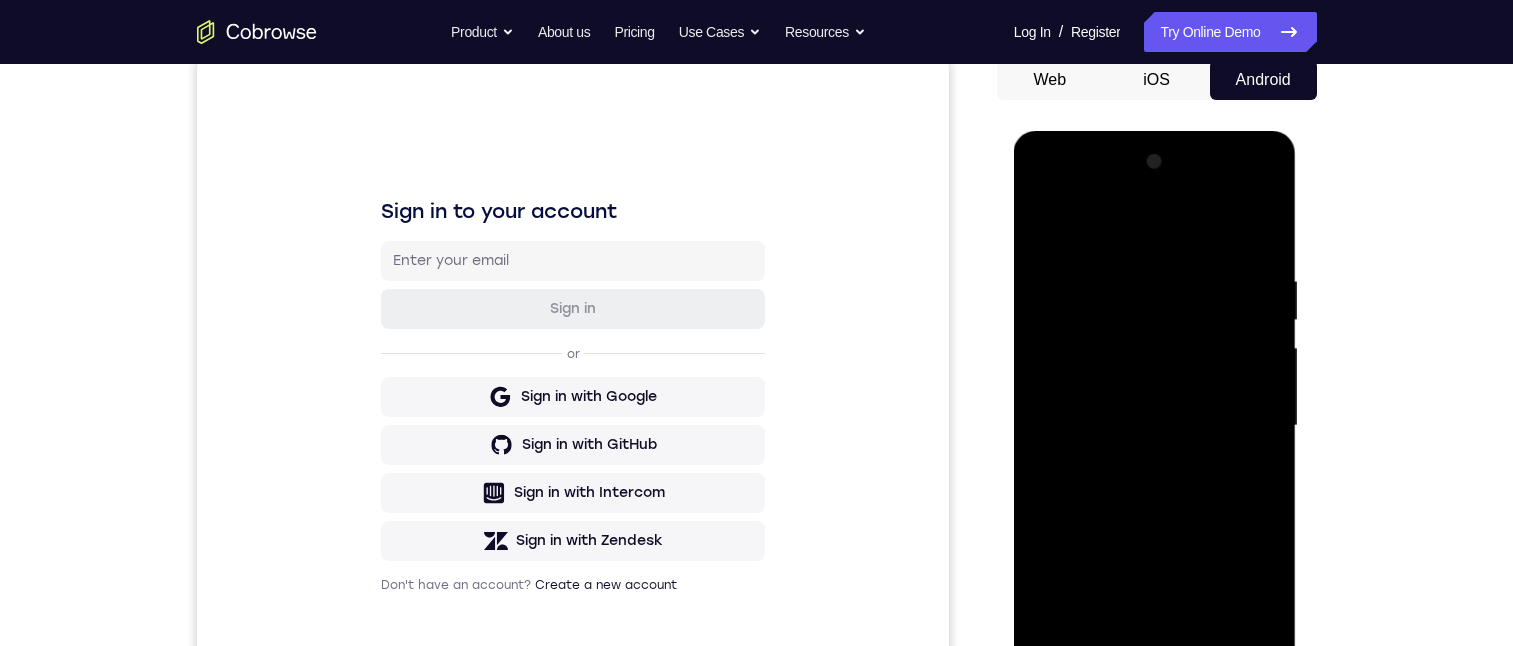 click at bounding box center [1155, 426] 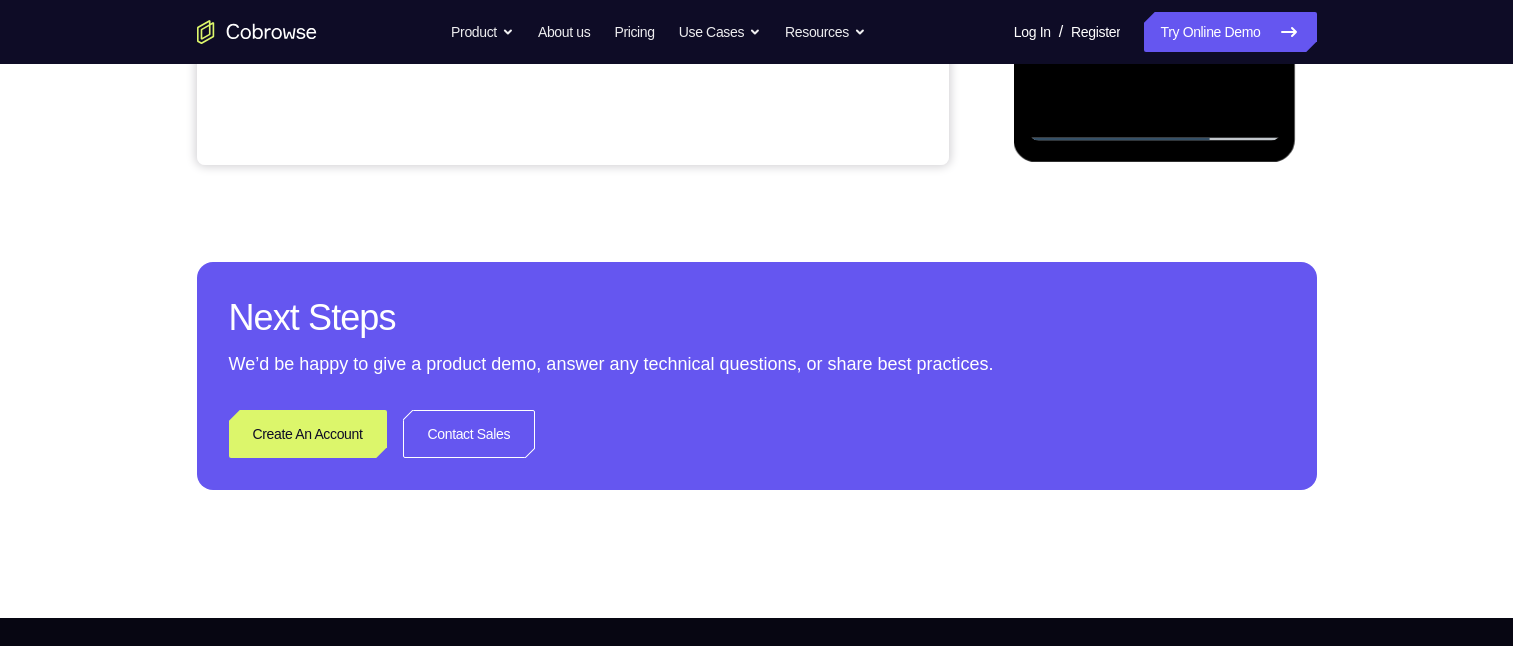click at bounding box center [1155, -139] 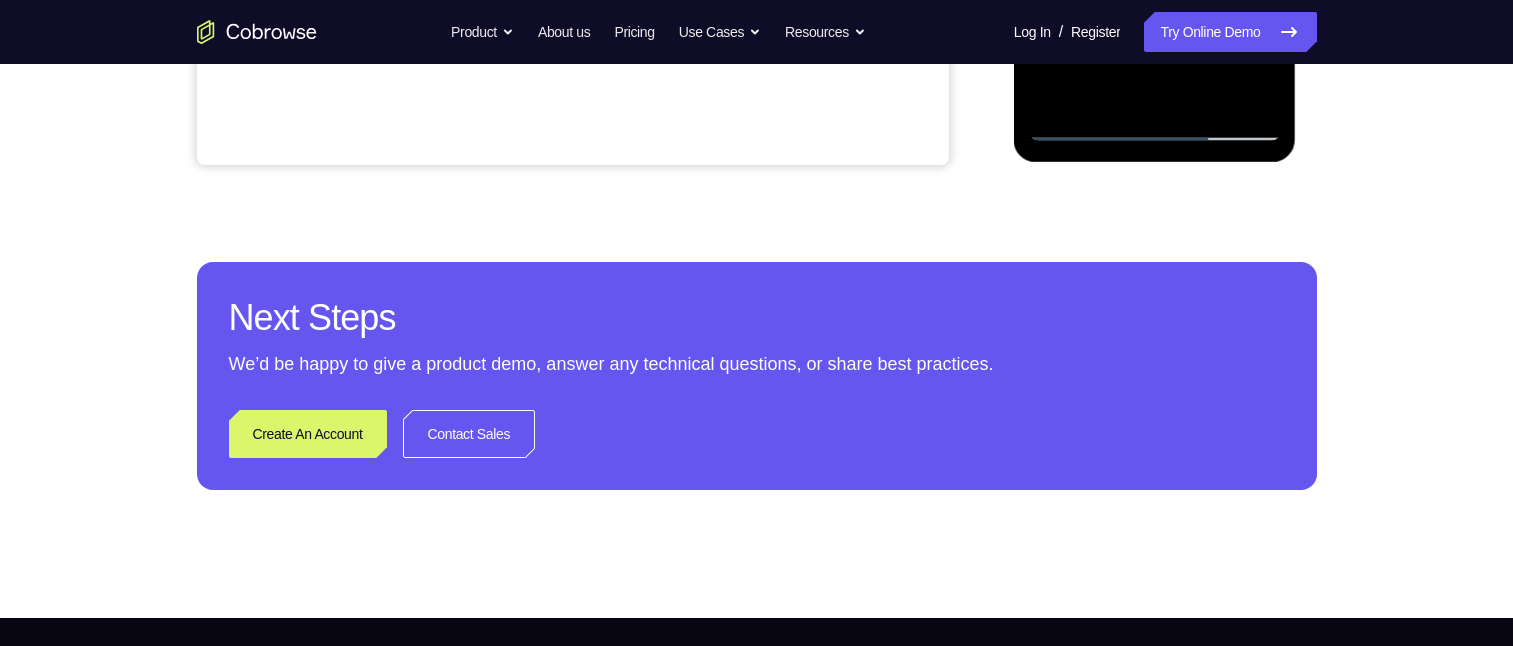 scroll, scrollTop: 11, scrollLeft: 0, axis: vertical 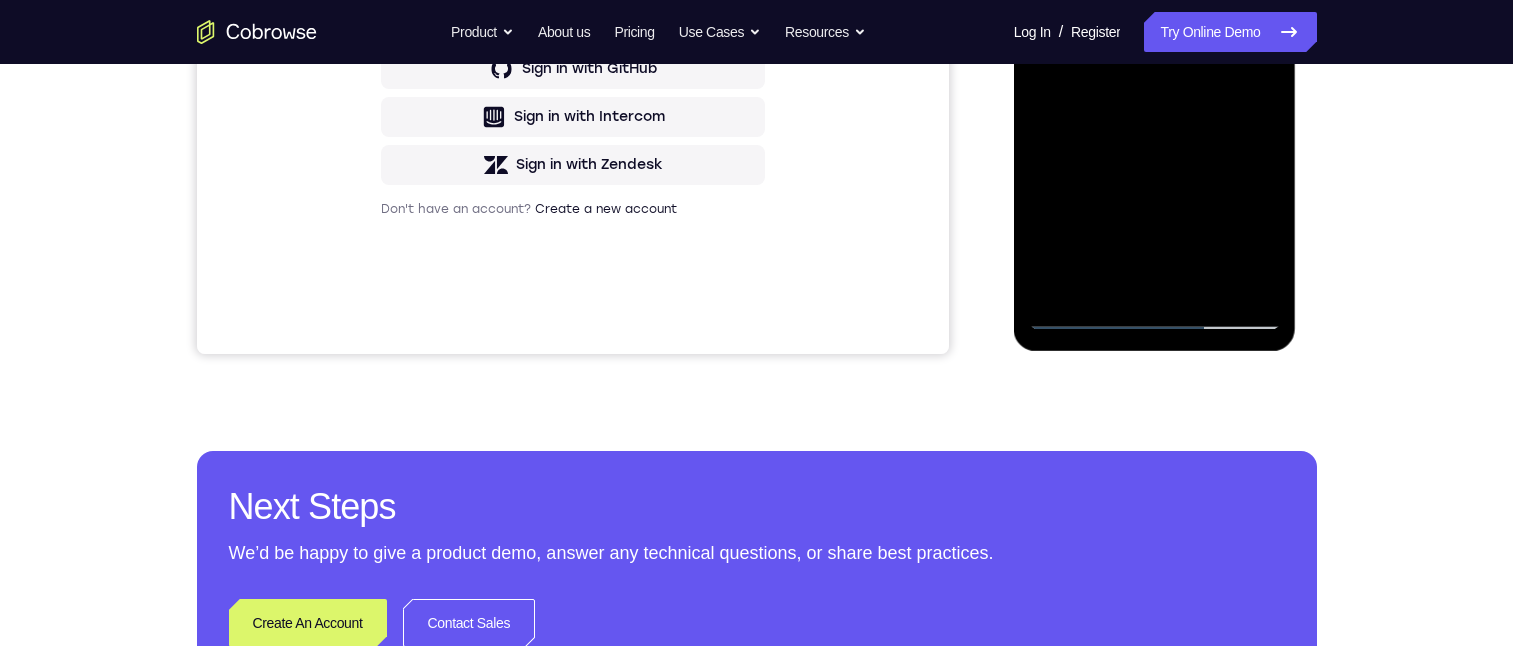 click at bounding box center (1155, 50) 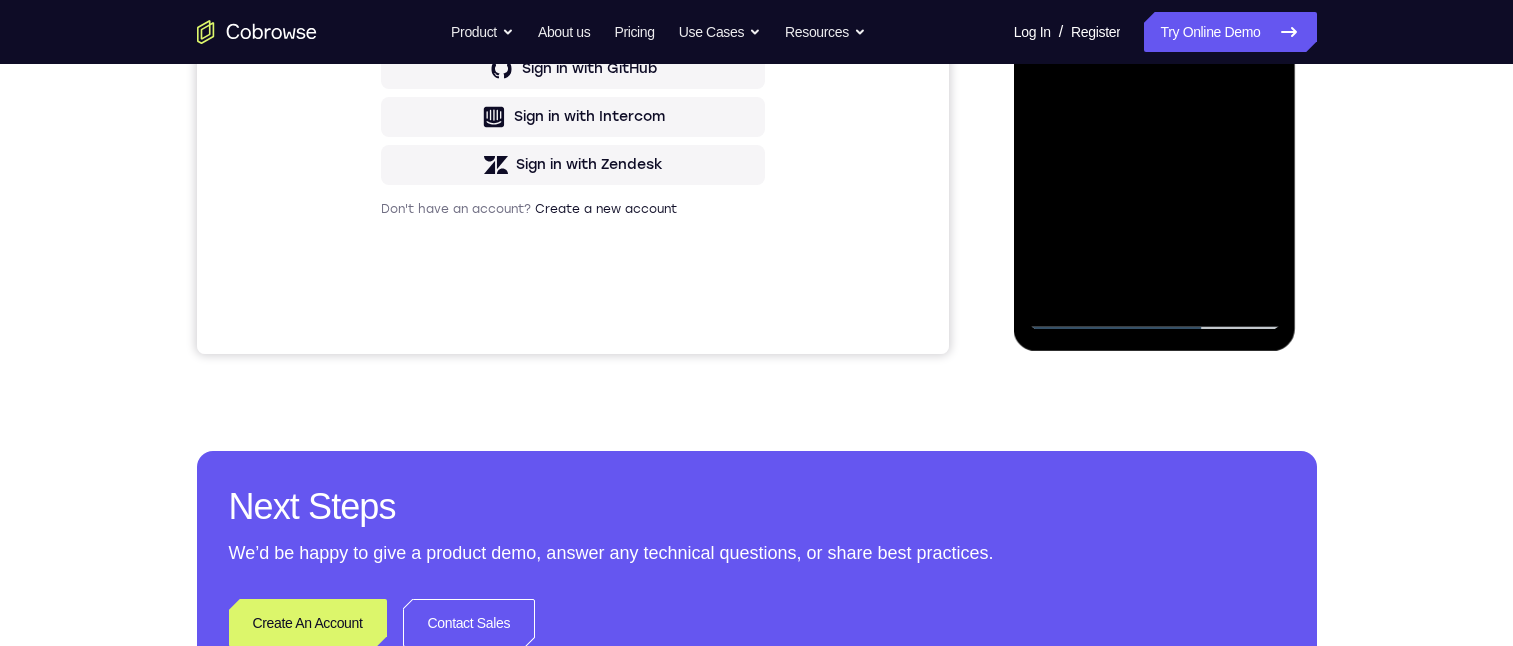 click at bounding box center (1155, 50) 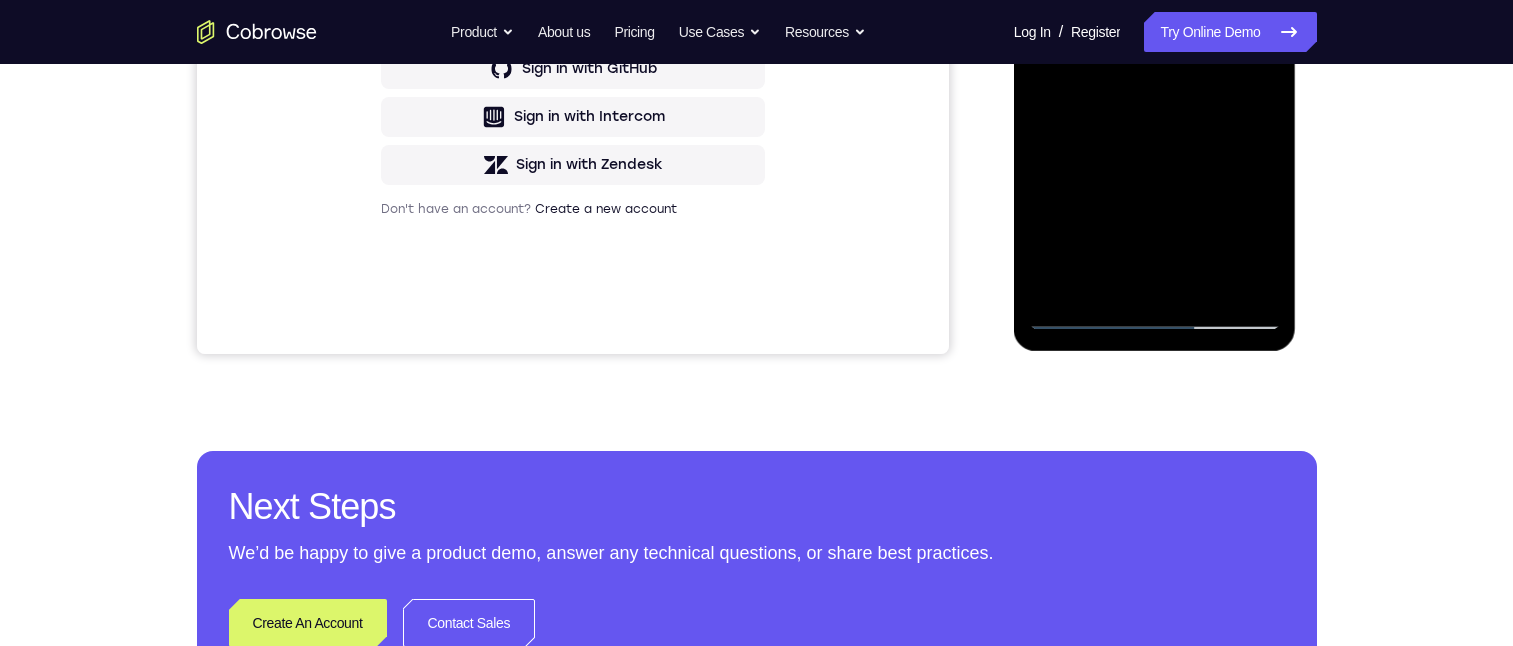 click at bounding box center [1155, 50] 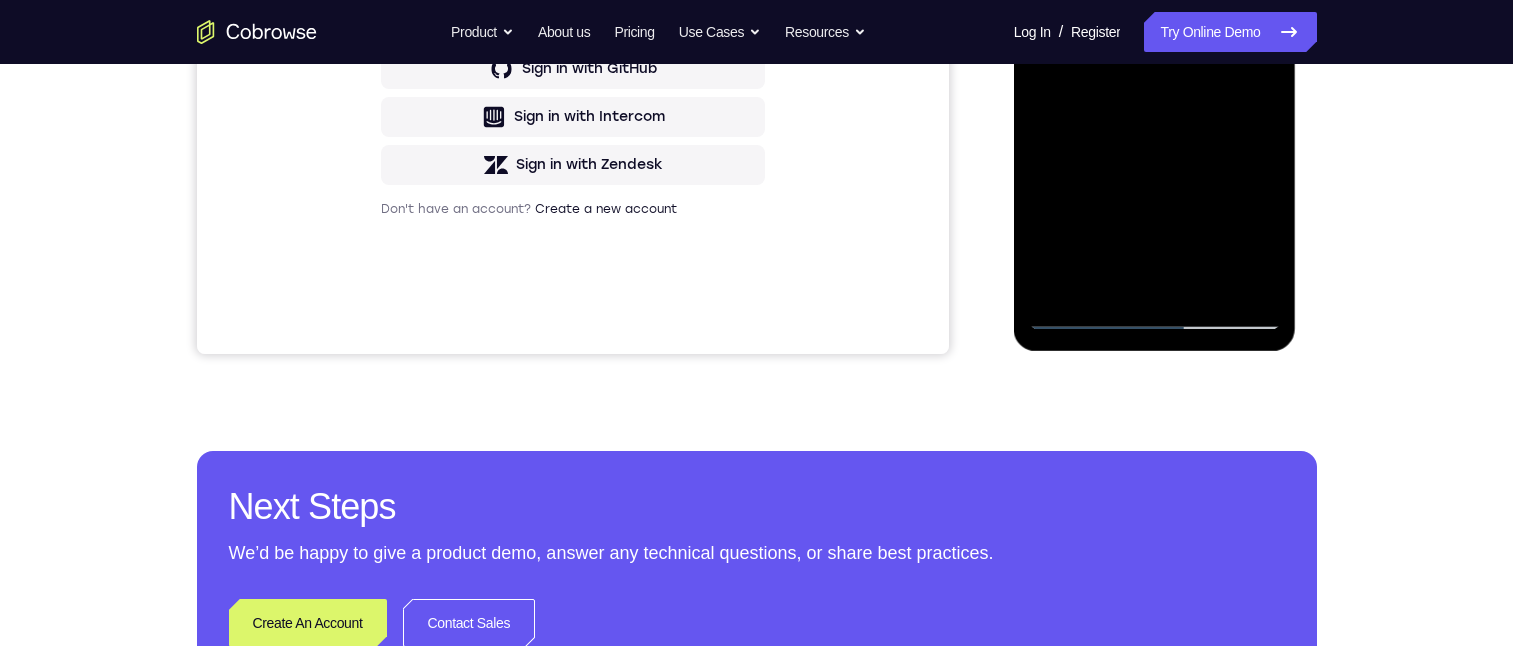 click at bounding box center [1155, 50] 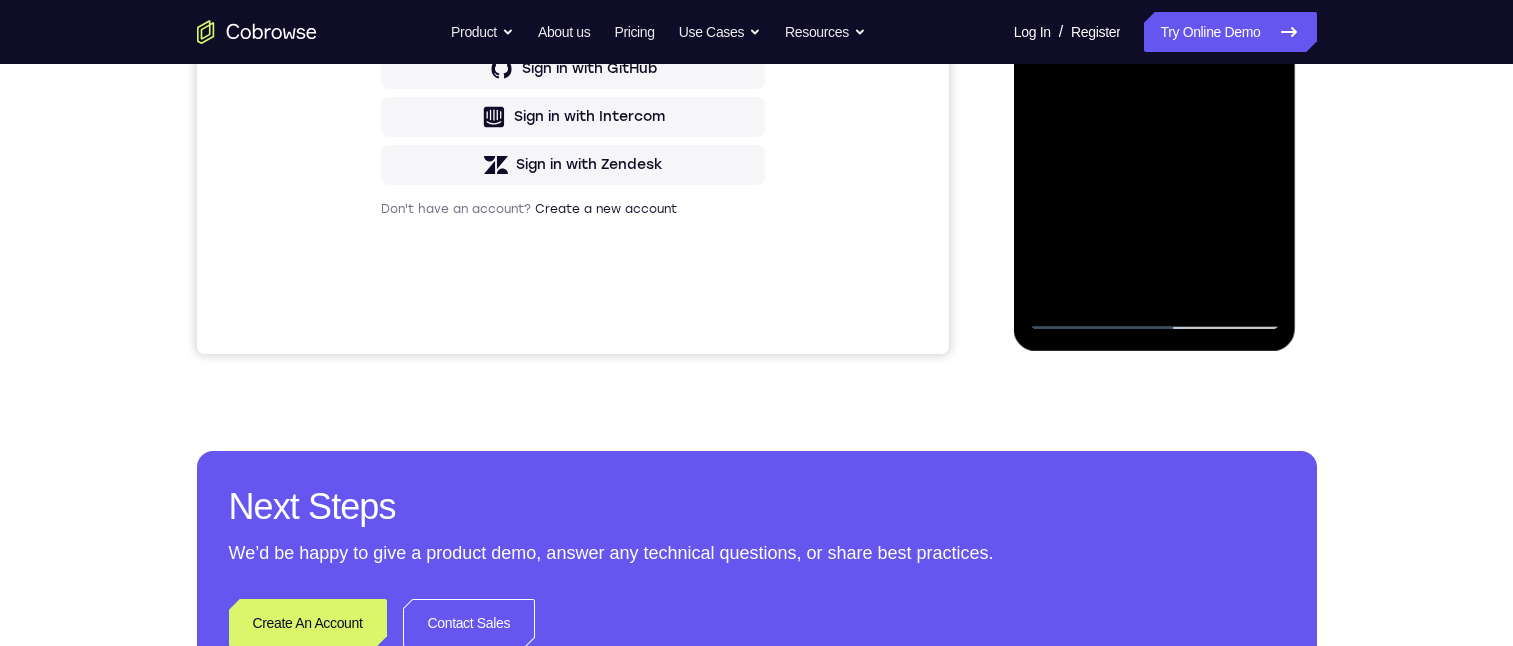 click at bounding box center [1155, 50] 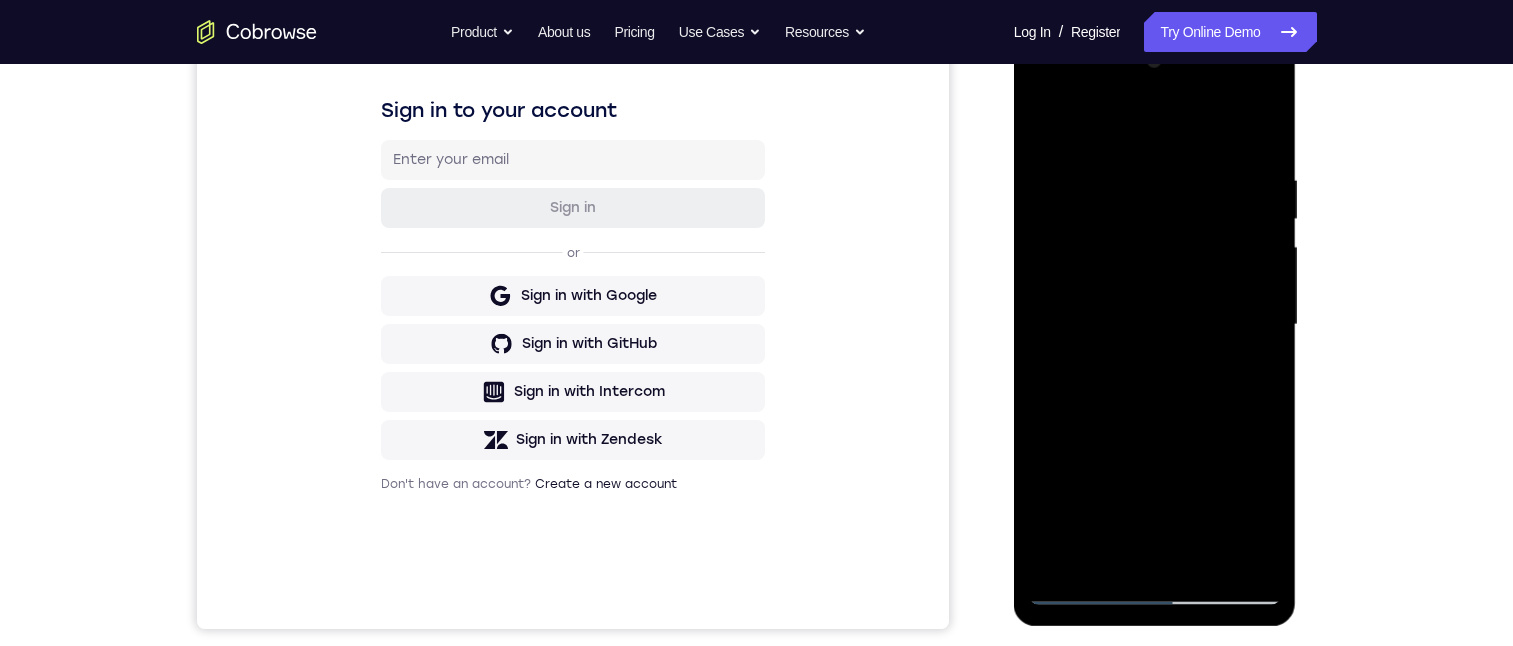 scroll, scrollTop: 176, scrollLeft: 0, axis: vertical 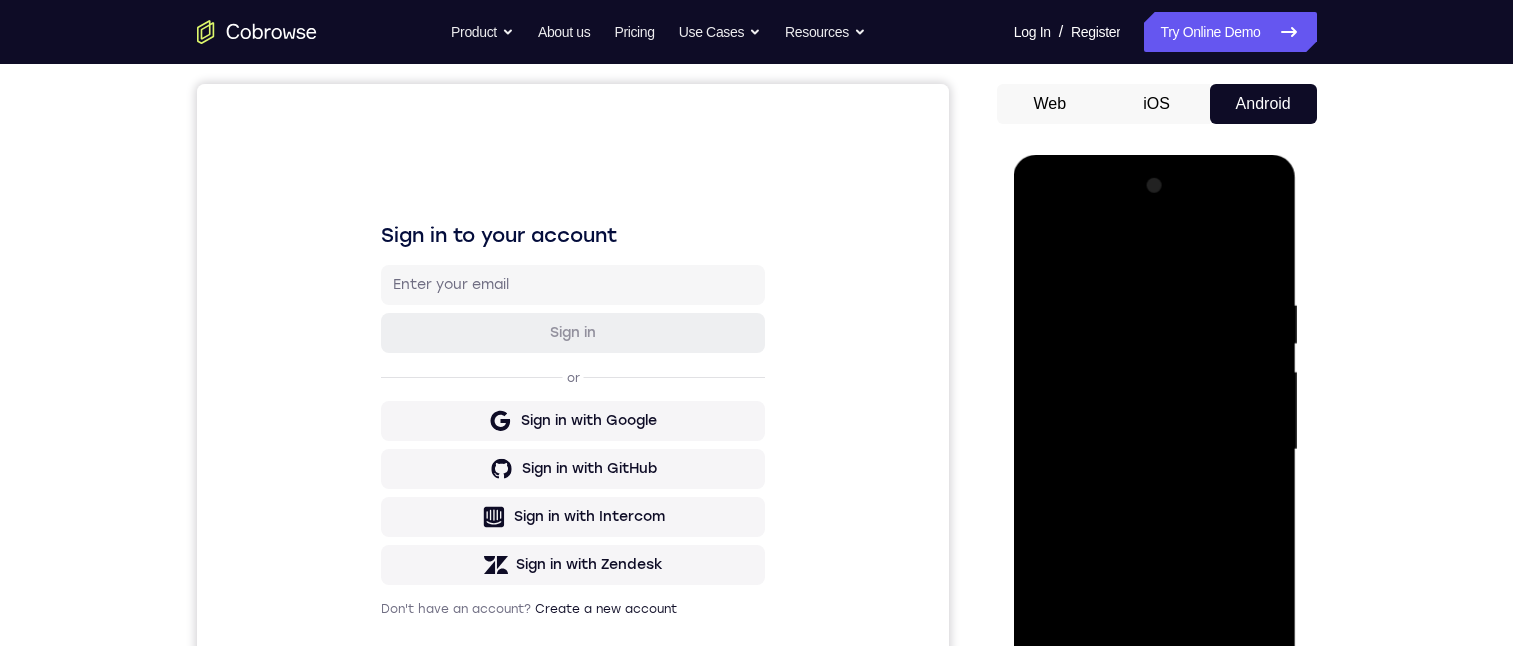 click at bounding box center (1155, 450) 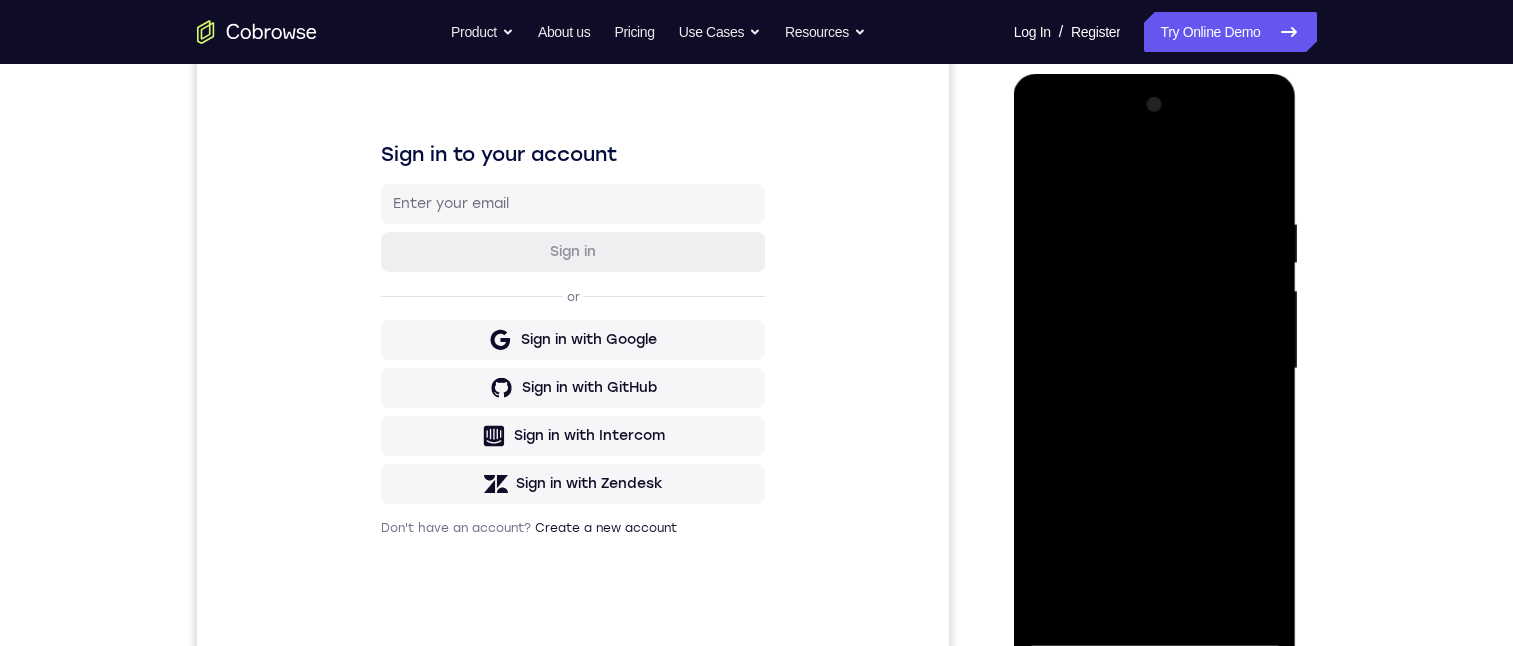 scroll, scrollTop: 297, scrollLeft: 0, axis: vertical 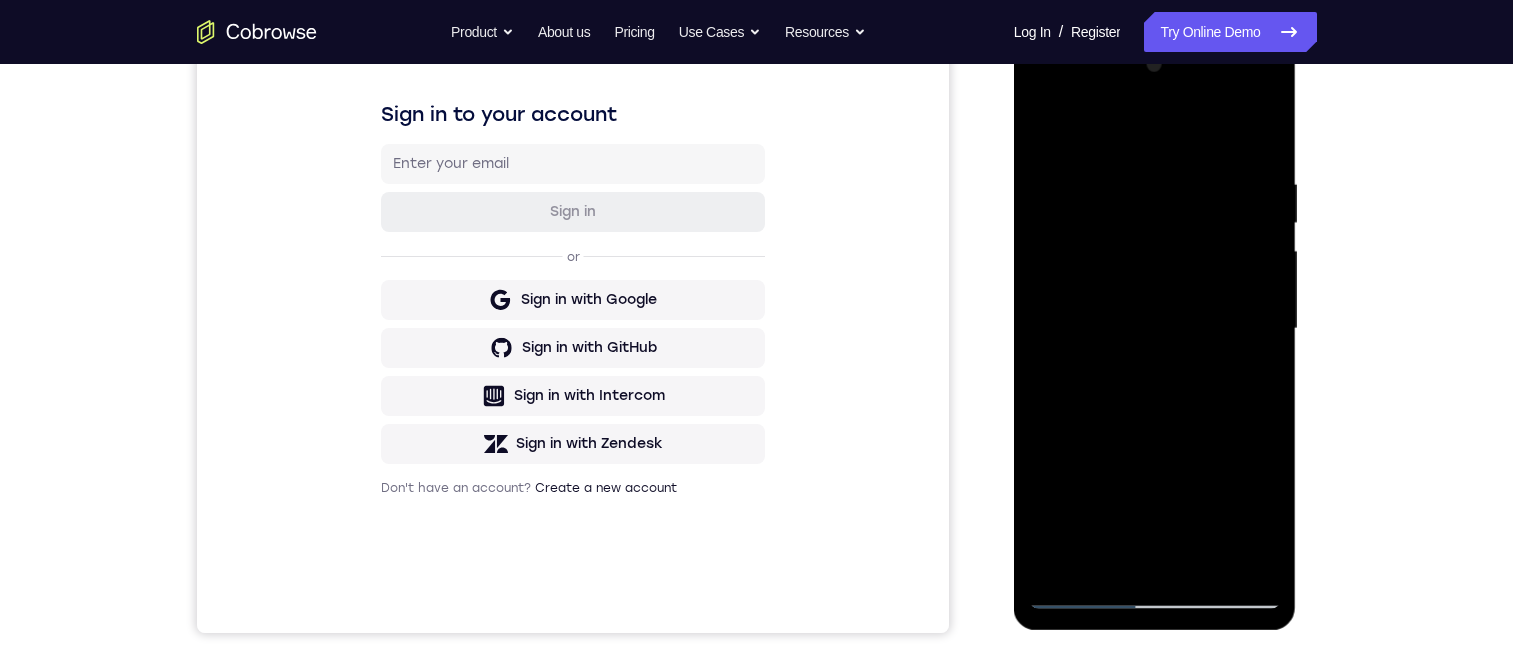 click at bounding box center [1155, 329] 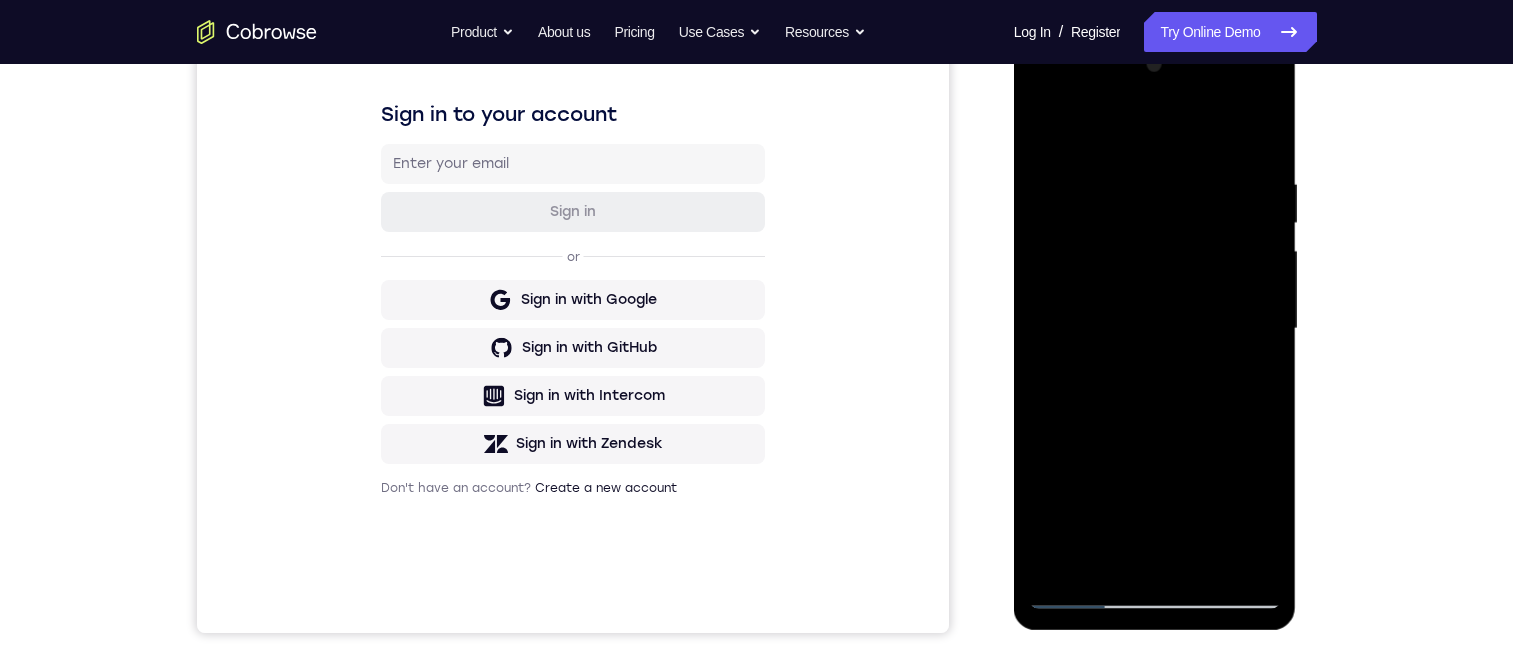 click at bounding box center (1155, 329) 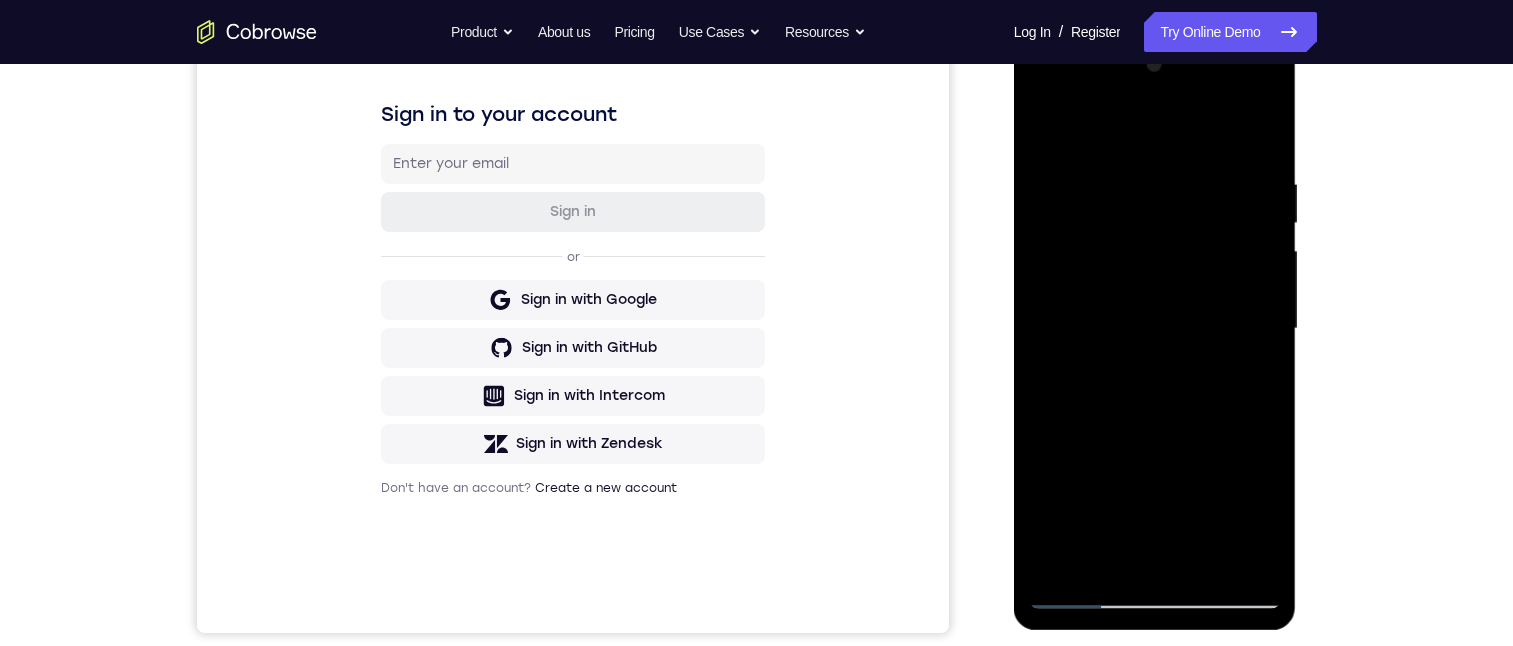 click at bounding box center (1155, 329) 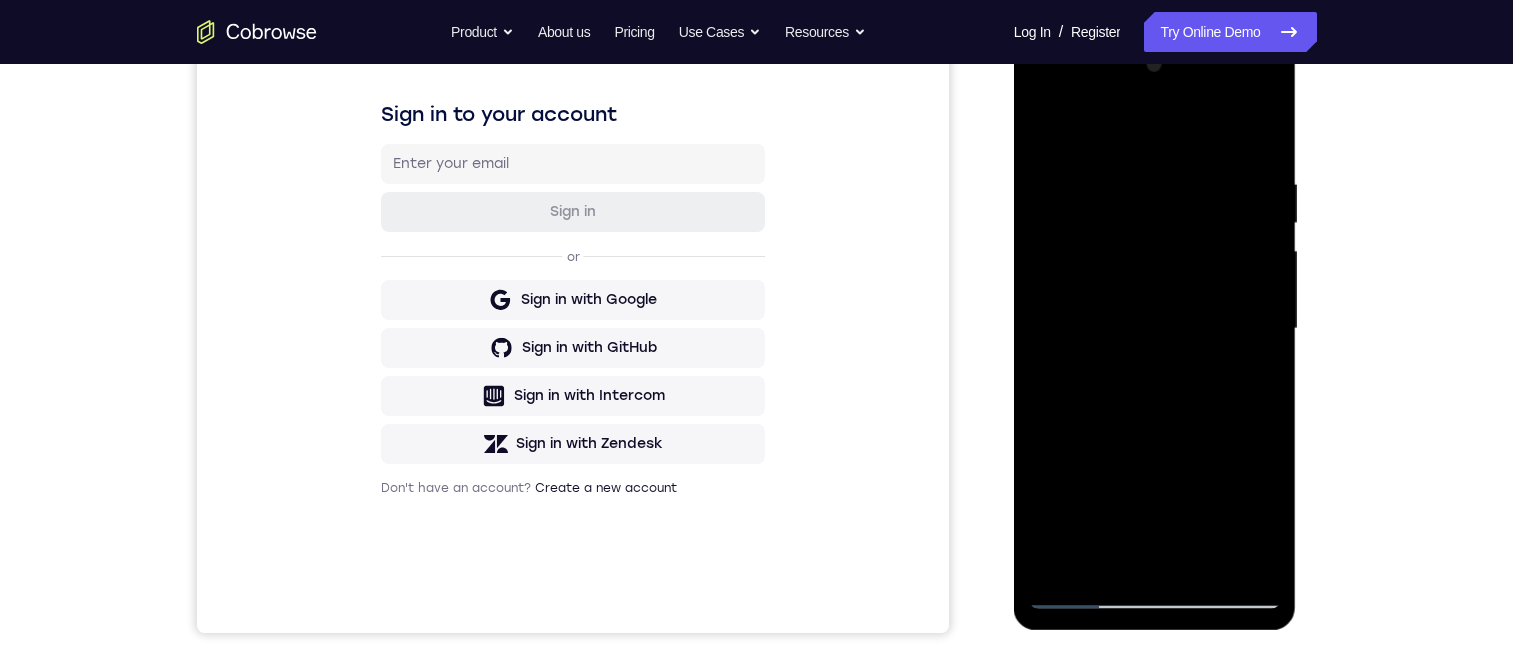 click at bounding box center (1155, 329) 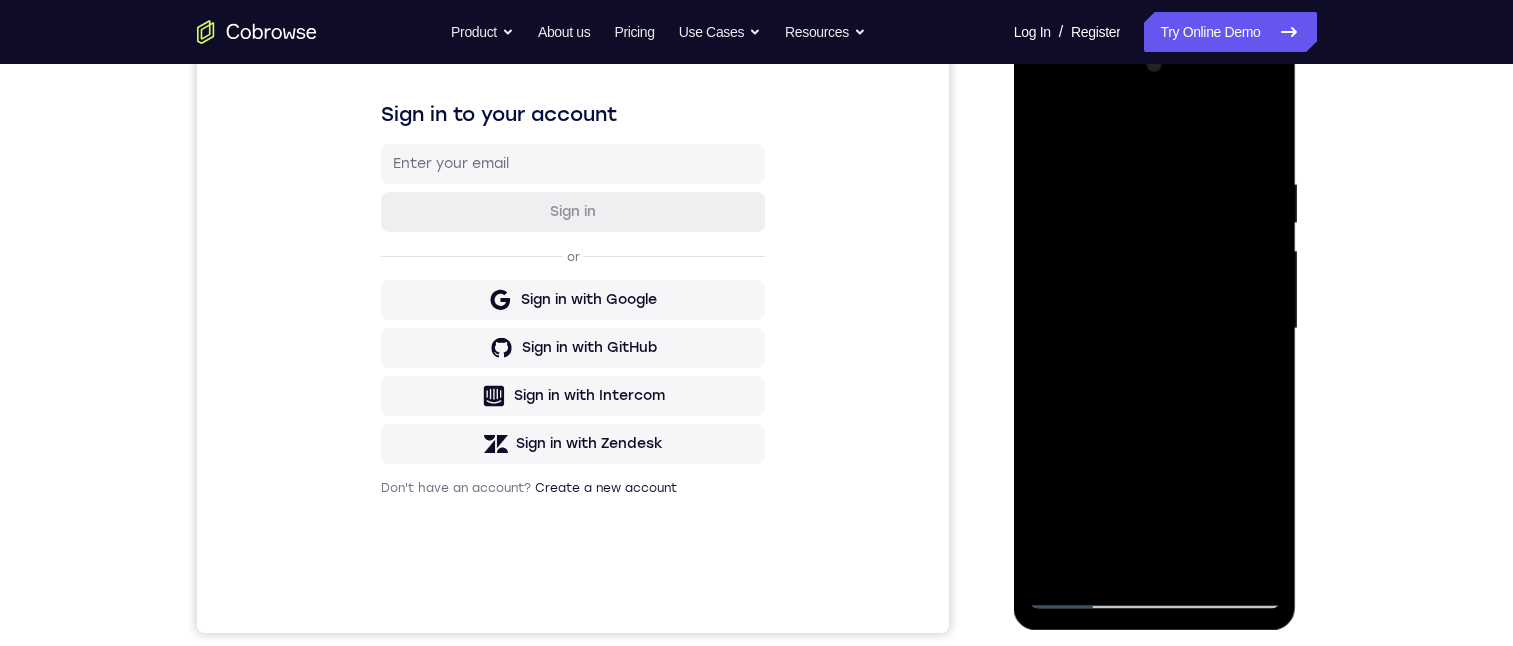 click at bounding box center (1155, 329) 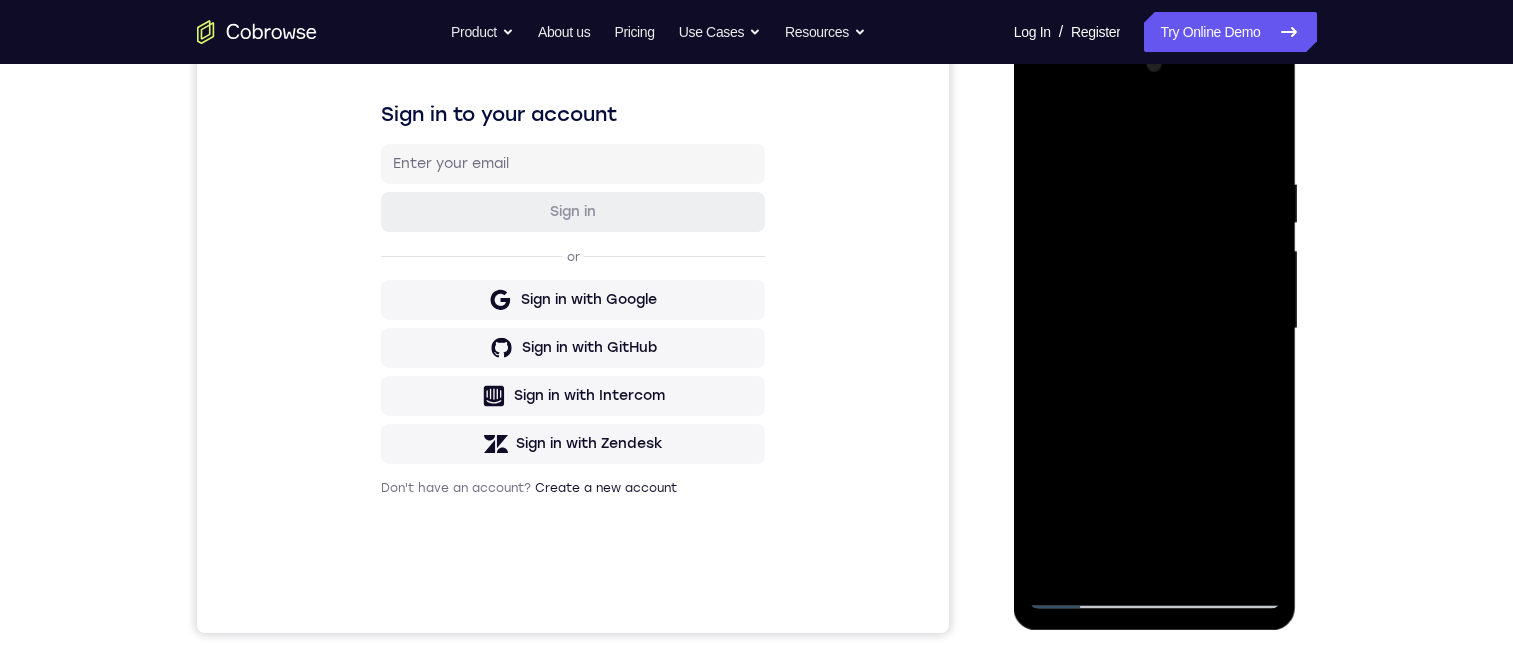 click at bounding box center (1155, 329) 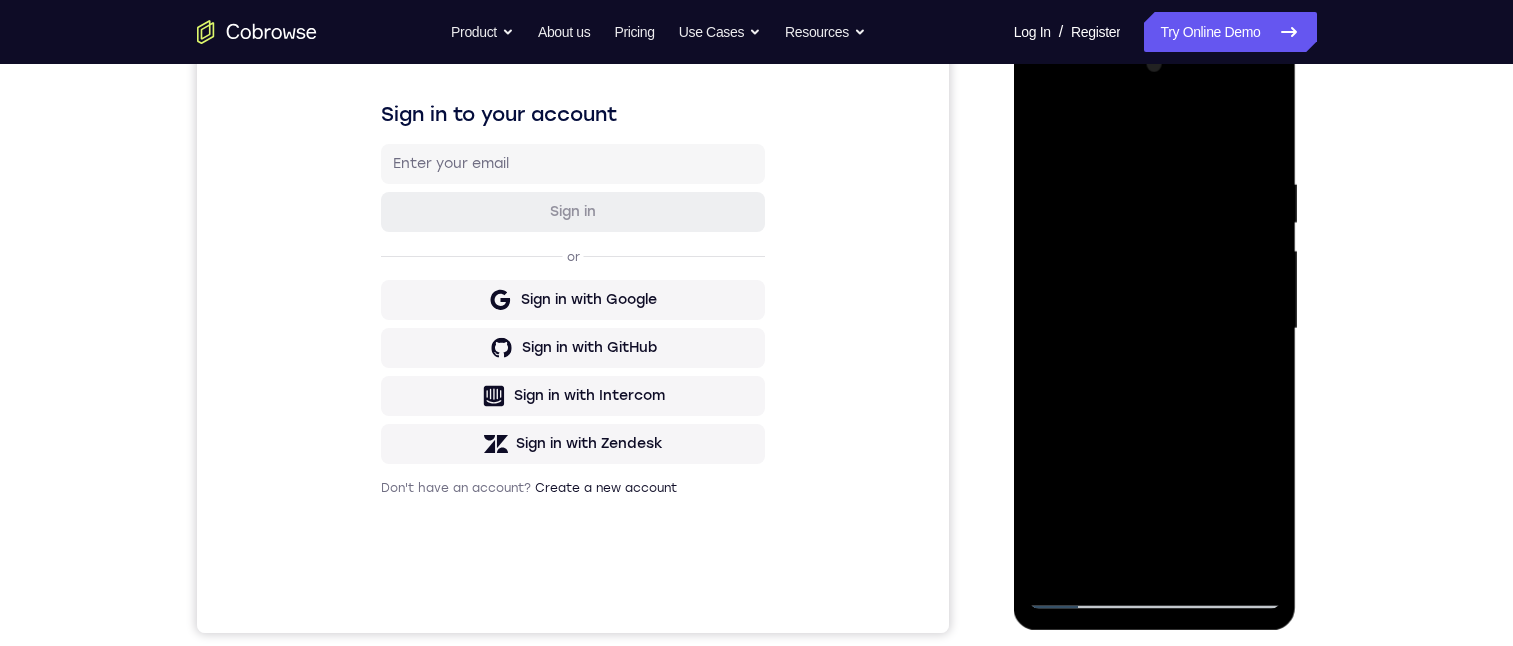 click at bounding box center (1155, 329) 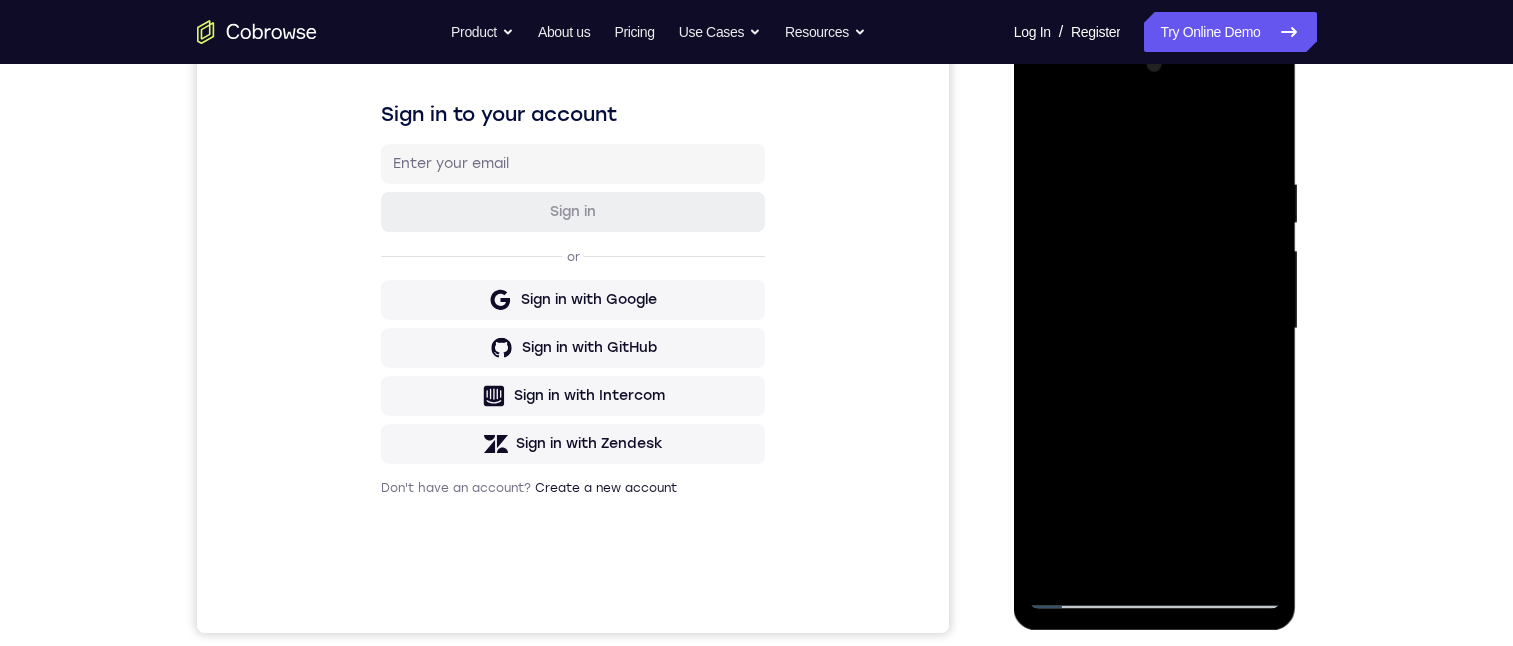 click at bounding box center [1155, 329] 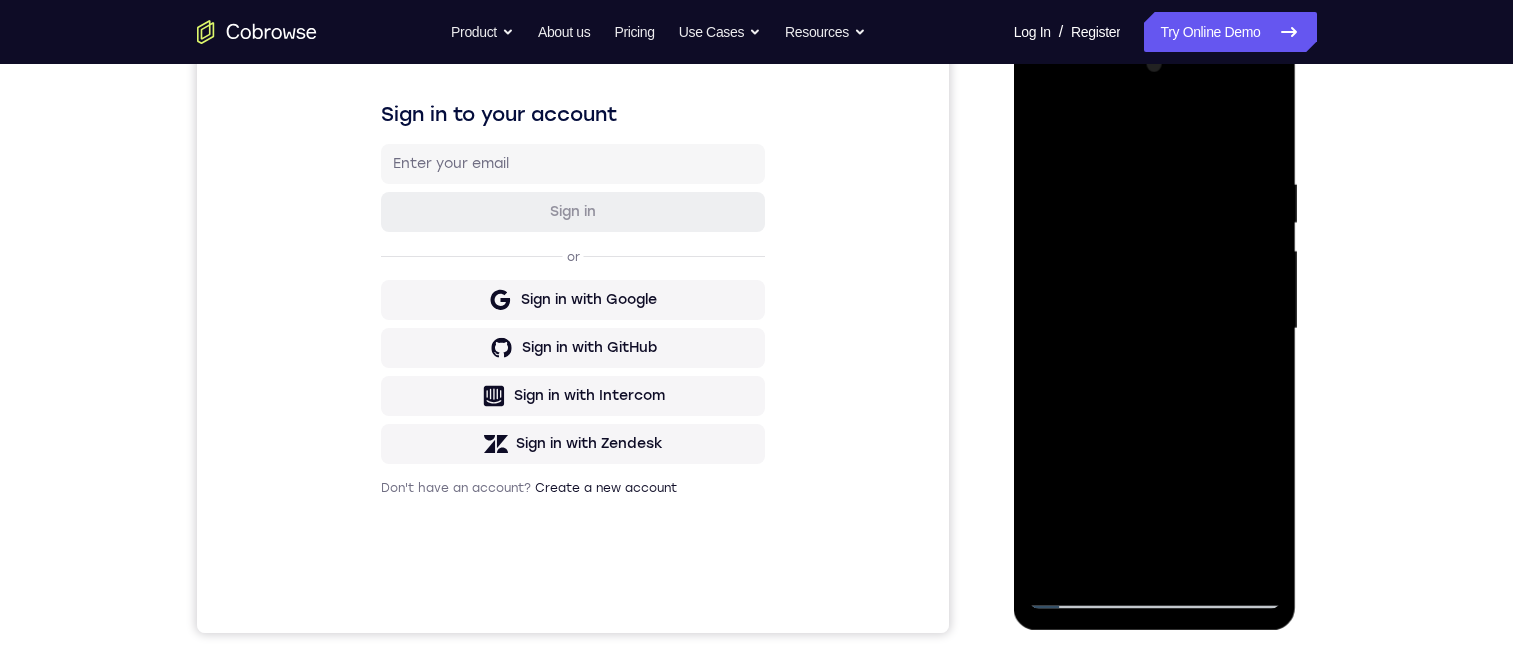 click at bounding box center (1155, 329) 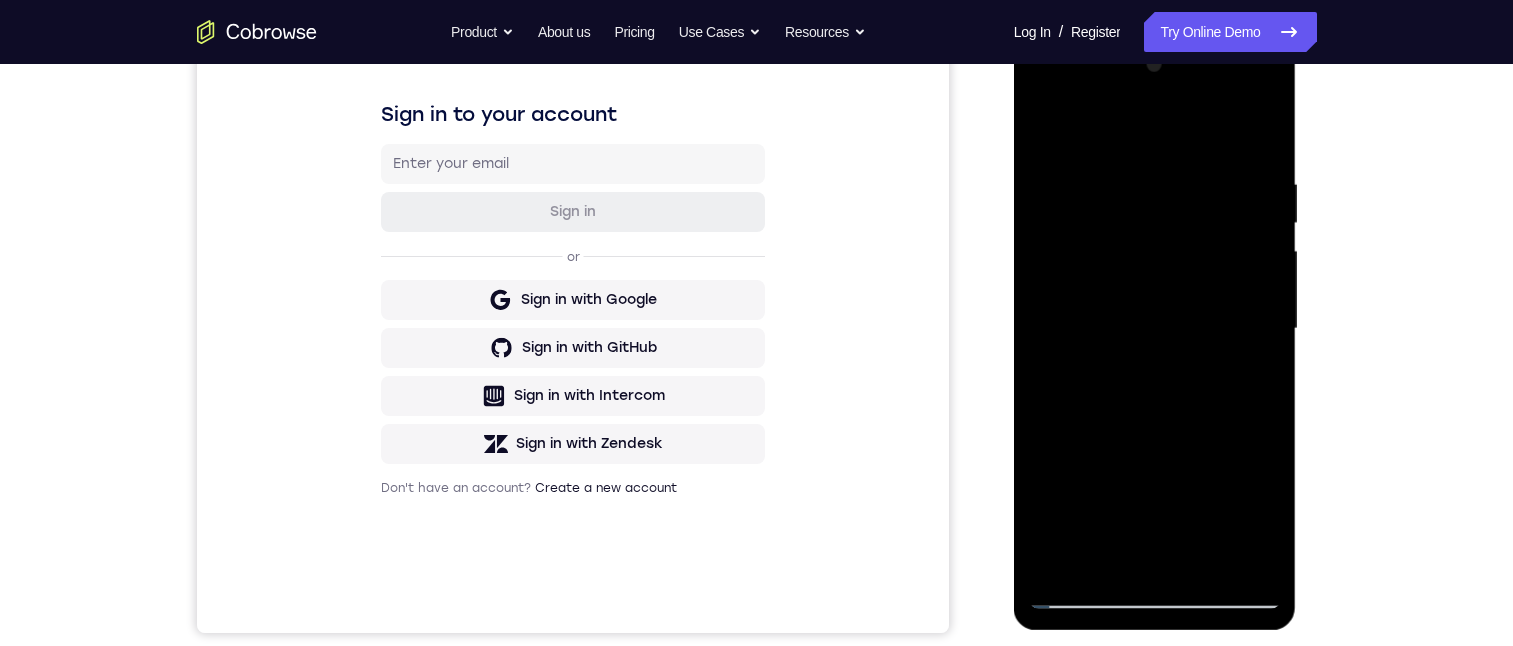 click at bounding box center (1155, 329) 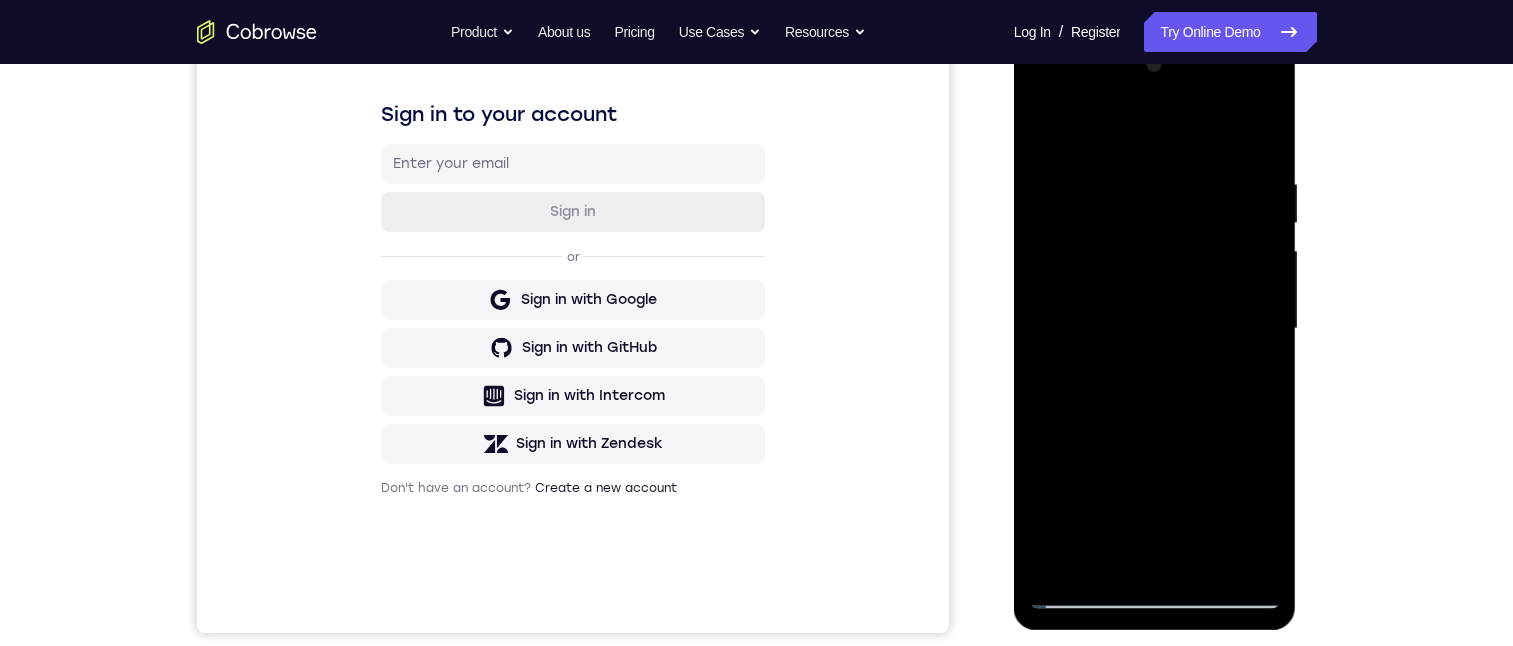 click at bounding box center [1155, 329] 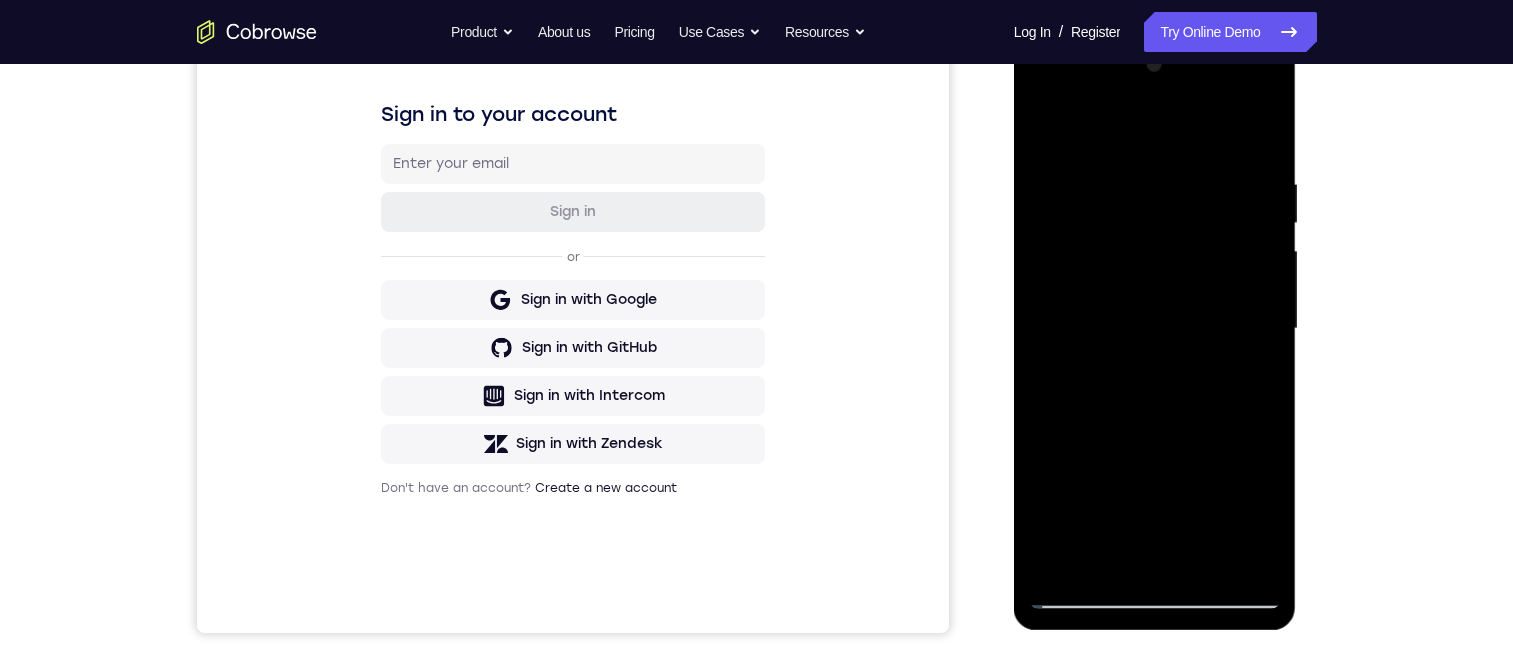 drag, startPoint x: 1202, startPoint y: 445, endPoint x: 1188, endPoint y: 519, distance: 75.31268 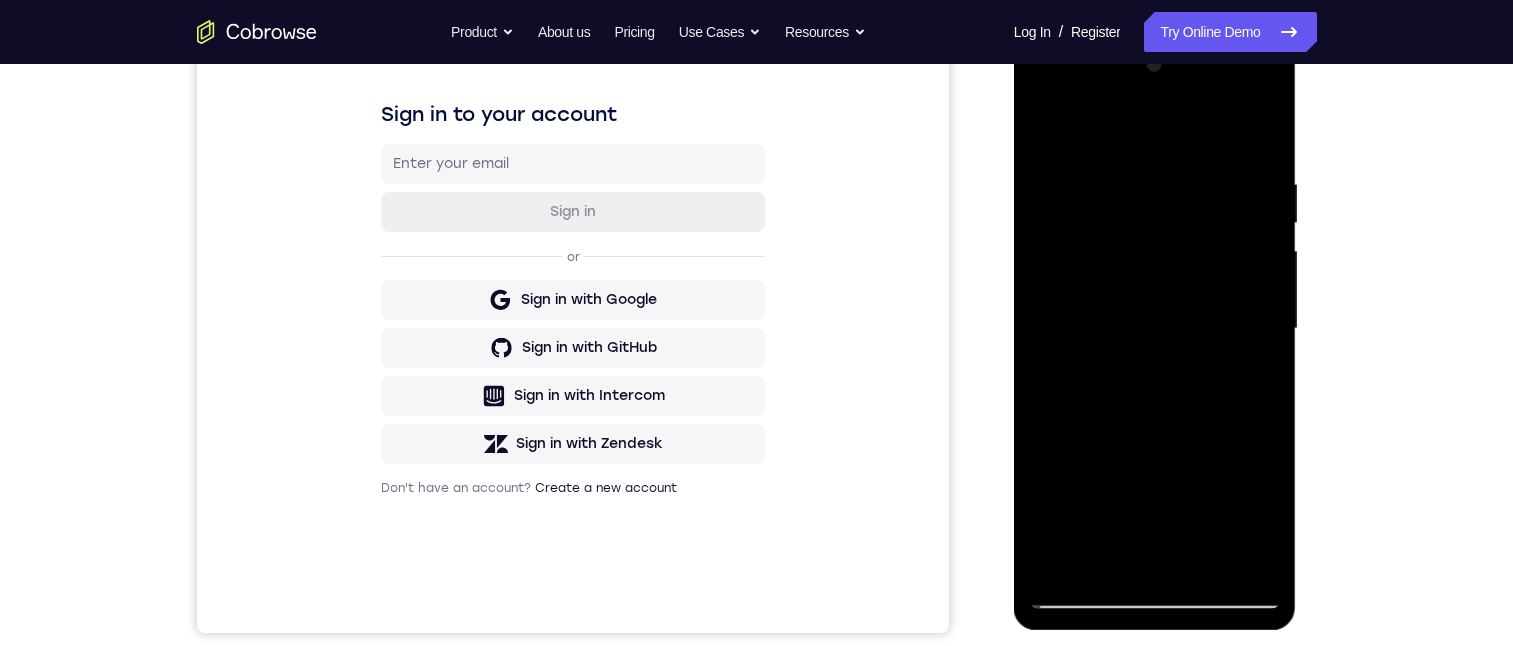 drag, startPoint x: 1183, startPoint y: 532, endPoint x: 1183, endPoint y: 552, distance: 20 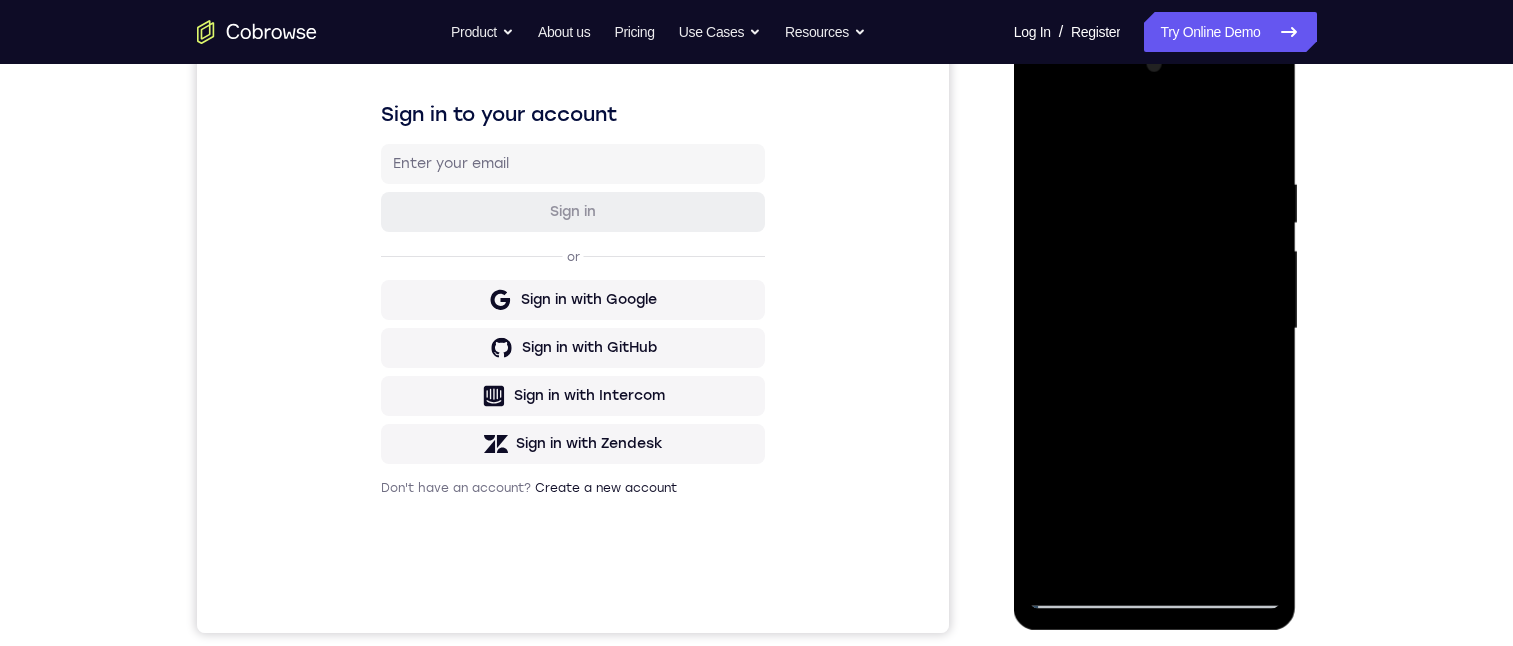 drag, startPoint x: 1159, startPoint y: 465, endPoint x: 1140, endPoint y: 392, distance: 75.43209 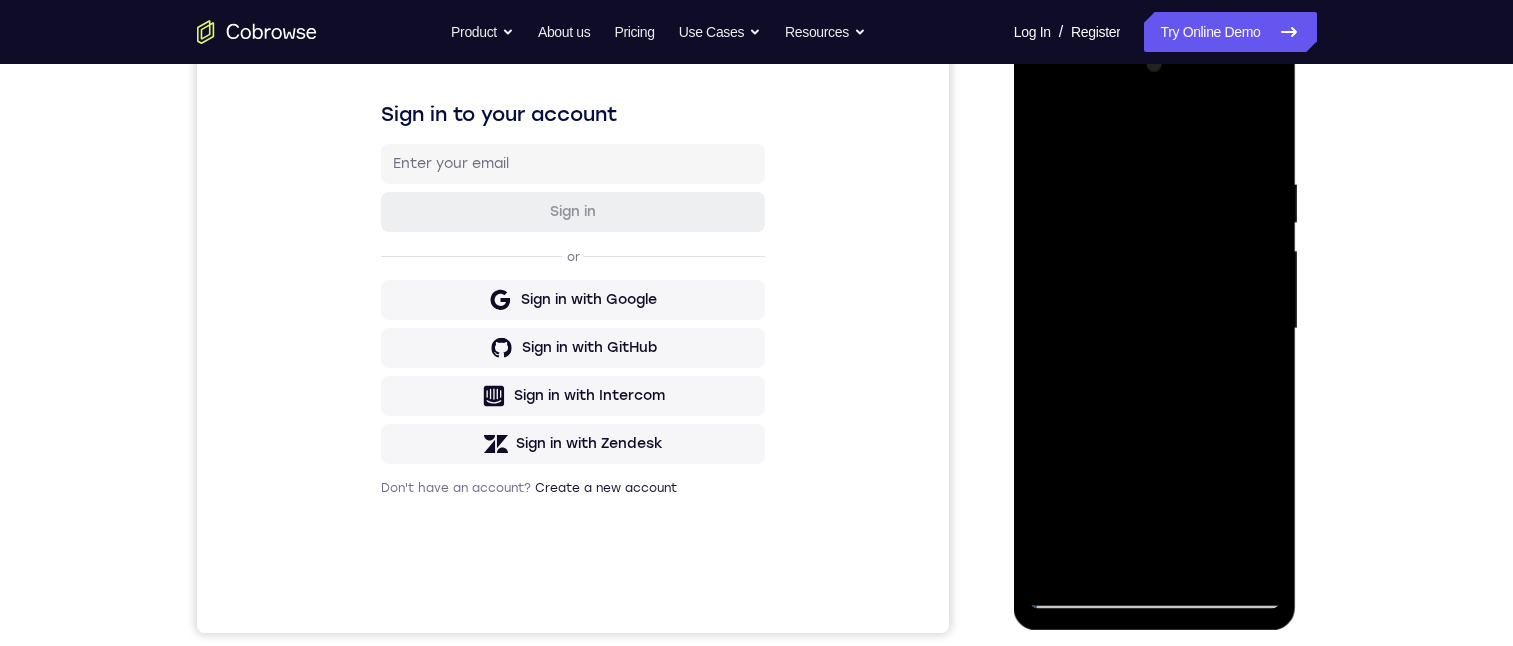 click at bounding box center [1155, 329] 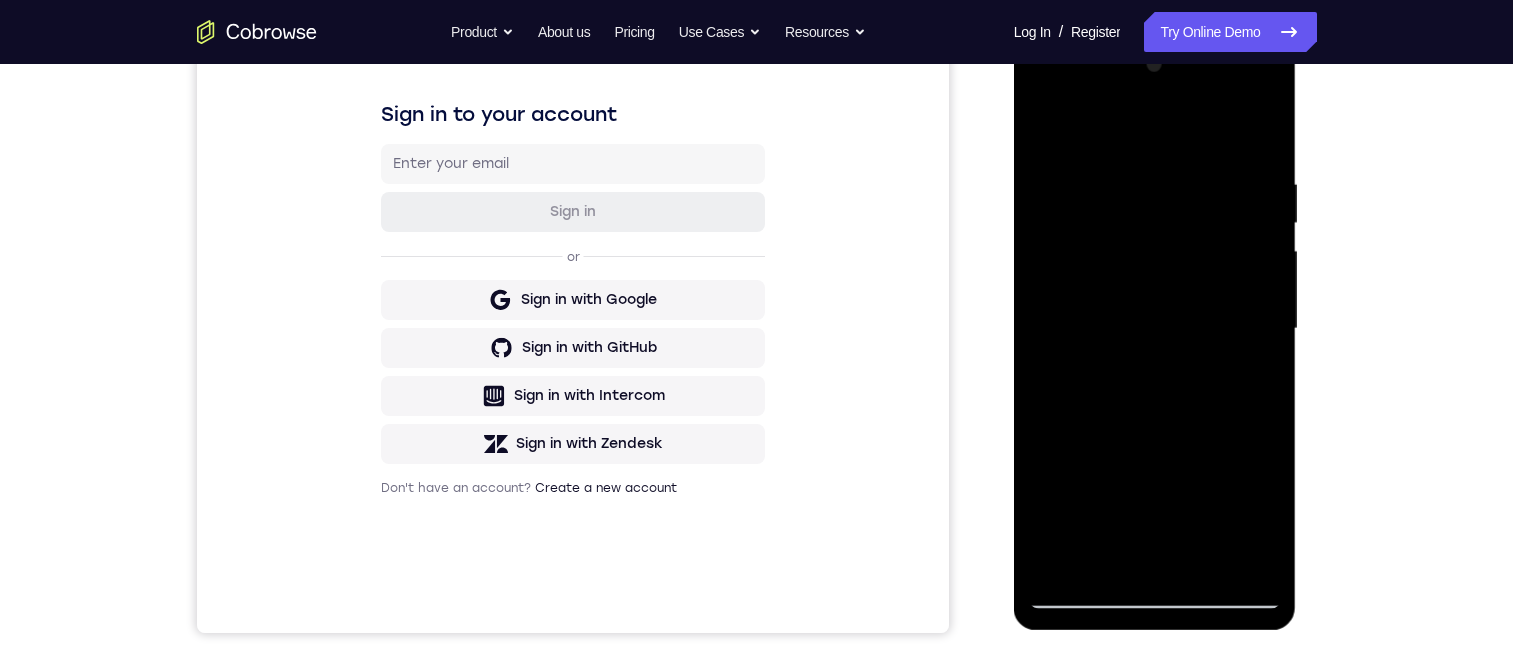 click at bounding box center (1155, 329) 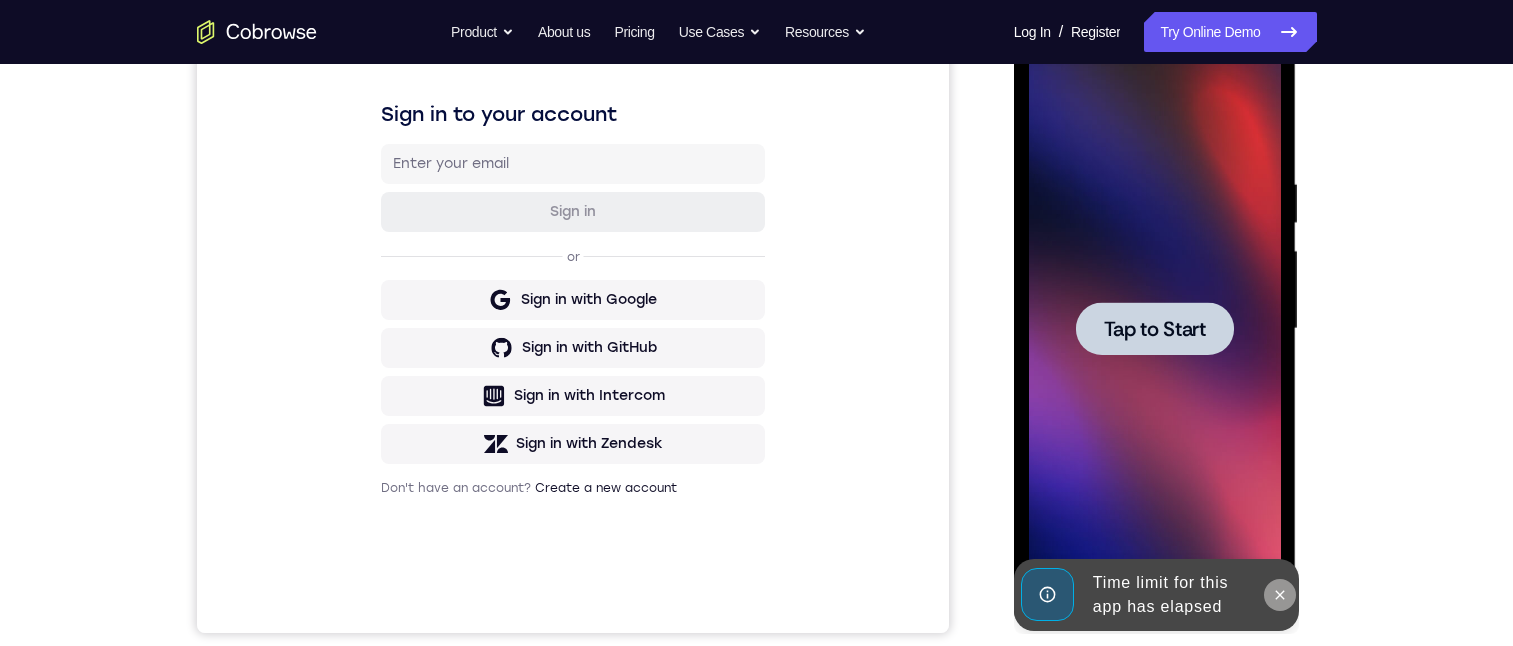 click 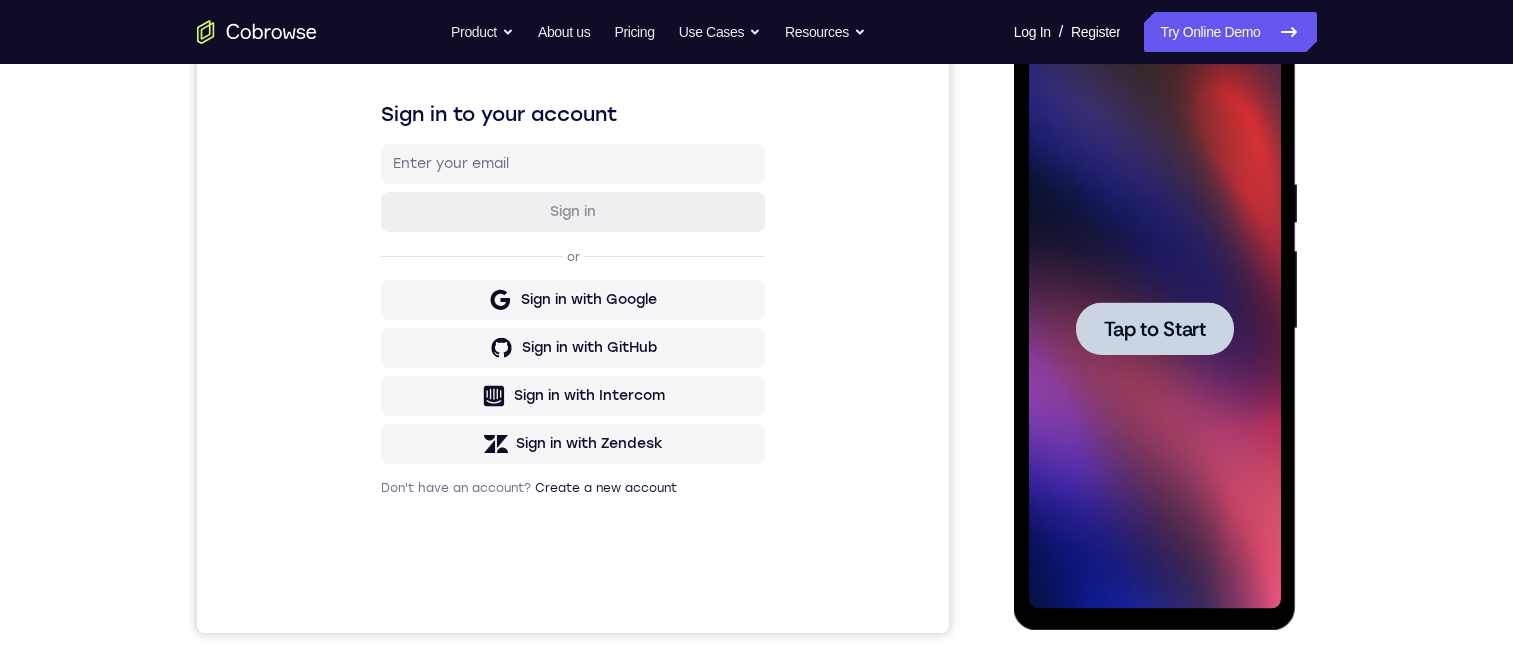 click on "Tap to Start" at bounding box center (1155, 329) 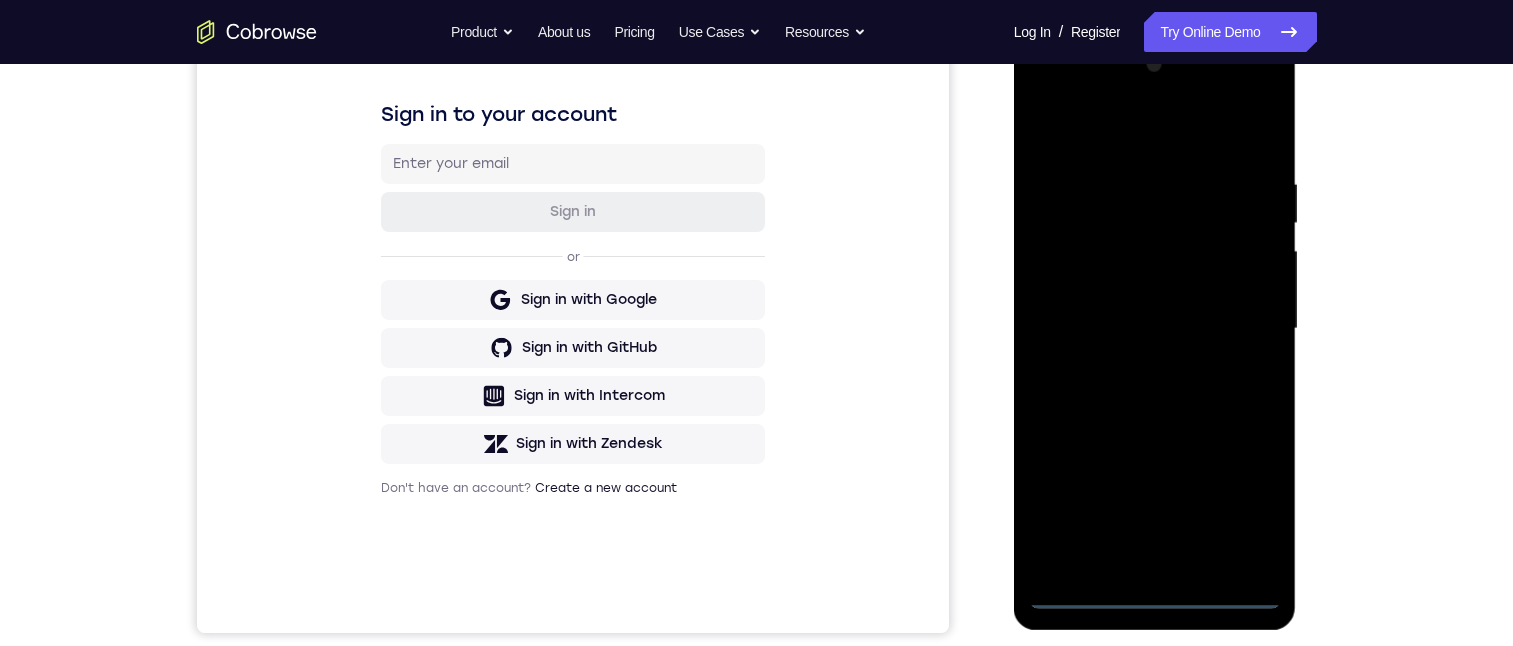 click at bounding box center [1155, 329] 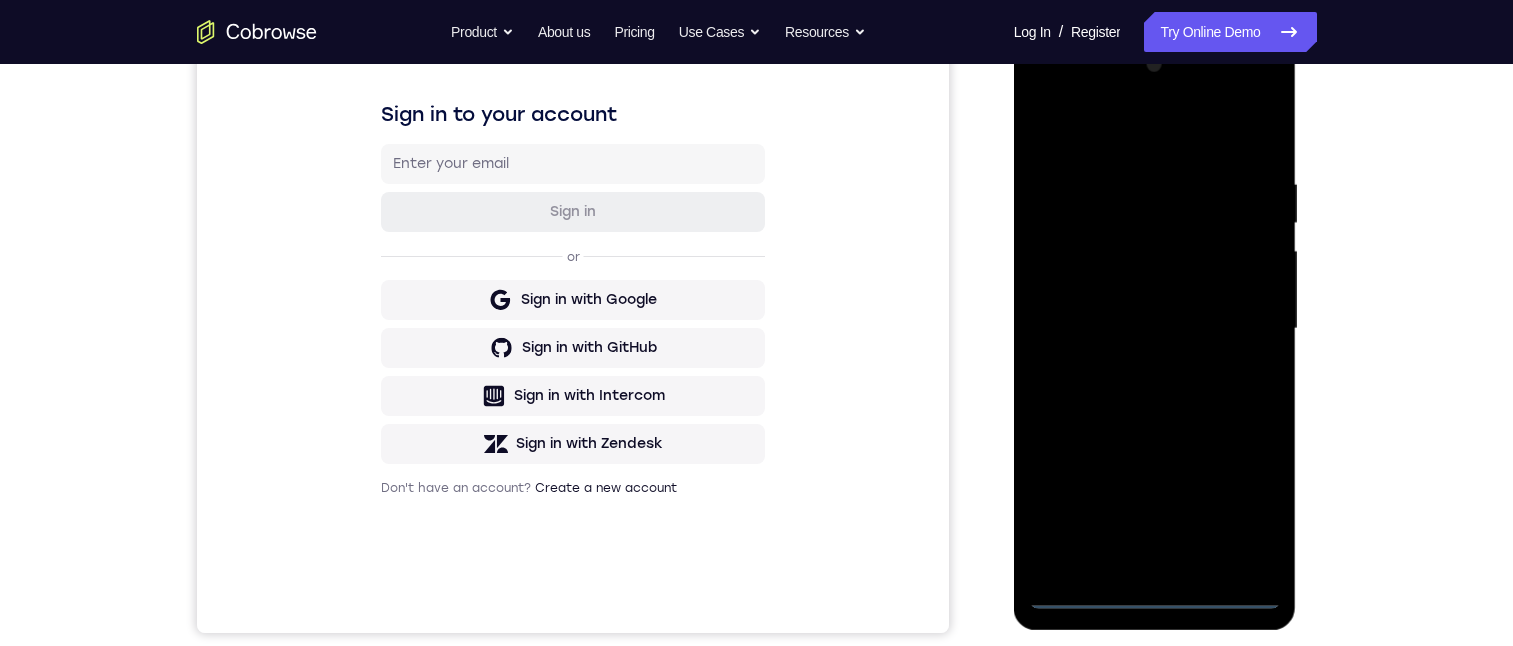 click at bounding box center [1155, 329] 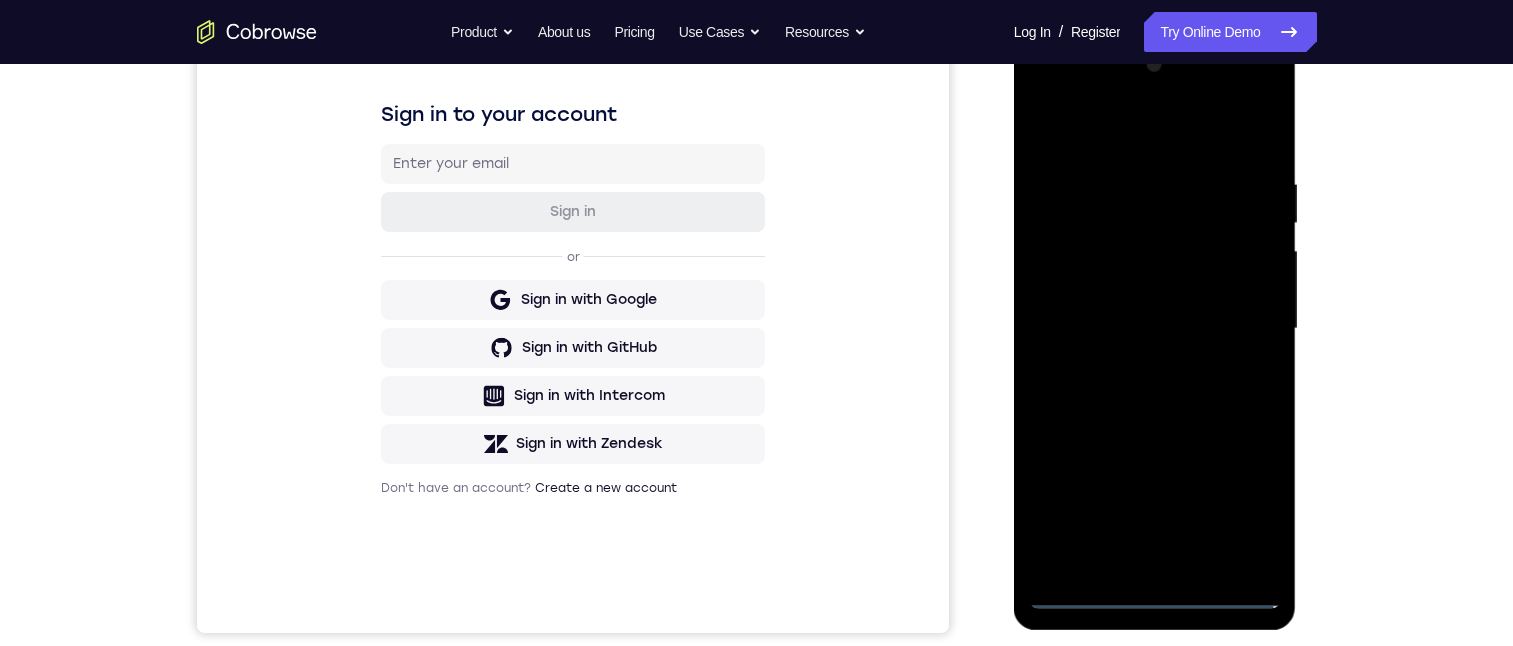 click at bounding box center (1155, 329) 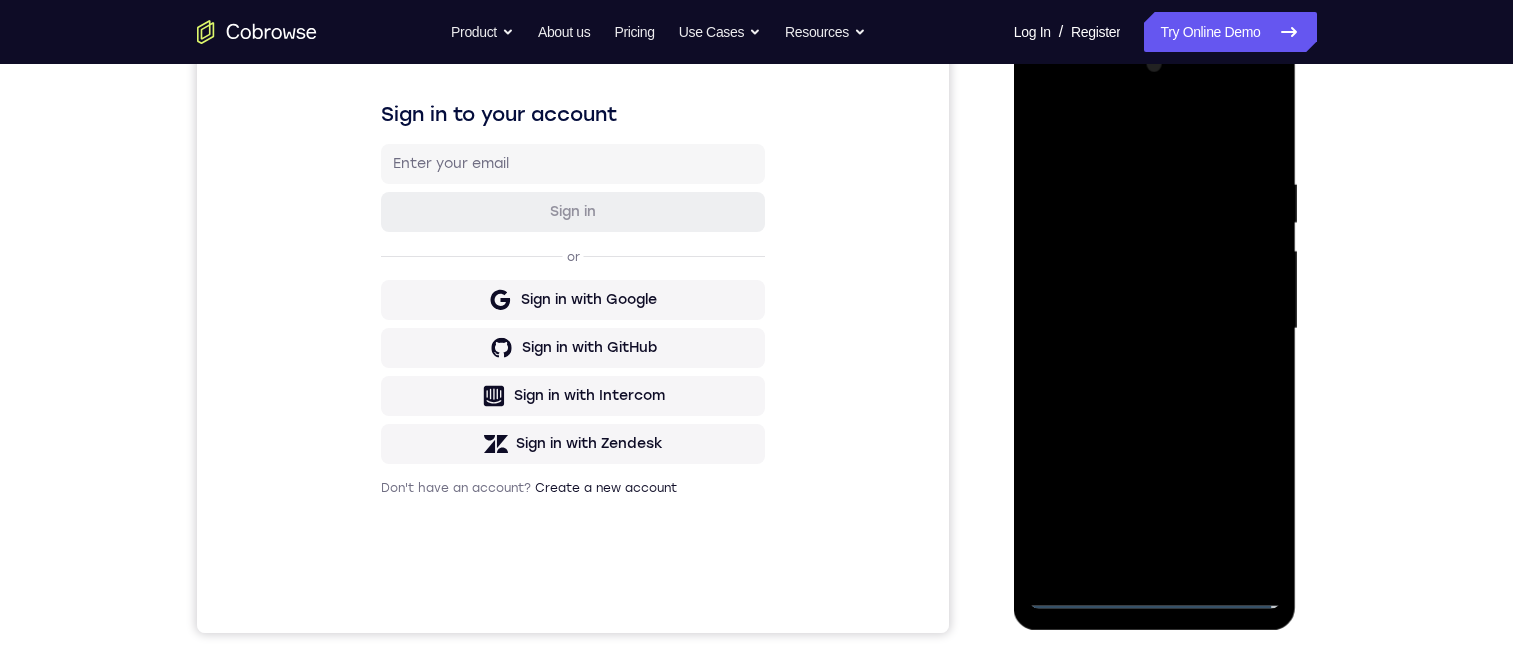 click at bounding box center [1155, 329] 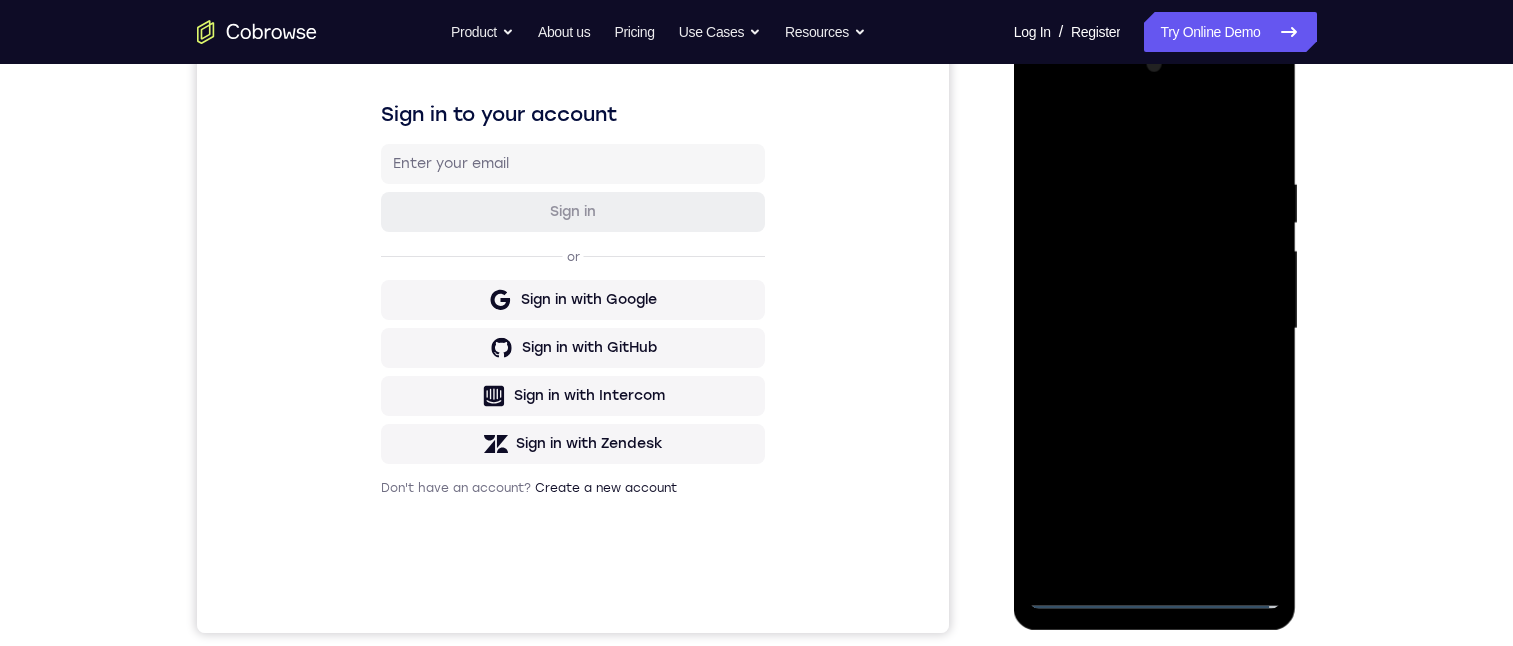 click at bounding box center (1155, 329) 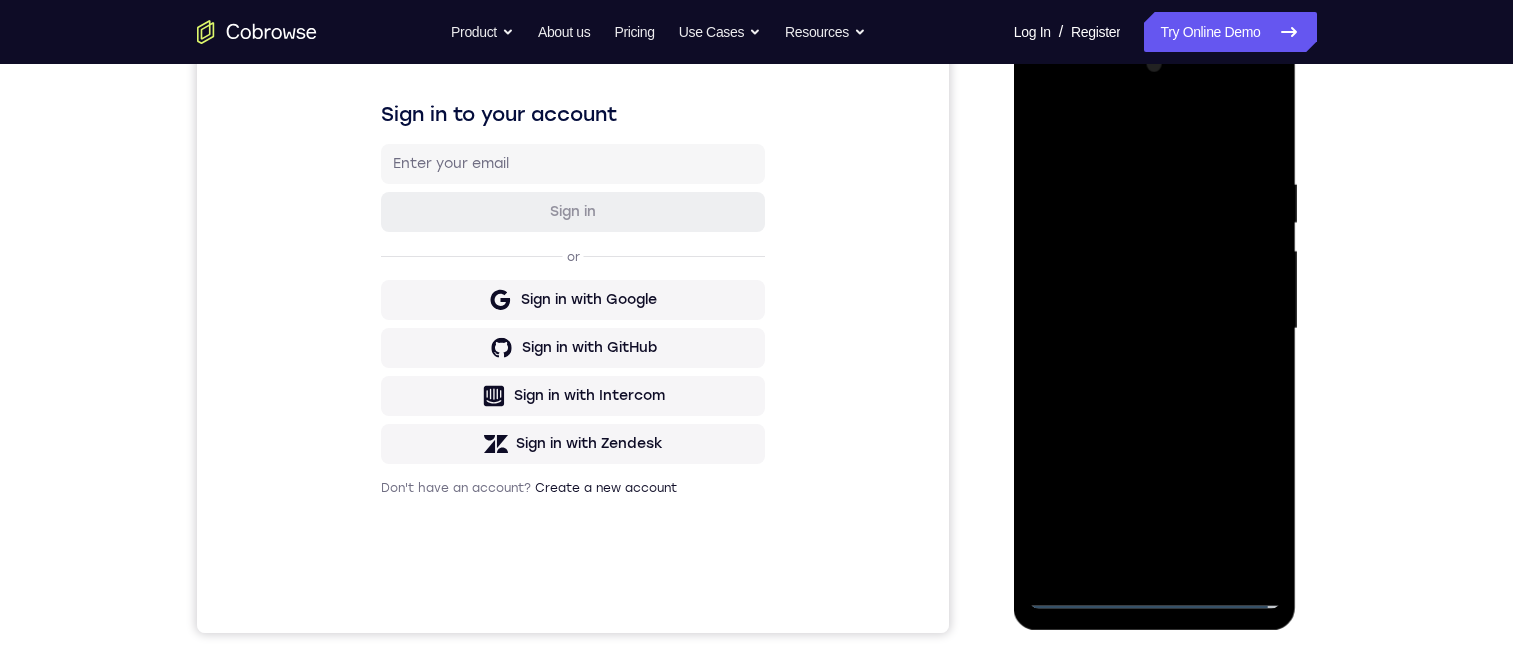 click at bounding box center [1155, 329] 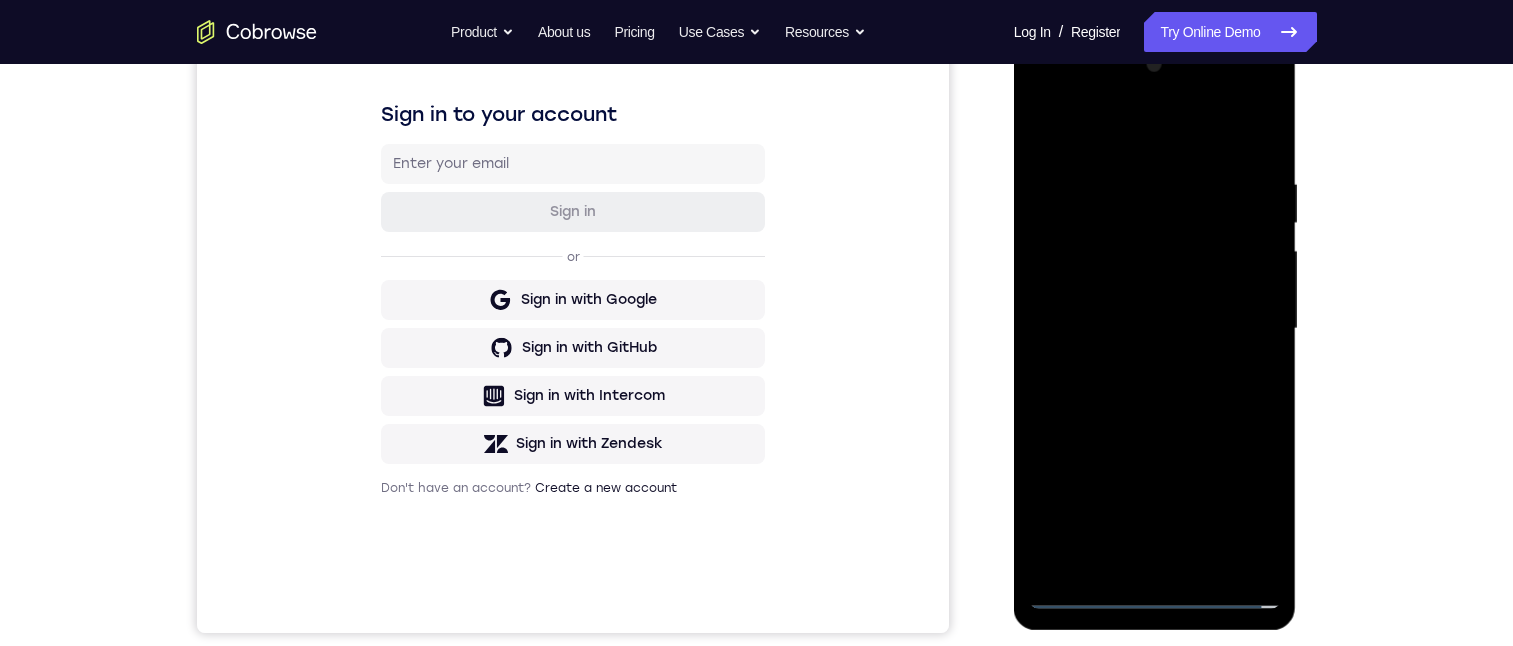 click at bounding box center [1155, 329] 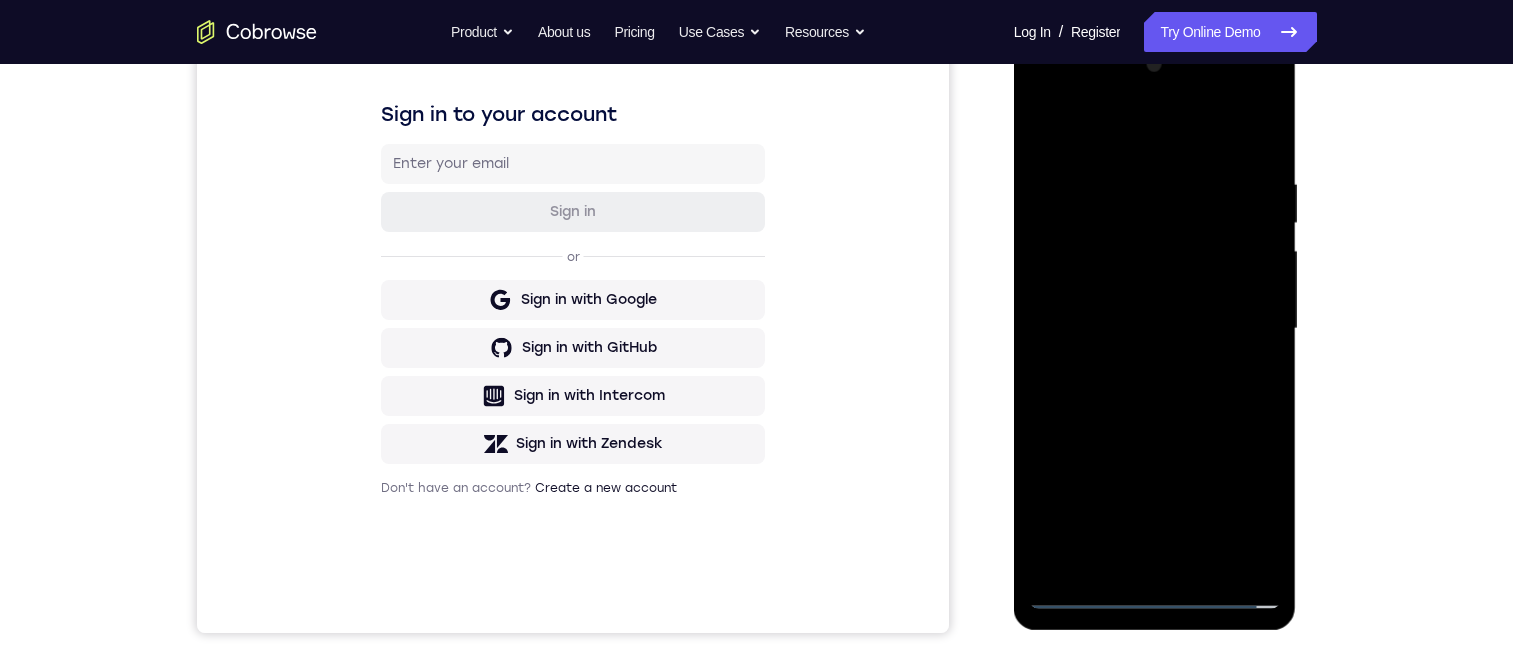 click at bounding box center (1155, 329) 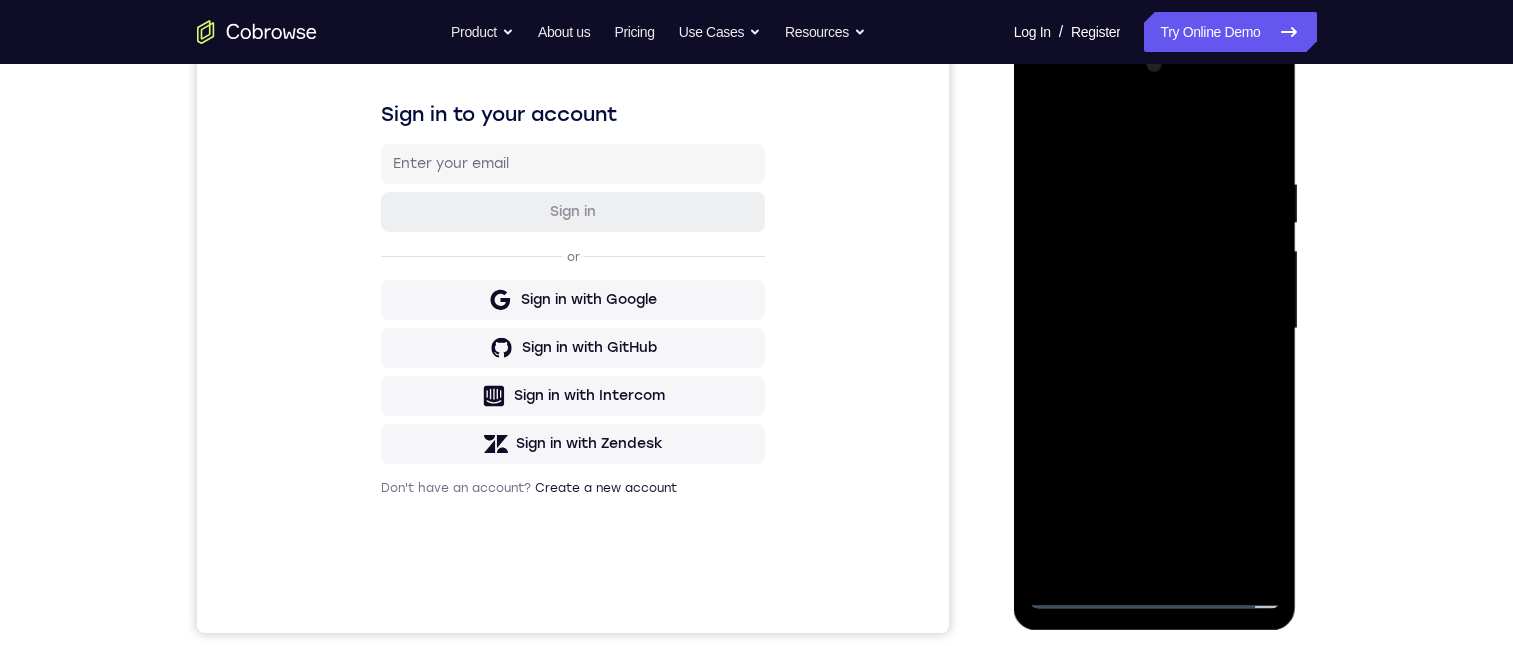 click at bounding box center (1155, 329) 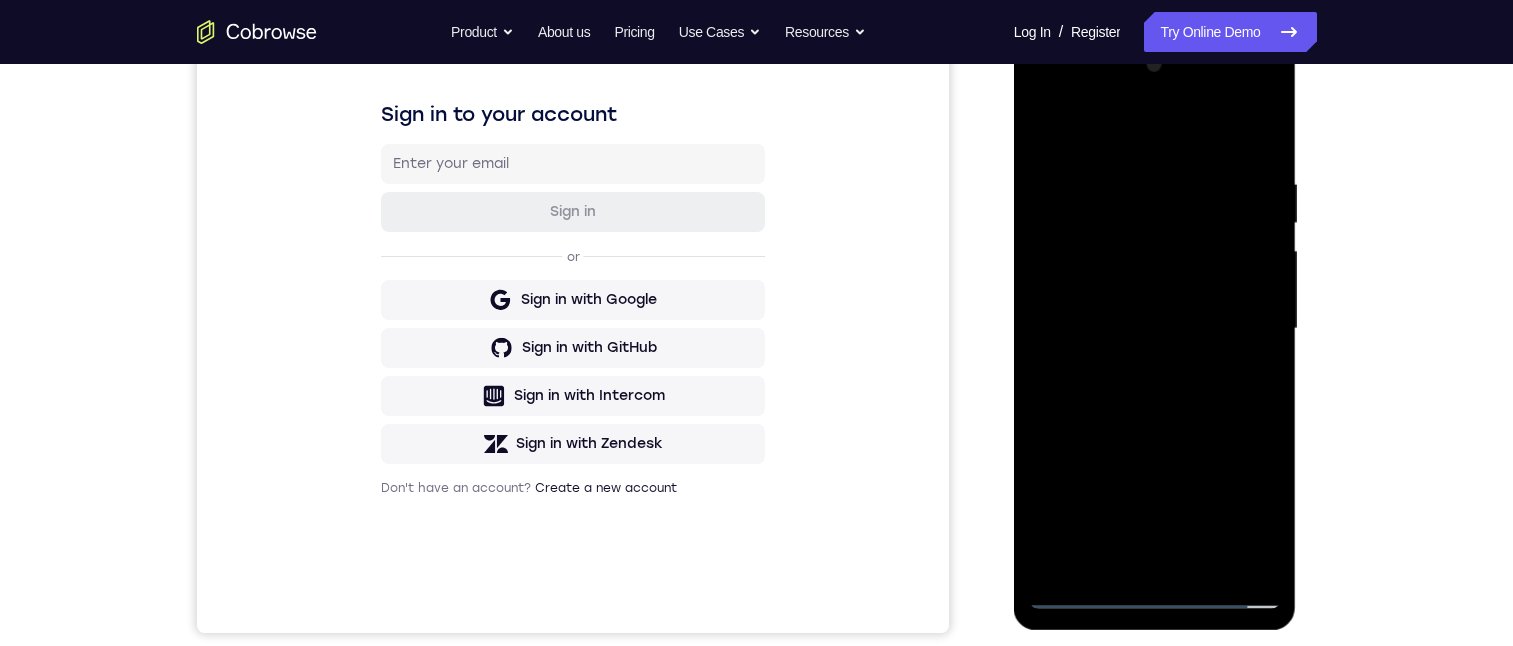 click at bounding box center [1155, 329] 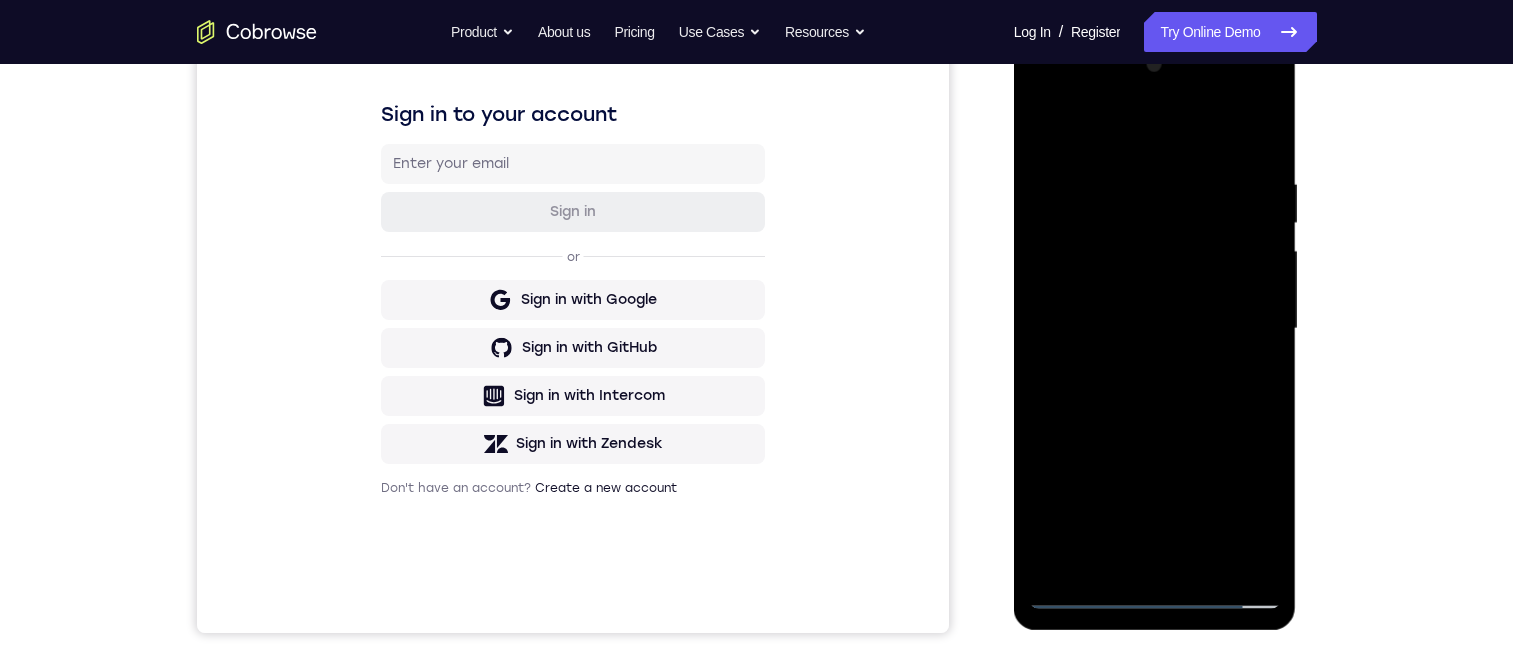 click at bounding box center [1155, 329] 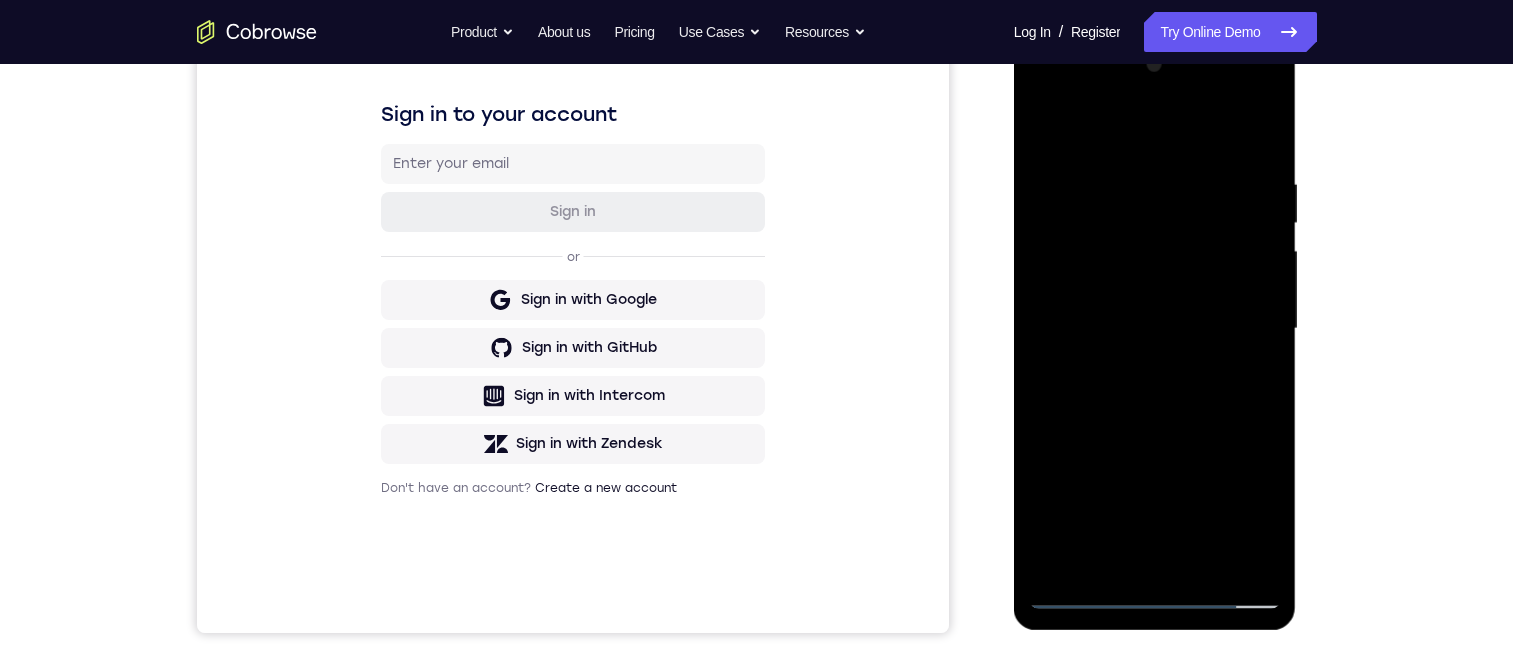 click at bounding box center (1155, 329) 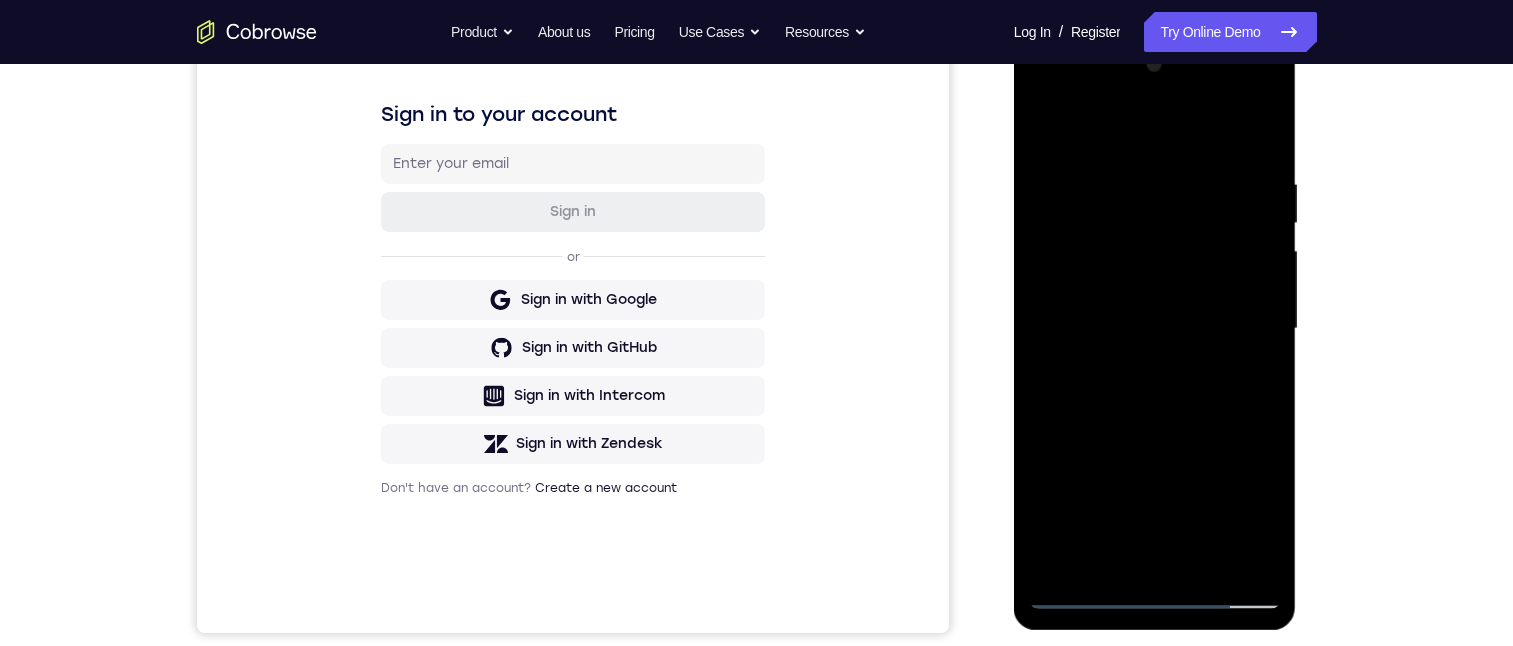 click at bounding box center (1155, 329) 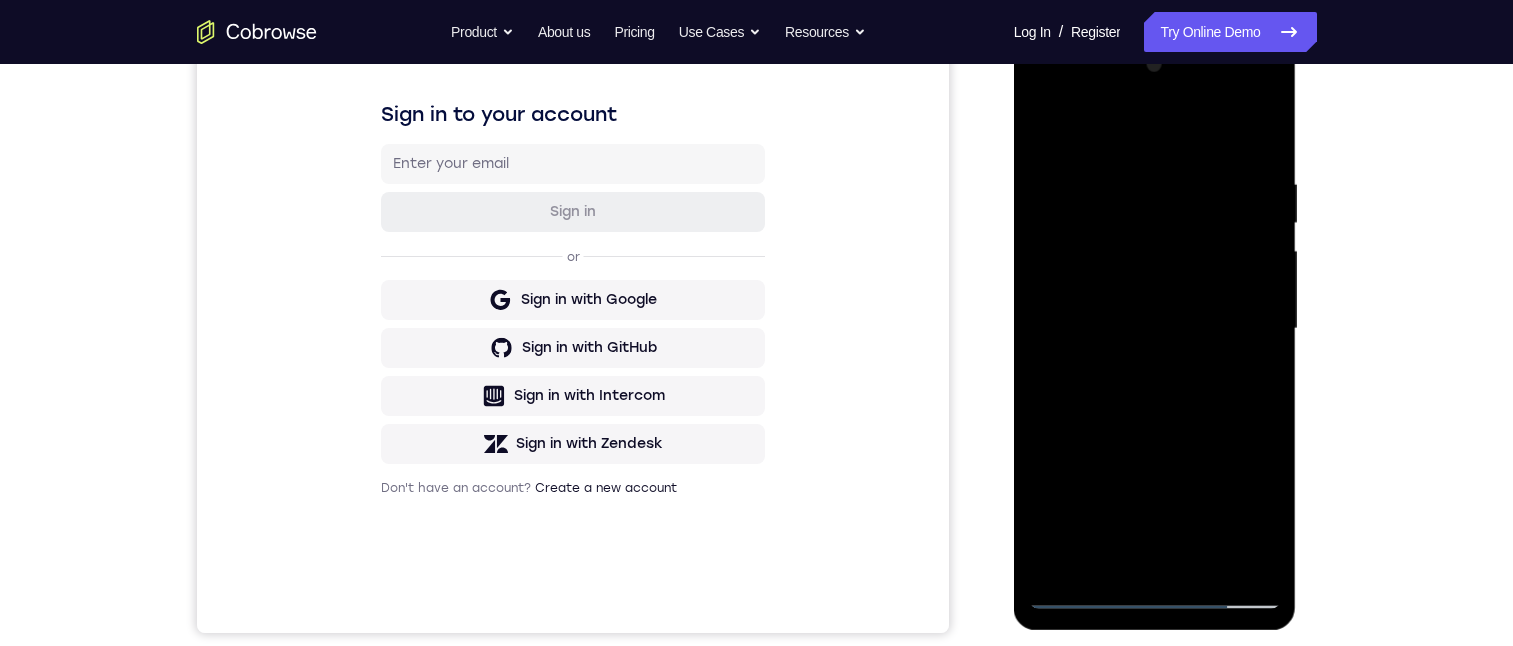 click at bounding box center [1155, 329] 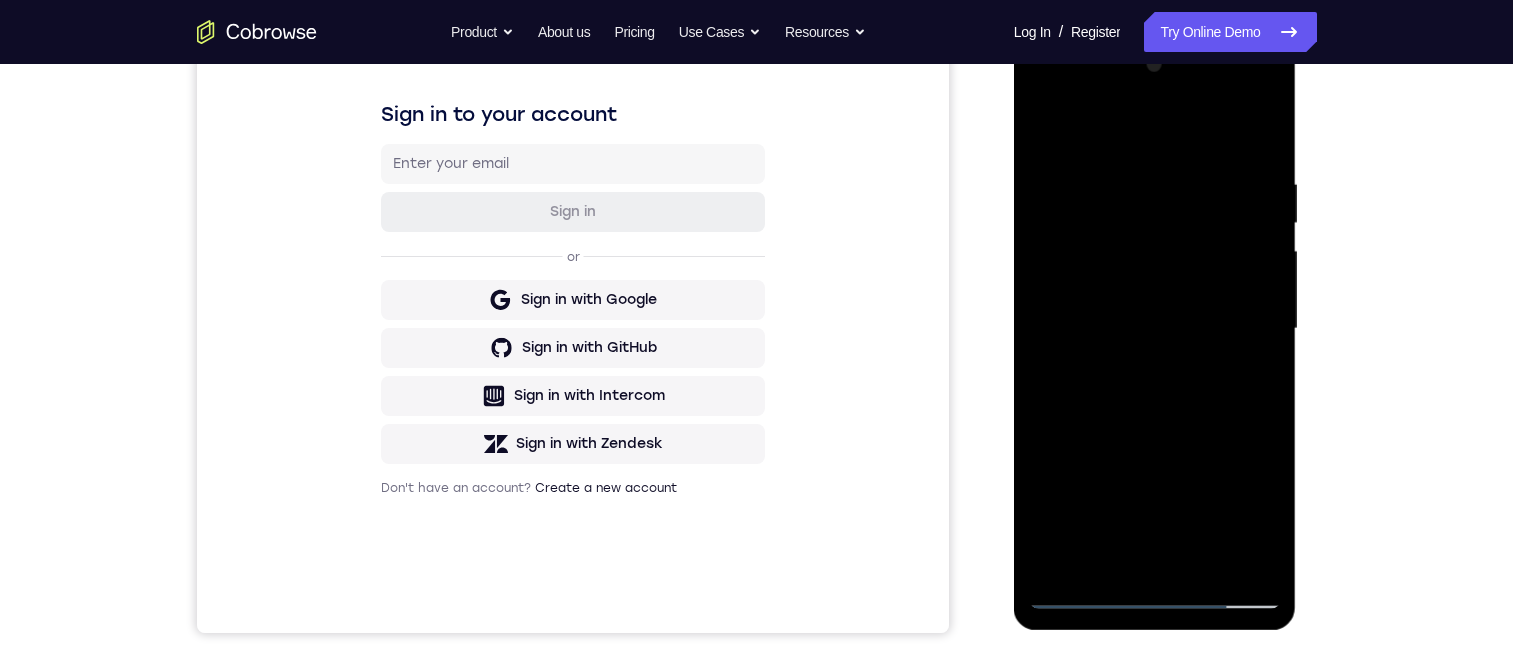 click at bounding box center (1155, 329) 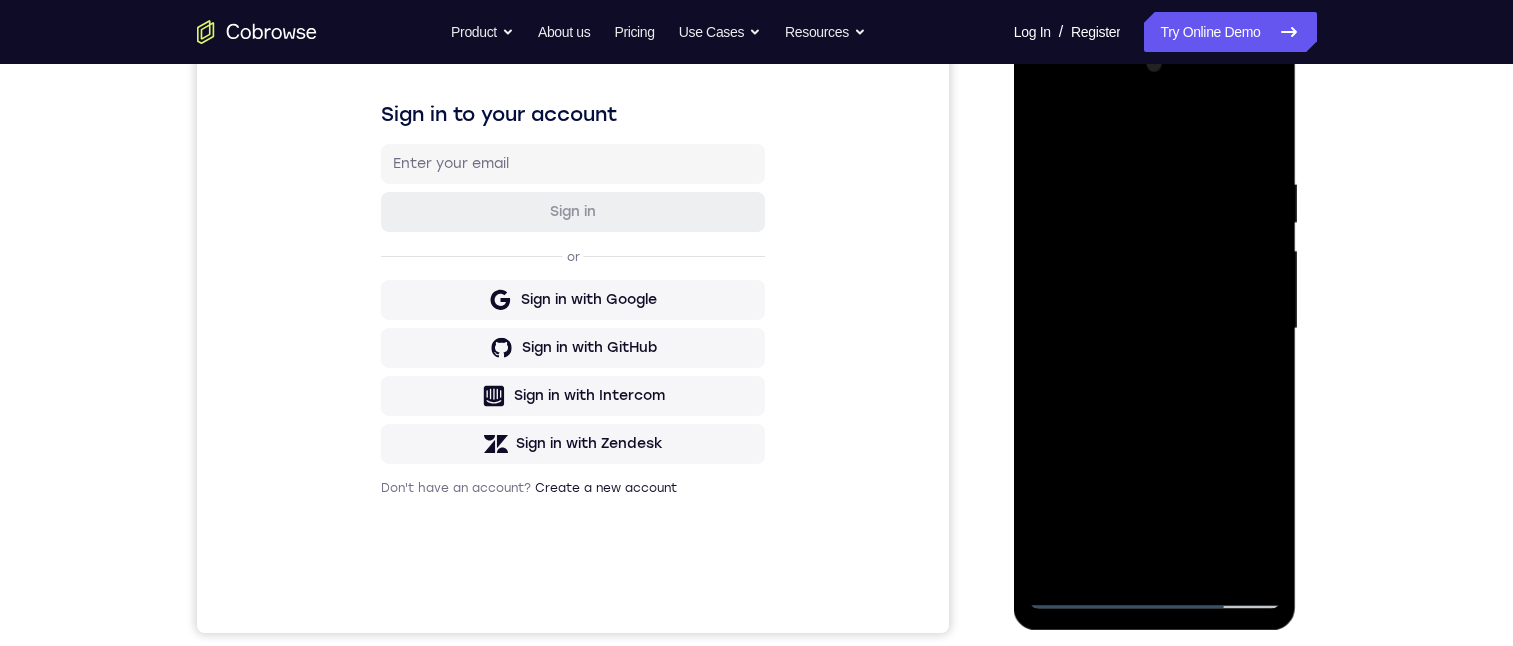 click at bounding box center [1155, 329] 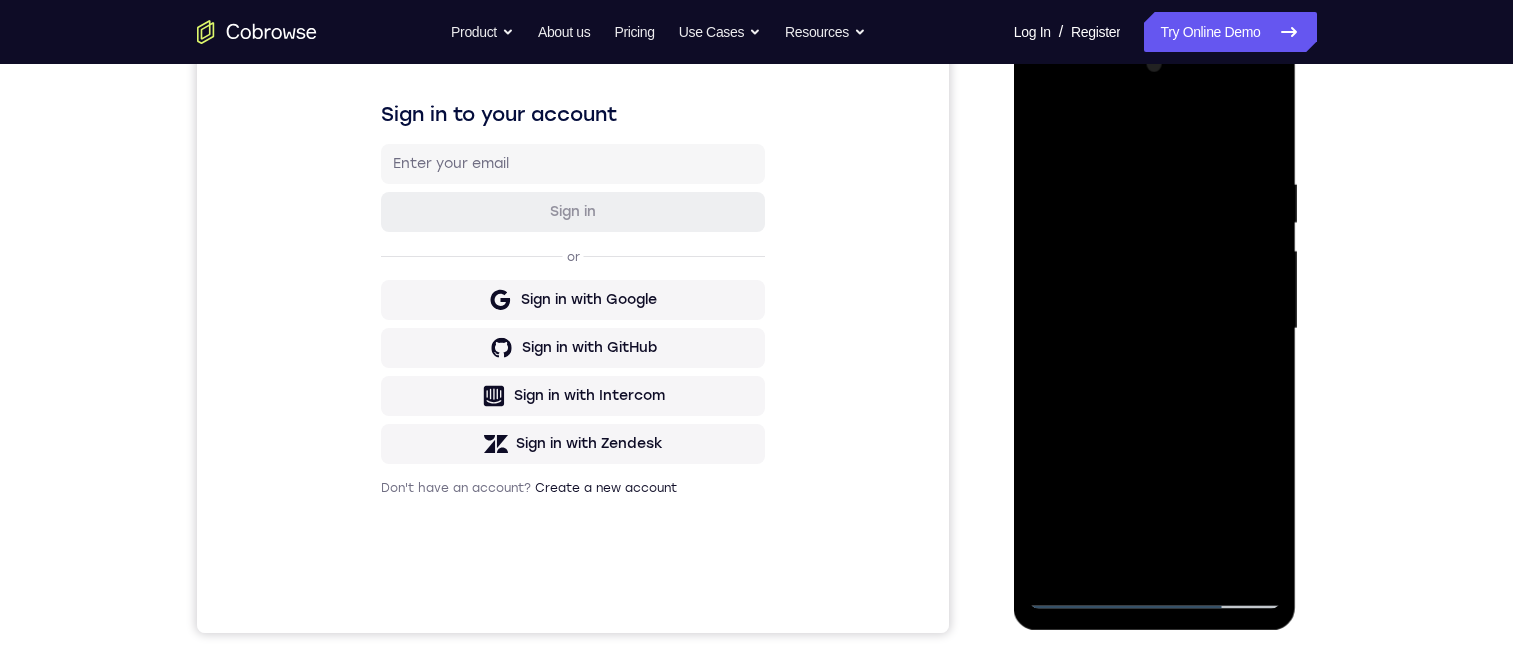 click at bounding box center (1155, 329) 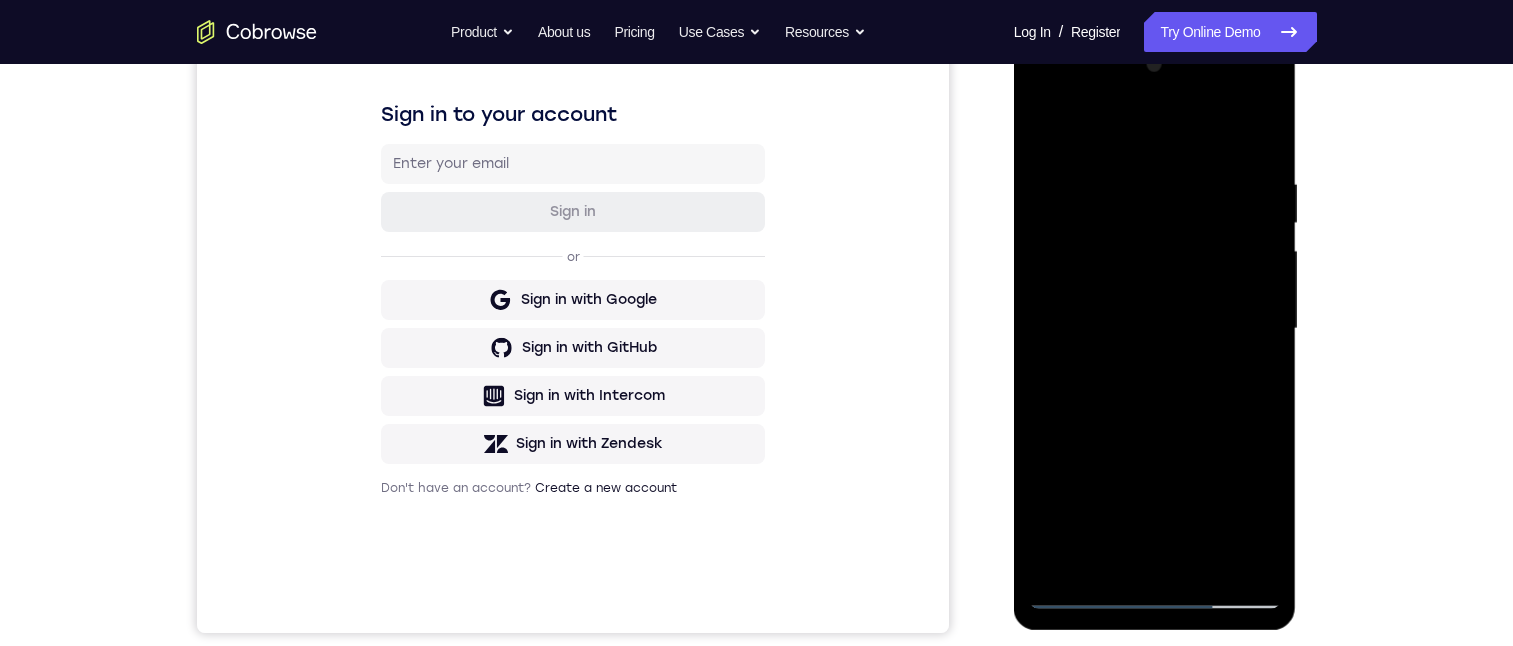 click at bounding box center [1155, 329] 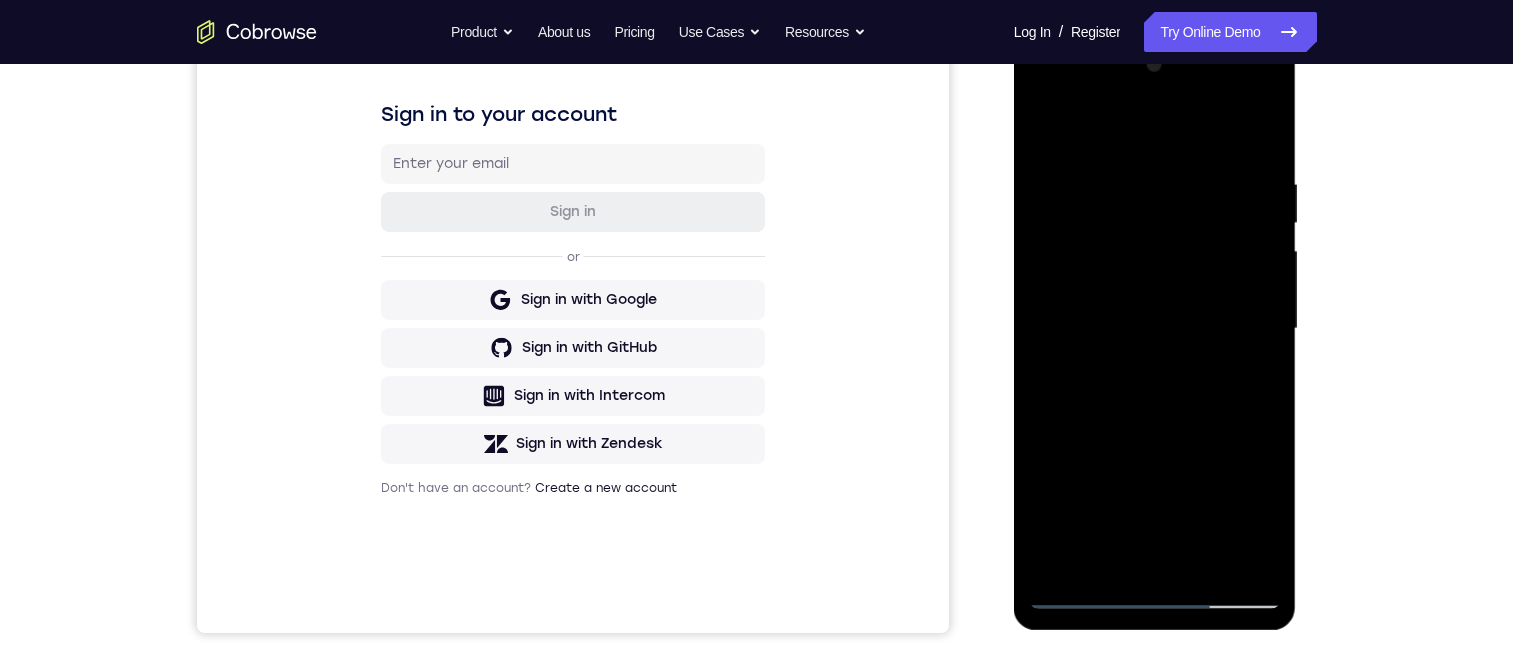 click at bounding box center [1155, 329] 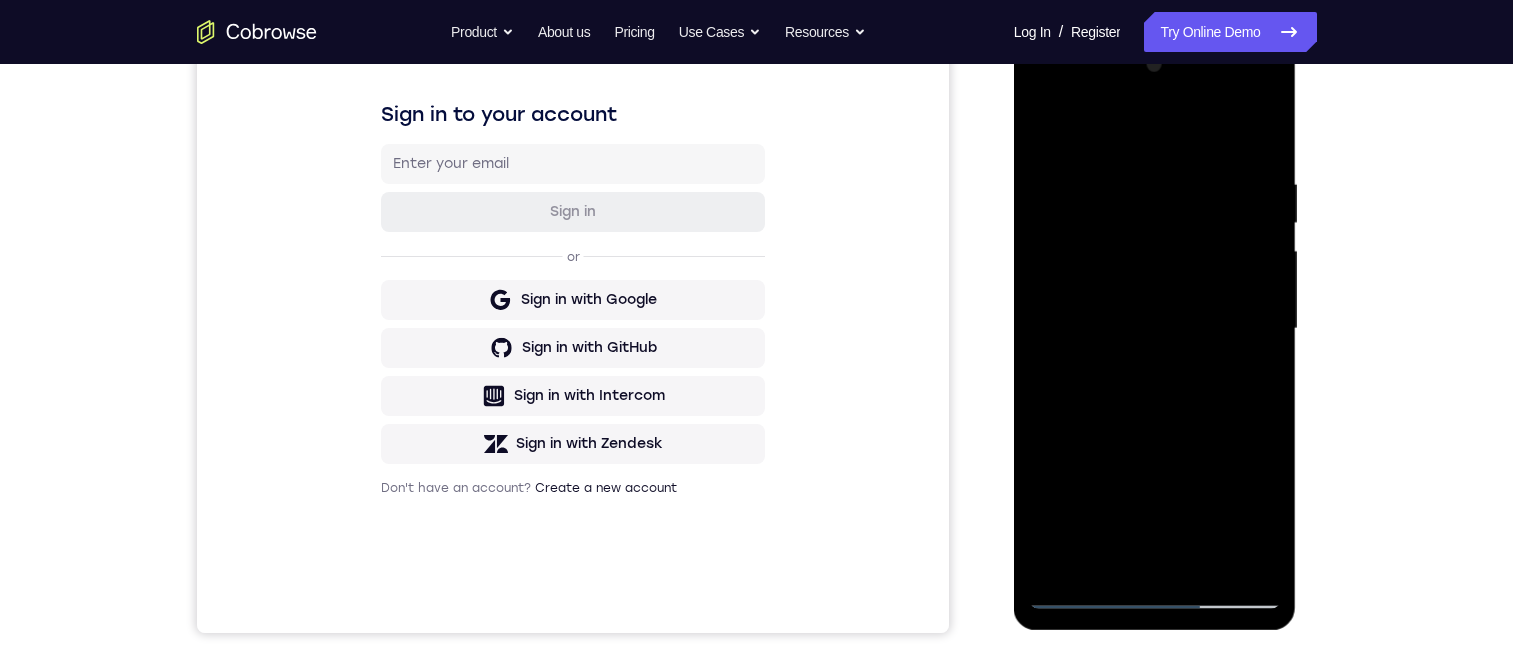 click at bounding box center (1155, 329) 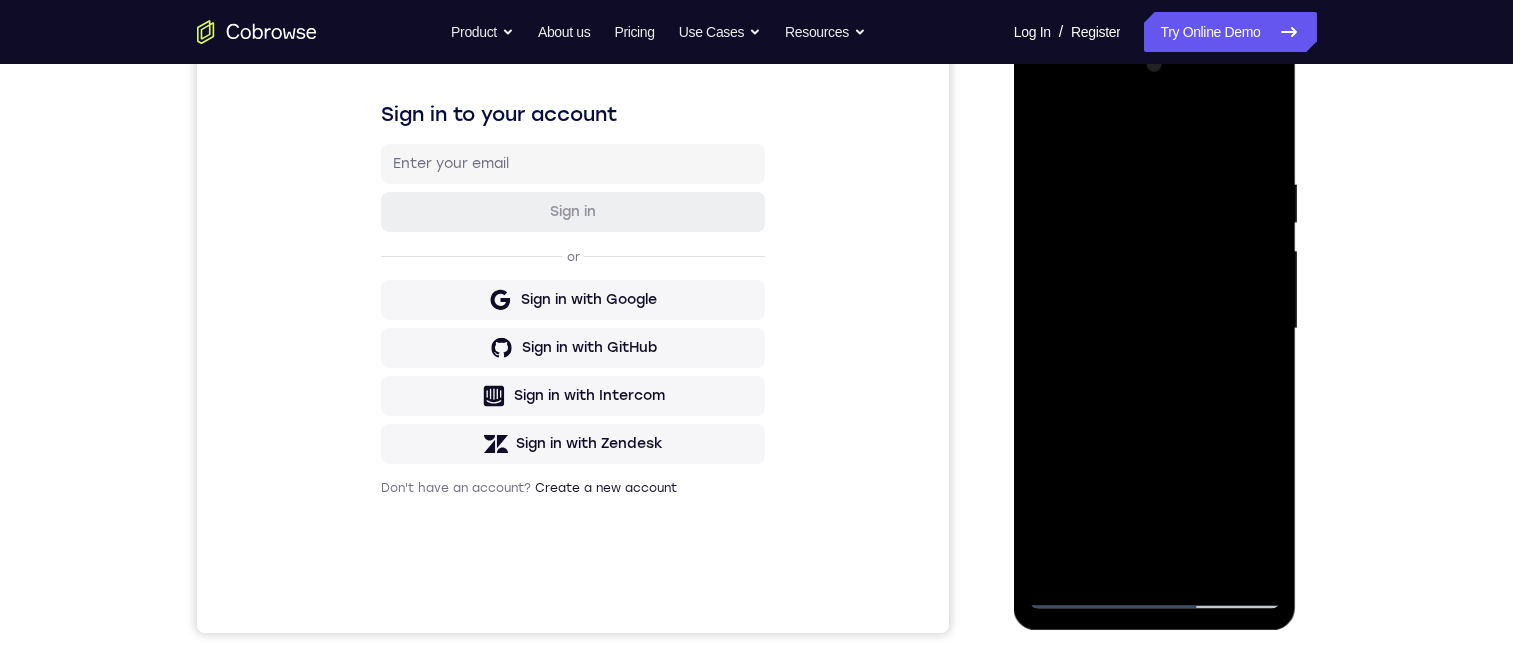 click at bounding box center [1155, 329] 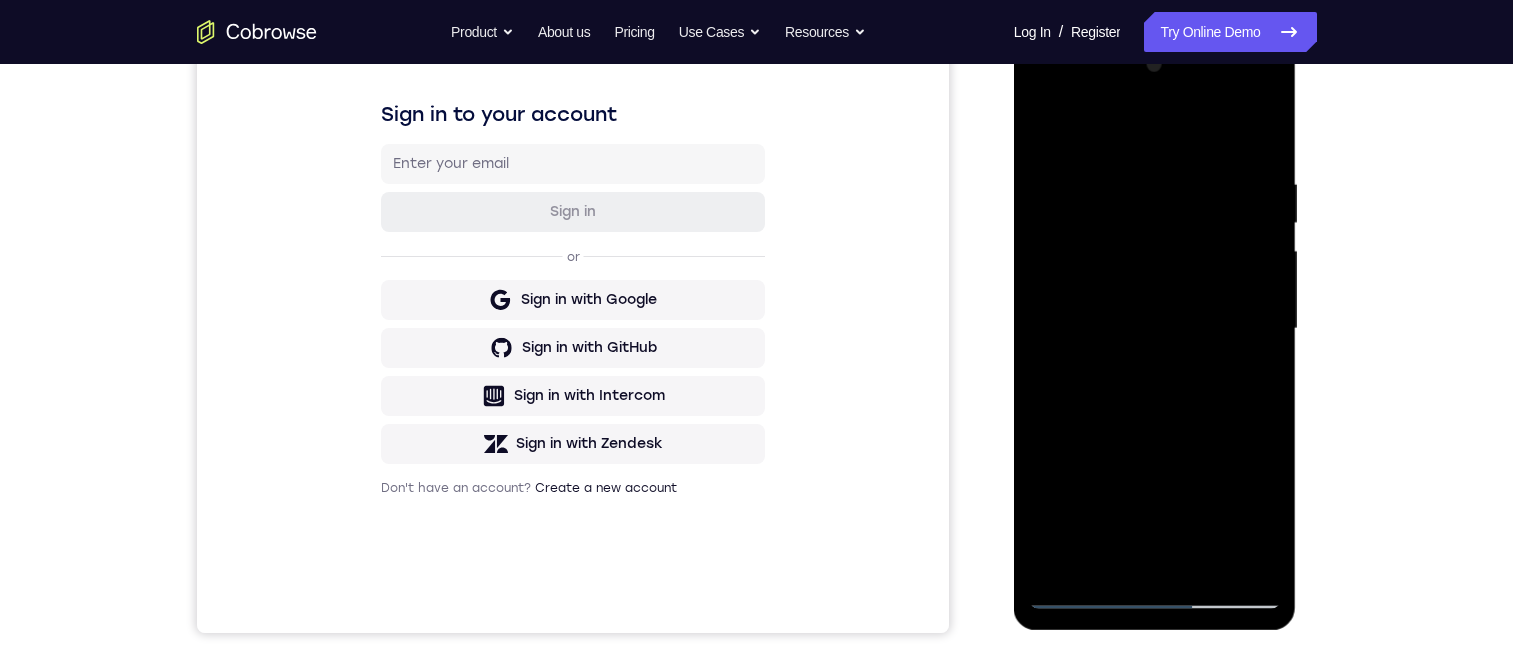 click at bounding box center (1155, 329) 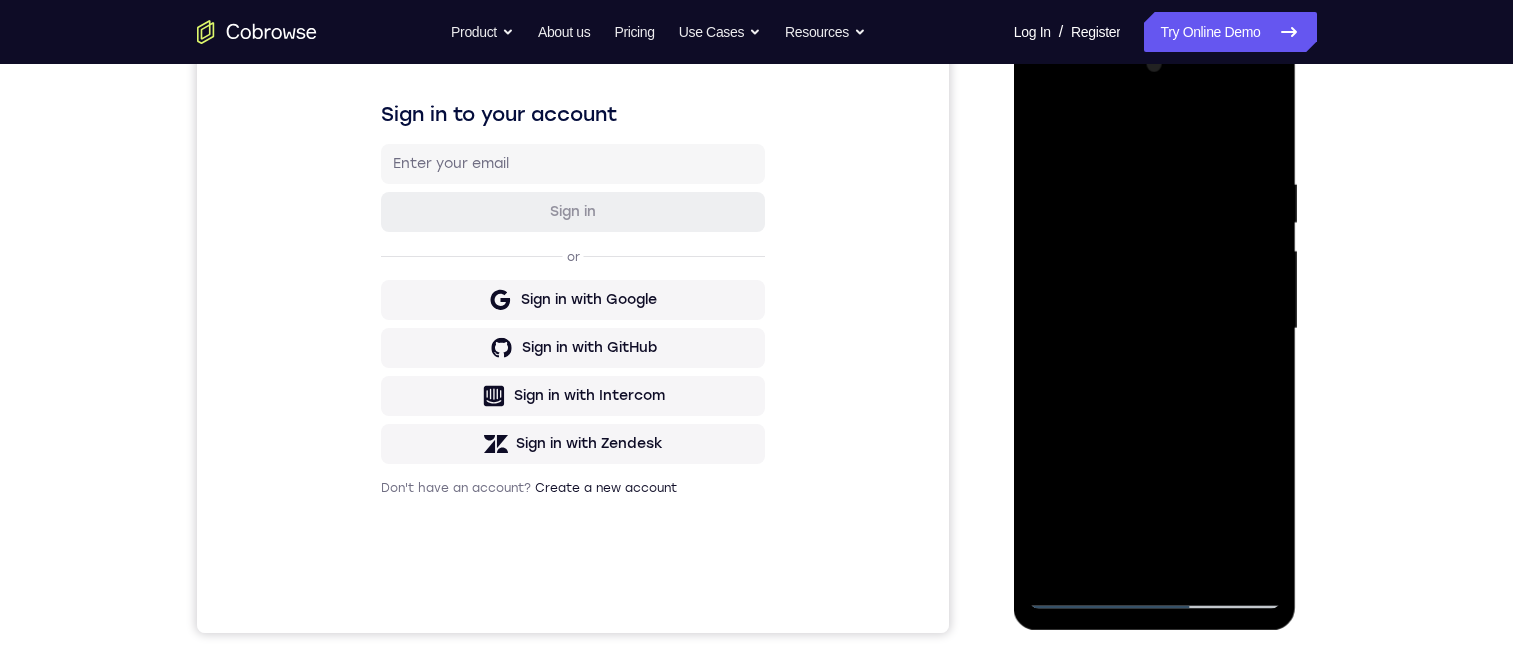 click at bounding box center (1155, 329) 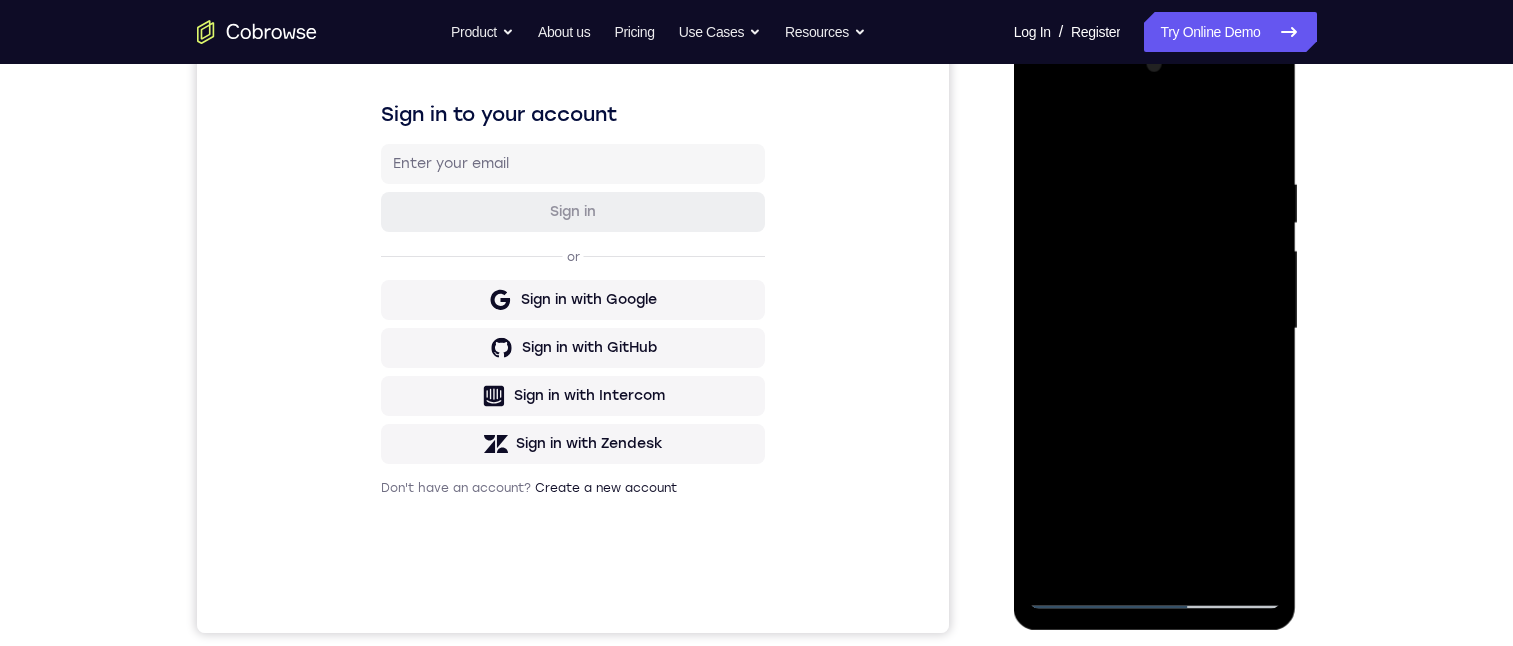 click at bounding box center [1155, 329] 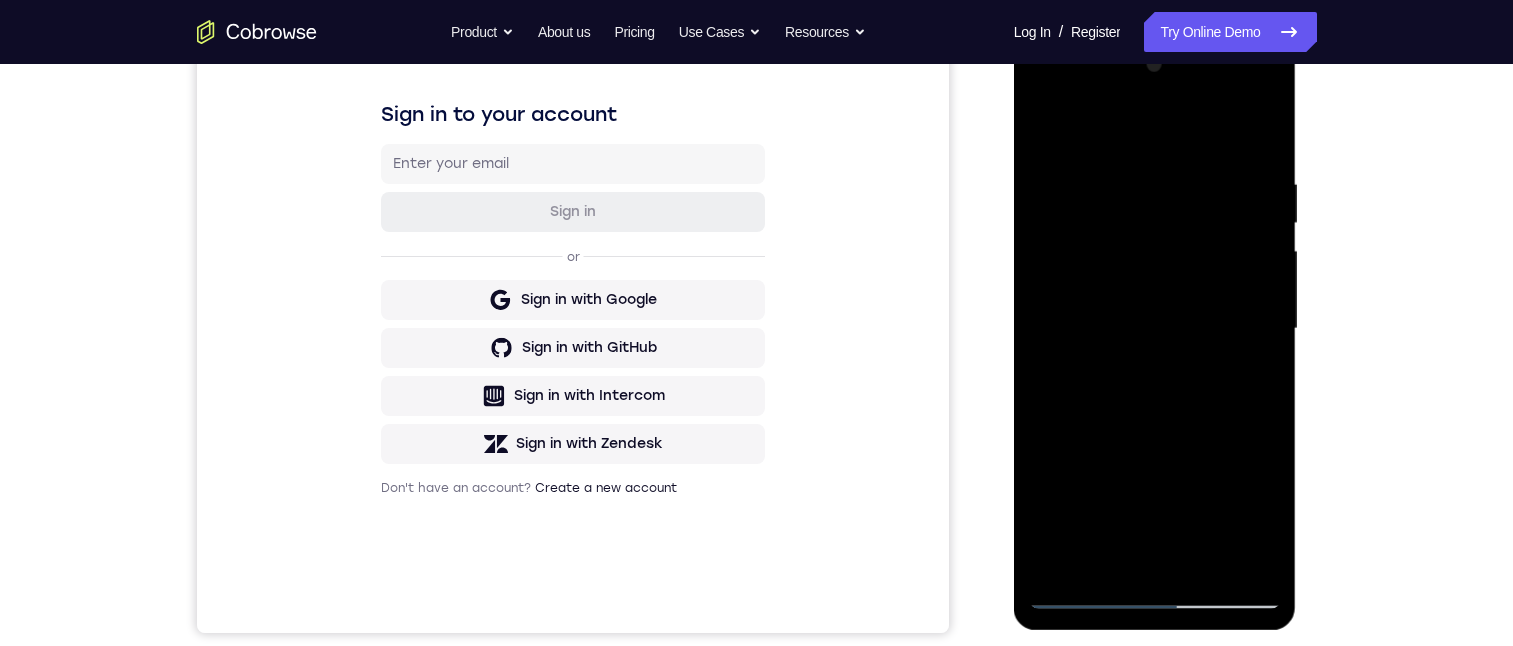 click at bounding box center (1155, 329) 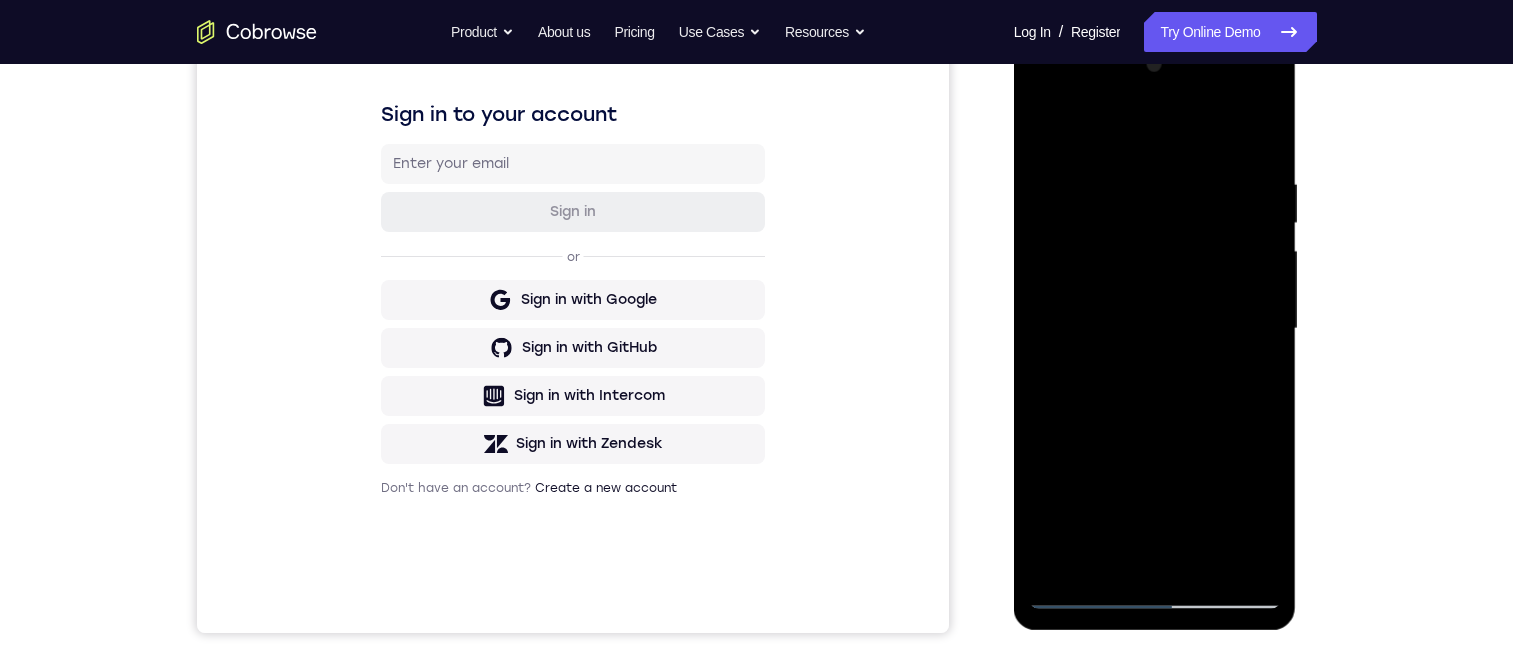 click at bounding box center (1155, 329) 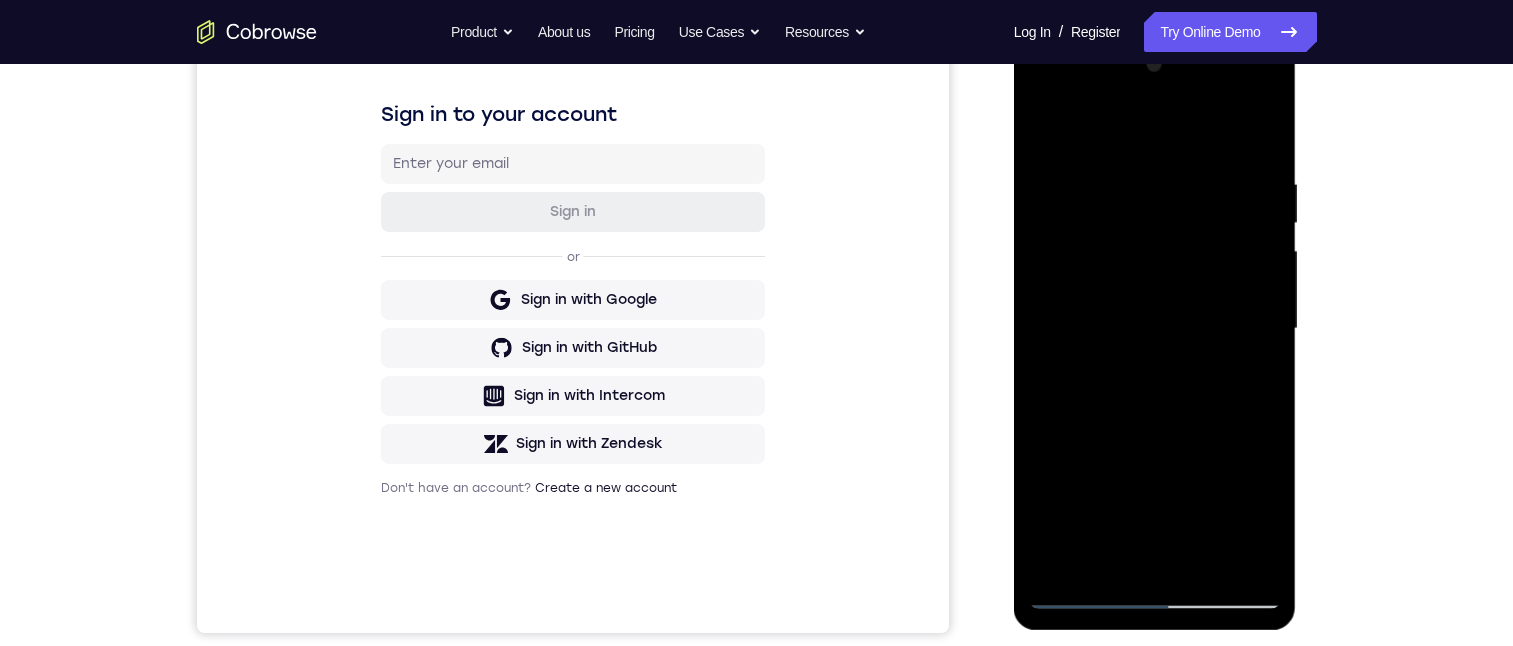click at bounding box center [1155, 329] 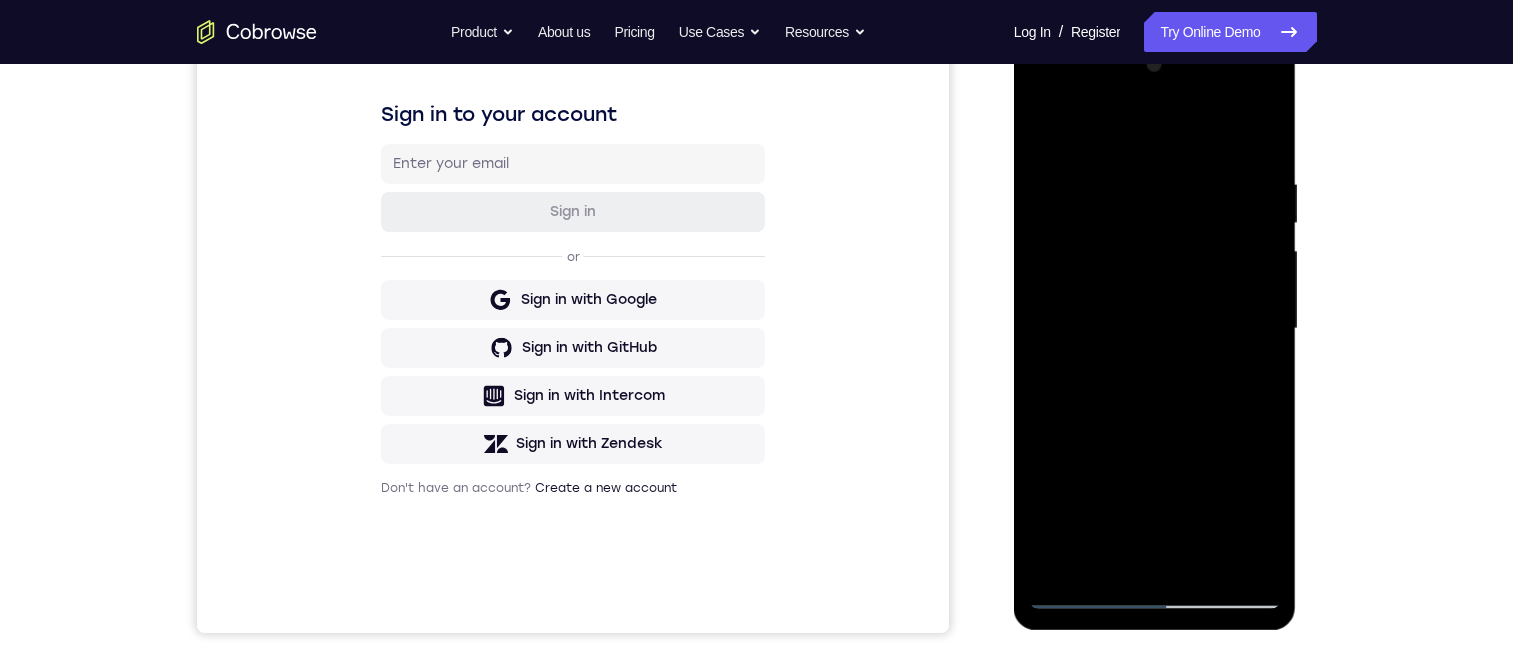 click at bounding box center (1155, 329) 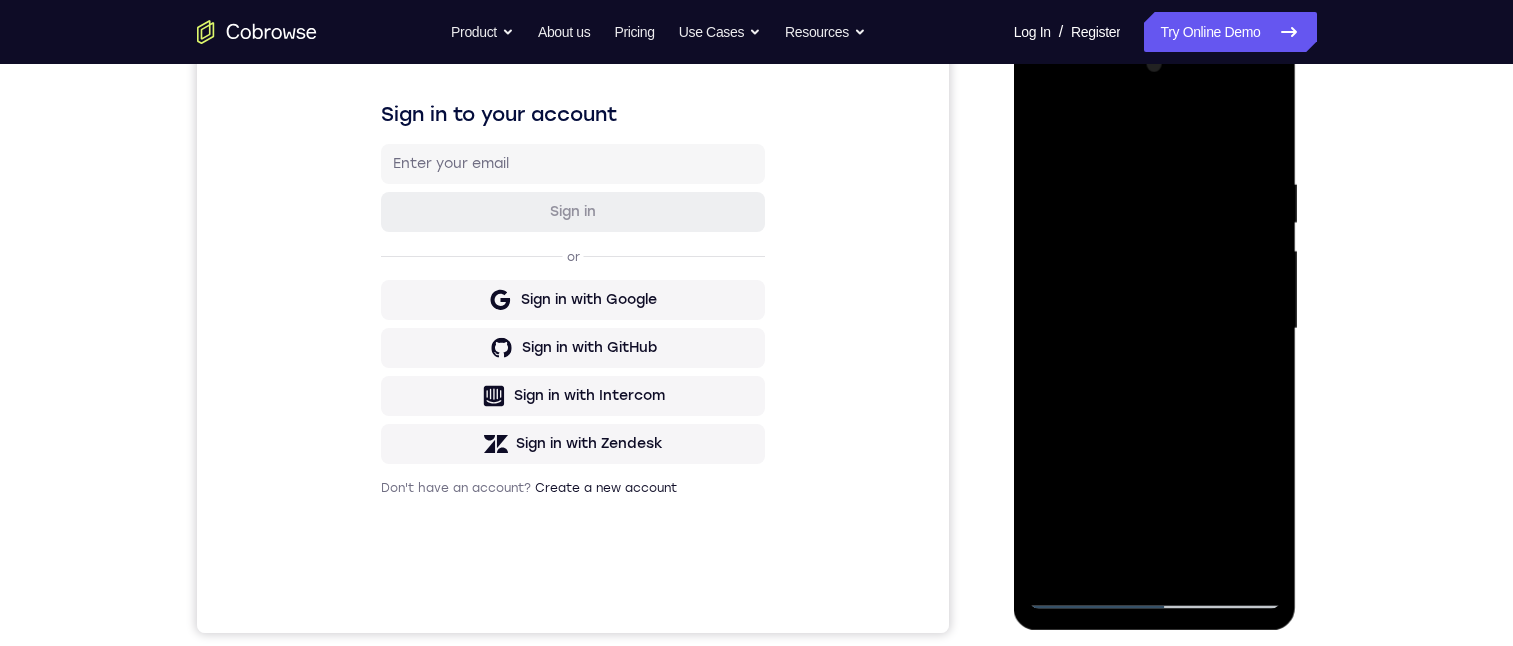 click at bounding box center [1155, 329] 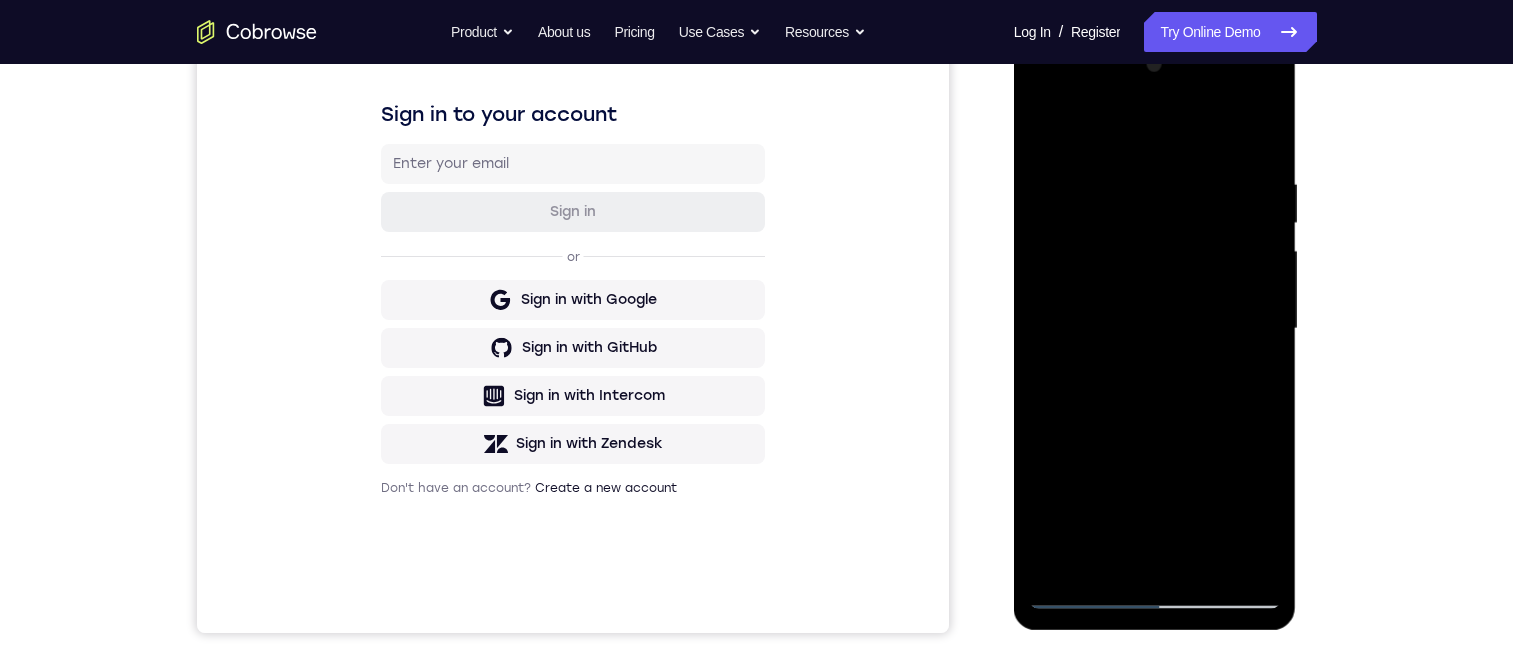 click at bounding box center [1155, 329] 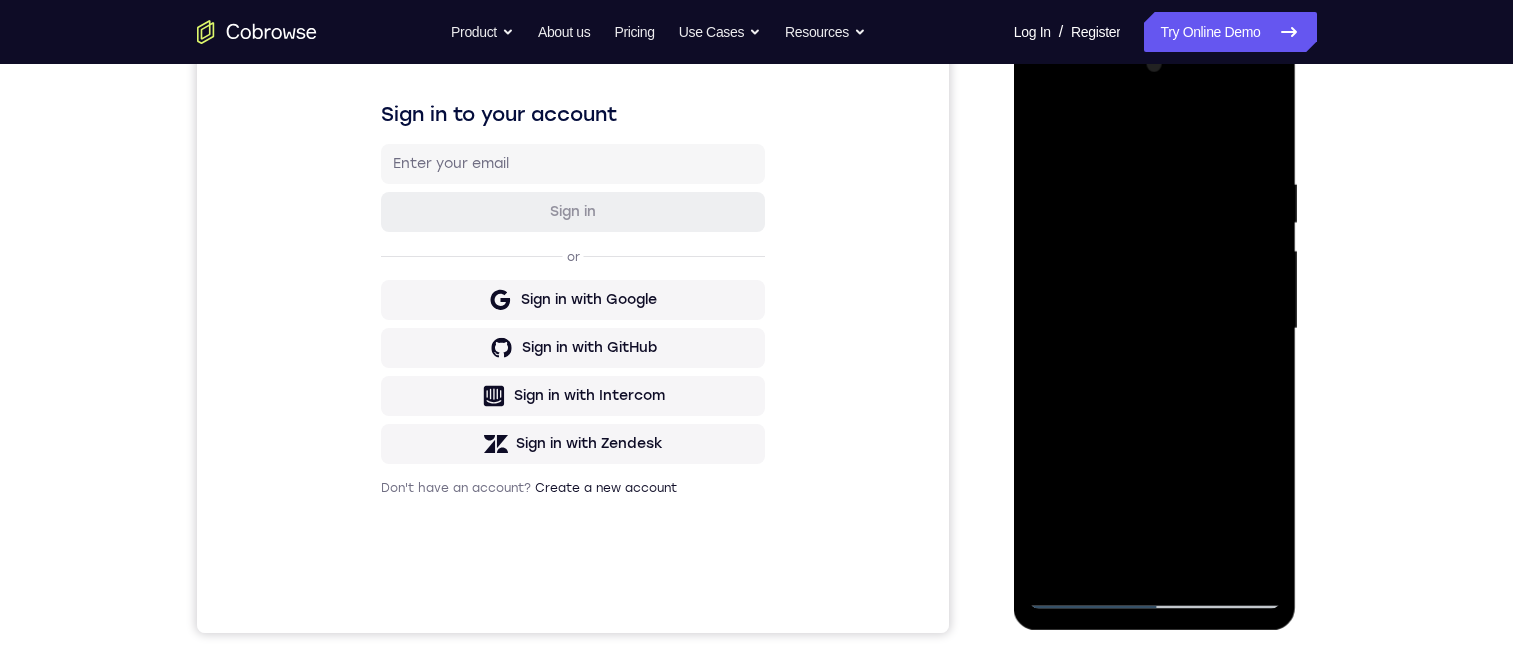 click at bounding box center [1155, 329] 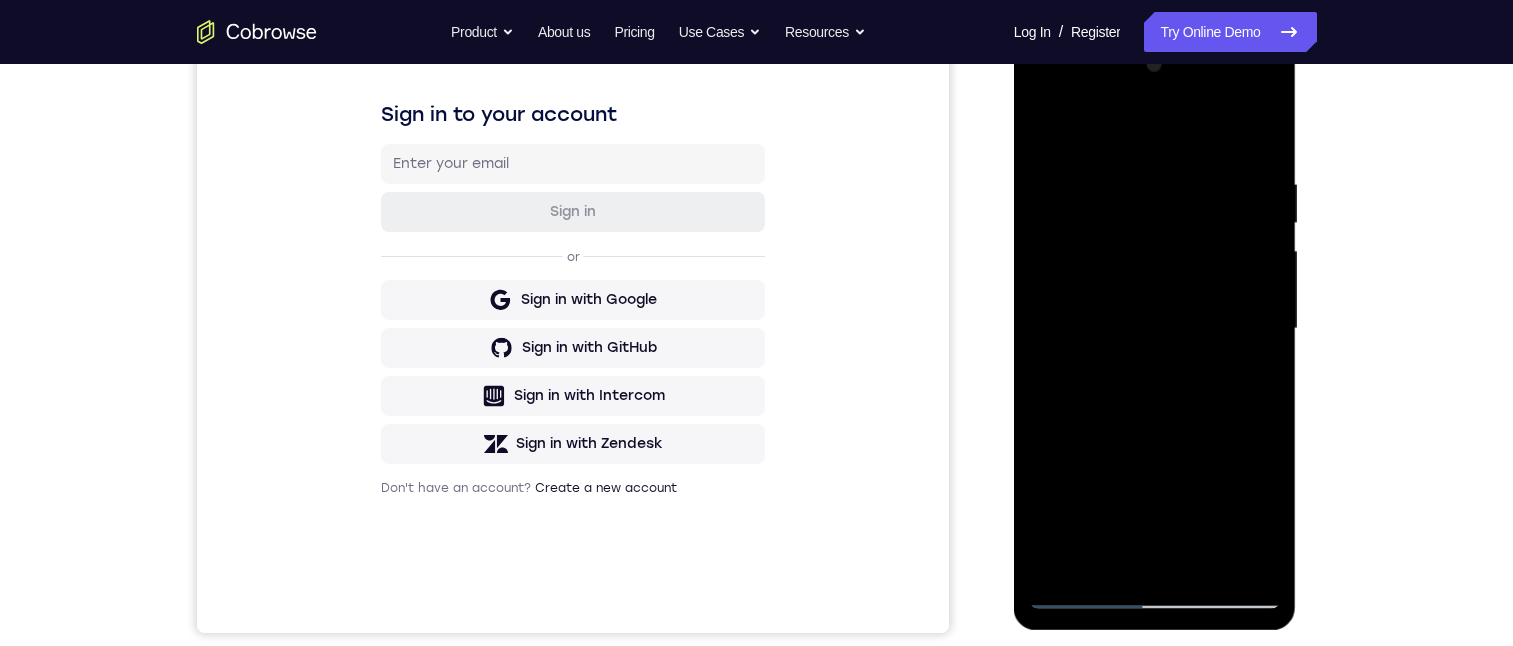 drag, startPoint x: 1209, startPoint y: 370, endPoint x: 1107, endPoint y: 561, distance: 216.52945 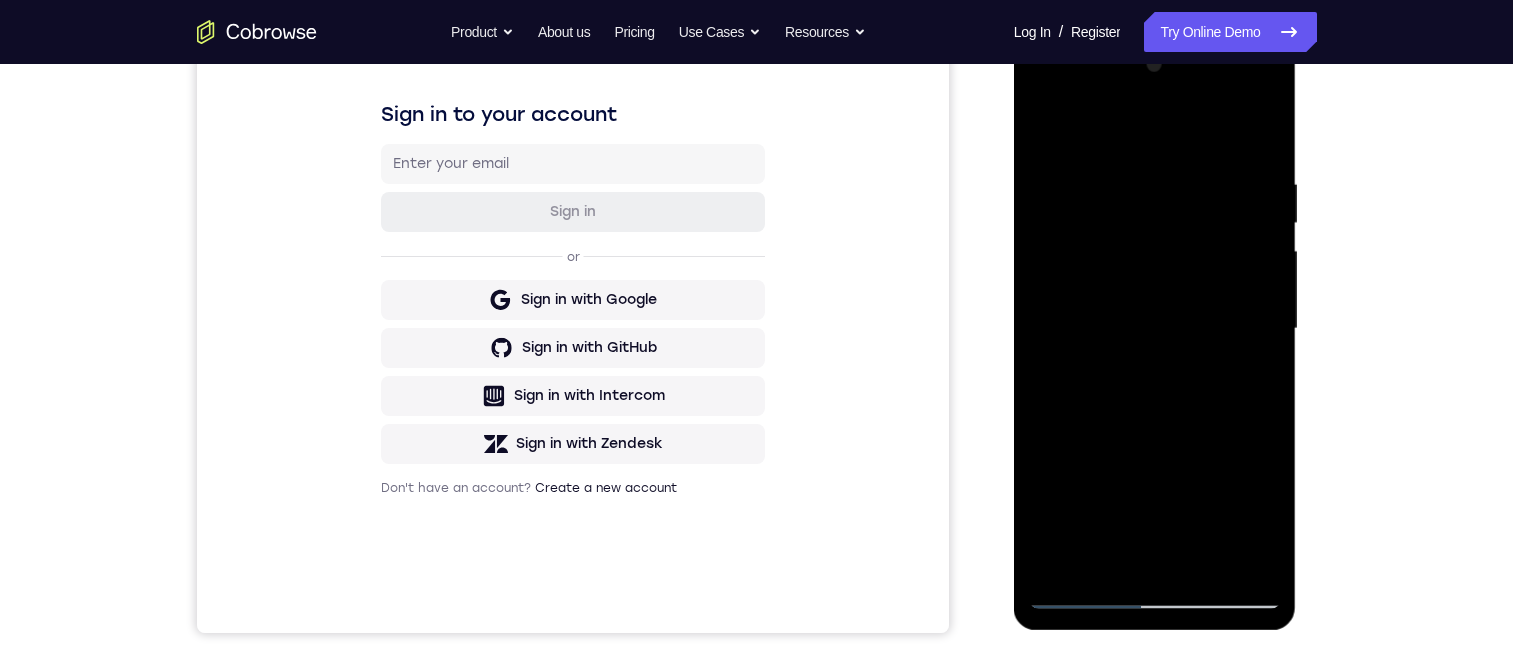 drag, startPoint x: 1107, startPoint y: 561, endPoint x: 1118, endPoint y: 456, distance: 105.574615 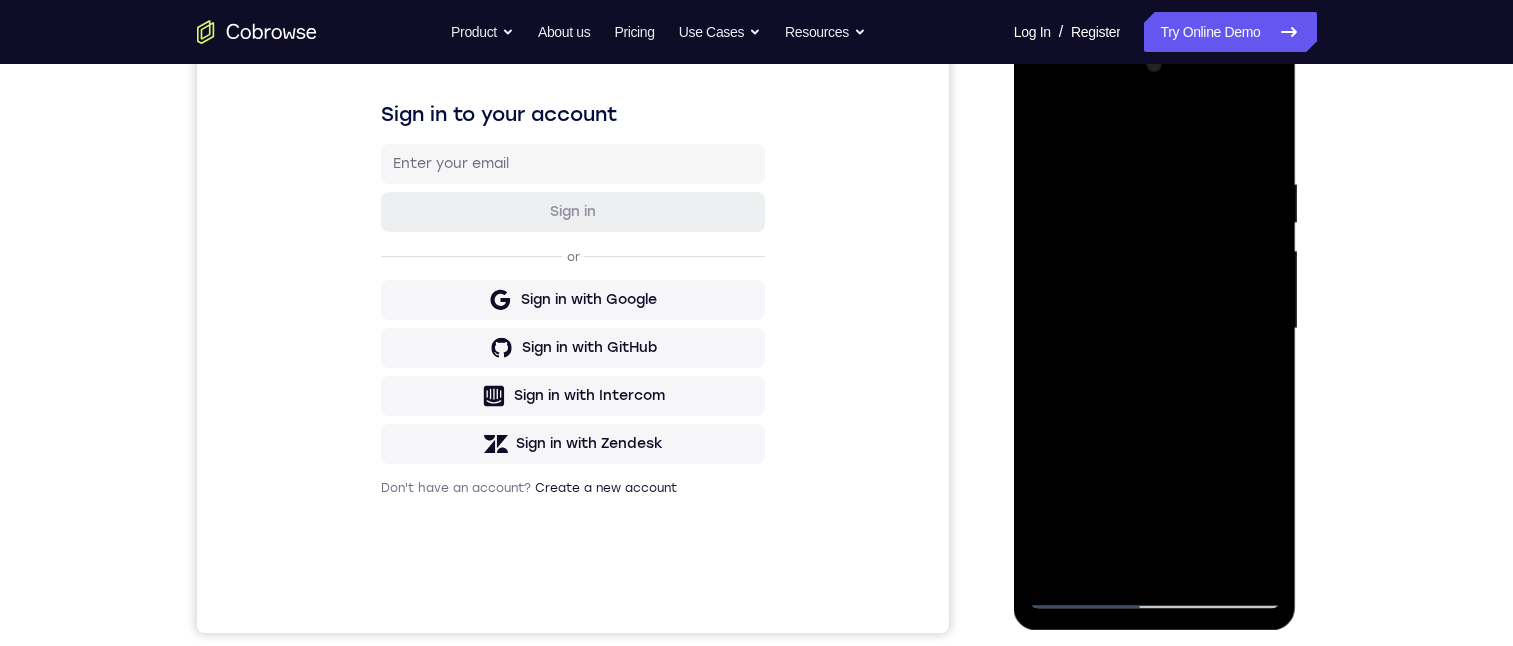 click at bounding box center (1155, 329) 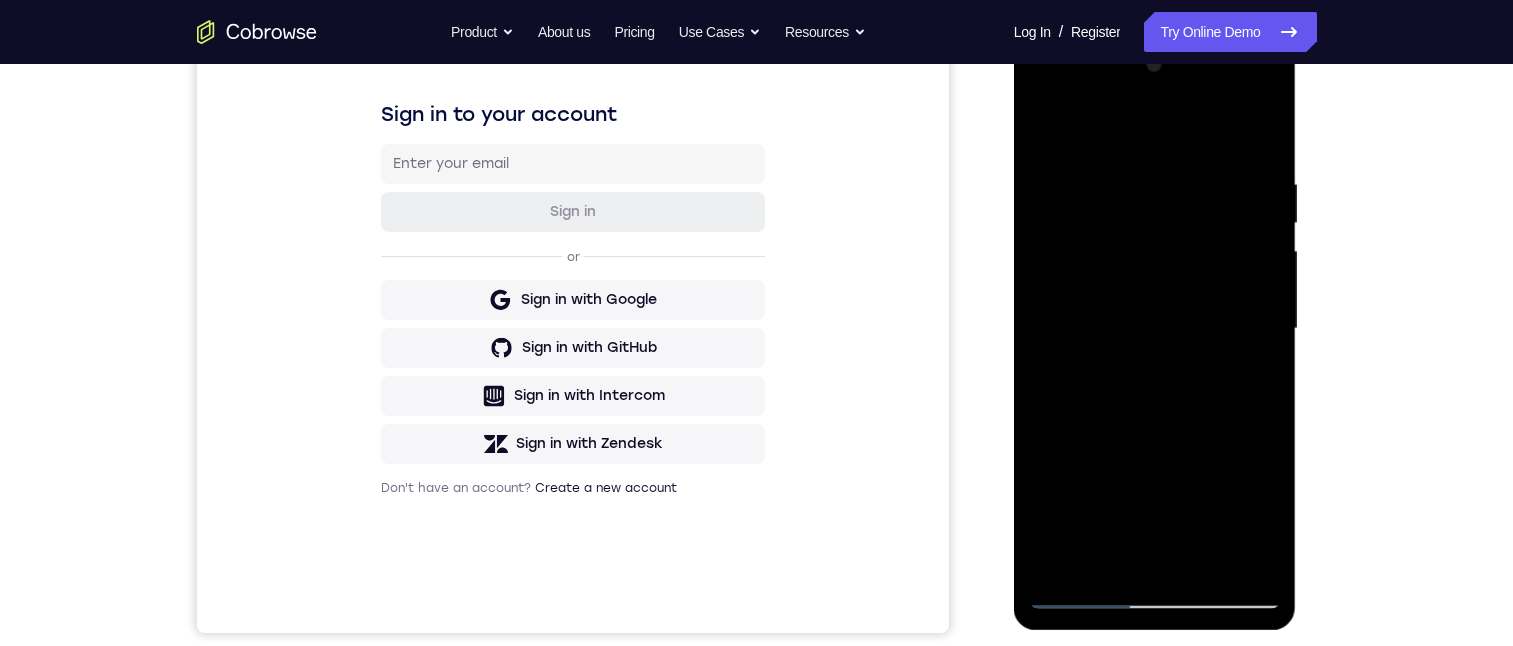 click at bounding box center [1155, 329] 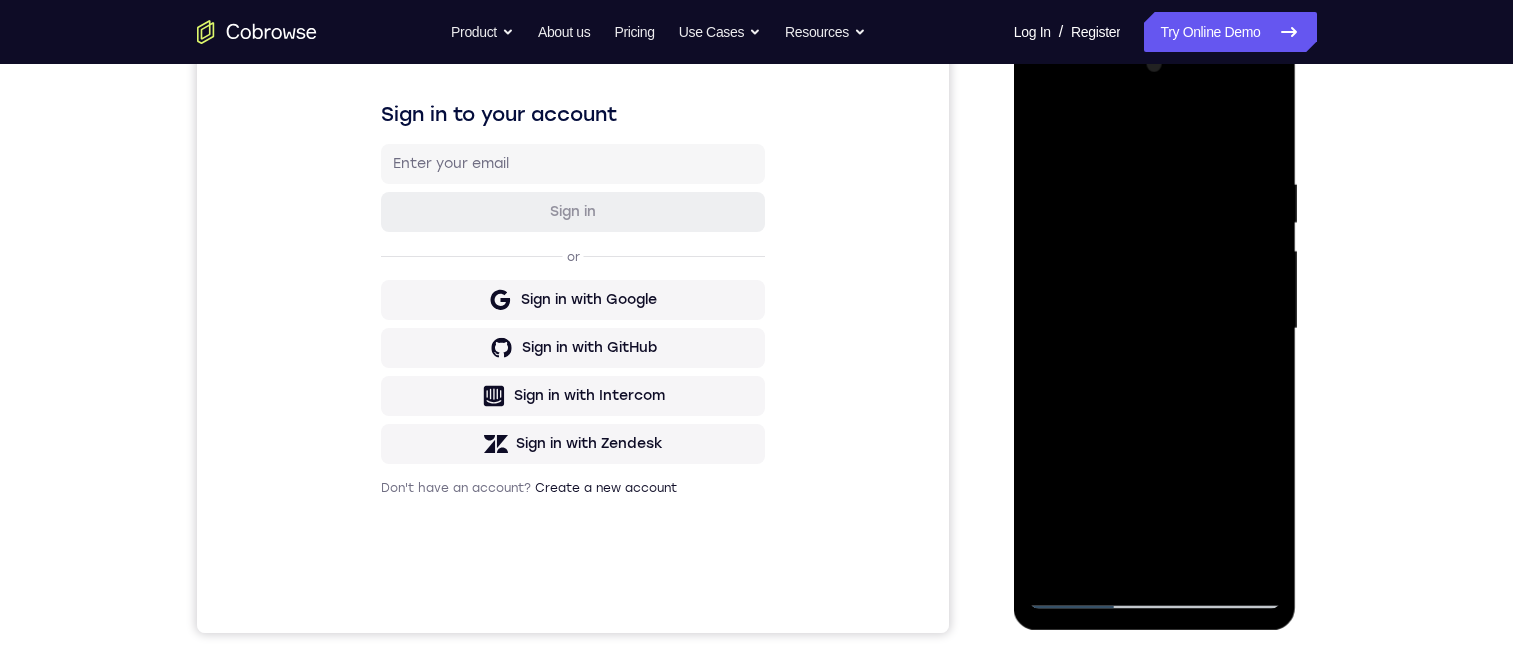 click at bounding box center [1155, 329] 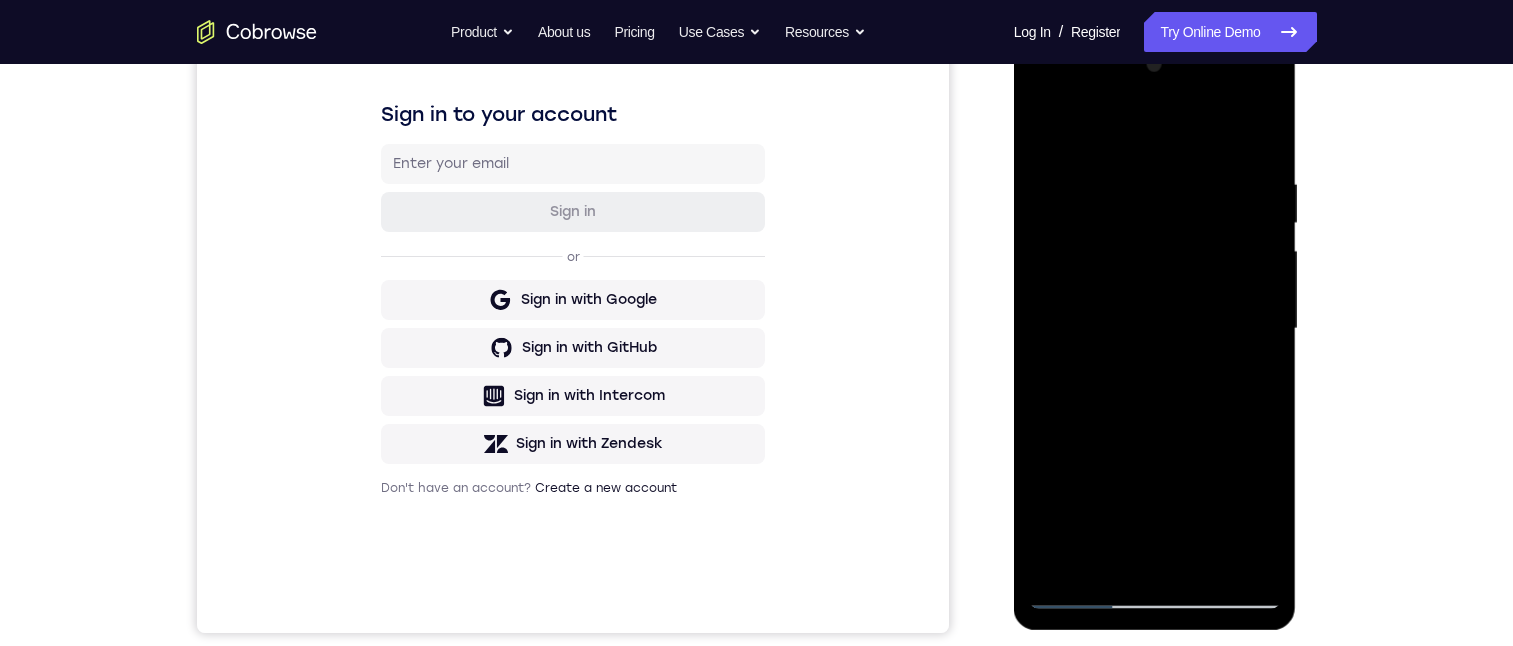 click at bounding box center [1155, 329] 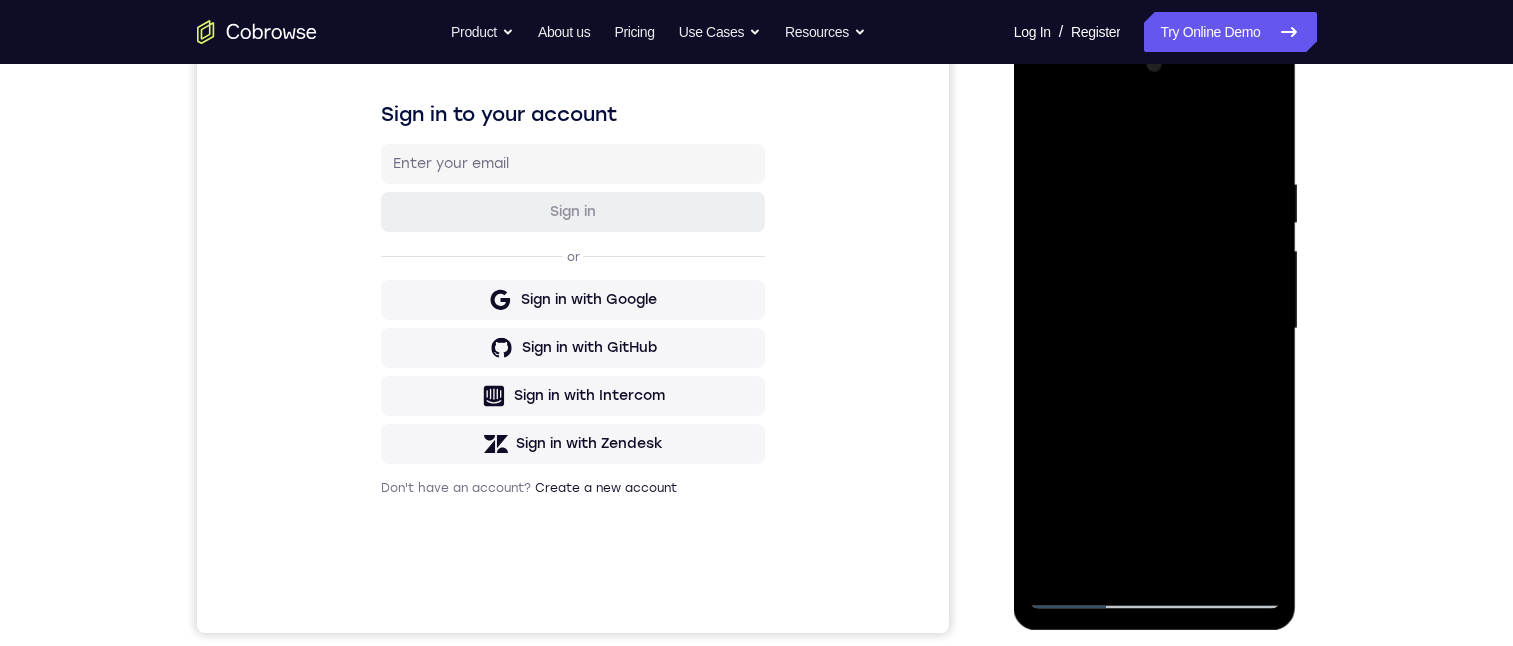drag, startPoint x: 1123, startPoint y: 491, endPoint x: 1167, endPoint y: 277, distance: 218.47655 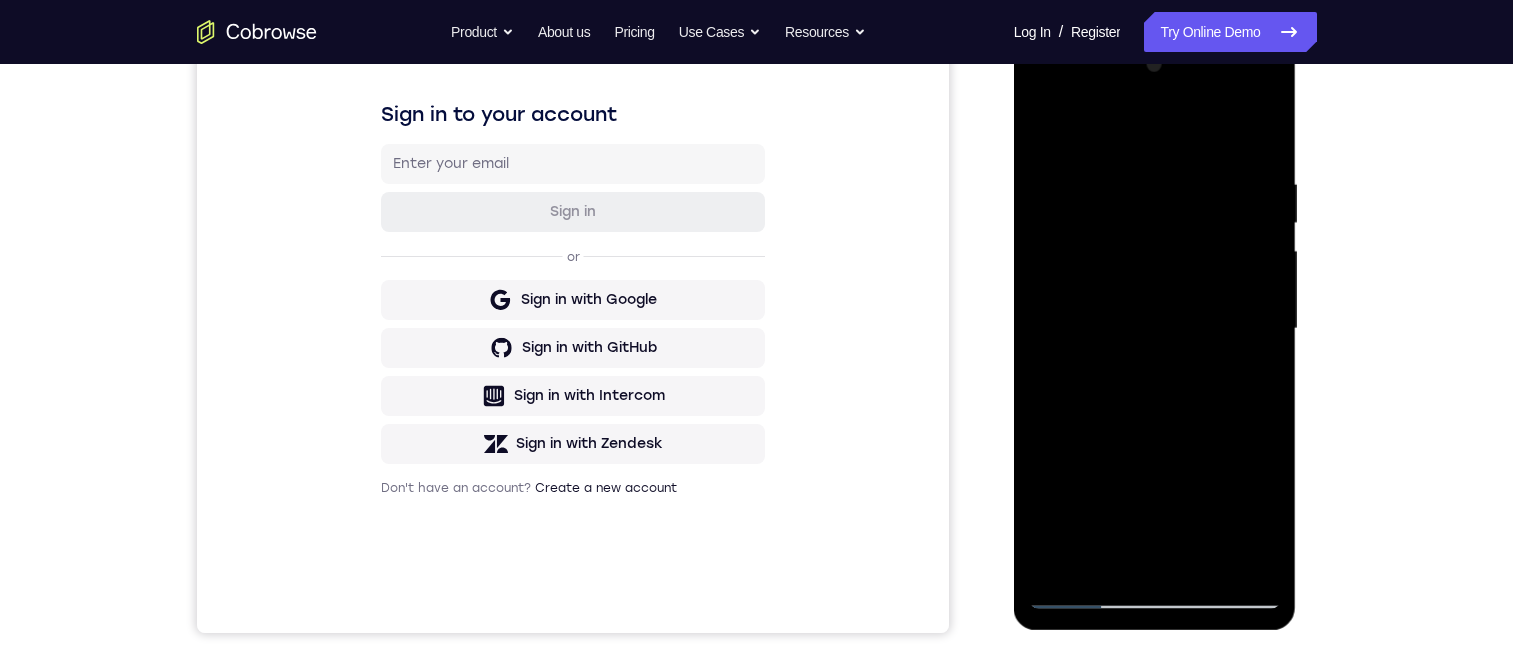 drag, startPoint x: 1106, startPoint y: 522, endPoint x: 1139, endPoint y: 390, distance: 136.06248 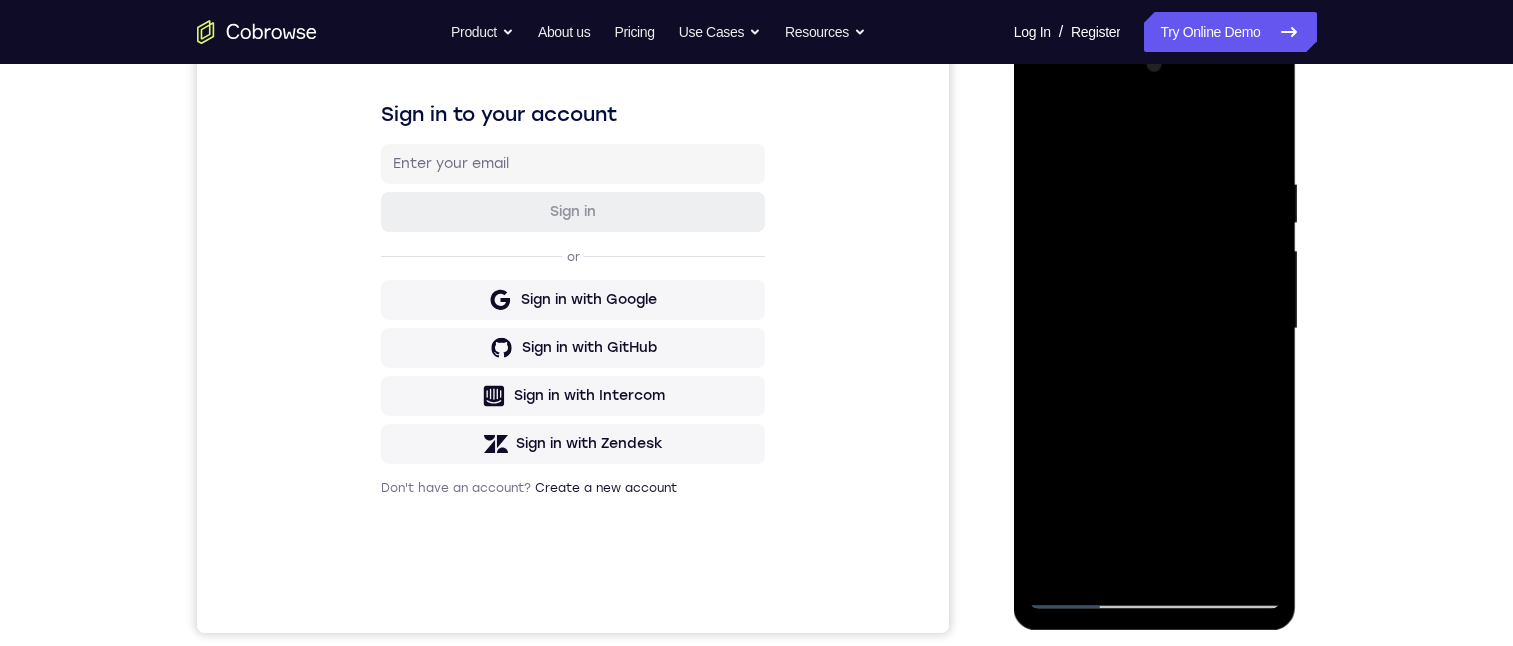 click at bounding box center (1155, 329) 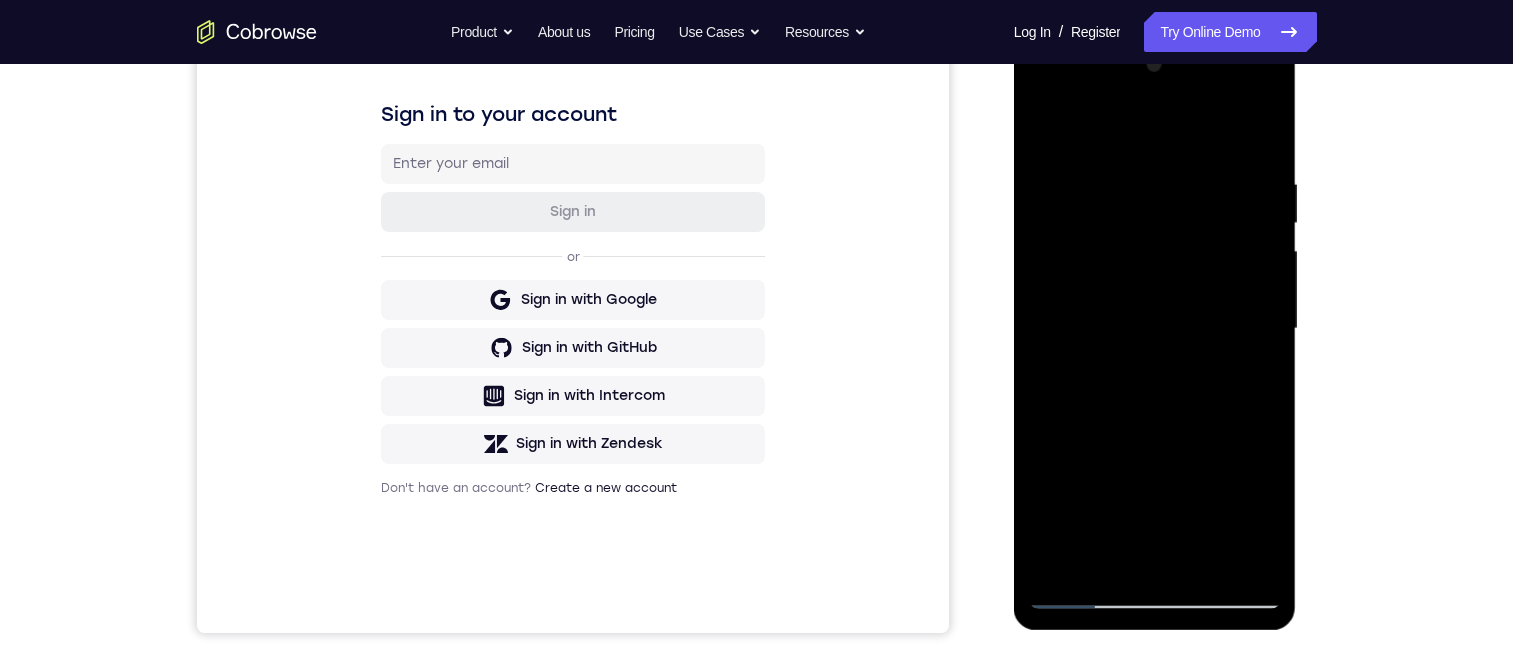 click at bounding box center [1155, 329] 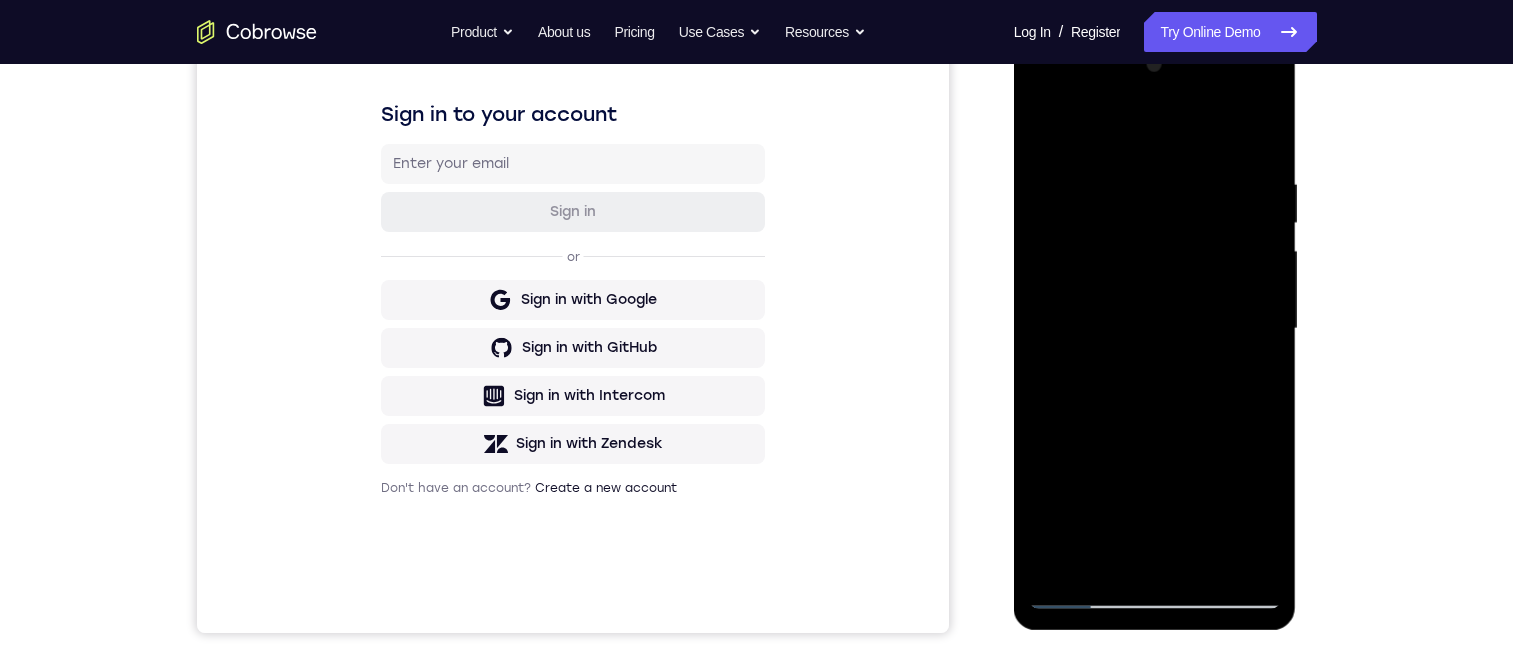 click at bounding box center [1155, 329] 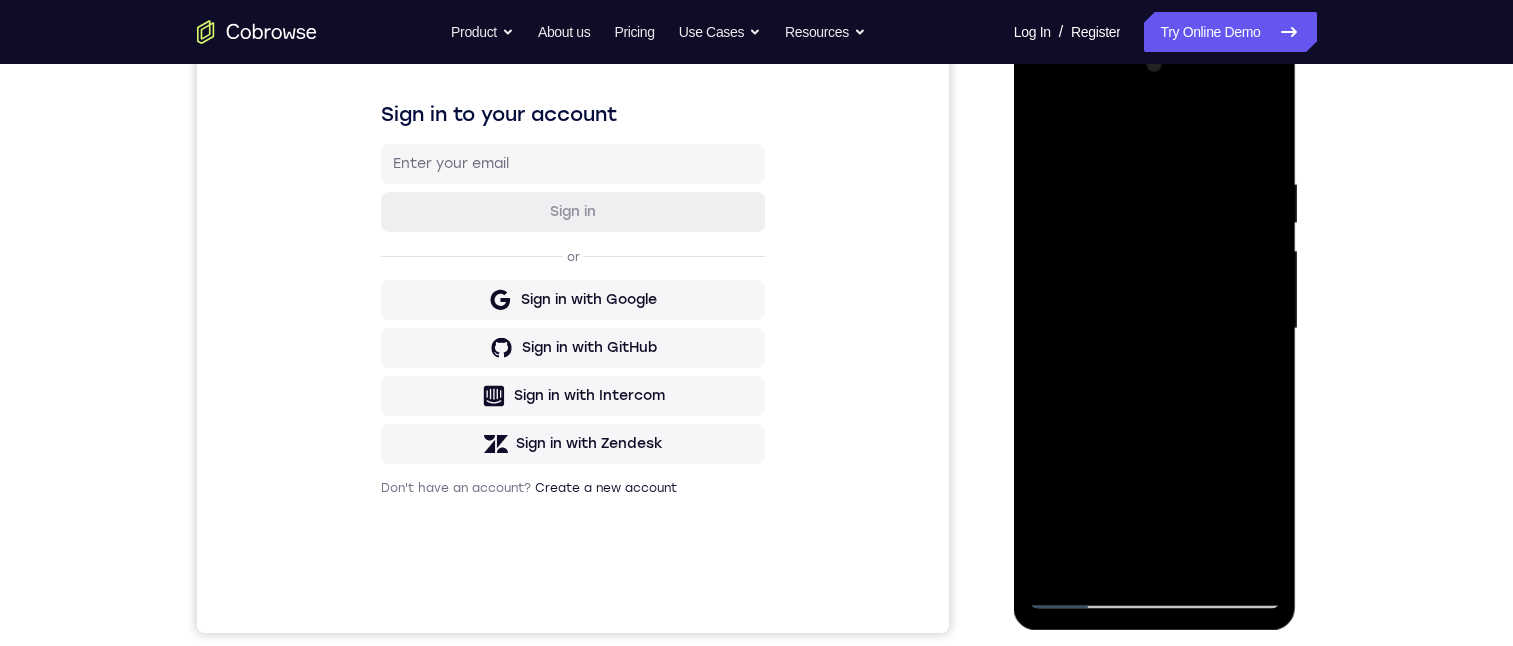 click at bounding box center [1155, 329] 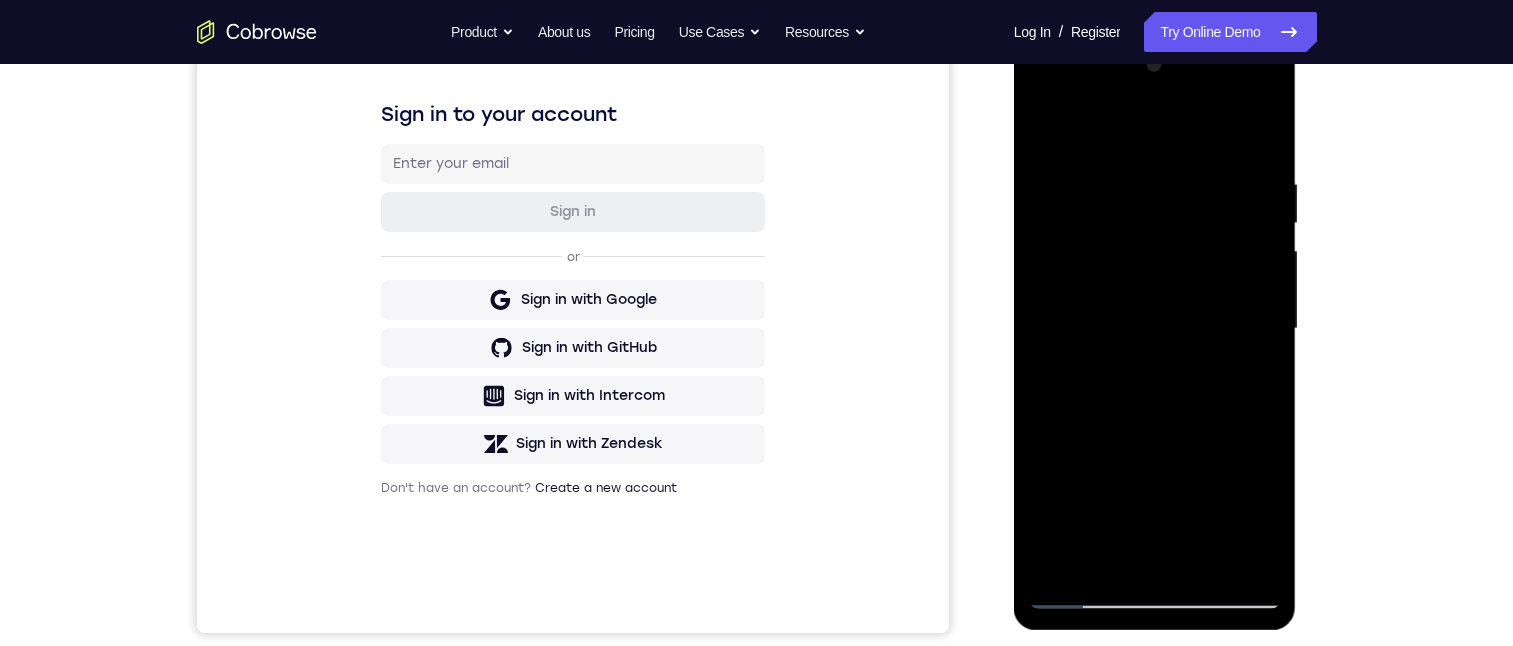 drag, startPoint x: 1126, startPoint y: 531, endPoint x: 1135, endPoint y: 400, distance: 131.30879 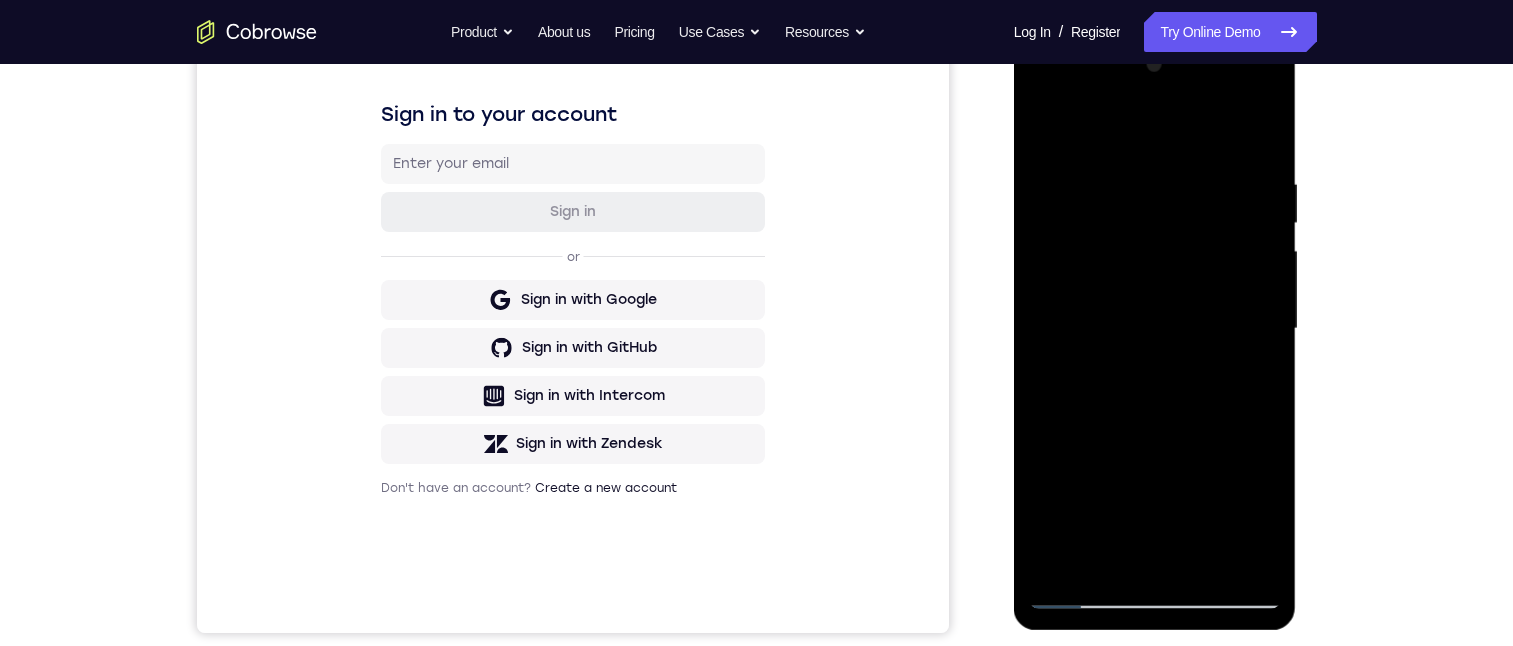 click at bounding box center [1155, 329] 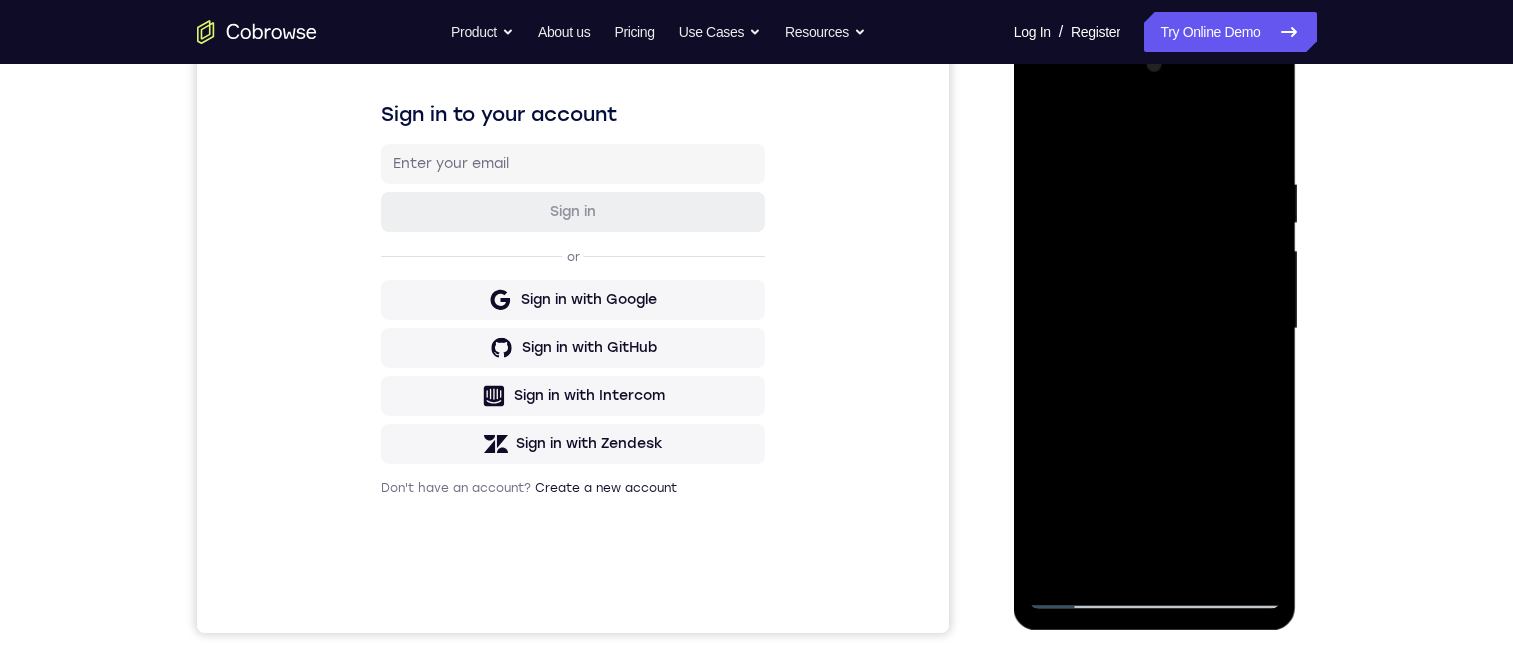 click at bounding box center [1155, 329] 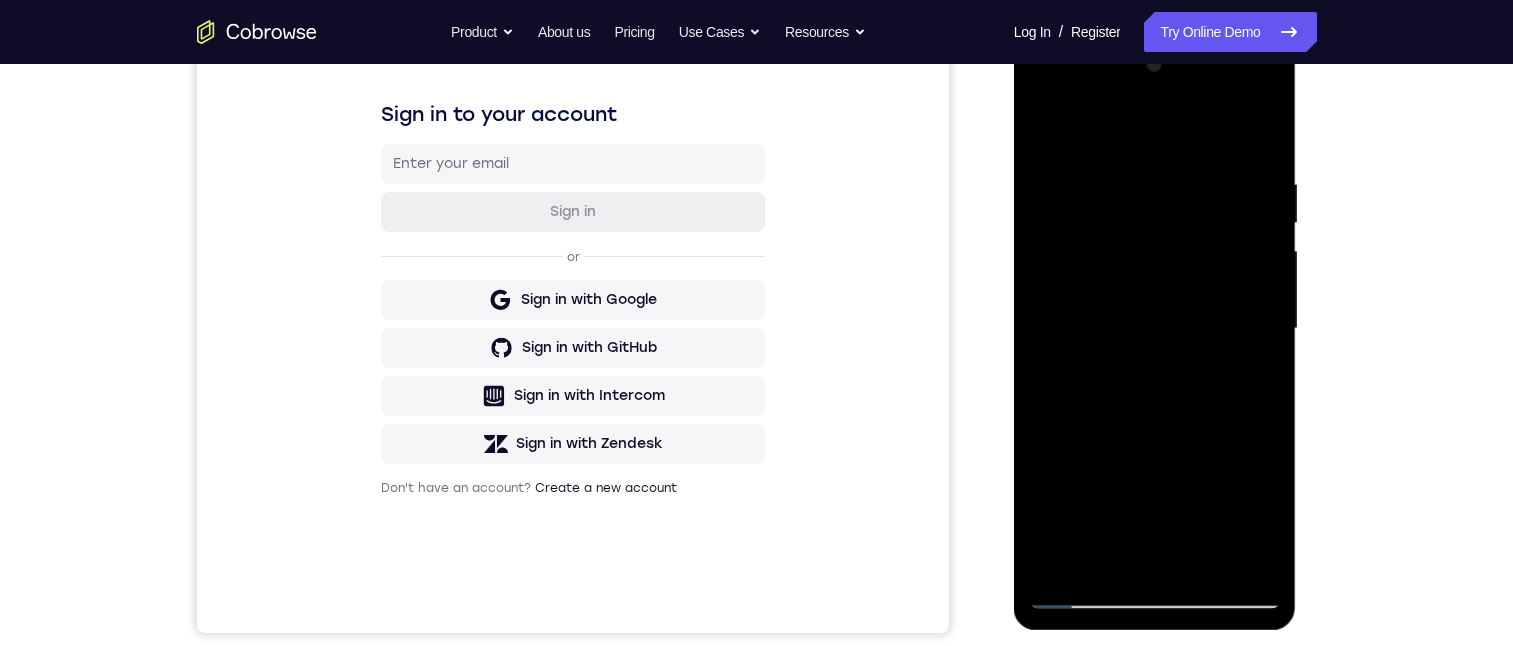 click at bounding box center [1155, 329] 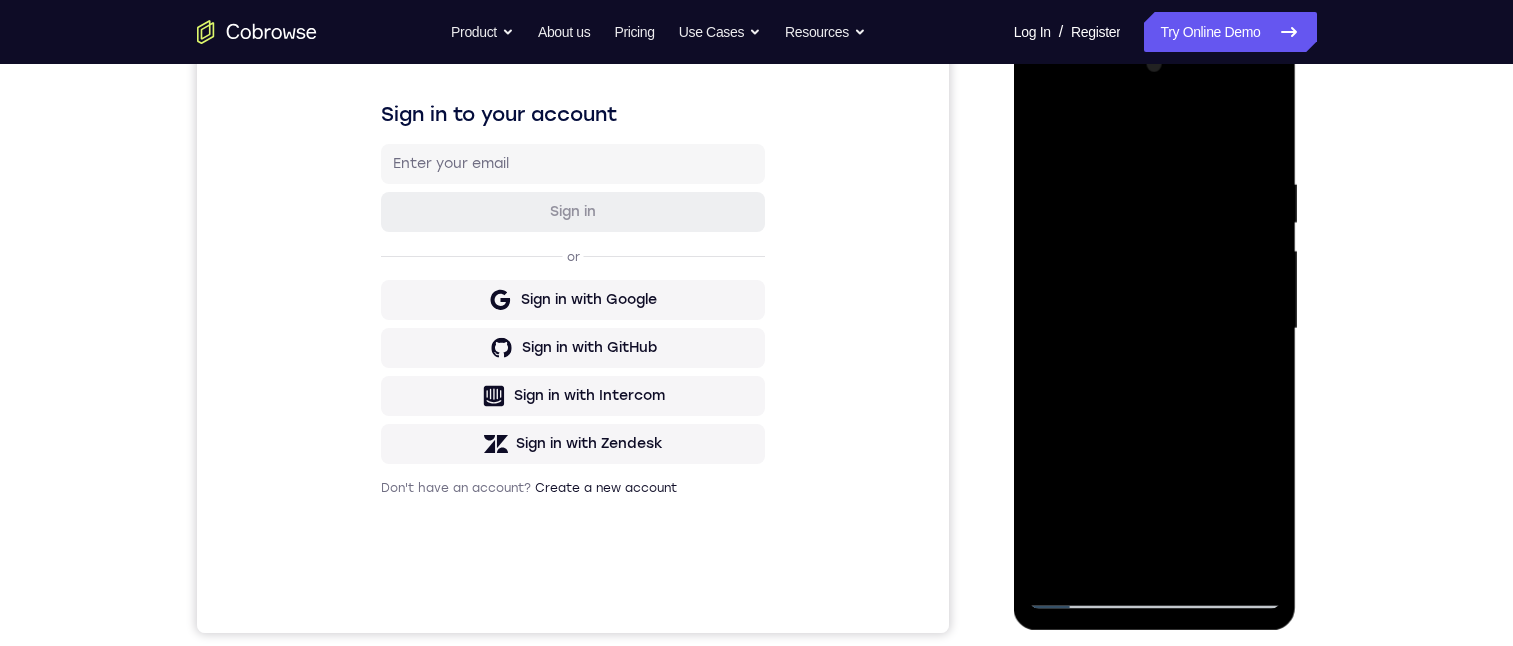 drag, startPoint x: 1117, startPoint y: 505, endPoint x: 1151, endPoint y: 317, distance: 191.04973 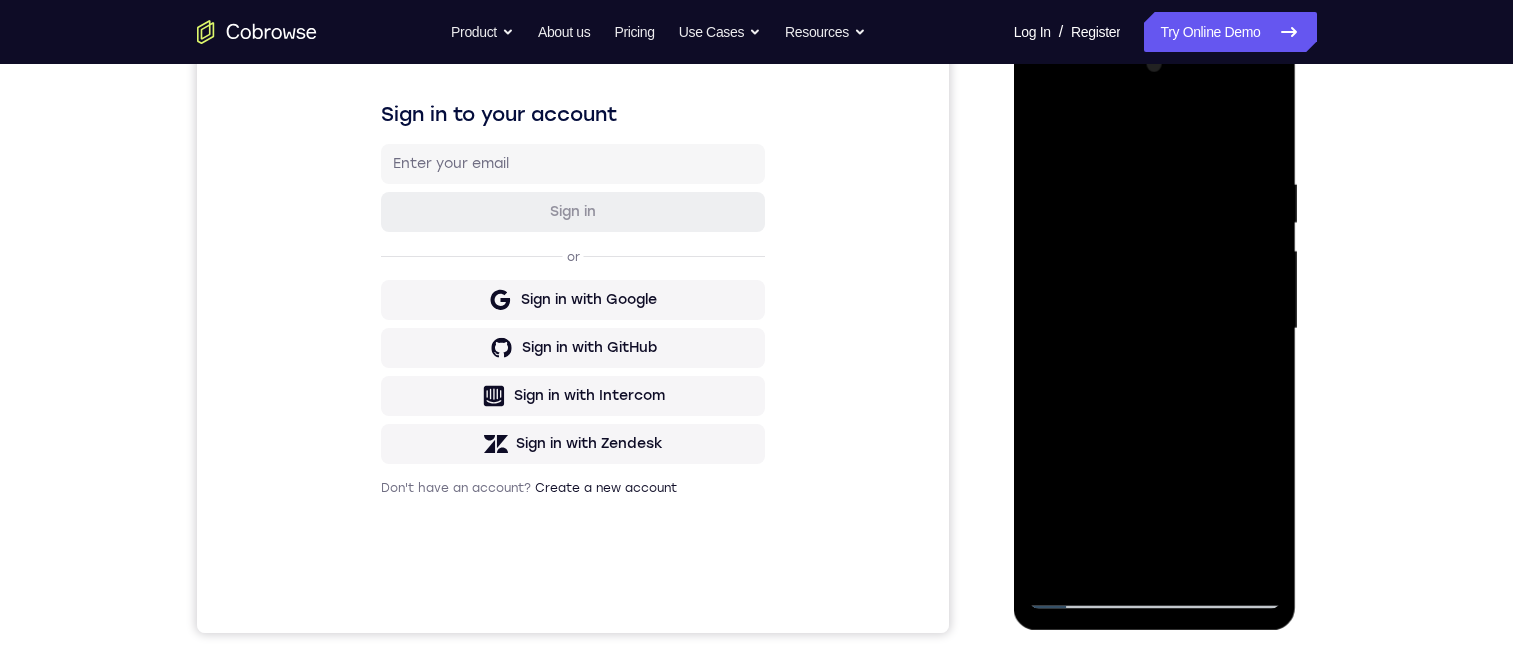 drag, startPoint x: 1136, startPoint y: 536, endPoint x: 1153, endPoint y: 325, distance: 211.68373 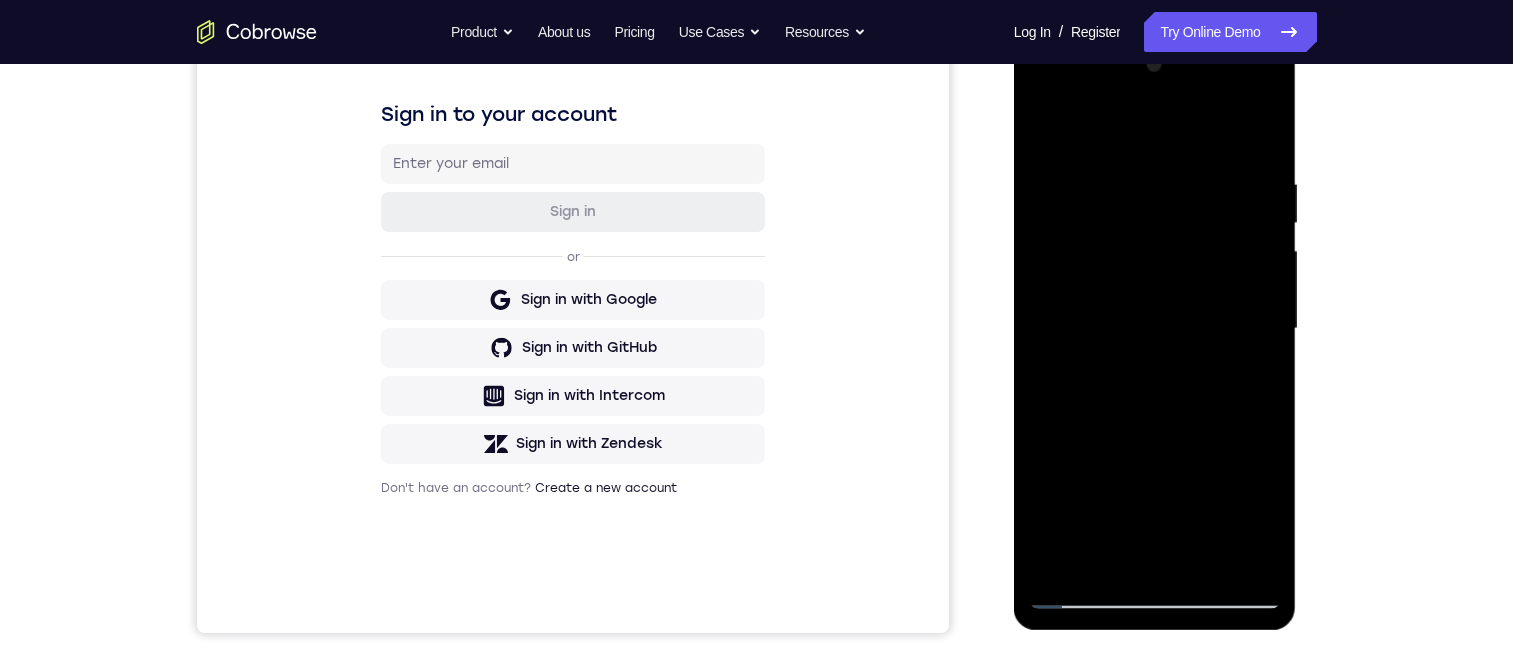 click at bounding box center [1155, 329] 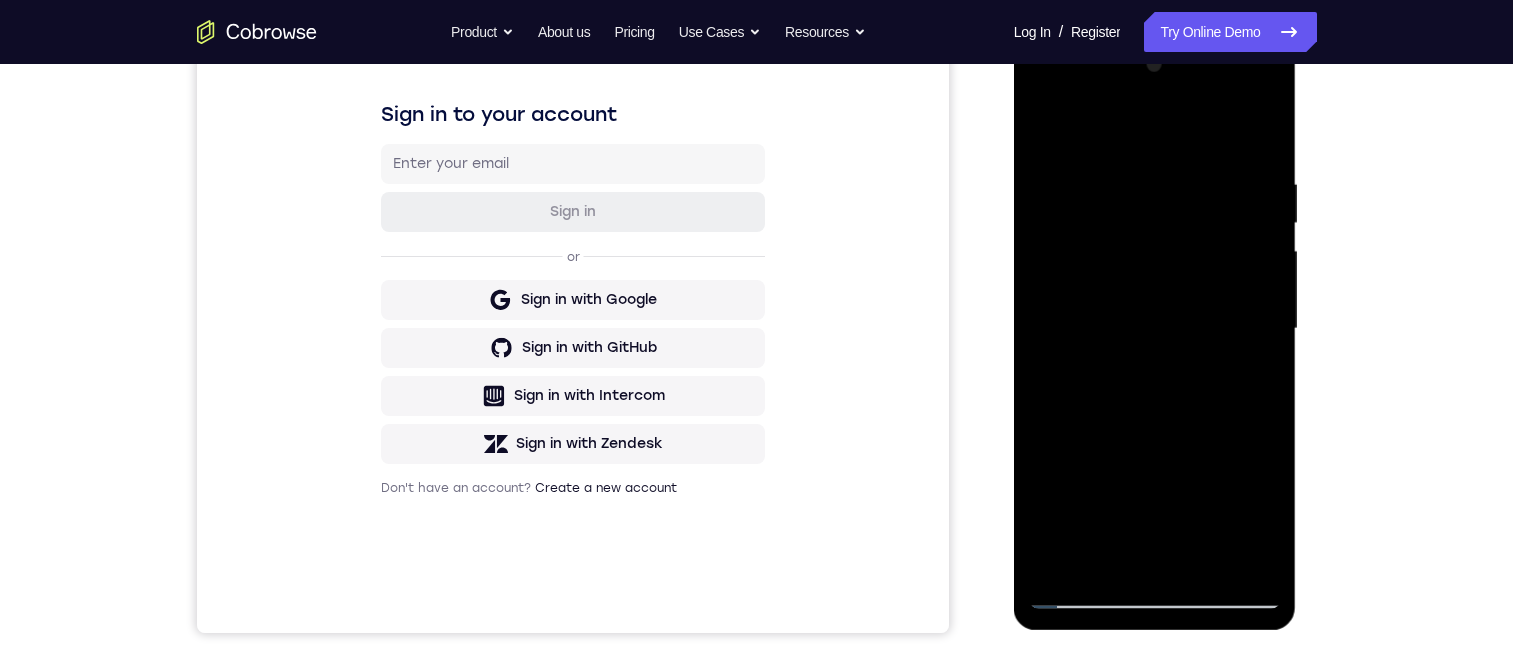 click at bounding box center (1155, 329) 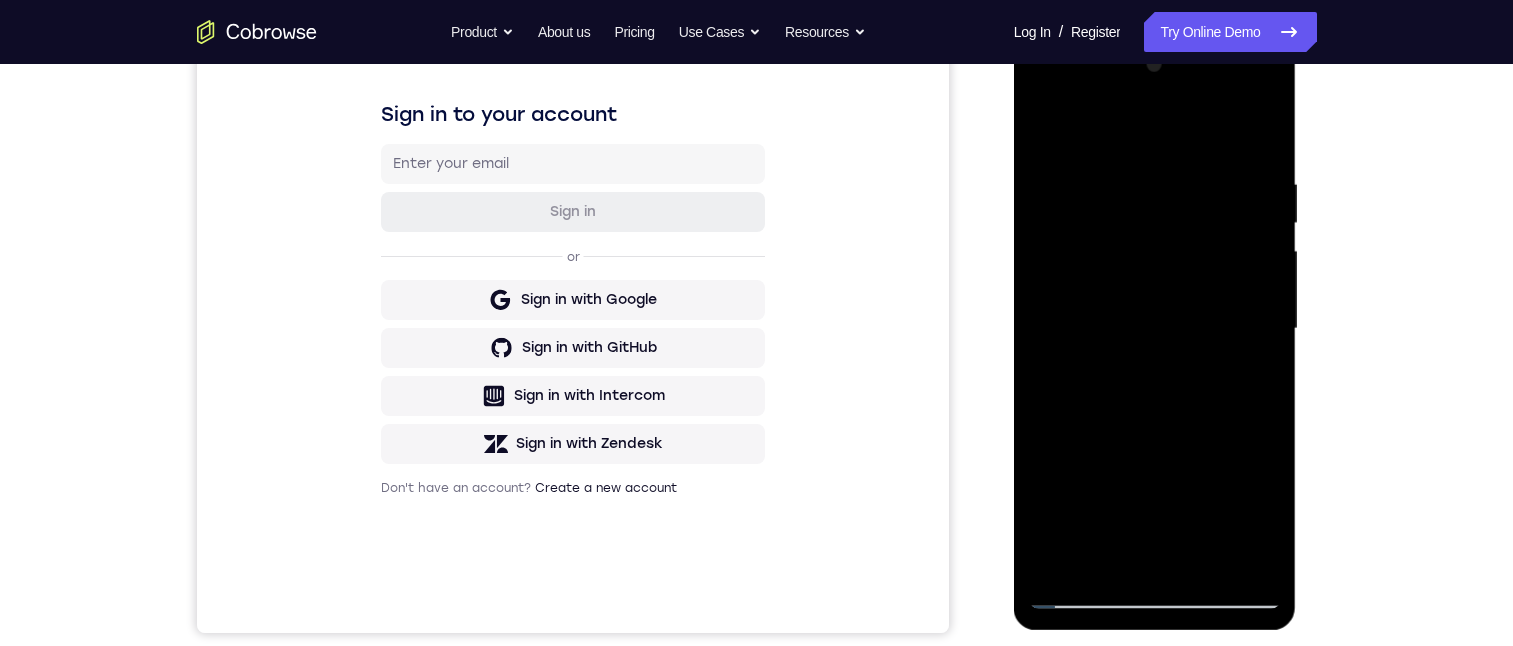 click at bounding box center (1155, 329) 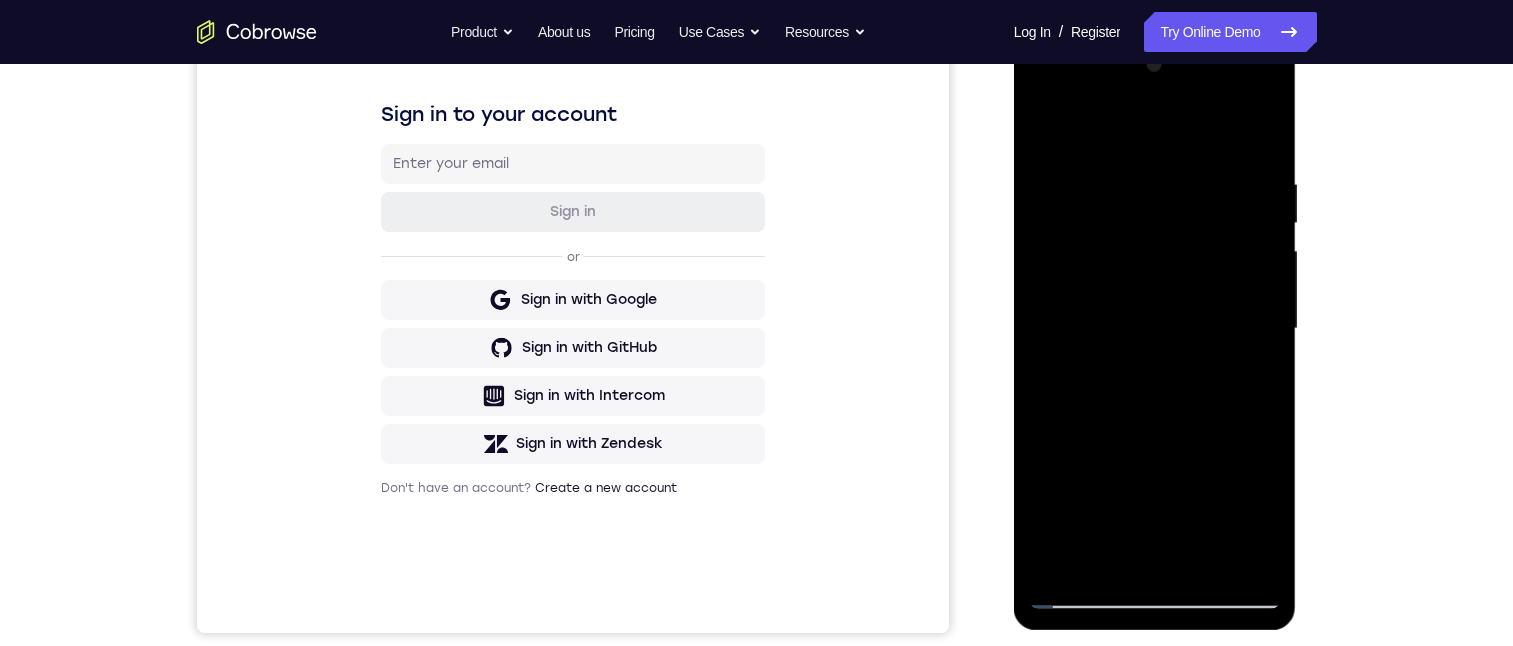 drag, startPoint x: 1135, startPoint y: 375, endPoint x: 1110, endPoint y: 582, distance: 208.5042 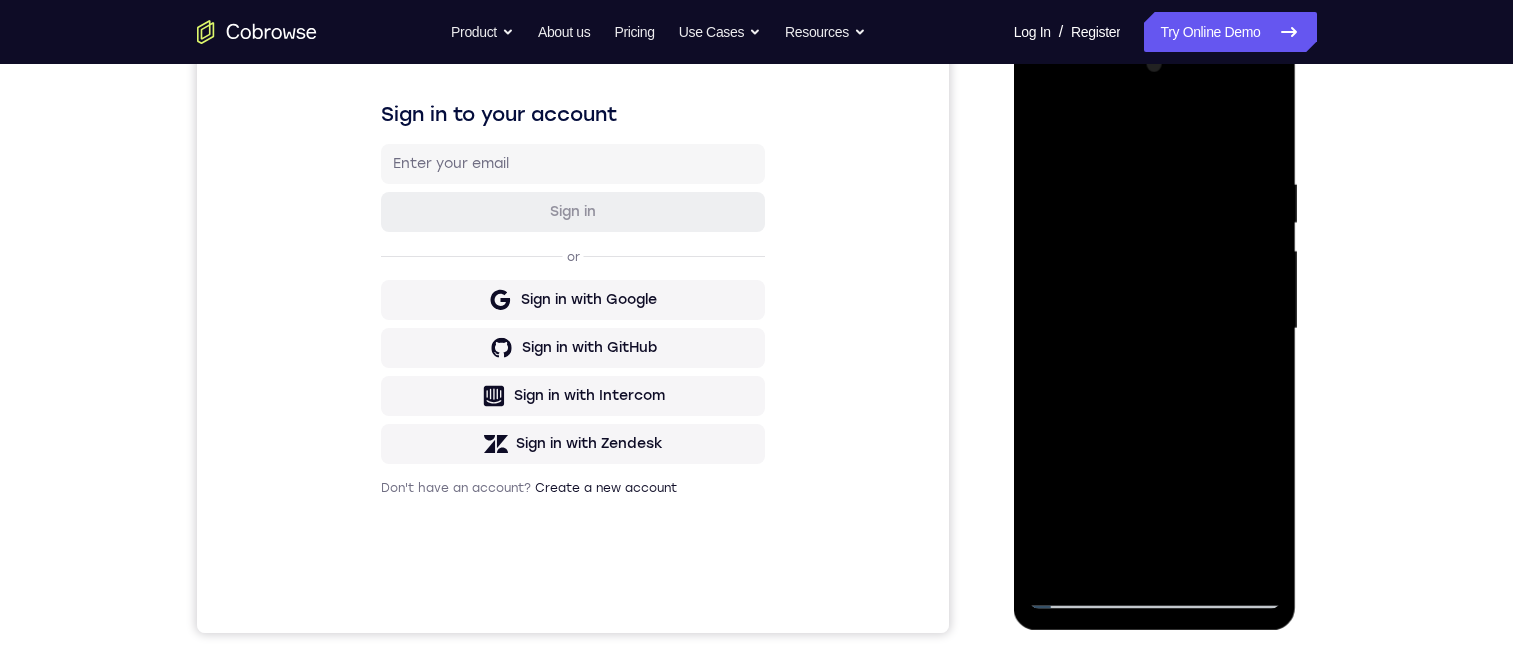 drag, startPoint x: 1153, startPoint y: 370, endPoint x: 1120, endPoint y: 539, distance: 172.19176 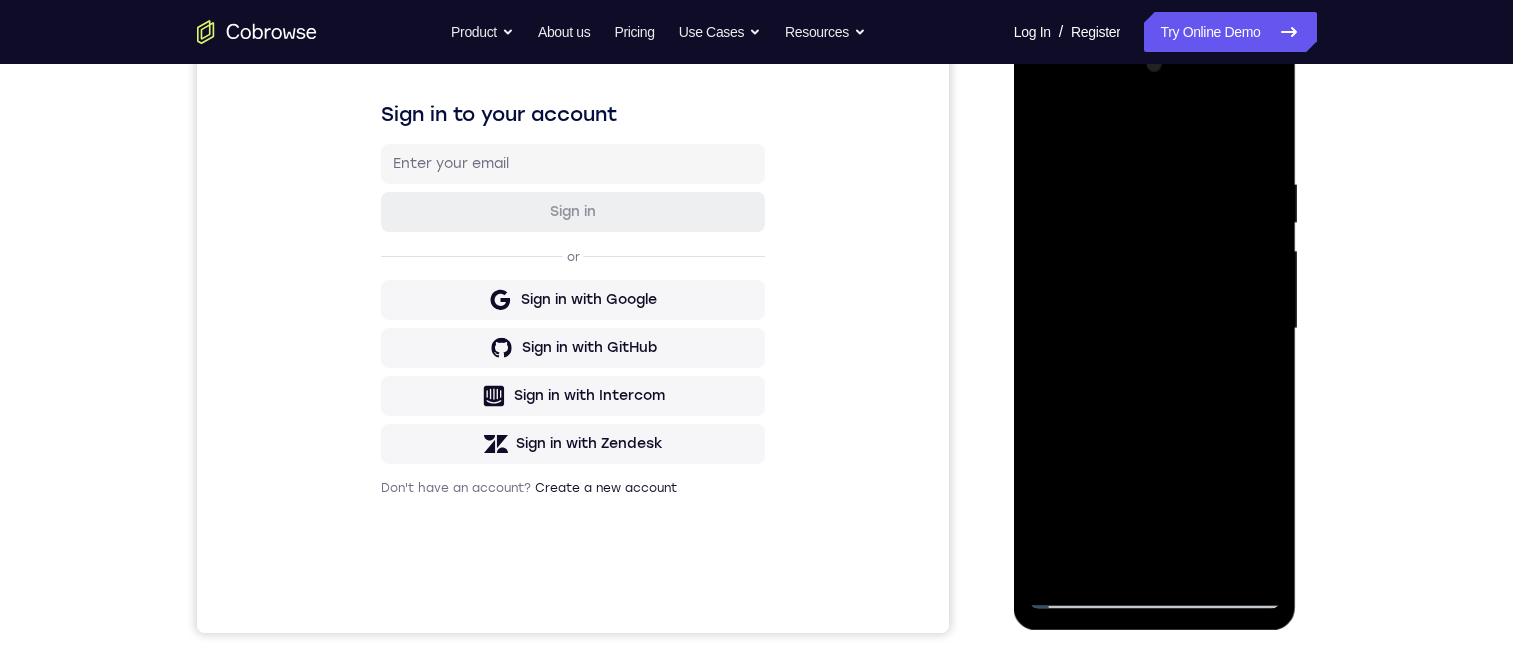 drag, startPoint x: 1174, startPoint y: 328, endPoint x: 1142, endPoint y: 510, distance: 184.79178 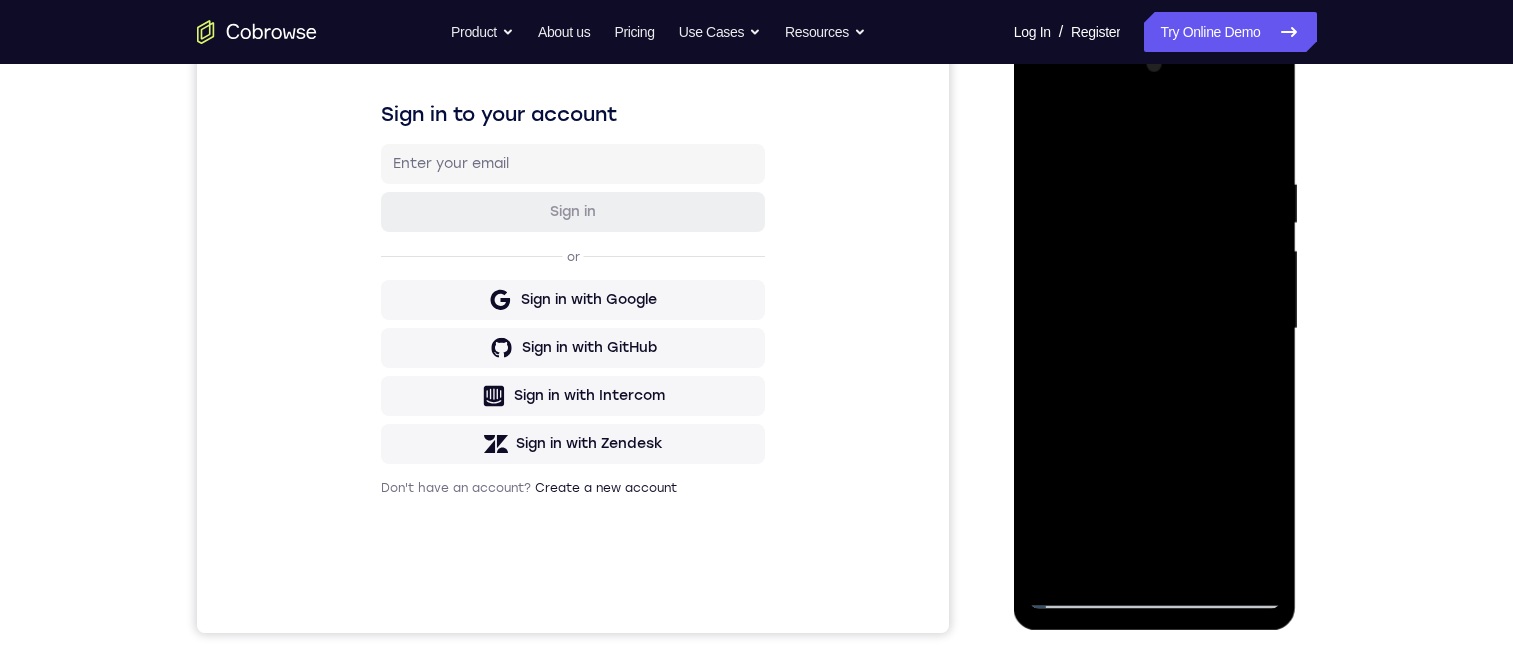drag, startPoint x: 1168, startPoint y: 343, endPoint x: 1123, endPoint y: 496, distance: 159.48041 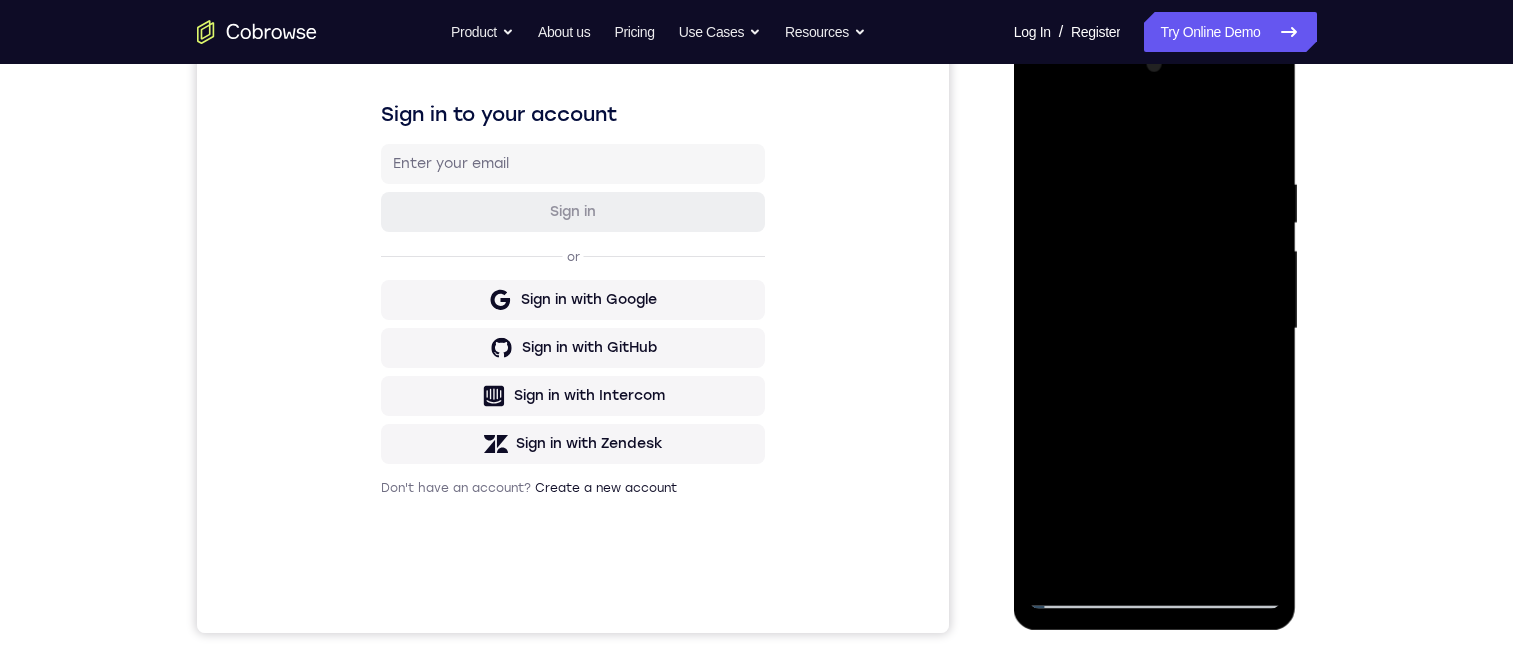 click at bounding box center [1155, 329] 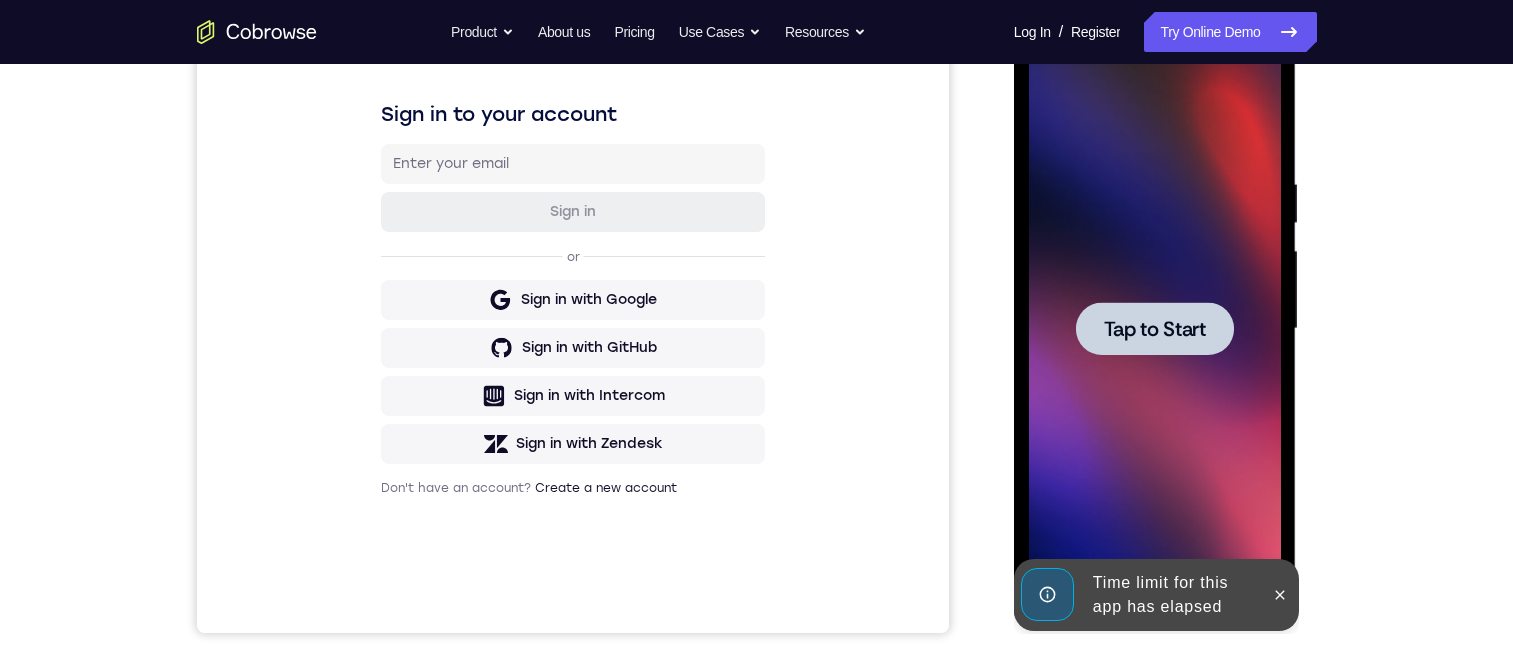 click on "Tap to Start" at bounding box center (1155, 329) 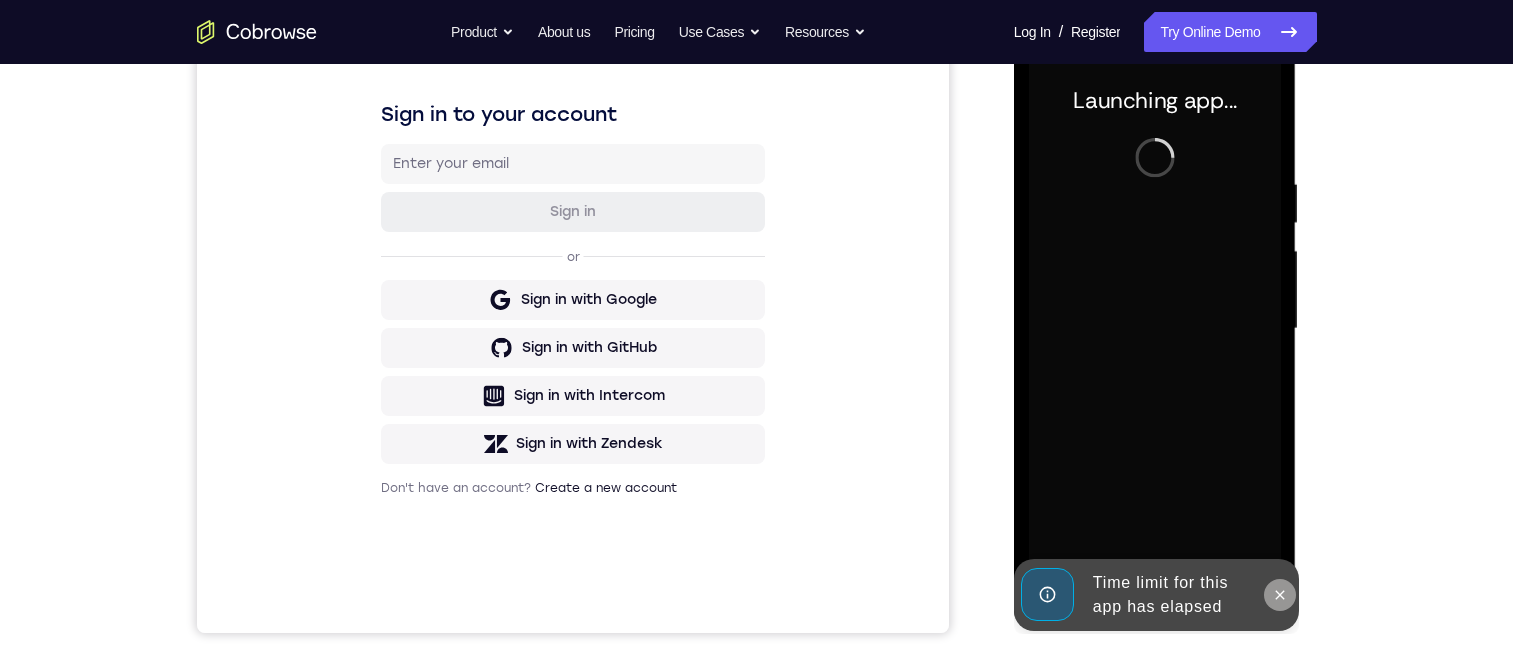click 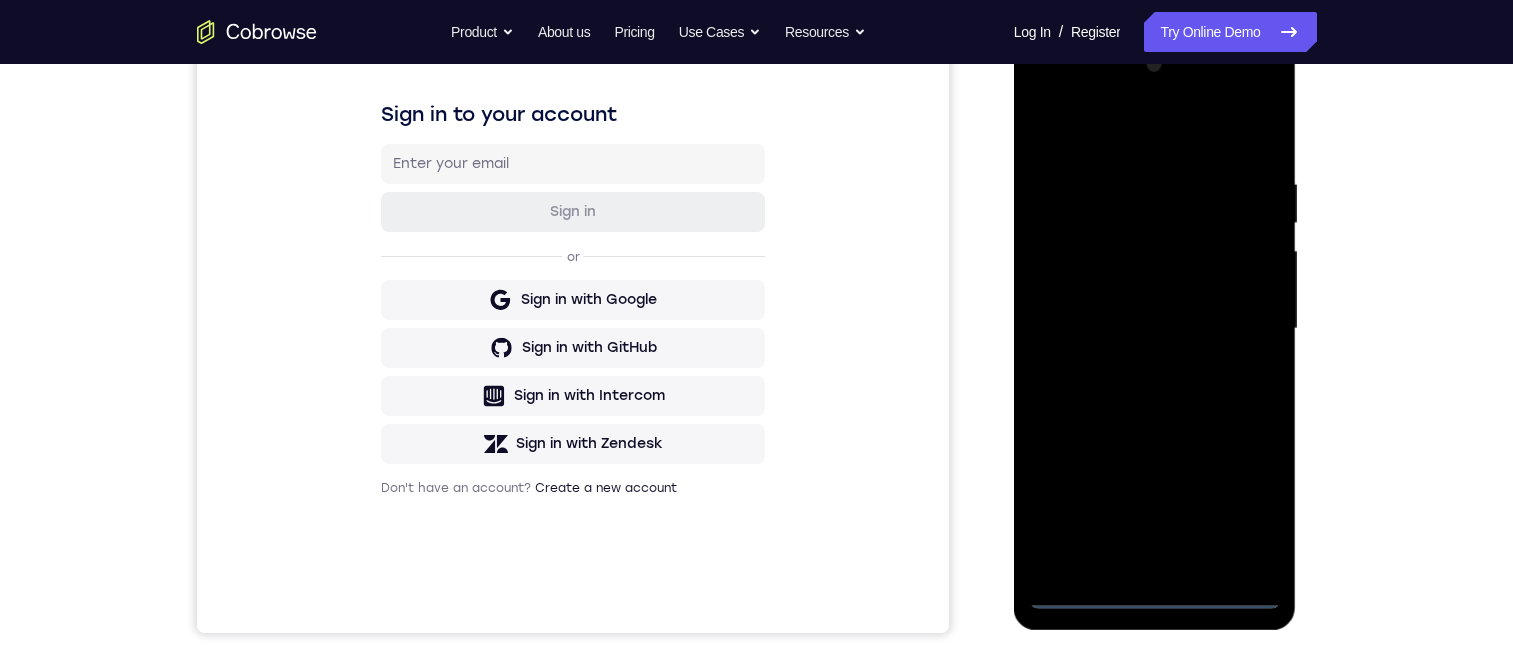 scroll, scrollTop: 286, scrollLeft: 0, axis: vertical 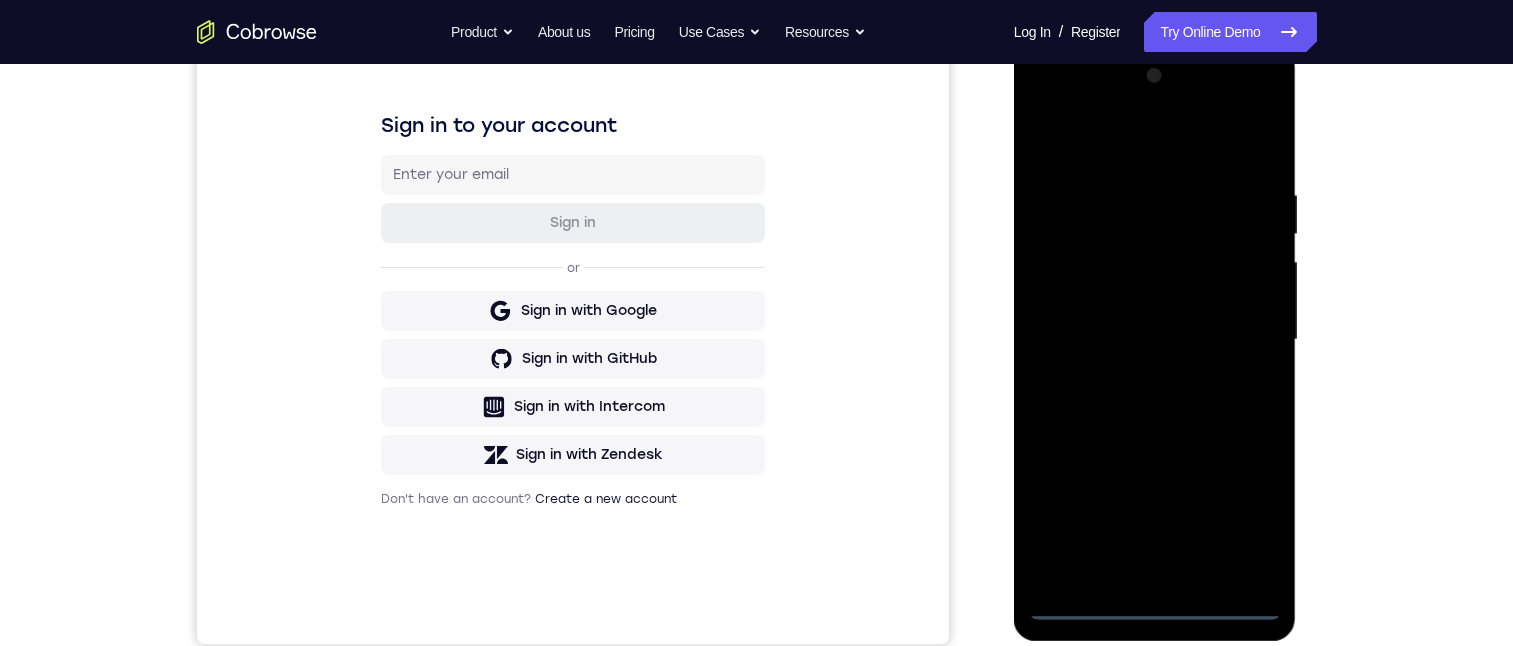 click at bounding box center [1155, 340] 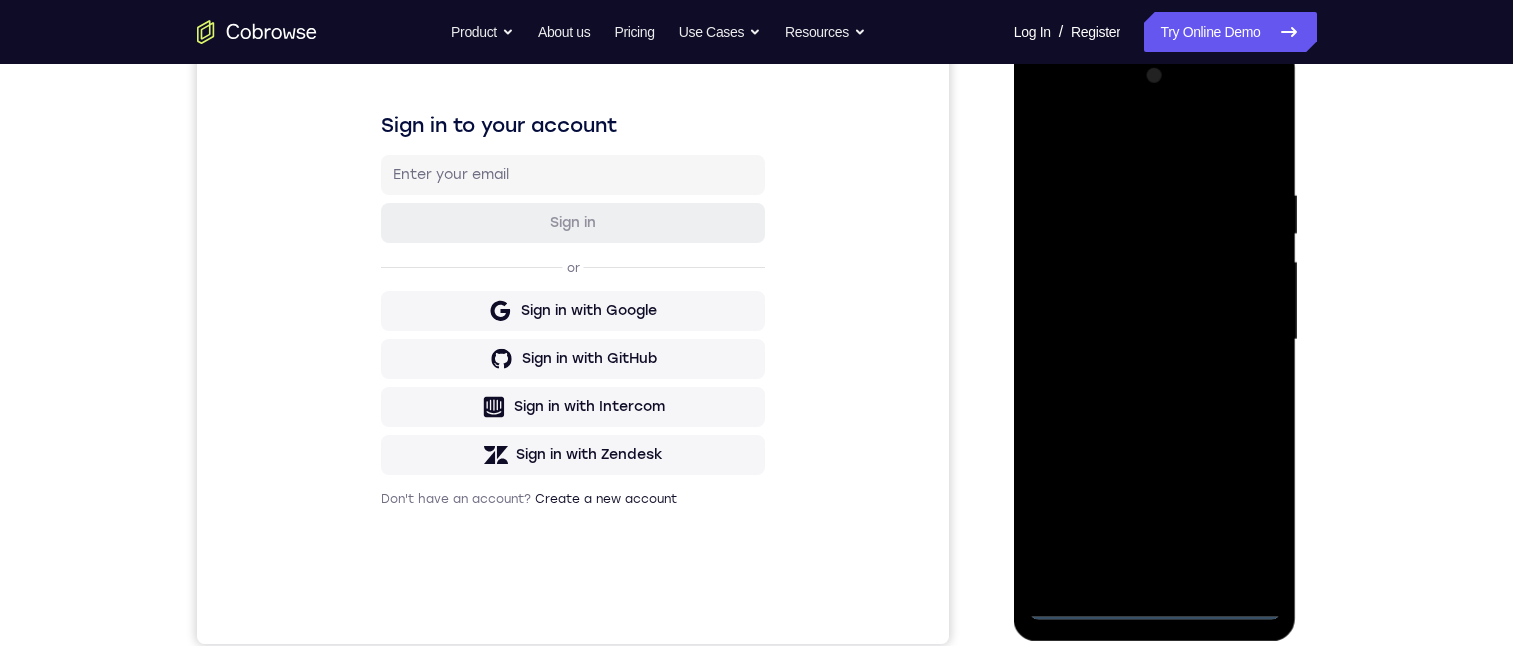 click at bounding box center [1155, 340] 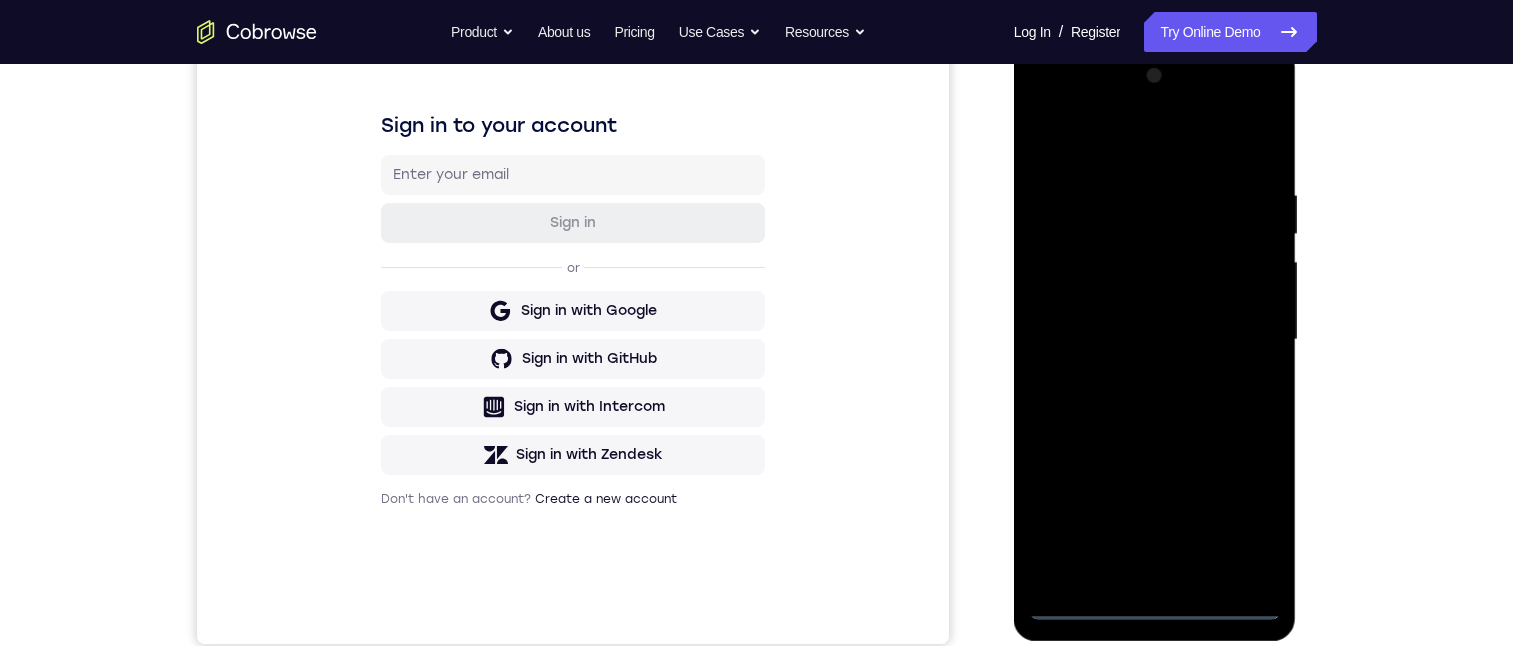 click at bounding box center (1155, 340) 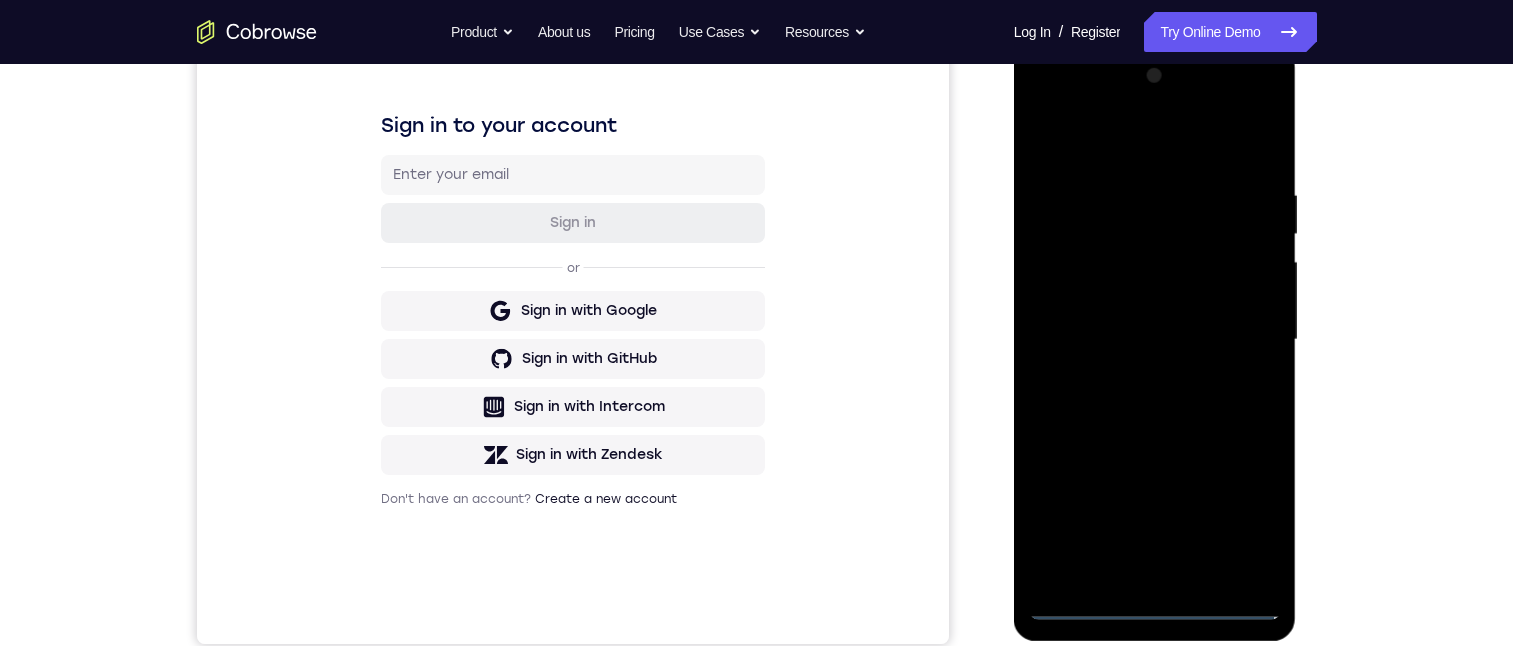 click at bounding box center (1155, 340) 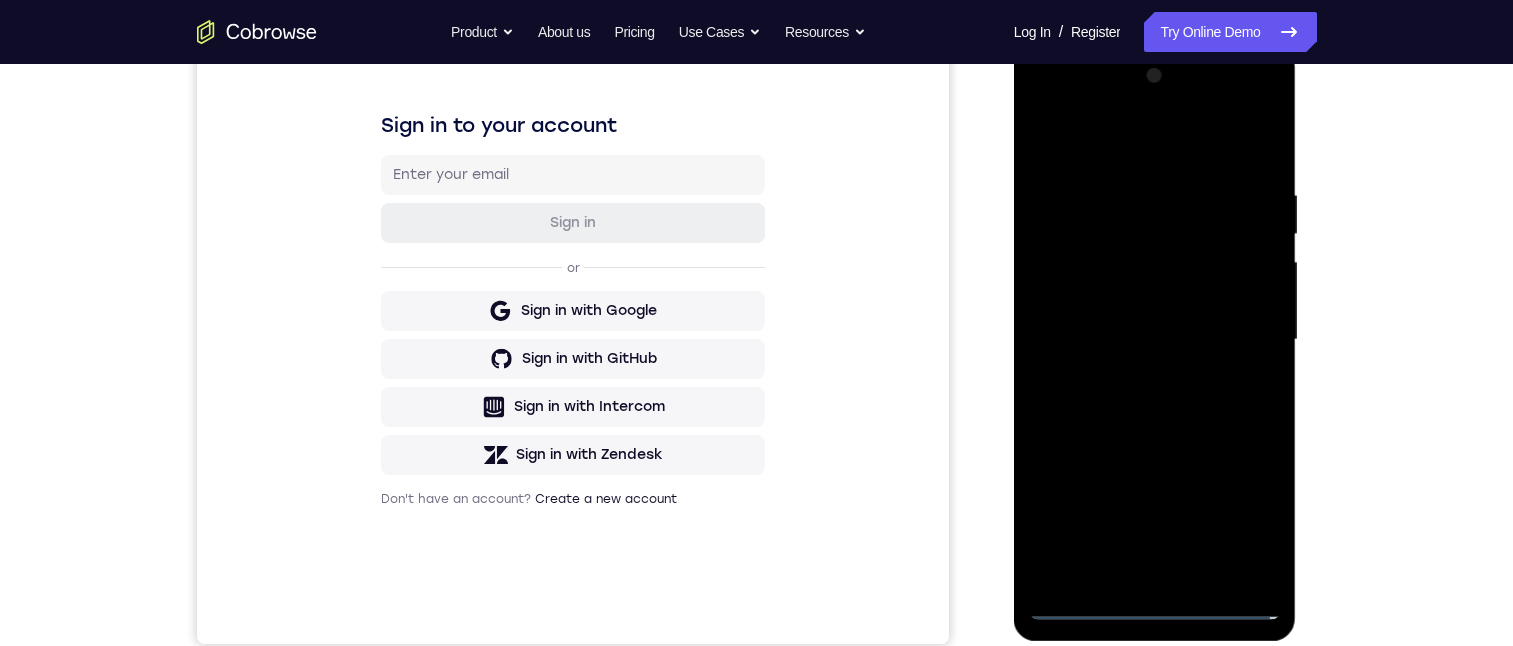 click at bounding box center [1155, 340] 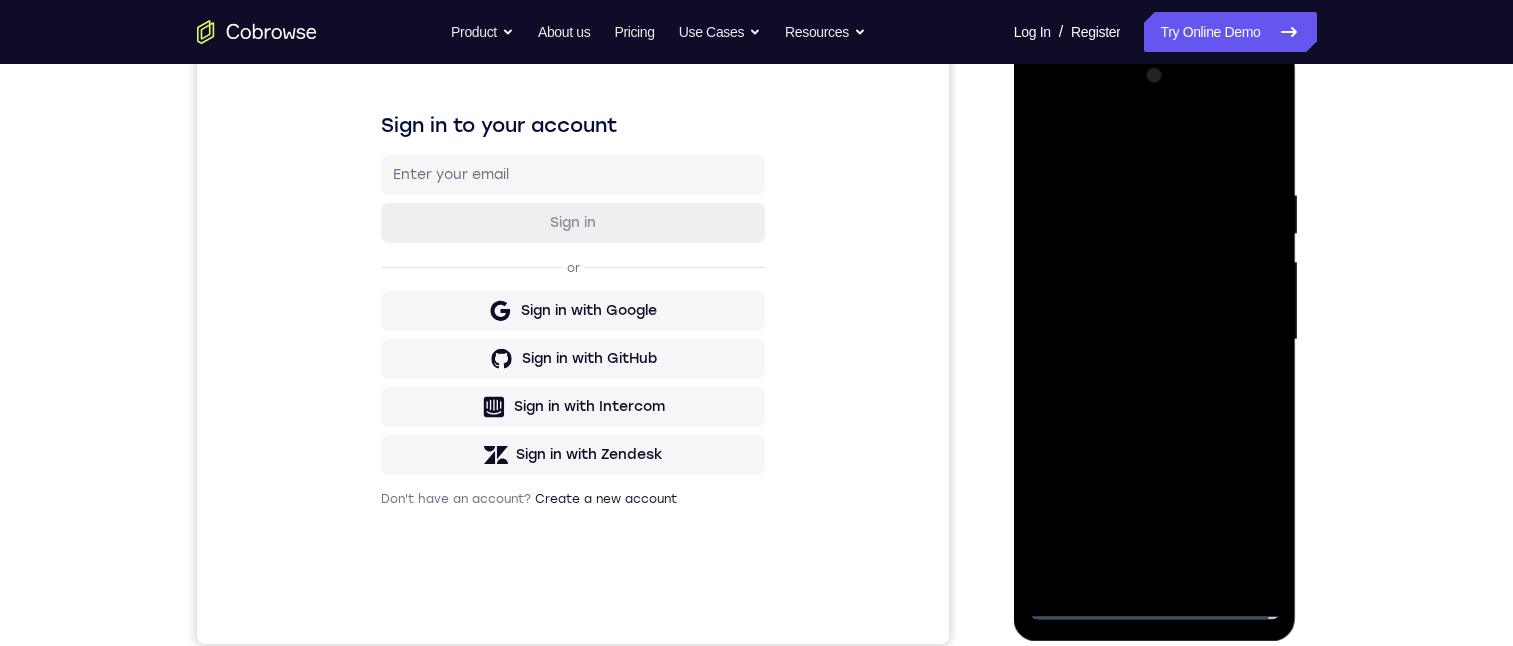 click at bounding box center (1155, 340) 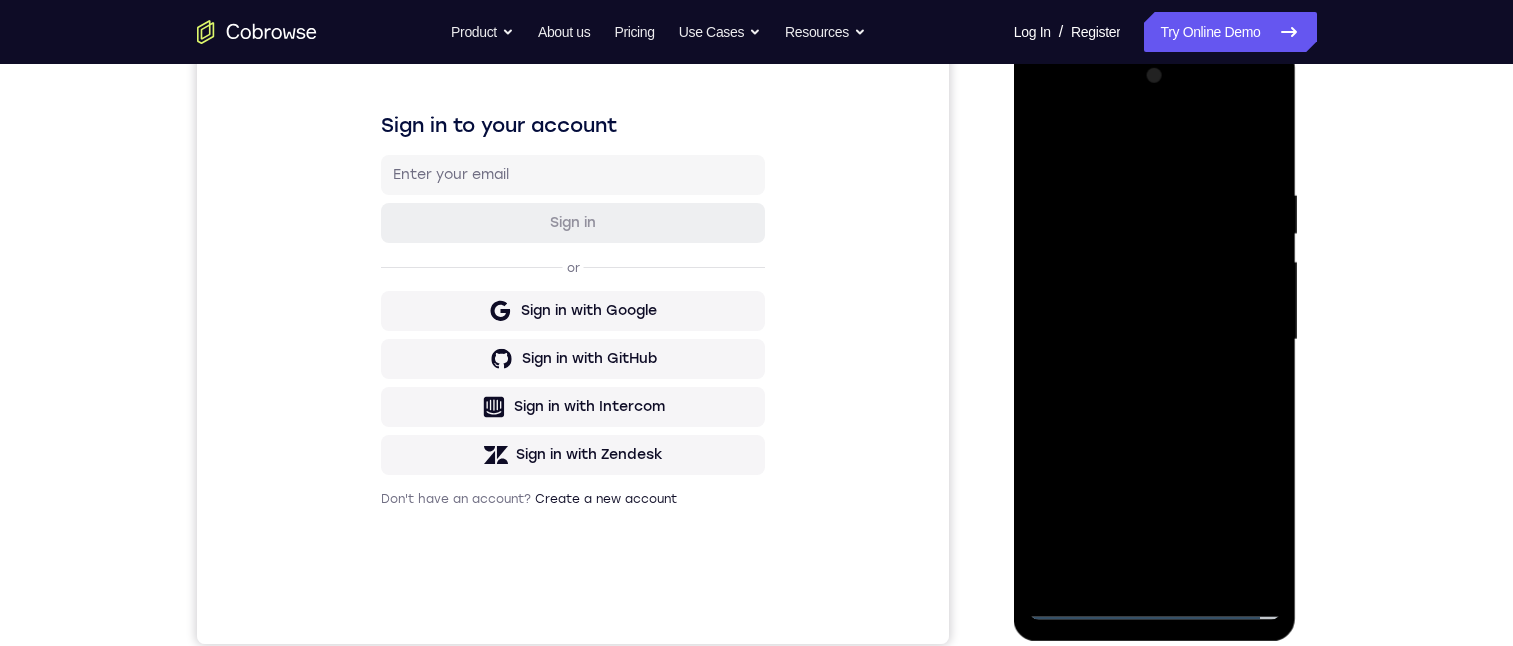 click at bounding box center (1155, 340) 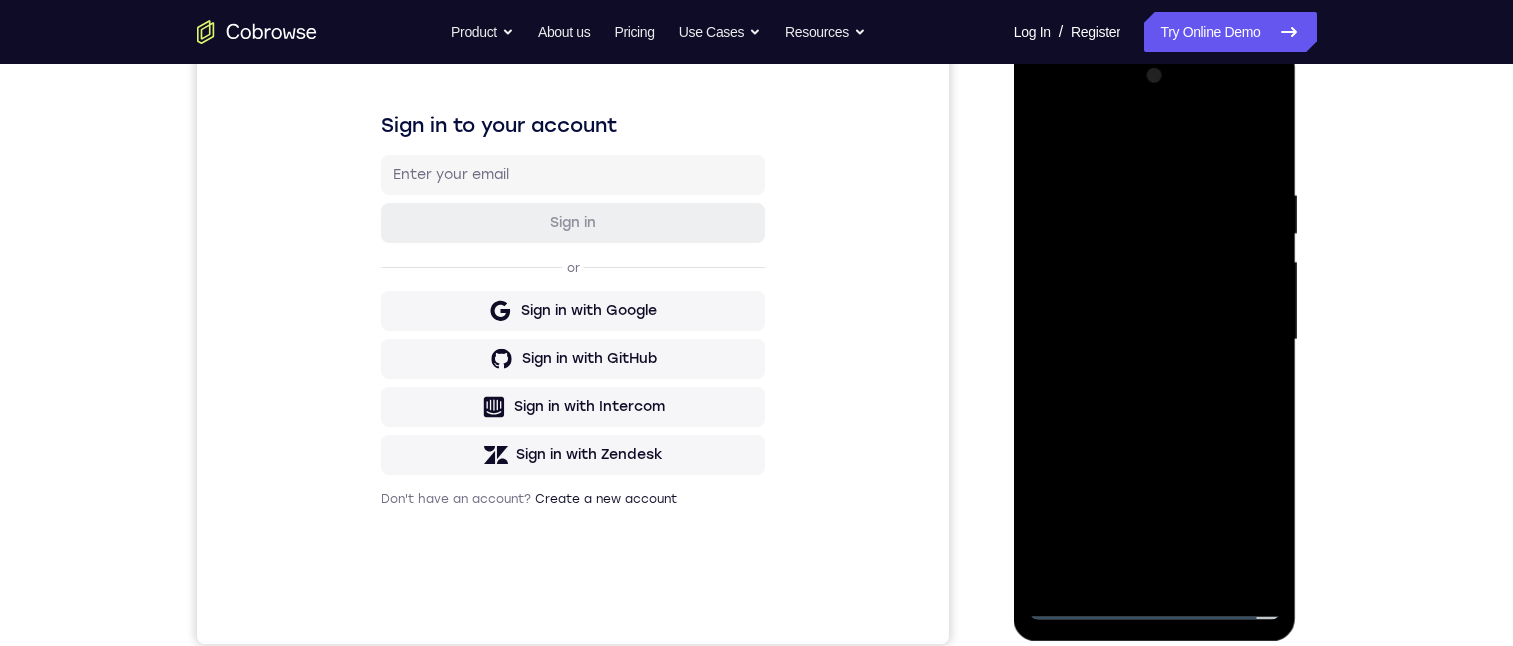 click at bounding box center (1155, 340) 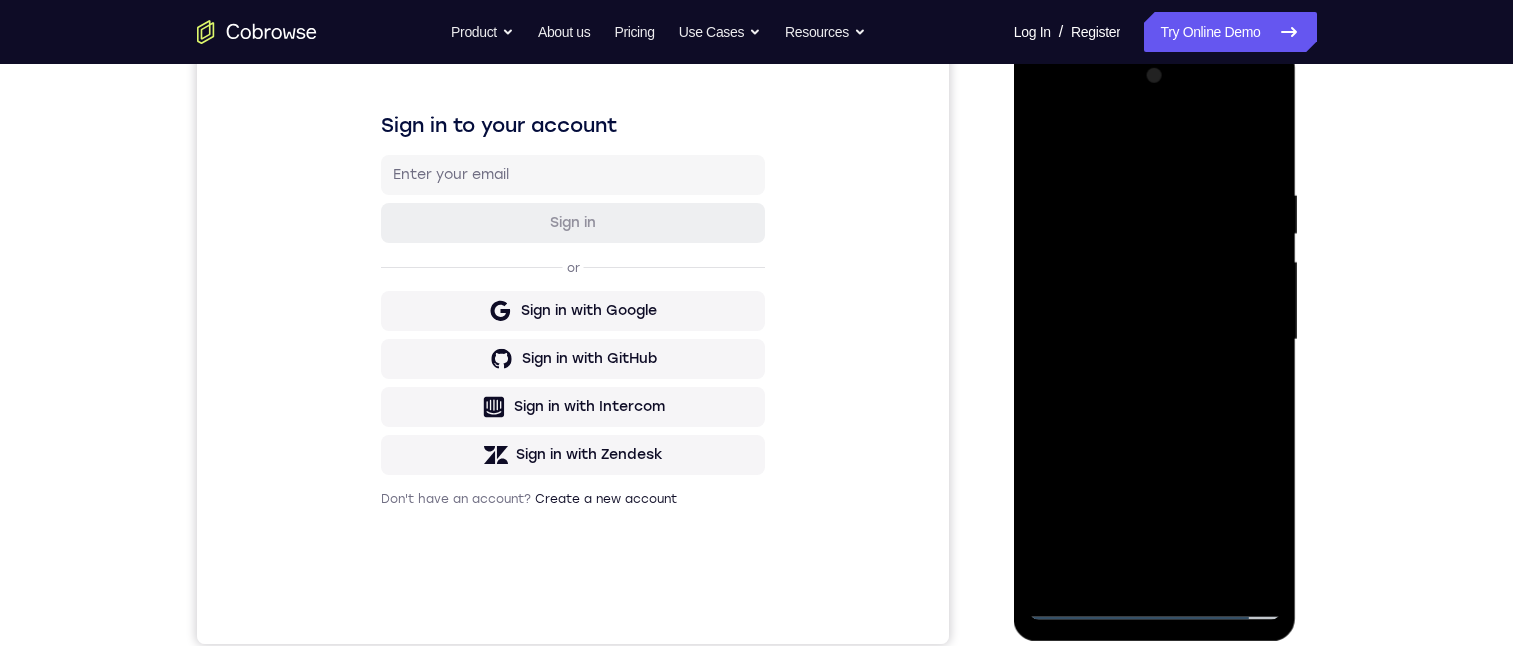 click at bounding box center (1155, 340) 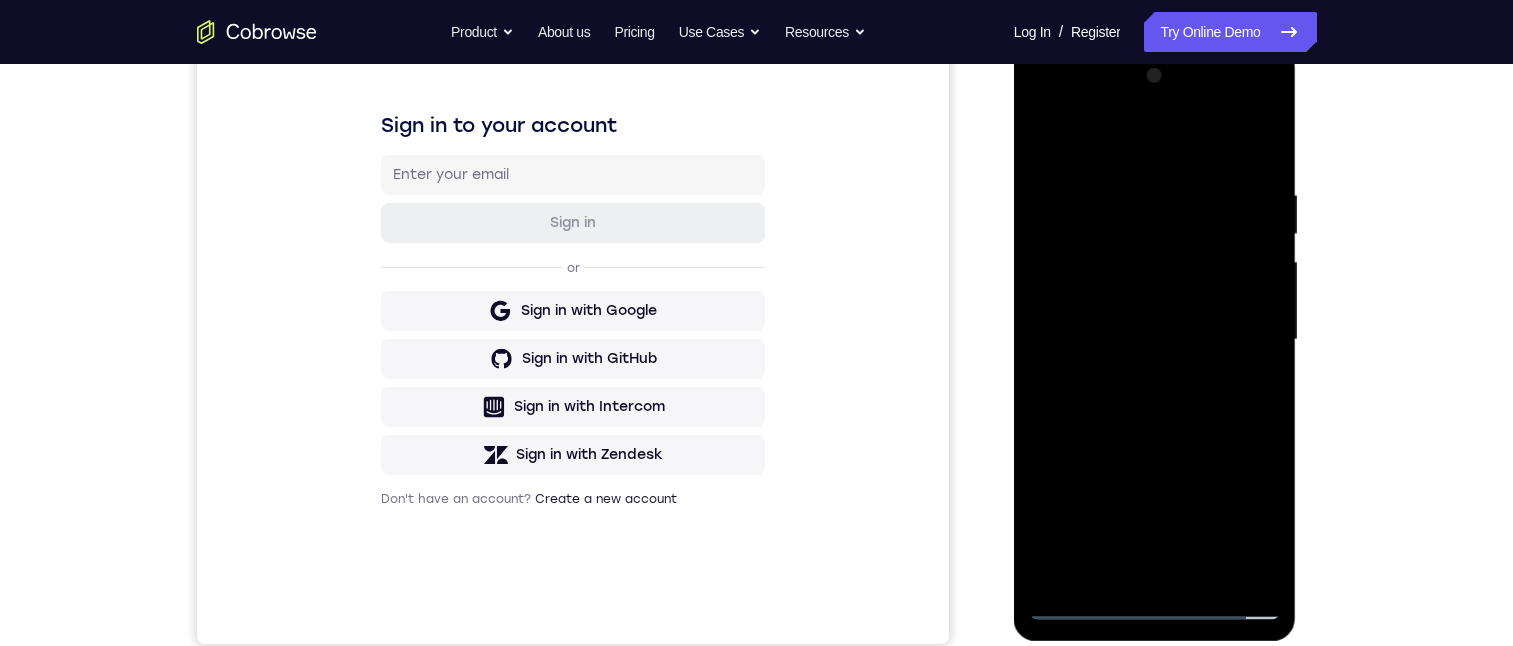 click at bounding box center (1155, 340) 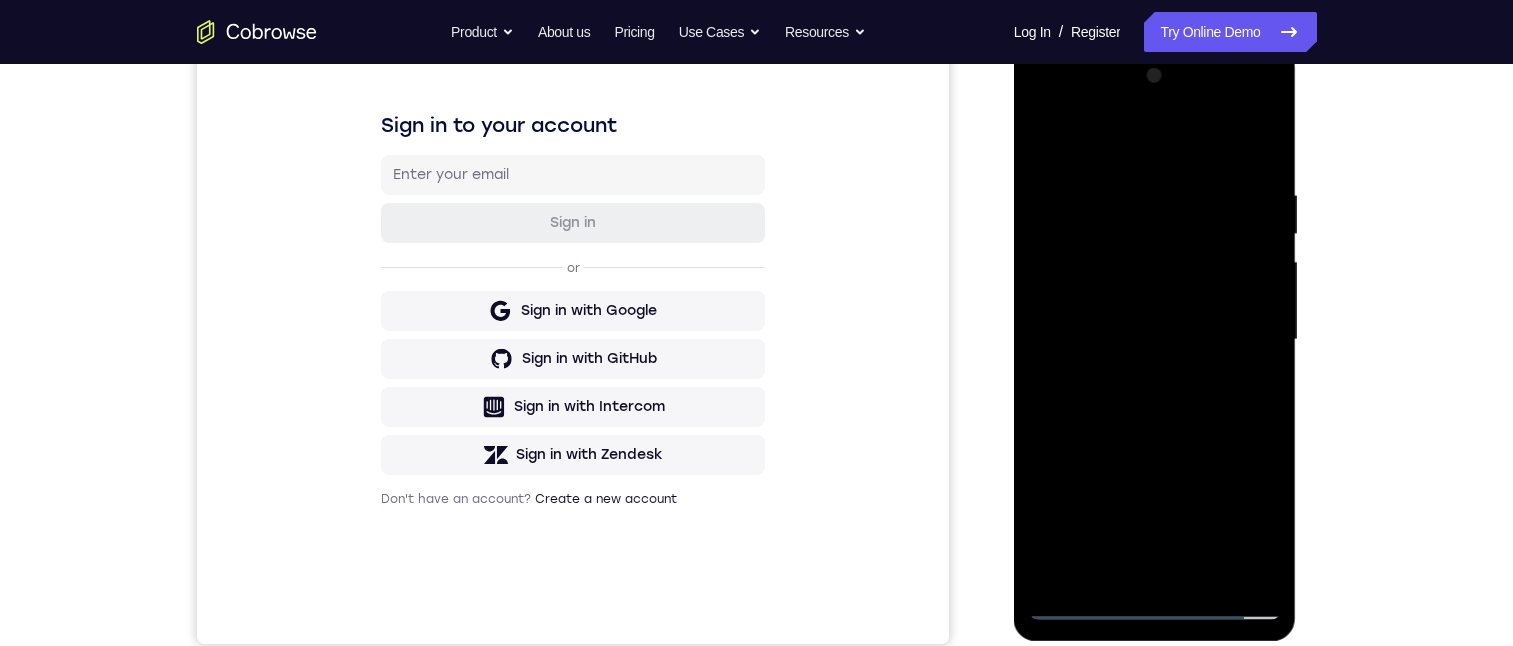 click at bounding box center (1155, 340) 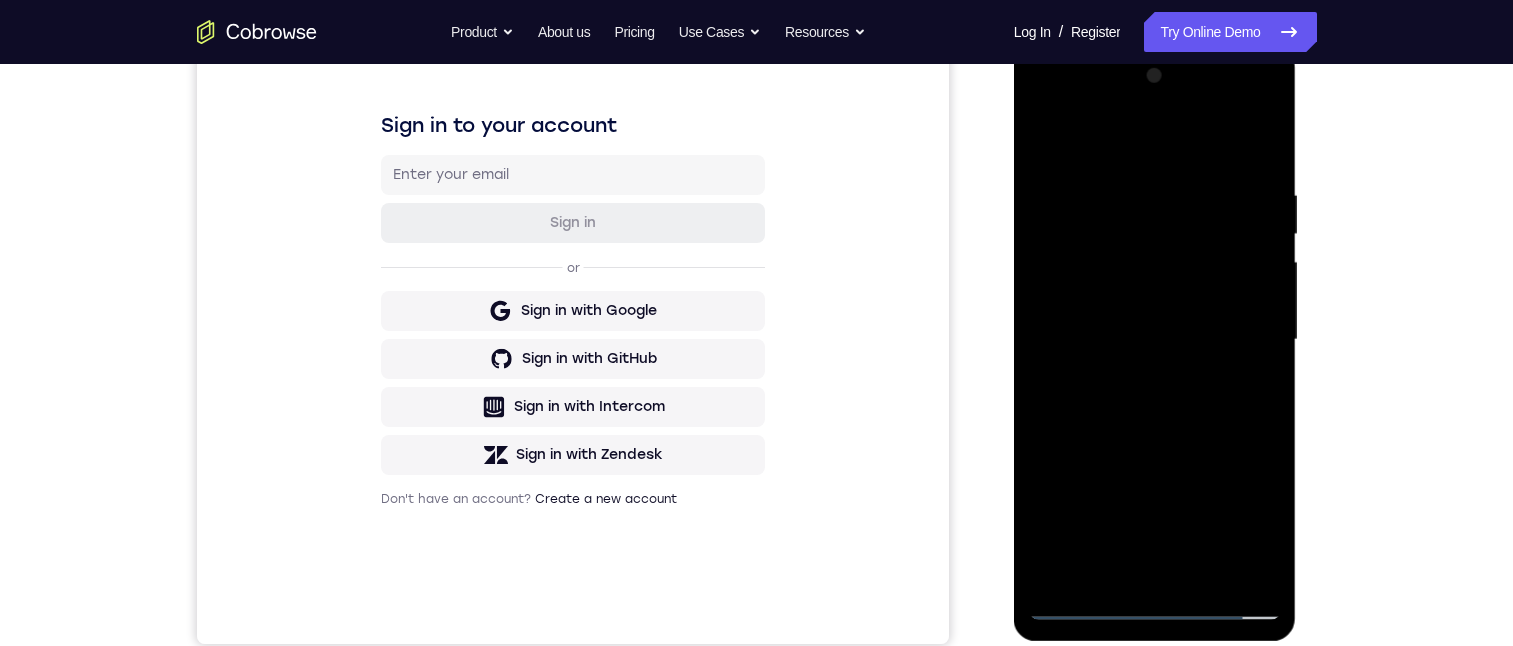 click at bounding box center [1155, 340] 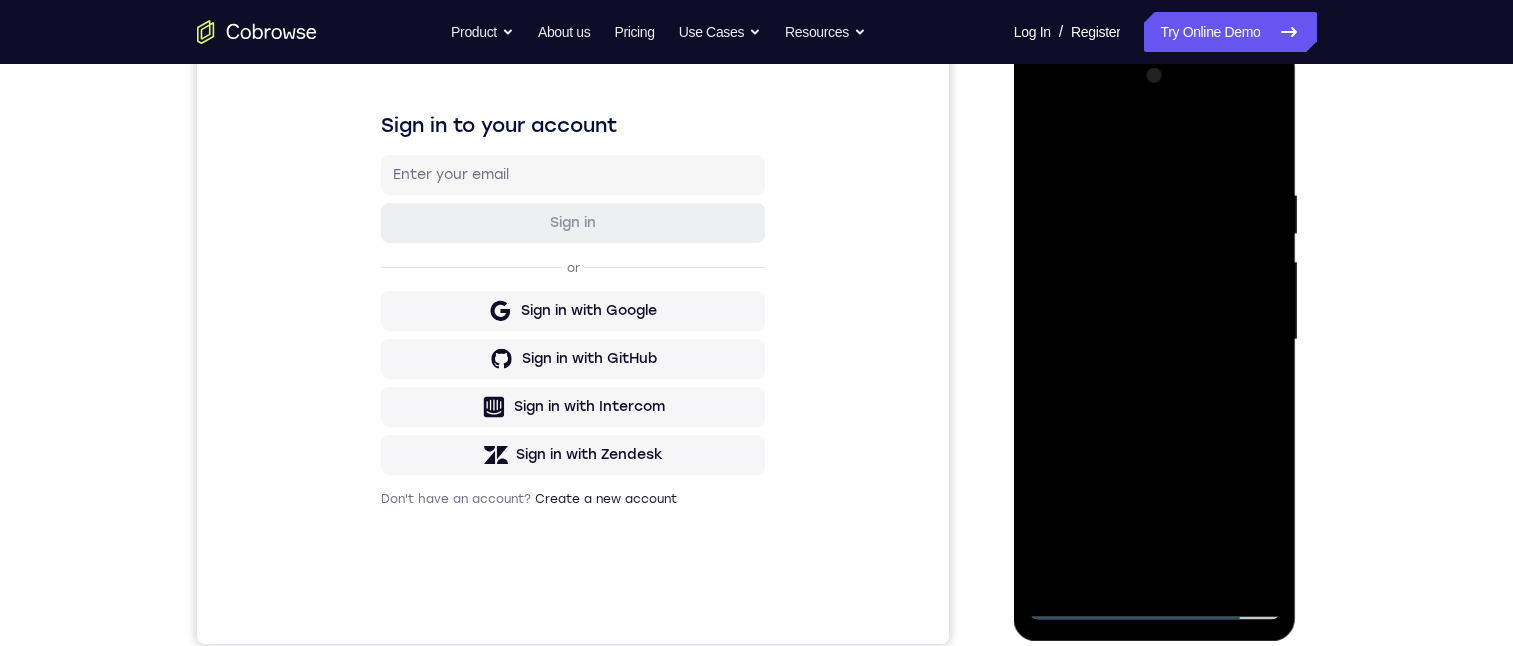 click at bounding box center [1155, 340] 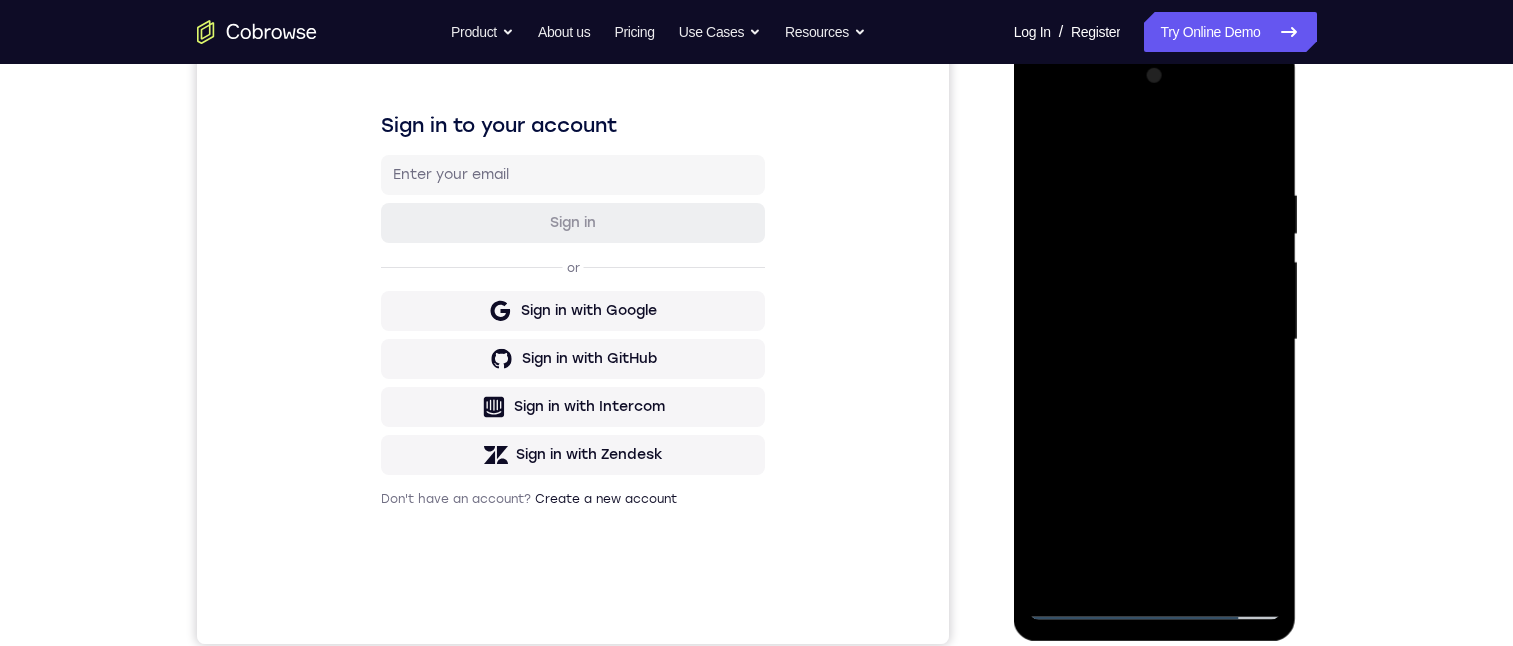 click at bounding box center (1155, 340) 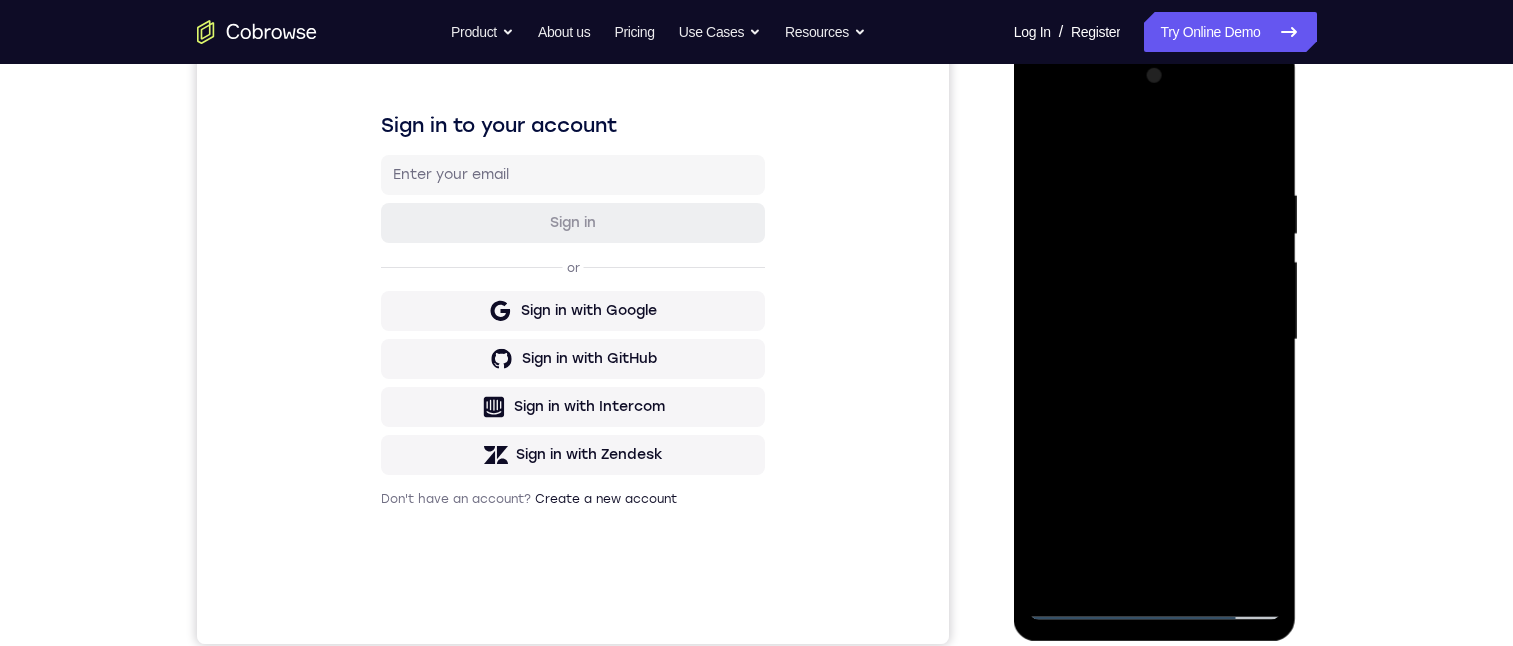 click at bounding box center (1155, 340) 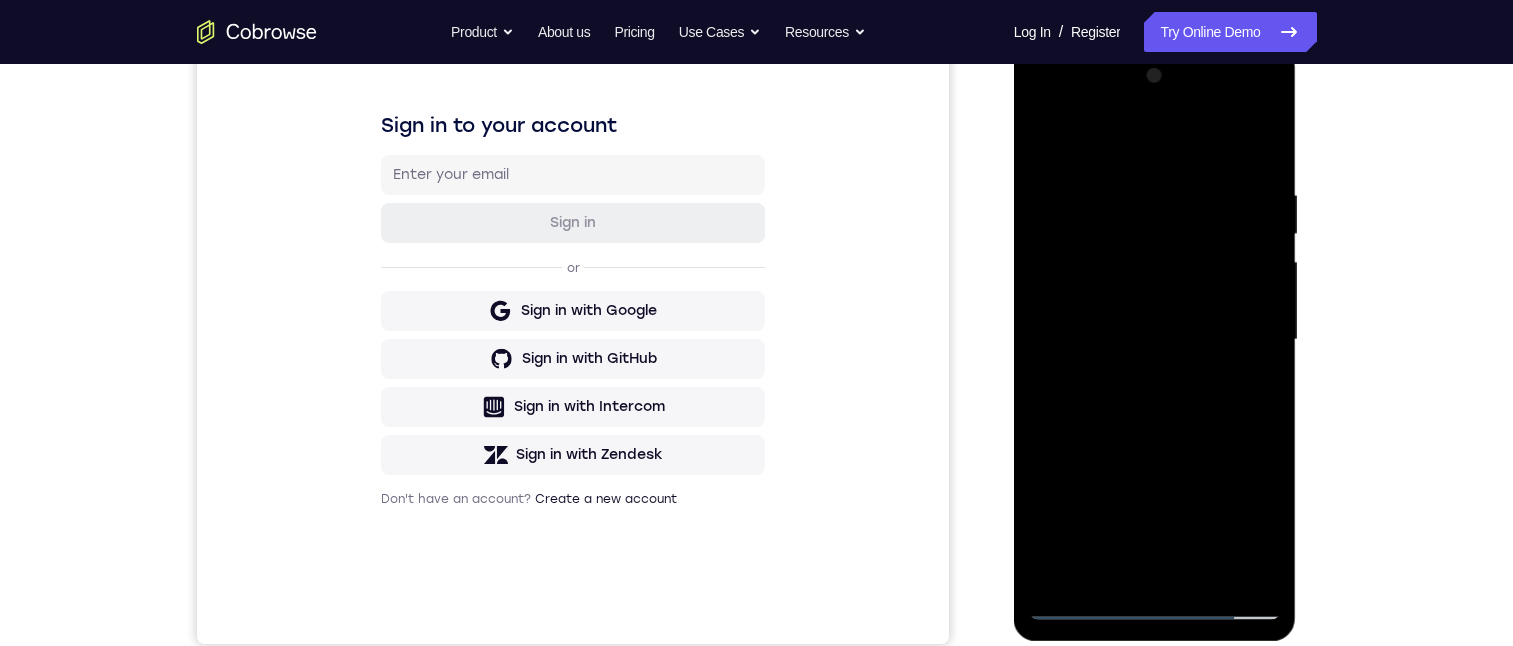 click at bounding box center [1155, 340] 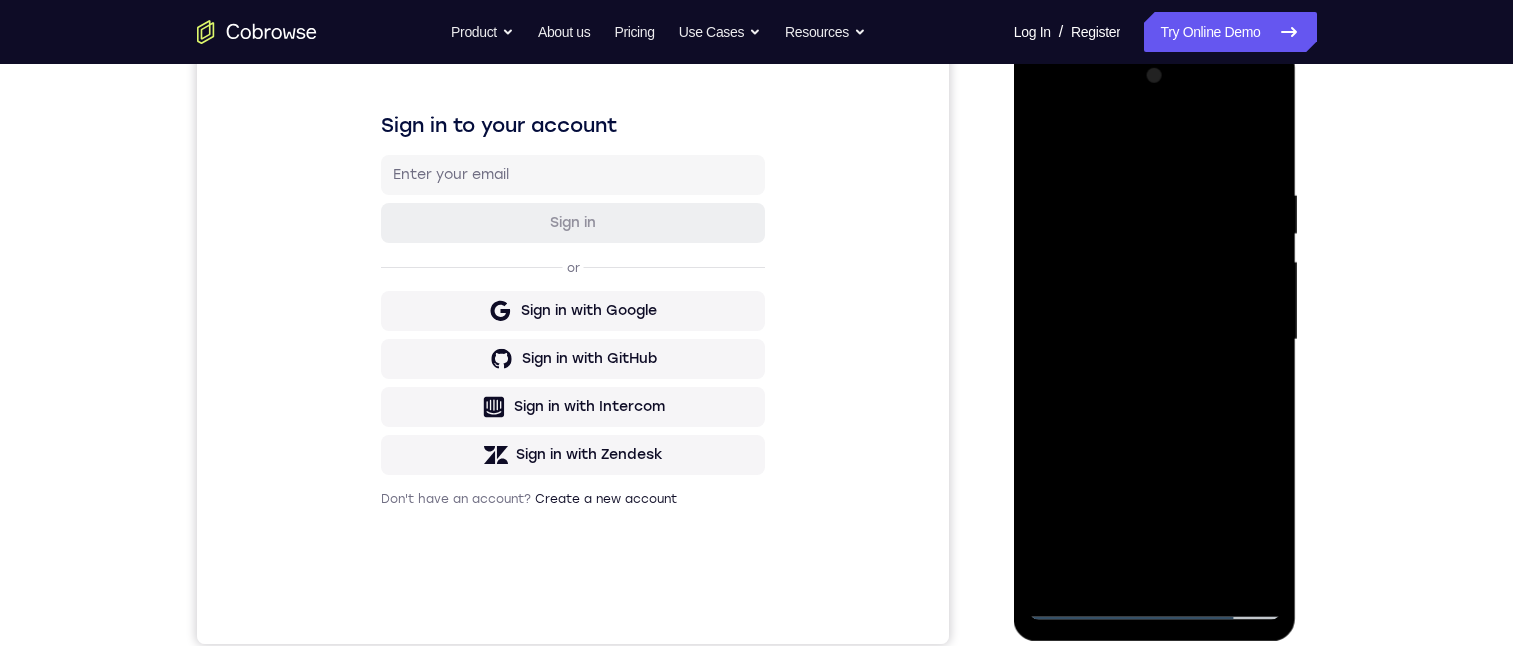 click at bounding box center [1155, 340] 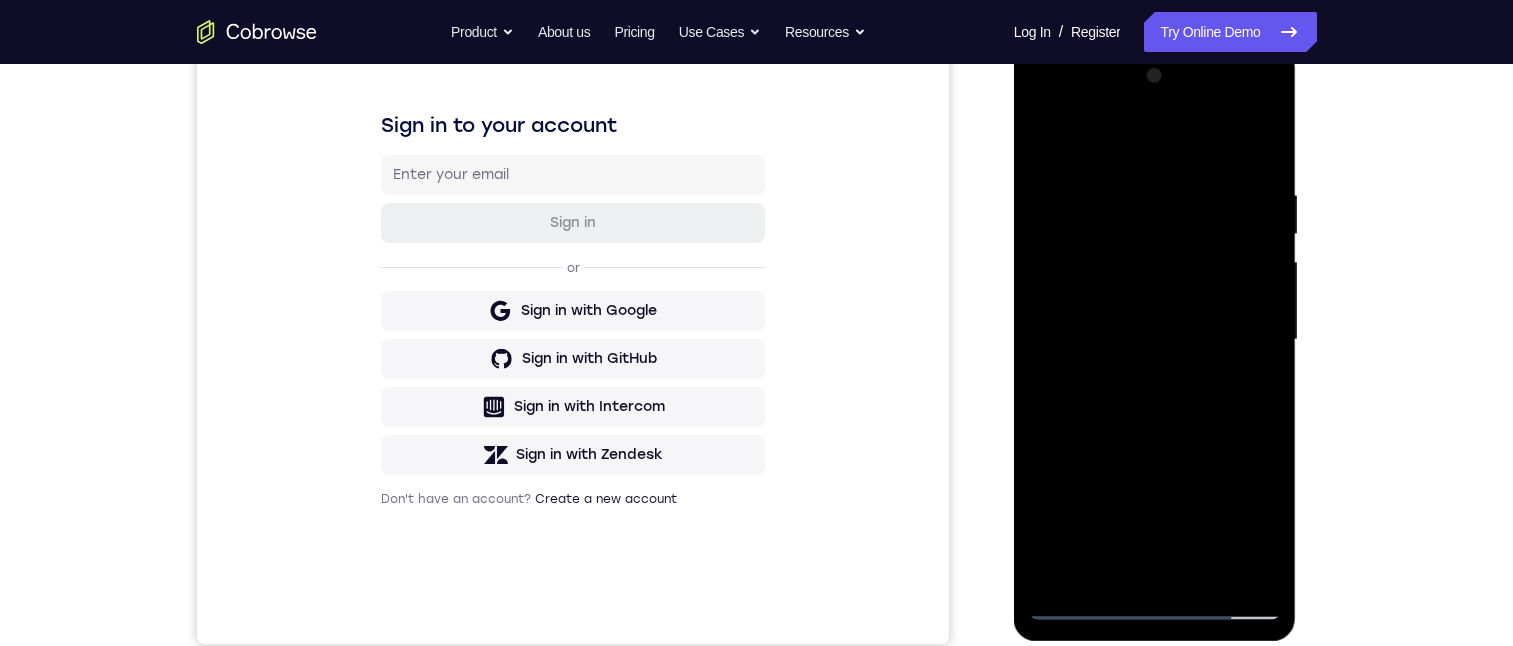 click at bounding box center [1155, 340] 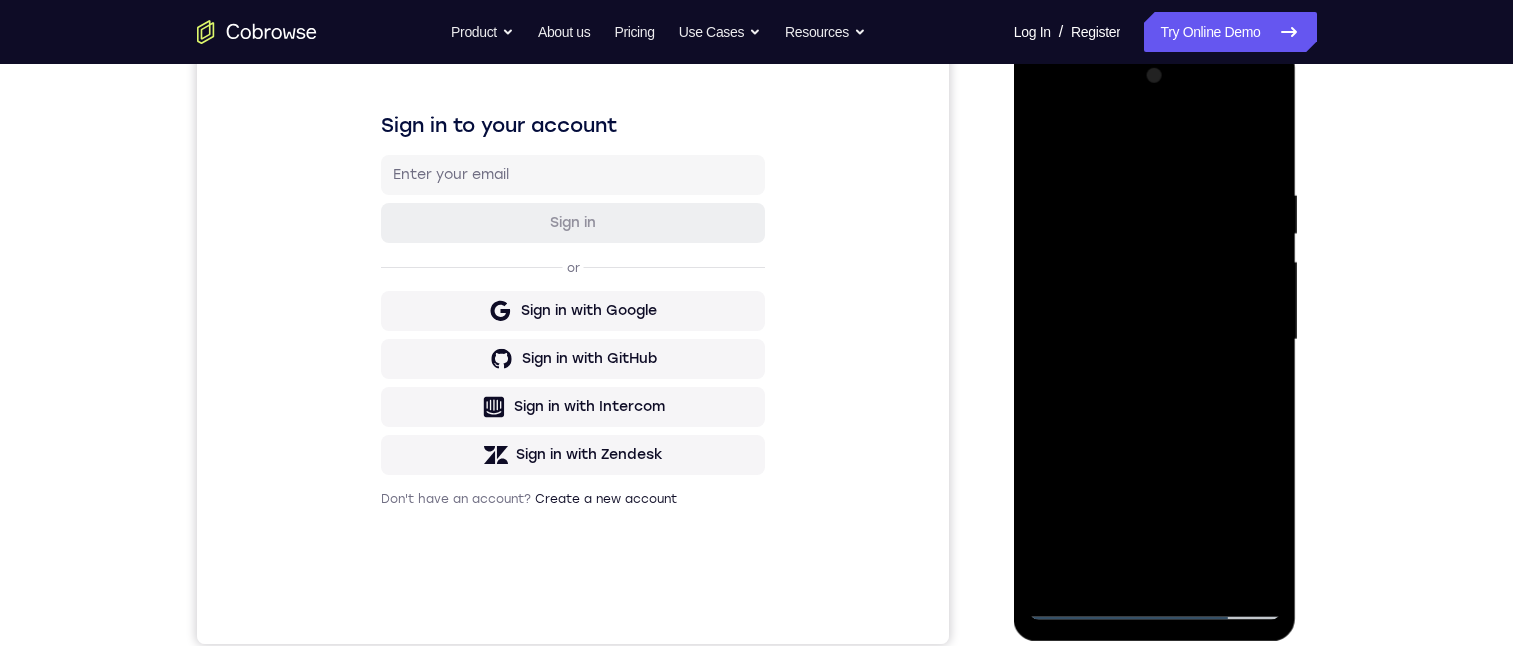 drag, startPoint x: 1190, startPoint y: 447, endPoint x: 1173, endPoint y: 309, distance: 139.04315 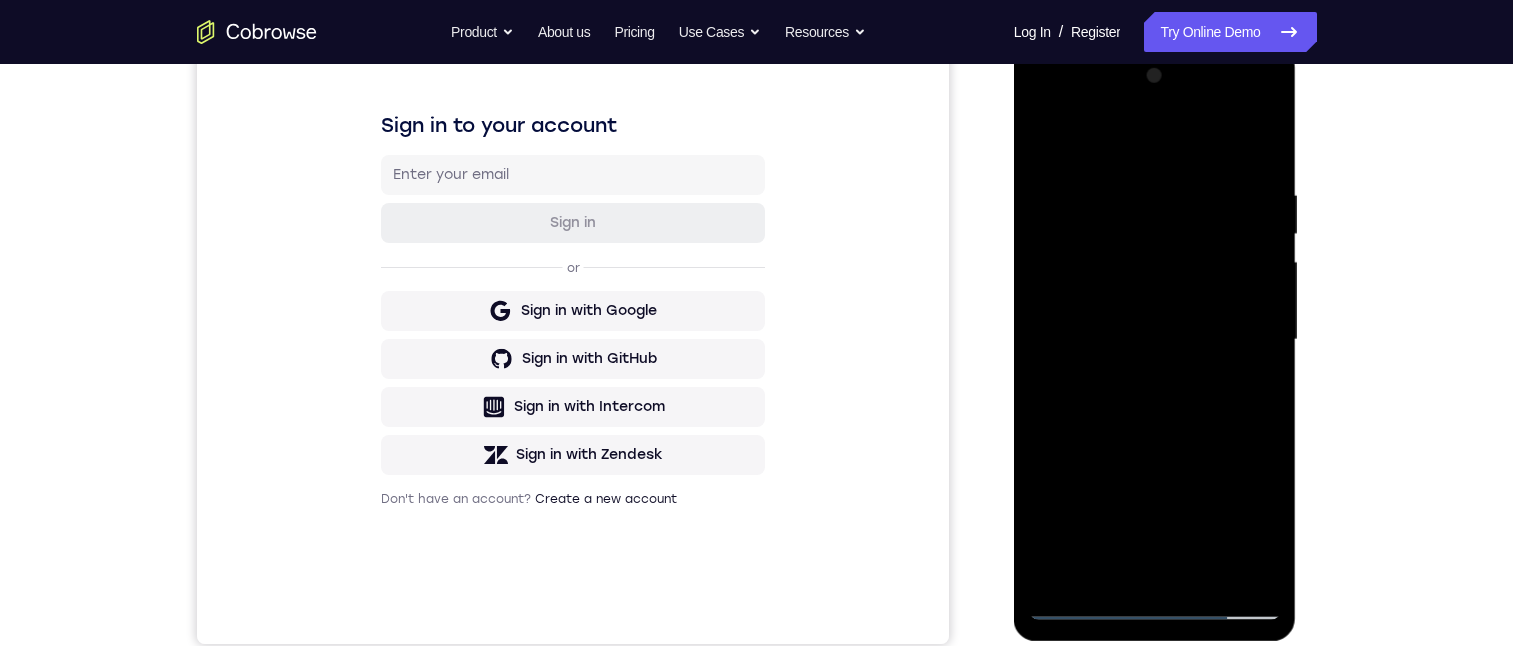 click at bounding box center [1155, 340] 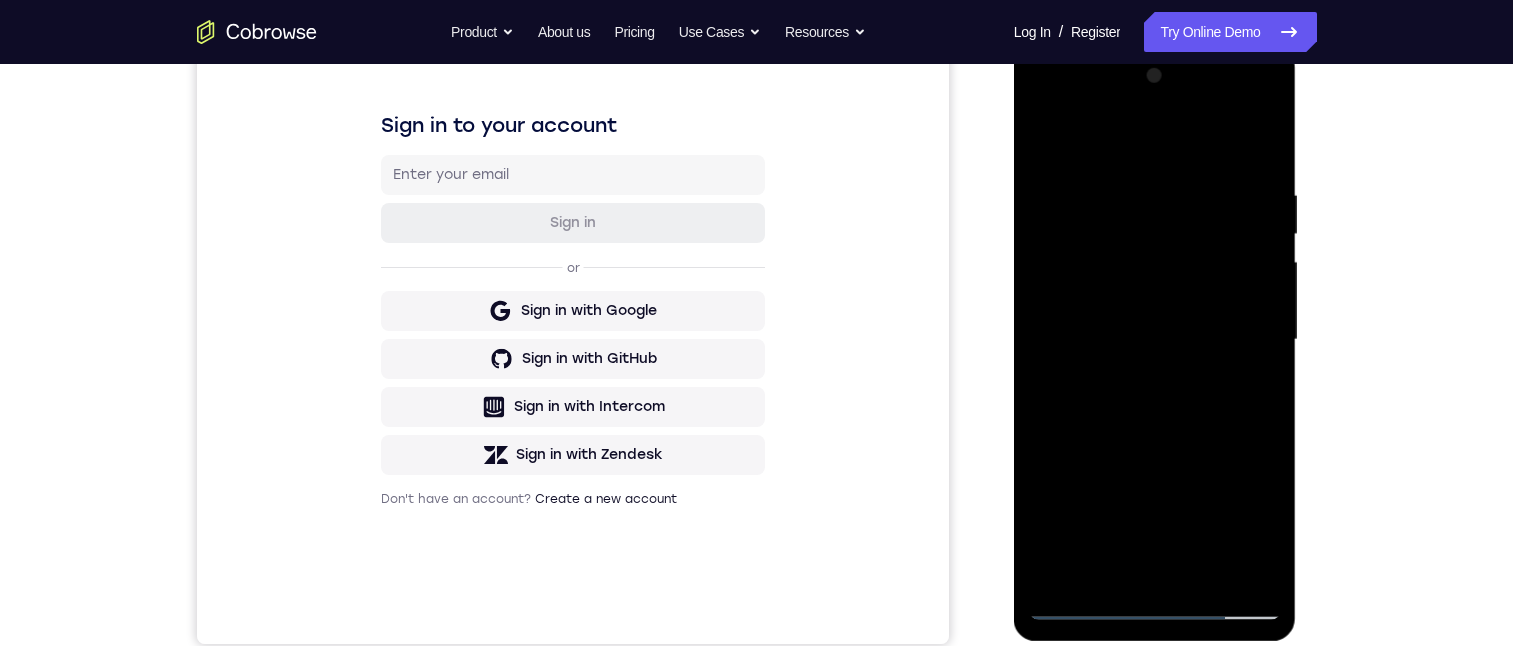 drag, startPoint x: 1065, startPoint y: 132, endPoint x: 1245, endPoint y: 108, distance: 181.59296 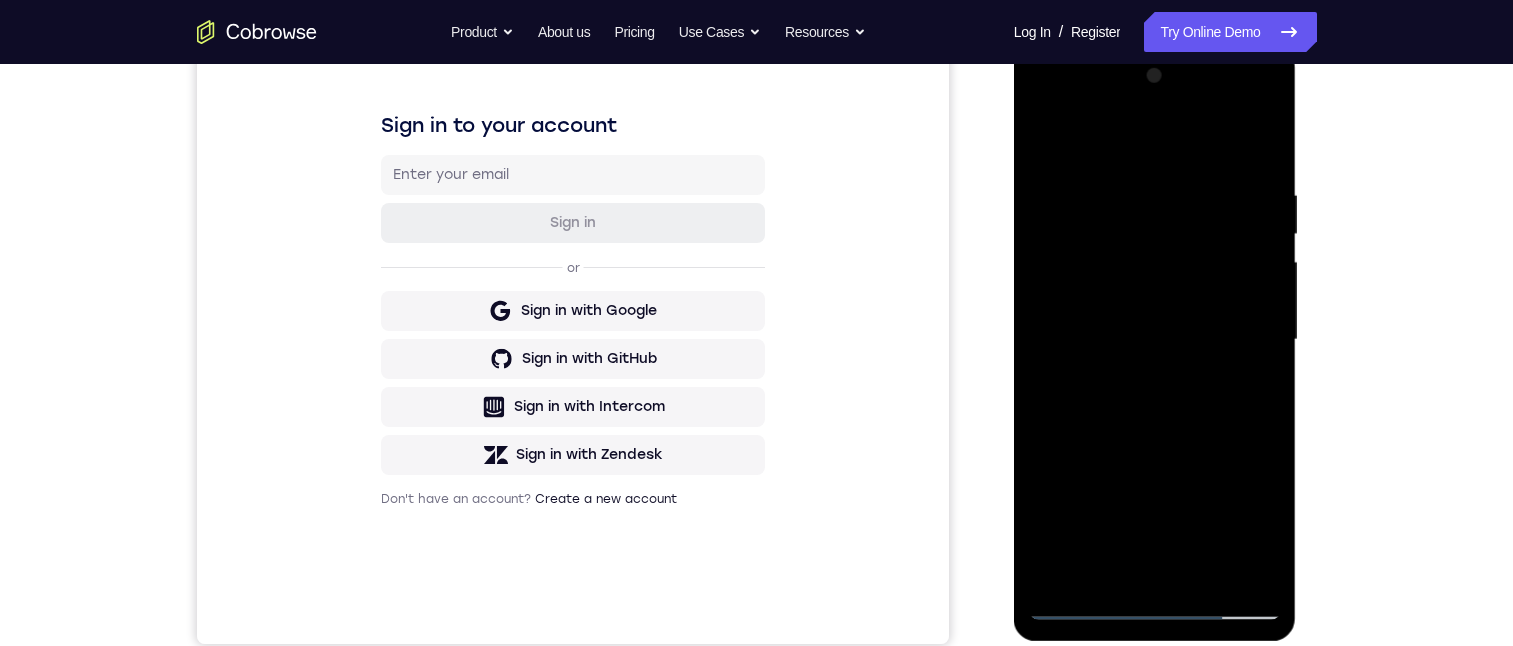 drag, startPoint x: 1146, startPoint y: 342, endPoint x: 1141, endPoint y: 118, distance: 224.0558 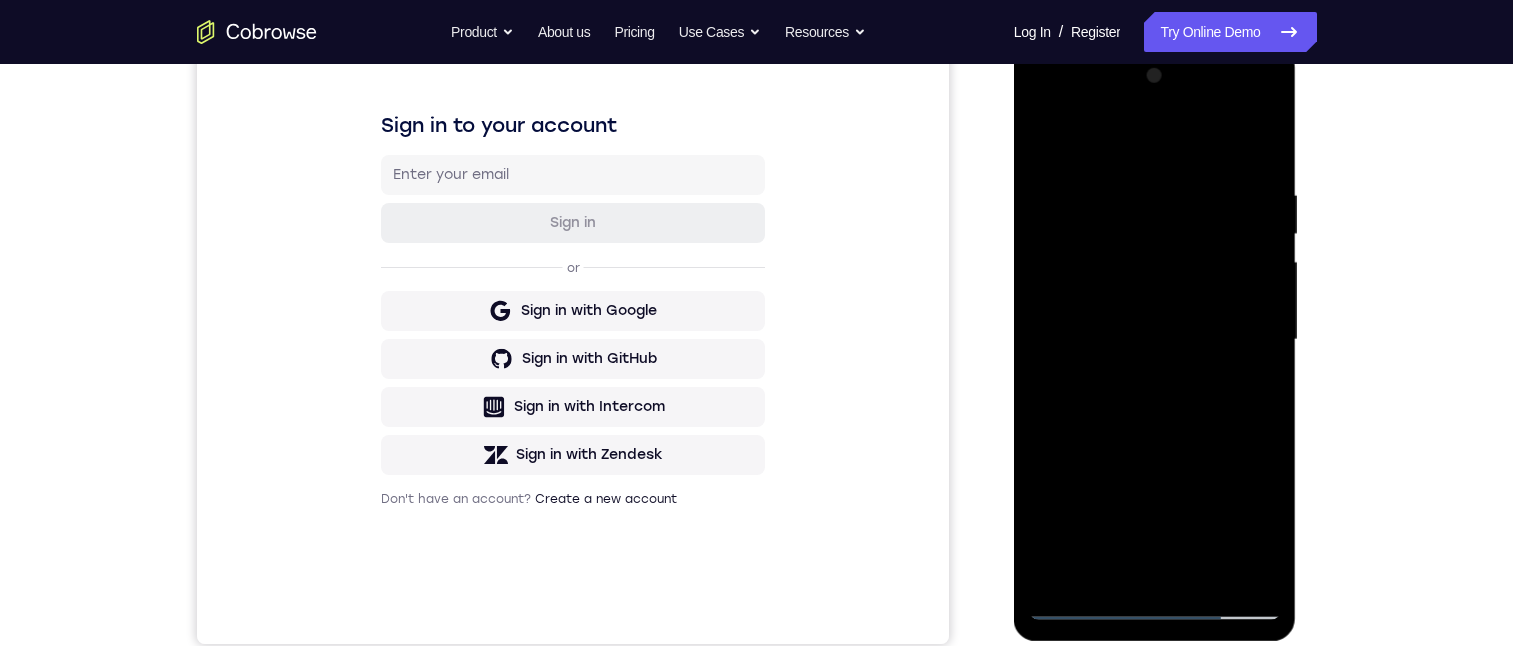drag, startPoint x: 1193, startPoint y: 452, endPoint x: 1189, endPoint y: 189, distance: 263.03043 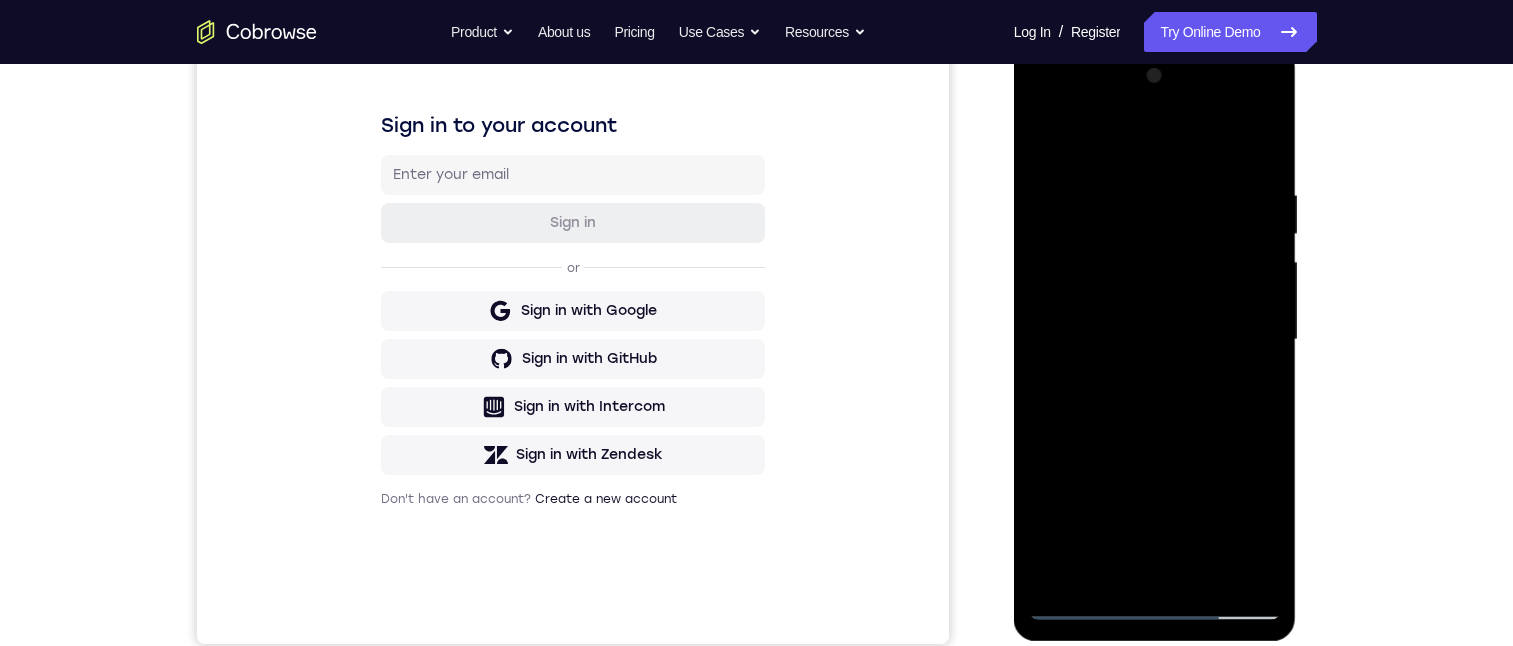 drag, startPoint x: 1135, startPoint y: 438, endPoint x: 1126, endPoint y: 209, distance: 229.17679 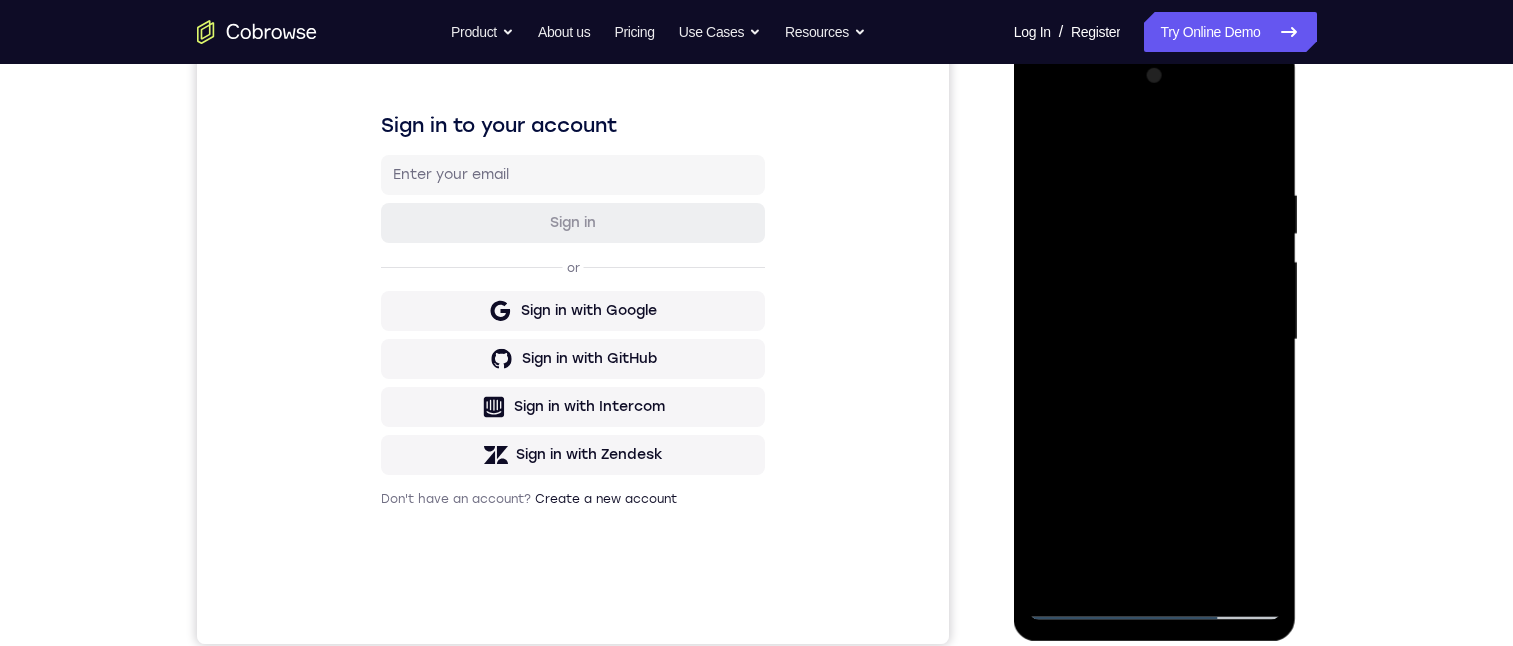 drag, startPoint x: 1152, startPoint y: 470, endPoint x: 1169, endPoint y: 265, distance: 205.70367 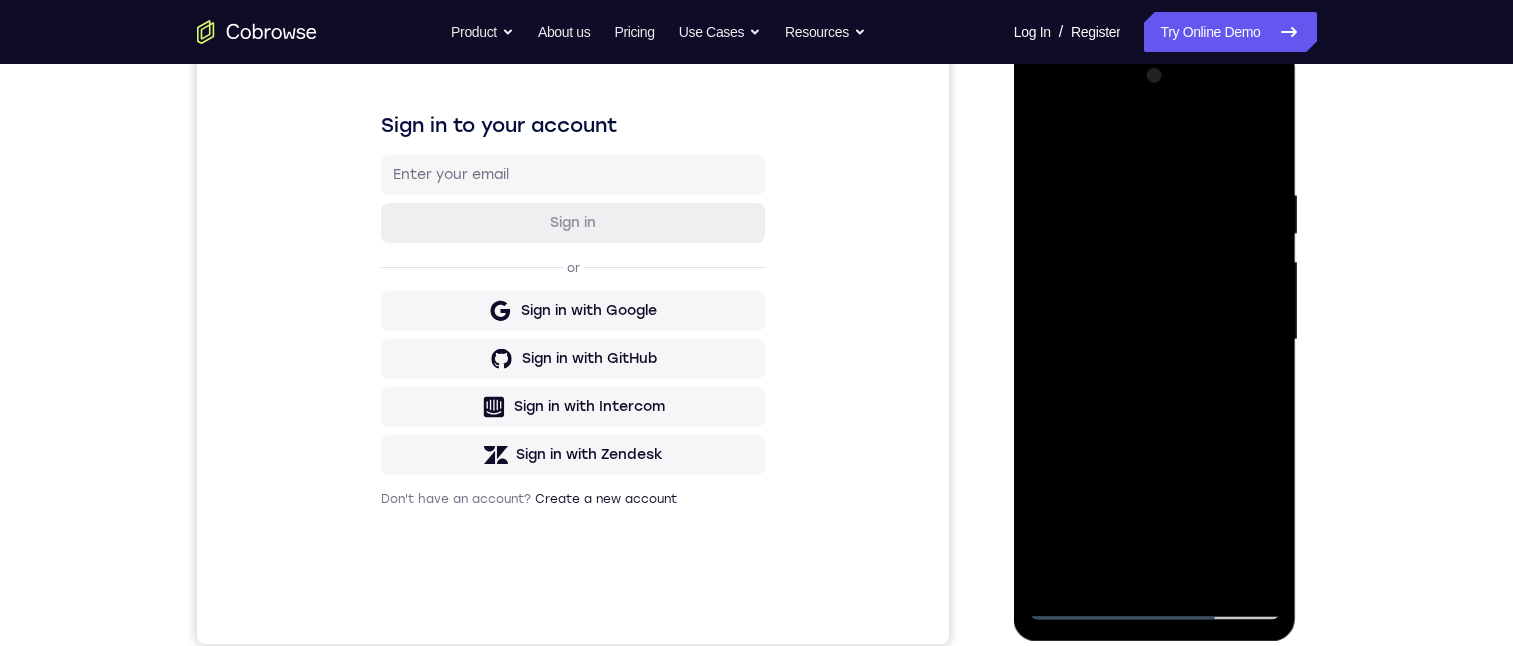 drag, startPoint x: 1127, startPoint y: 490, endPoint x: 1147, endPoint y: 192, distance: 298.67038 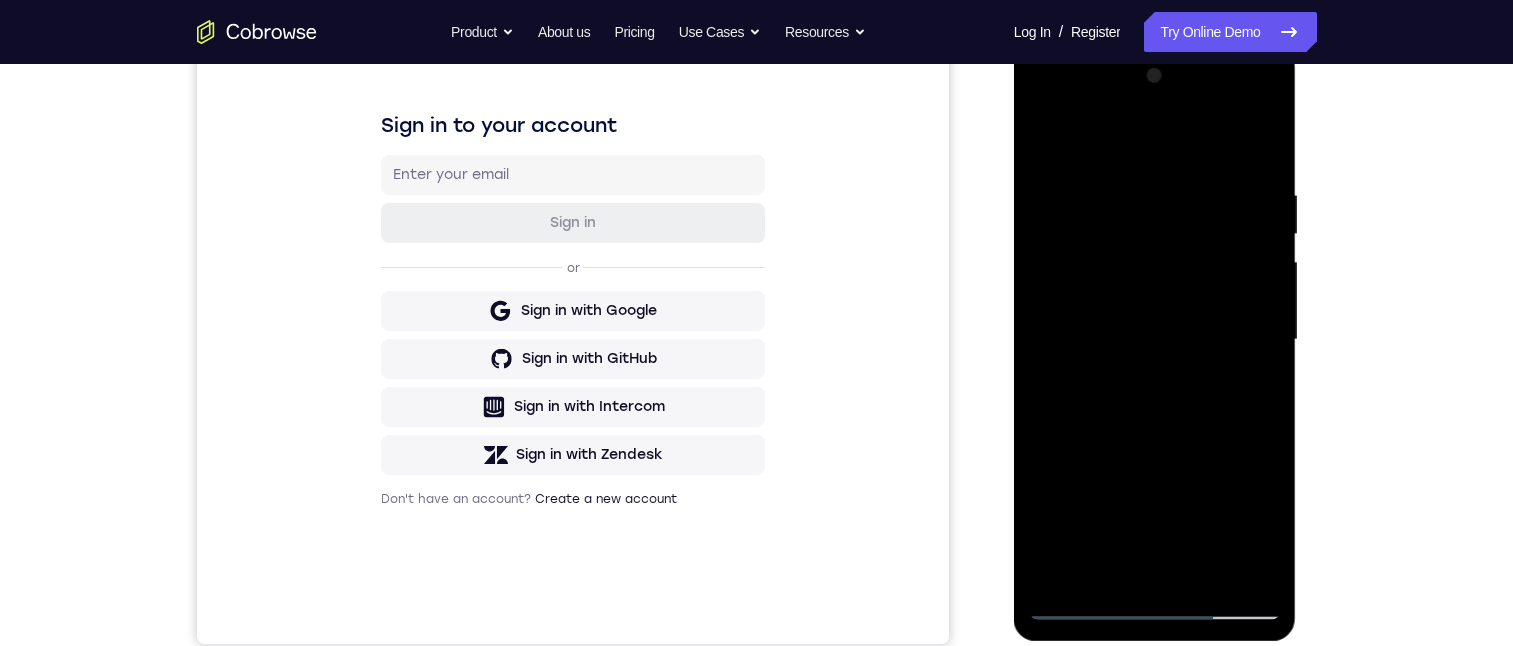 click at bounding box center (1155, 340) 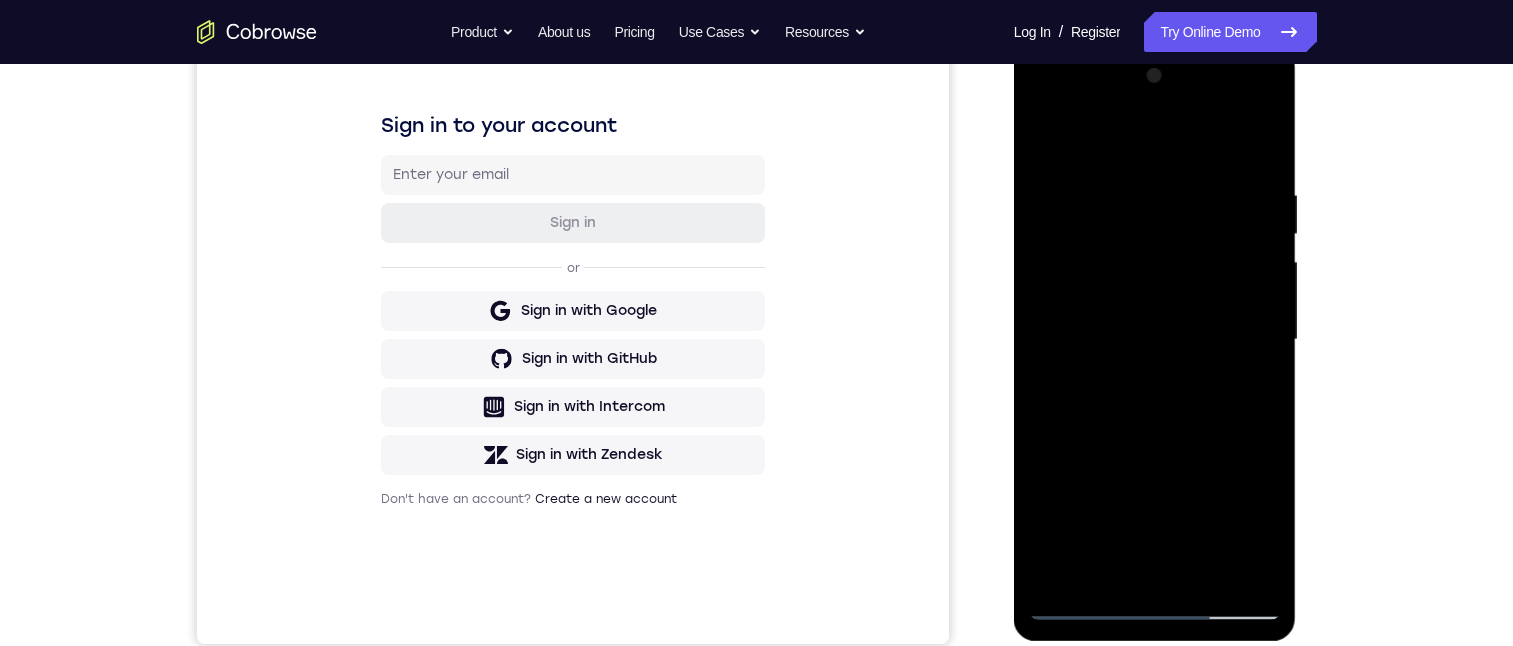 click at bounding box center (1155, 340) 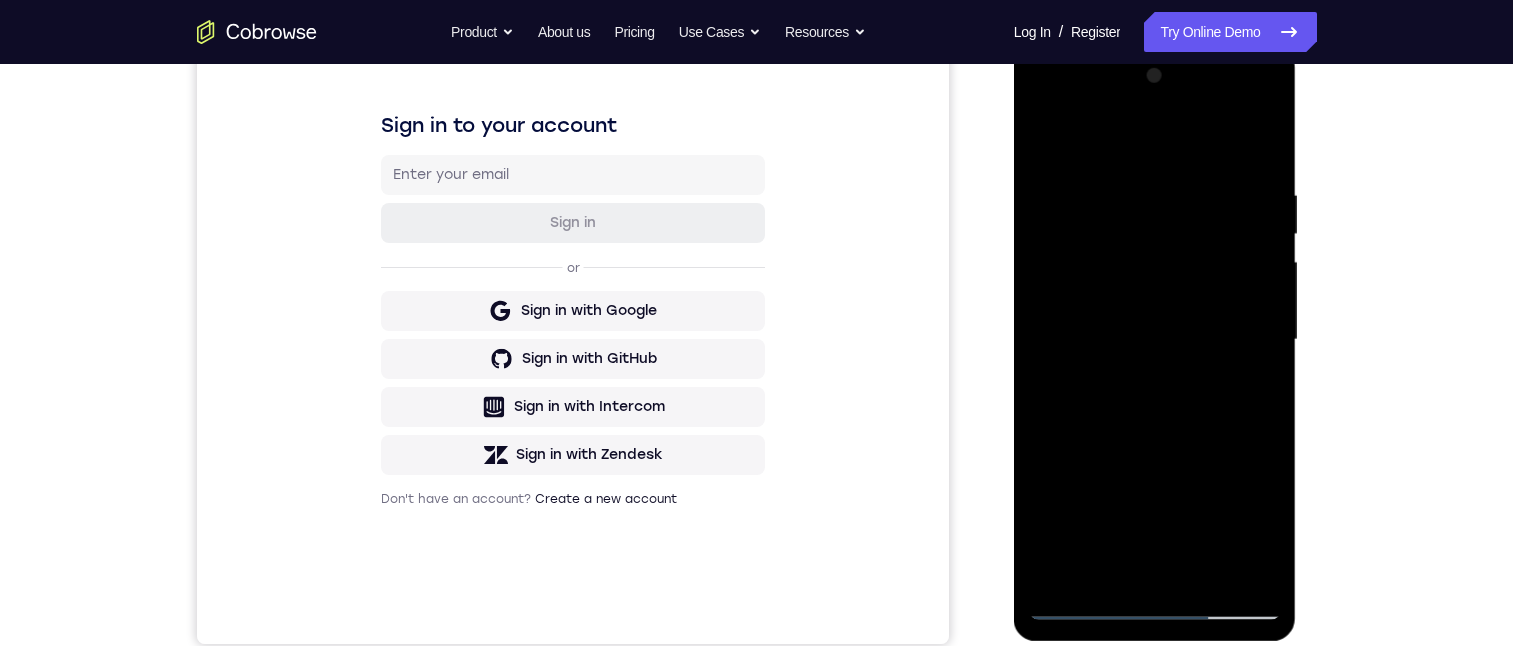 click at bounding box center (1155, 340) 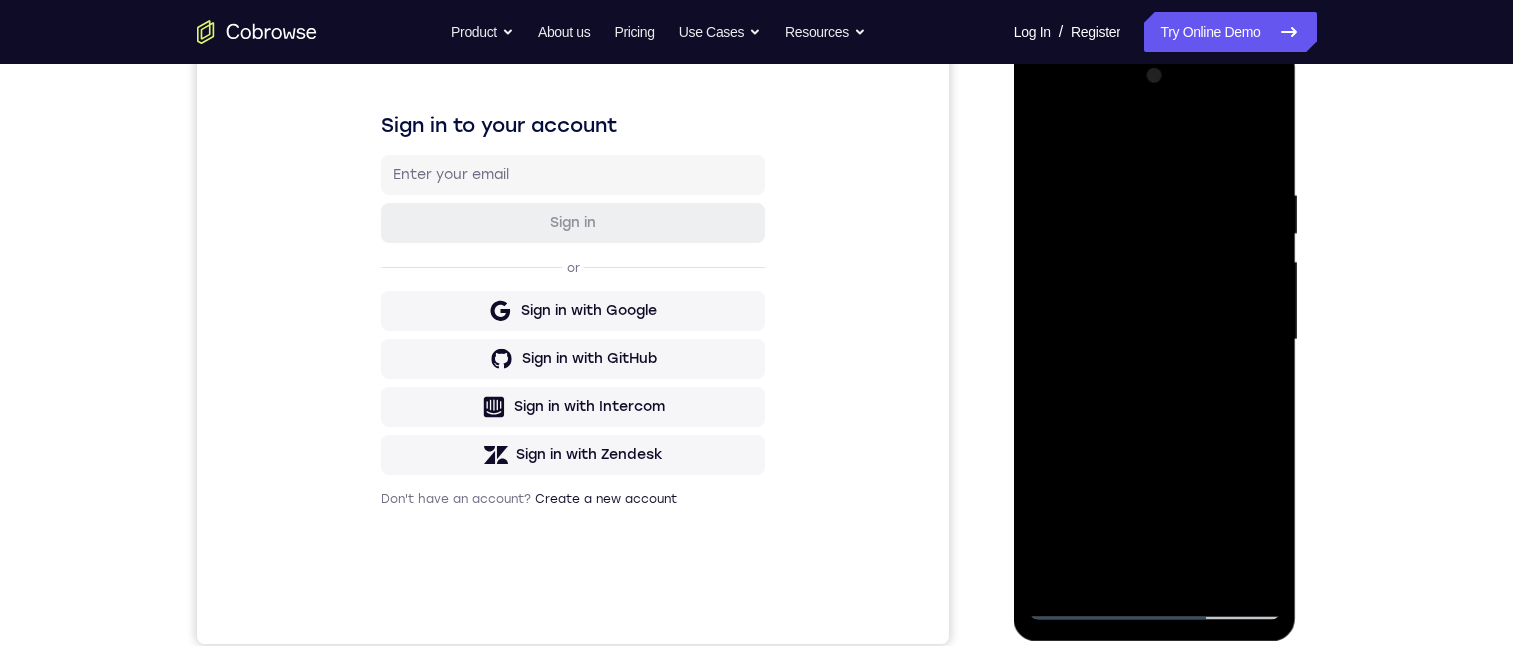 click at bounding box center (1155, 340) 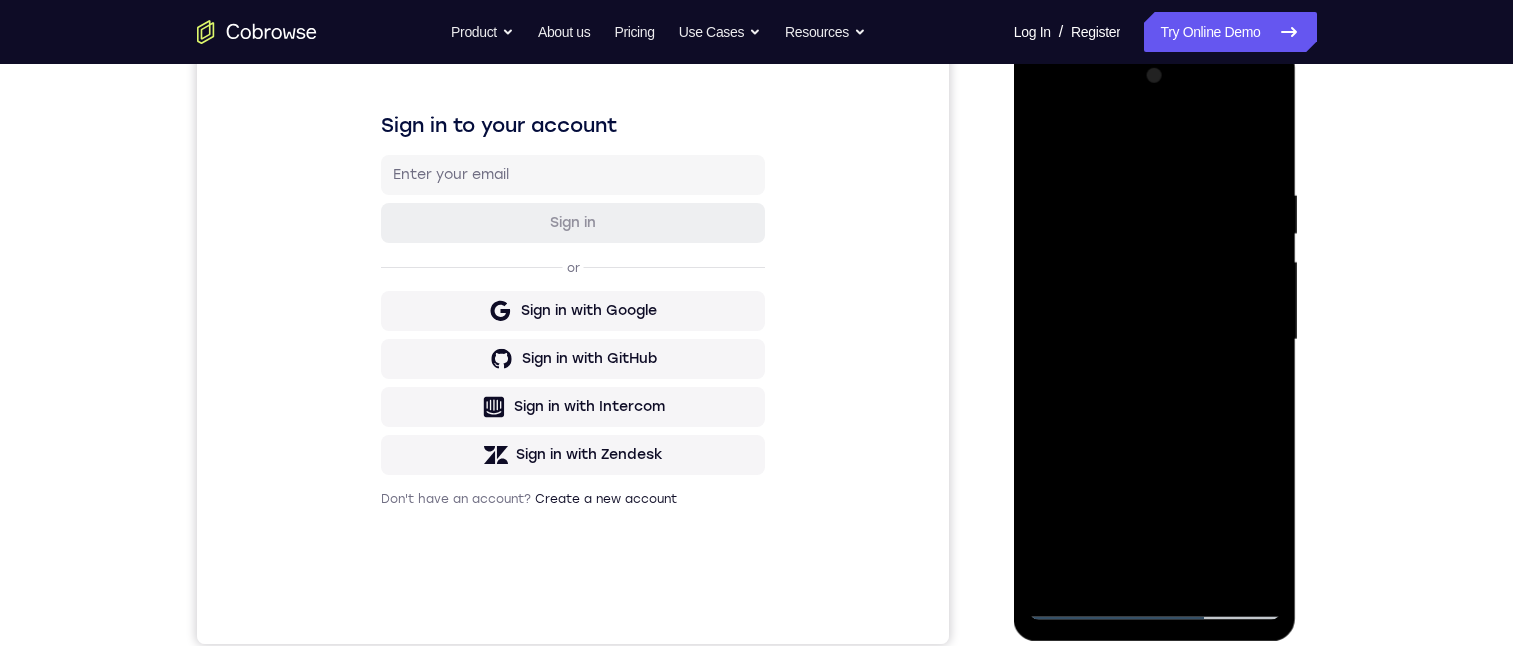 click at bounding box center (1155, 340) 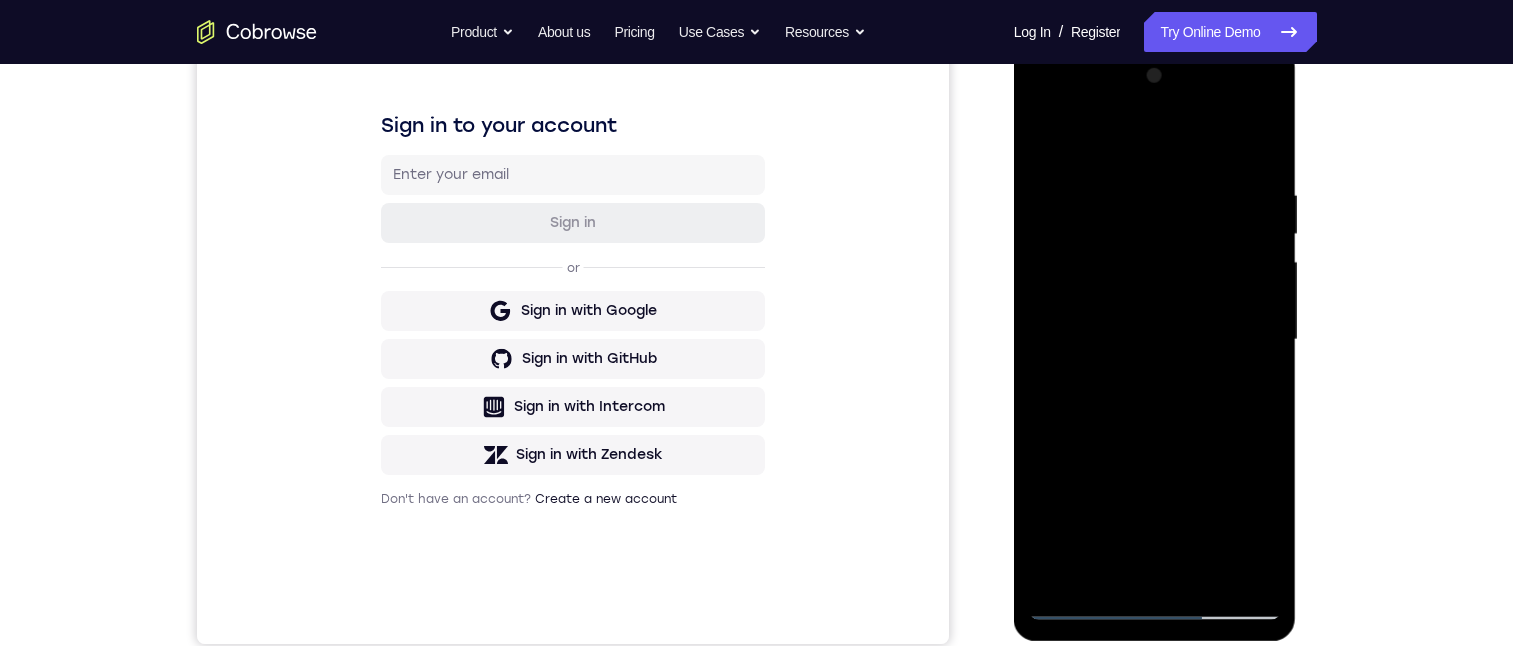 click at bounding box center (1155, 340) 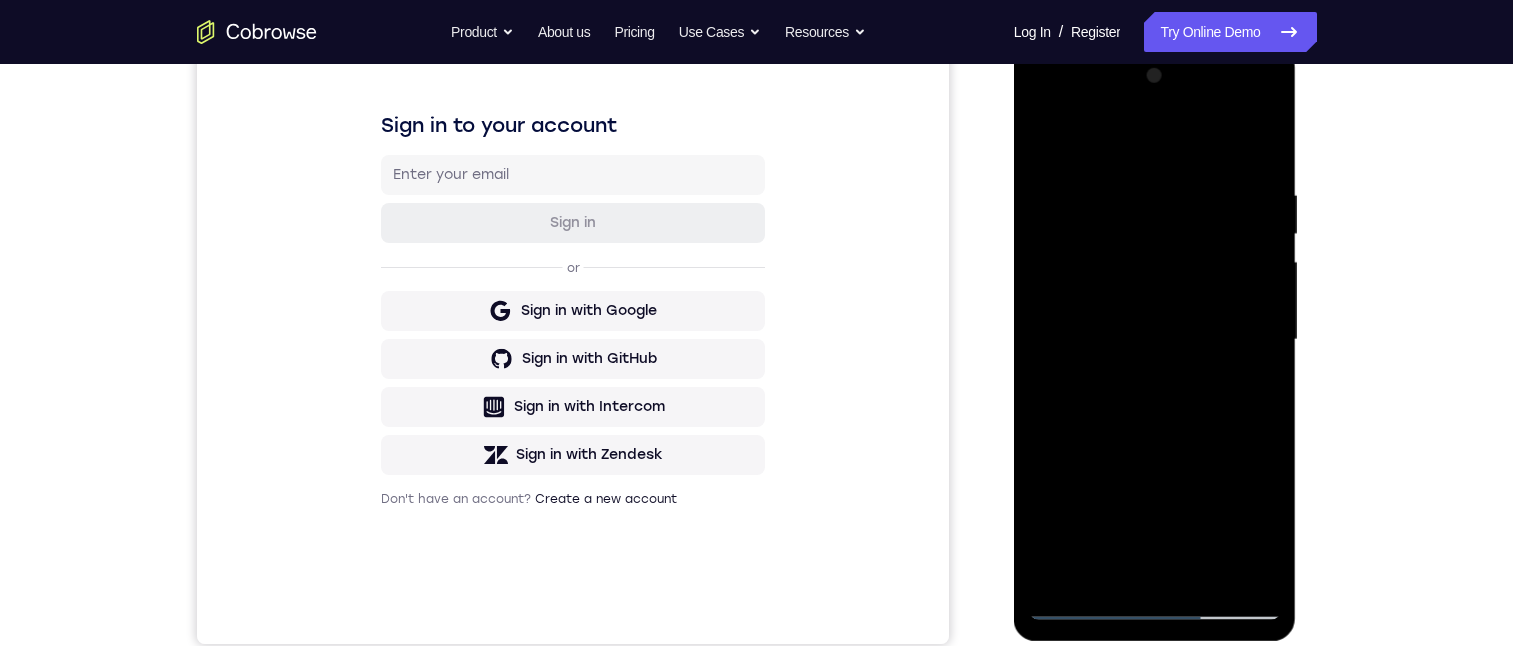click at bounding box center [1155, 340] 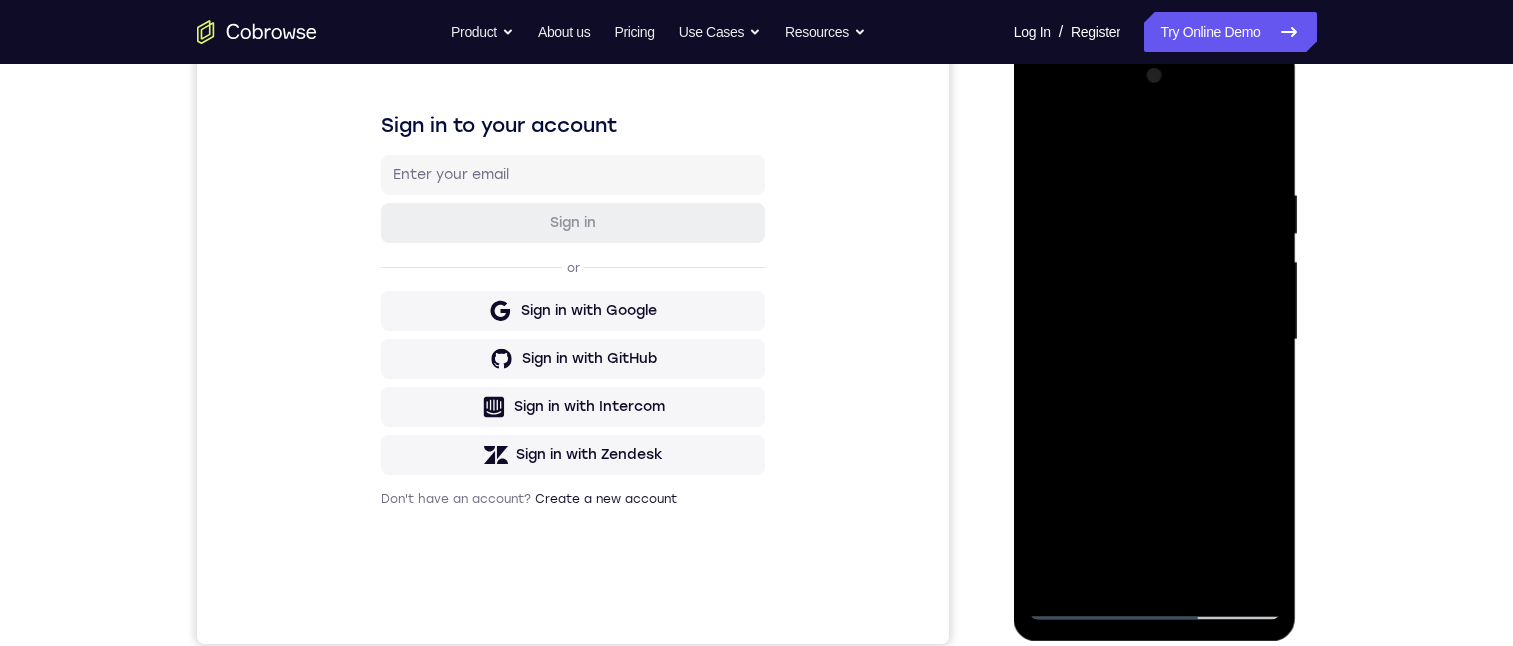 click at bounding box center [1155, 340] 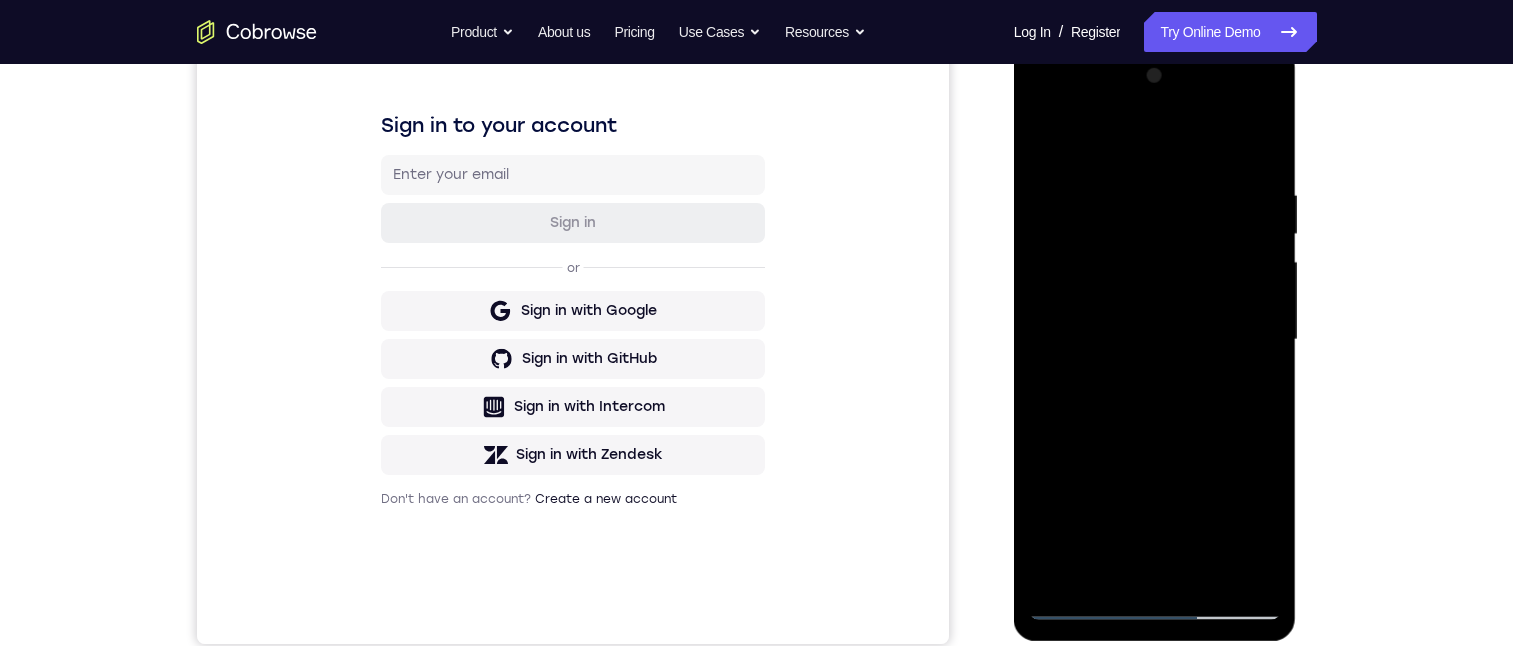 click at bounding box center [1155, 340] 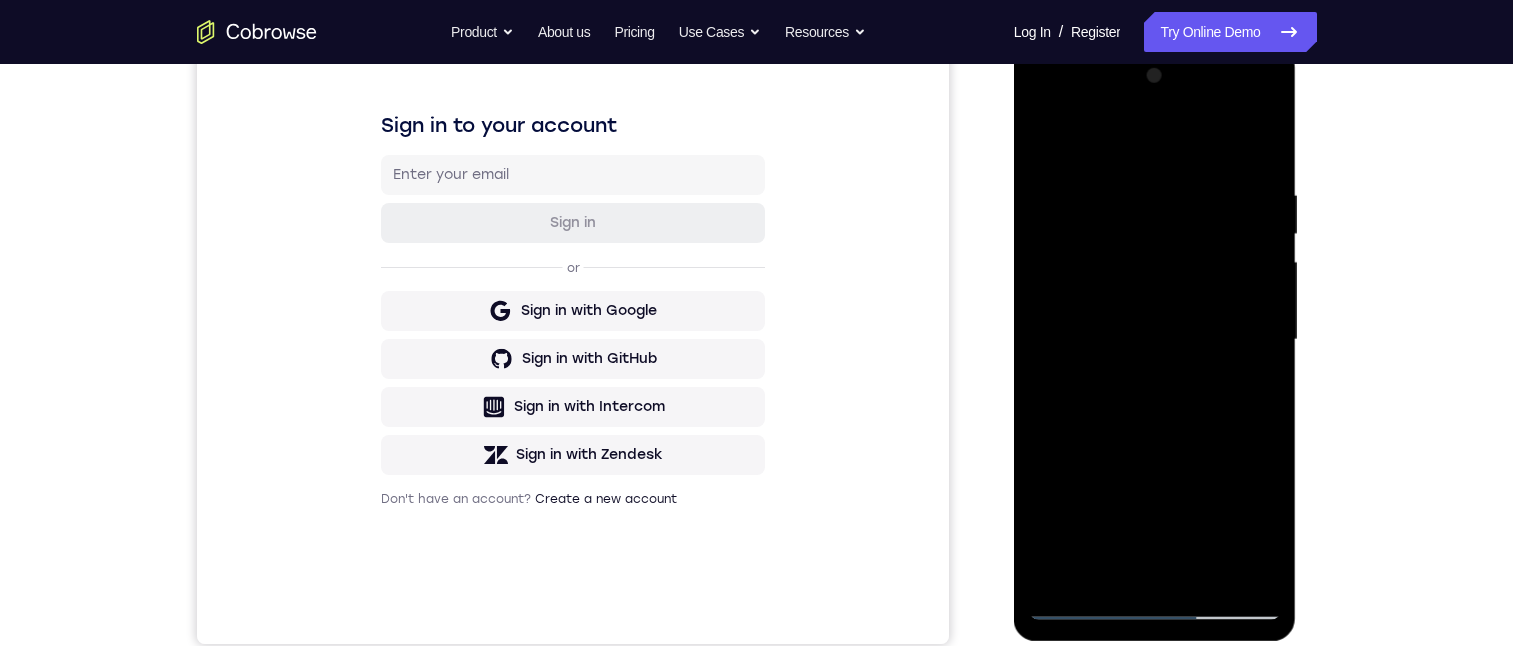click at bounding box center [1155, 340] 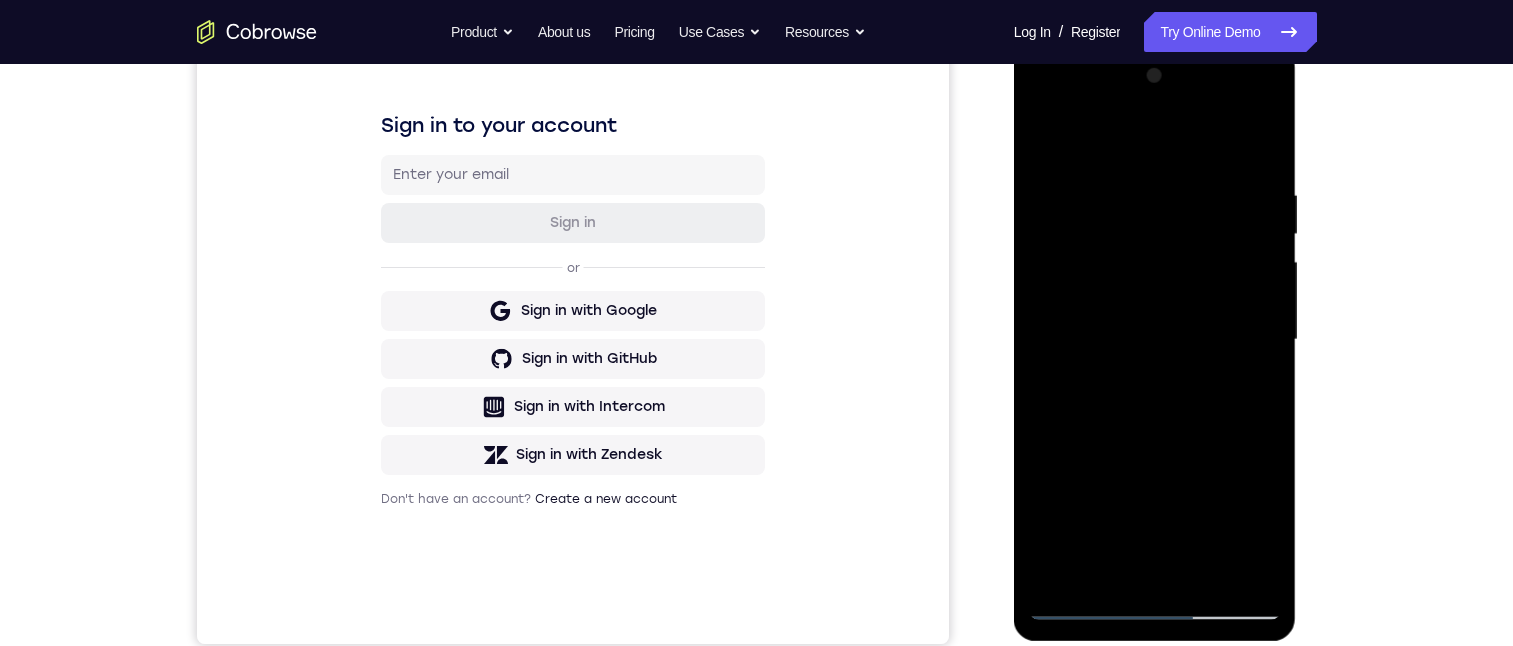 click at bounding box center (1155, 340) 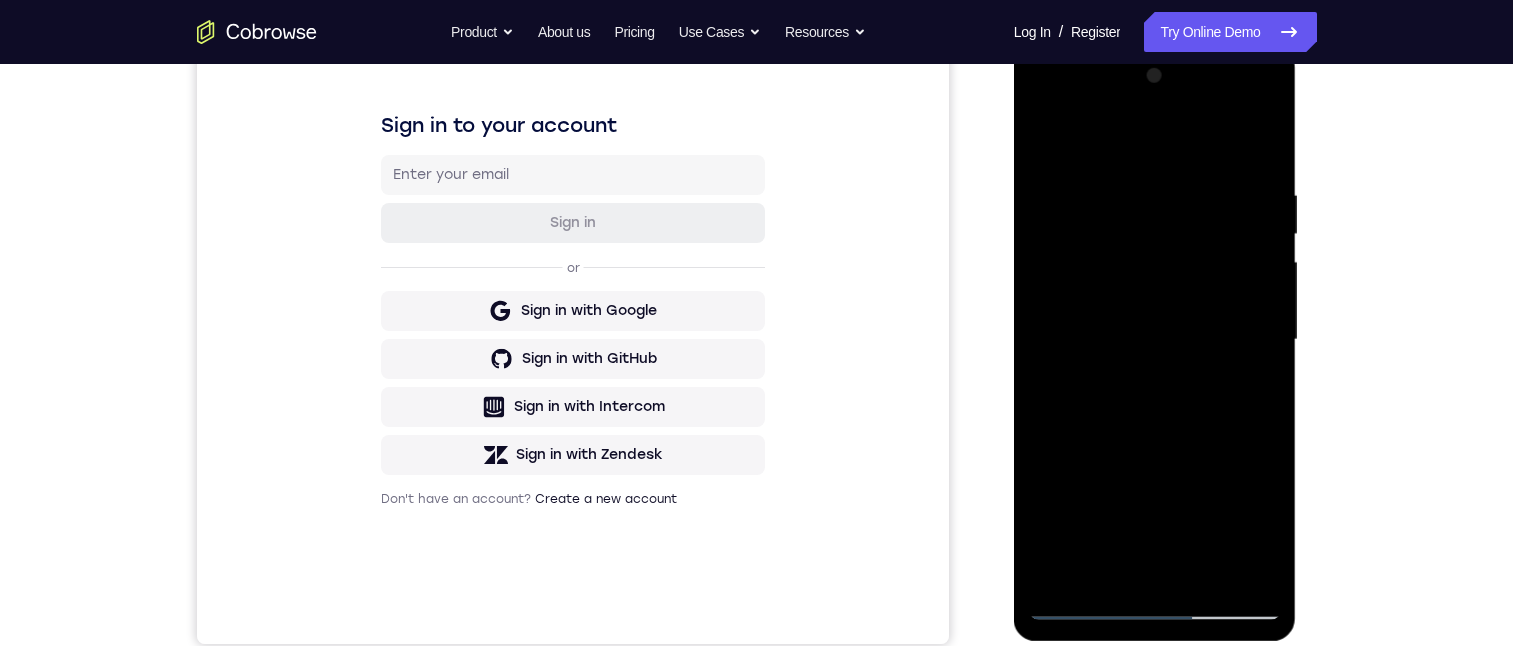 click at bounding box center [1155, 340] 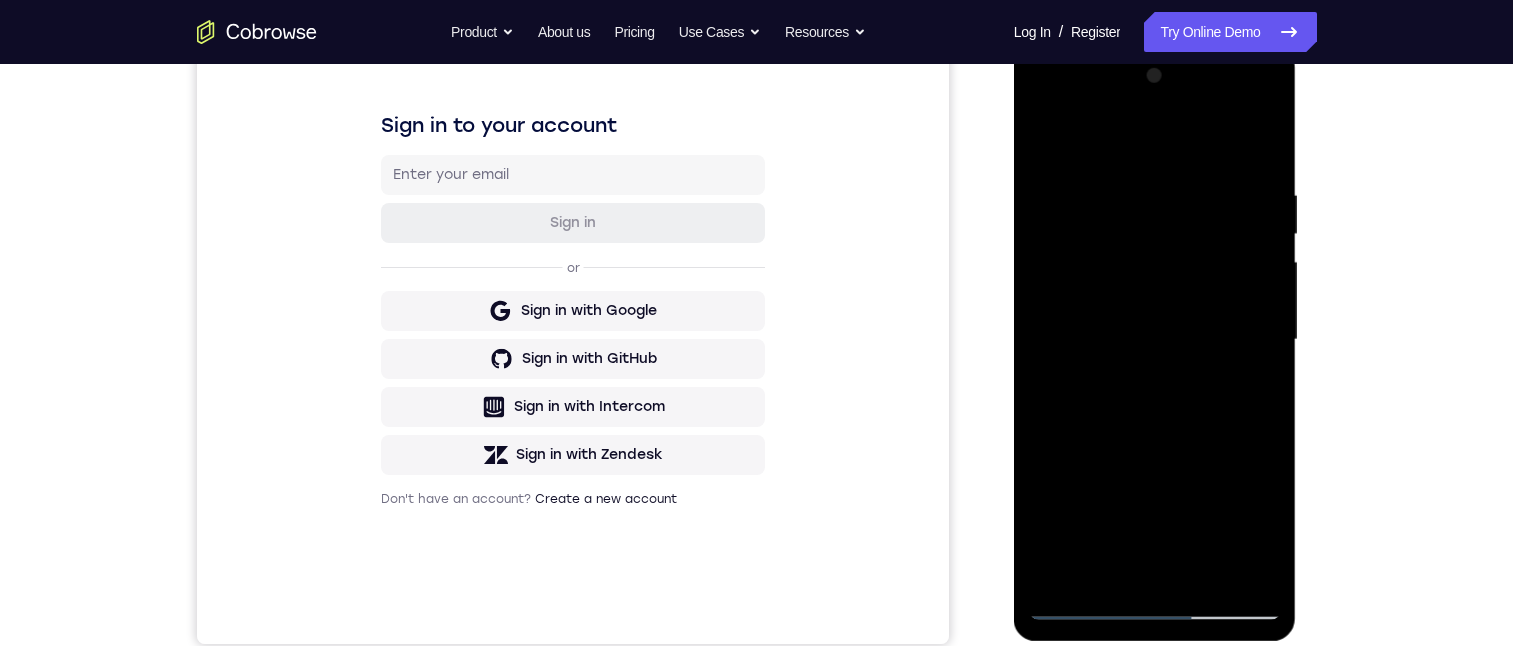 click at bounding box center [1155, 340] 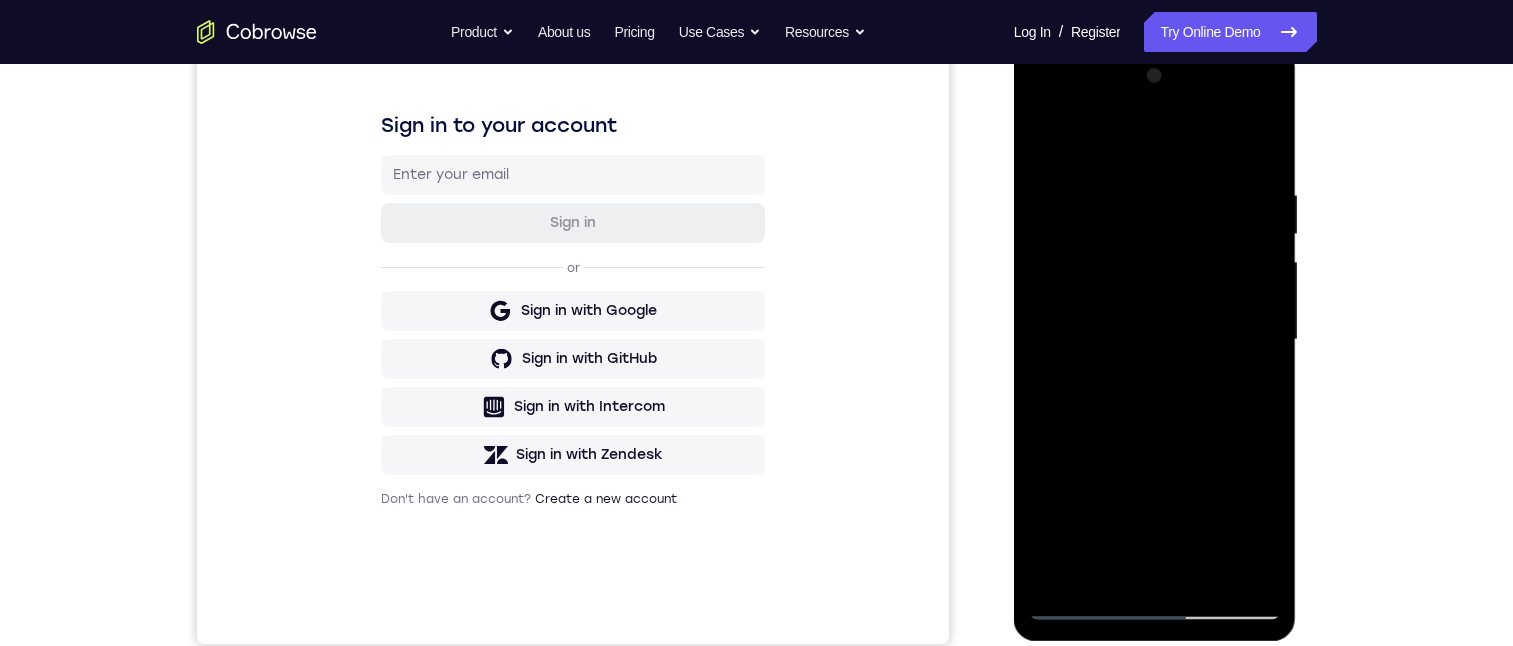 click at bounding box center (1155, 340) 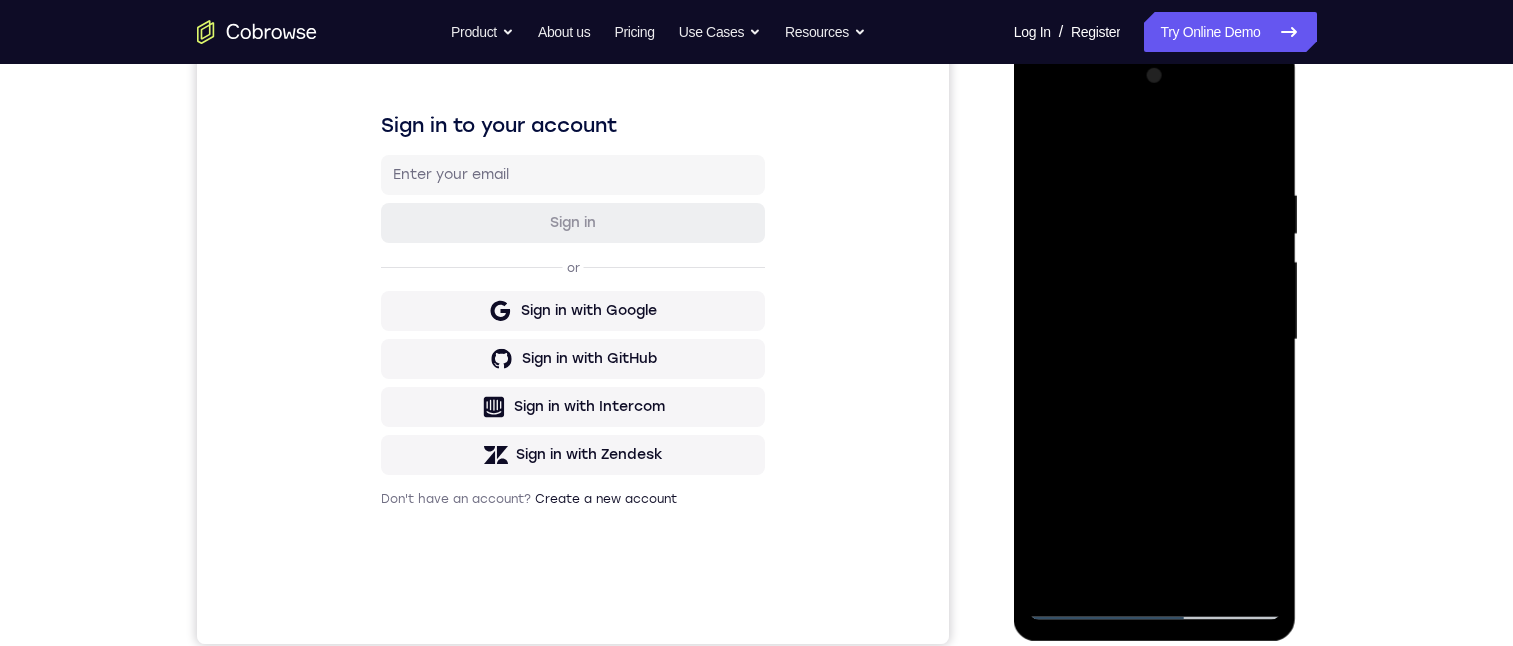 click at bounding box center [1155, 340] 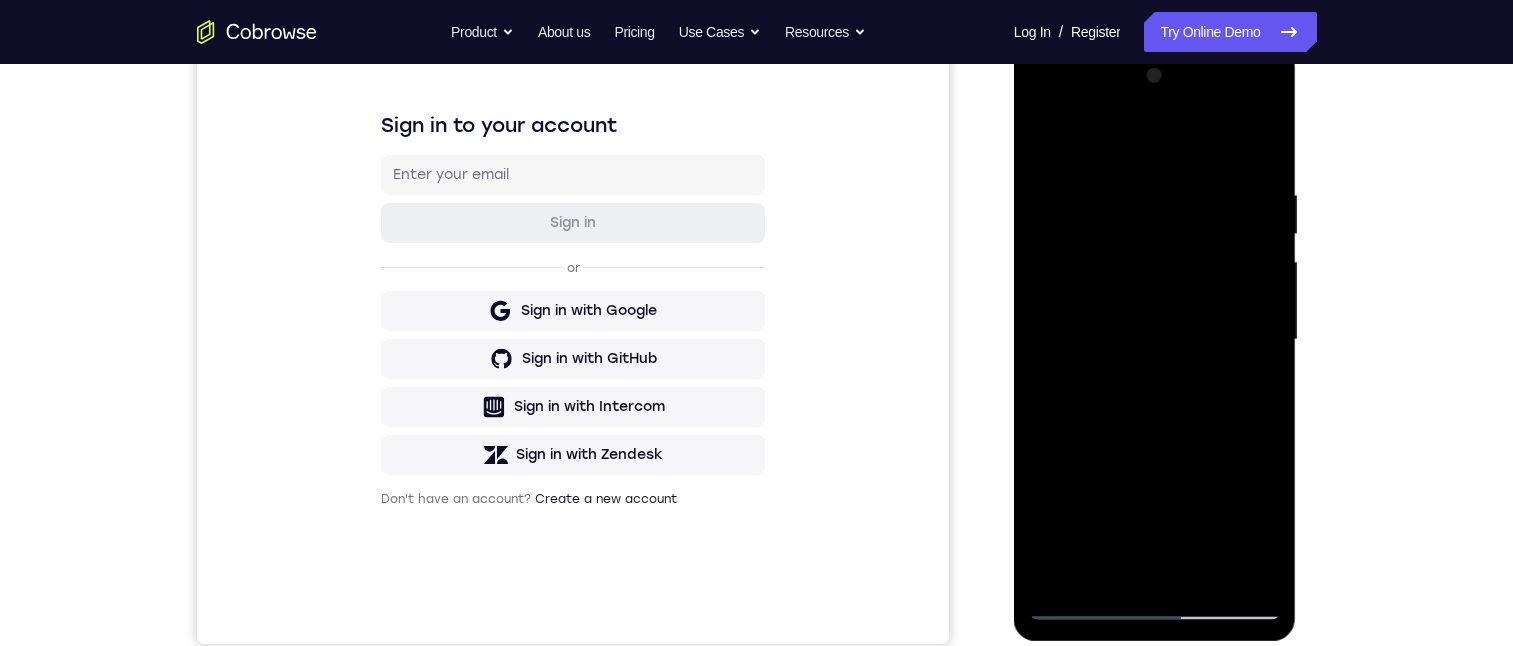click at bounding box center [1155, 340] 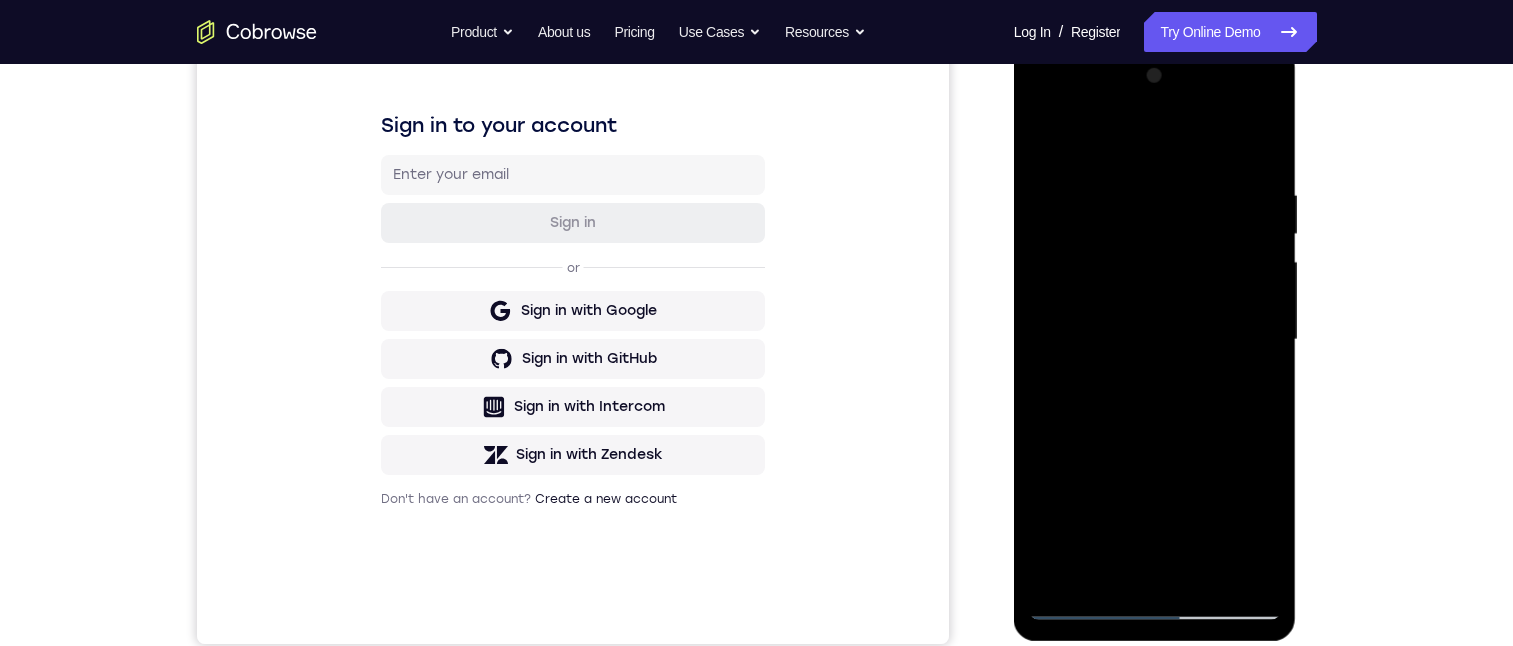 click at bounding box center [1155, 340] 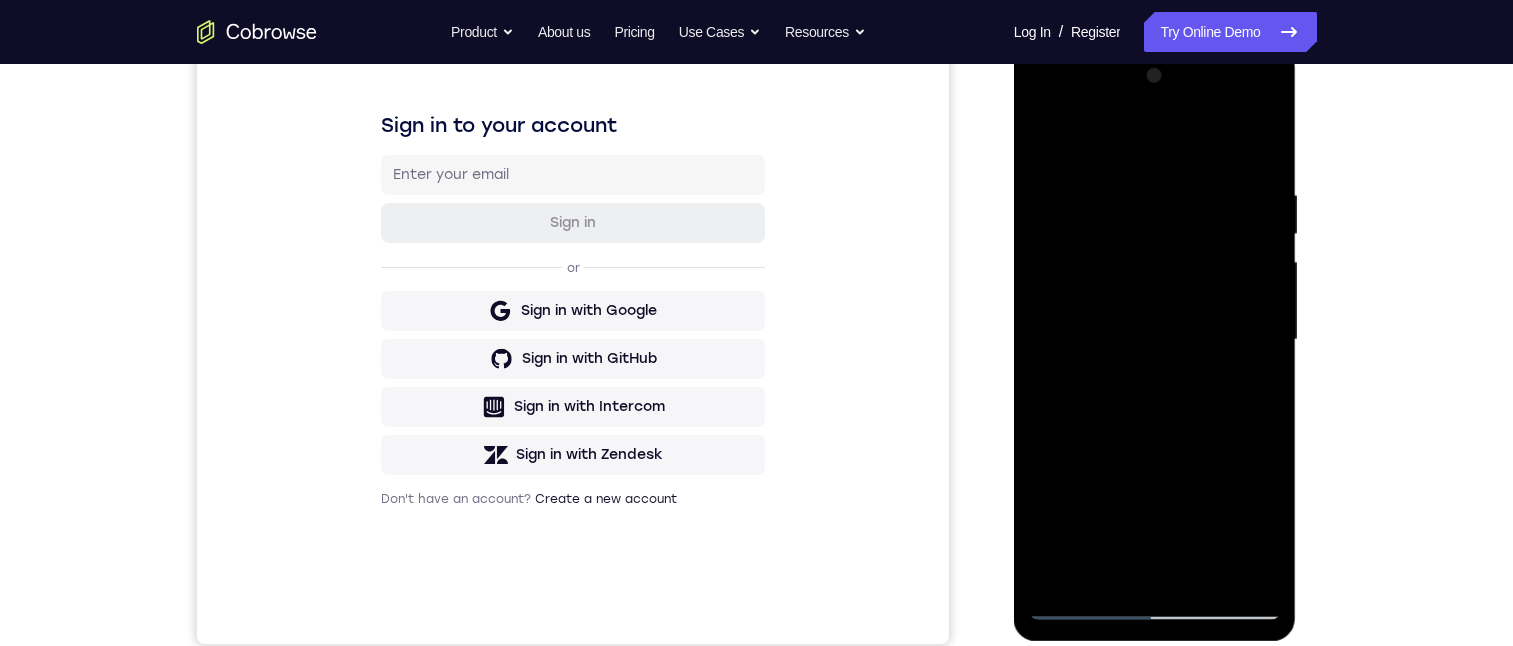 click at bounding box center (1155, 340) 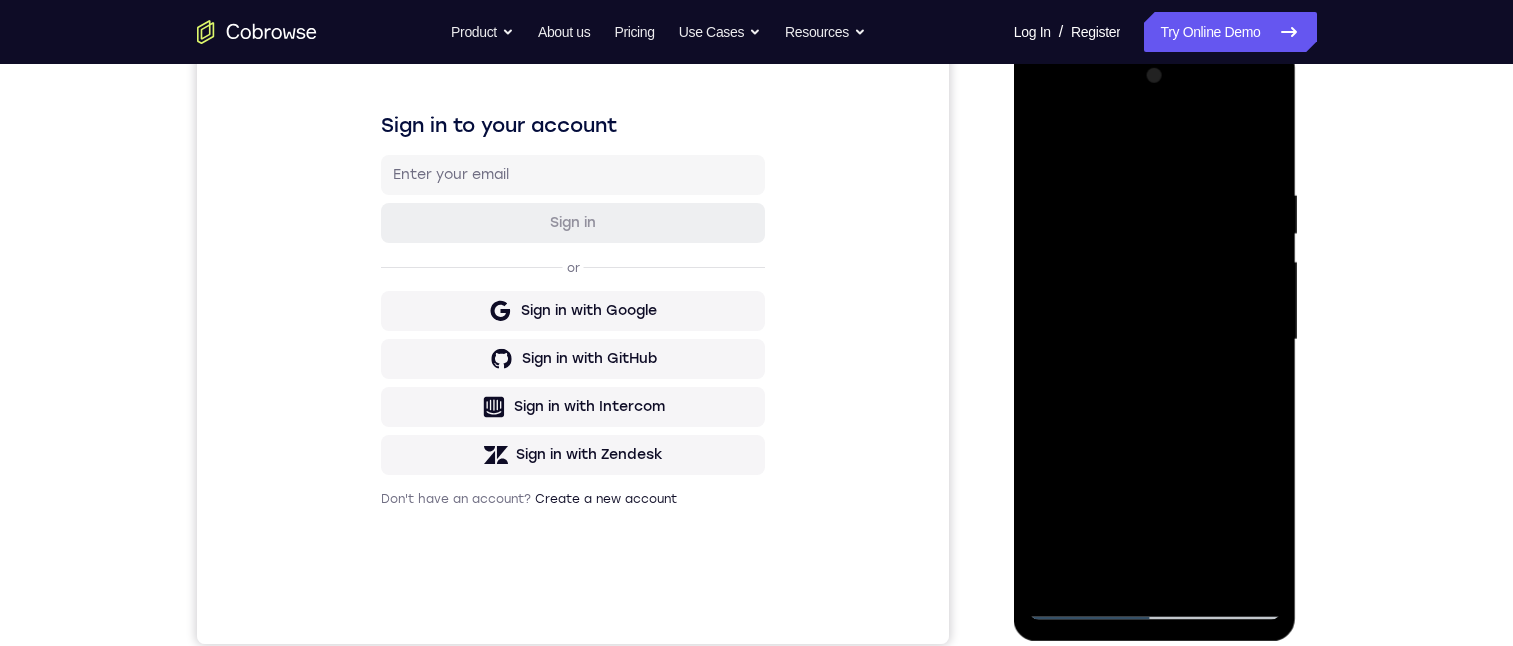 drag, startPoint x: 1217, startPoint y: 243, endPoint x: 1197, endPoint y: 332, distance: 91.21951 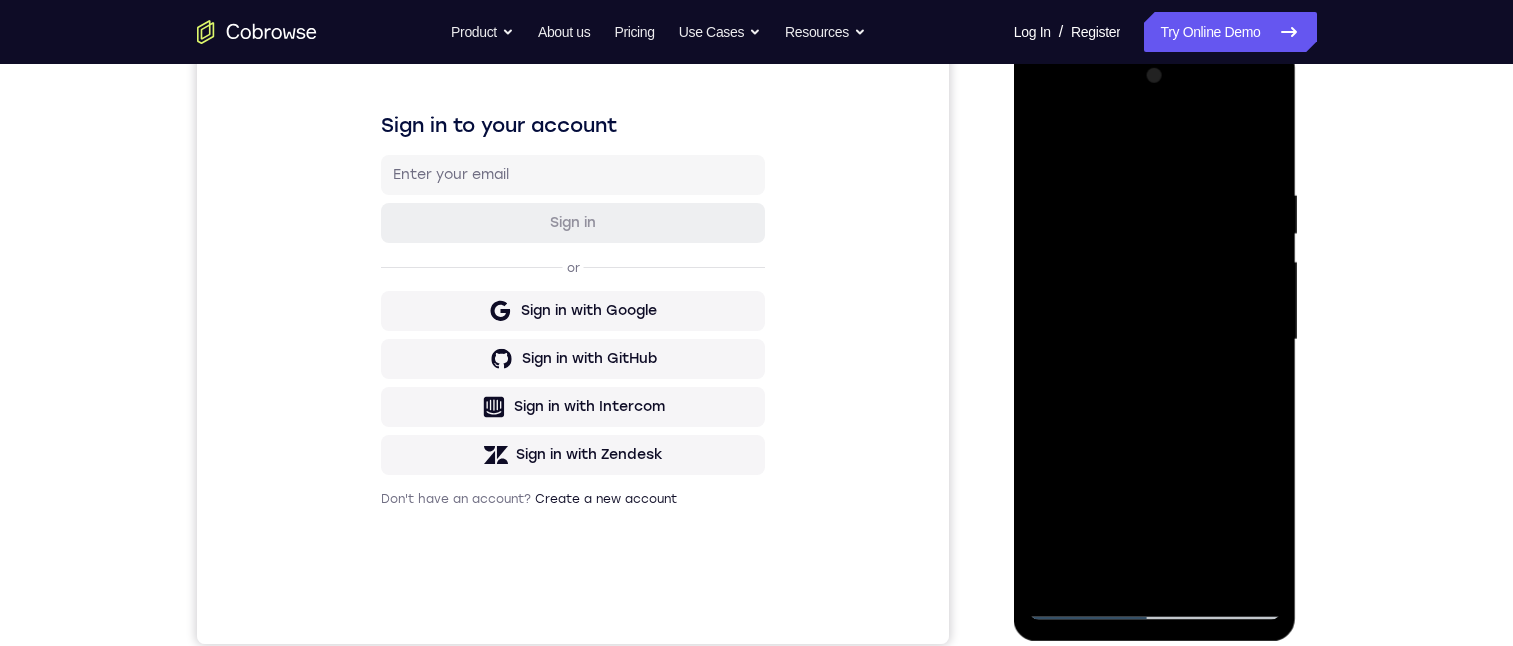drag, startPoint x: 1210, startPoint y: 254, endPoint x: 1181, endPoint y: 340, distance: 90.75792 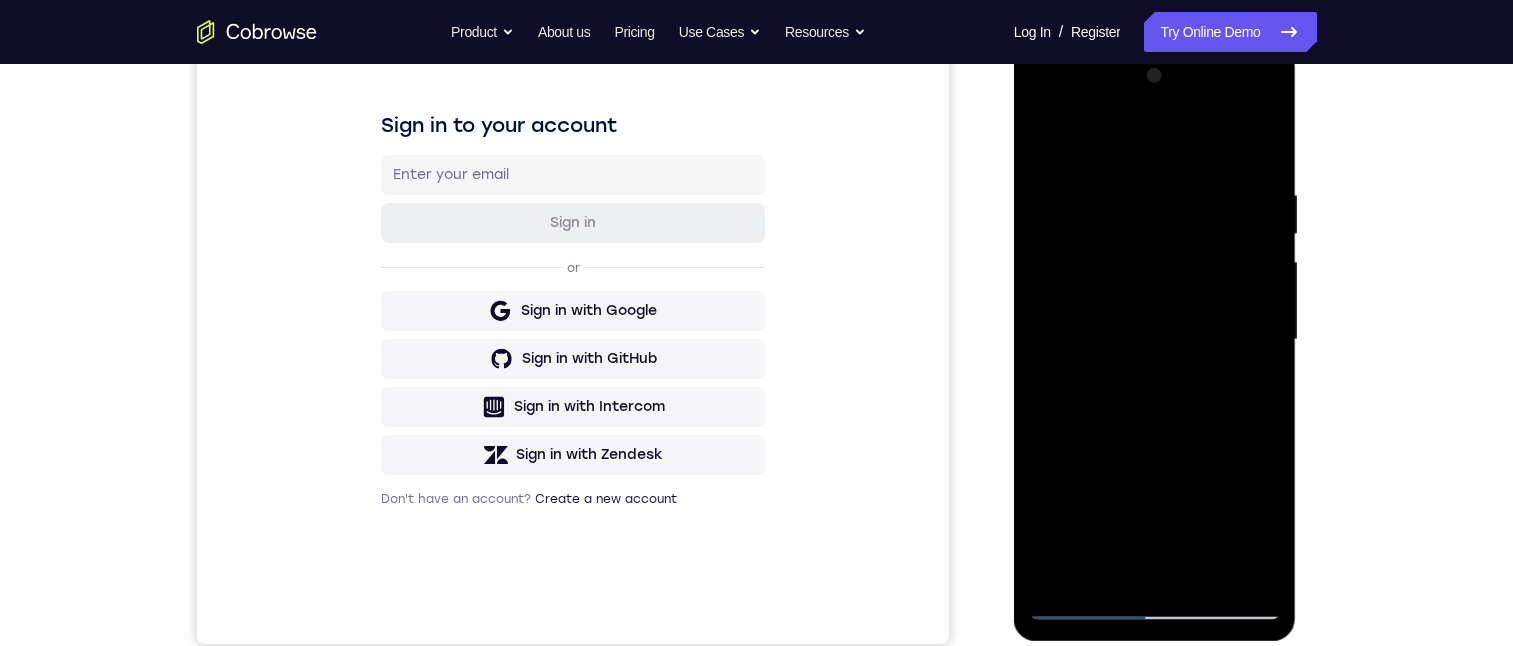 drag, startPoint x: 1201, startPoint y: 217, endPoint x: 1197, endPoint y: 300, distance: 83.09633 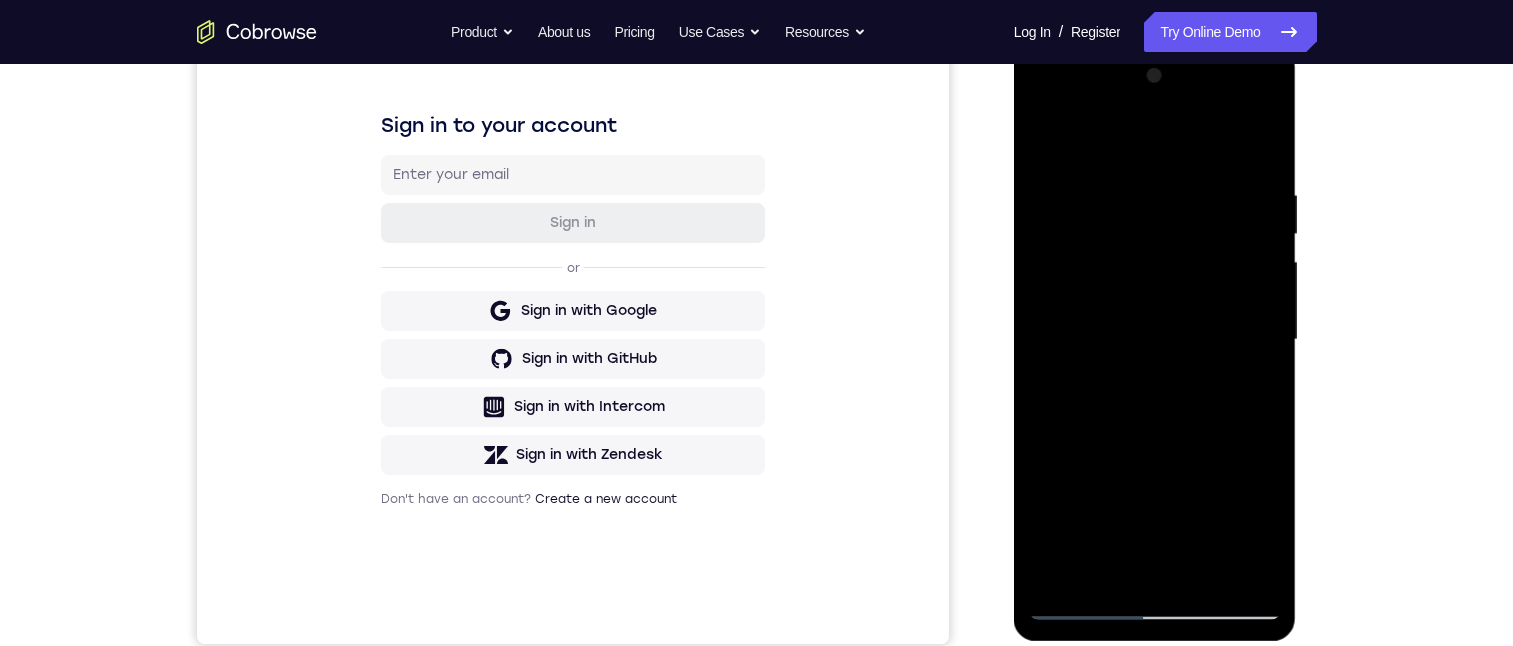 drag, startPoint x: 1193, startPoint y: 228, endPoint x: 1181, endPoint y: 323, distance: 95.7549 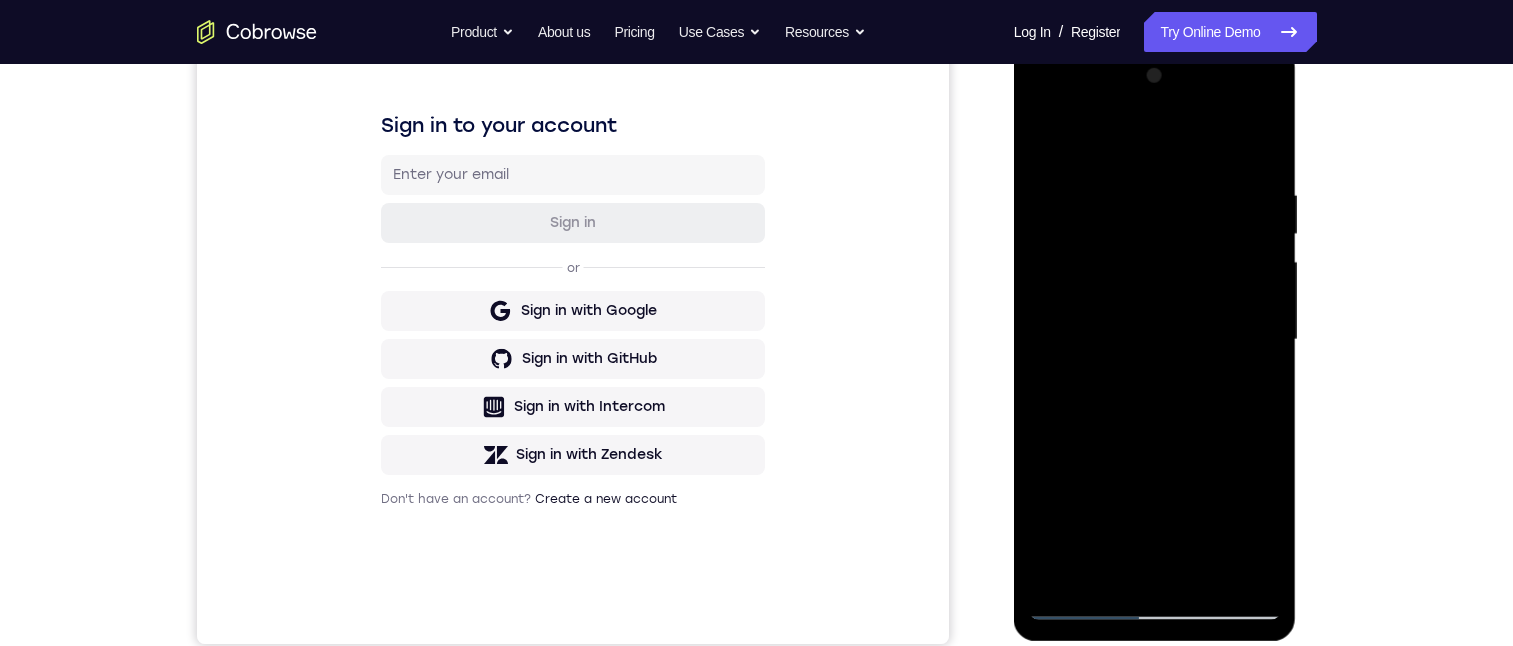 drag, startPoint x: 1122, startPoint y: 178, endPoint x: 1141, endPoint y: 315, distance: 138.31125 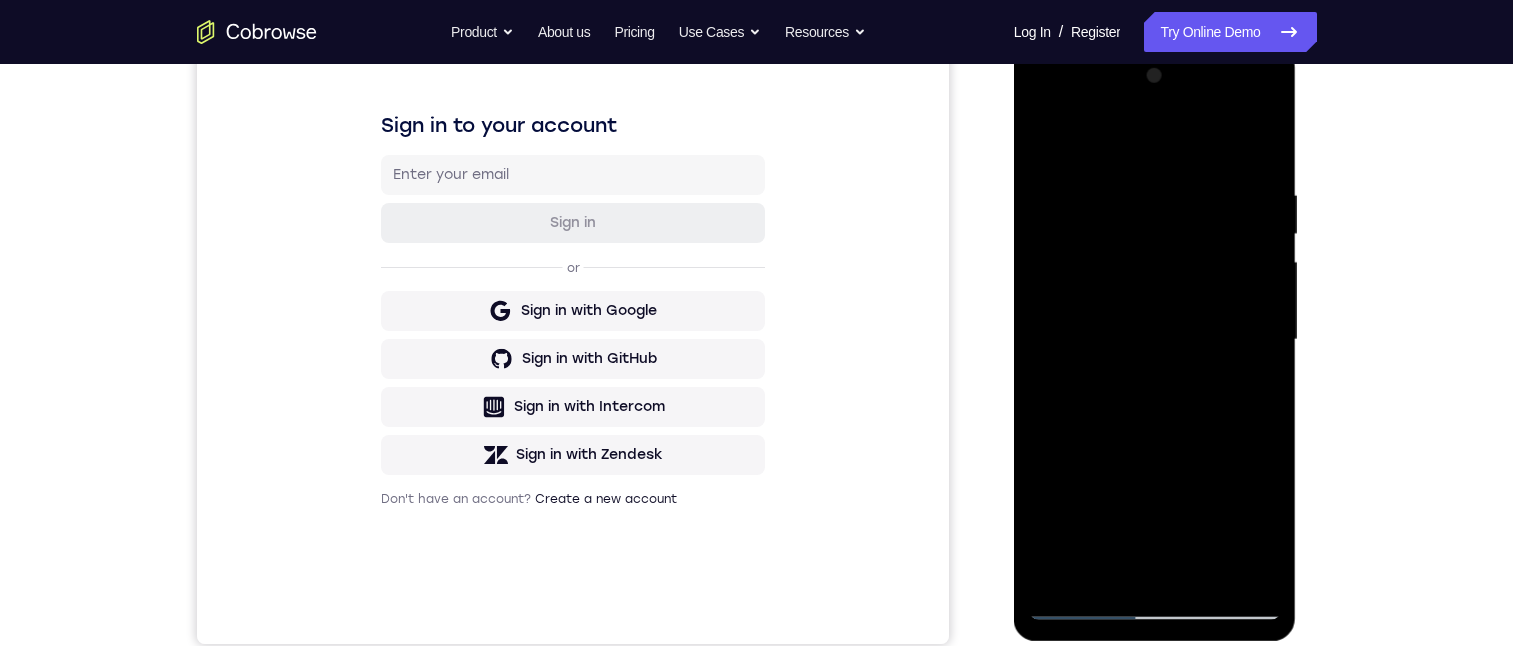 drag, startPoint x: 1120, startPoint y: 195, endPoint x: 1138, endPoint y: 354, distance: 160.01562 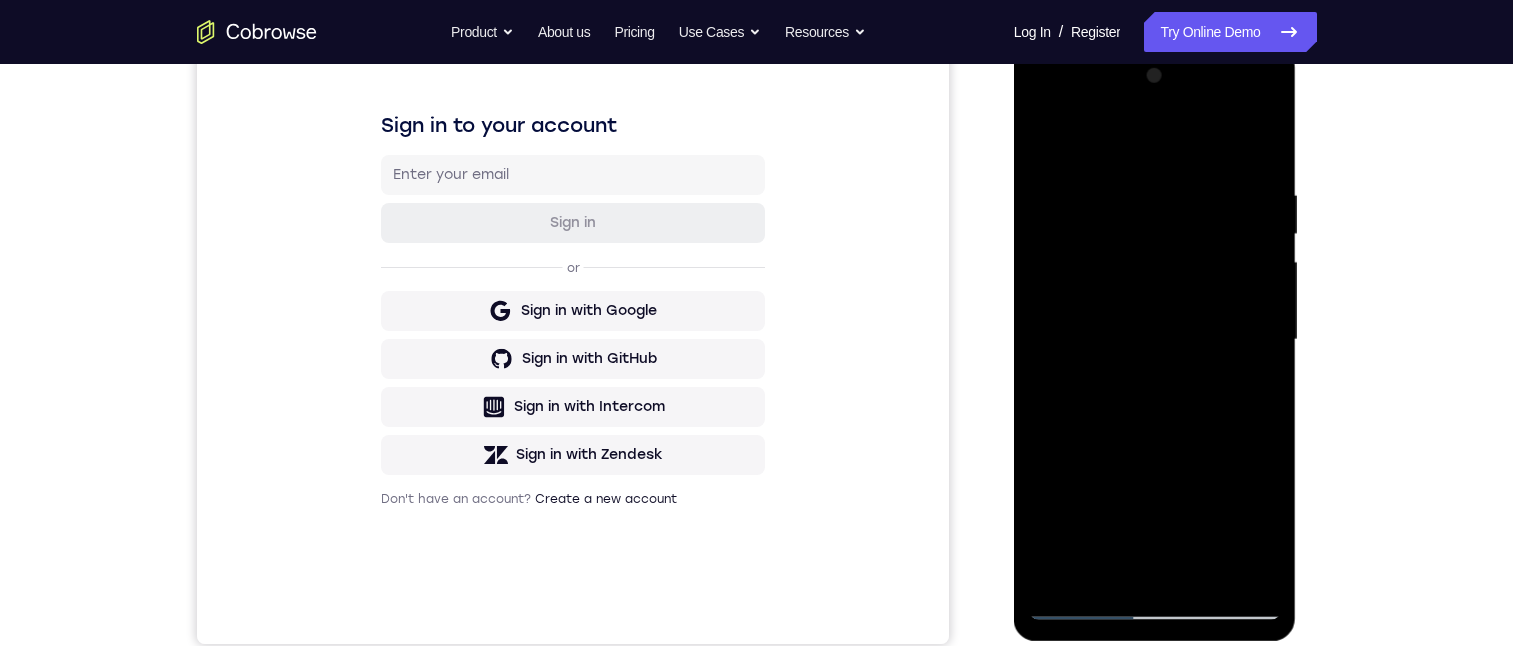 click at bounding box center [1155, 340] 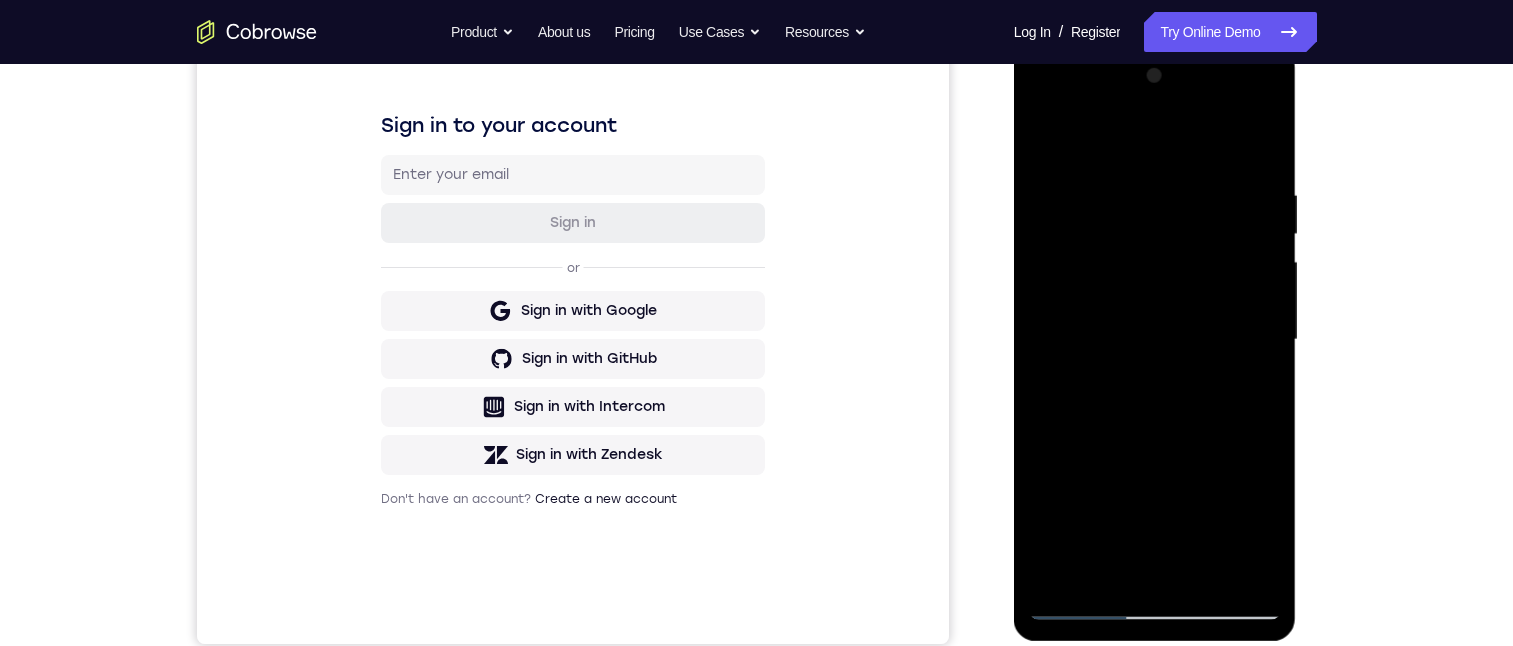 drag, startPoint x: 1141, startPoint y: 476, endPoint x: 1164, endPoint y: 89, distance: 387.68286 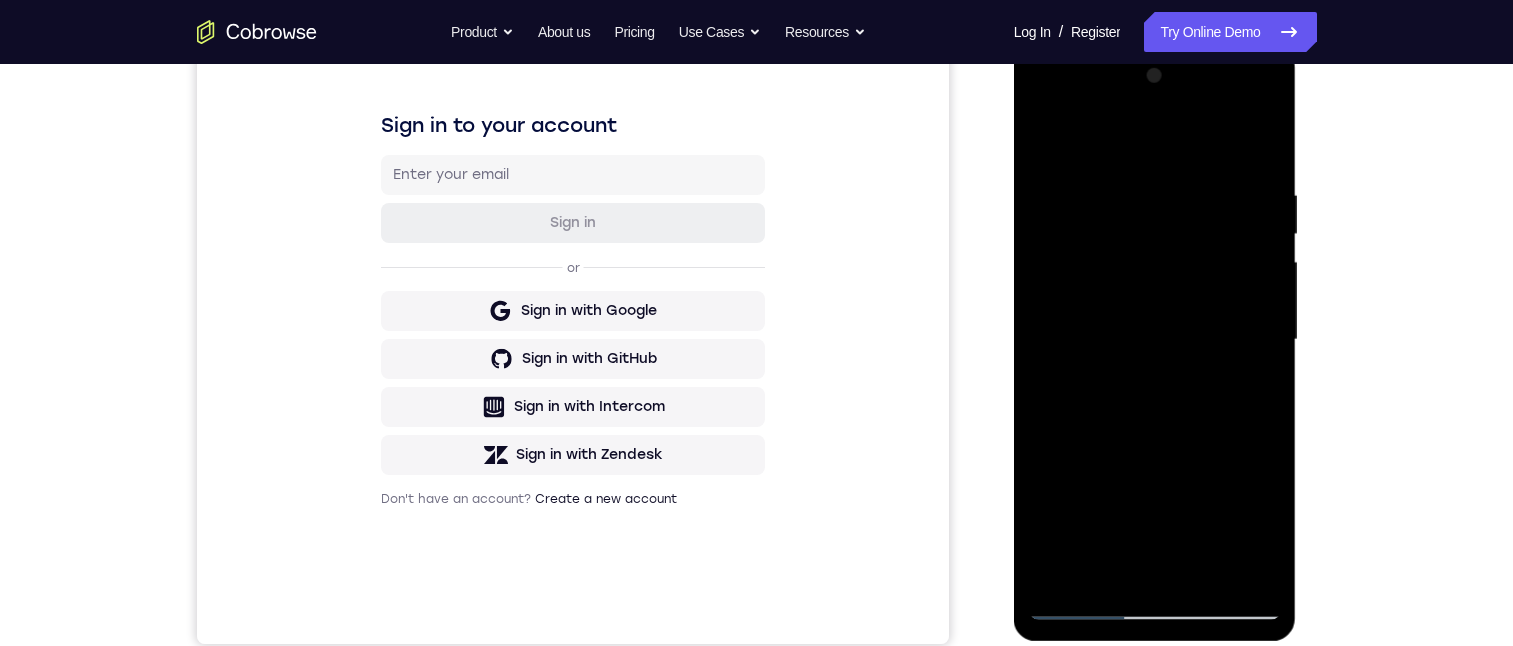 drag, startPoint x: 1119, startPoint y: 549, endPoint x: 1160, endPoint y: 244, distance: 307.7434 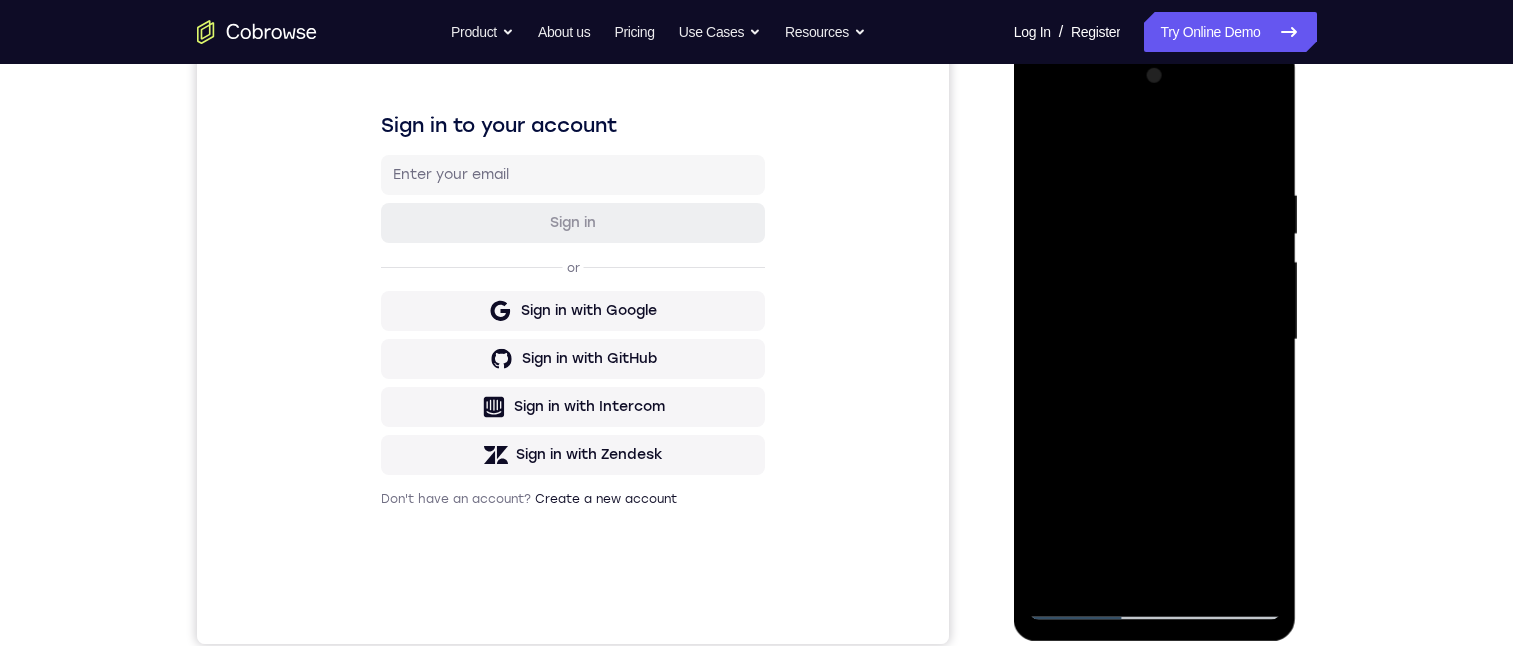 drag, startPoint x: 1117, startPoint y: 544, endPoint x: 1124, endPoint y: 198, distance: 346.0708 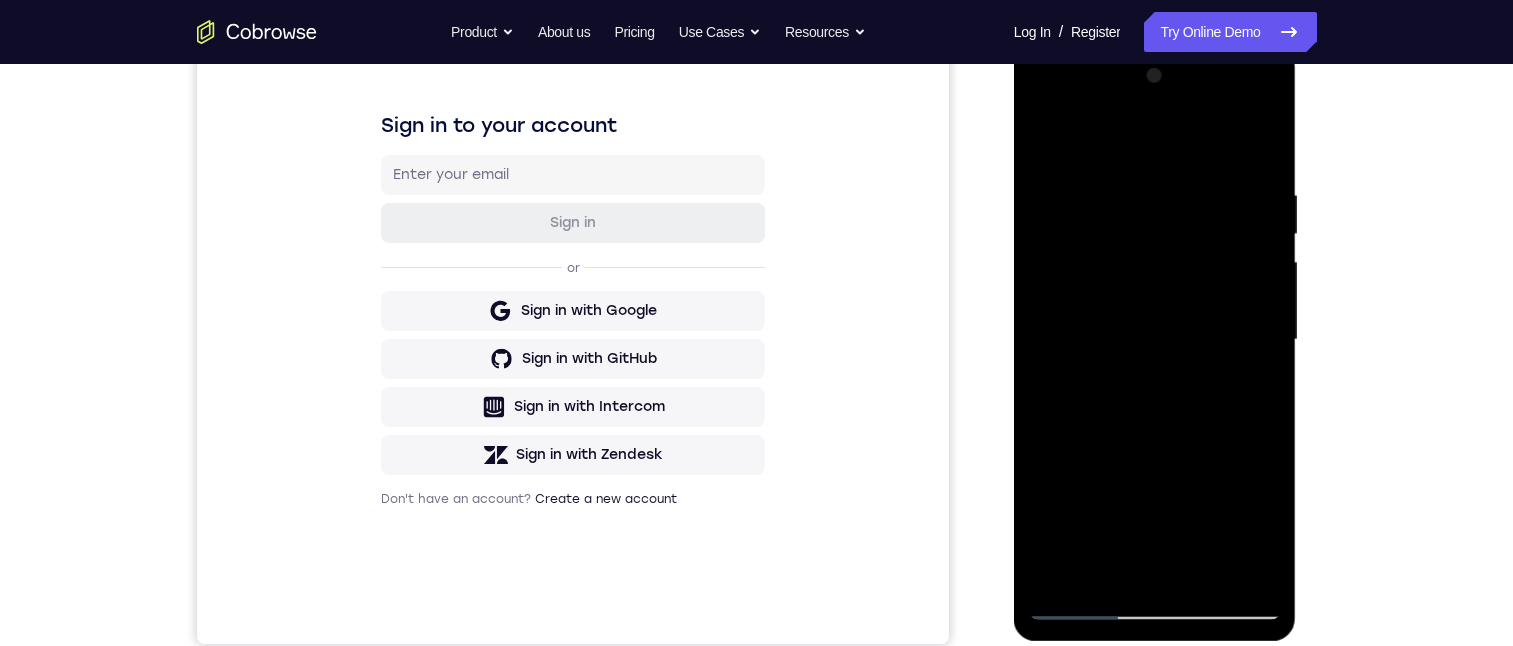 drag, startPoint x: 1122, startPoint y: 559, endPoint x: 1141, endPoint y: 95, distance: 464.38885 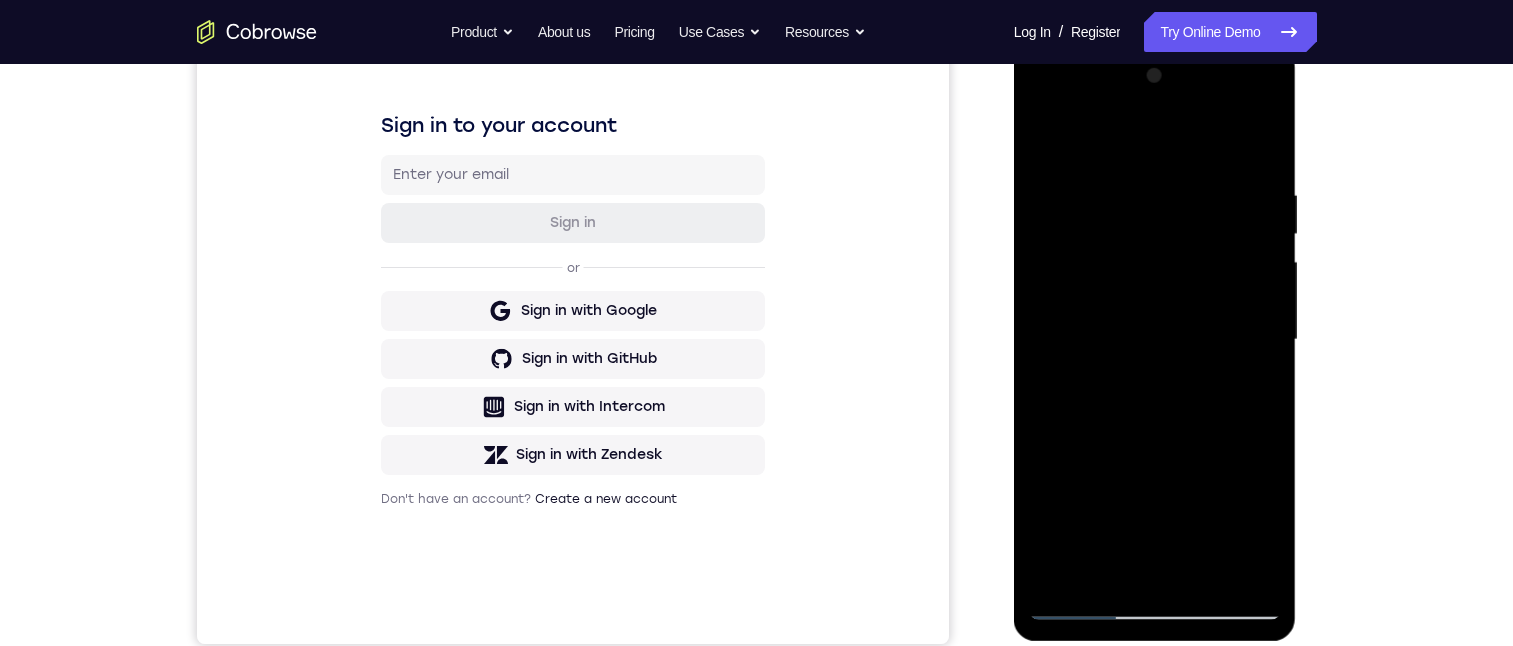 click at bounding box center (1155, 340) 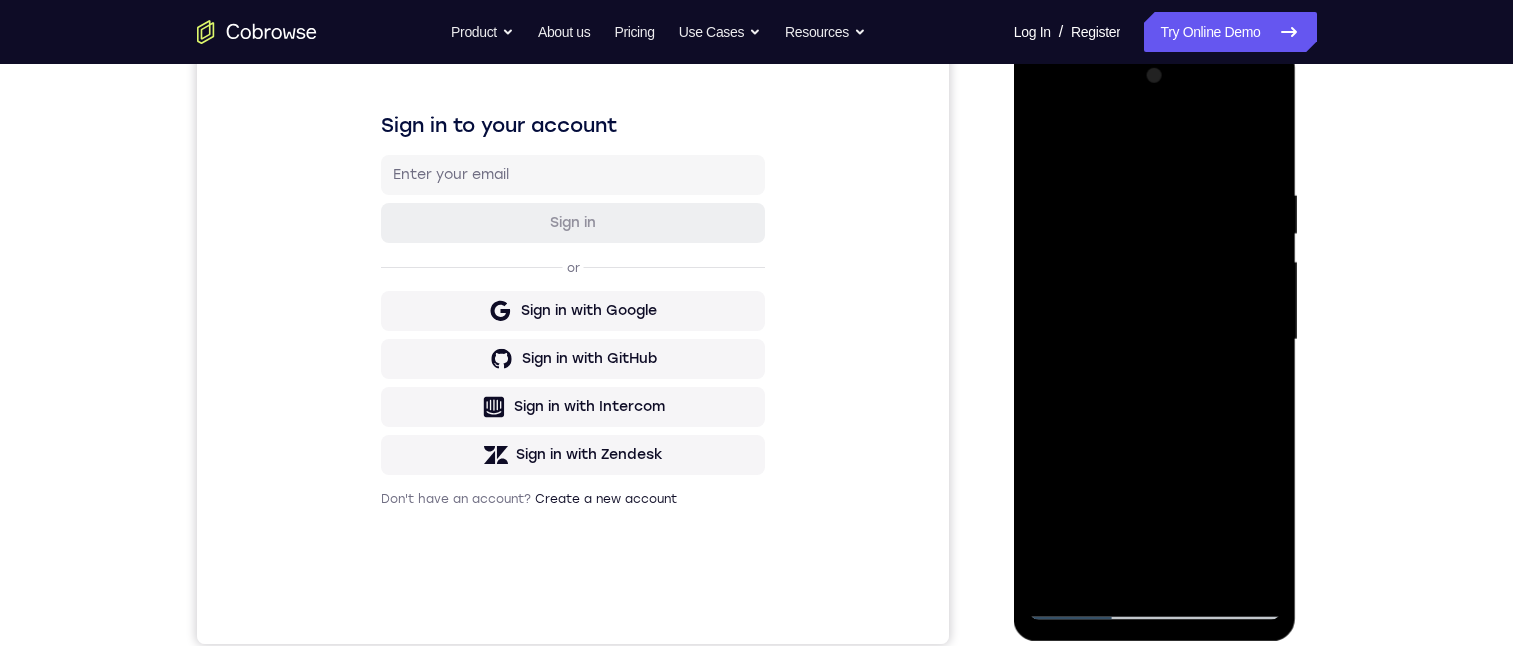 click at bounding box center (1155, 340) 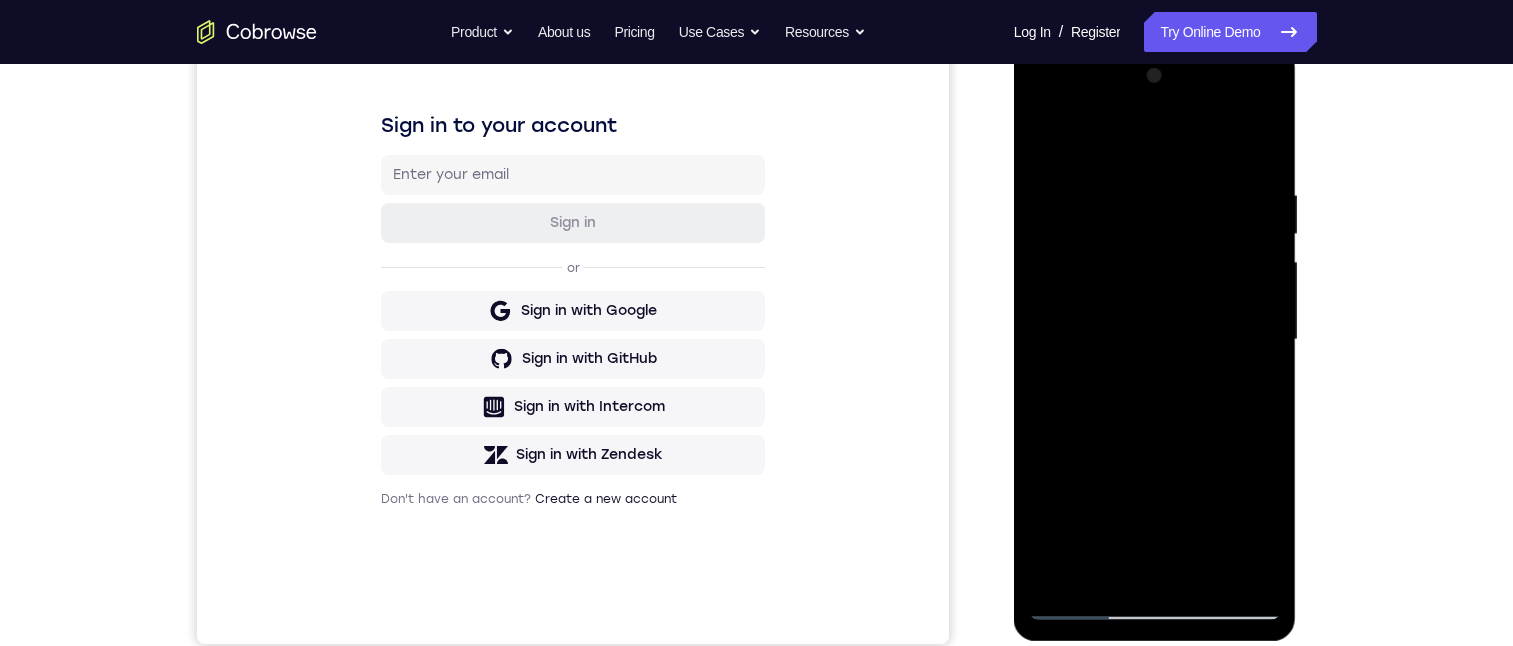 click at bounding box center (1155, 340) 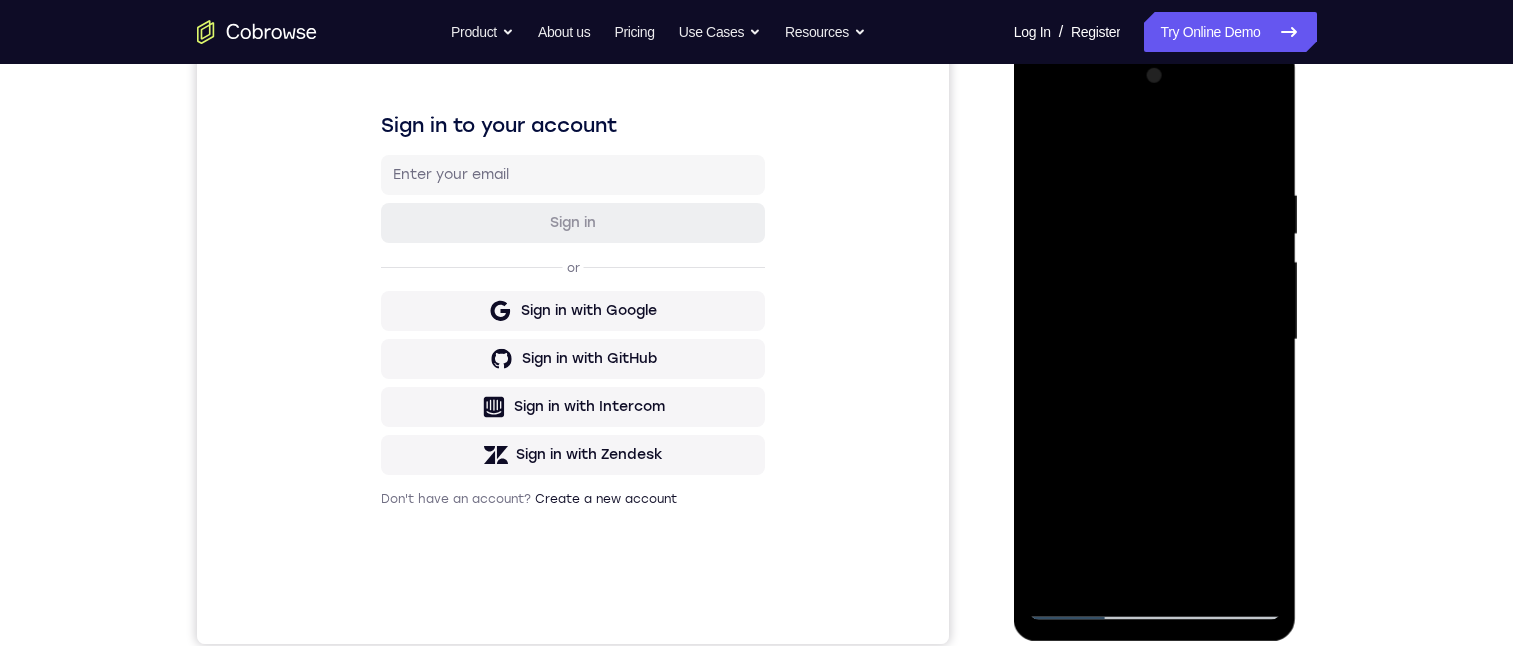 click at bounding box center [1155, 340] 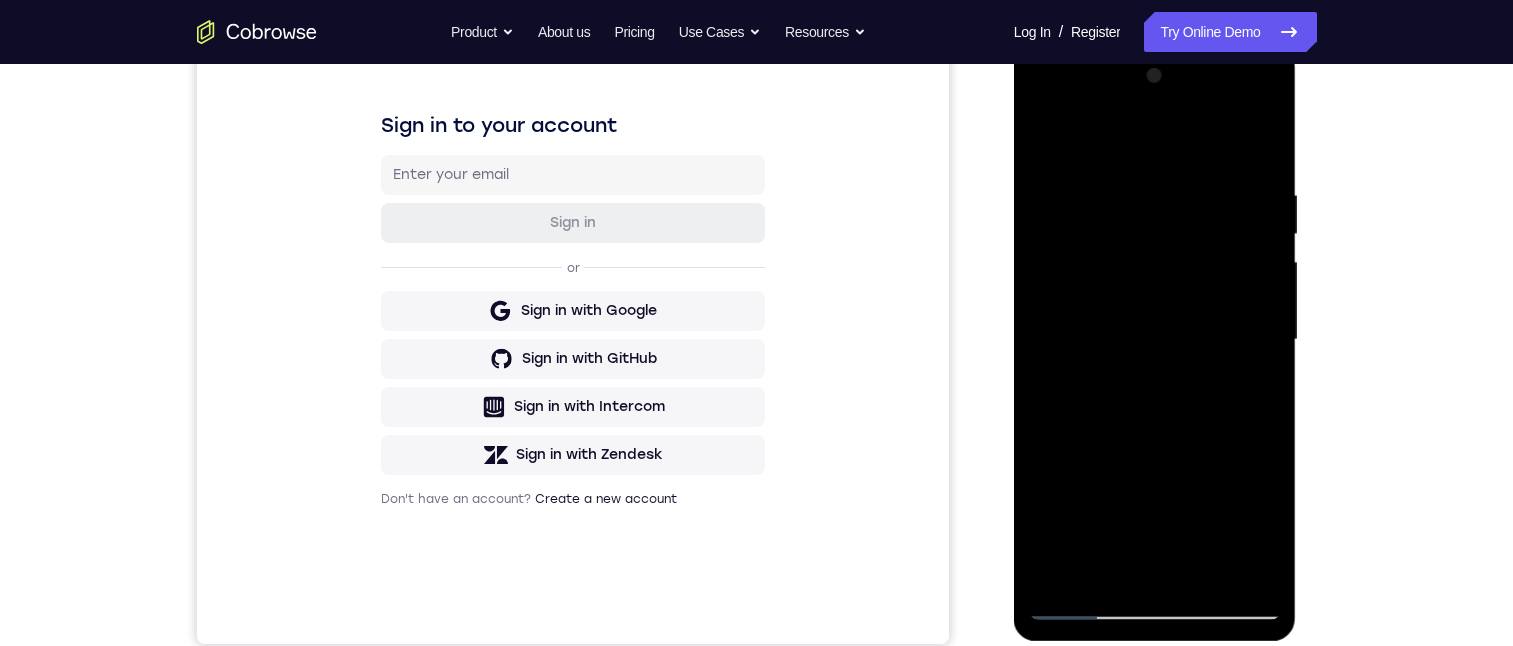 click at bounding box center (1155, 340) 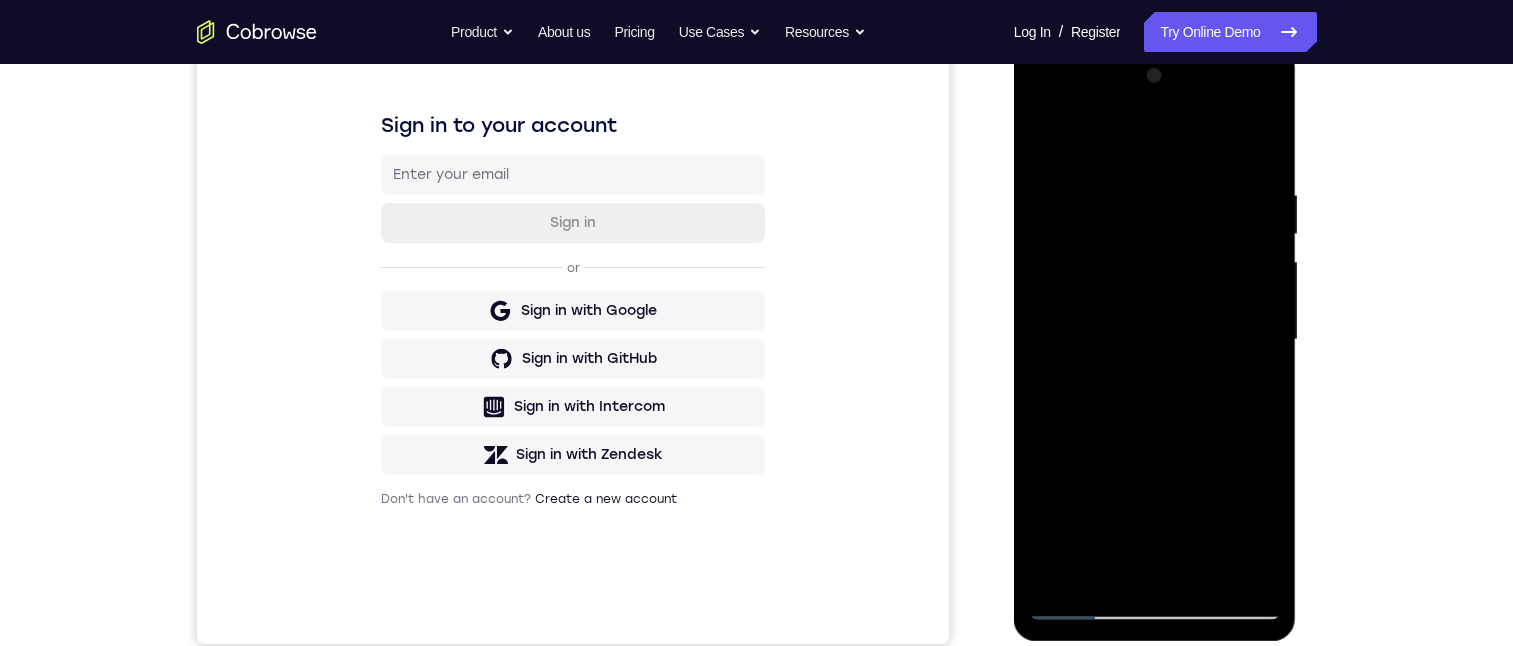 click at bounding box center (1155, 340) 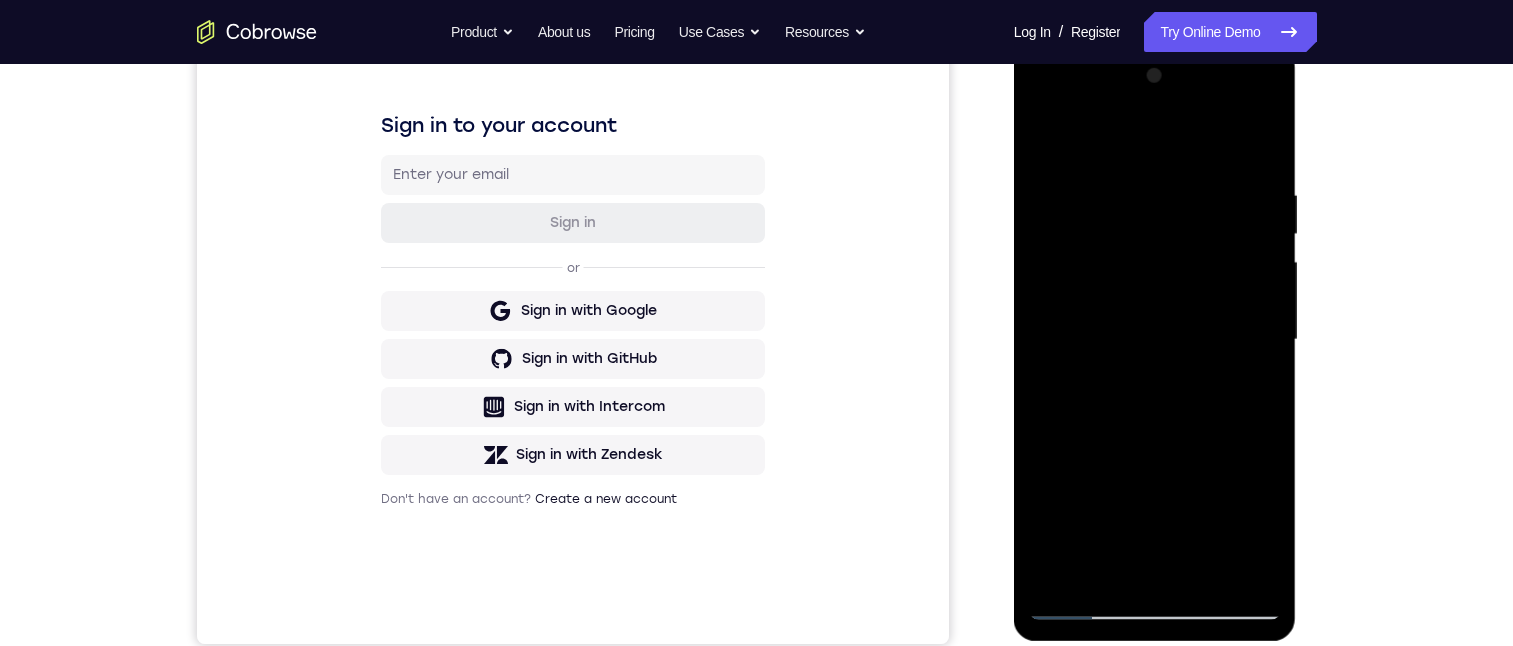 drag, startPoint x: 1161, startPoint y: 376, endPoint x: 1128, endPoint y: 583, distance: 209.61394 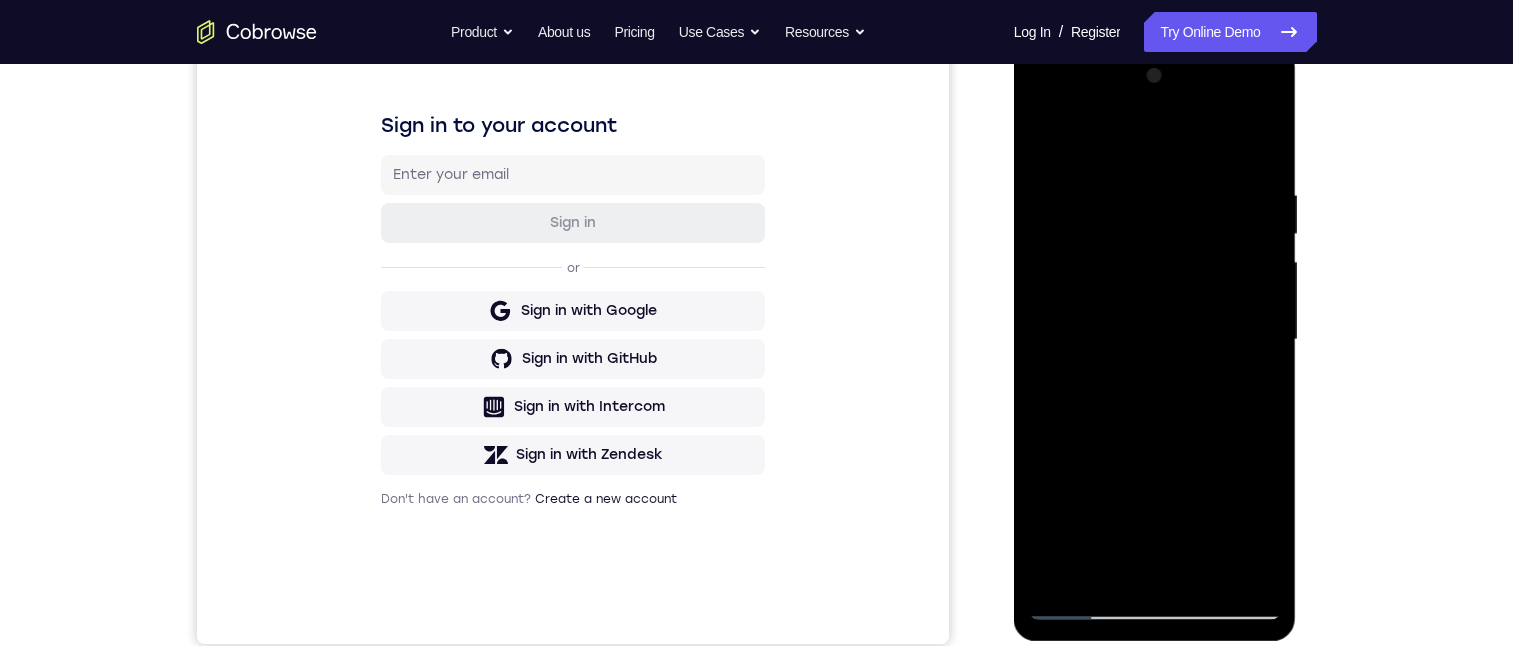 drag, startPoint x: 1181, startPoint y: 361, endPoint x: 1159, endPoint y: 576, distance: 216.12265 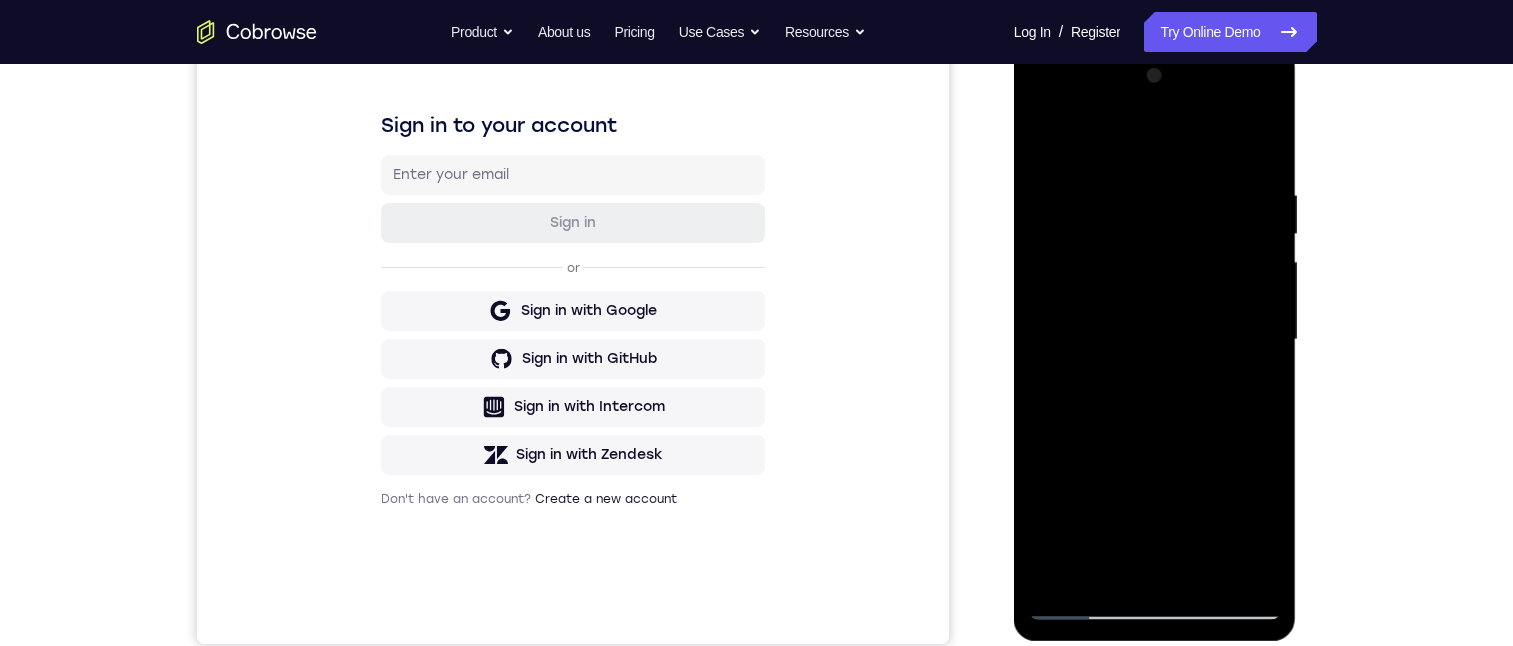 drag, startPoint x: 1193, startPoint y: 371, endPoint x: 1160, endPoint y: 578, distance: 209.61394 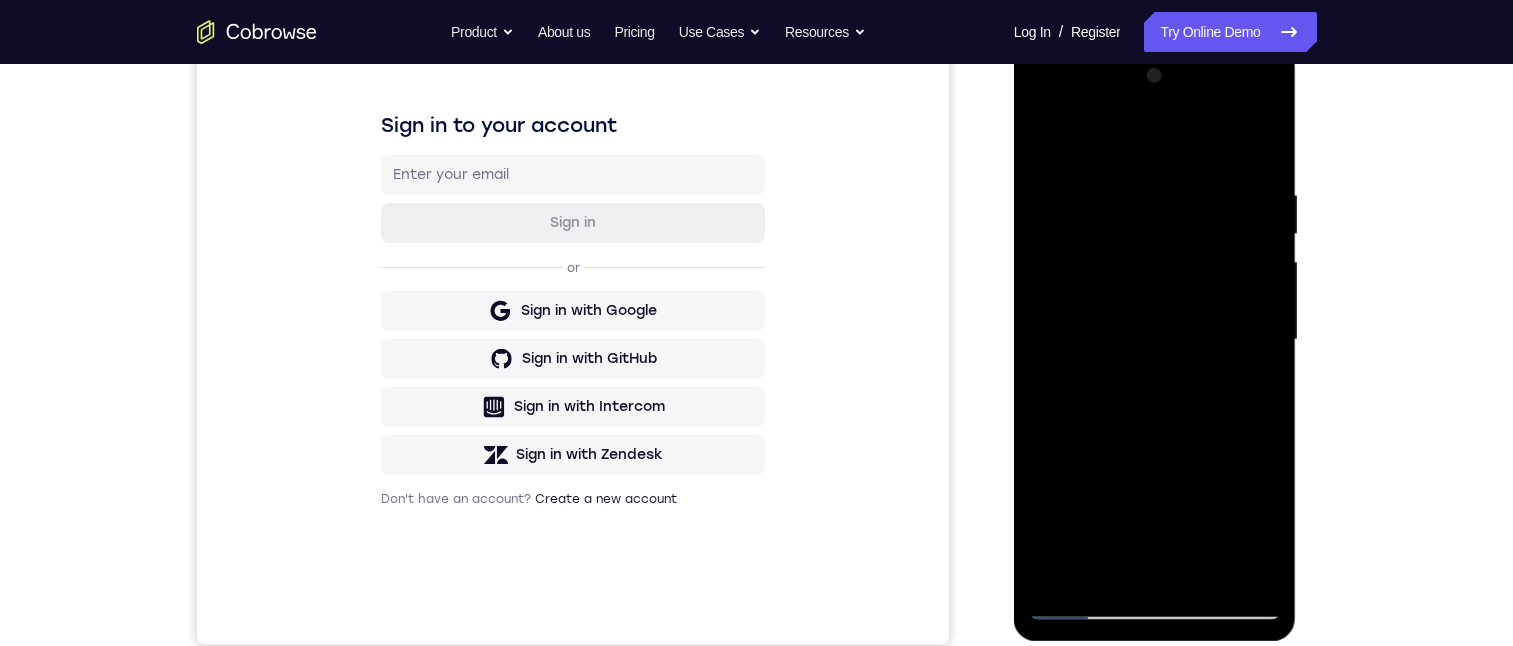 drag, startPoint x: 1179, startPoint y: 347, endPoint x: 1176, endPoint y: 547, distance: 200.02249 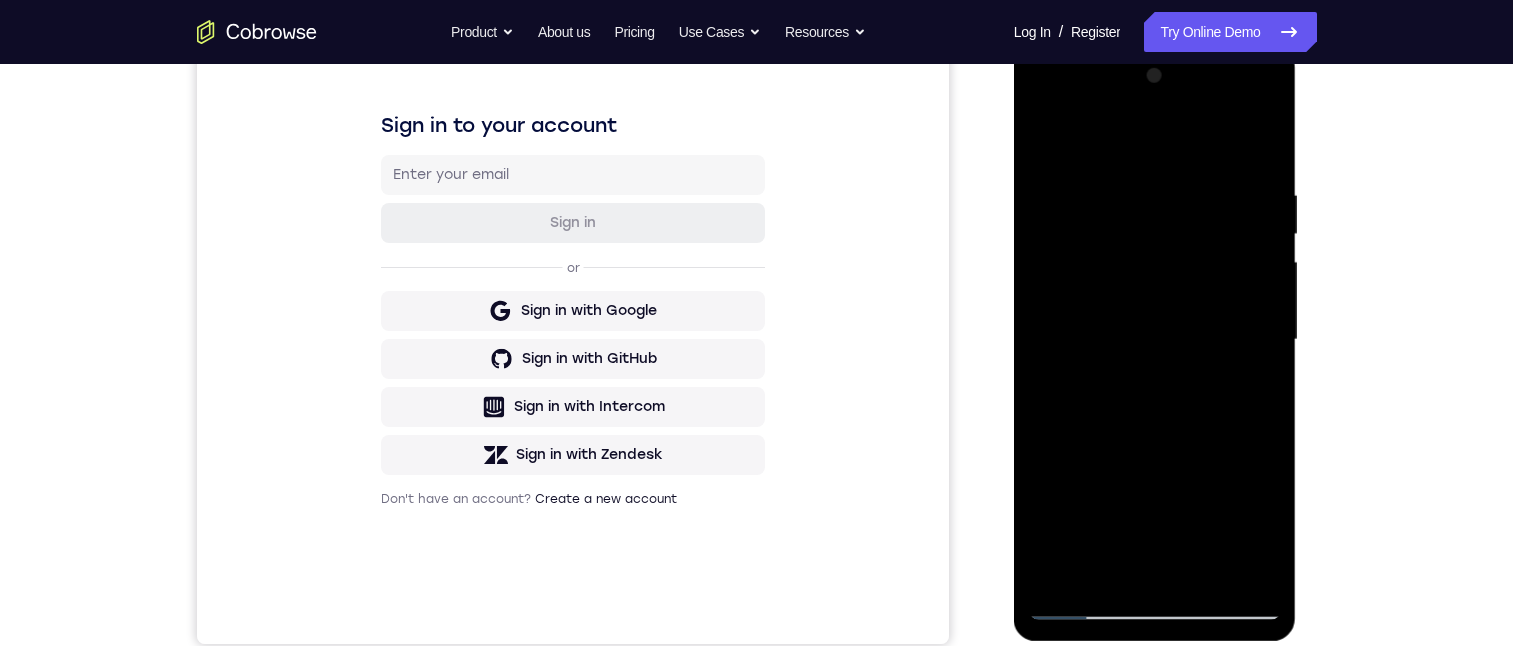 drag, startPoint x: 1181, startPoint y: 379, endPoint x: 1171, endPoint y: 627, distance: 248.20154 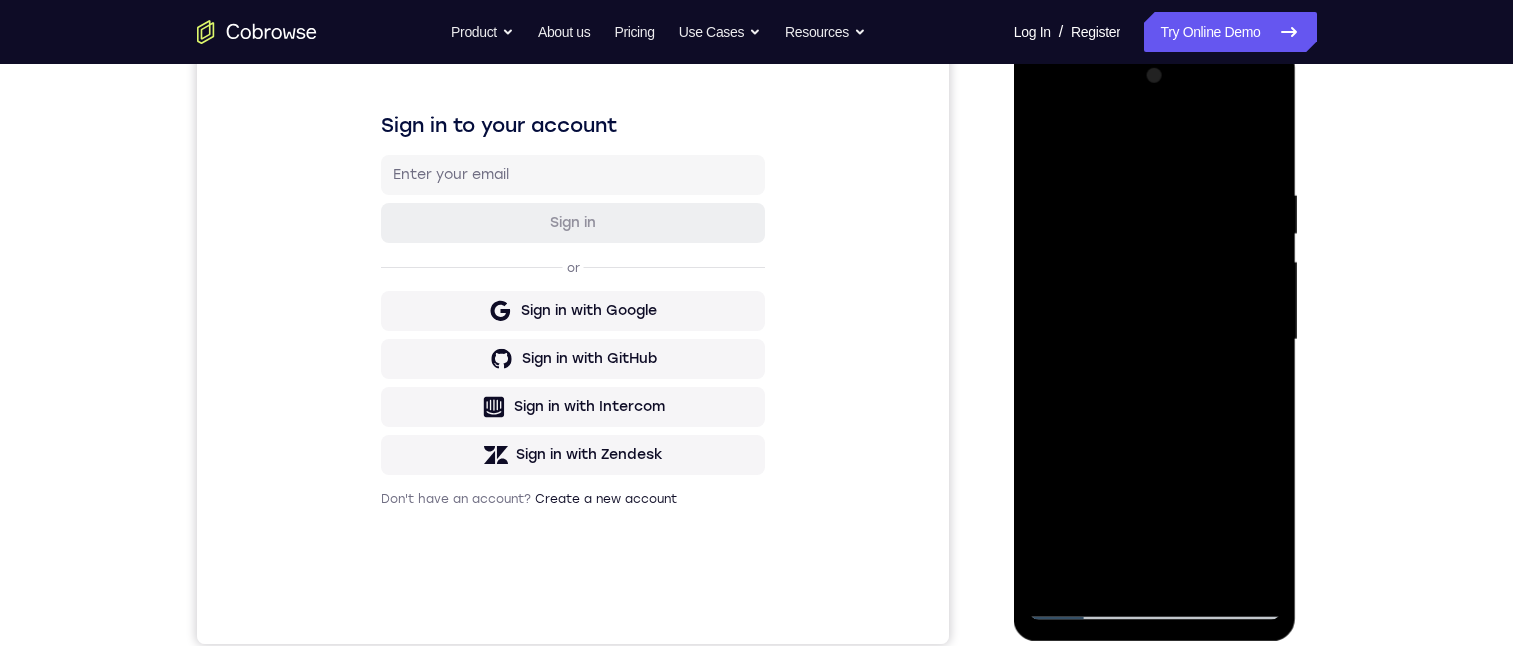 click at bounding box center (1155, 340) 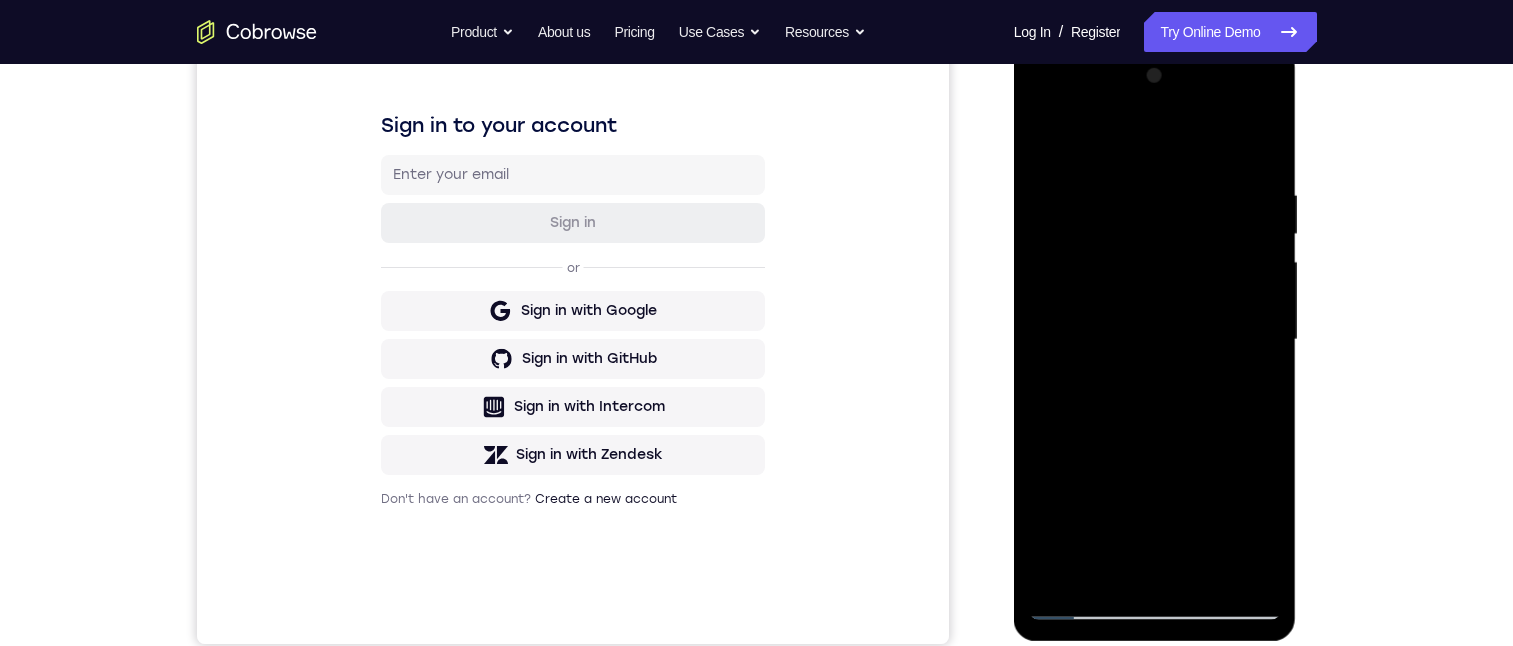 click at bounding box center [1155, 340] 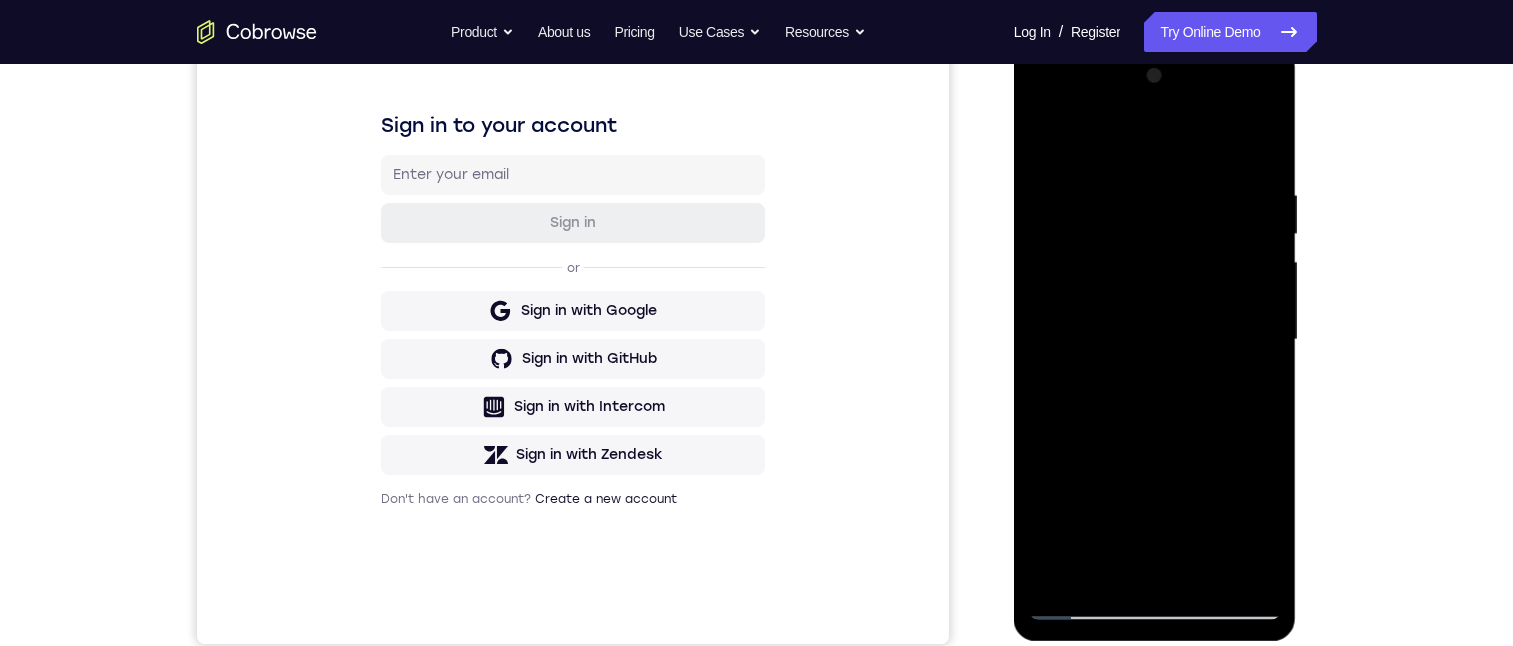 click at bounding box center (1155, 340) 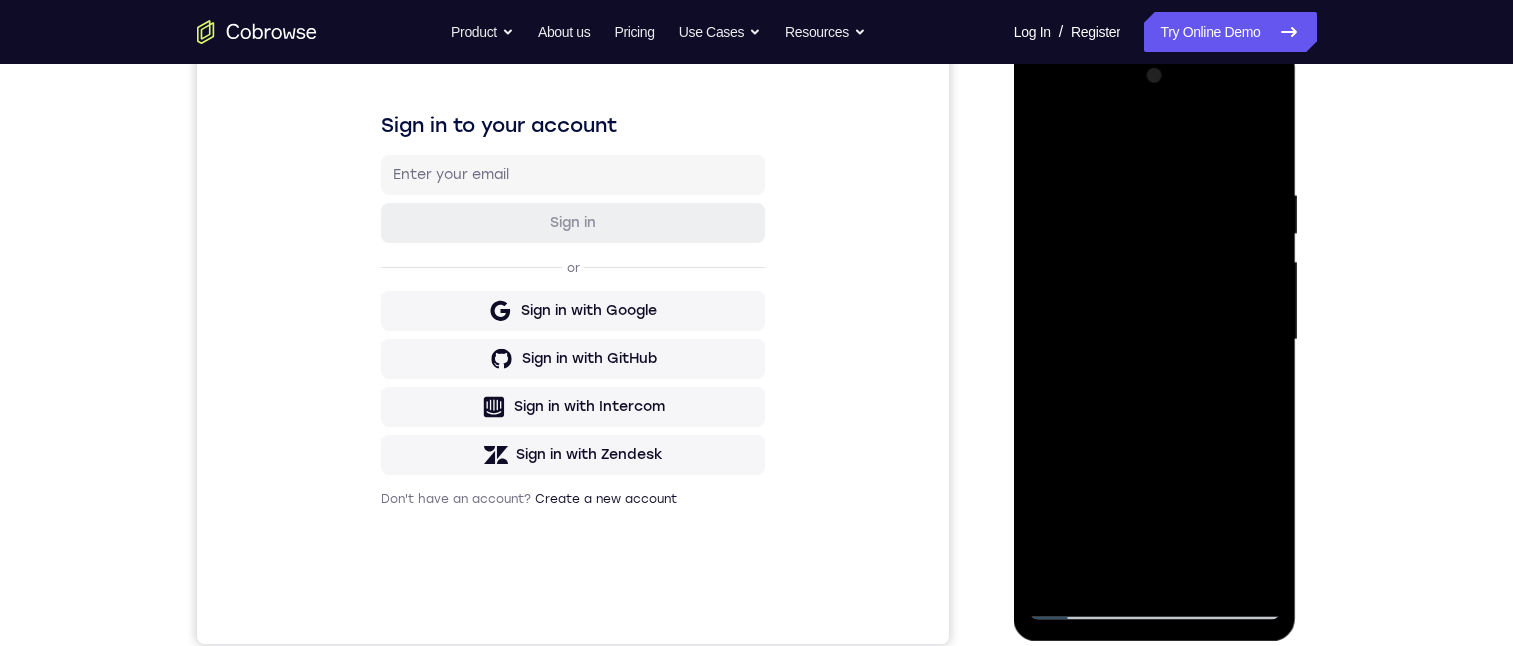 drag, startPoint x: 1135, startPoint y: 340, endPoint x: 1120, endPoint y: 549, distance: 209.53758 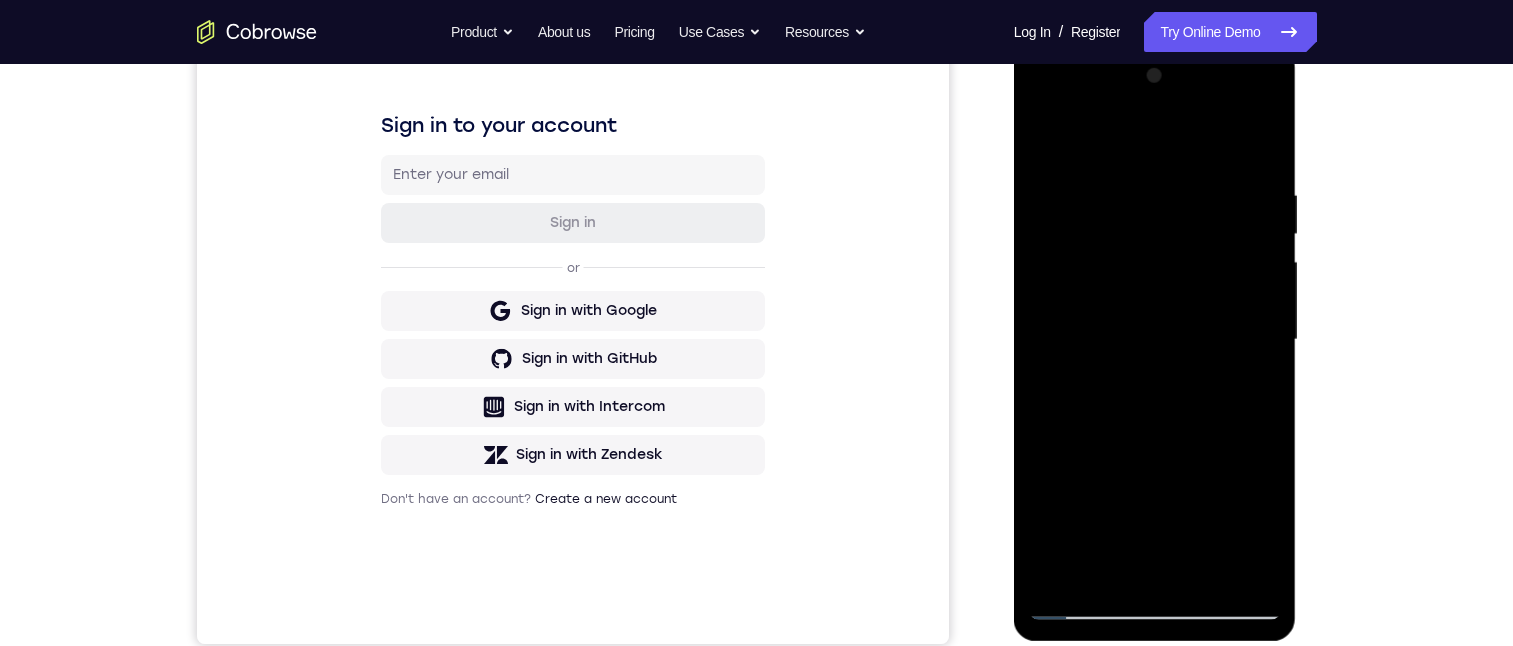 click at bounding box center [1155, 340] 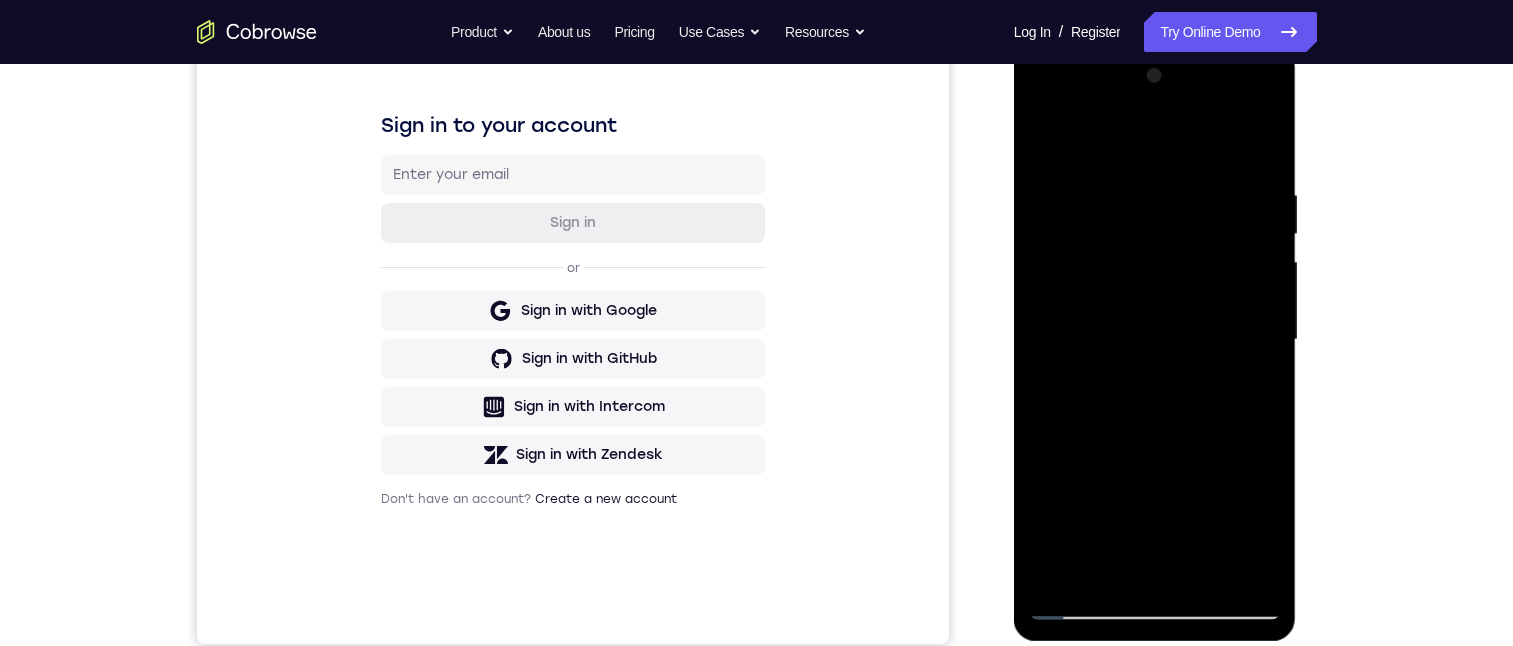 click at bounding box center [1155, 340] 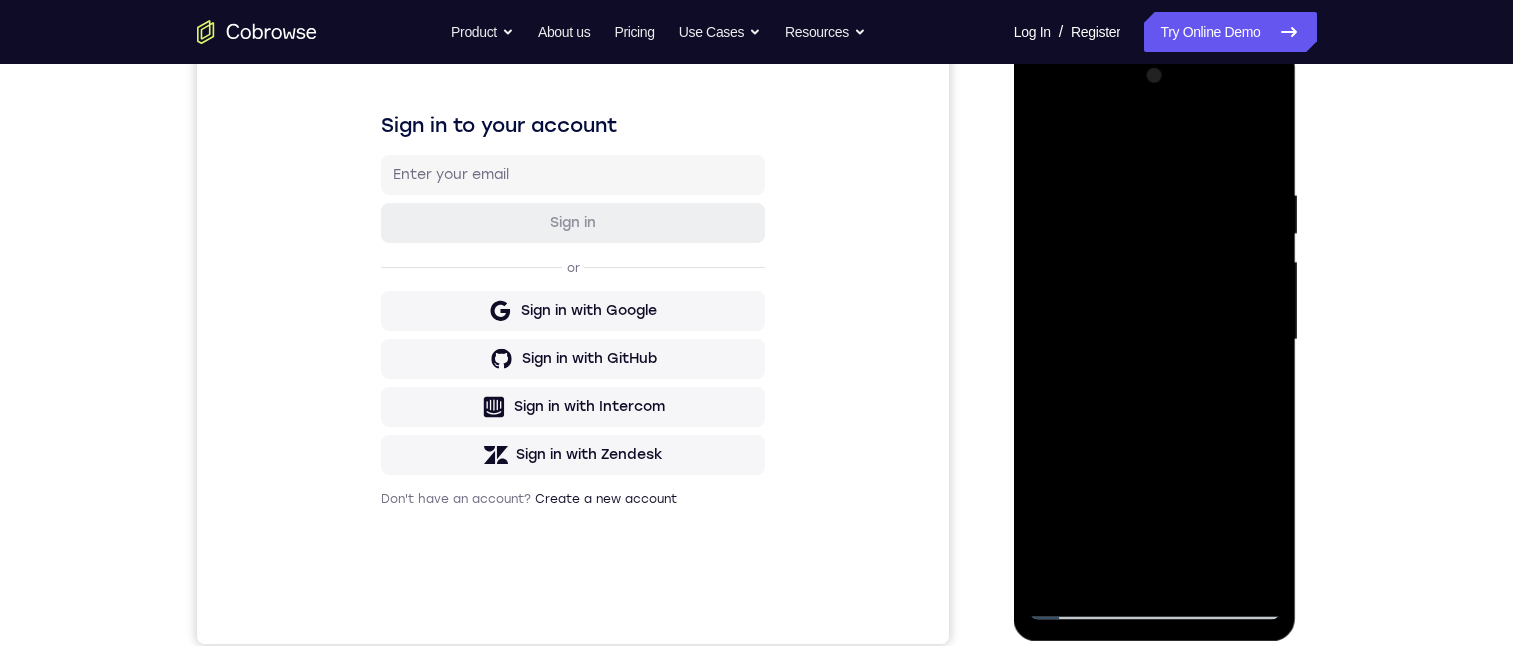 click at bounding box center (1155, 340) 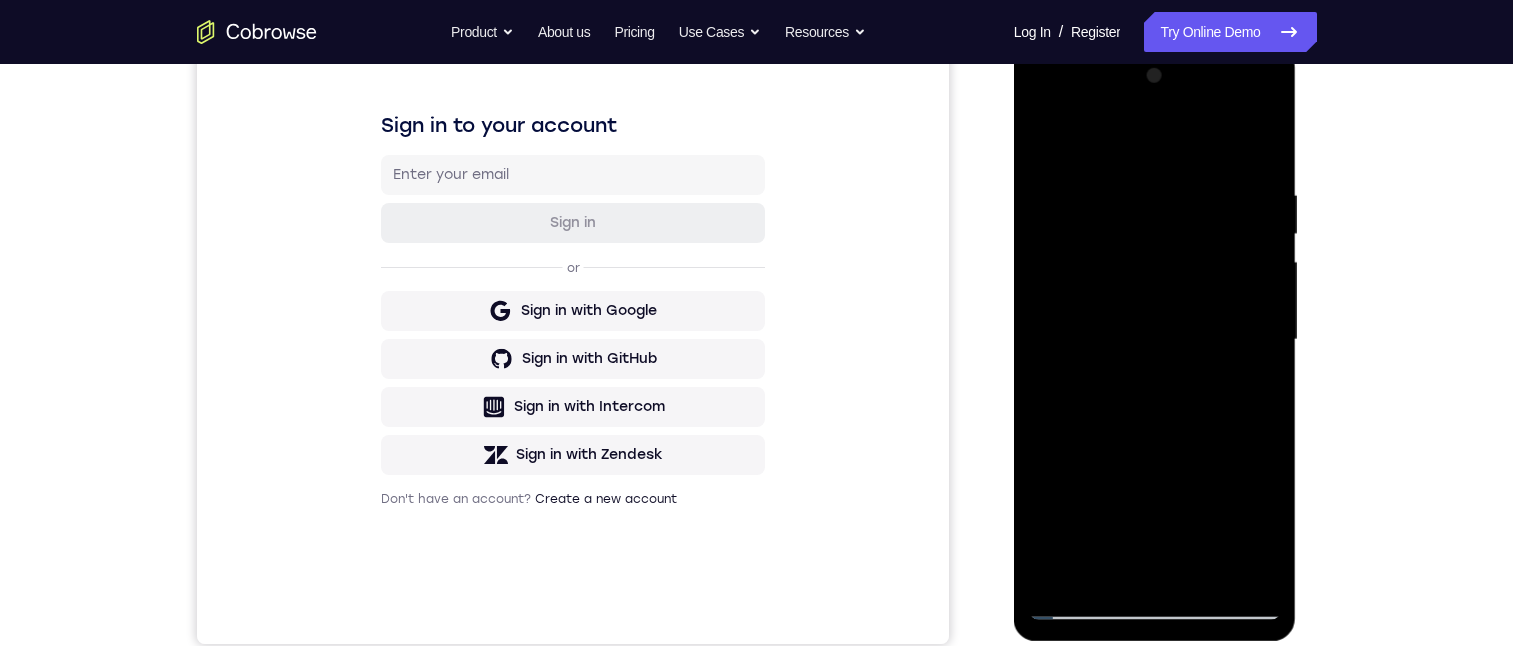 click at bounding box center (1155, 340) 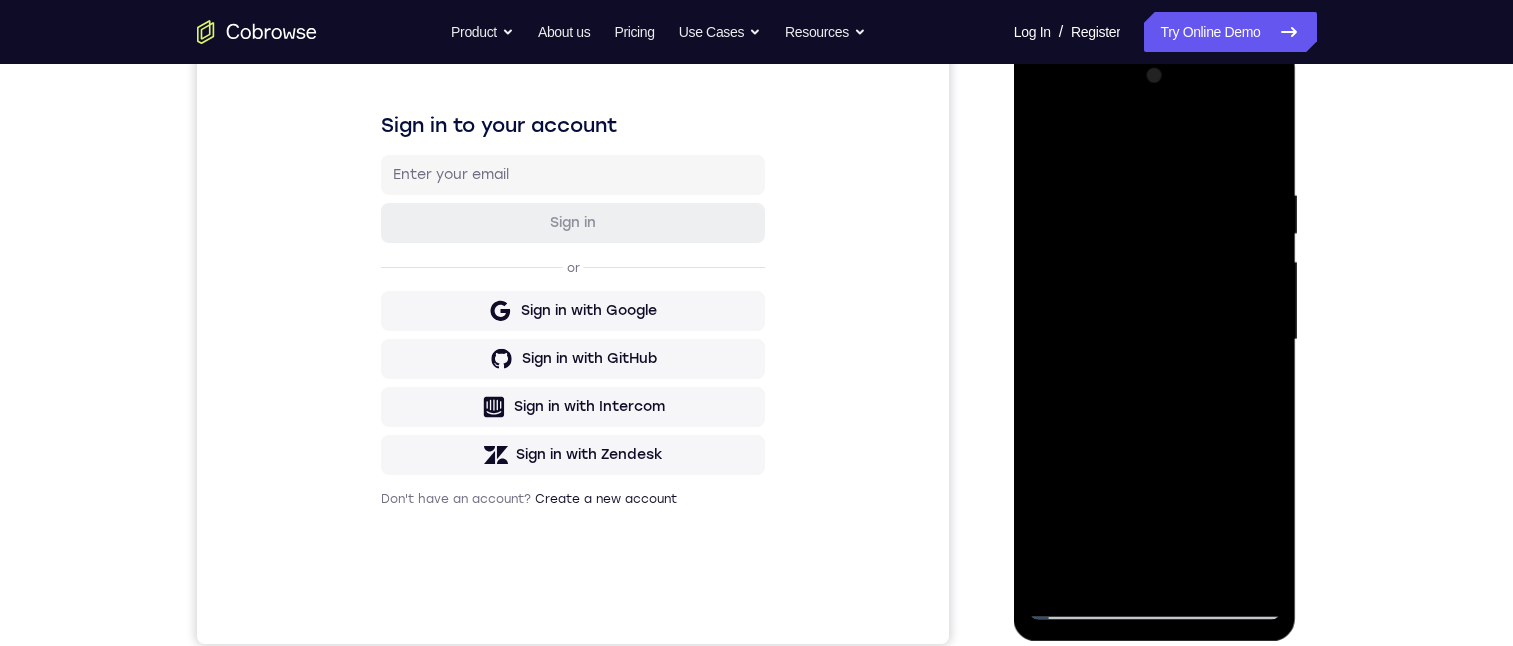 click at bounding box center (1155, 340) 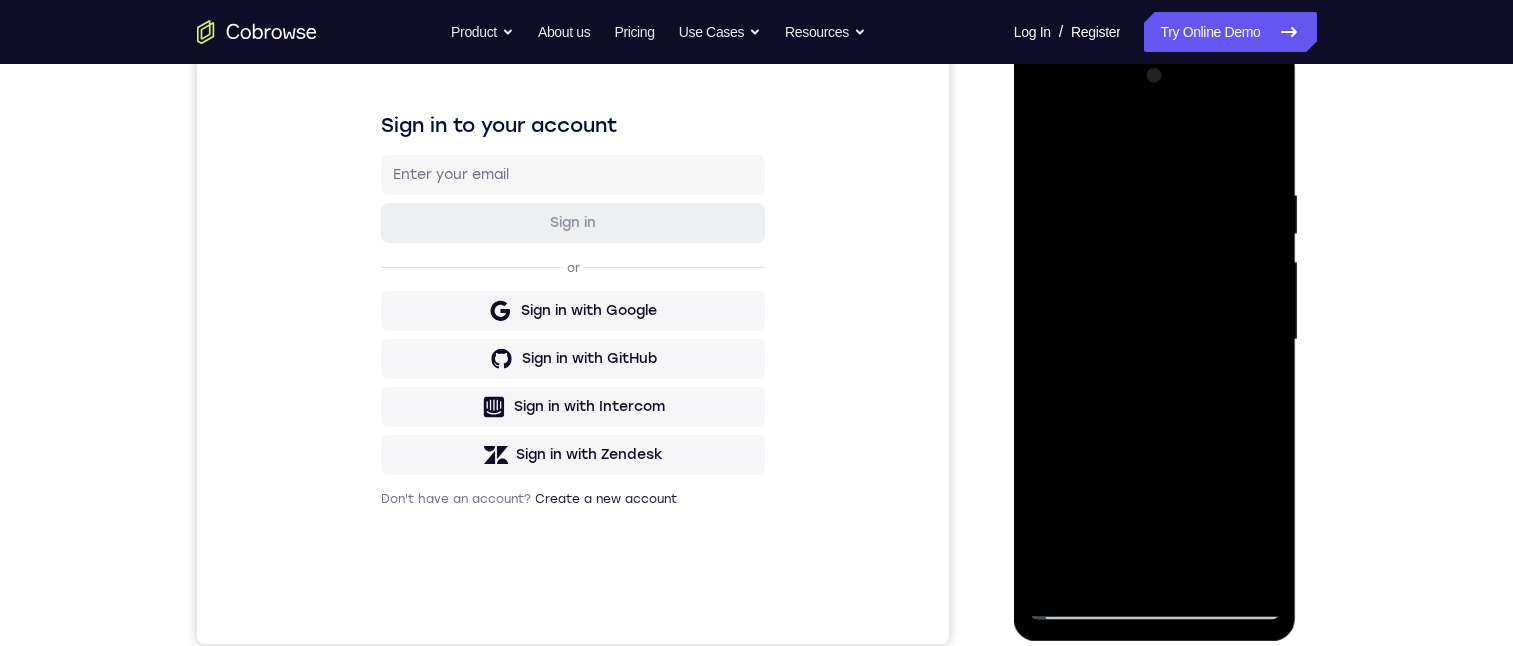 click at bounding box center (1155, 340) 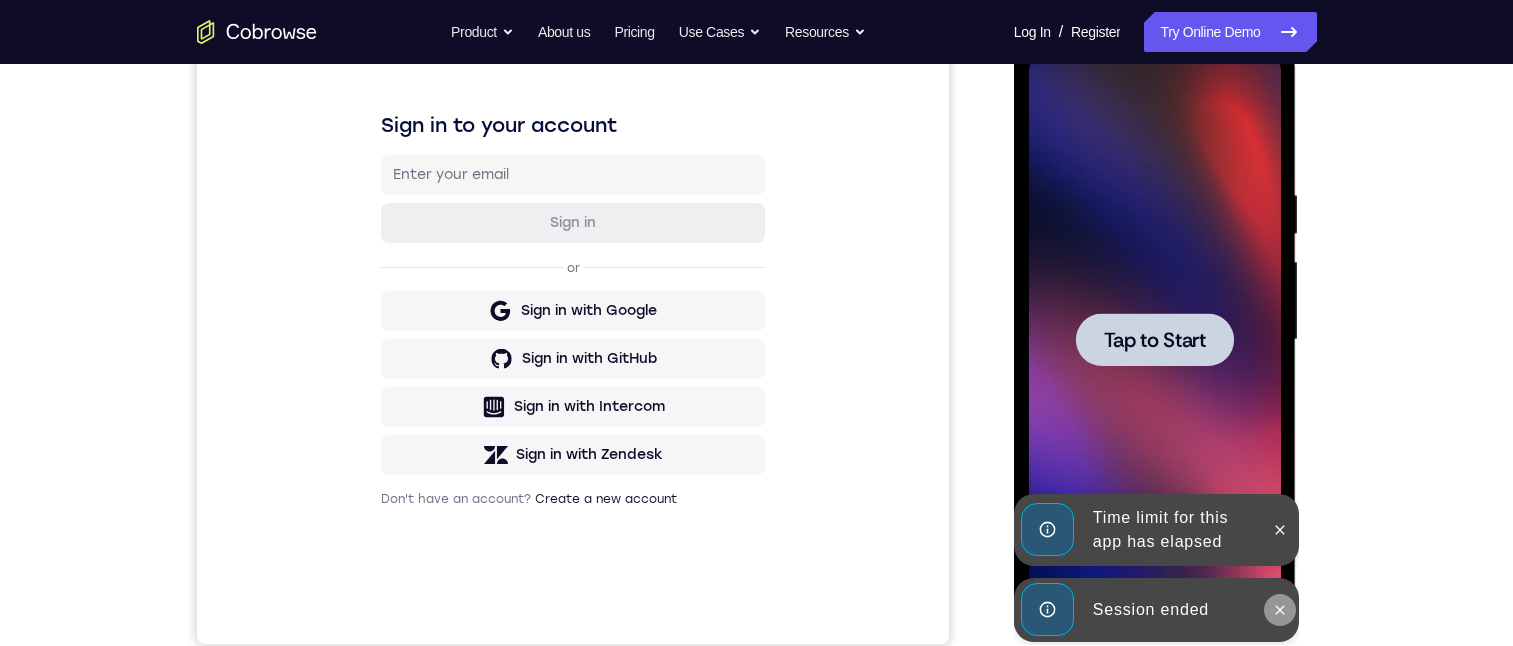 click 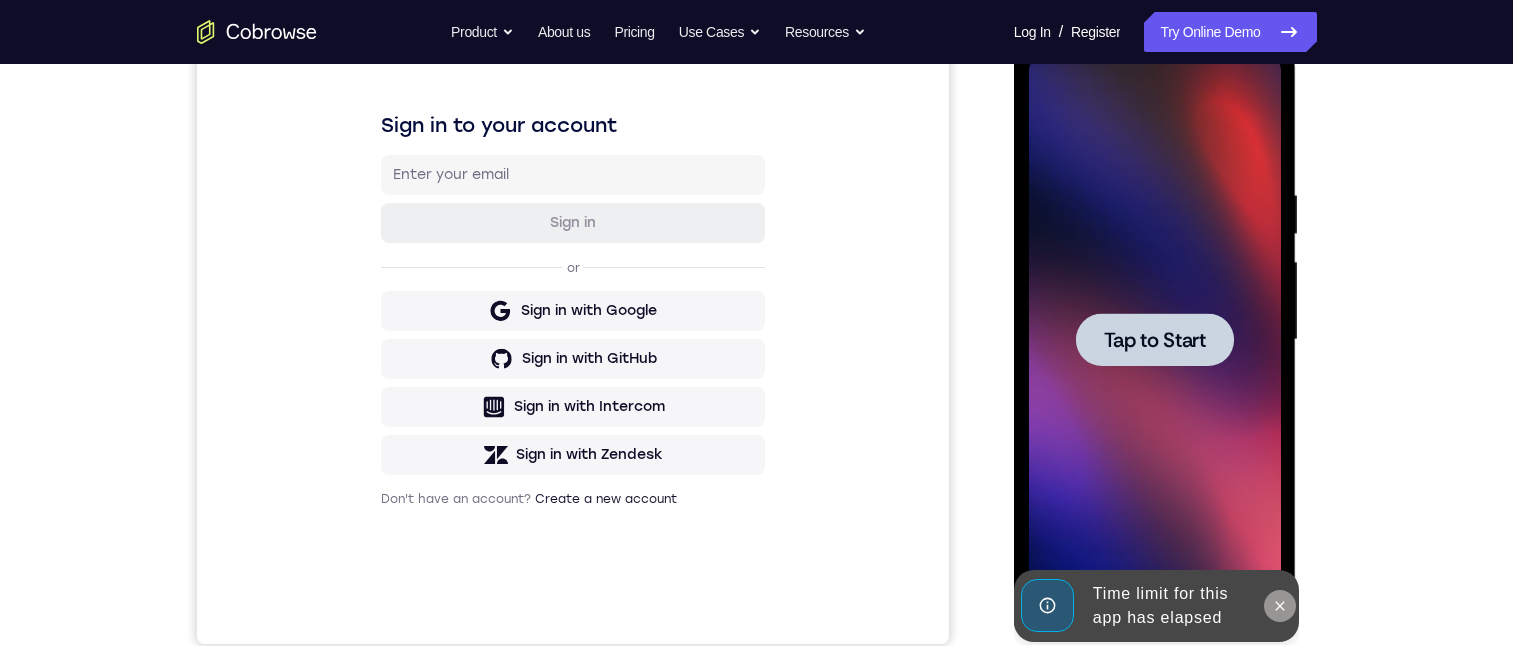 click 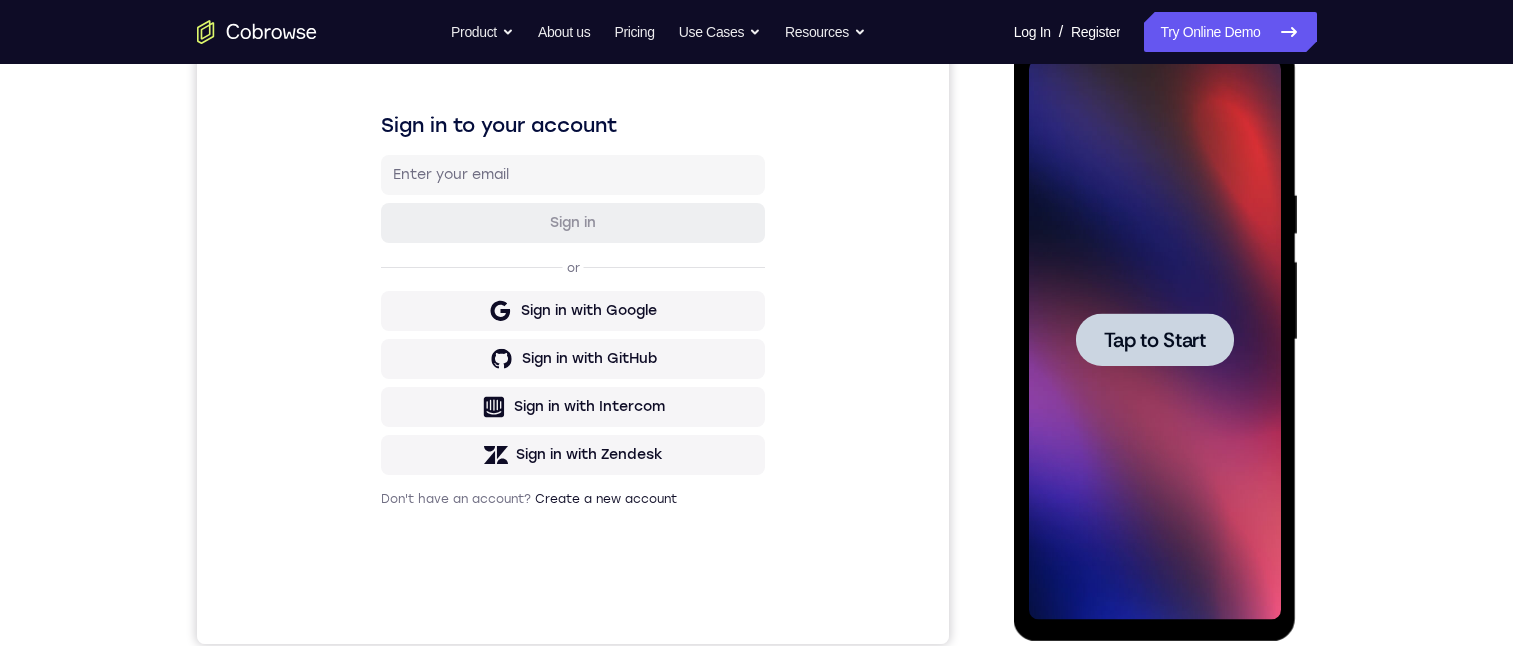 click on "Tap to Start" at bounding box center [1155, 340] 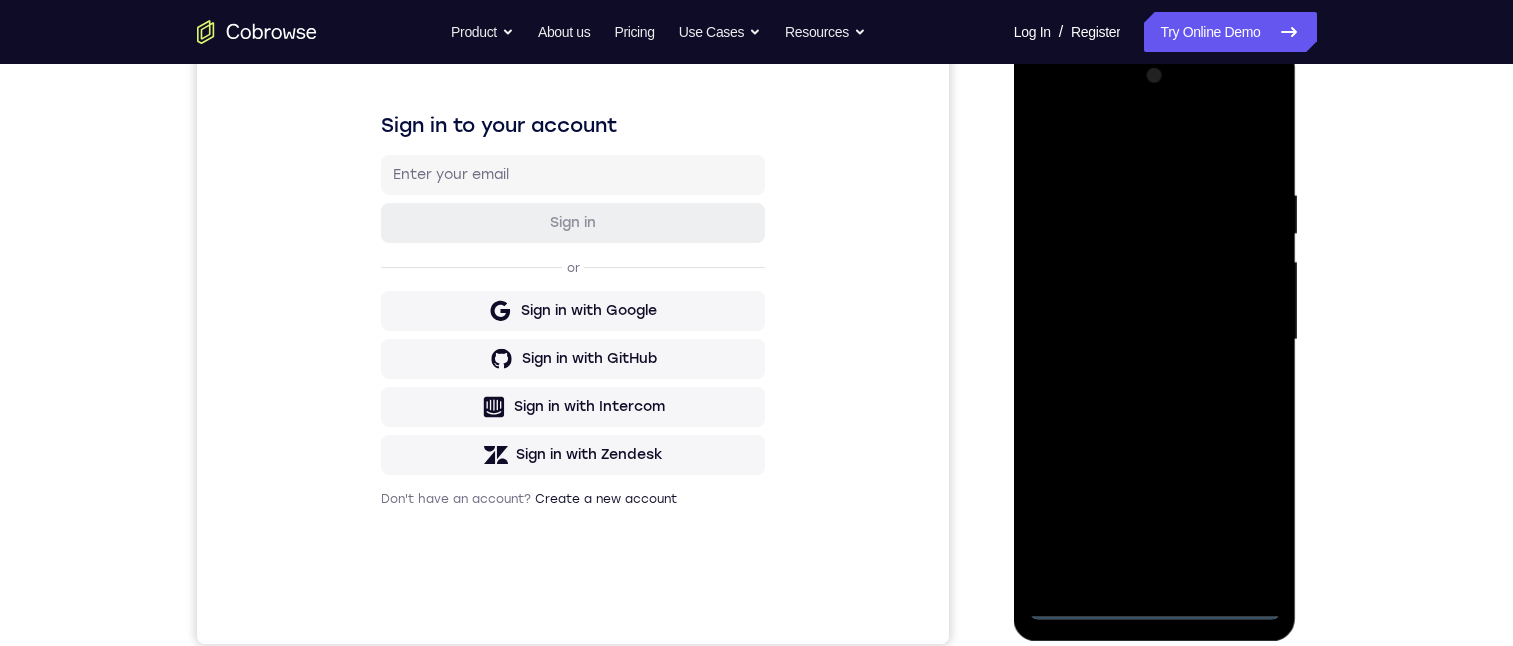 click at bounding box center [1155, 340] 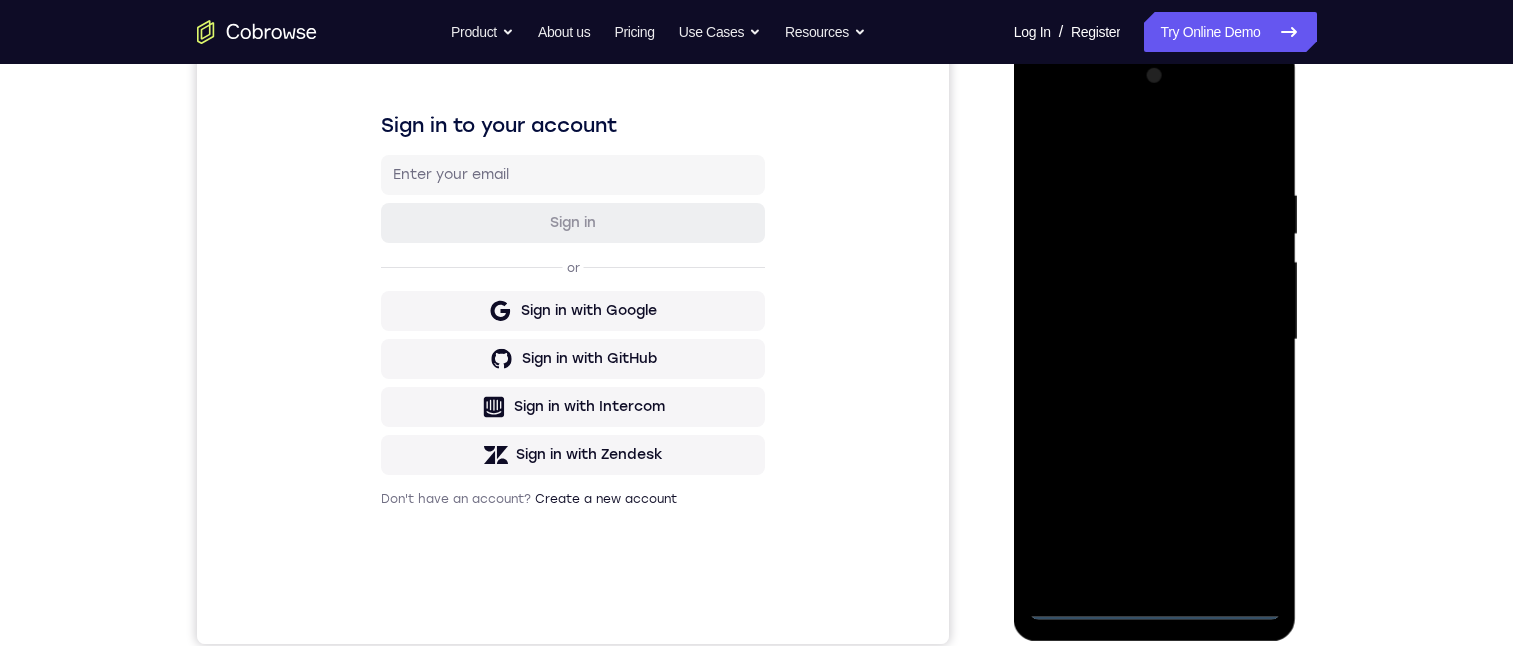 click at bounding box center (1155, 340) 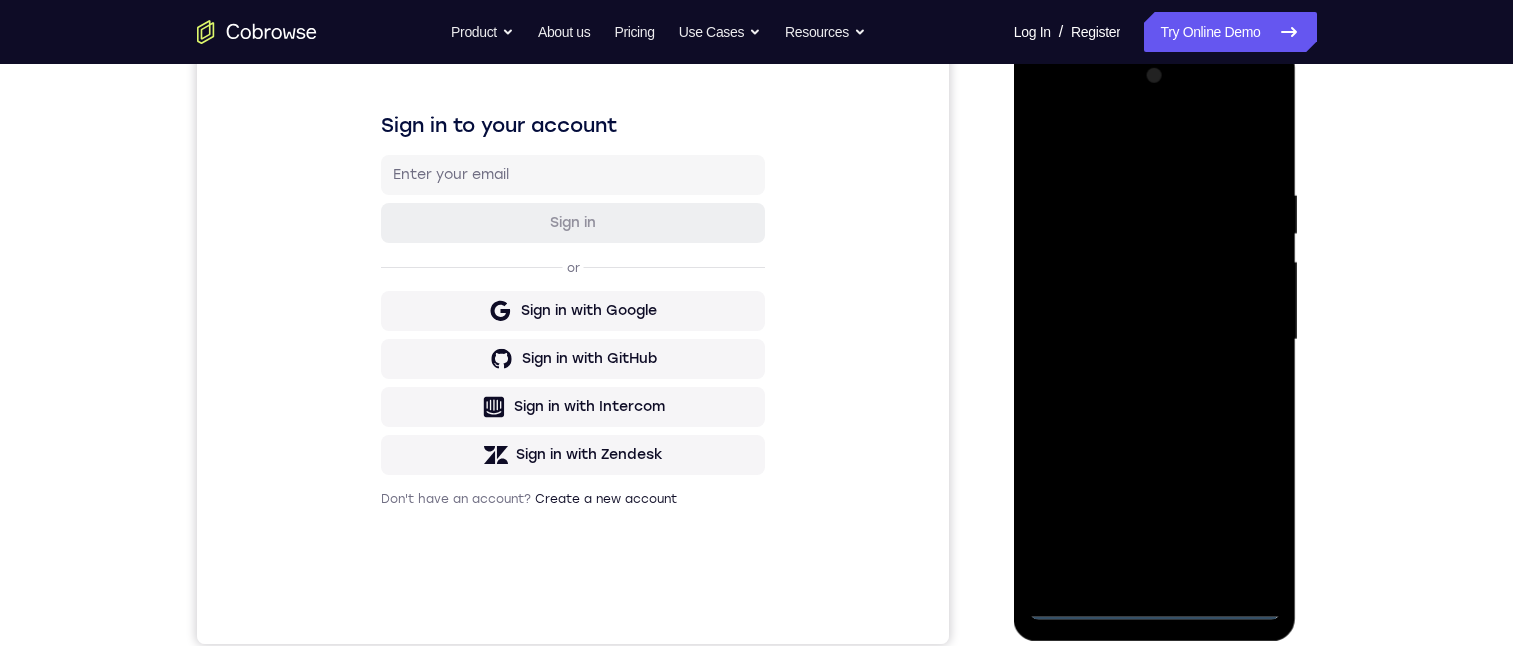 click at bounding box center (1155, 340) 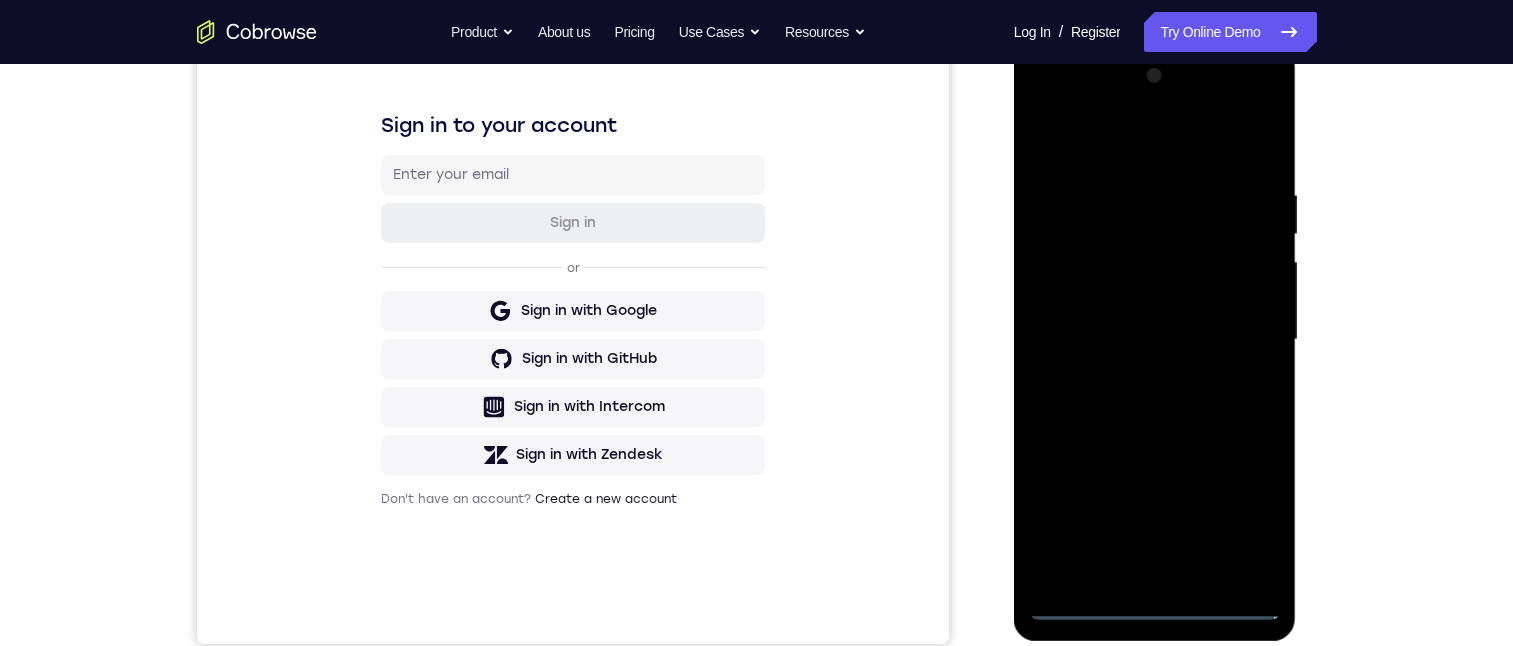 click at bounding box center [1155, 340] 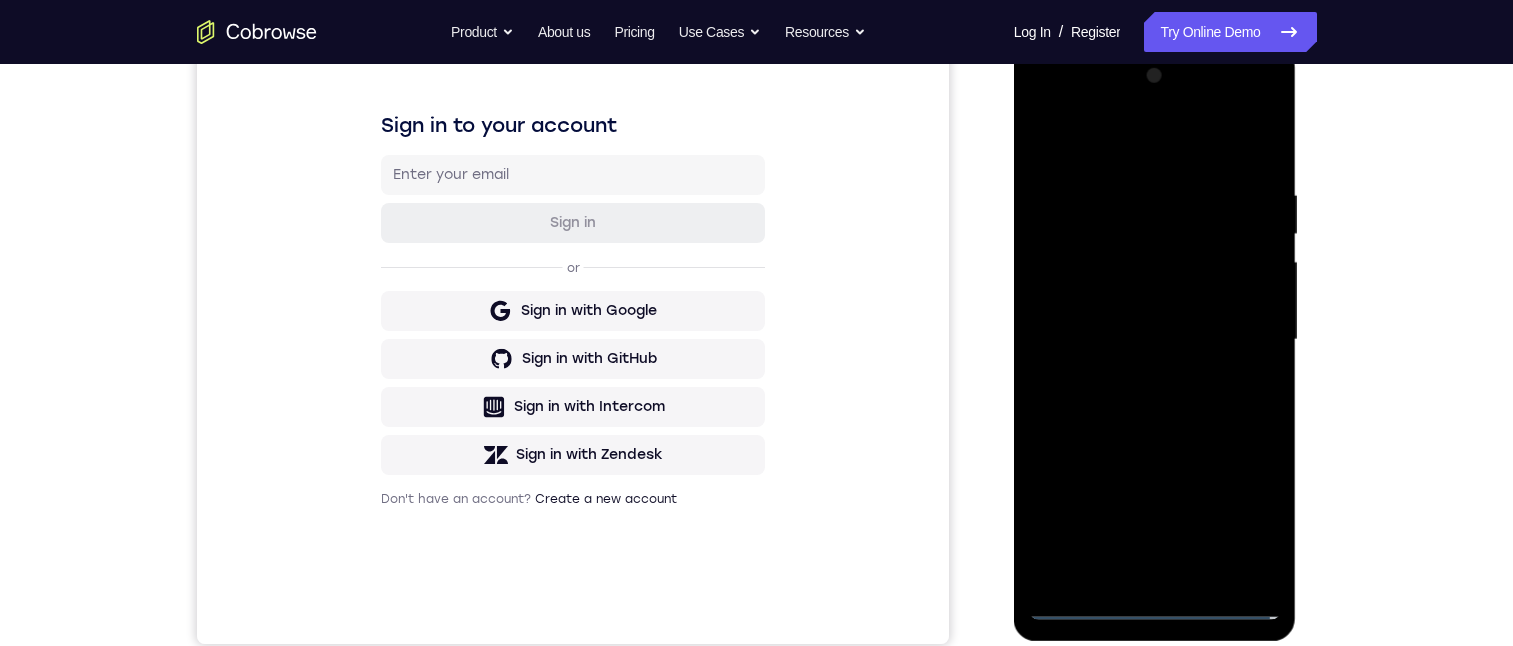 click at bounding box center [1155, 340] 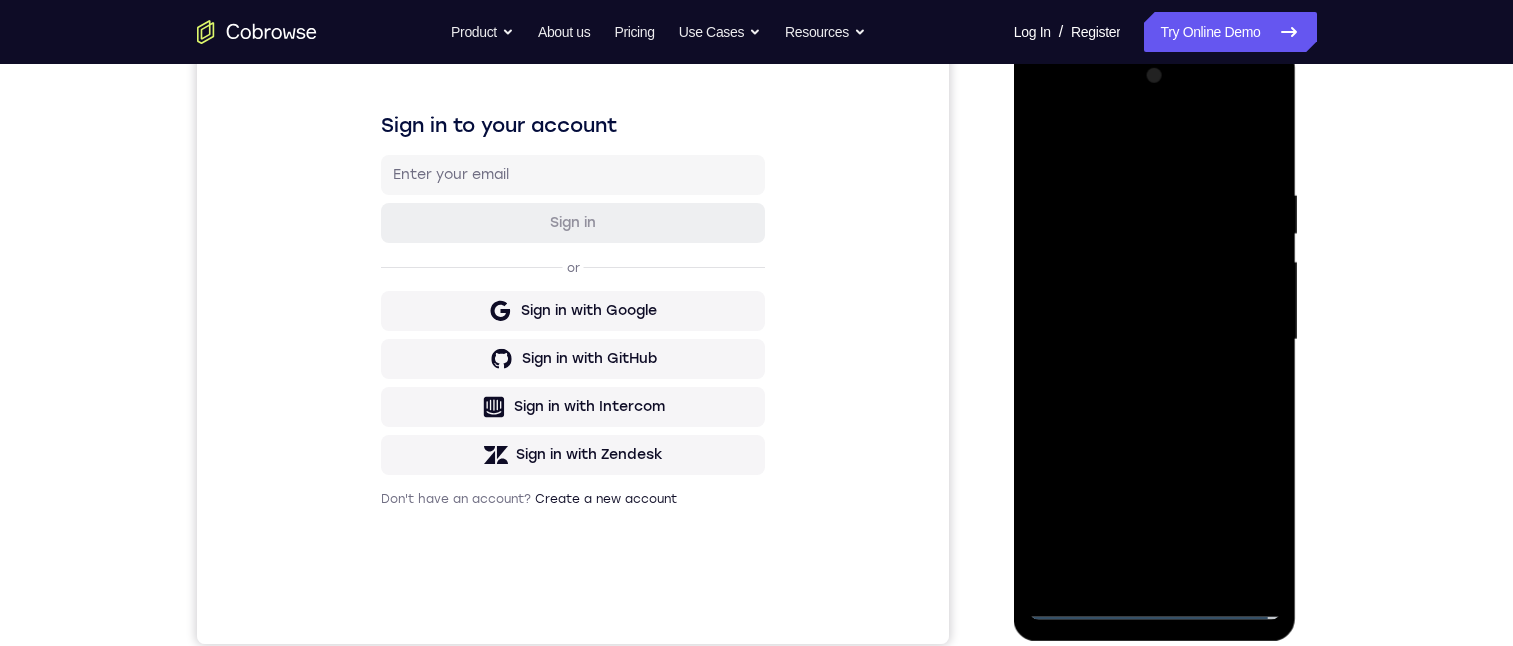 click at bounding box center [1155, 340] 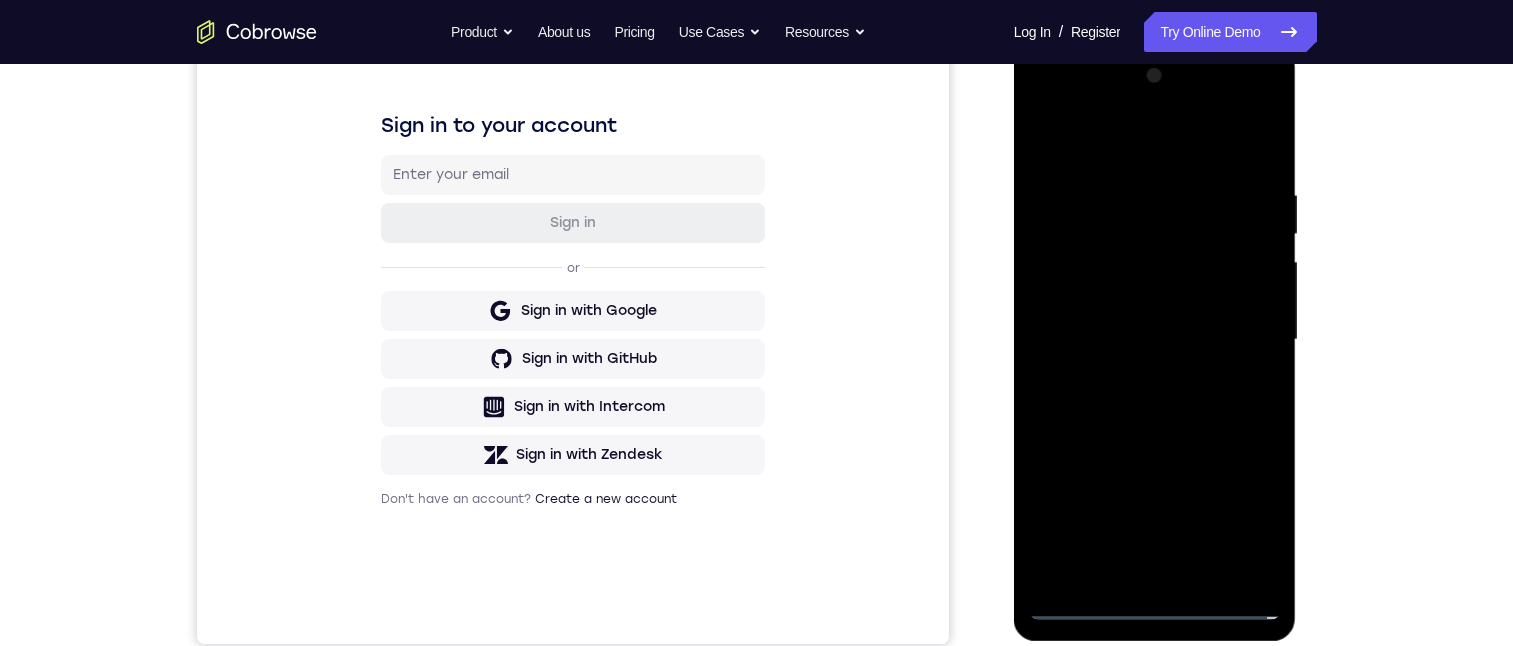 click at bounding box center [1155, 340] 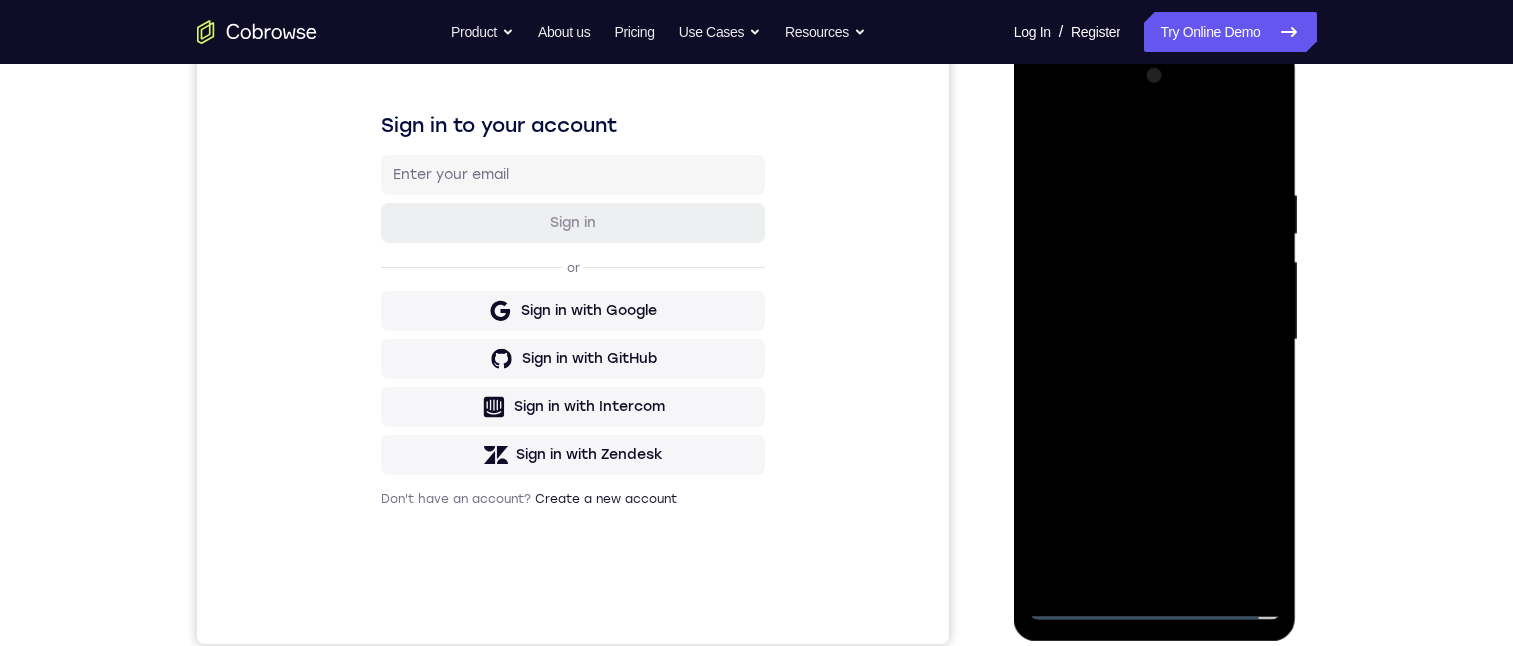 click at bounding box center [1155, 340] 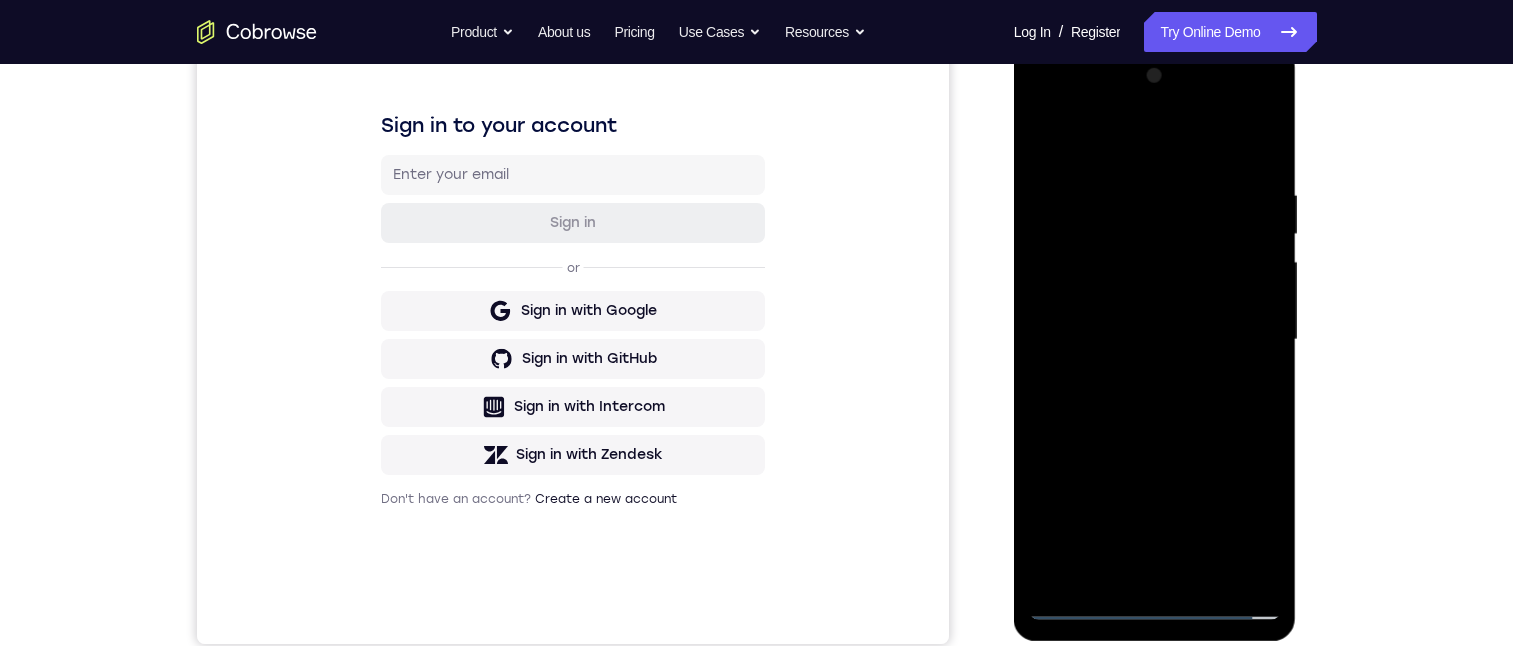 click at bounding box center [1155, 340] 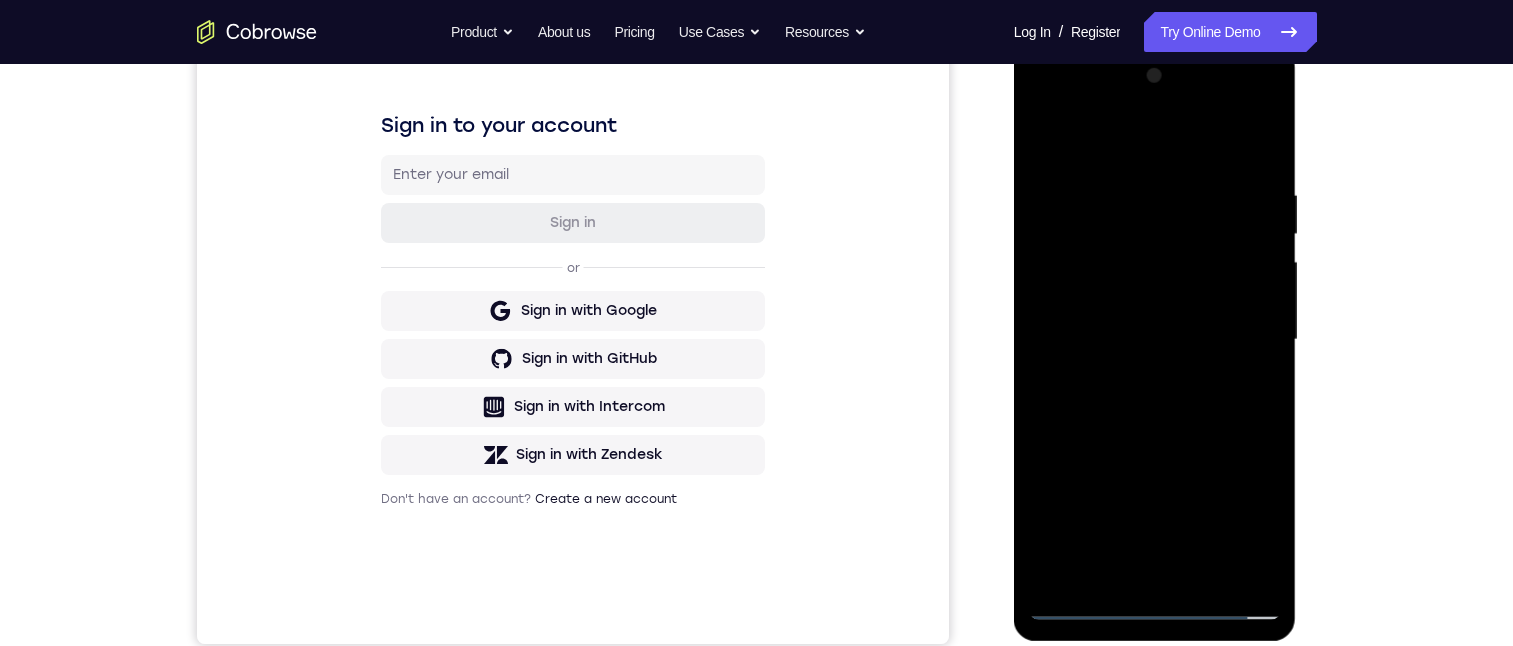 click at bounding box center (1155, 340) 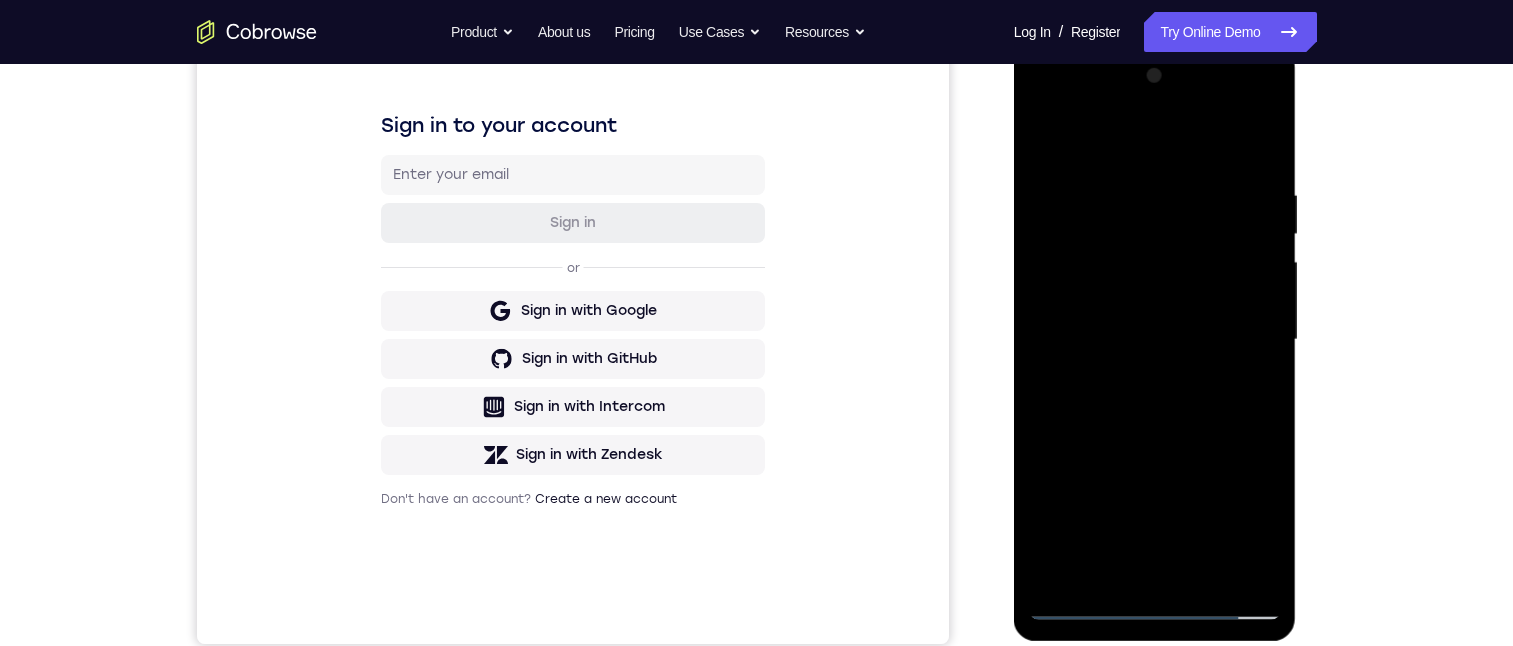 click at bounding box center [1155, 340] 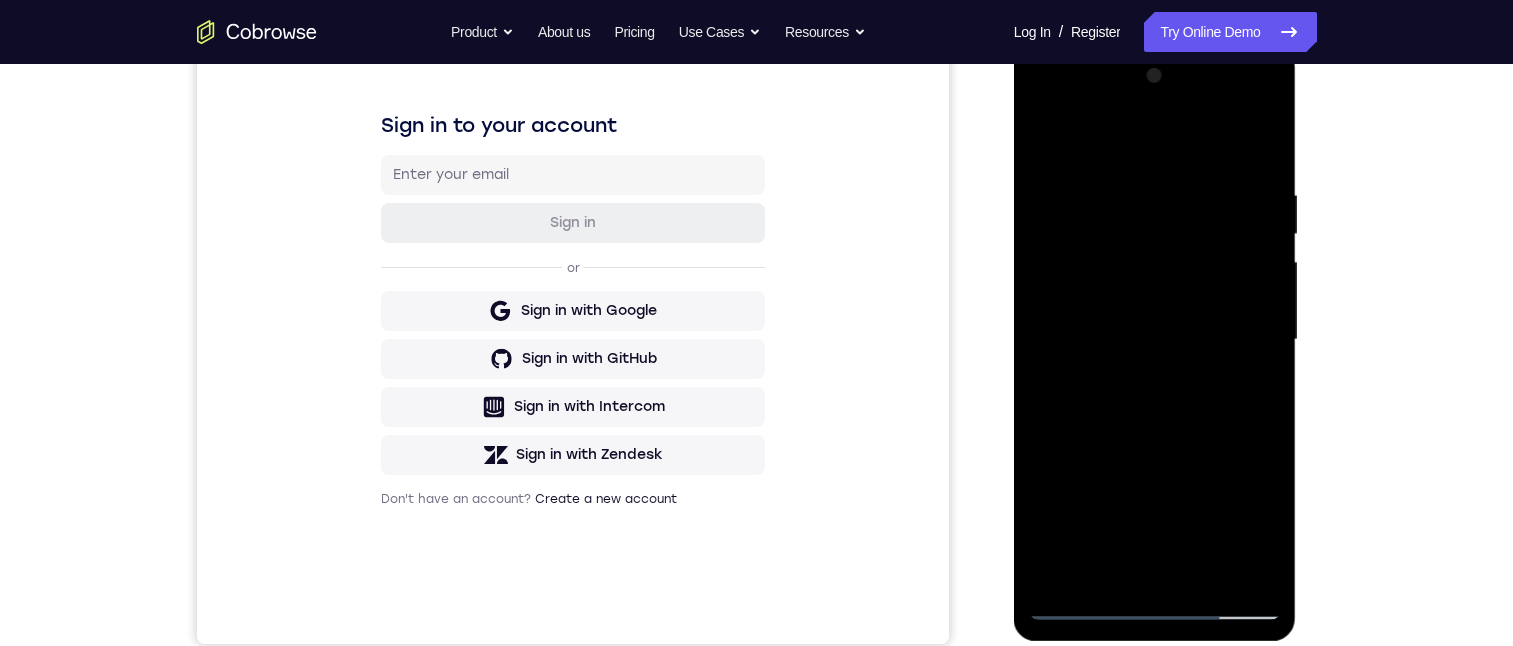 click at bounding box center [1155, 340] 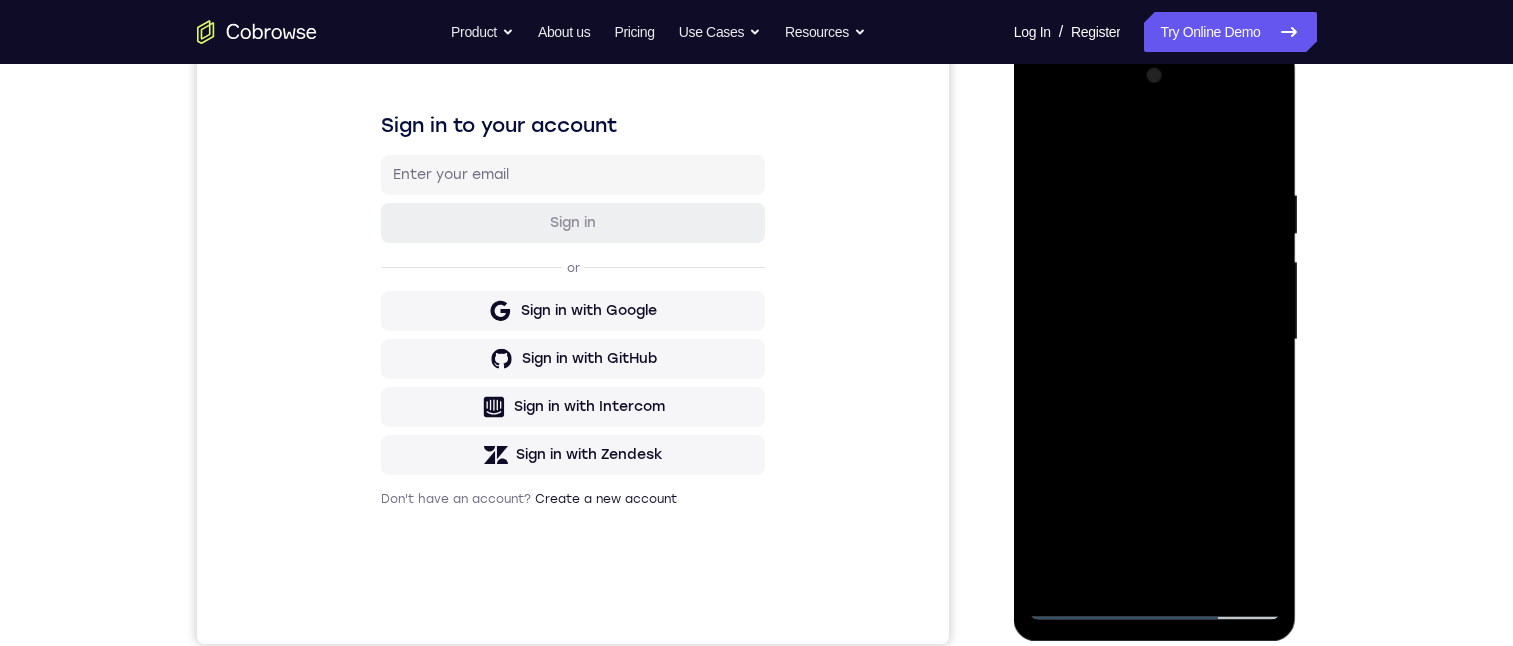 click at bounding box center [1155, 340] 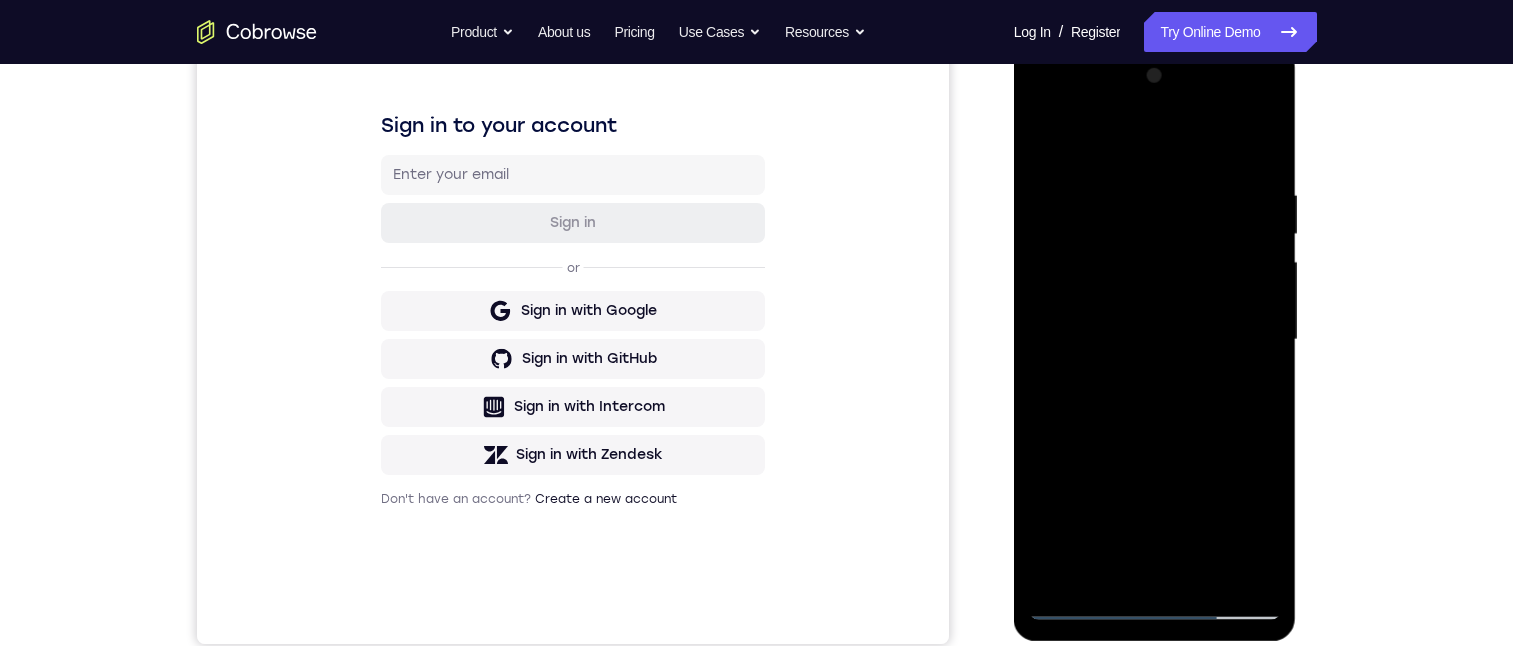 click at bounding box center [1155, 340] 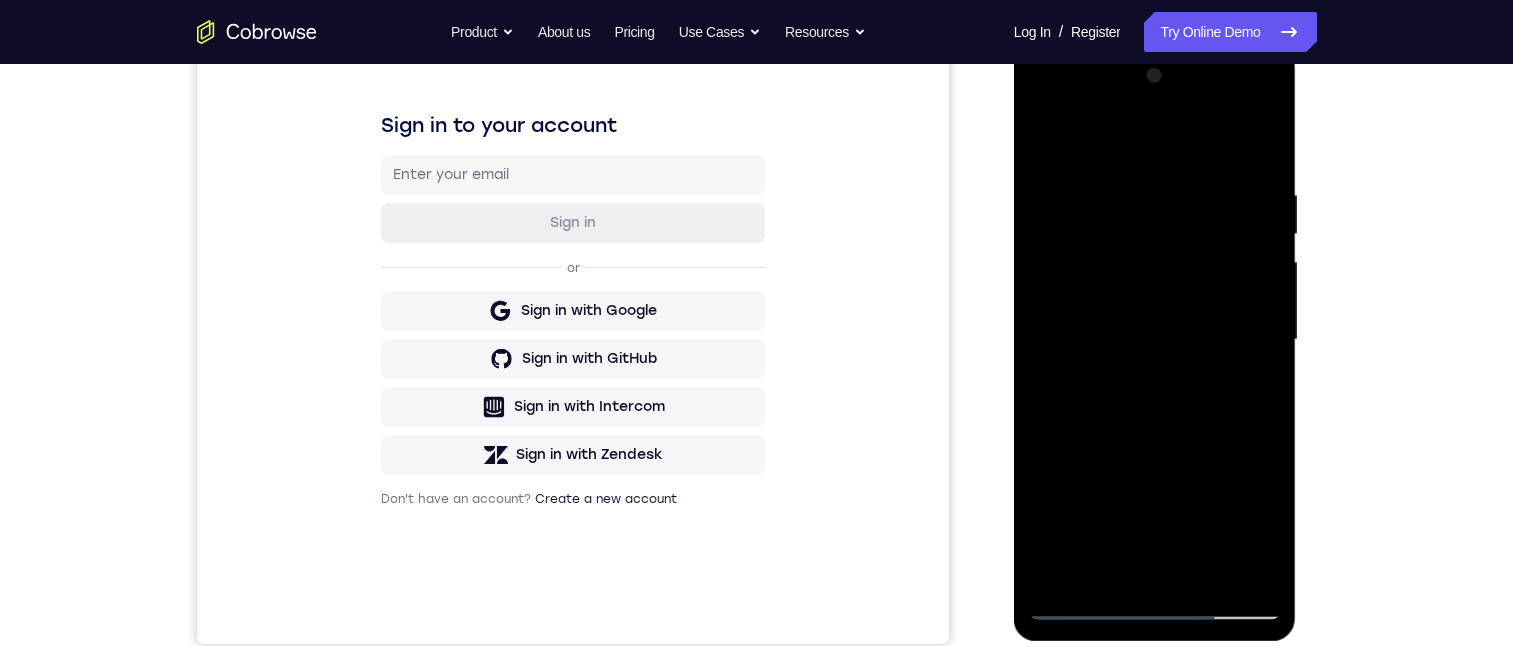 click at bounding box center [1155, 340] 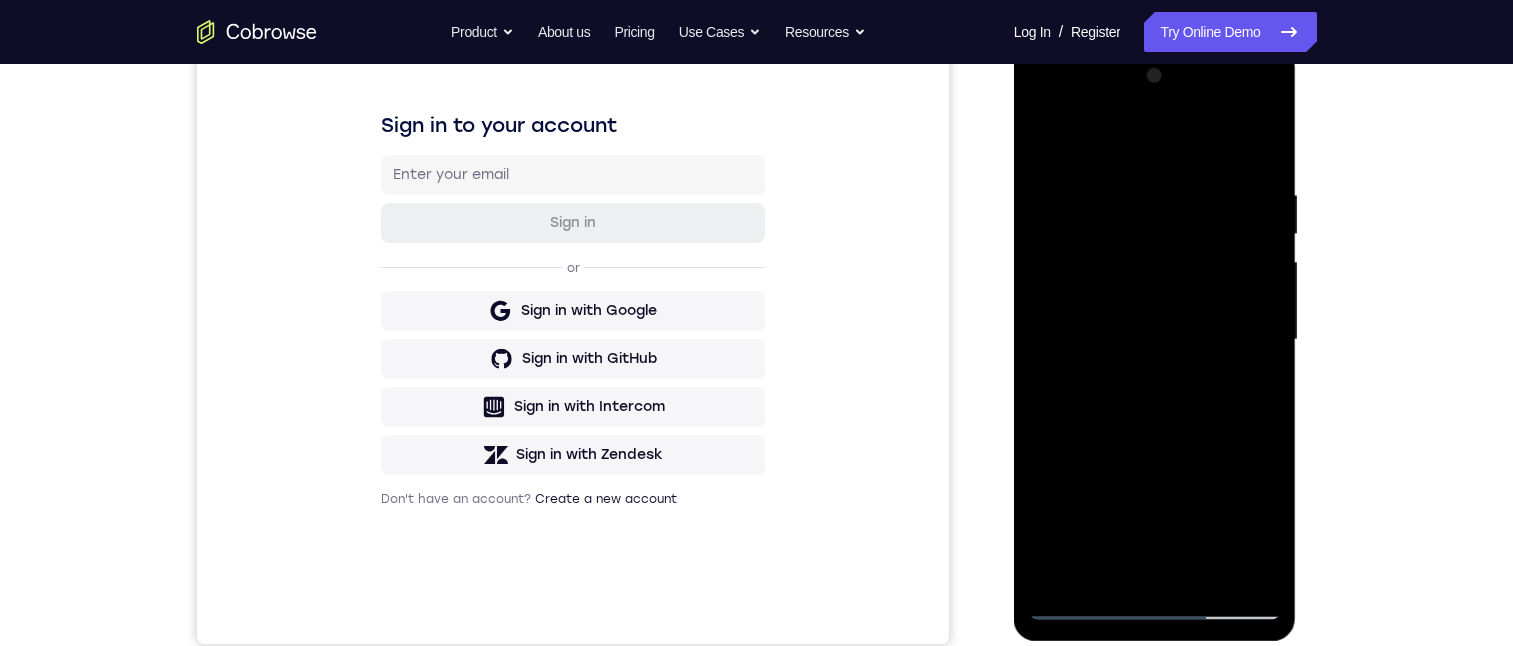 click at bounding box center [1155, 340] 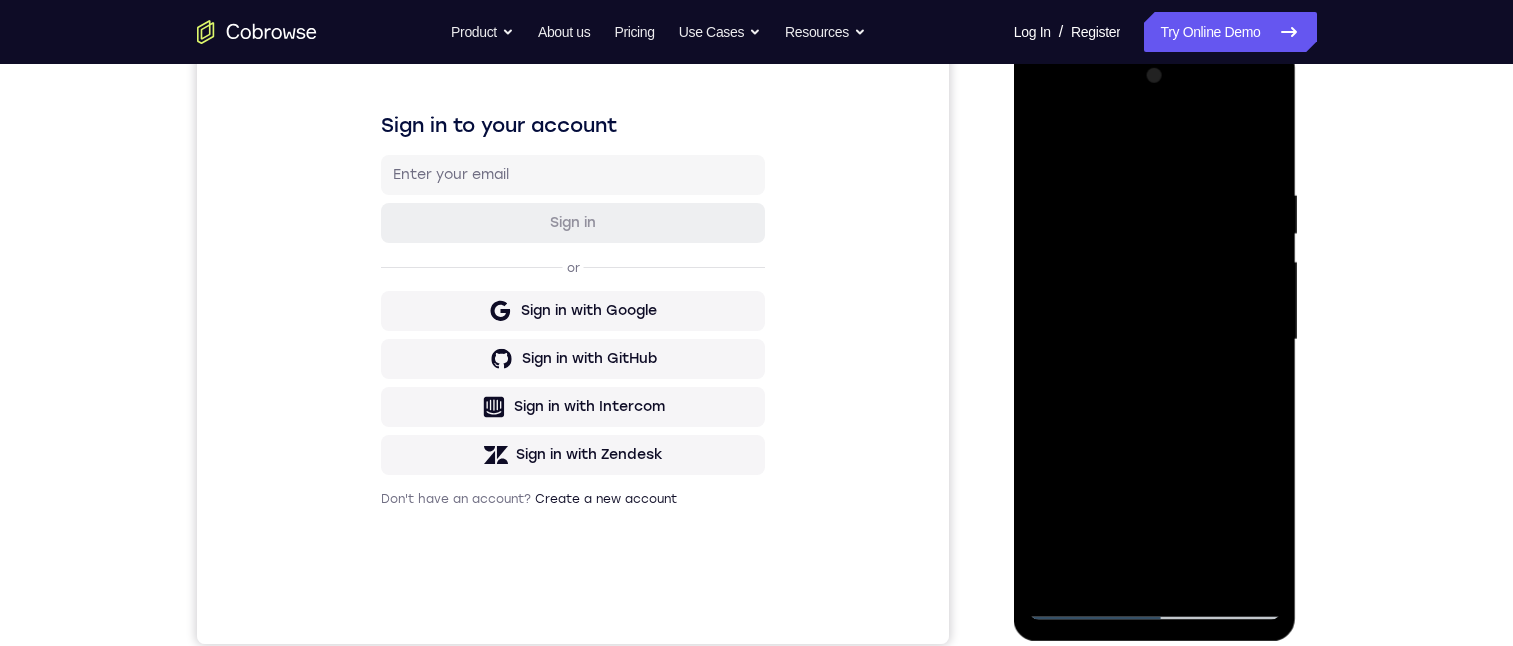 click at bounding box center (1155, 340) 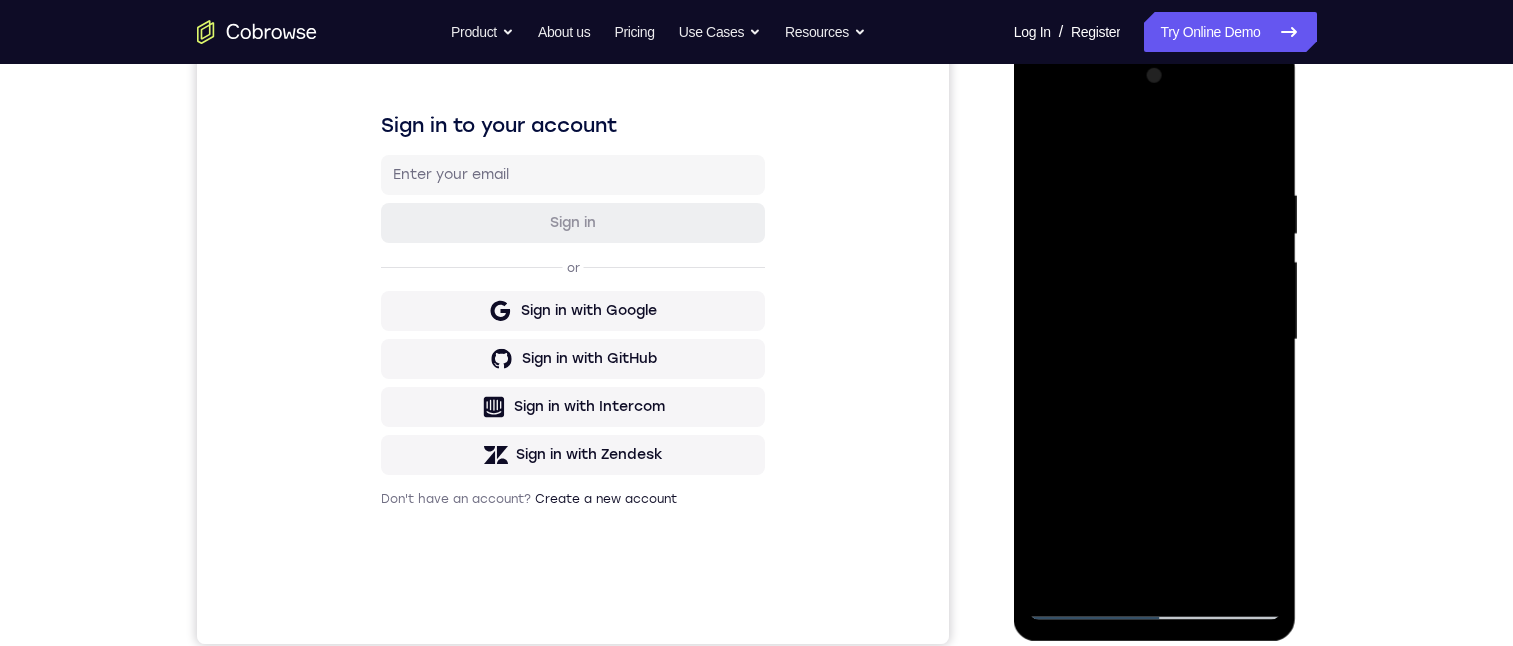 click at bounding box center [1155, 340] 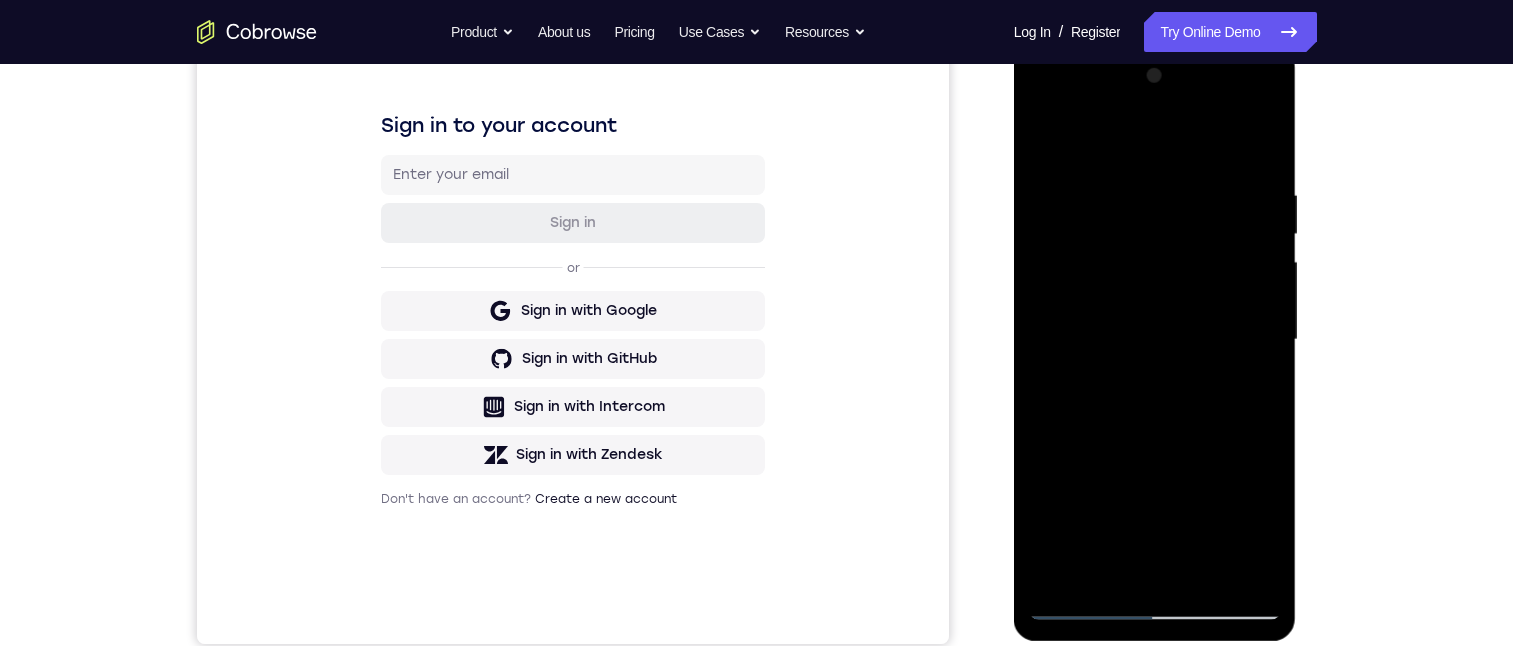 click at bounding box center (1155, 340) 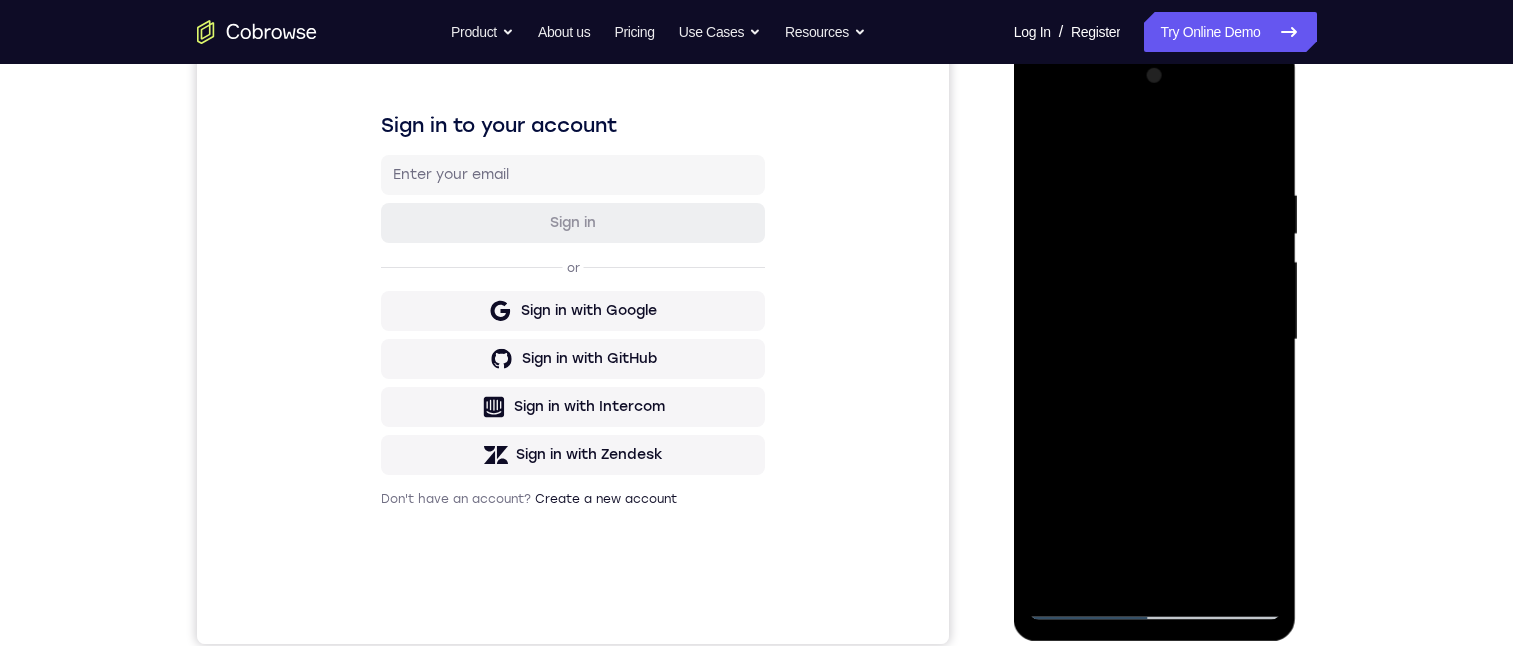click at bounding box center [1155, 340] 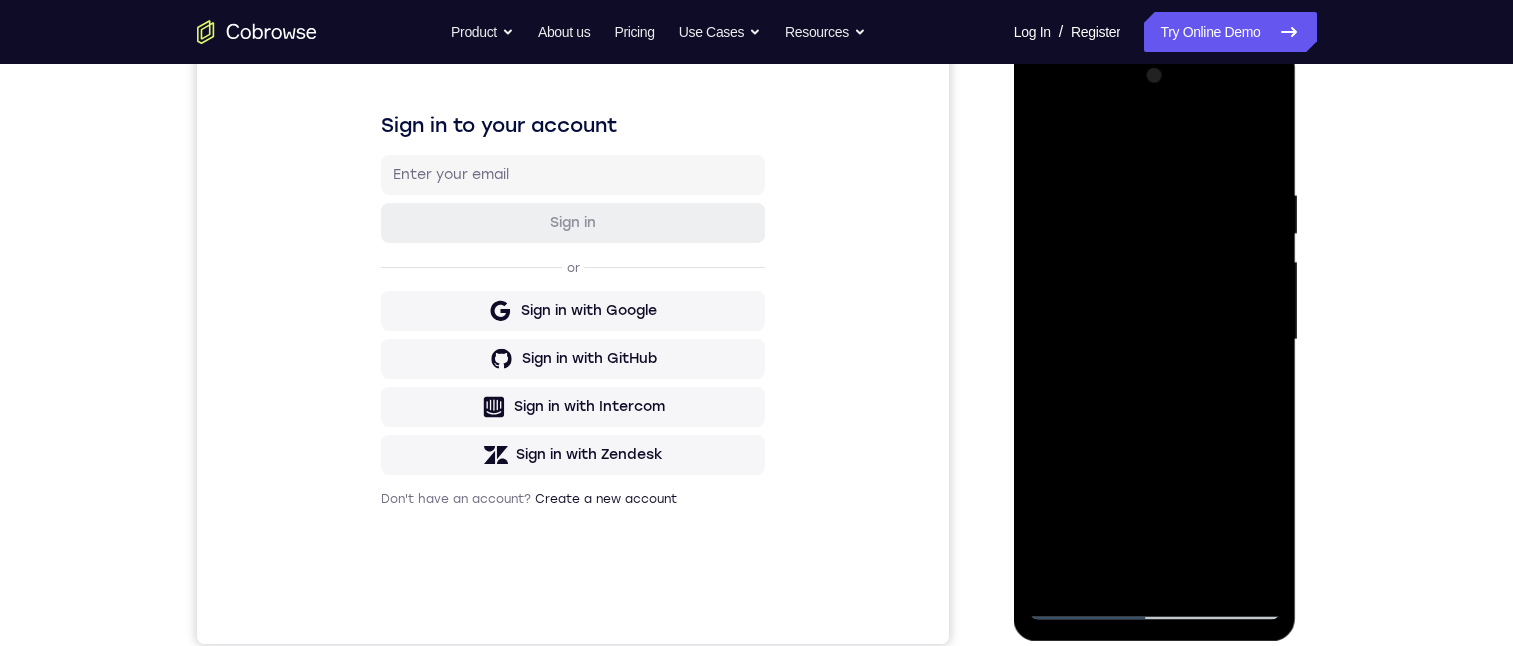 click at bounding box center [1155, 340] 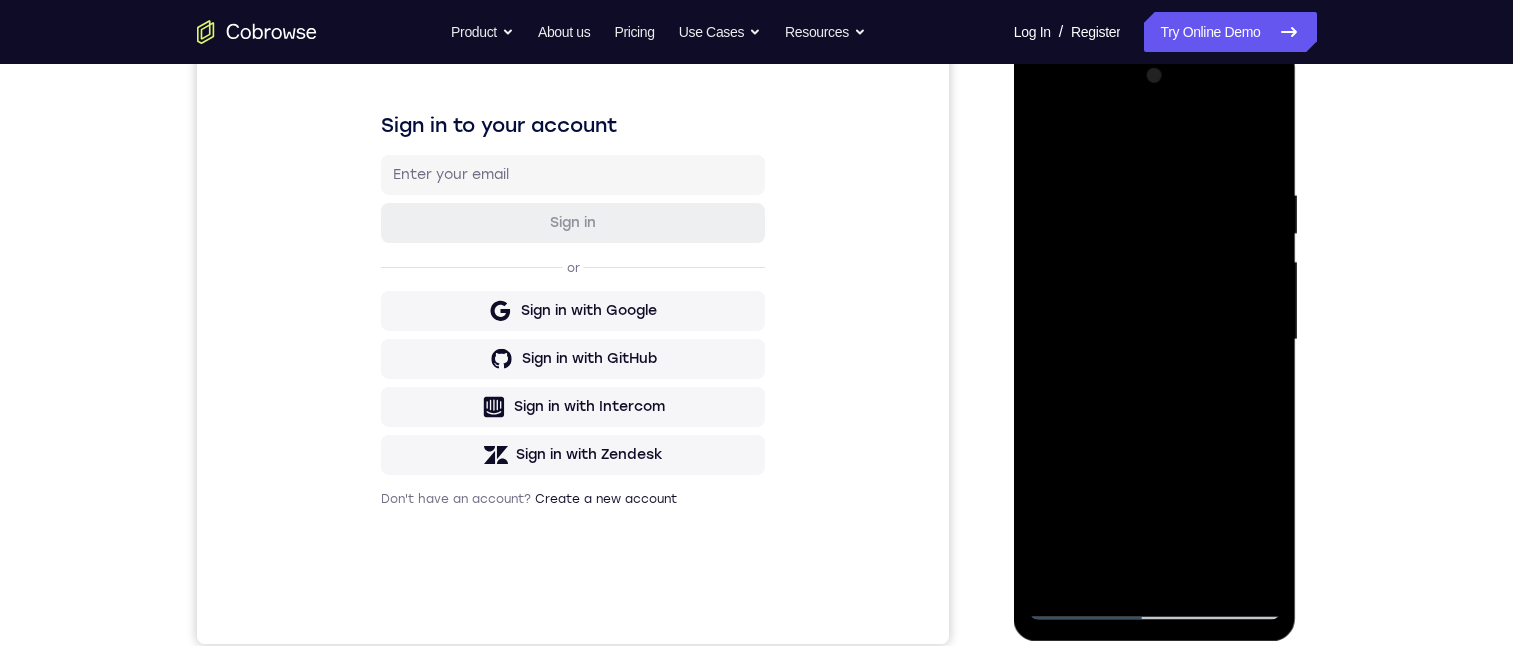 click at bounding box center (1155, 340) 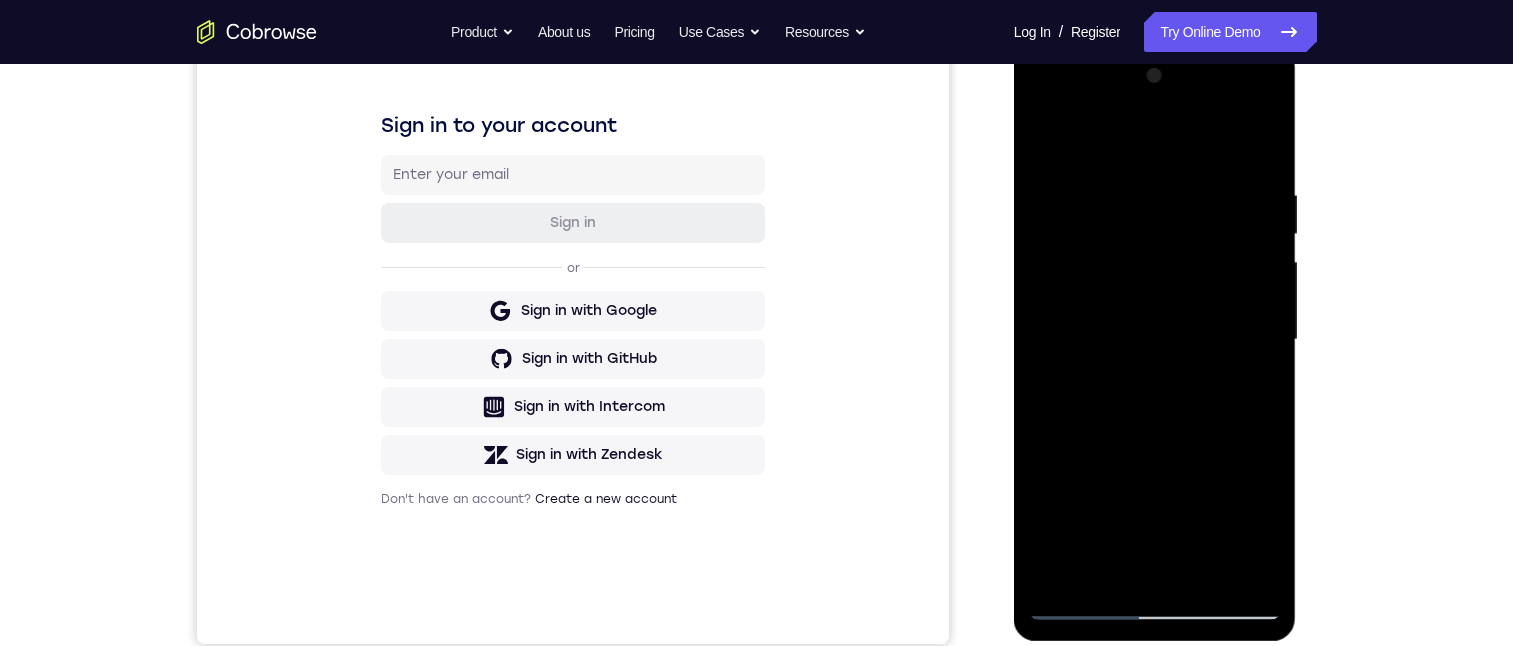 click at bounding box center (1155, 340) 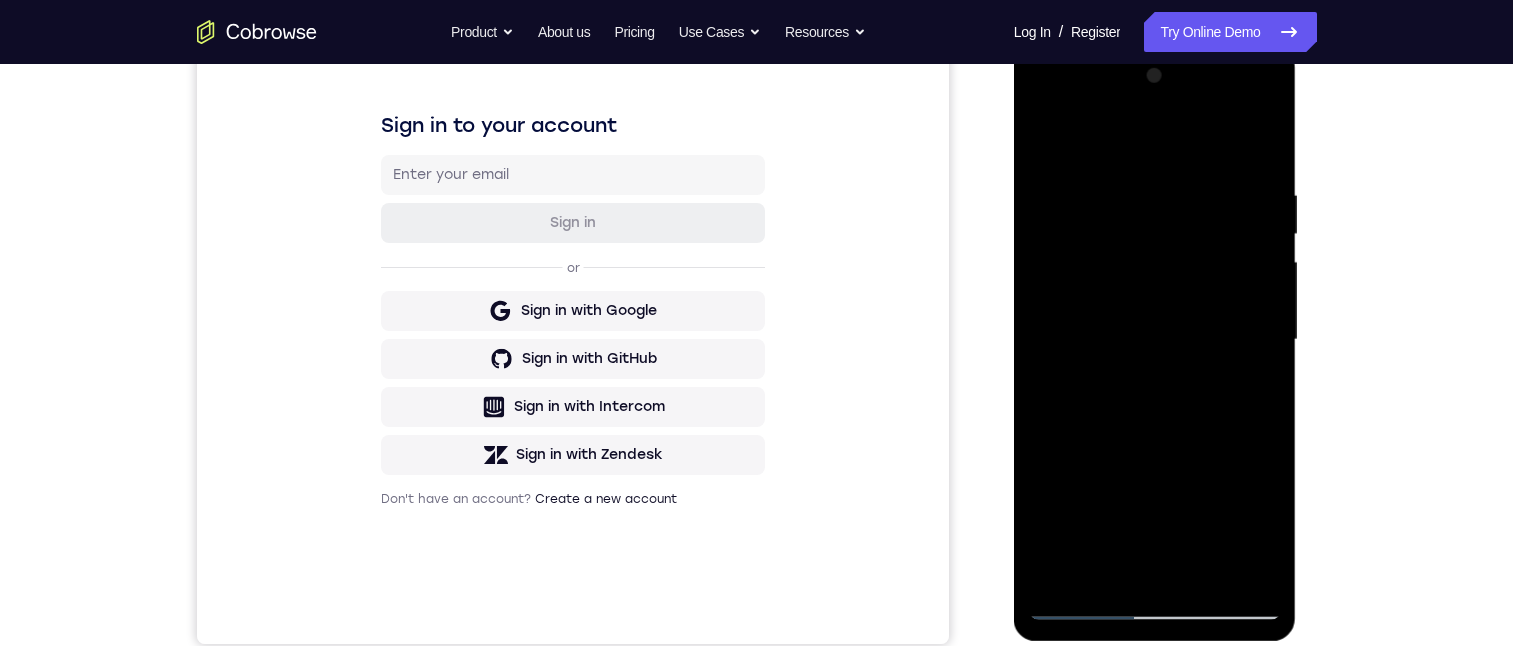 click at bounding box center (1155, 340) 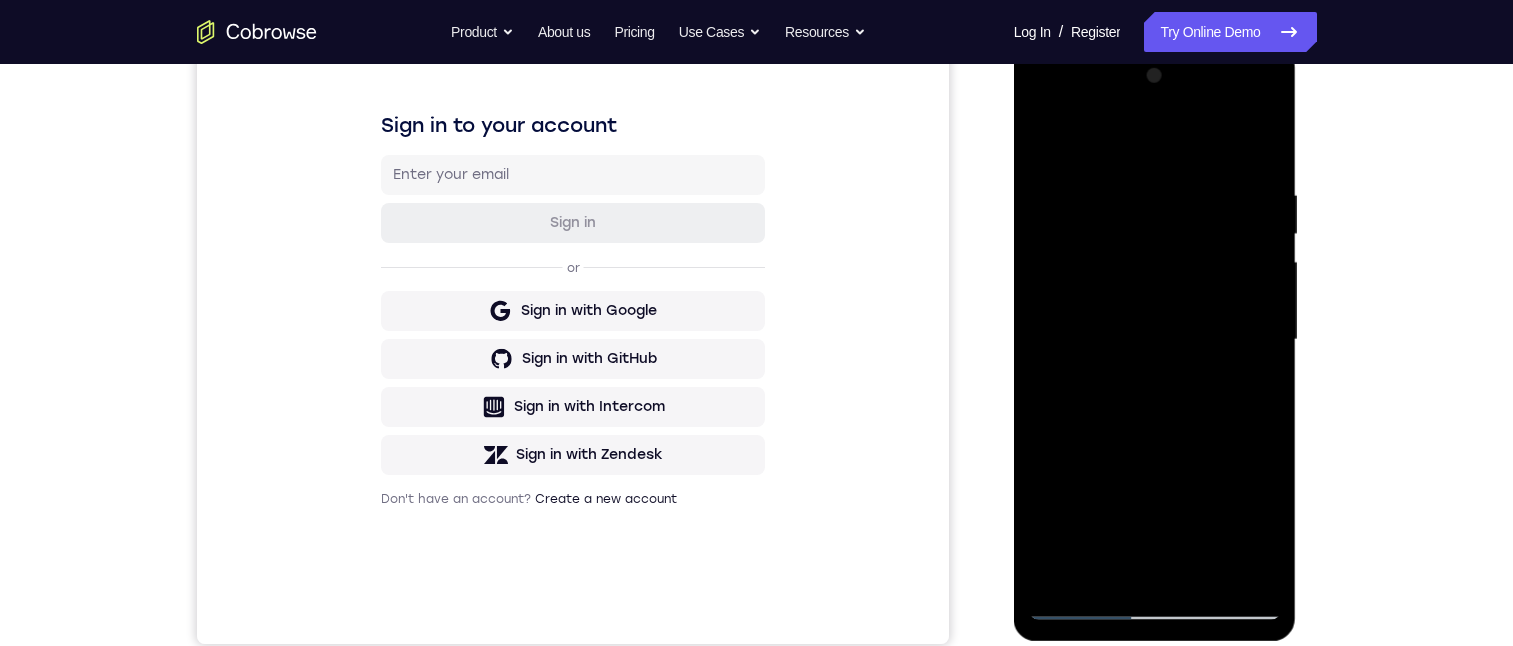 click at bounding box center (1155, 340) 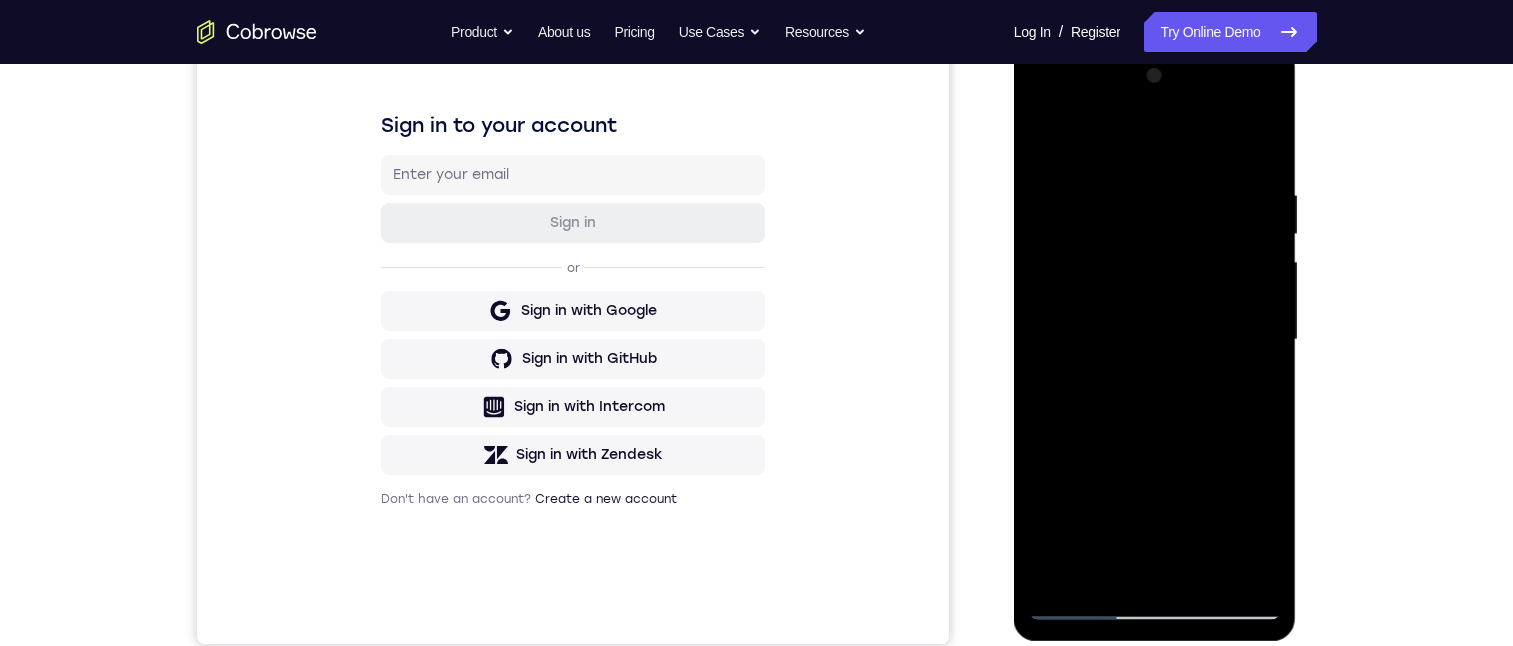 click at bounding box center (1155, 340) 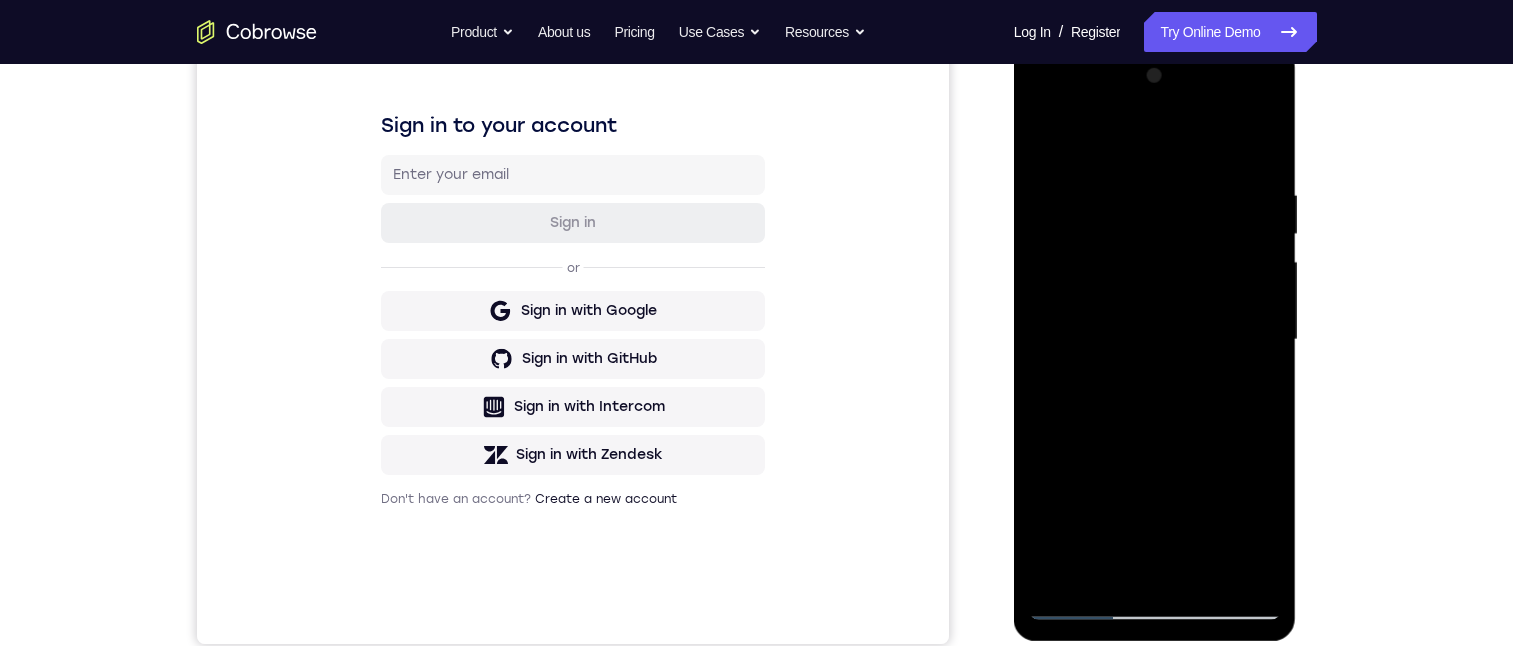 click at bounding box center [1155, 340] 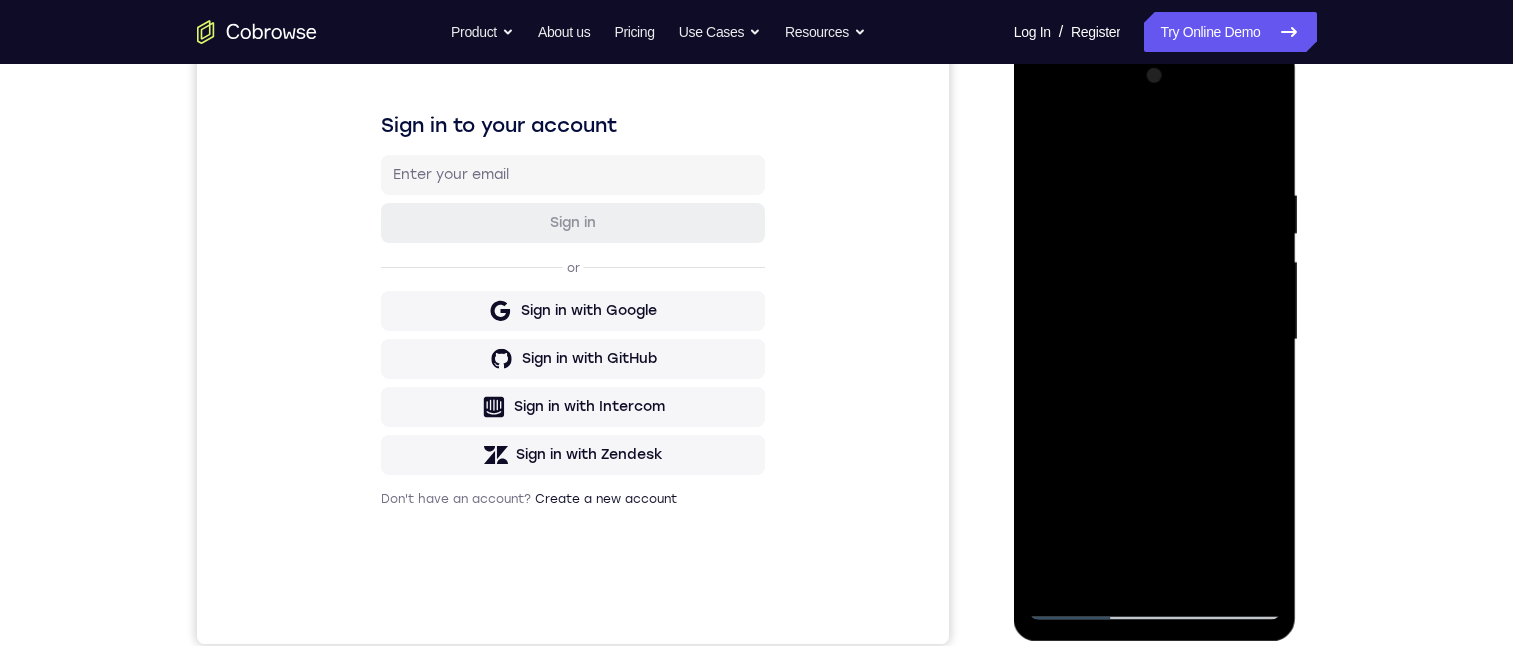 click at bounding box center (1155, 340) 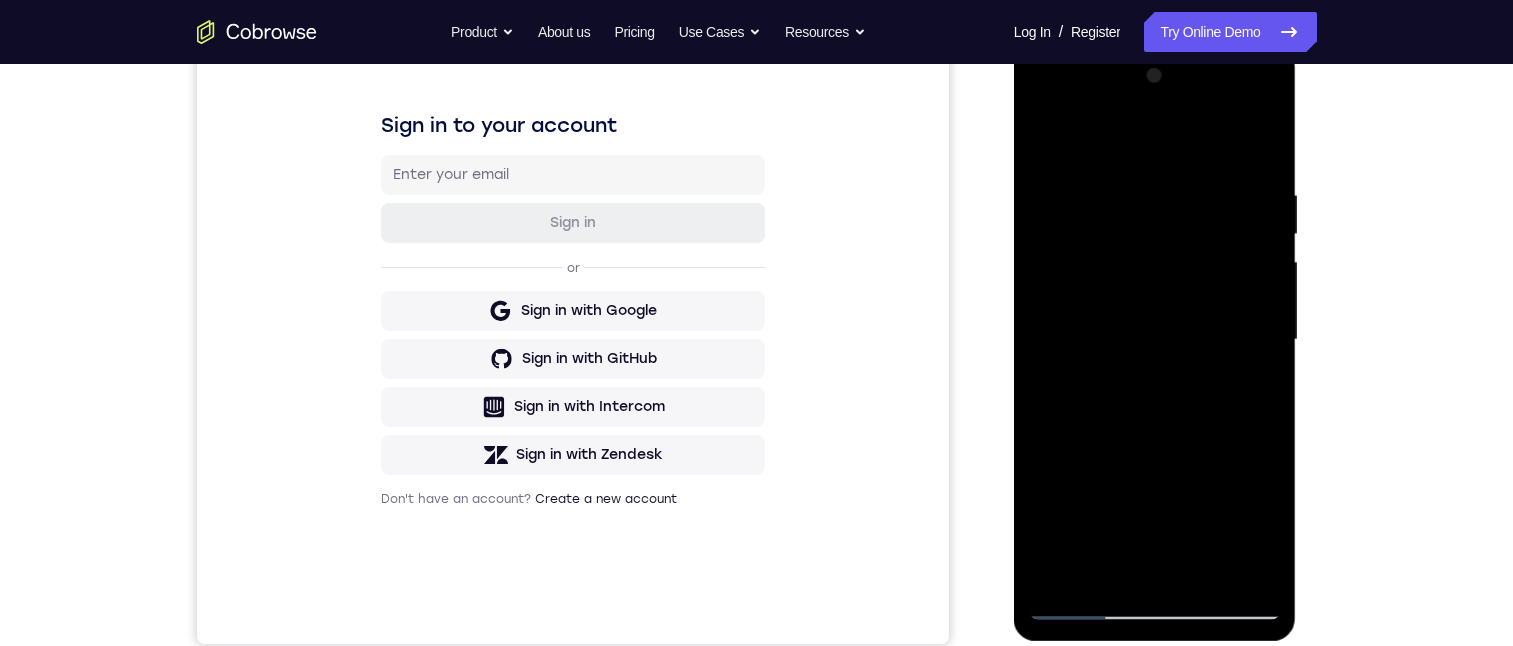 click at bounding box center [1155, 340] 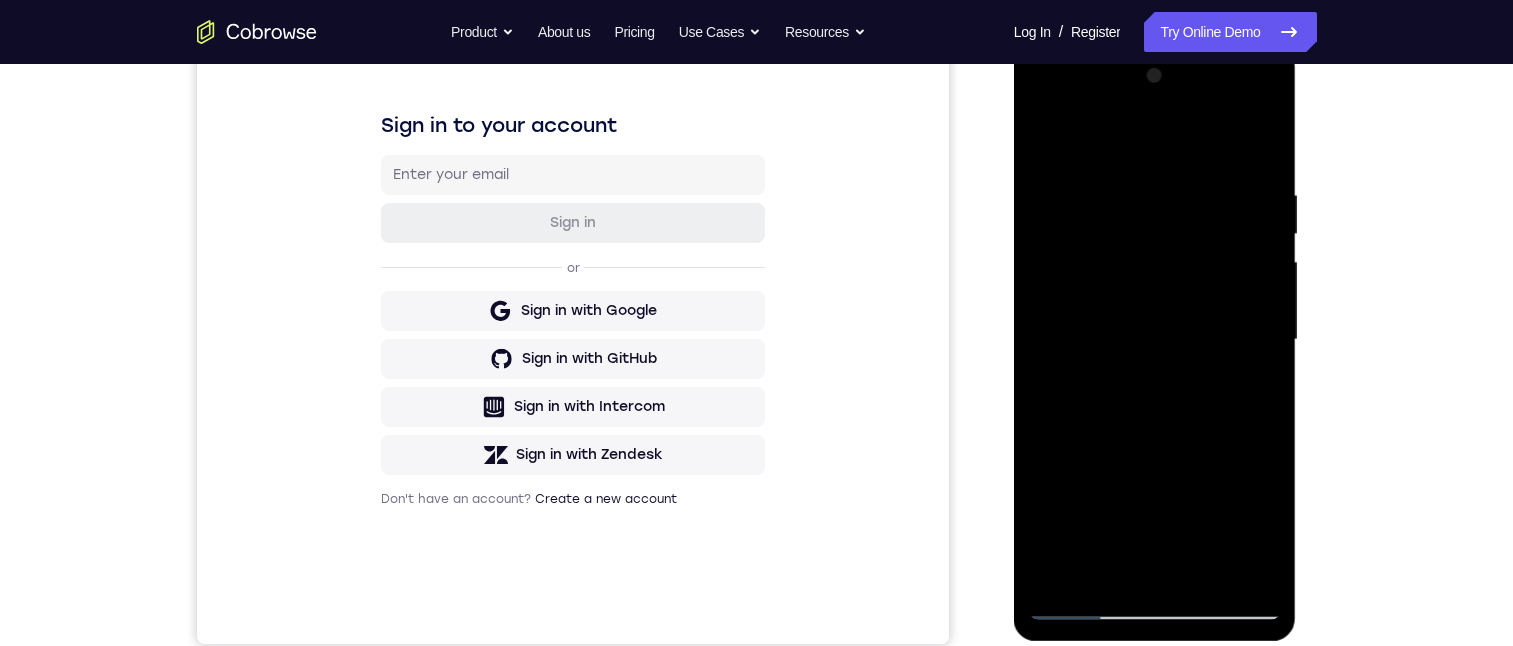click at bounding box center (1155, 340) 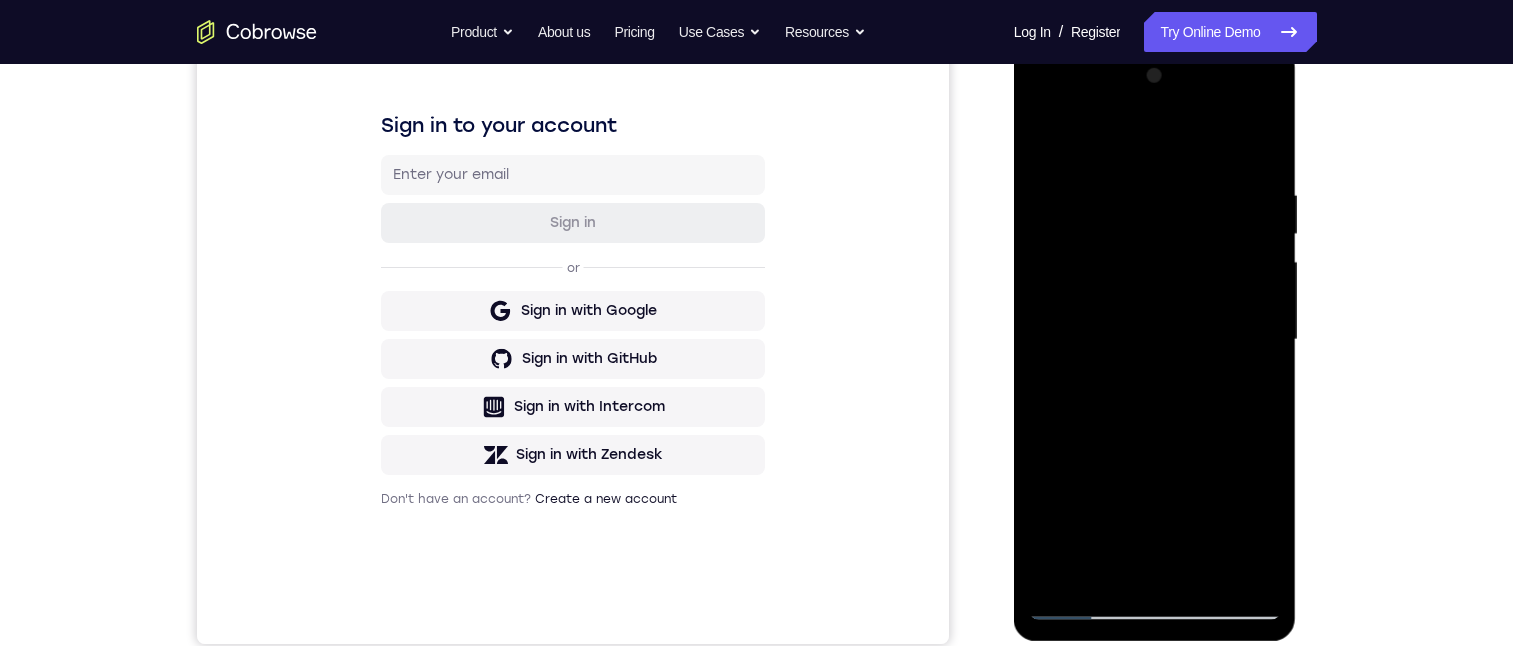 click at bounding box center (1155, 340) 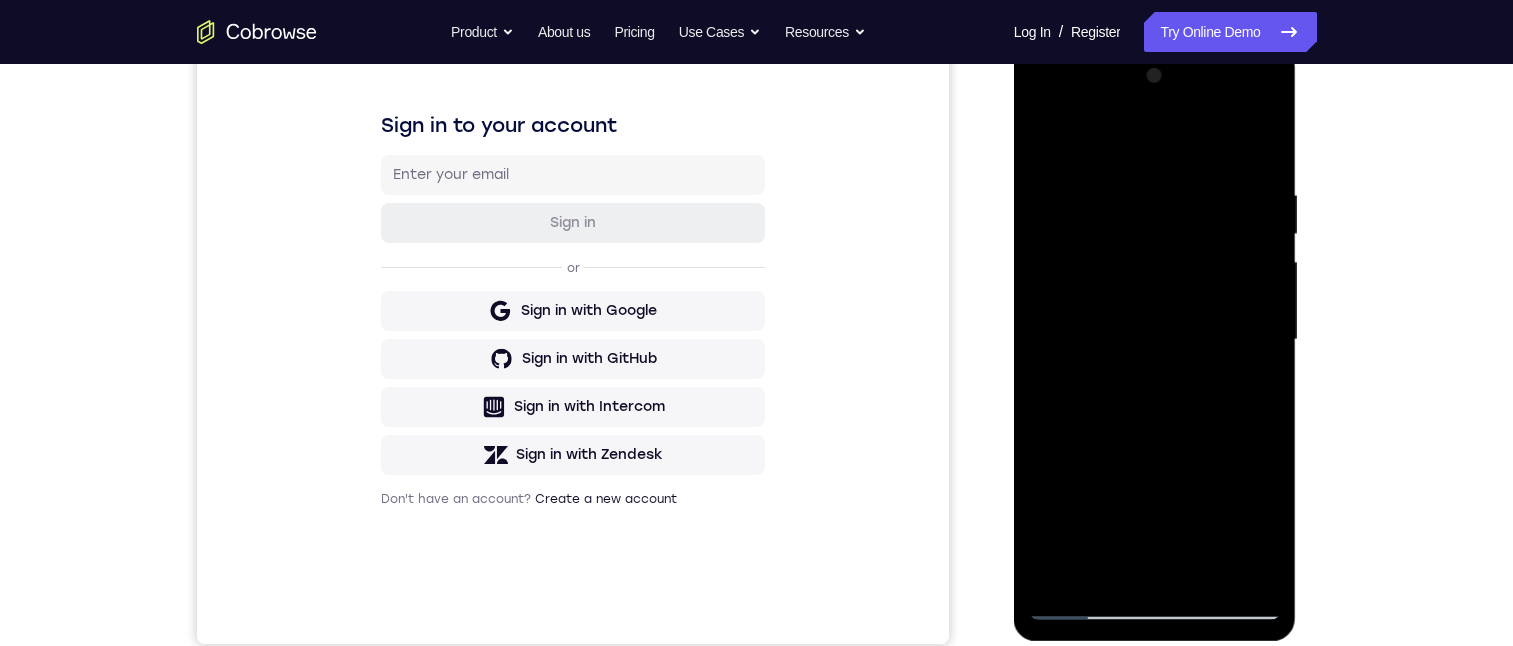 click at bounding box center (1155, 340) 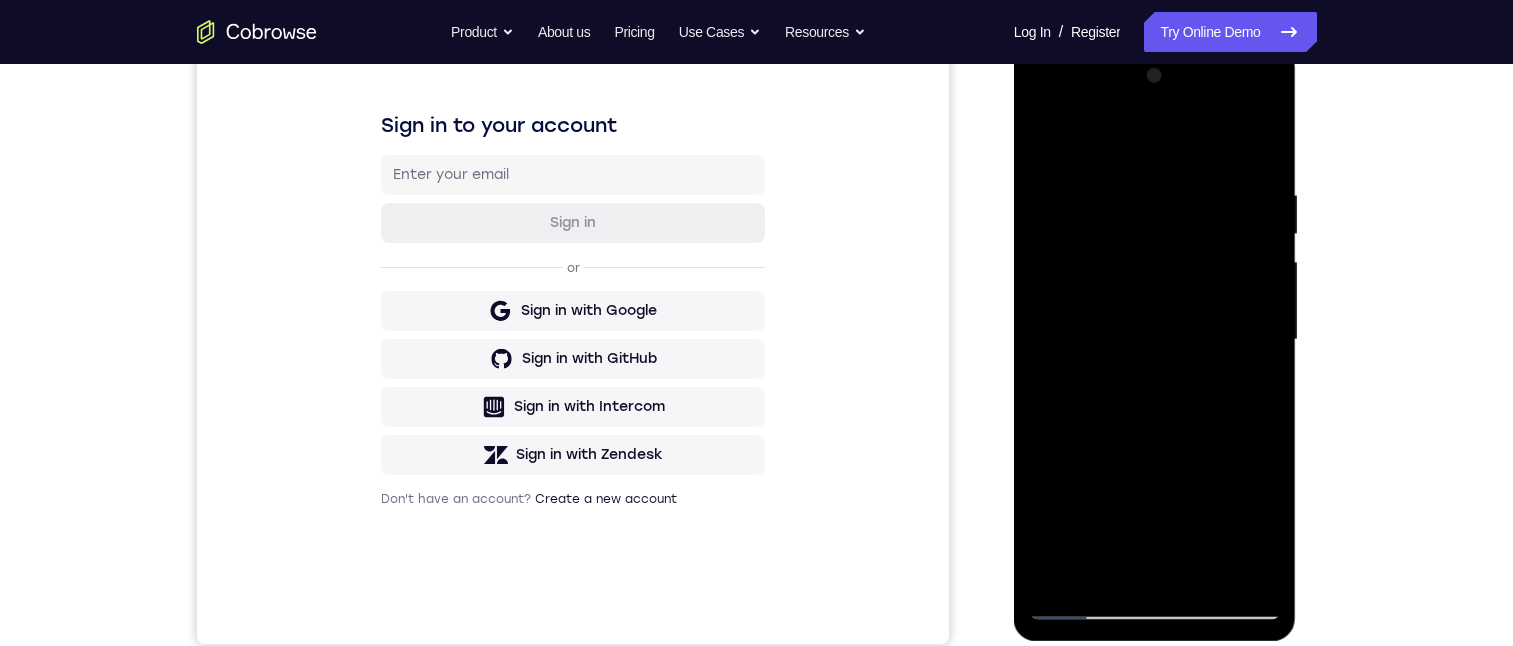click at bounding box center [1155, 340] 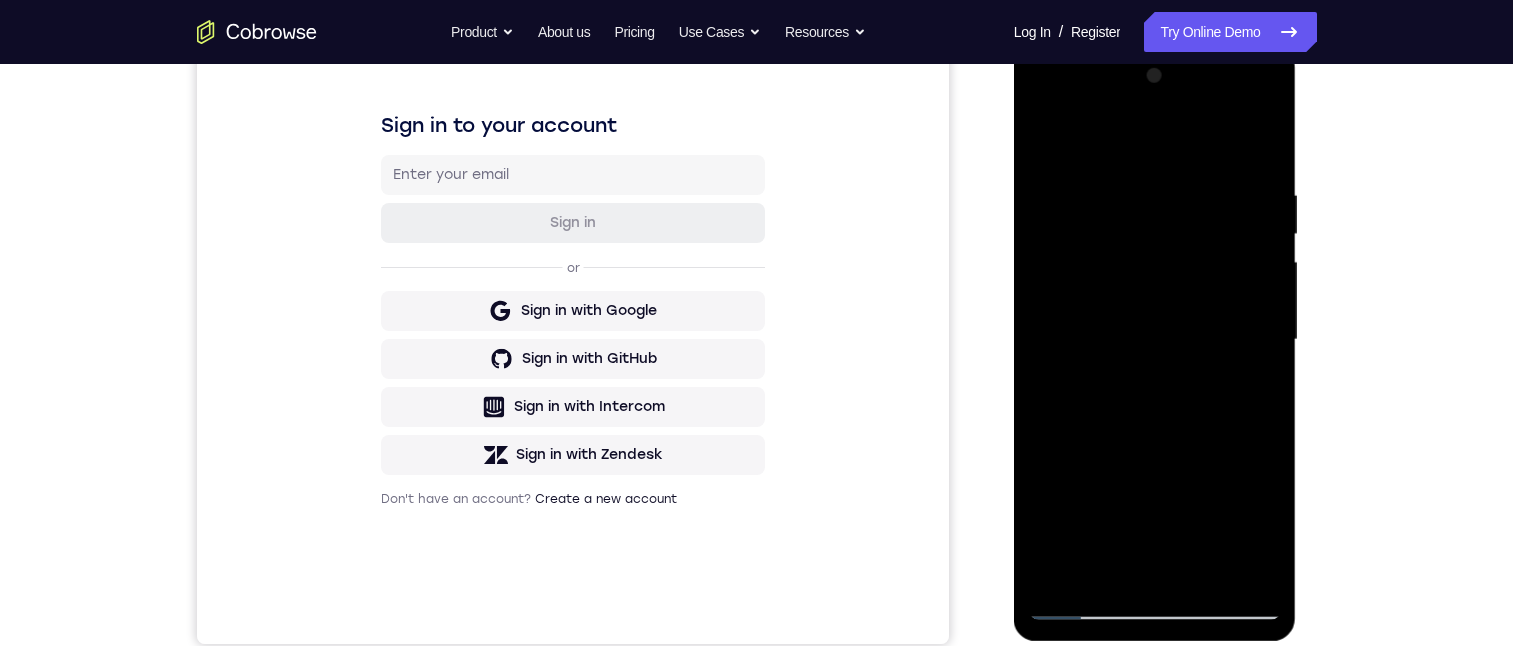 click at bounding box center [1155, 340] 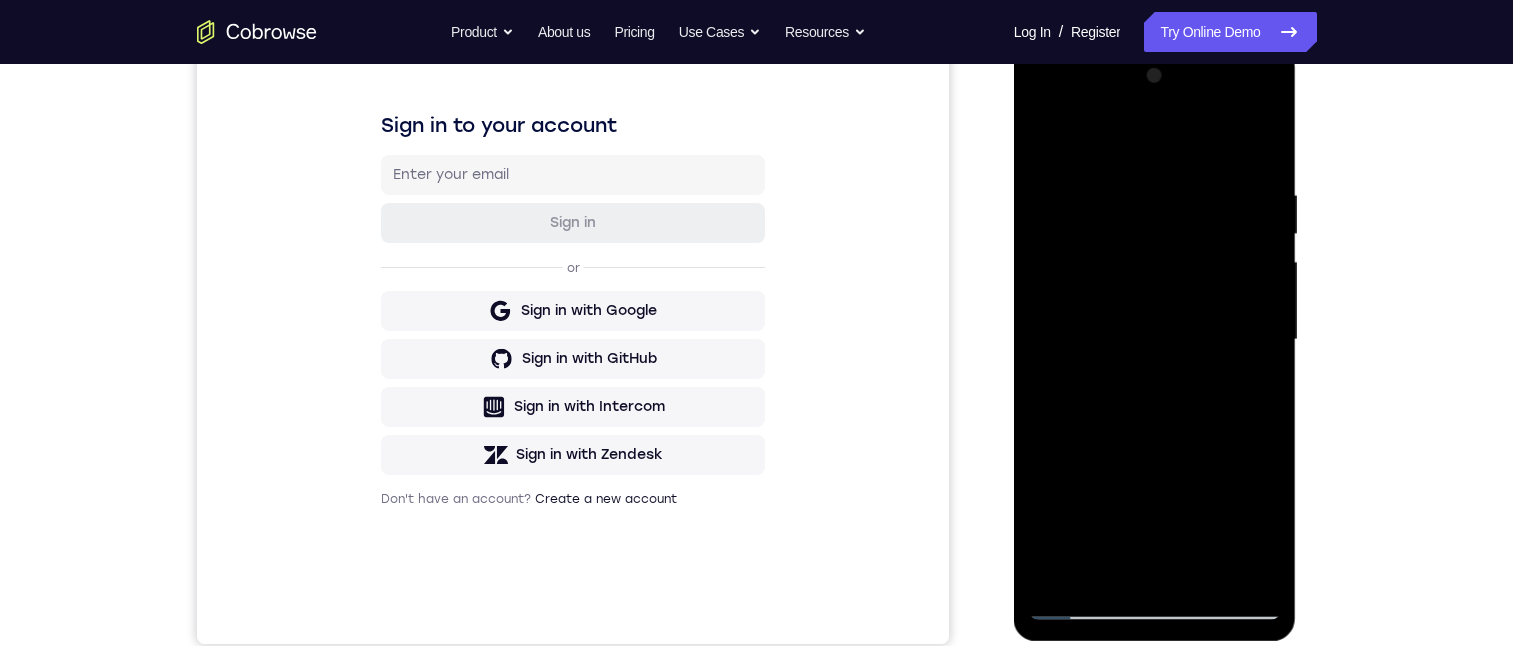 click at bounding box center (1155, 340) 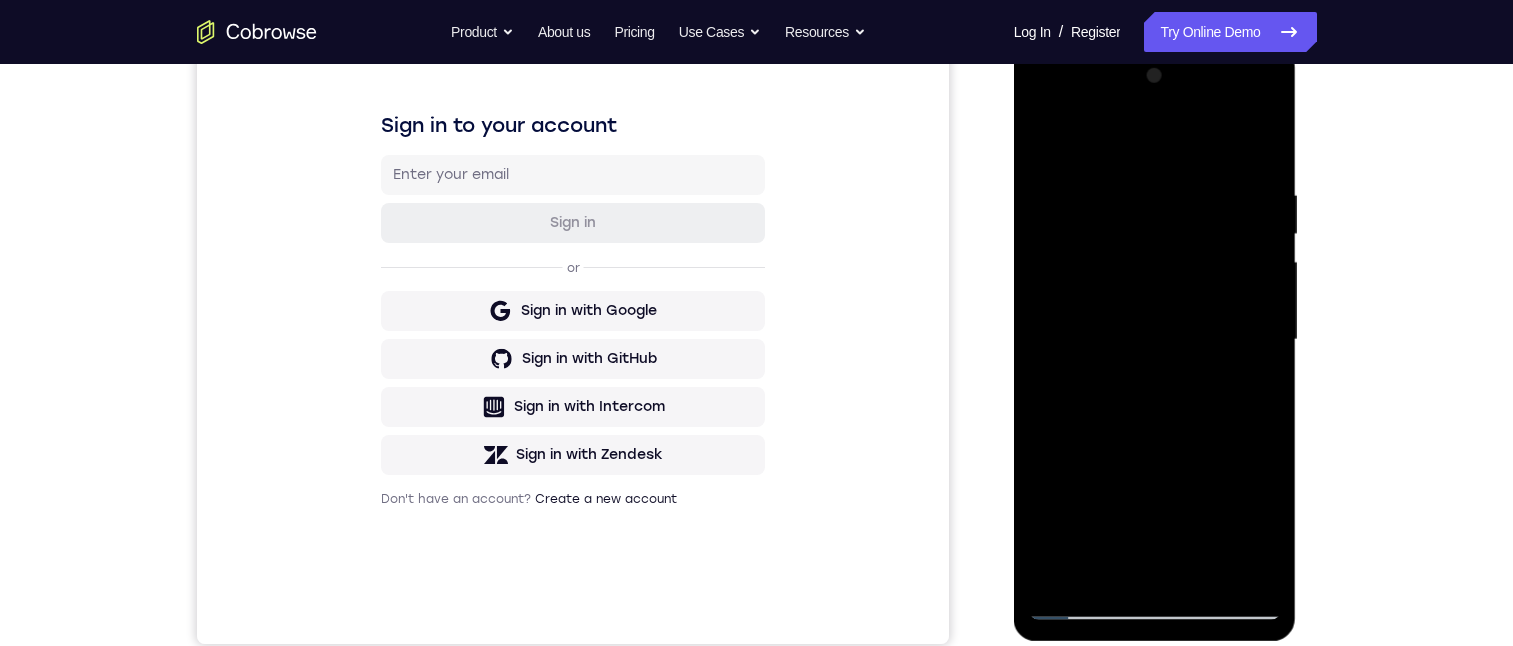 click at bounding box center [1155, 340] 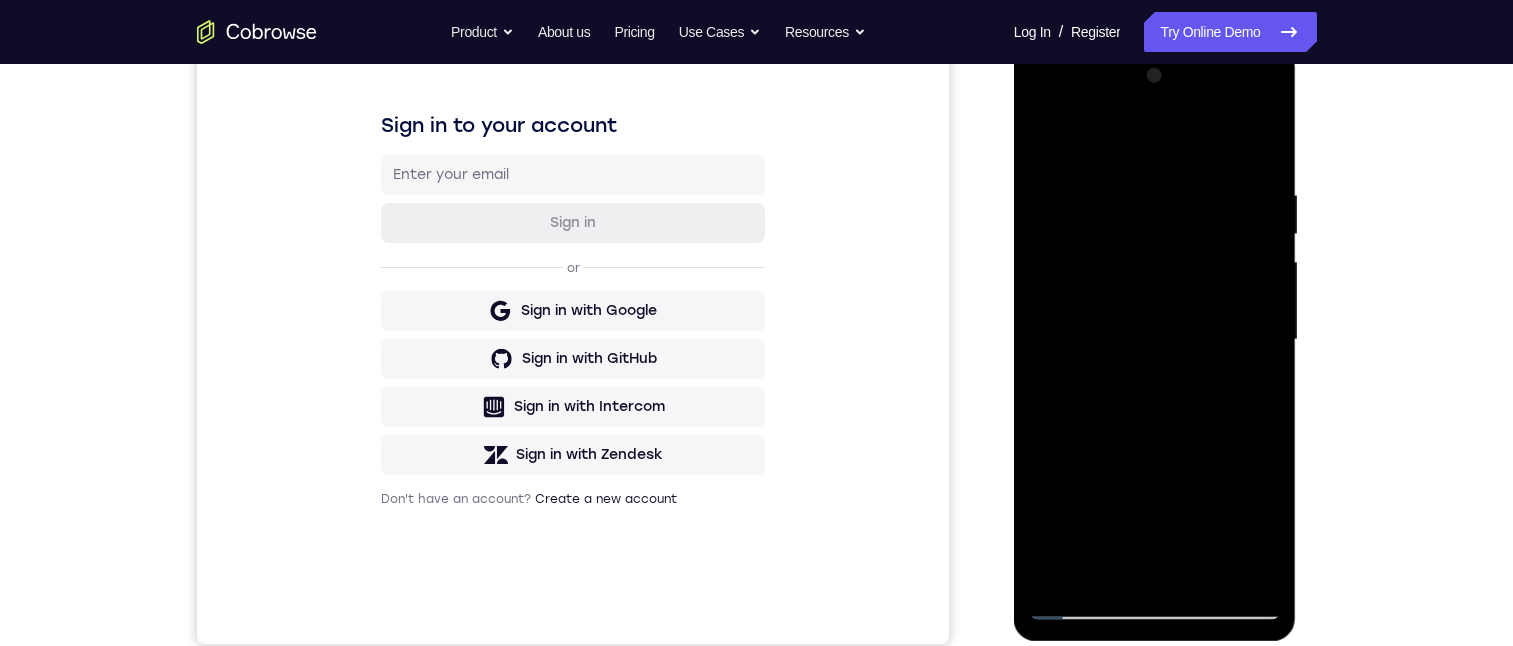 click at bounding box center [1155, 340] 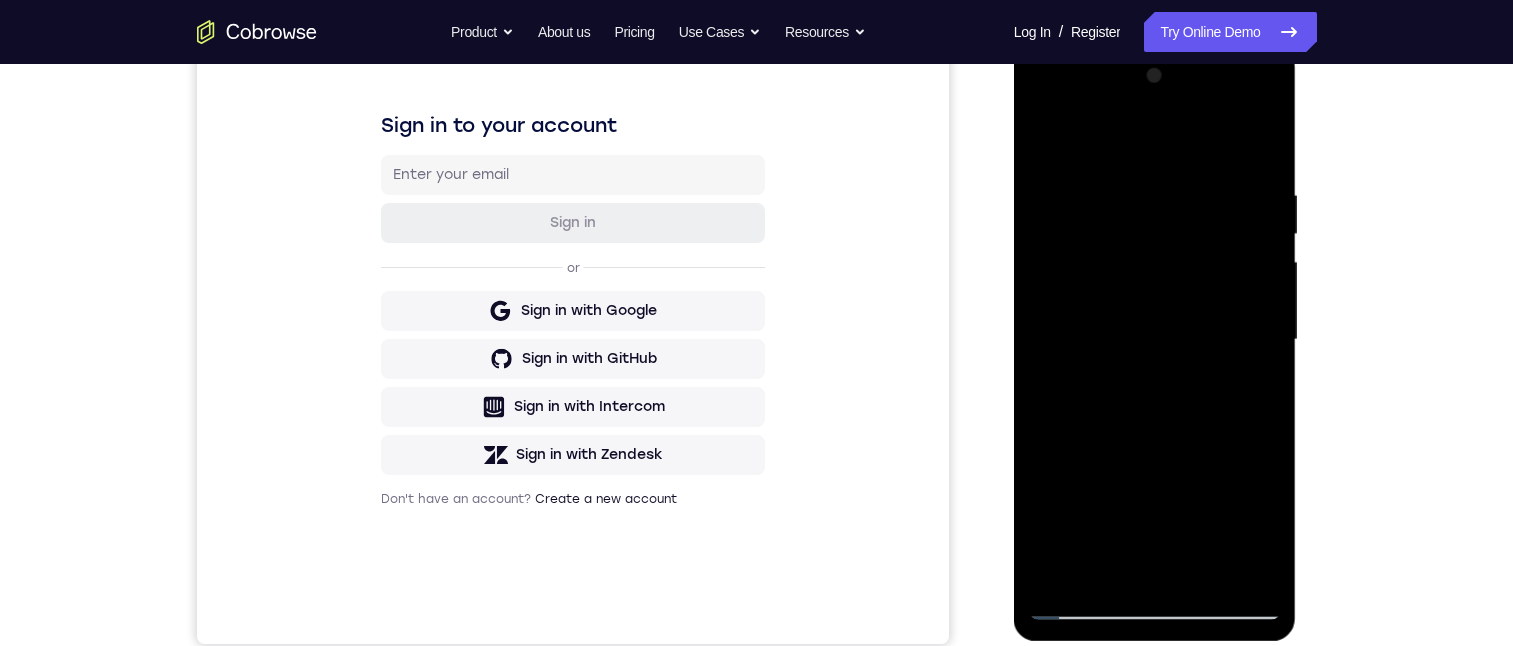 click at bounding box center [1155, 340] 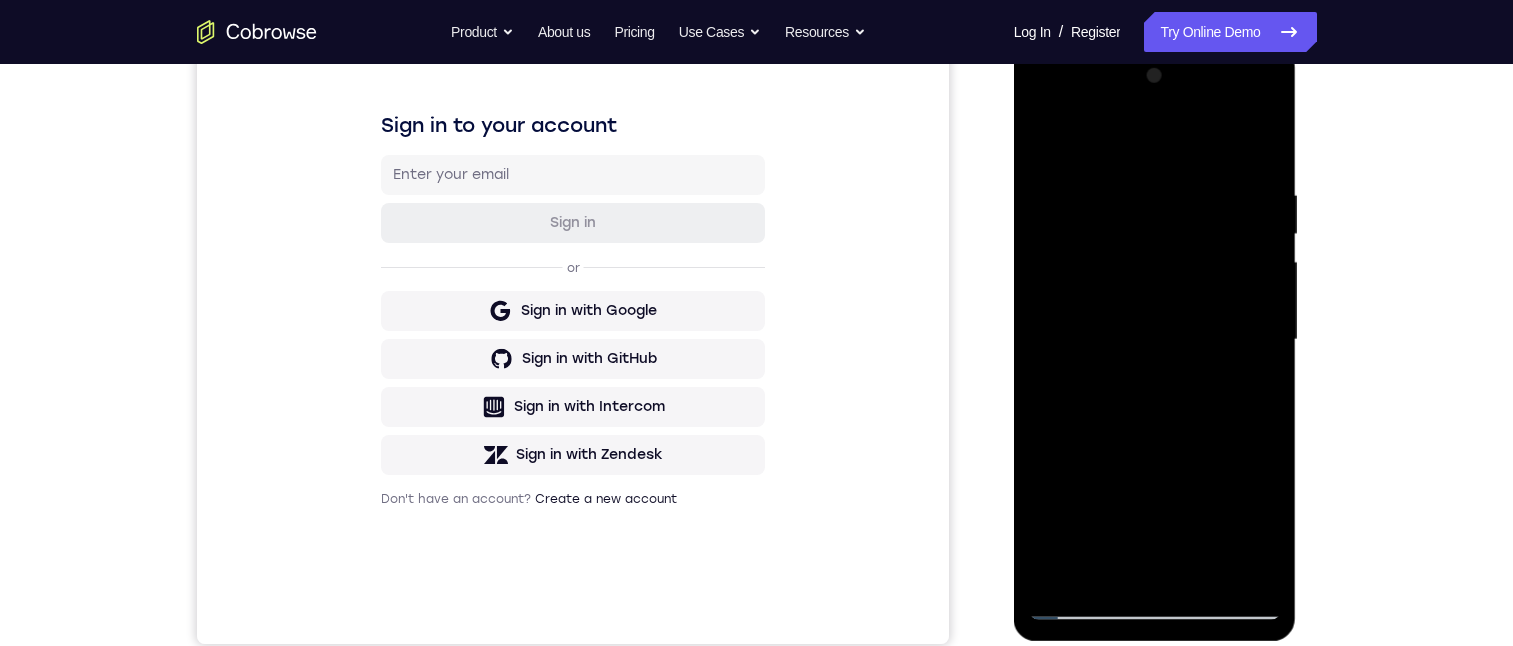 click at bounding box center (1155, 340) 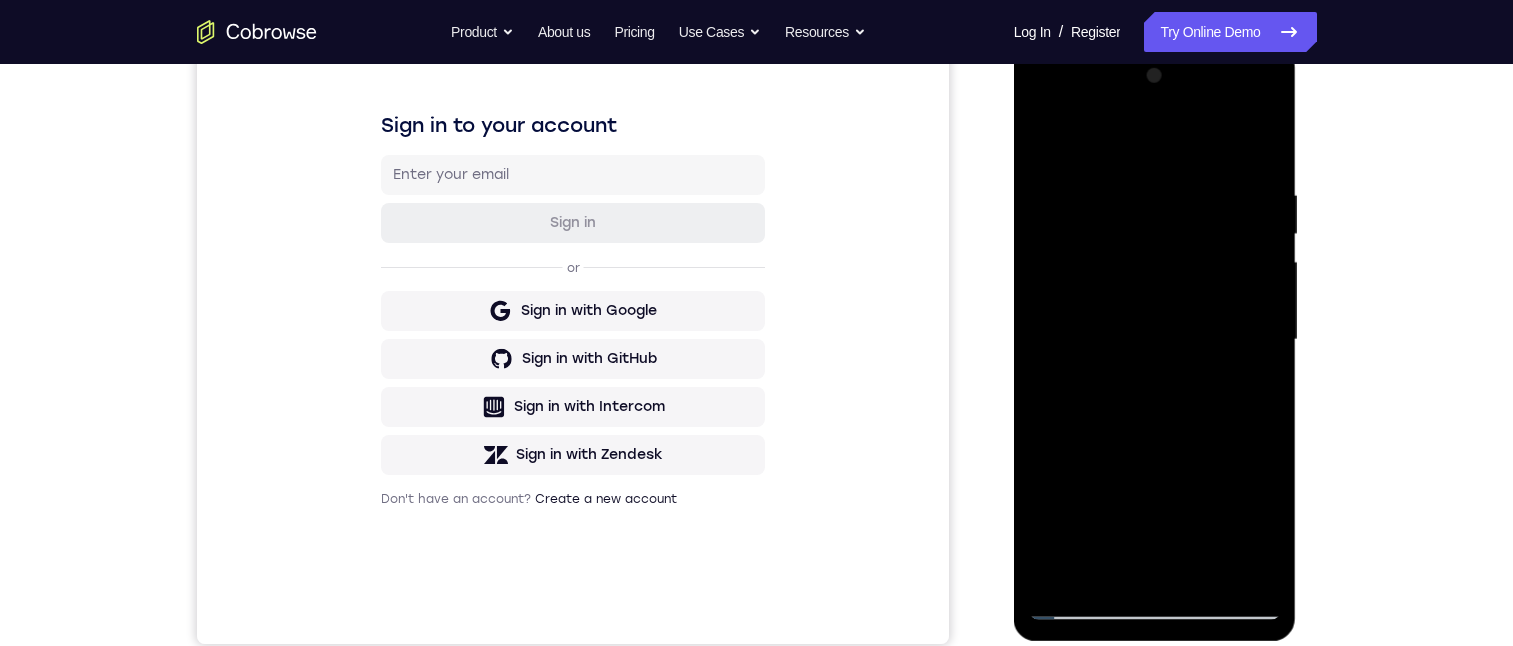 click at bounding box center (1155, 340) 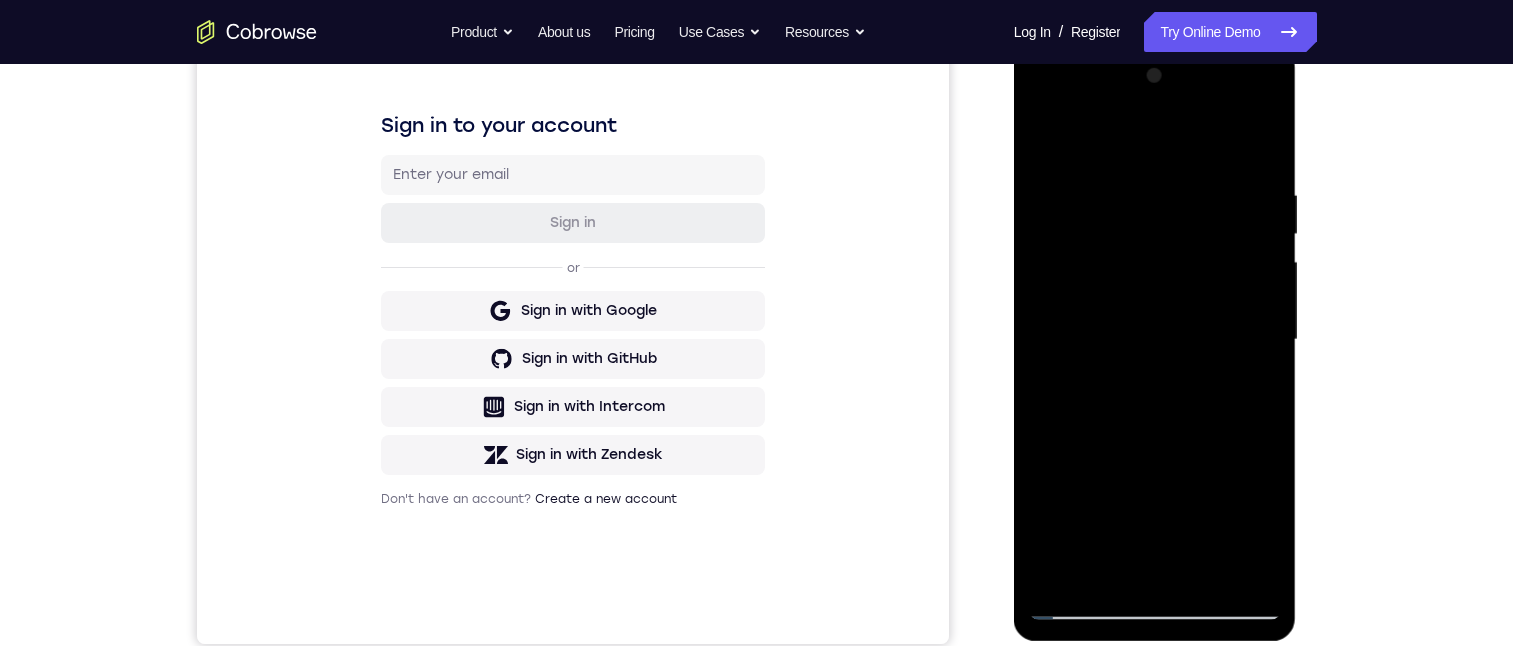 click at bounding box center [1155, 340] 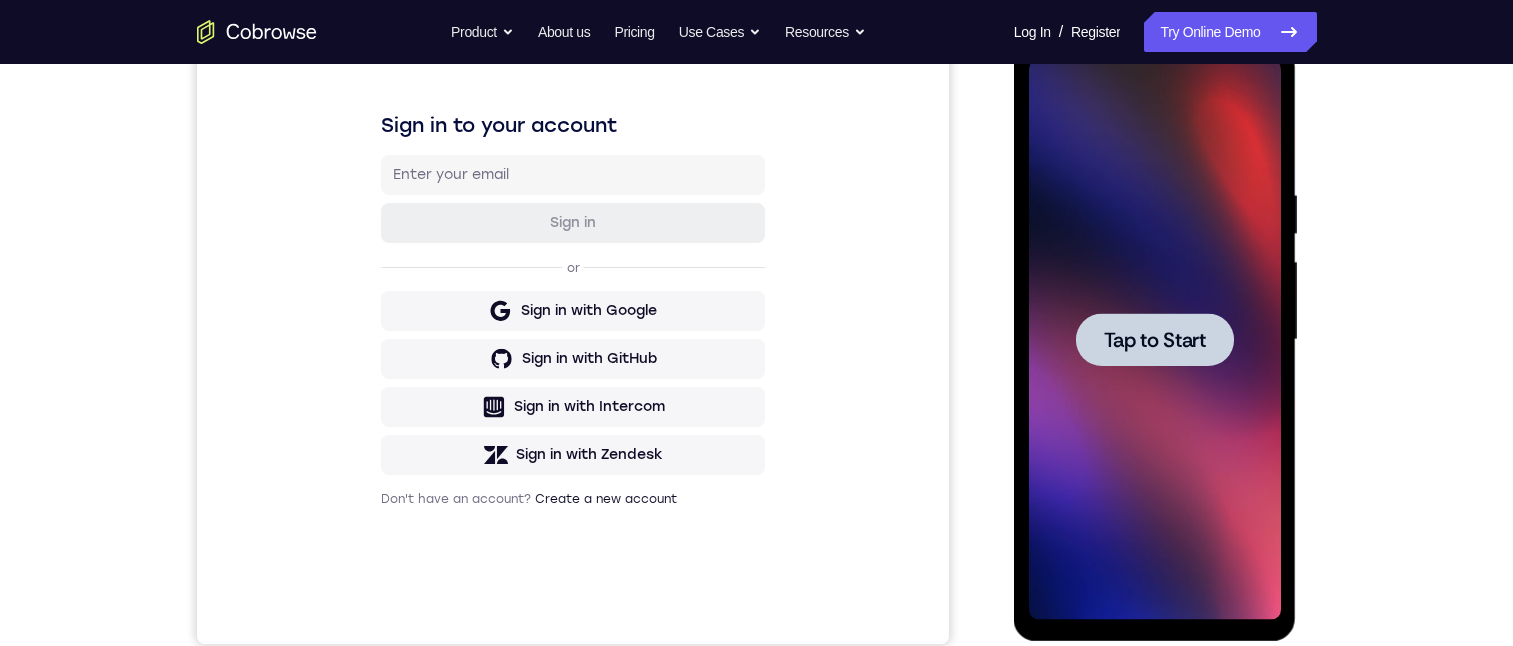 click on "Tap to Start" at bounding box center [1155, 340] 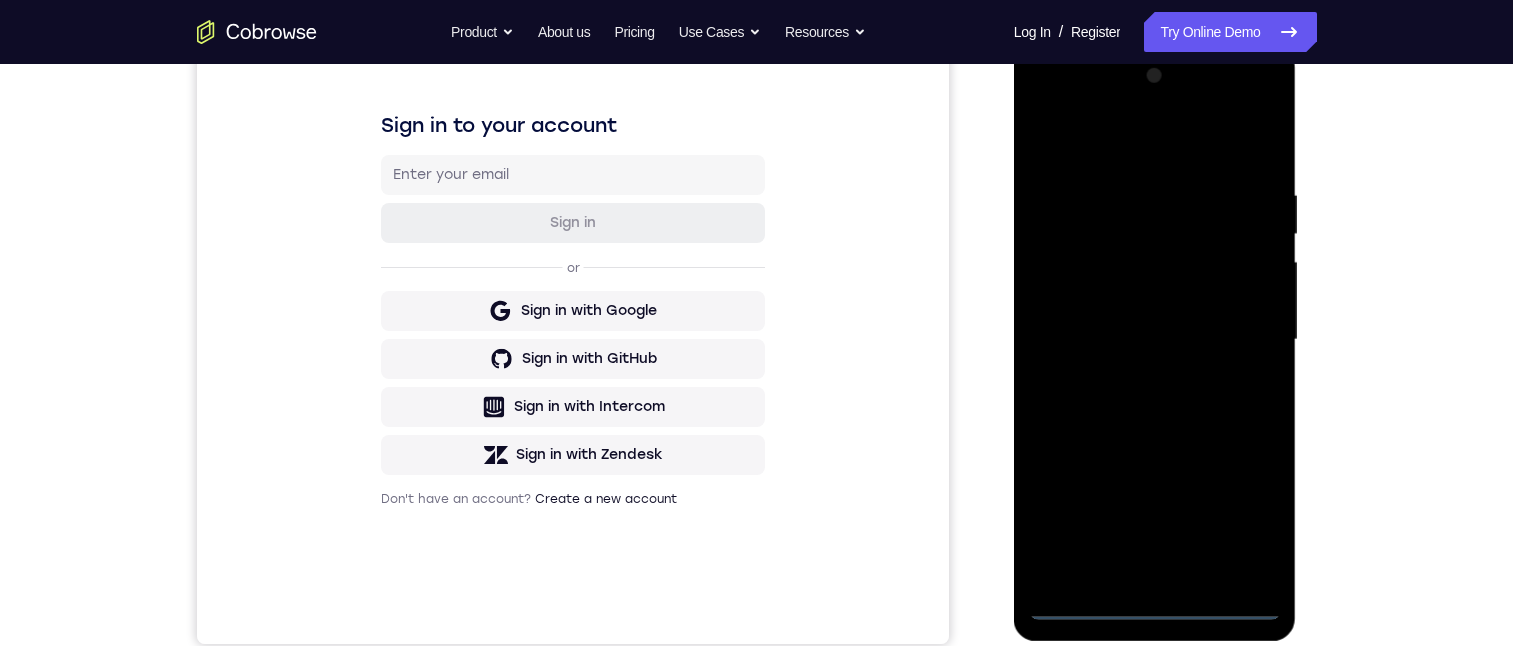 click at bounding box center [1155, 340] 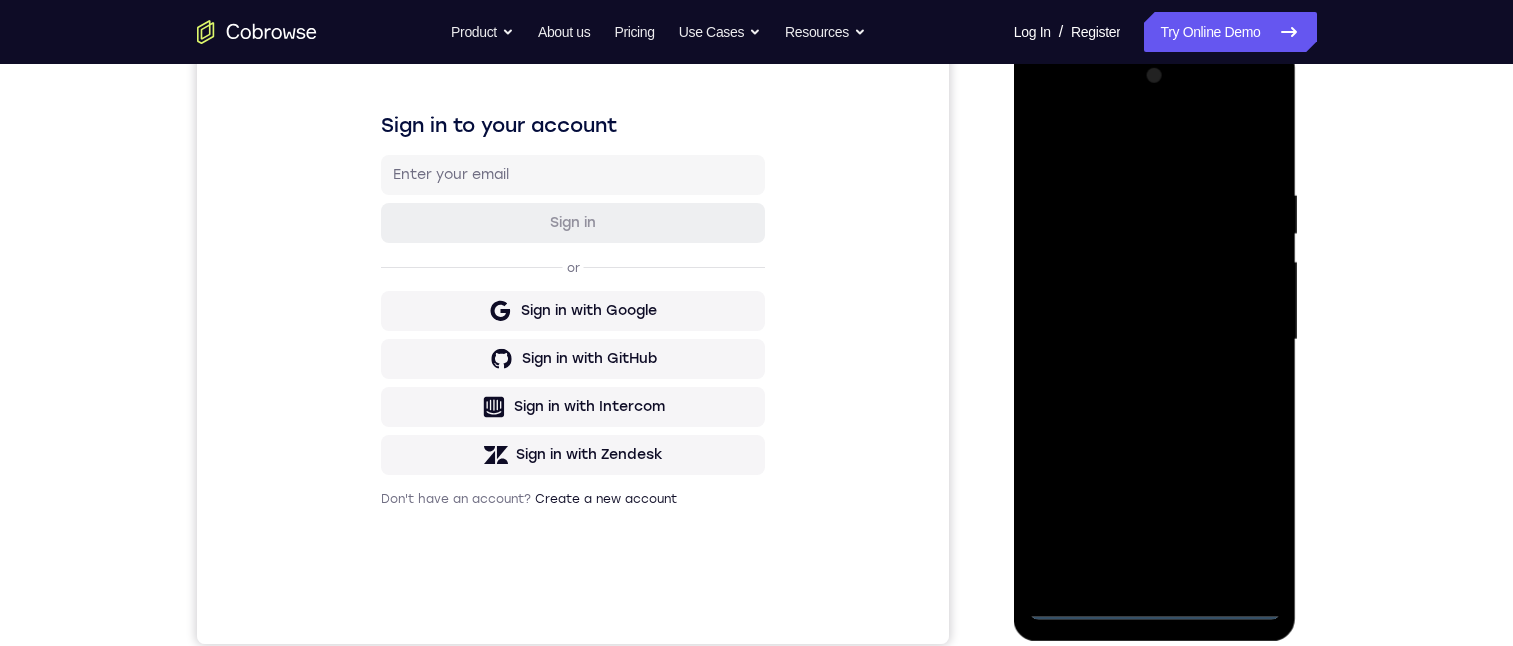 click at bounding box center [1155, 340] 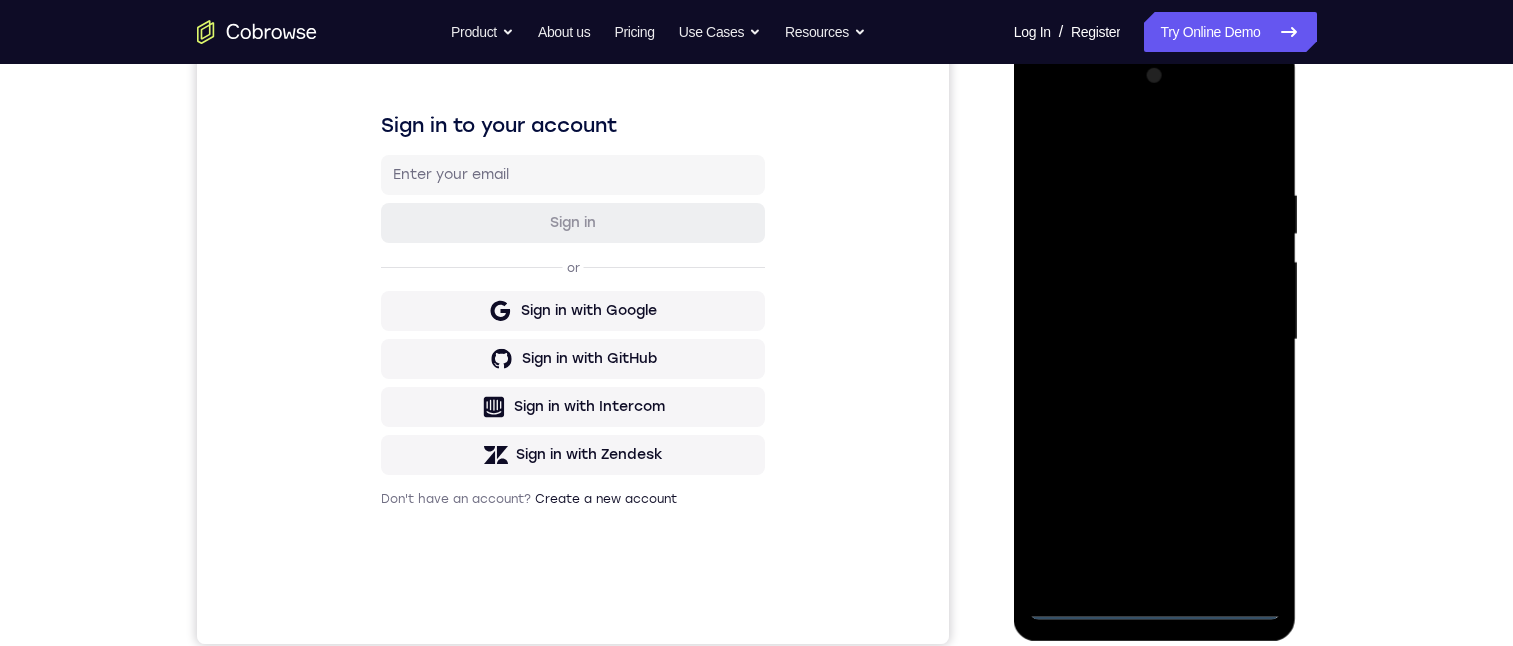 click at bounding box center [1155, 340] 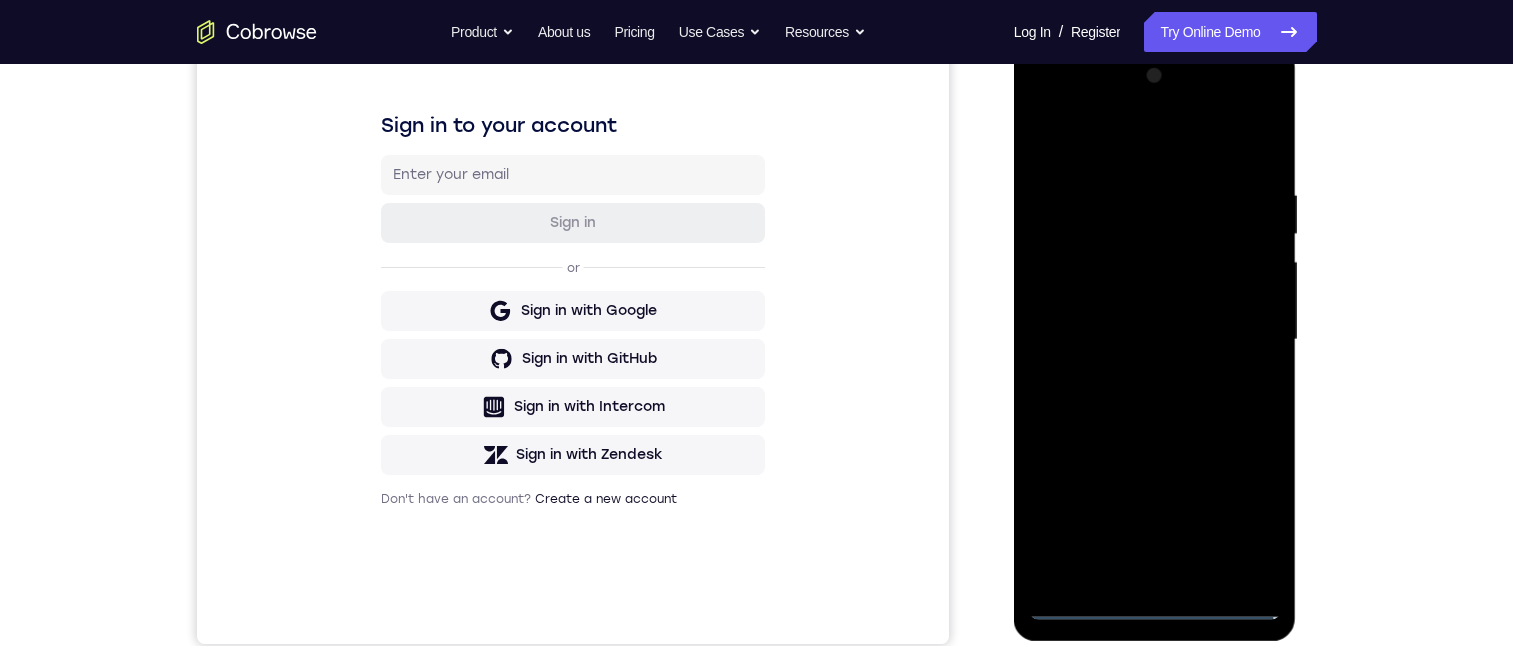 click at bounding box center [1155, 340] 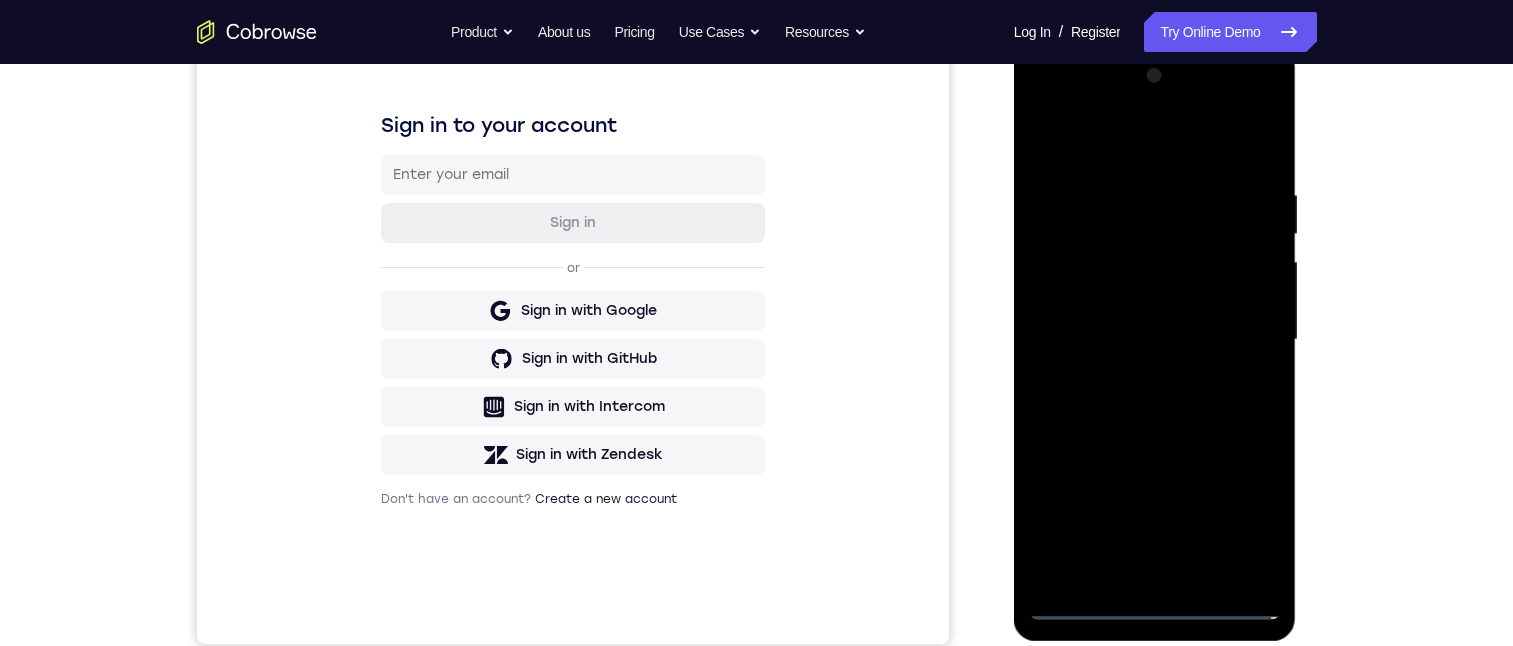 click at bounding box center [1155, 340] 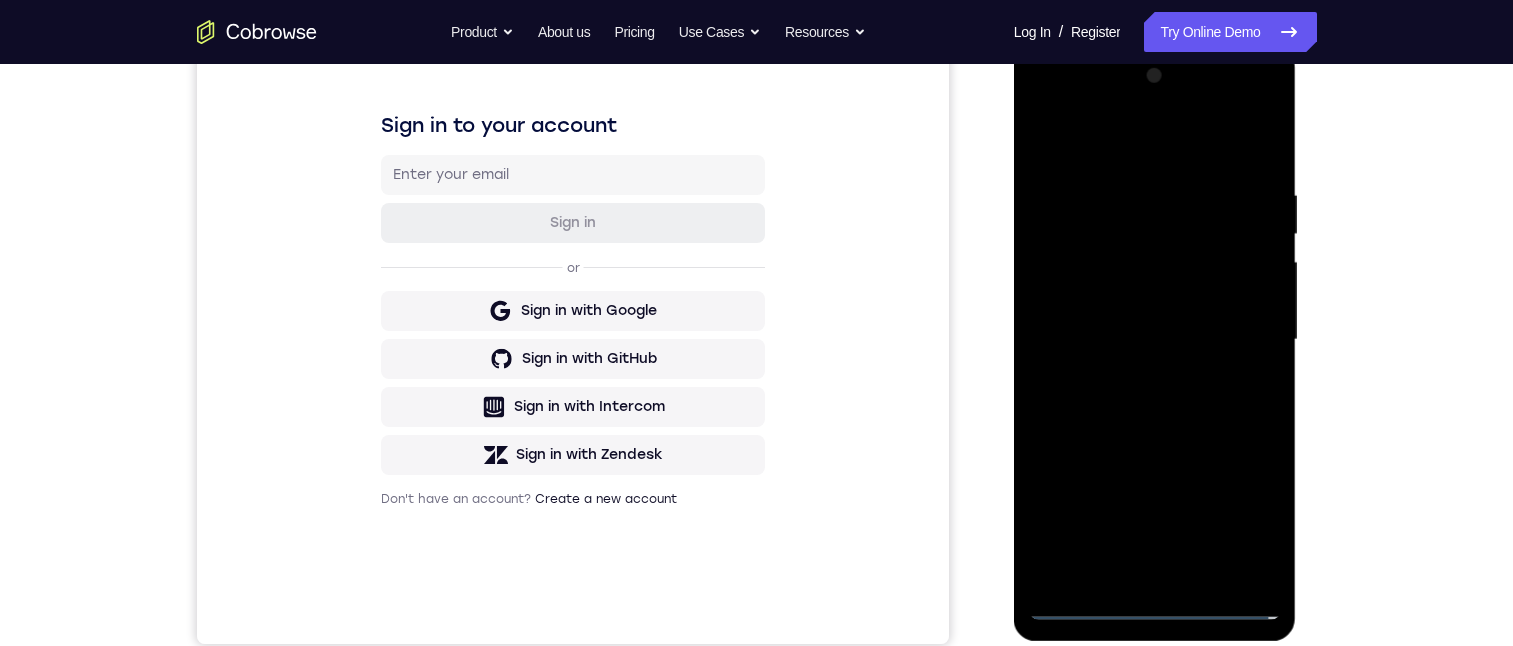click at bounding box center [1155, 340] 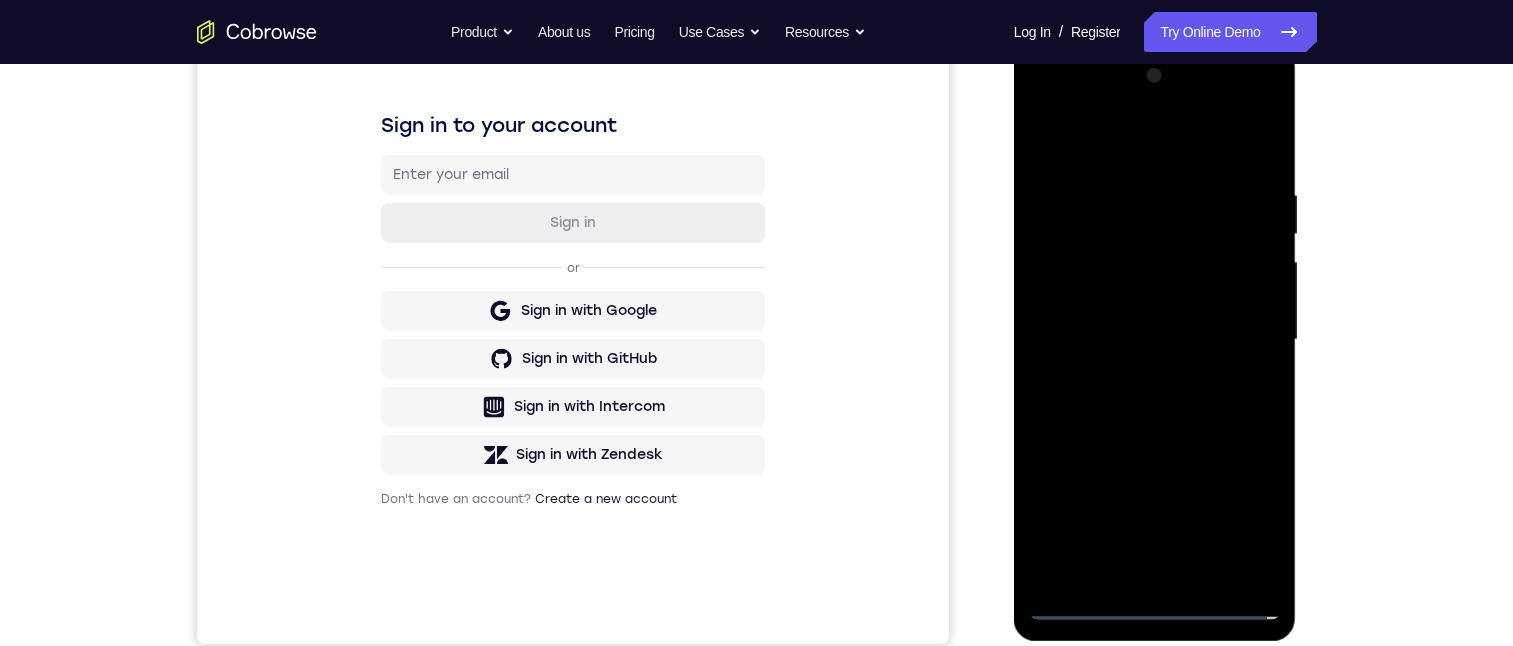 click at bounding box center [1155, 340] 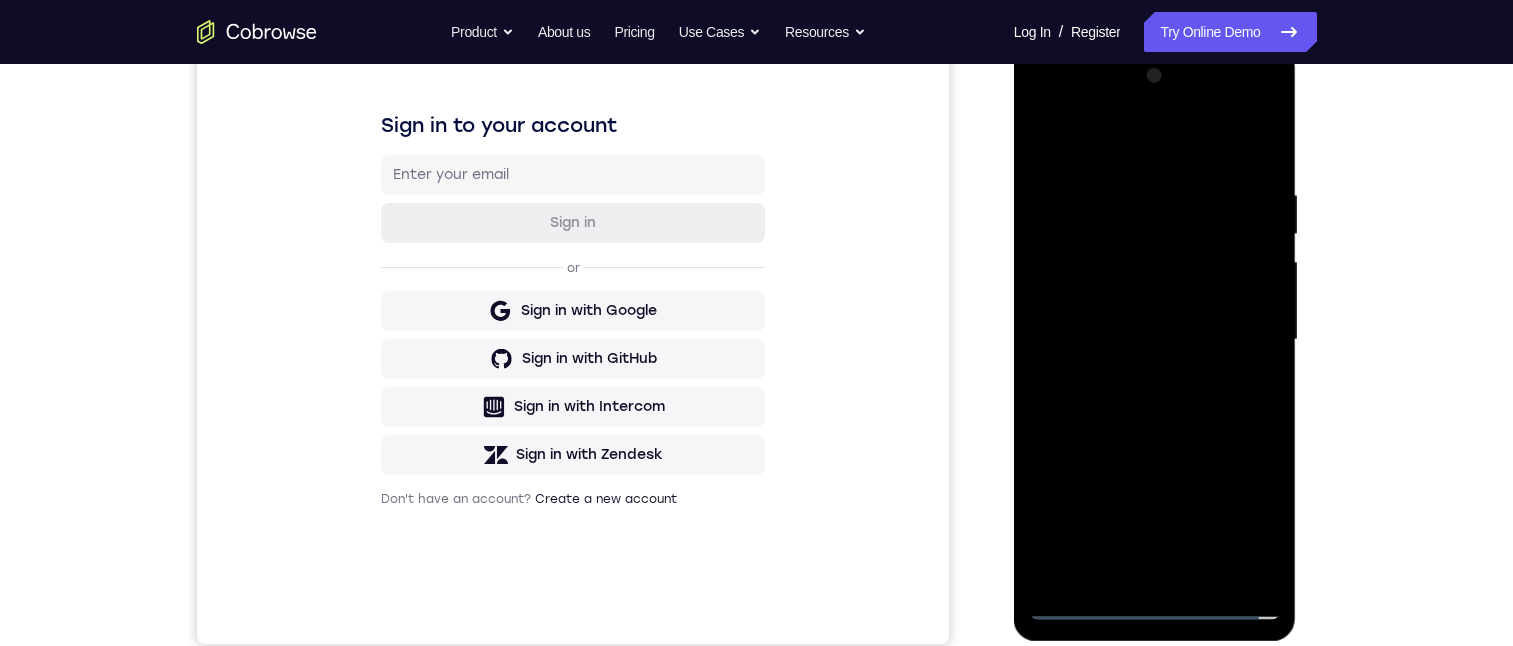 click at bounding box center (1155, 340) 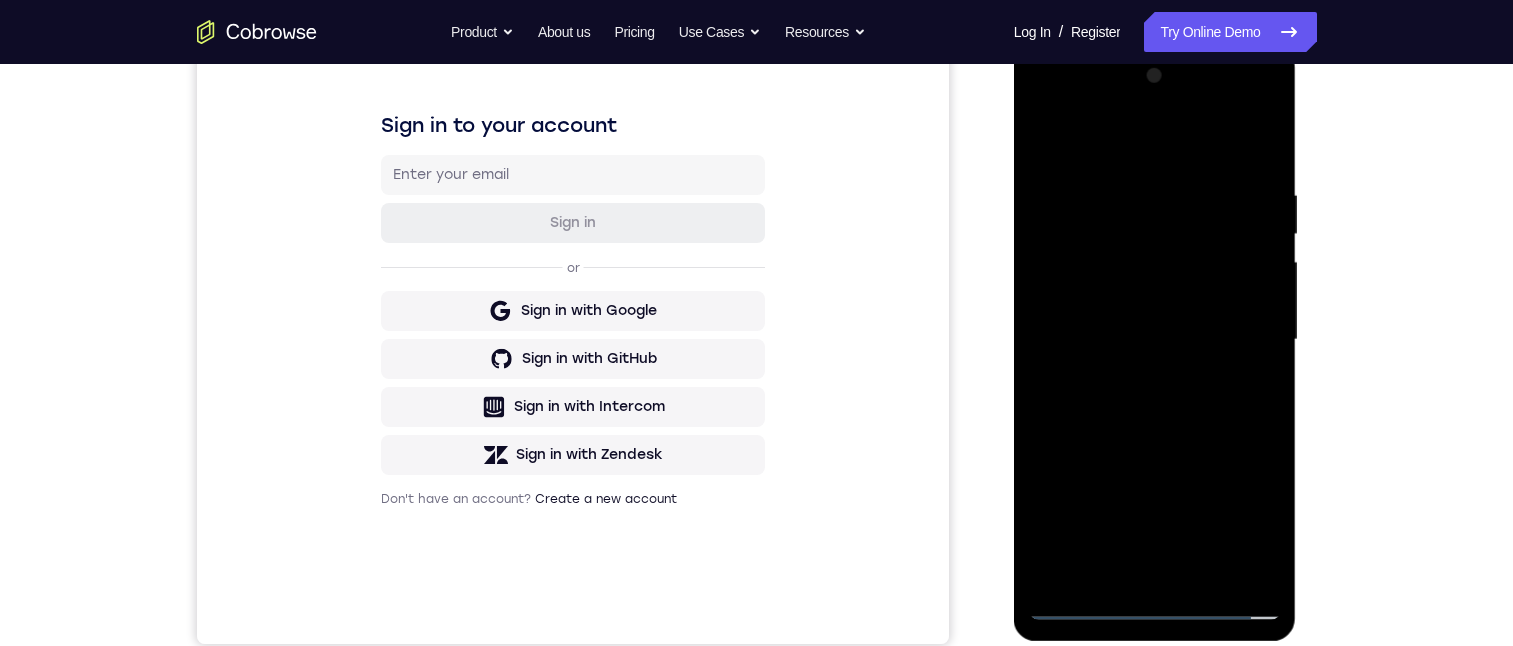 click at bounding box center [1155, 340] 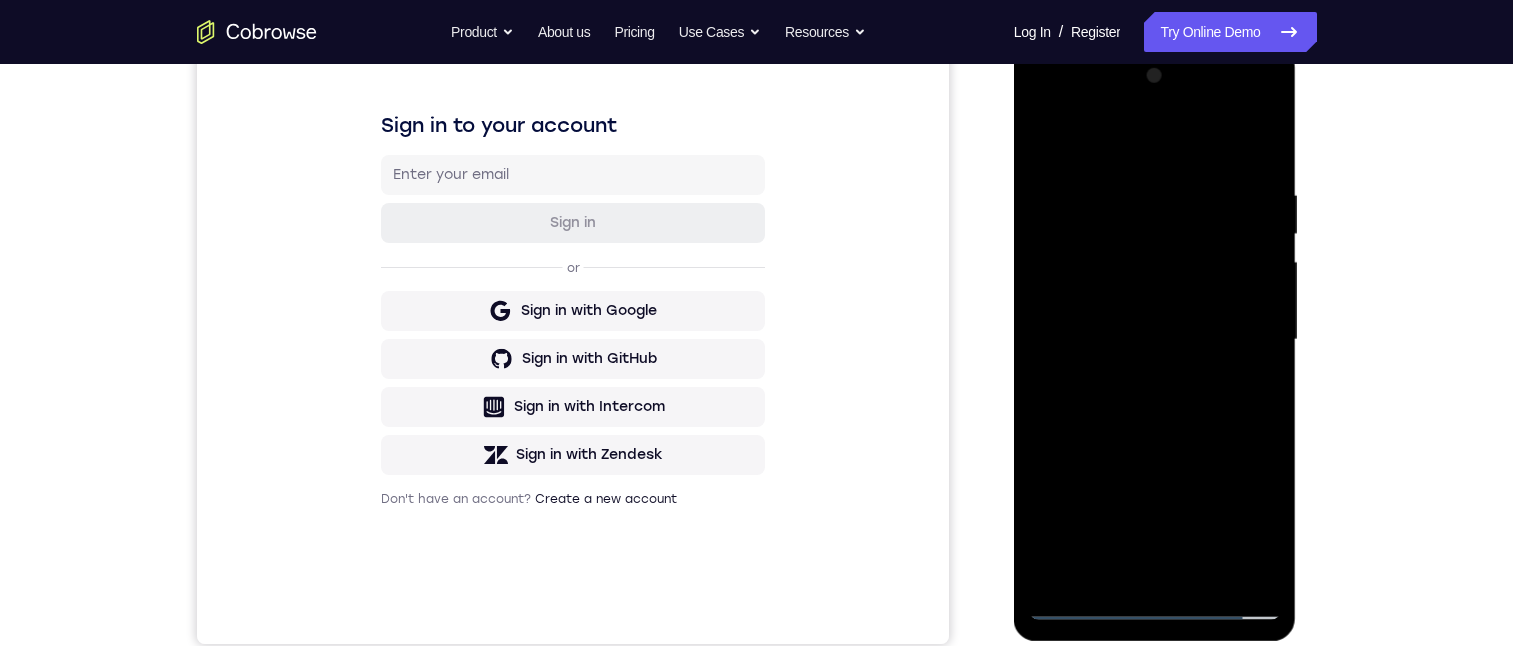 click at bounding box center (1155, 340) 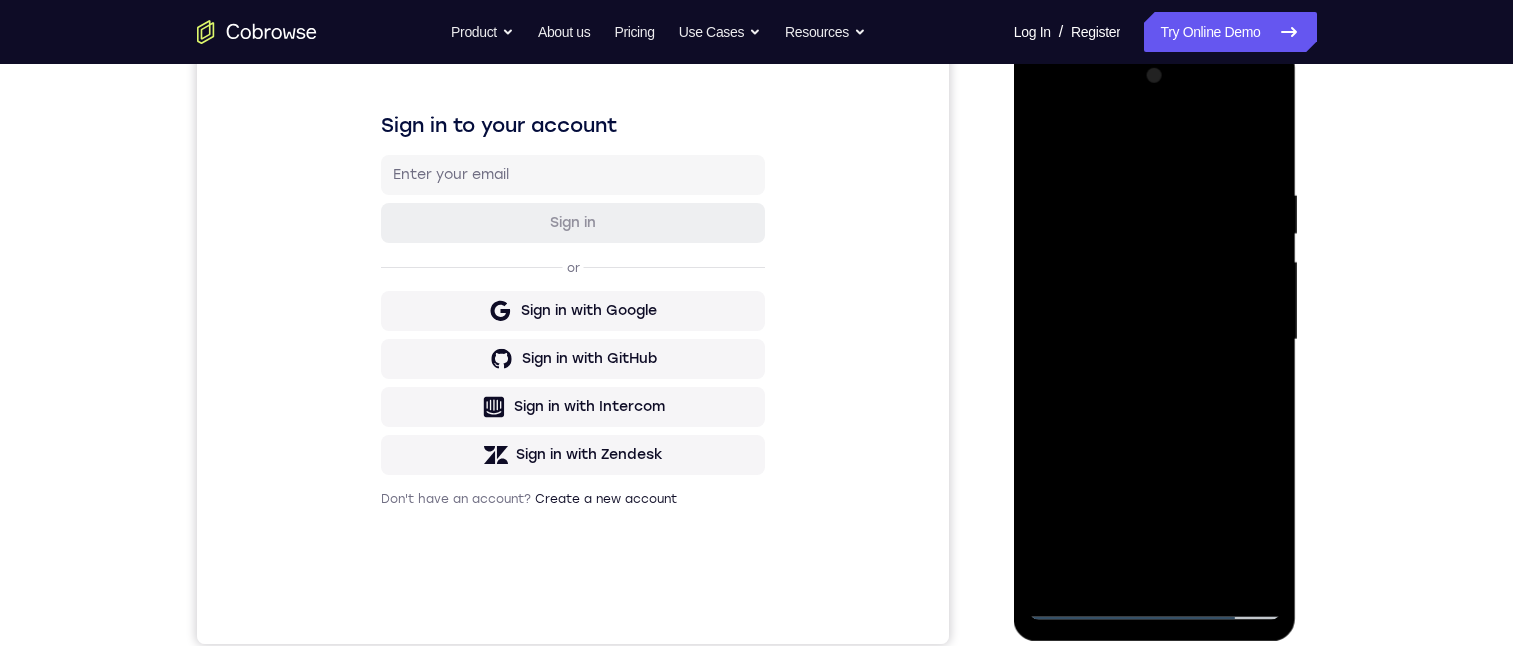click at bounding box center [1155, 340] 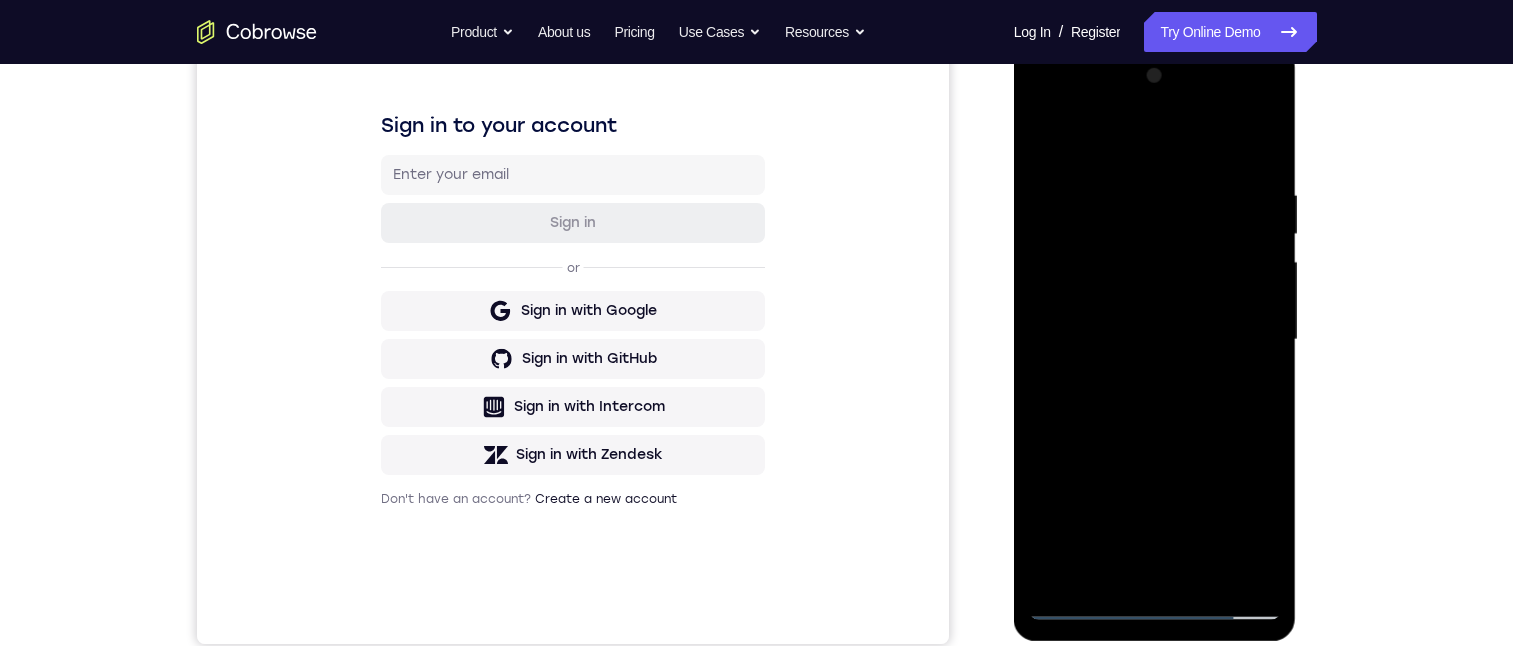 click at bounding box center [1155, 340] 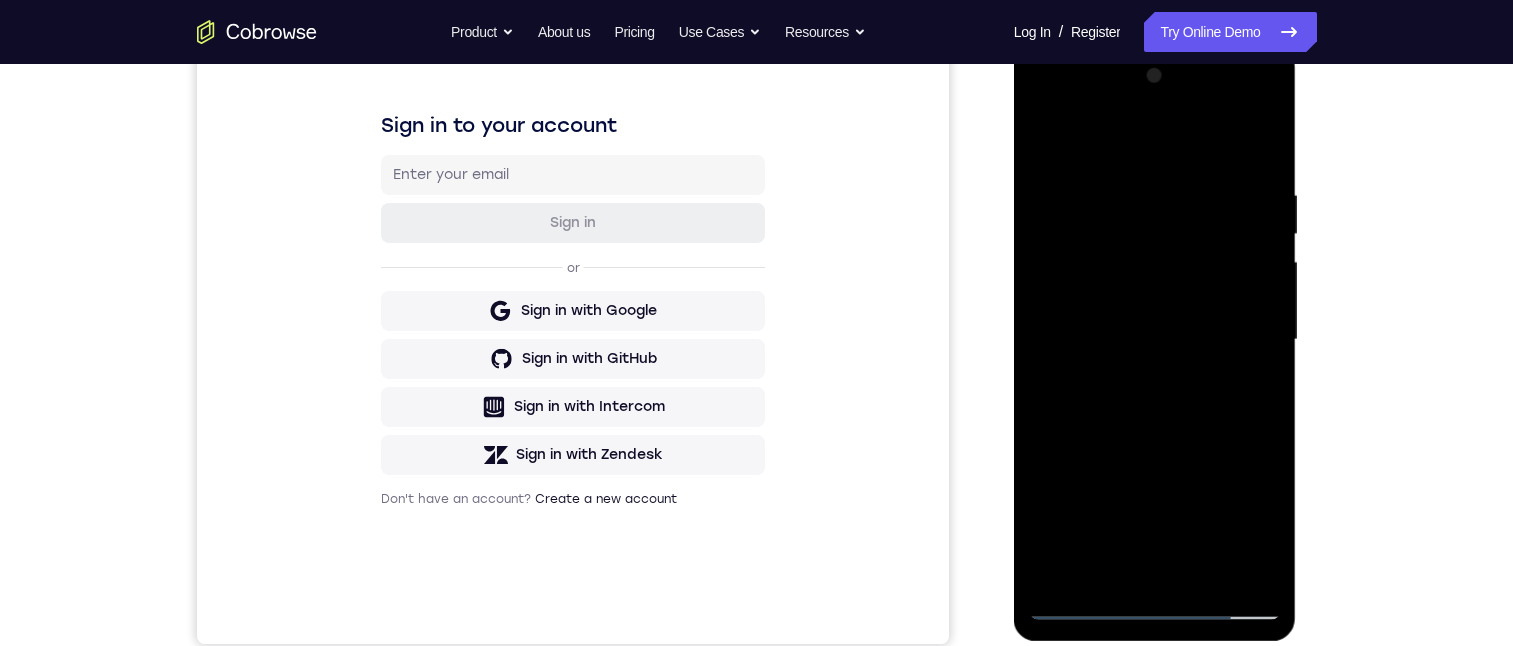 click at bounding box center [1155, 340] 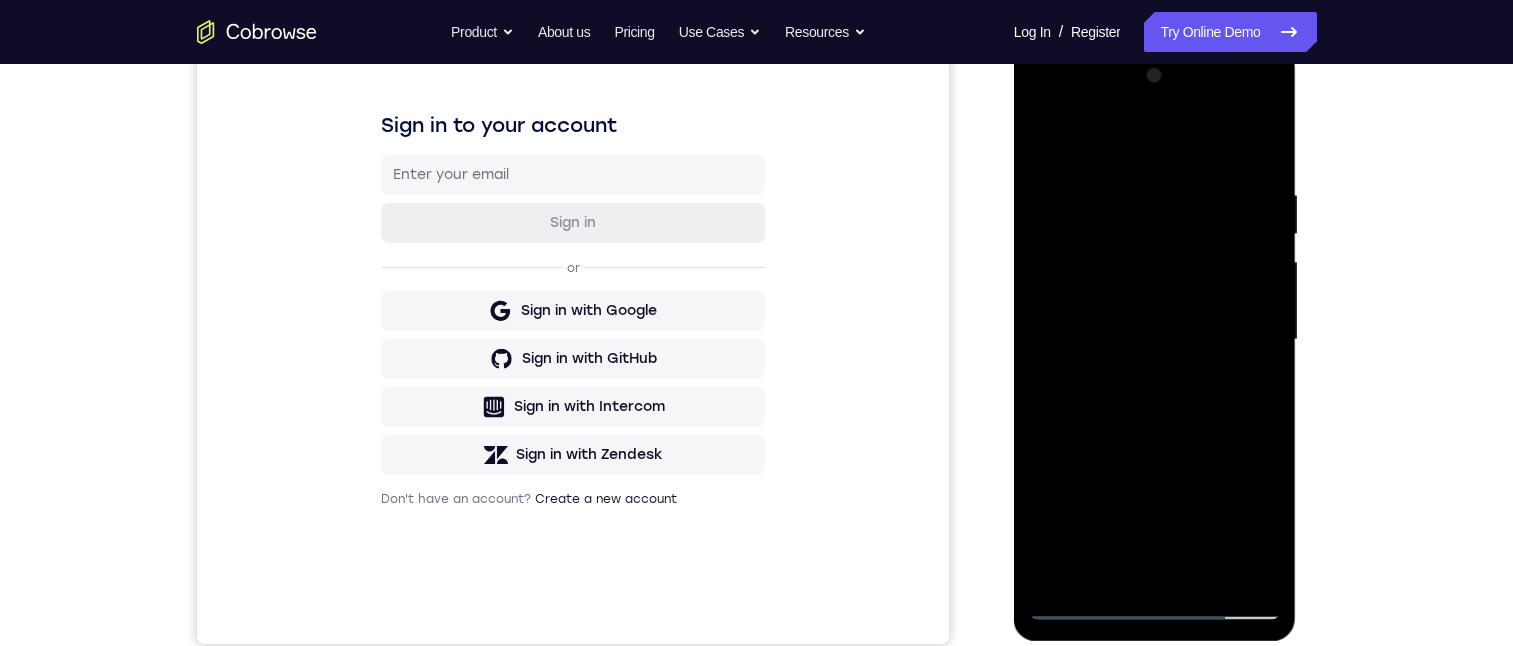 drag, startPoint x: 1053, startPoint y: 139, endPoint x: 1265, endPoint y: 85, distance: 218.76929 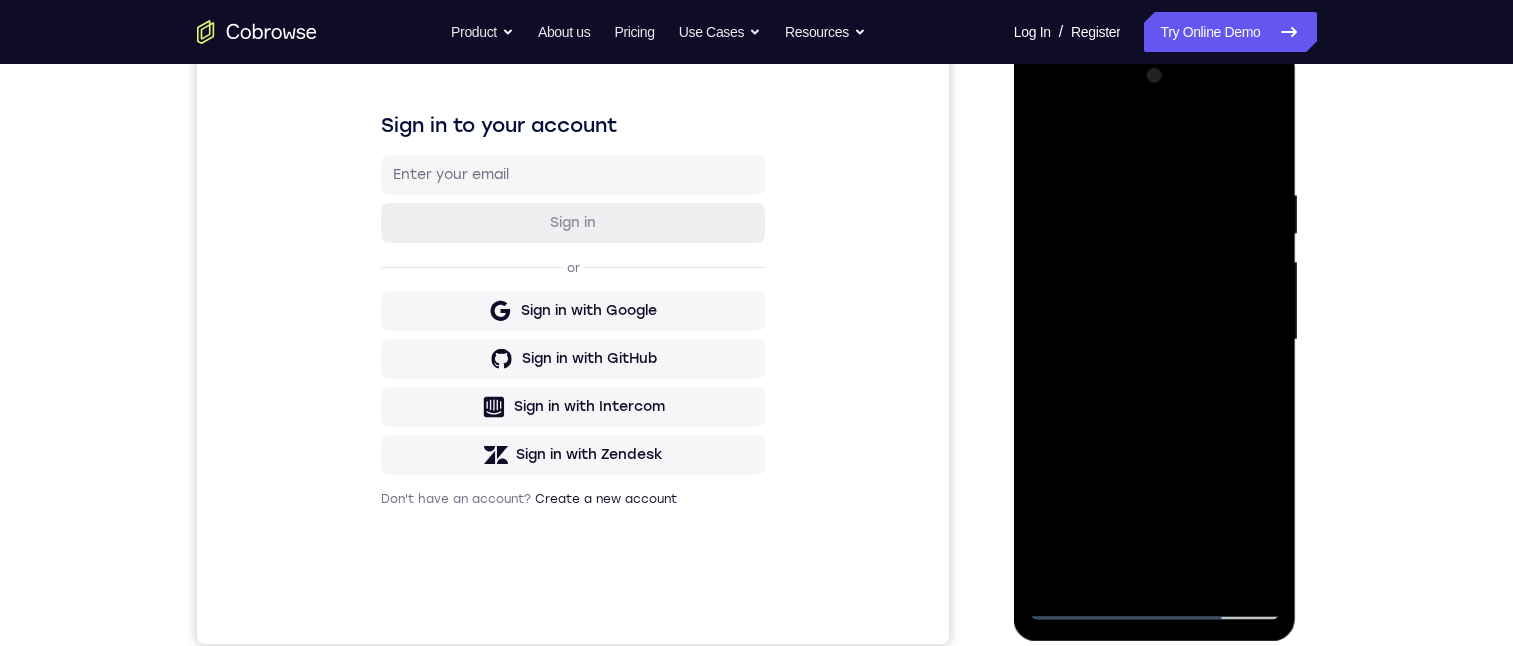 click at bounding box center [1155, 340] 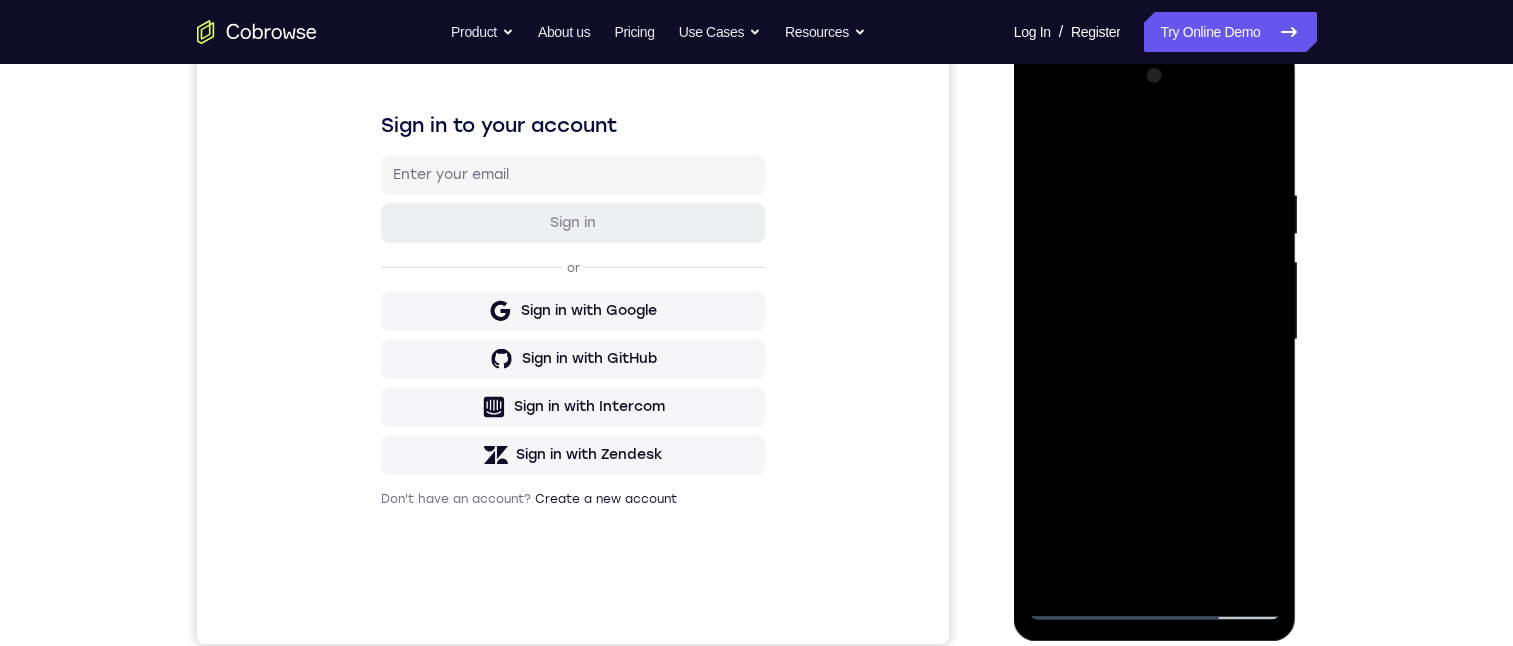 click at bounding box center [1155, 340] 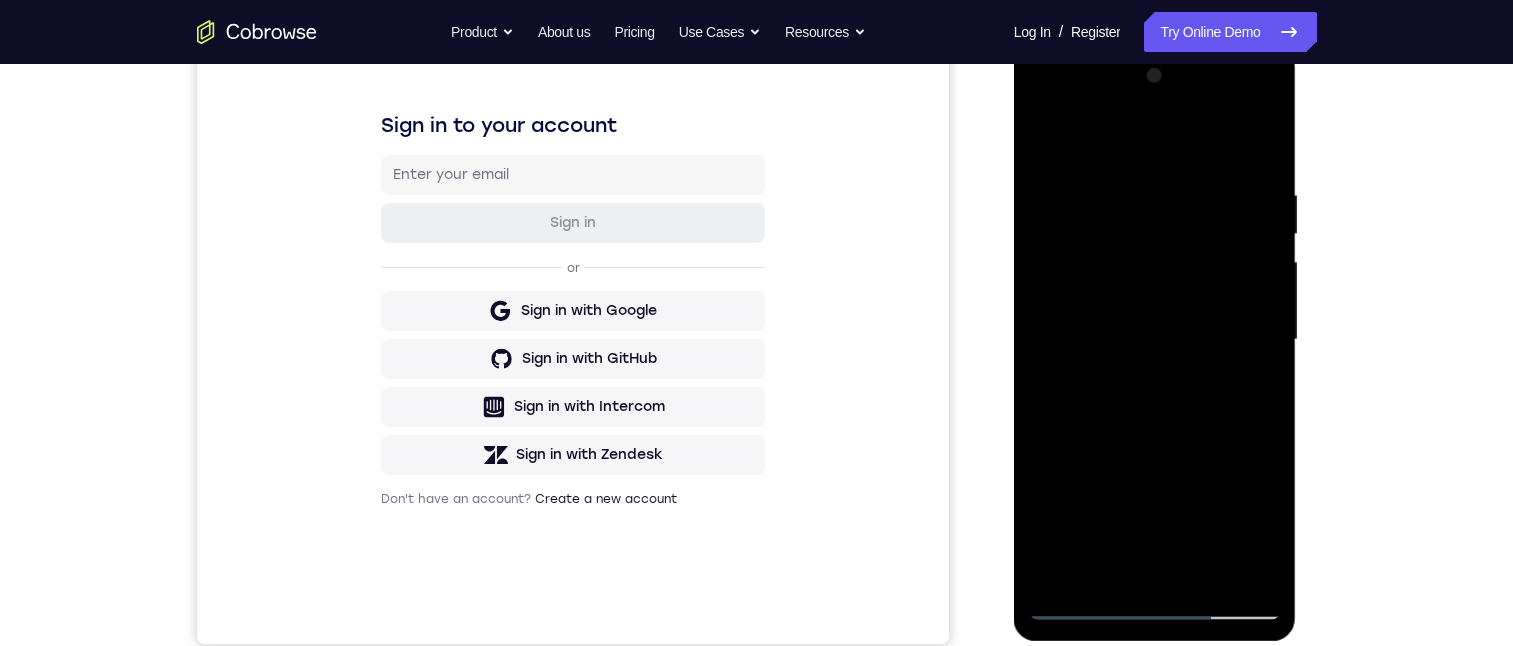 click at bounding box center (1155, 340) 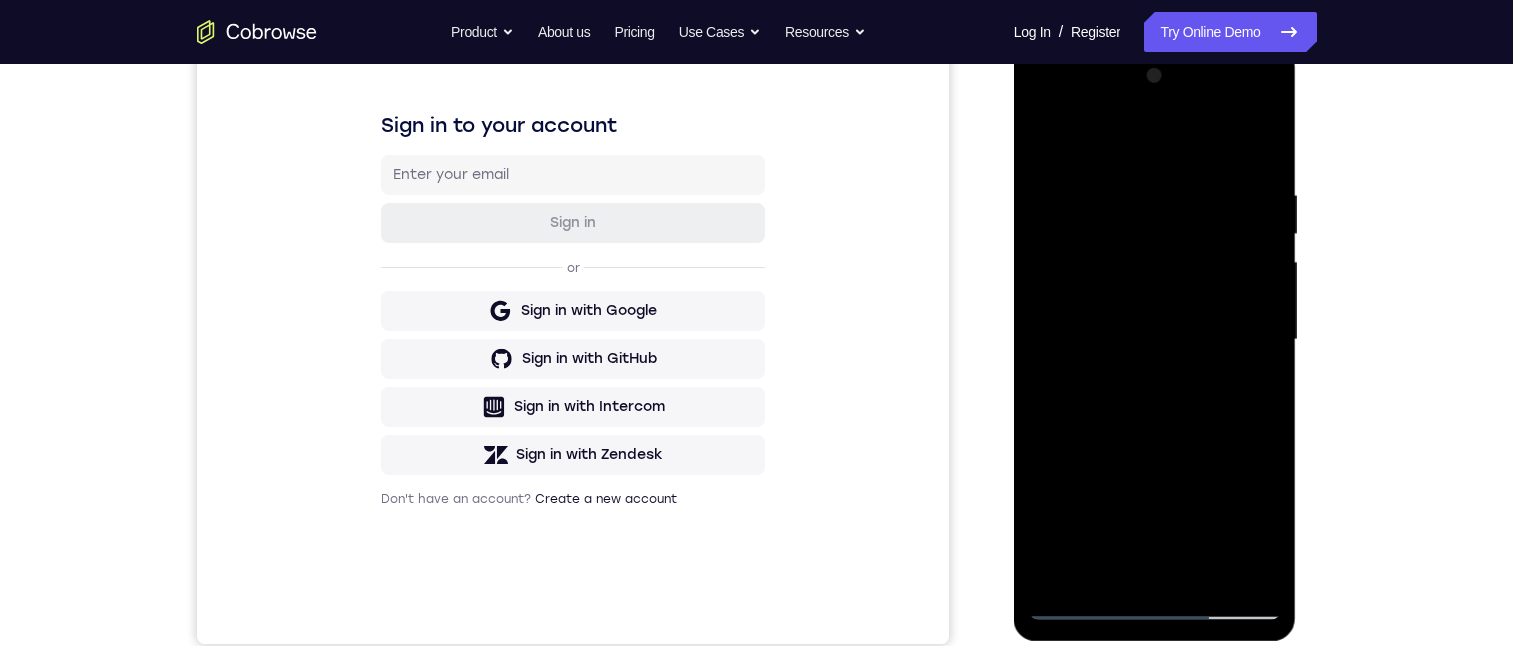 click at bounding box center [1155, 340] 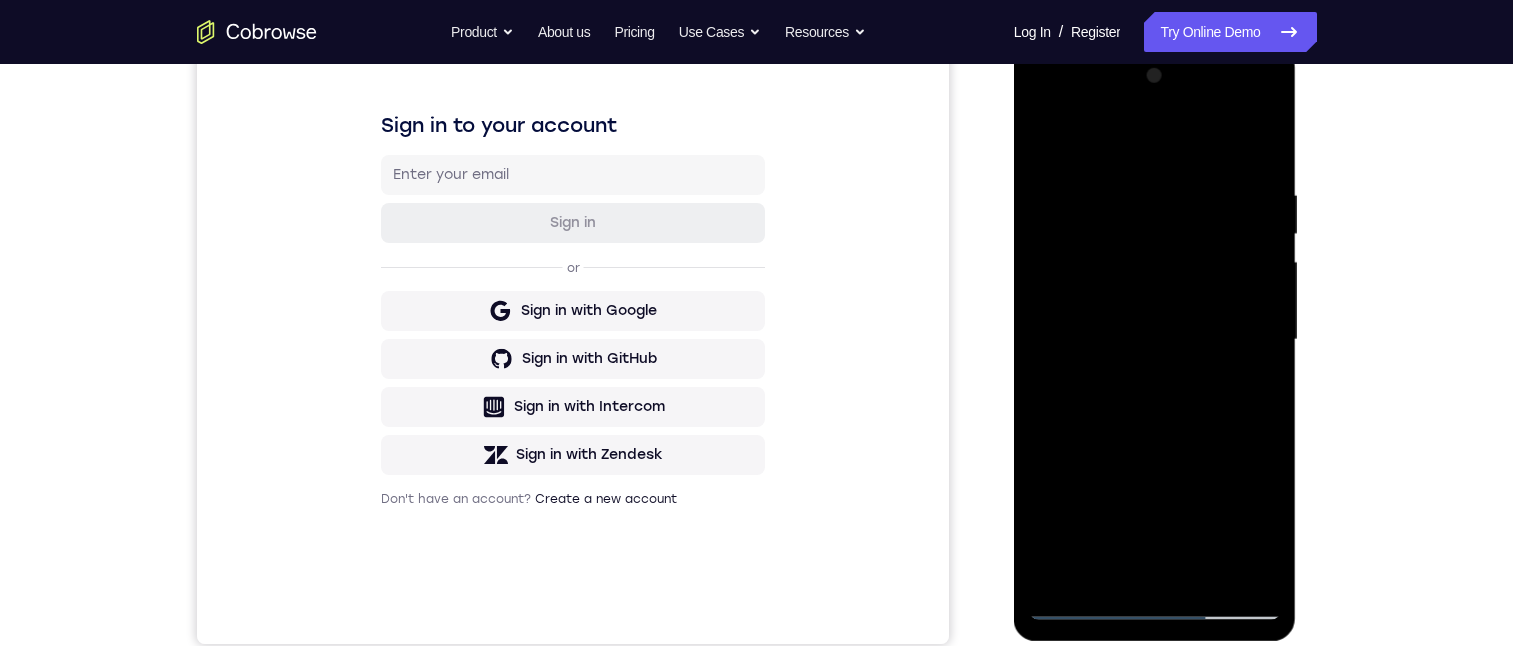 click at bounding box center (1155, 340) 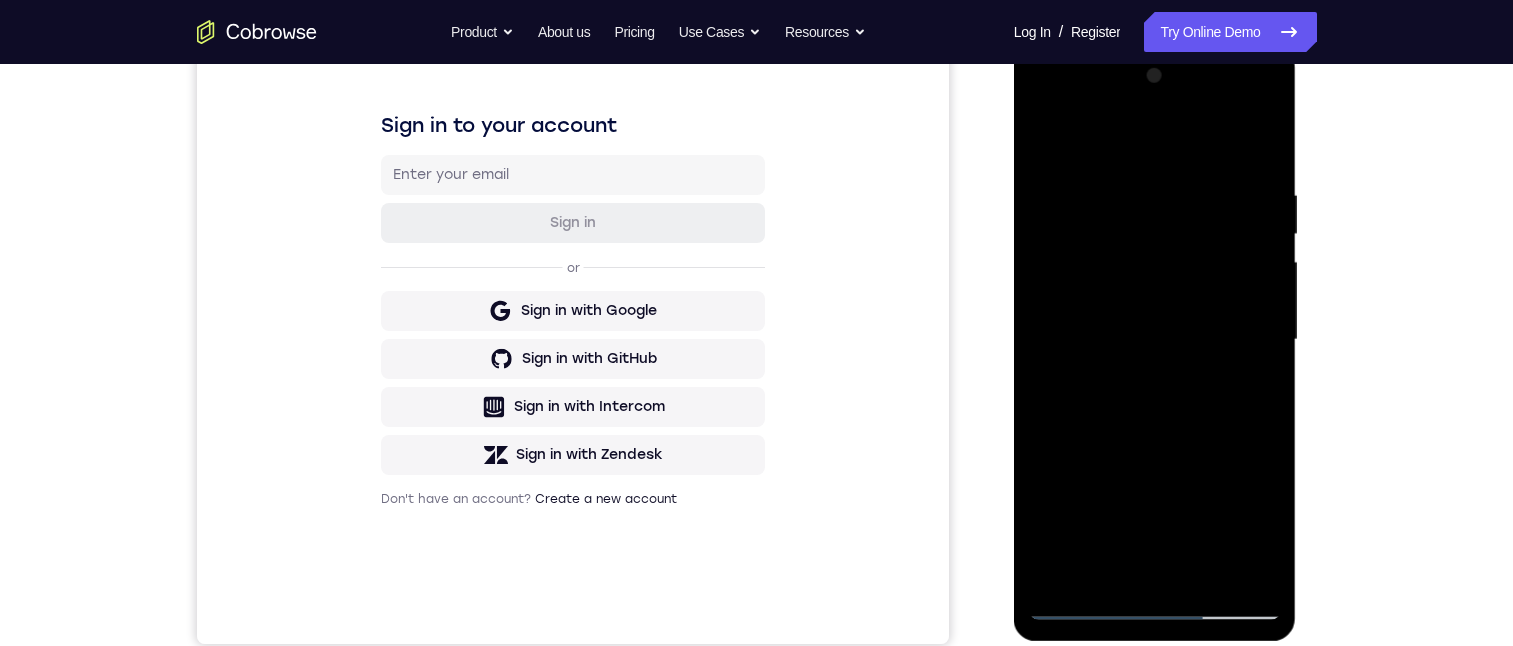 click at bounding box center [1155, 340] 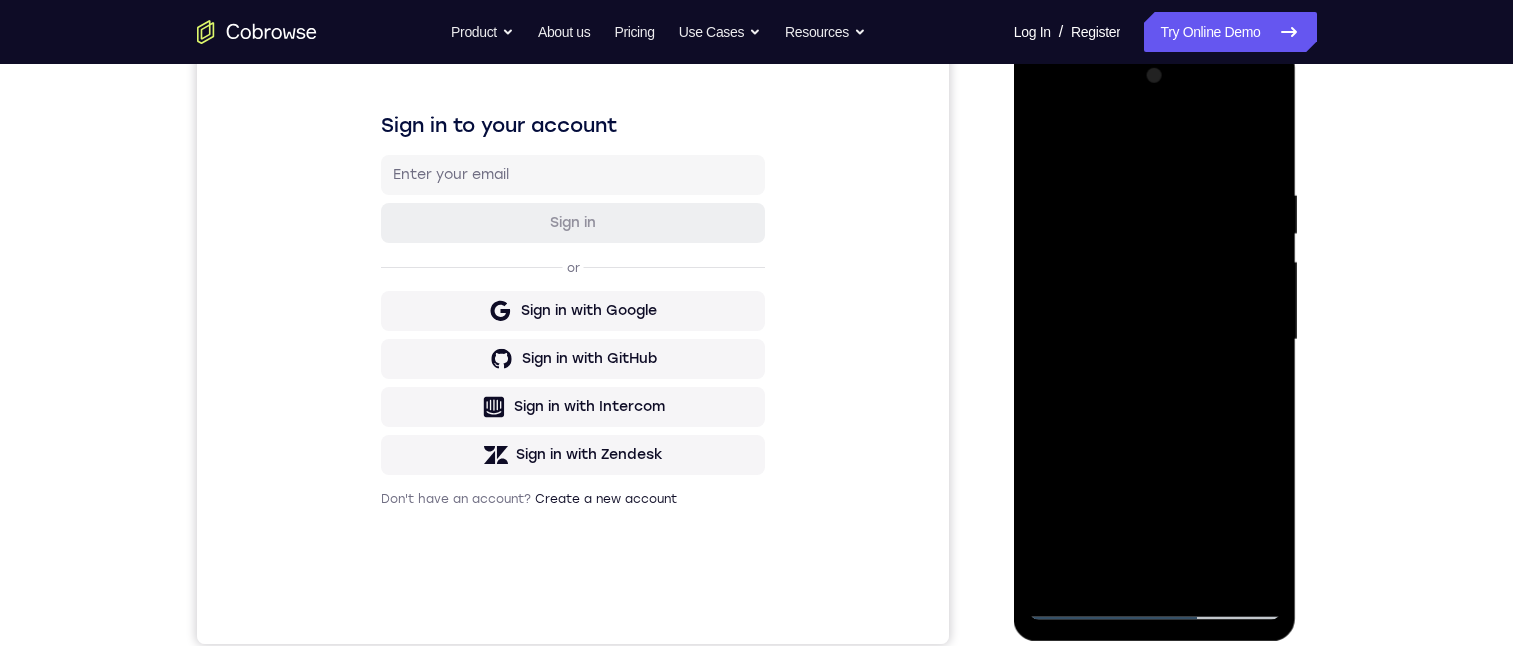 click at bounding box center [1155, 340] 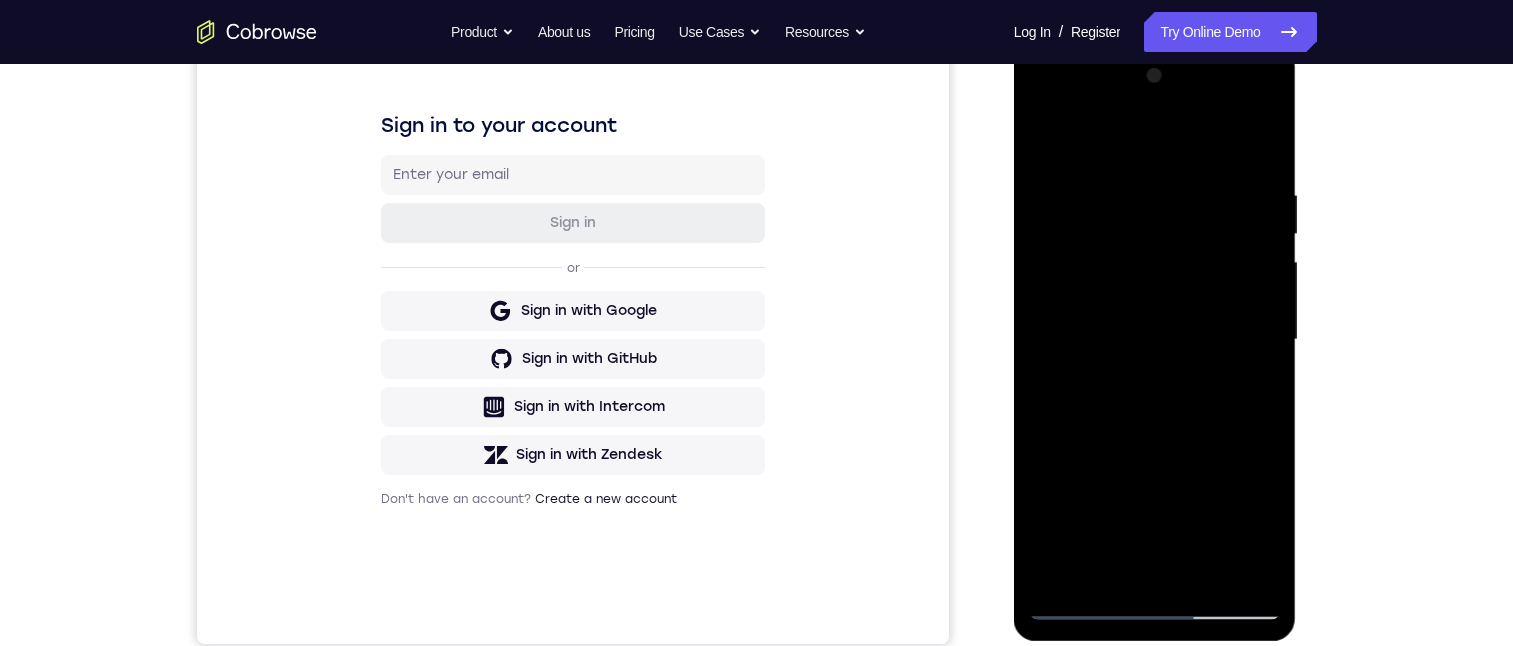 click at bounding box center [1155, 340] 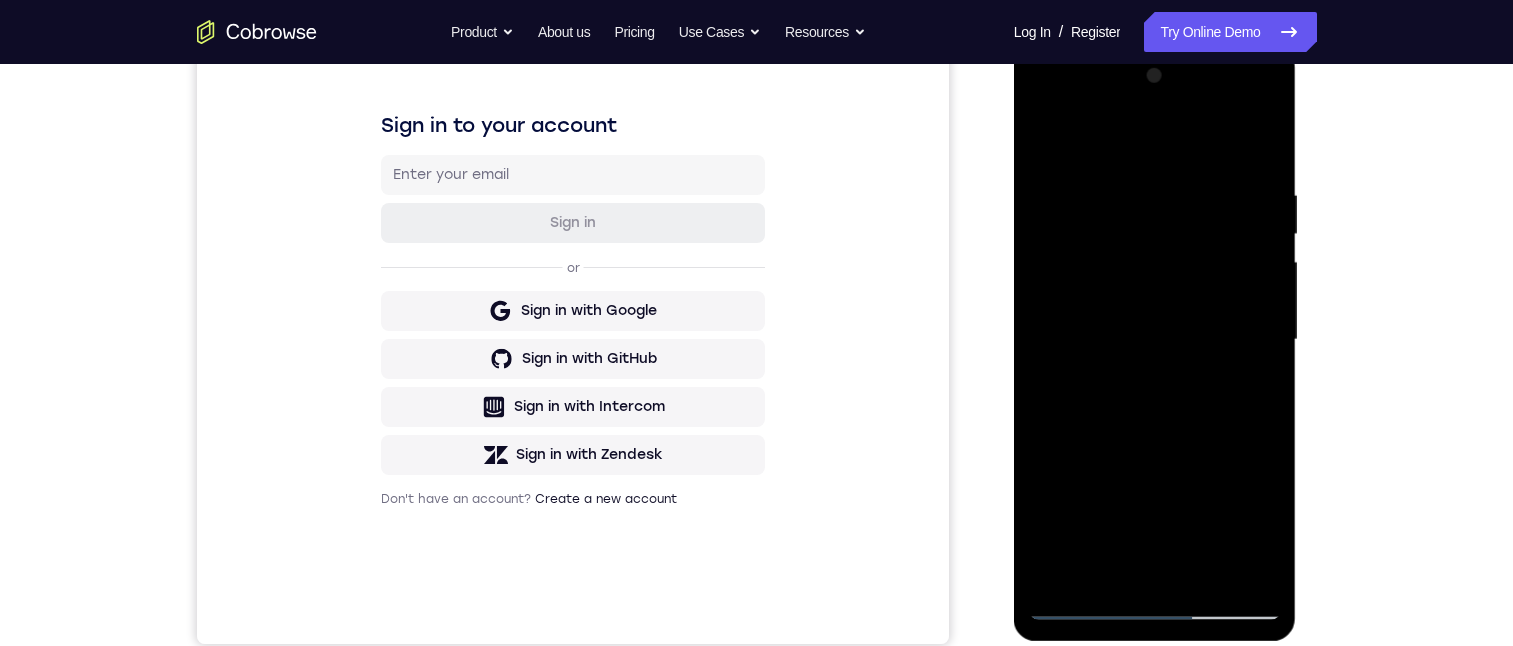 click at bounding box center [1155, 340] 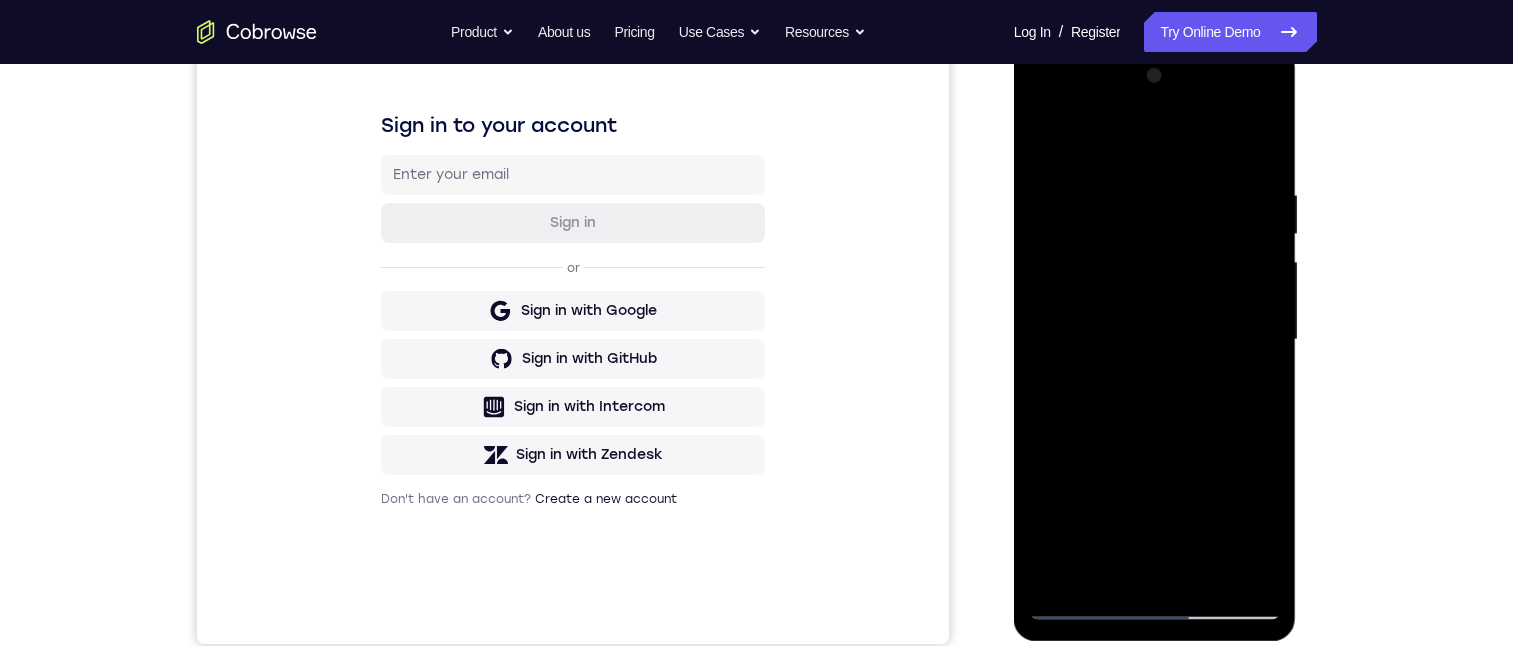 click at bounding box center (1155, 340) 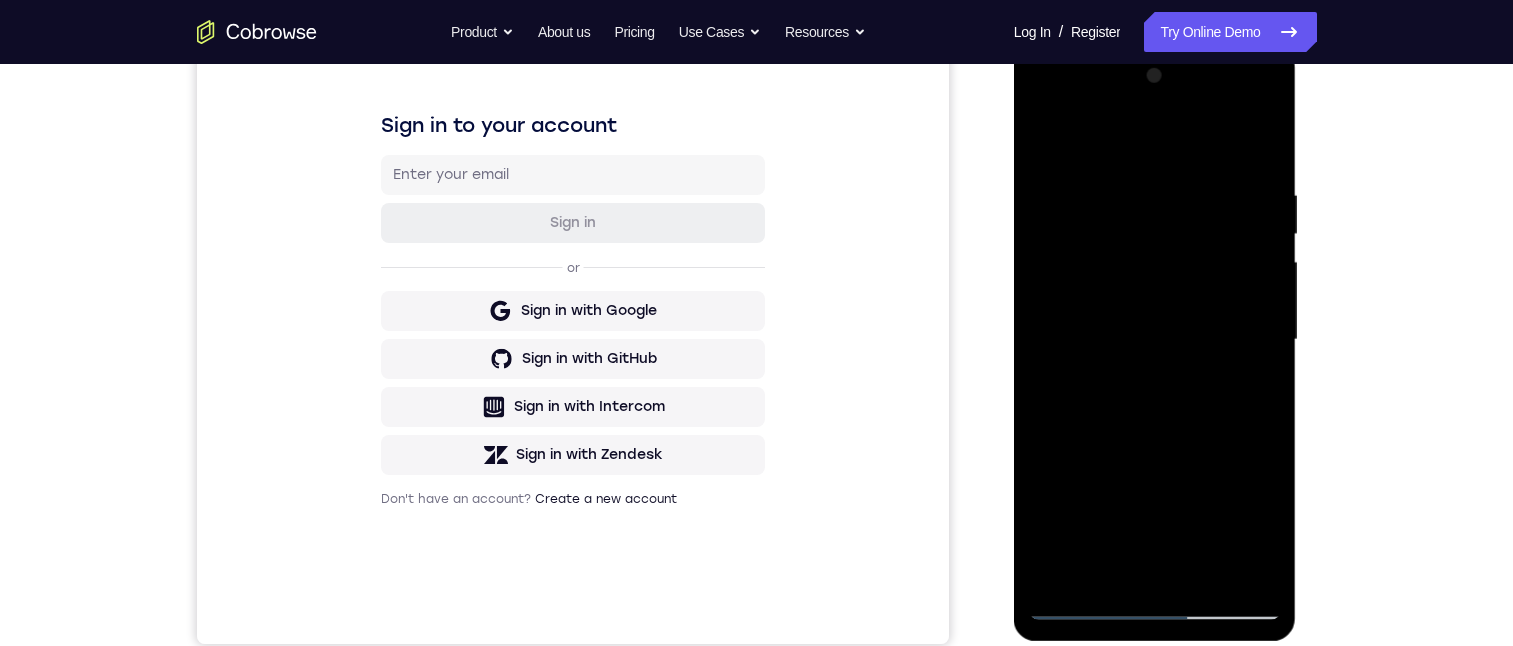 click at bounding box center [1155, 340] 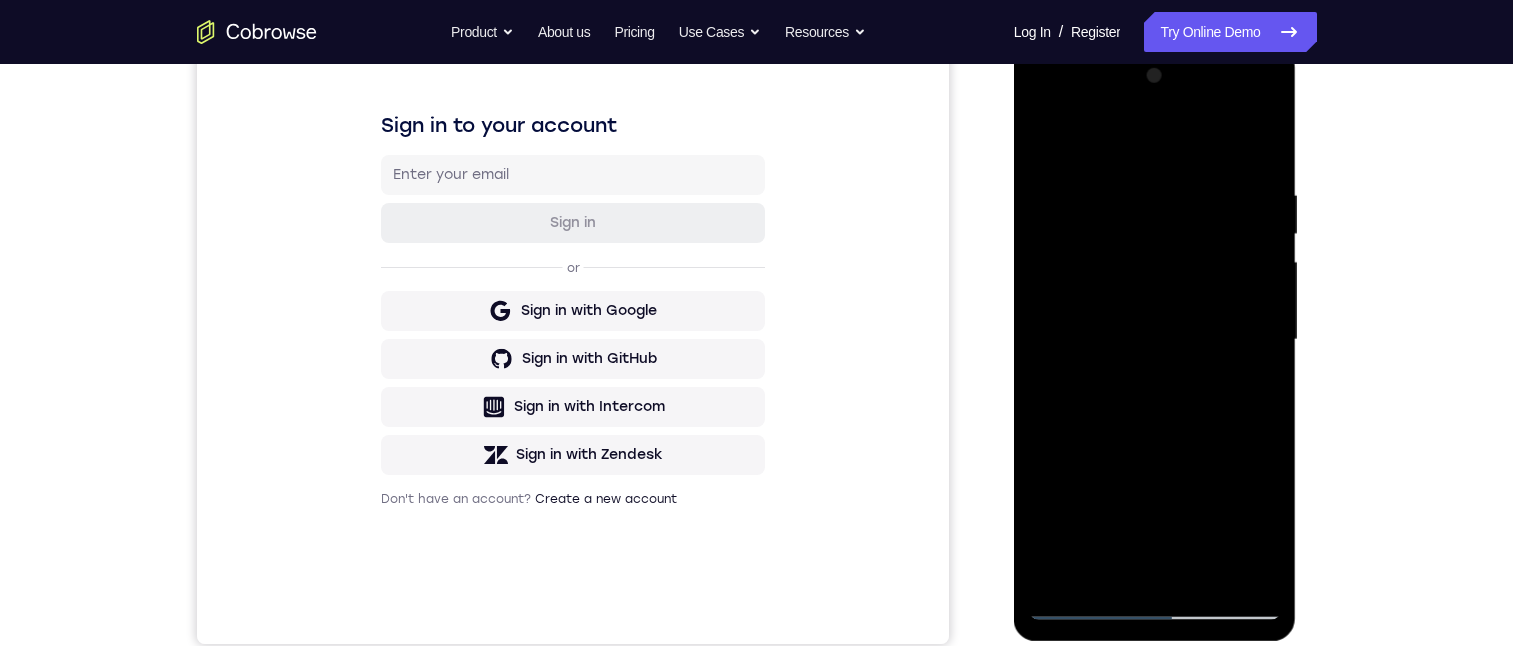 click at bounding box center [1155, 340] 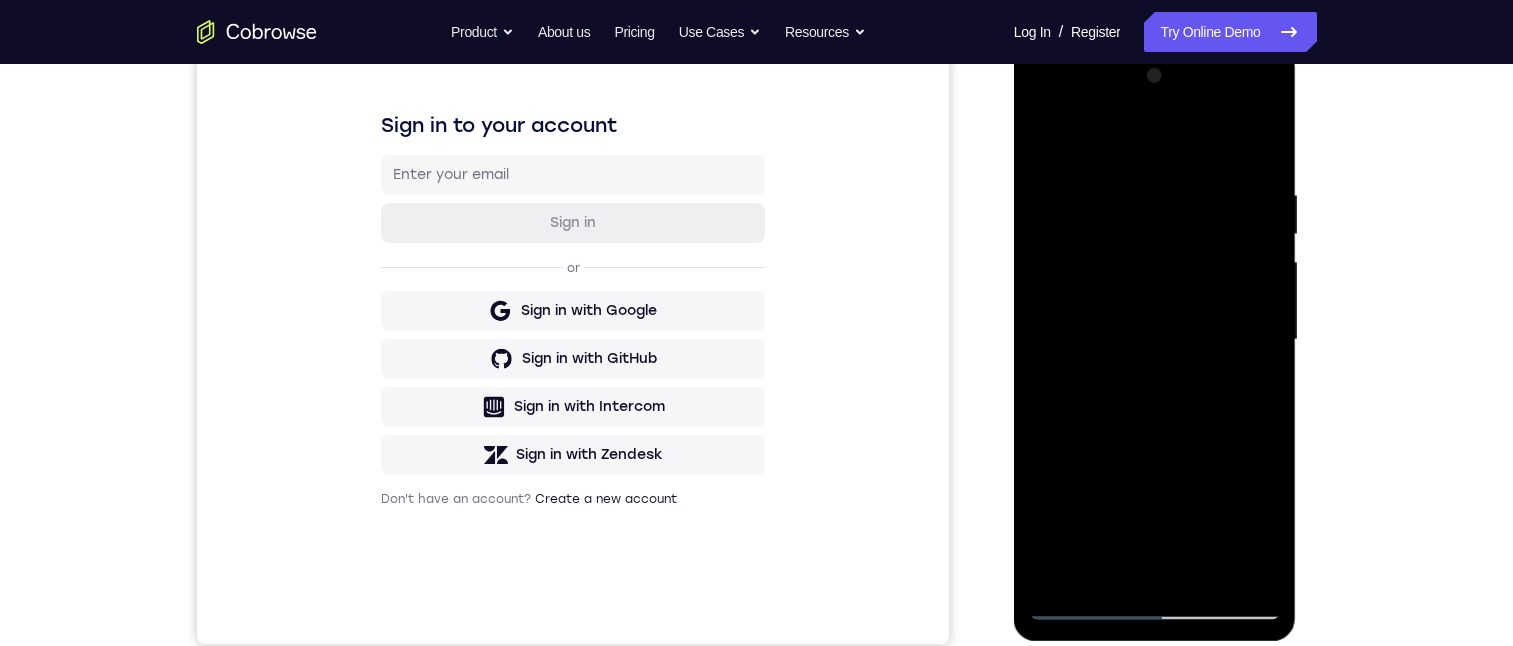 click at bounding box center [1155, 340] 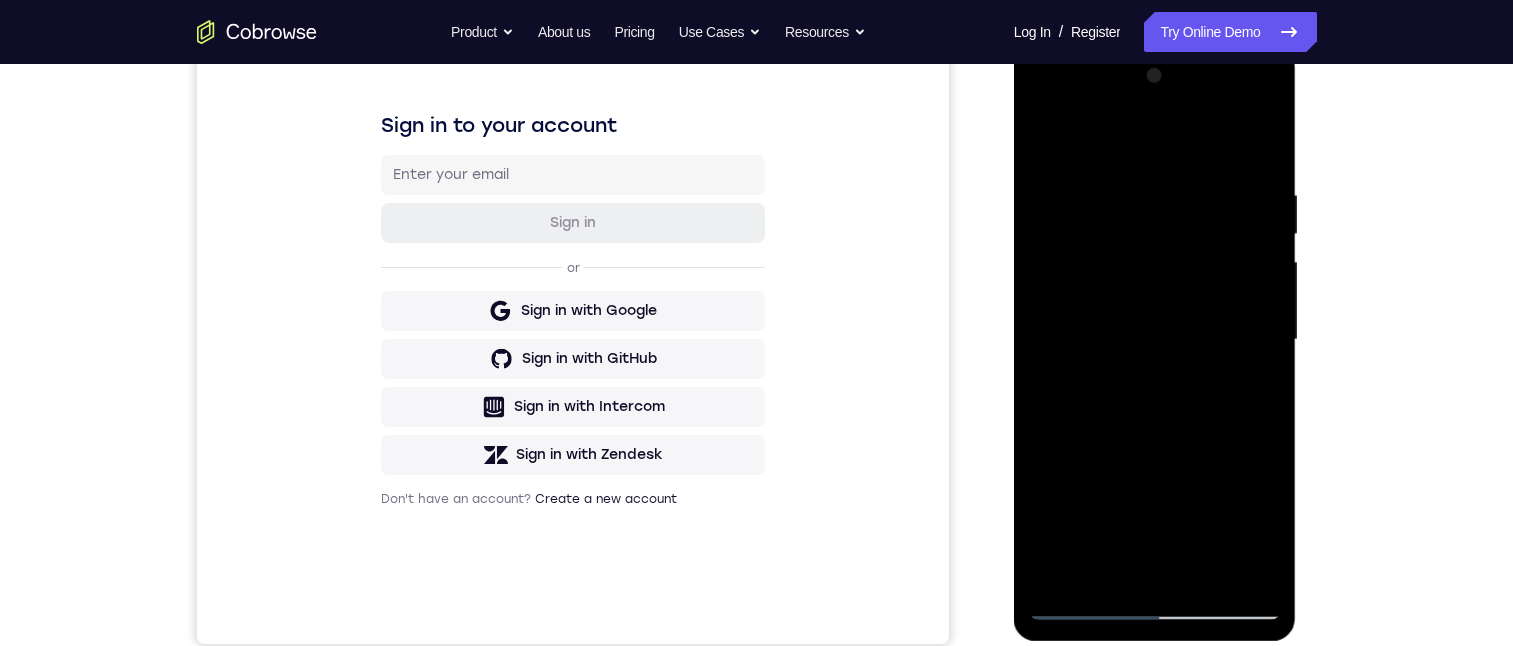 click at bounding box center [1155, 340] 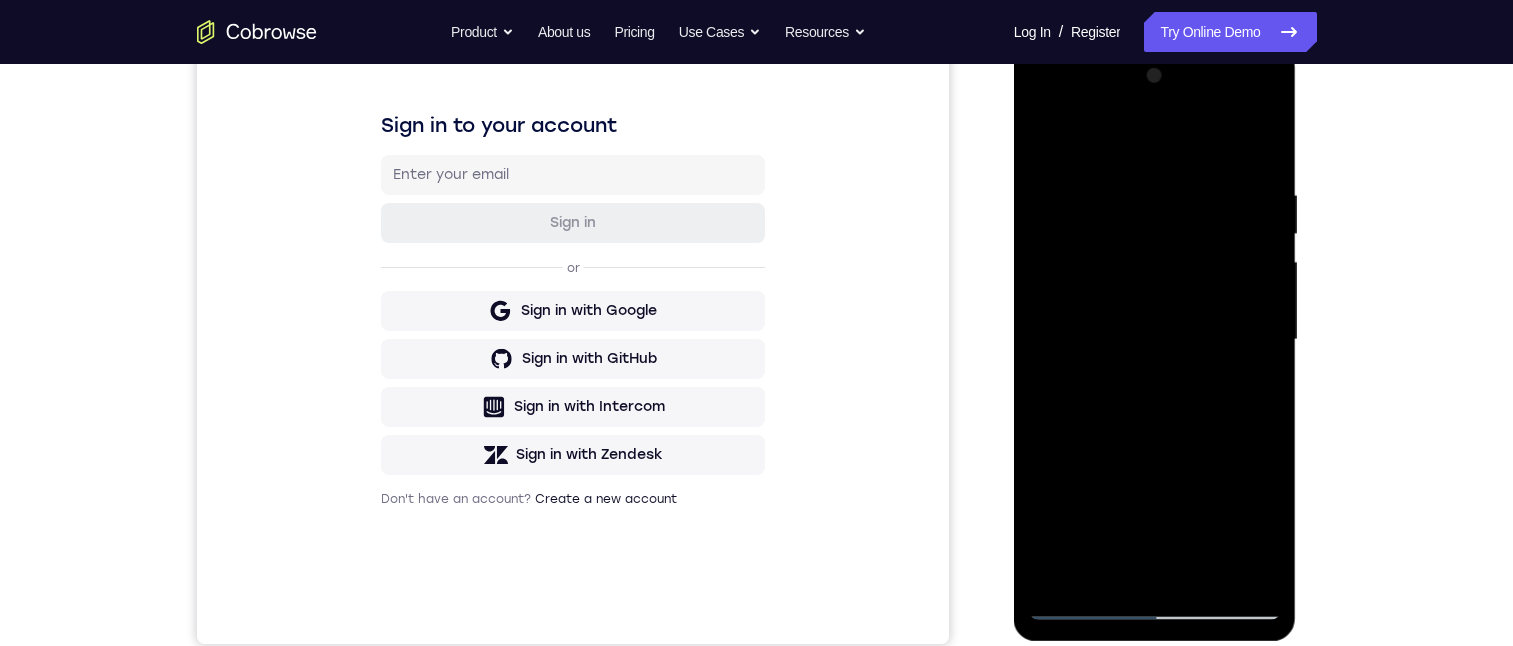 click at bounding box center [1155, 340] 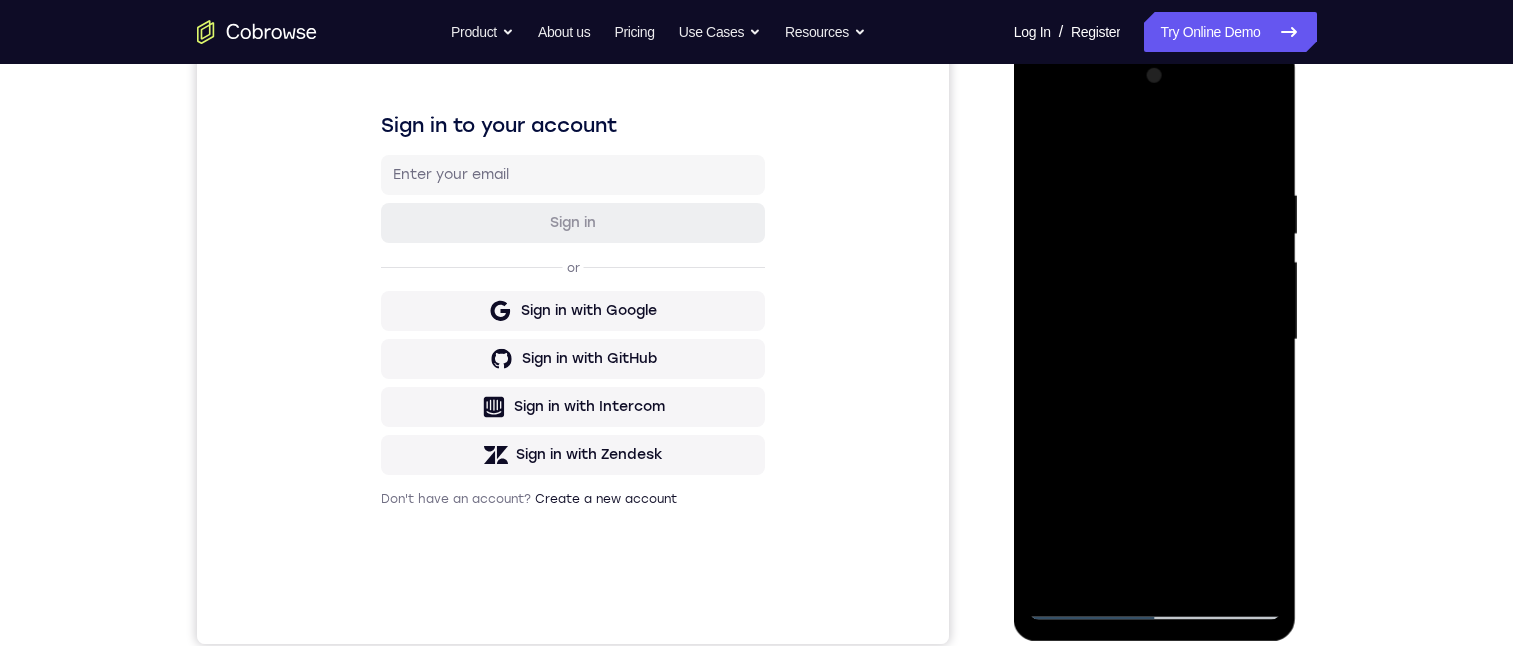 click at bounding box center [1155, 340] 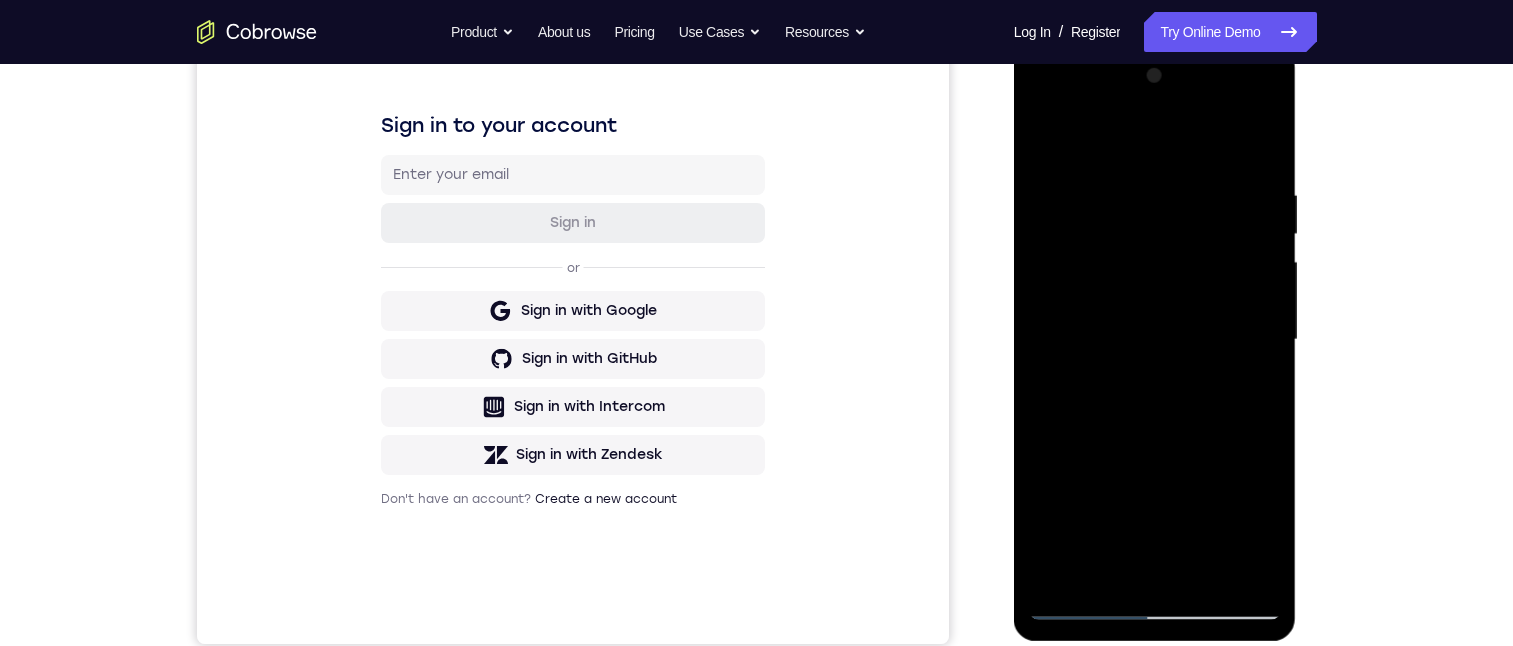 click at bounding box center [1155, 340] 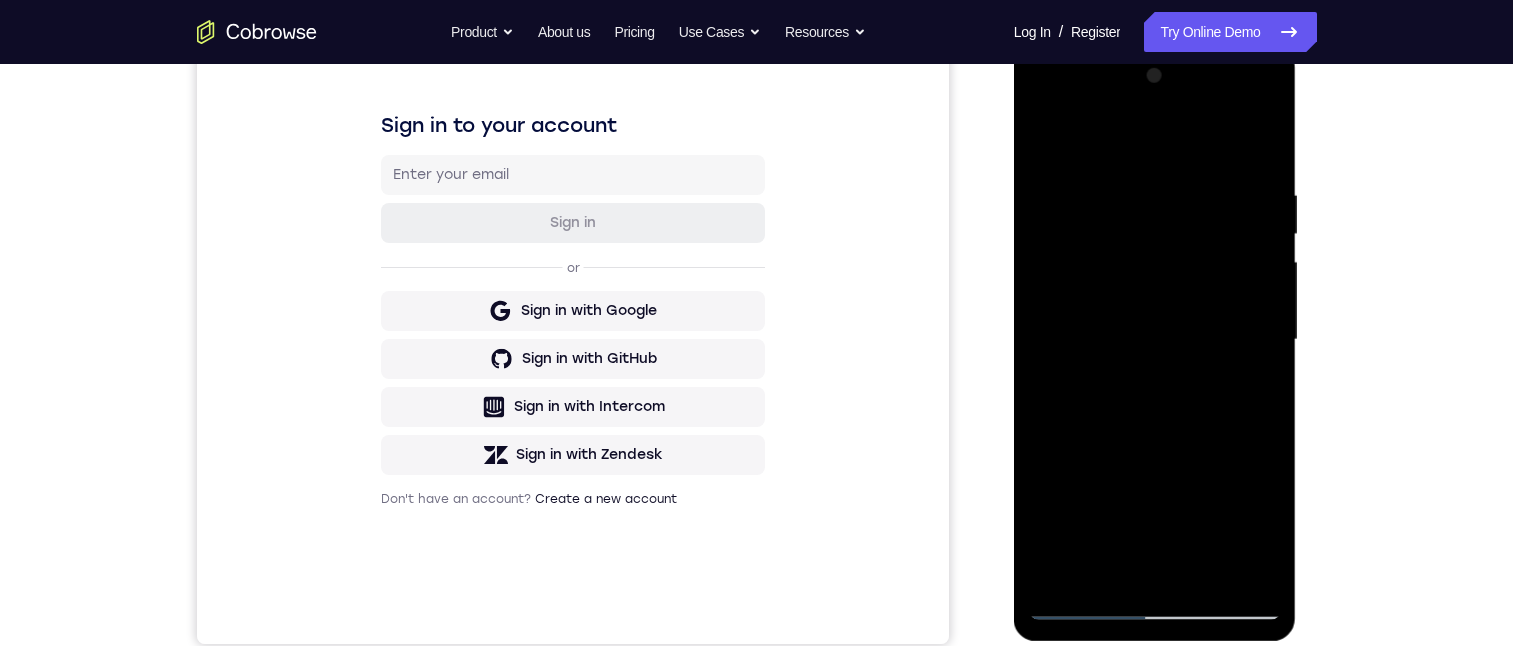 click at bounding box center (1155, 340) 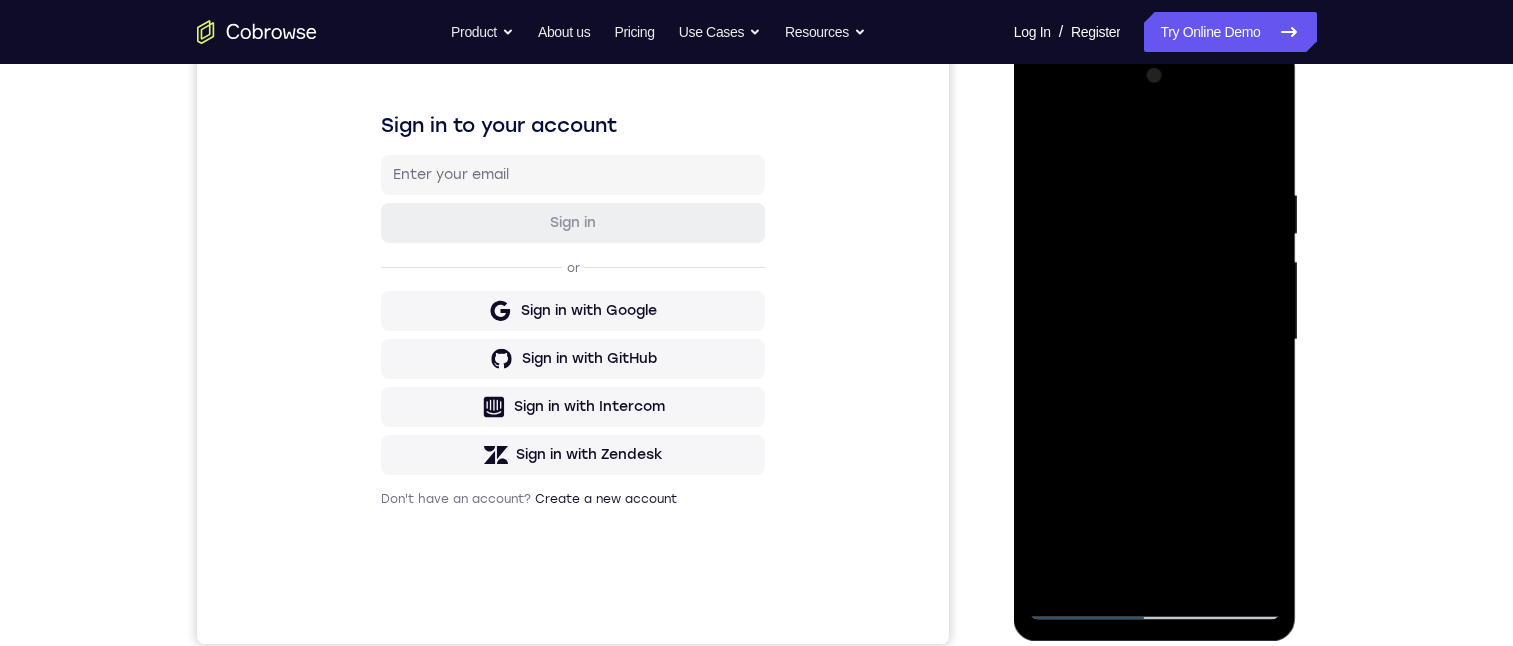 click at bounding box center [1155, 340] 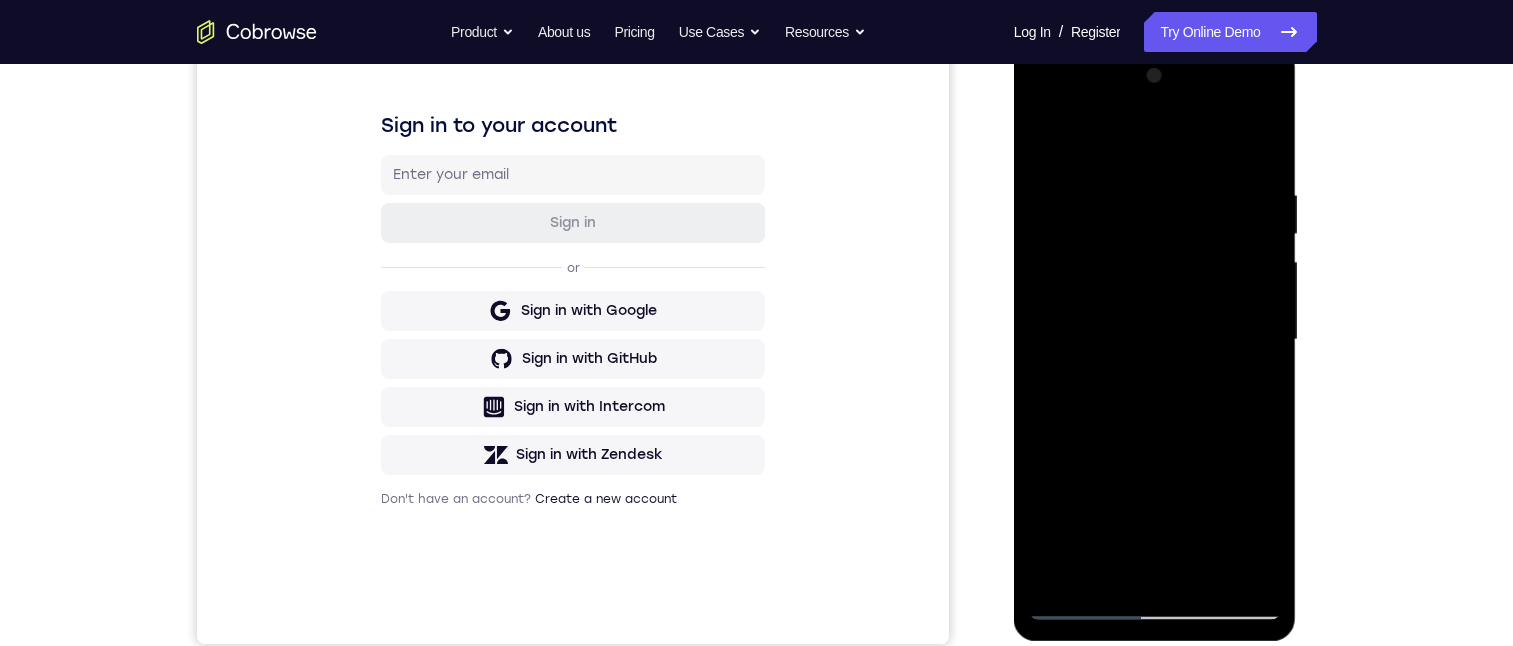 click at bounding box center (1155, 340) 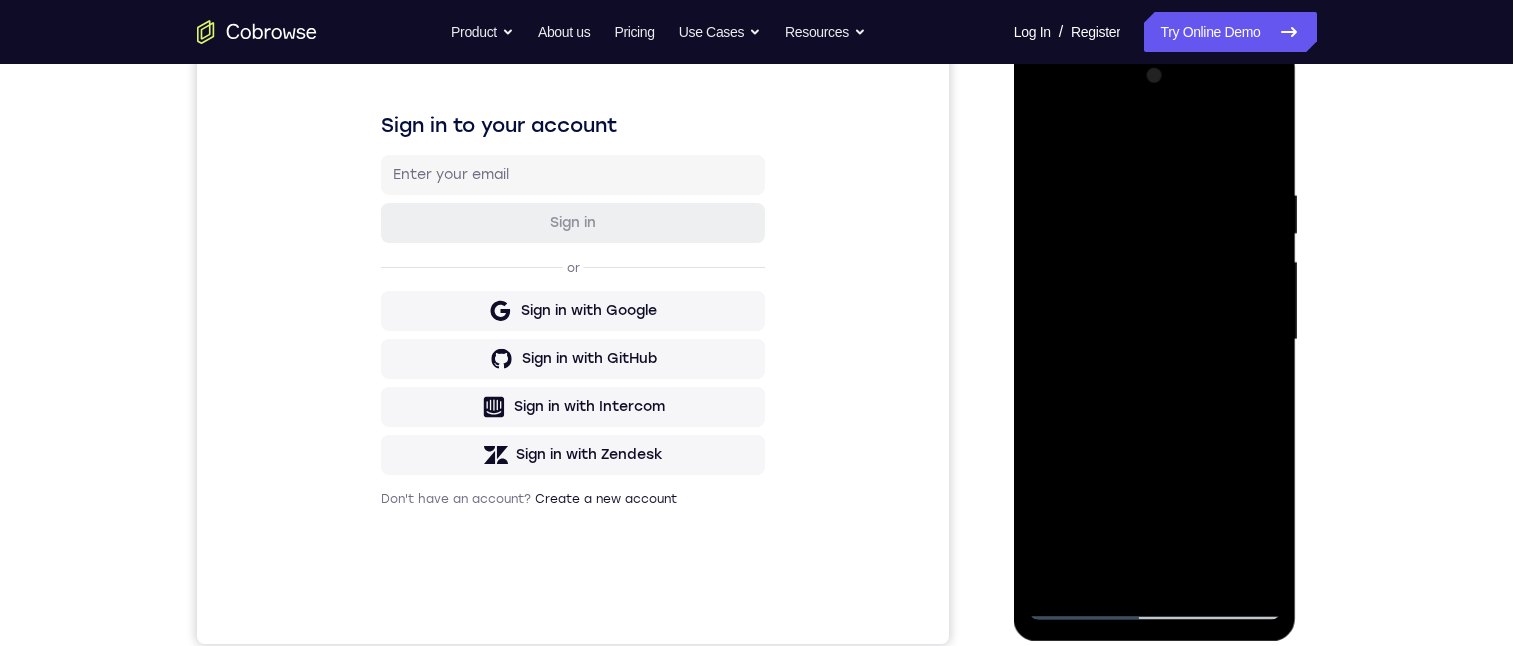 click at bounding box center (1155, 340) 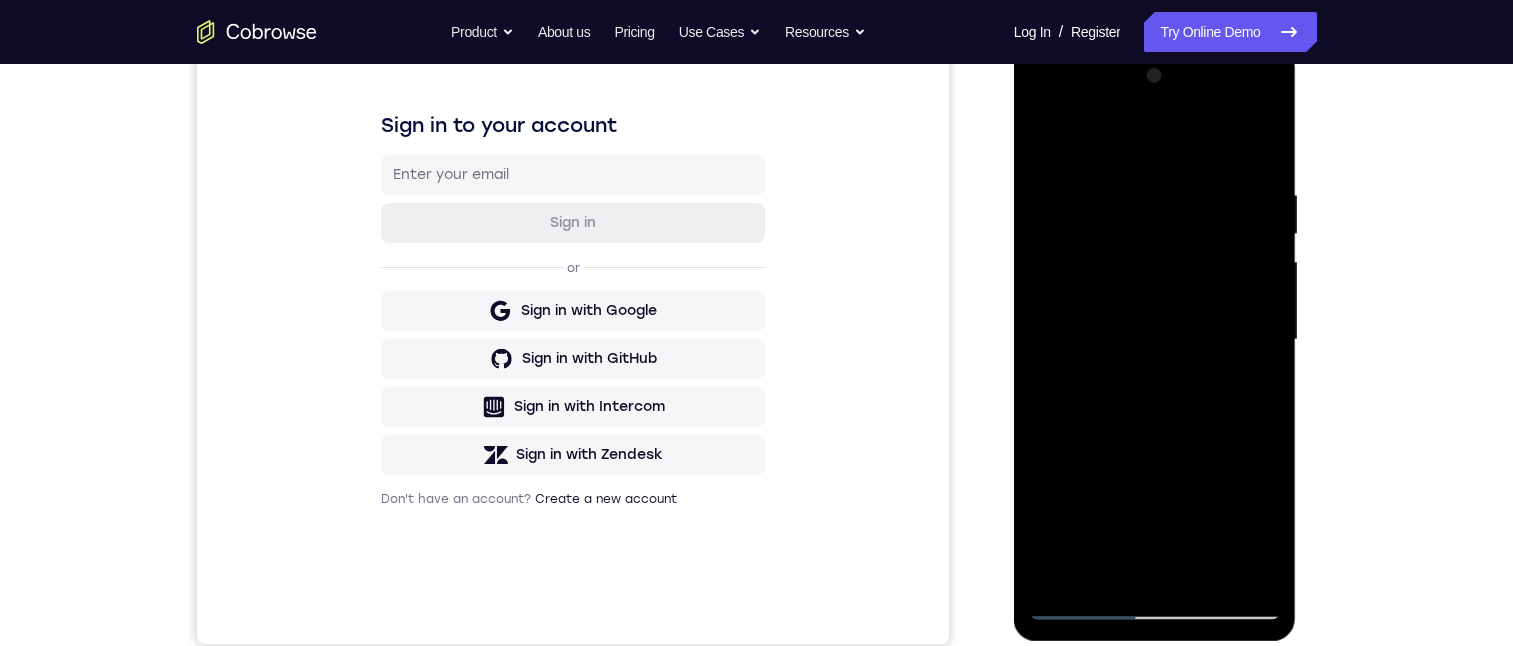 click at bounding box center [1155, 340] 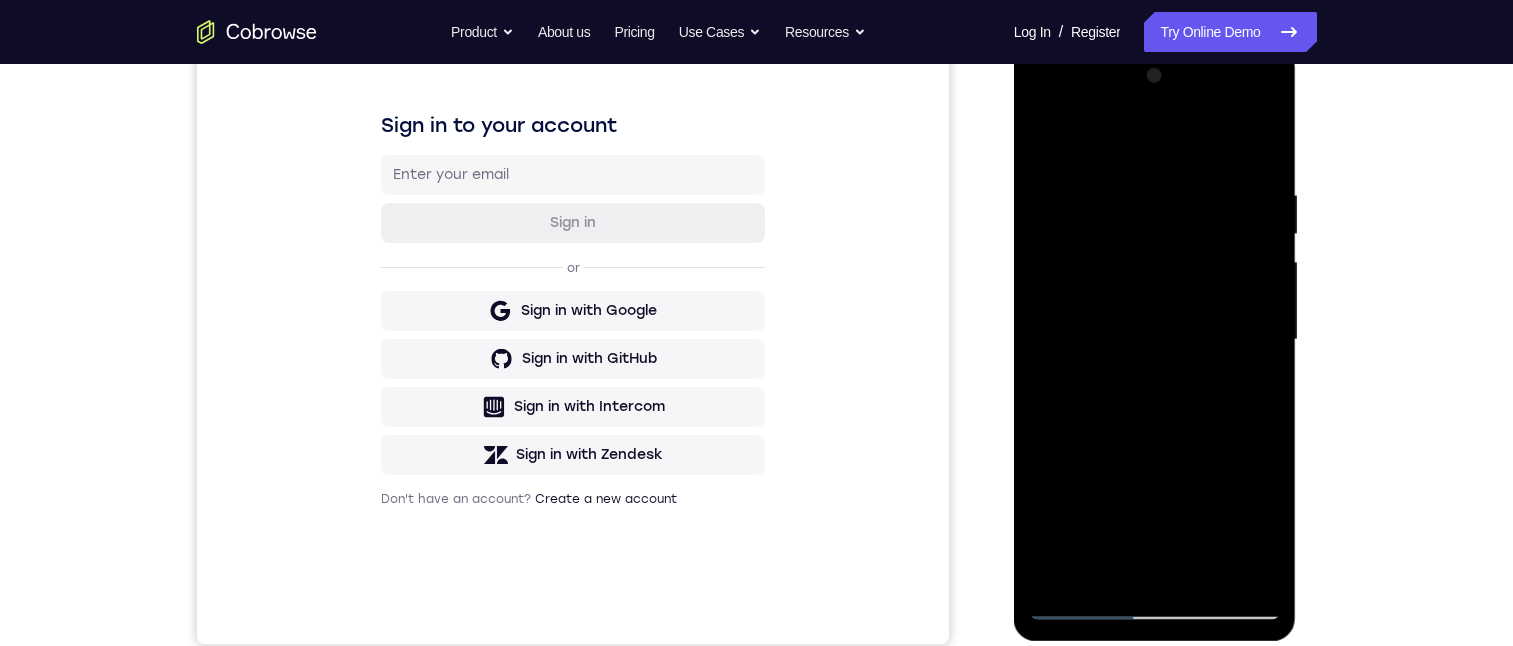 click at bounding box center [1155, 340] 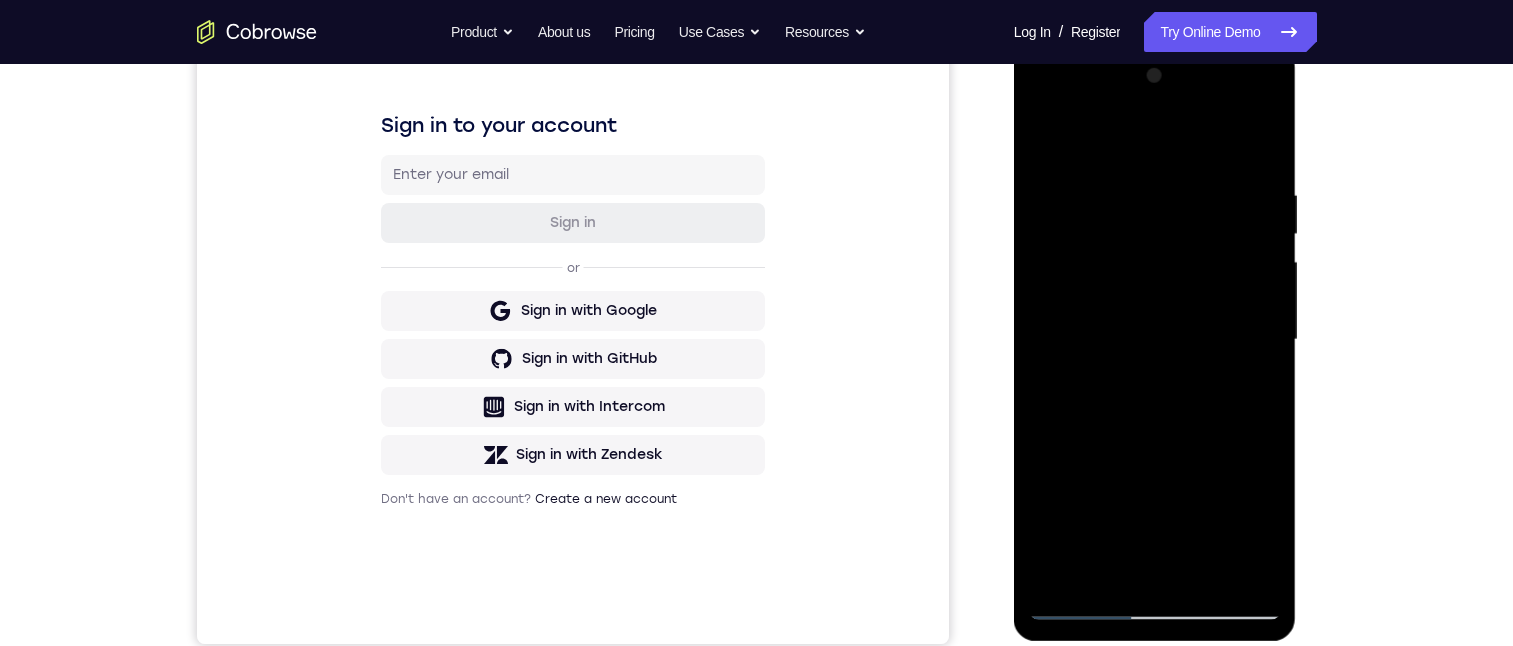 click at bounding box center [1155, 340] 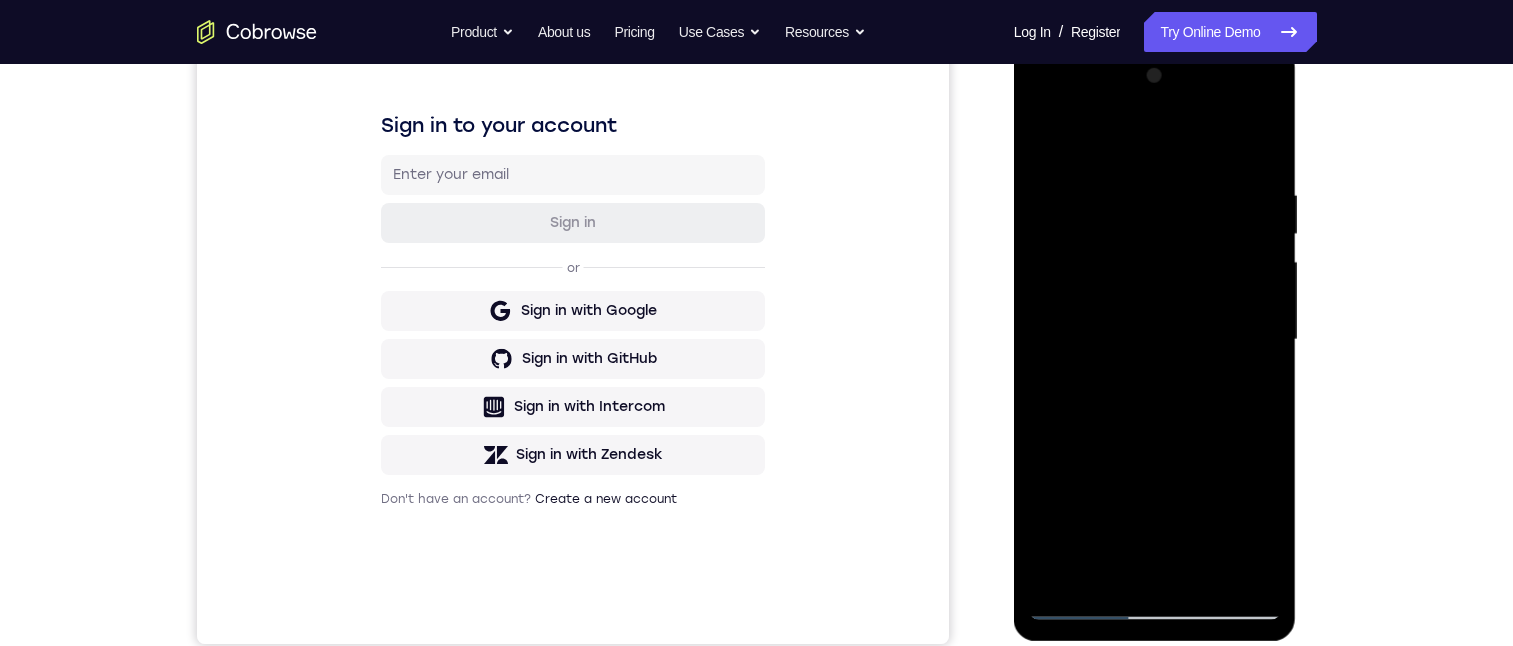 click at bounding box center [1155, 340] 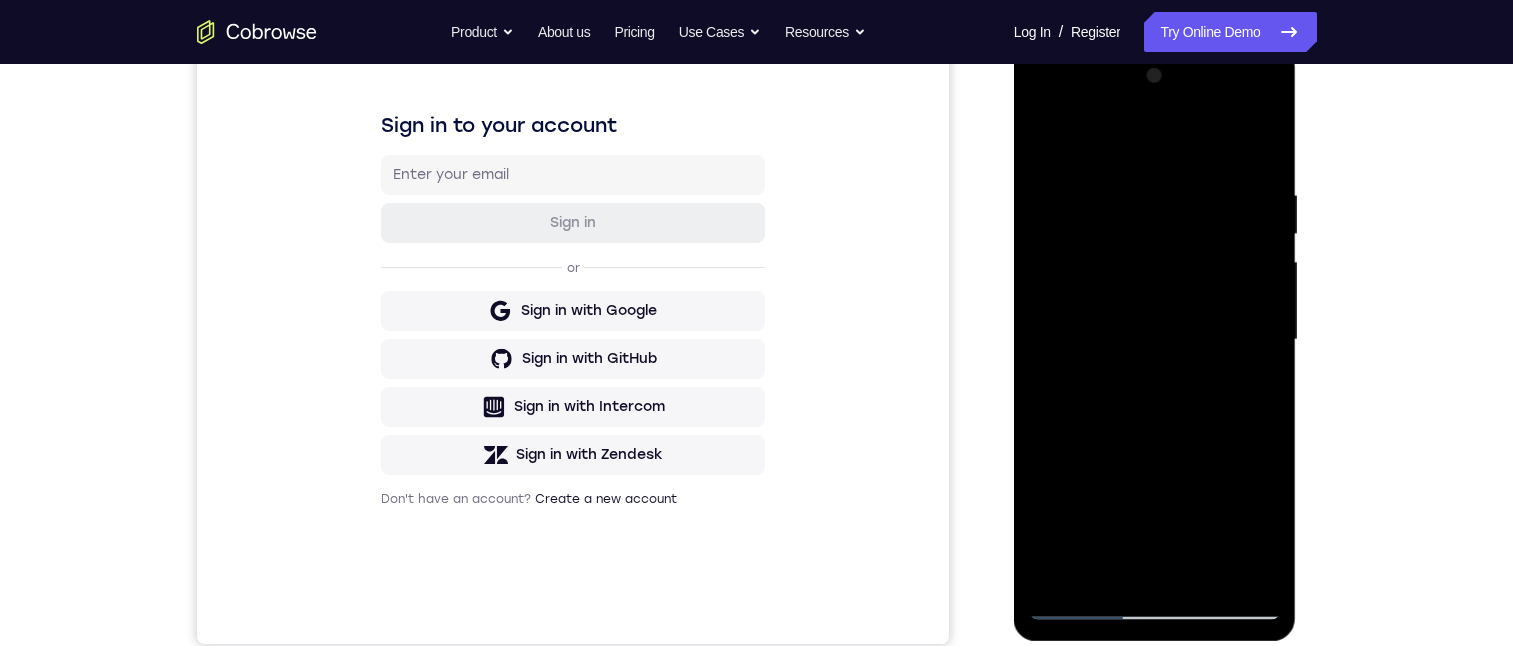 drag, startPoint x: 1247, startPoint y: 173, endPoint x: 1148, endPoint y: 182, distance: 99.40825 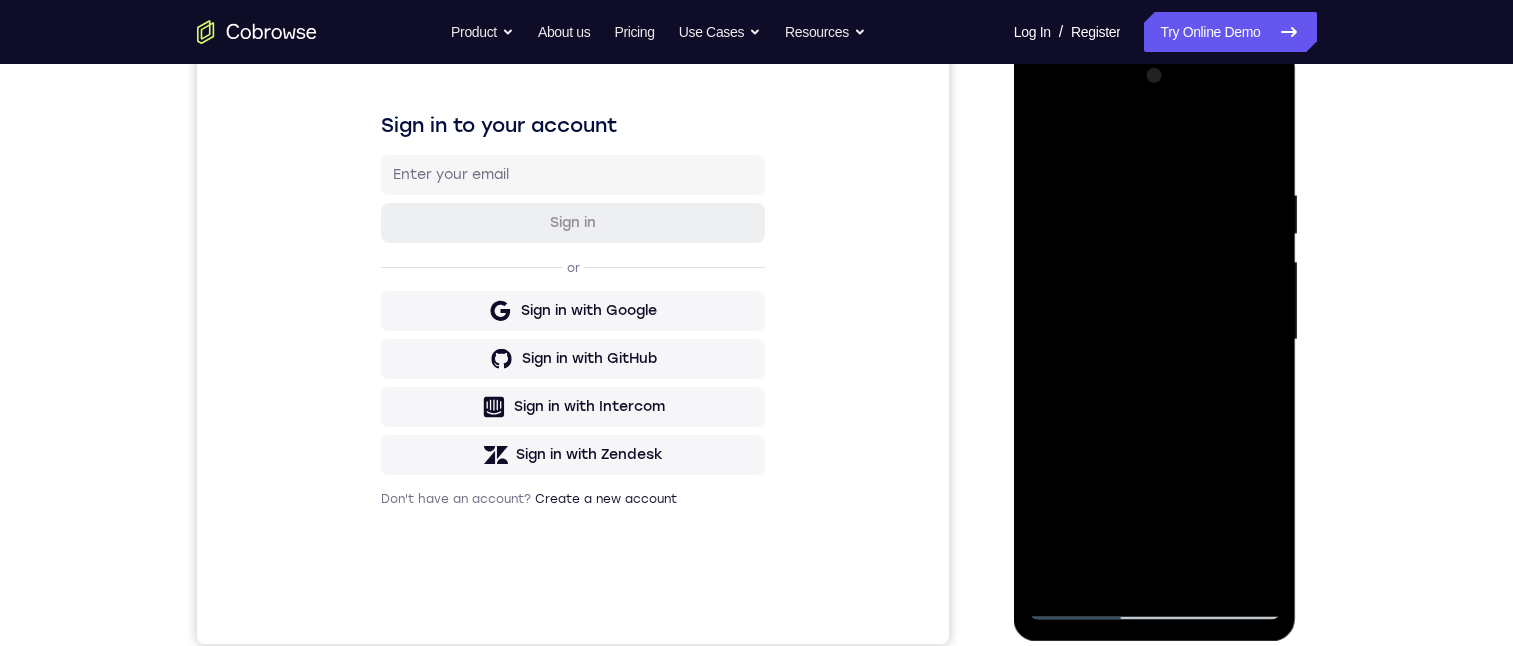 click at bounding box center (1155, 340) 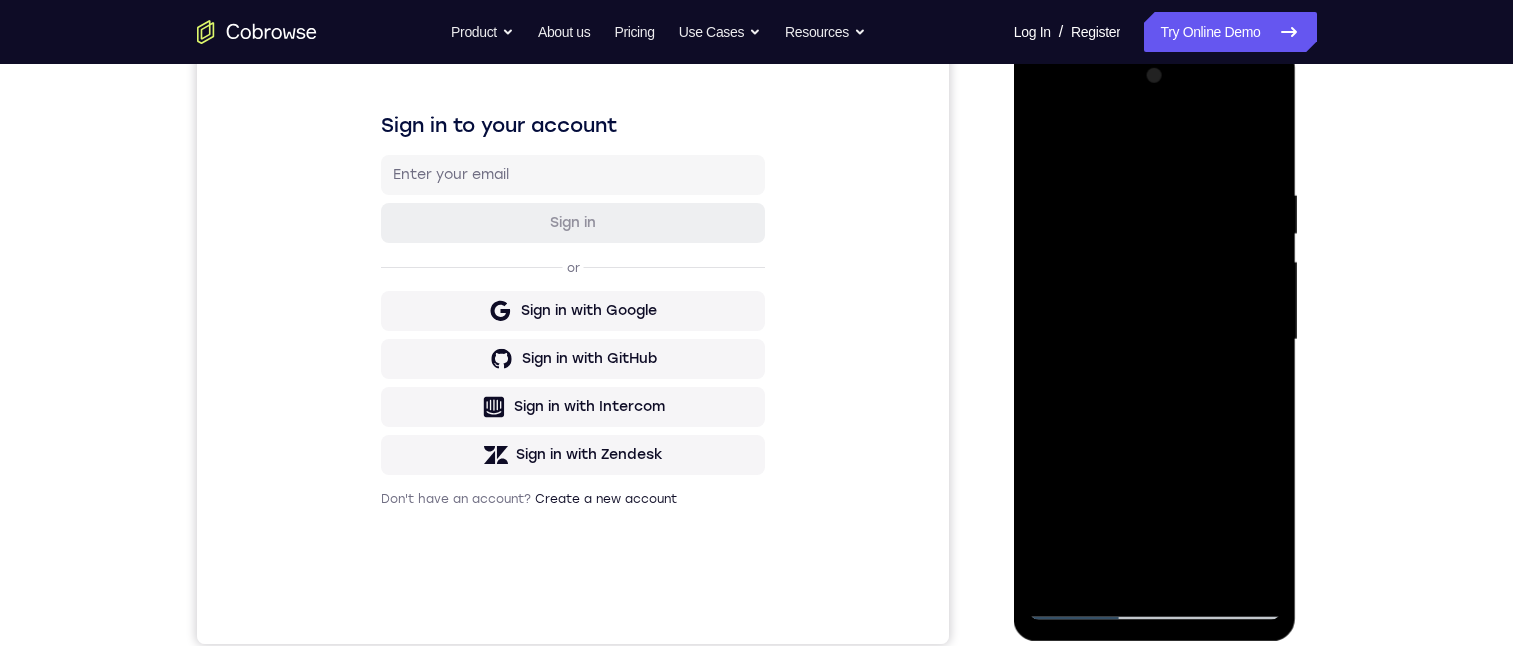 click at bounding box center [1155, 340] 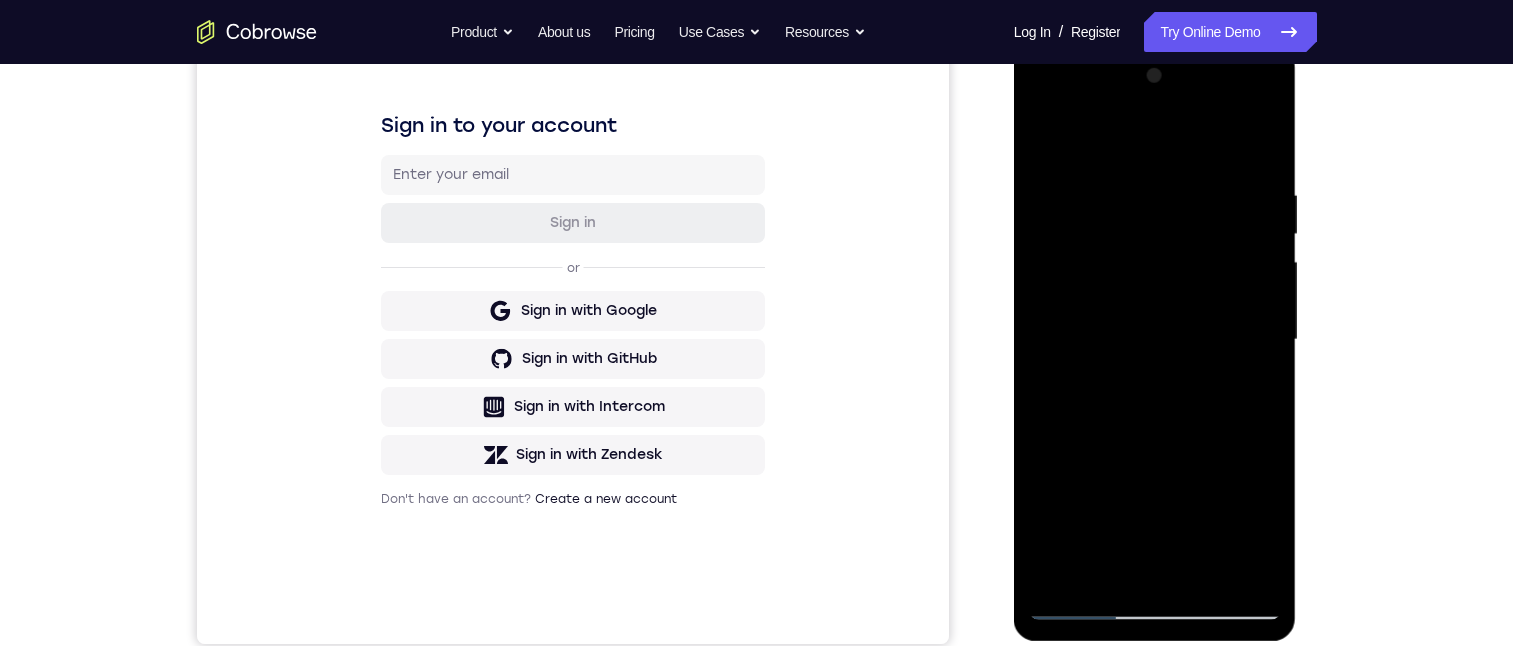 click at bounding box center [1155, 340] 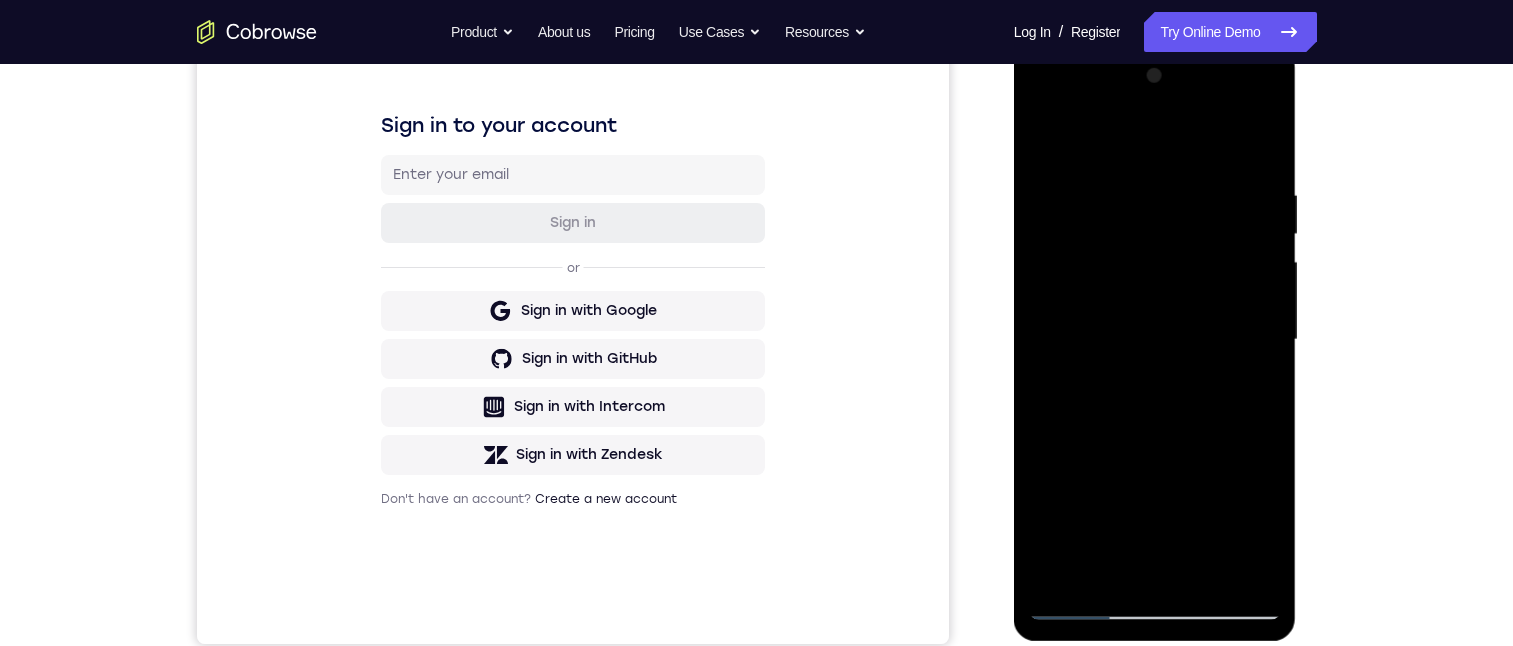 click at bounding box center (1155, 340) 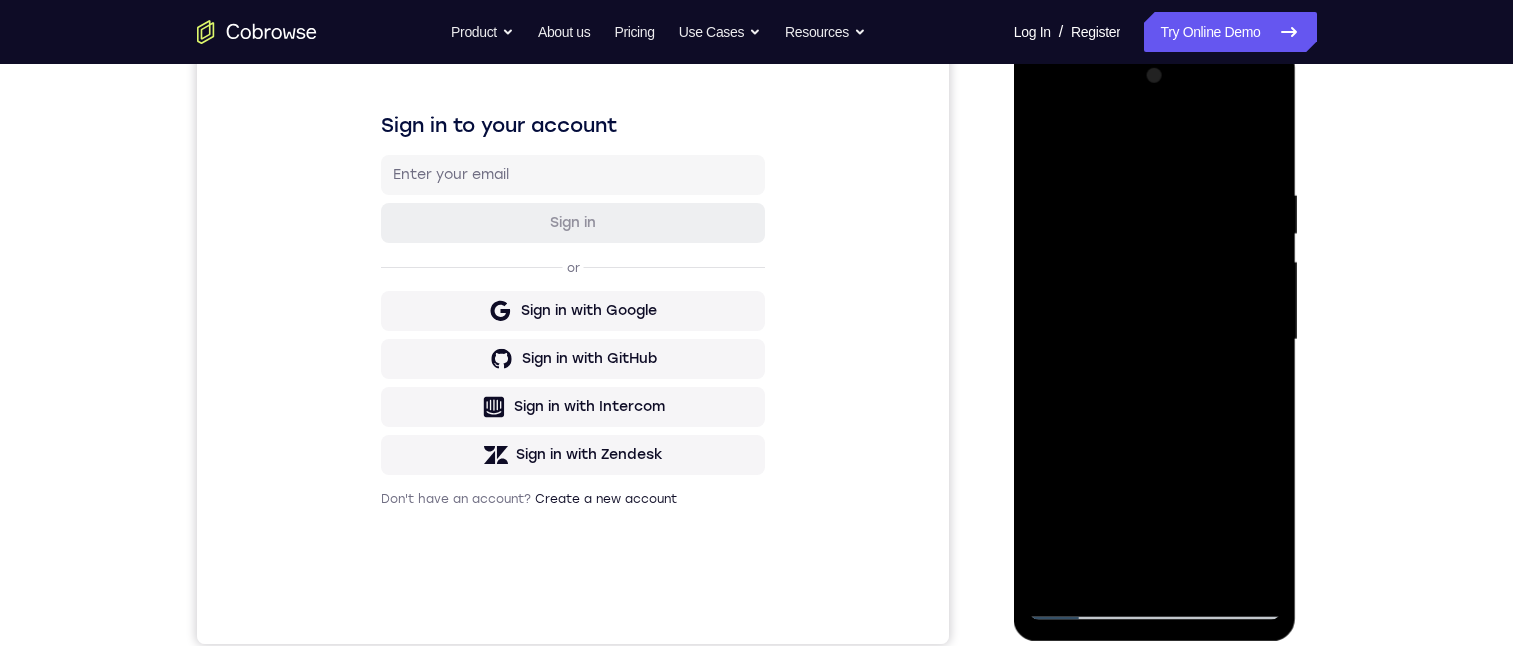 click at bounding box center (1155, 340) 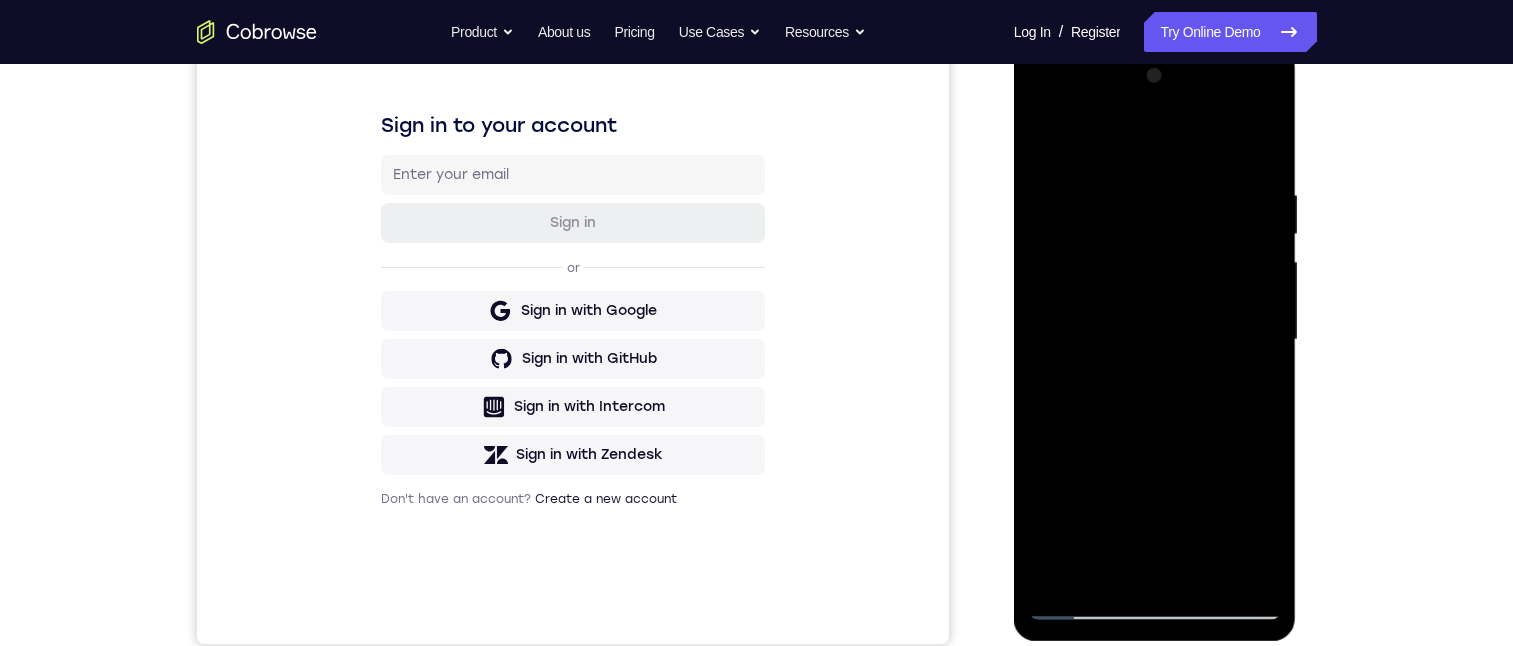 click at bounding box center [1155, 340] 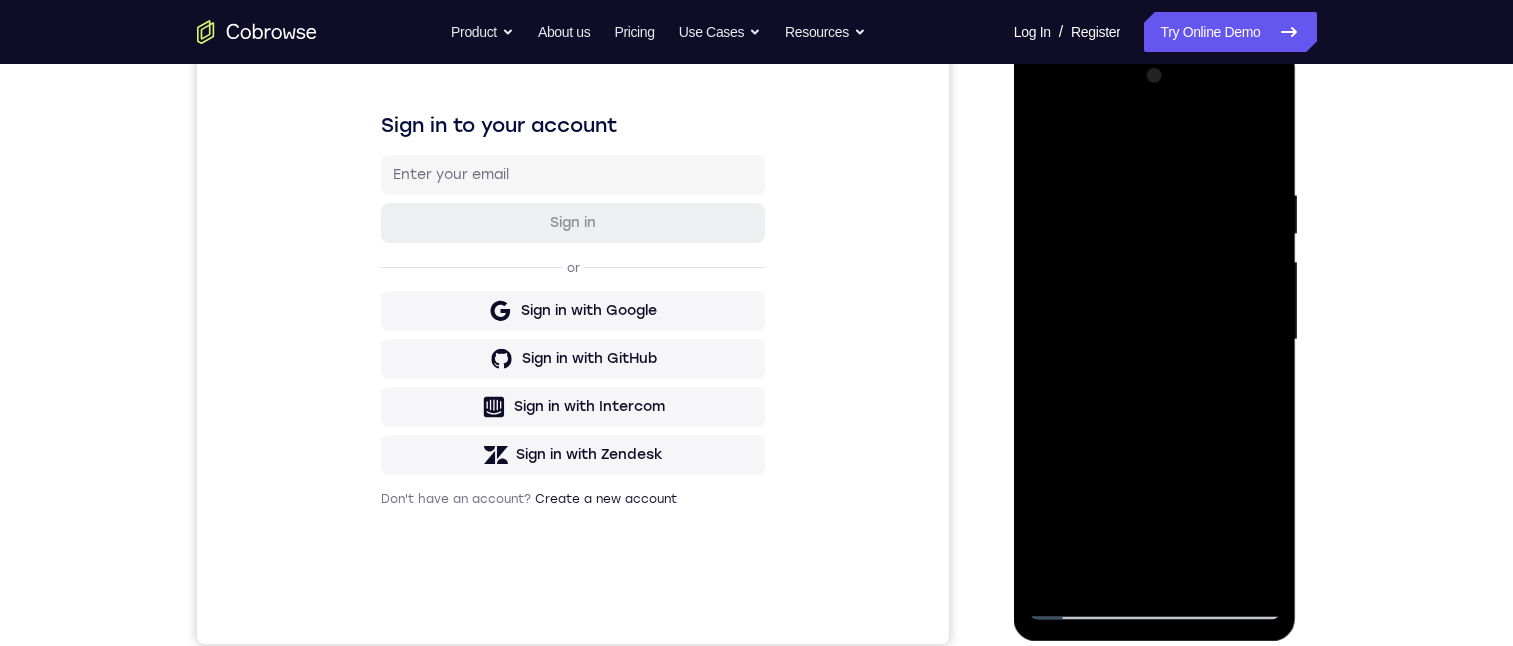 click at bounding box center [1155, 340] 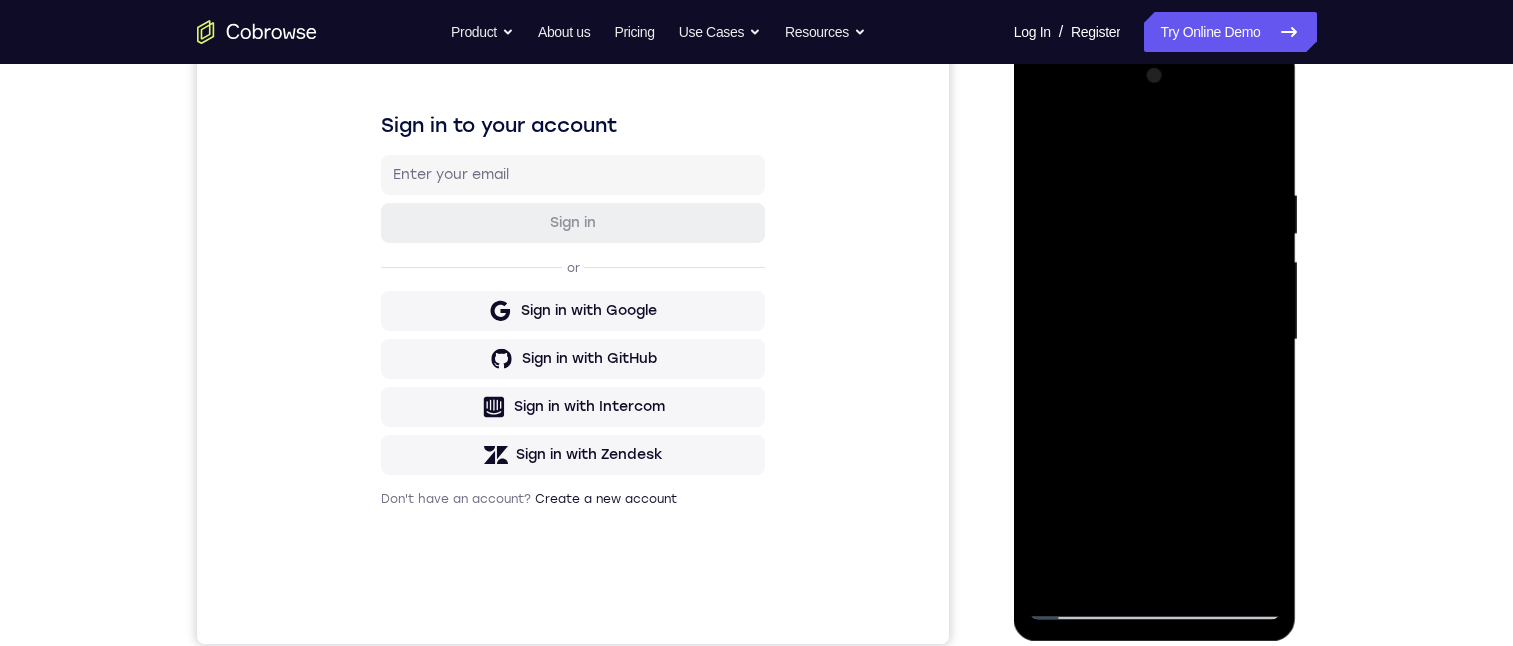 click at bounding box center [1155, 340] 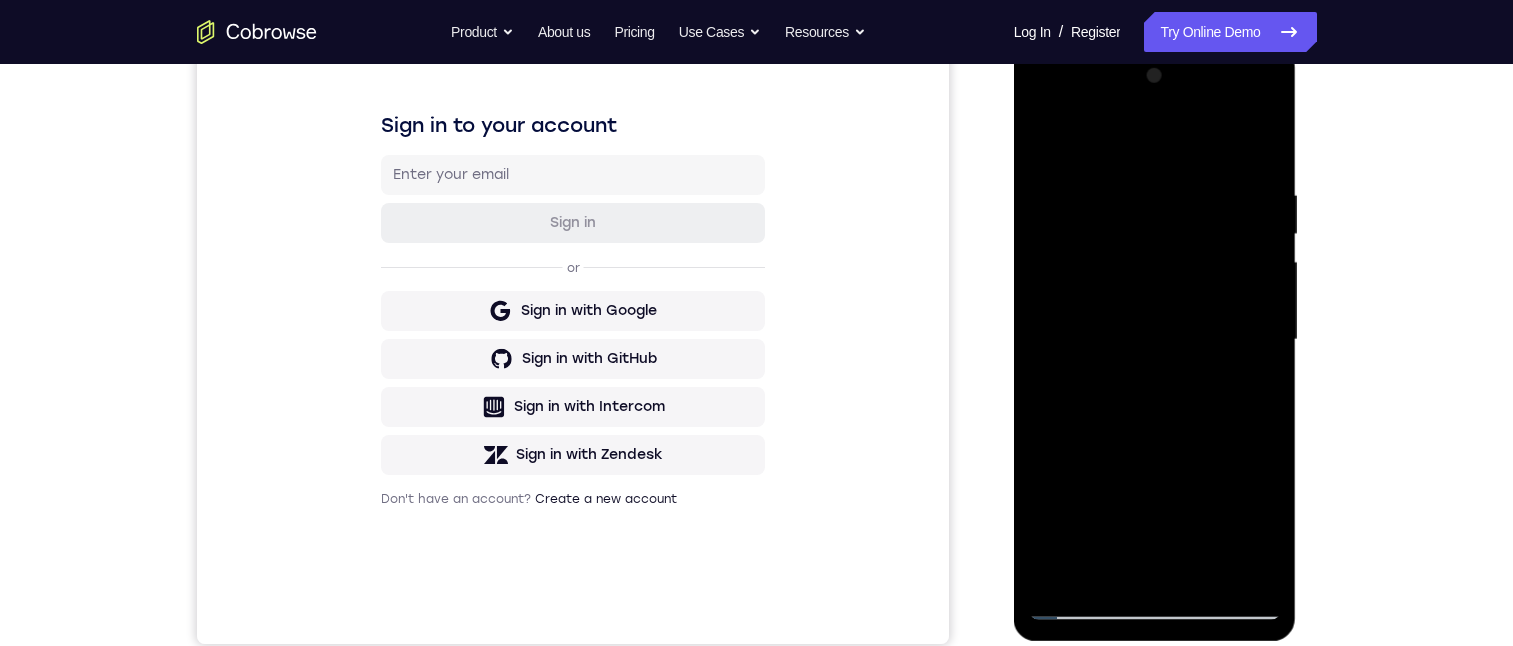 click at bounding box center (1155, 340) 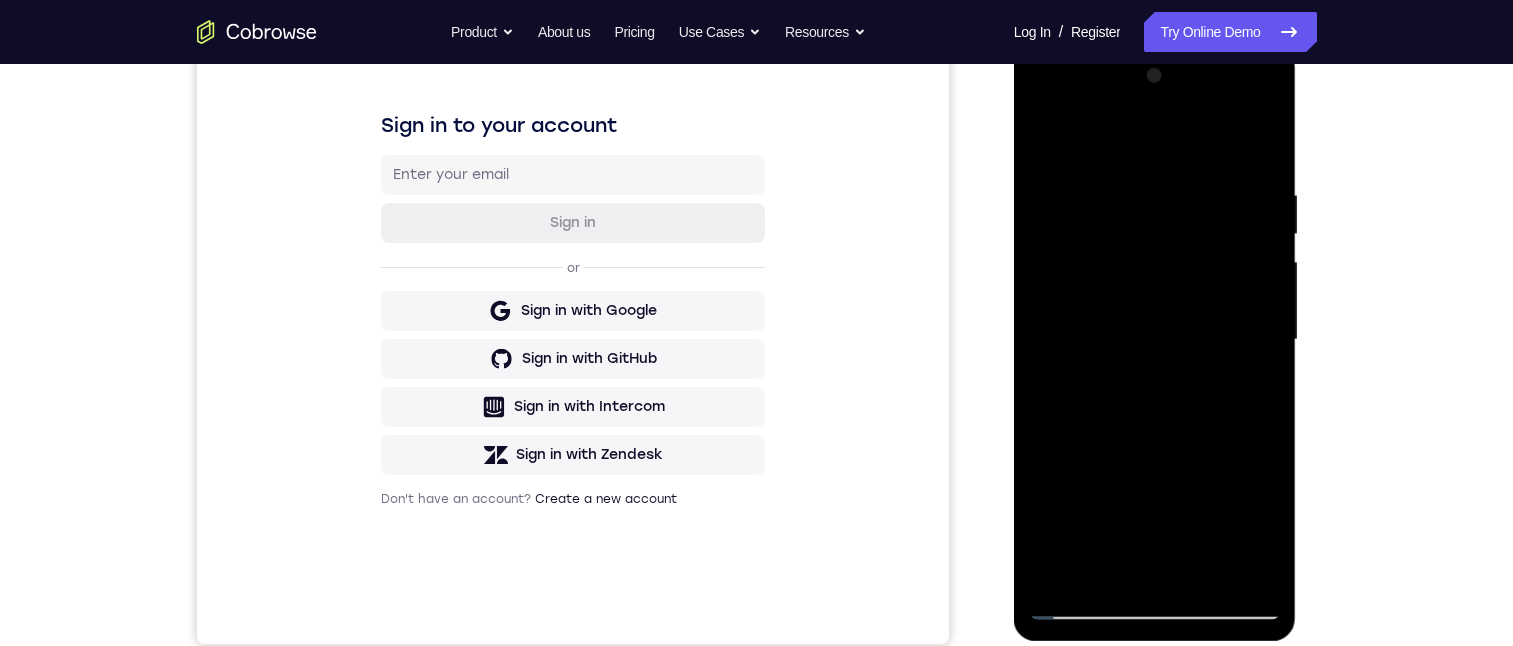 click at bounding box center [1155, 340] 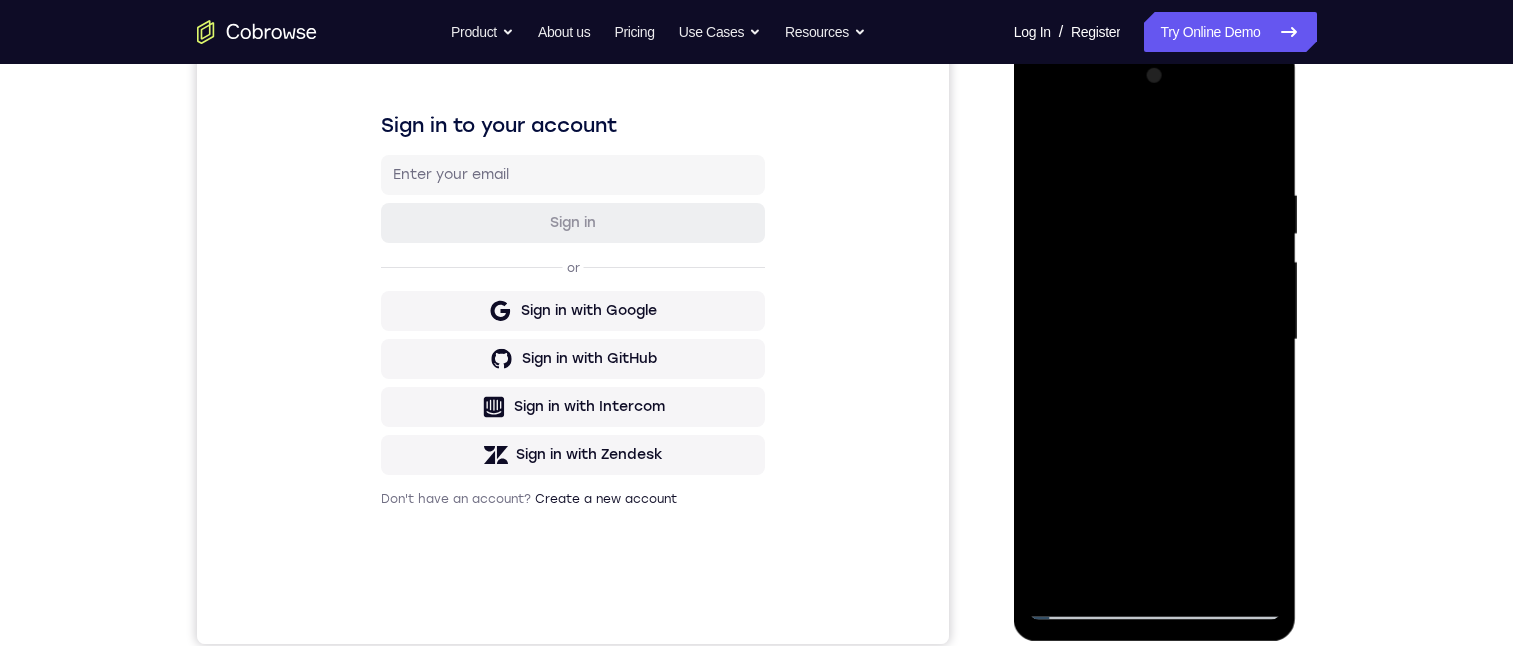 click at bounding box center (1155, 340) 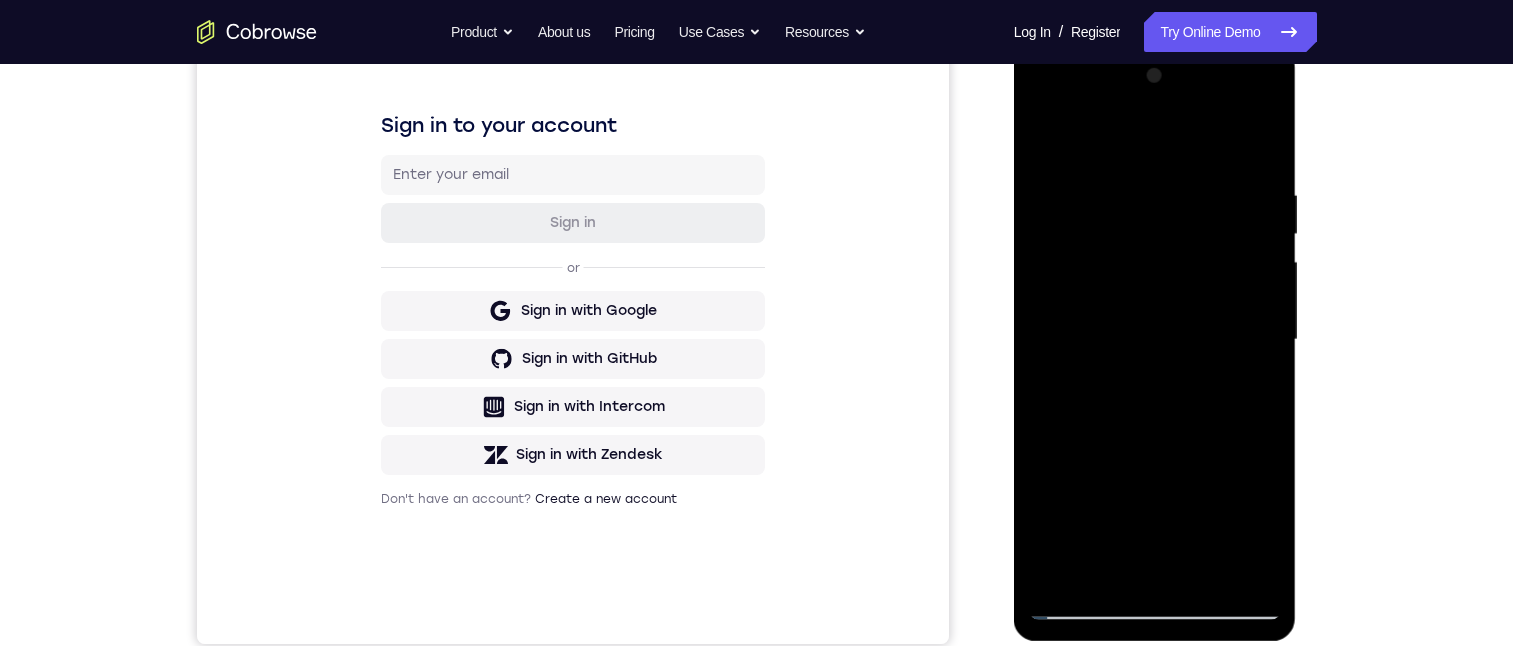 click at bounding box center [1155, 340] 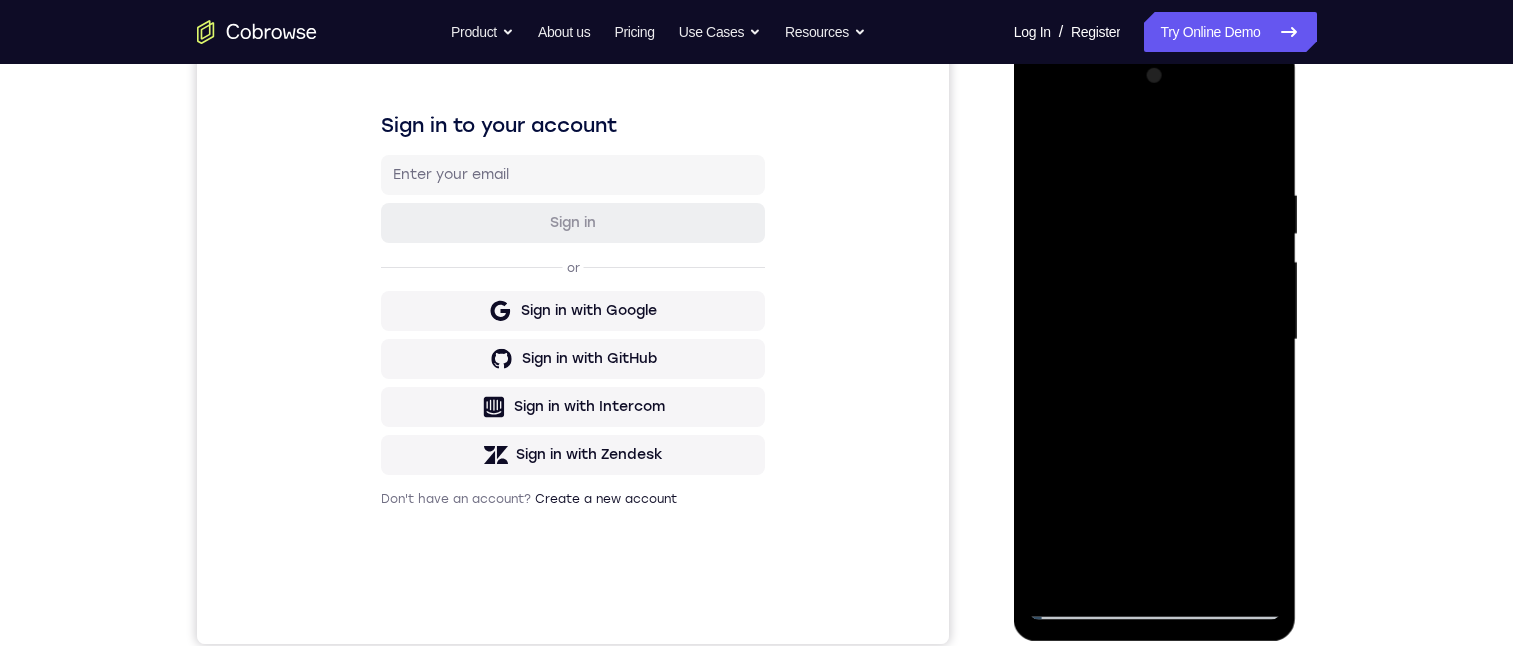click at bounding box center (1155, 340) 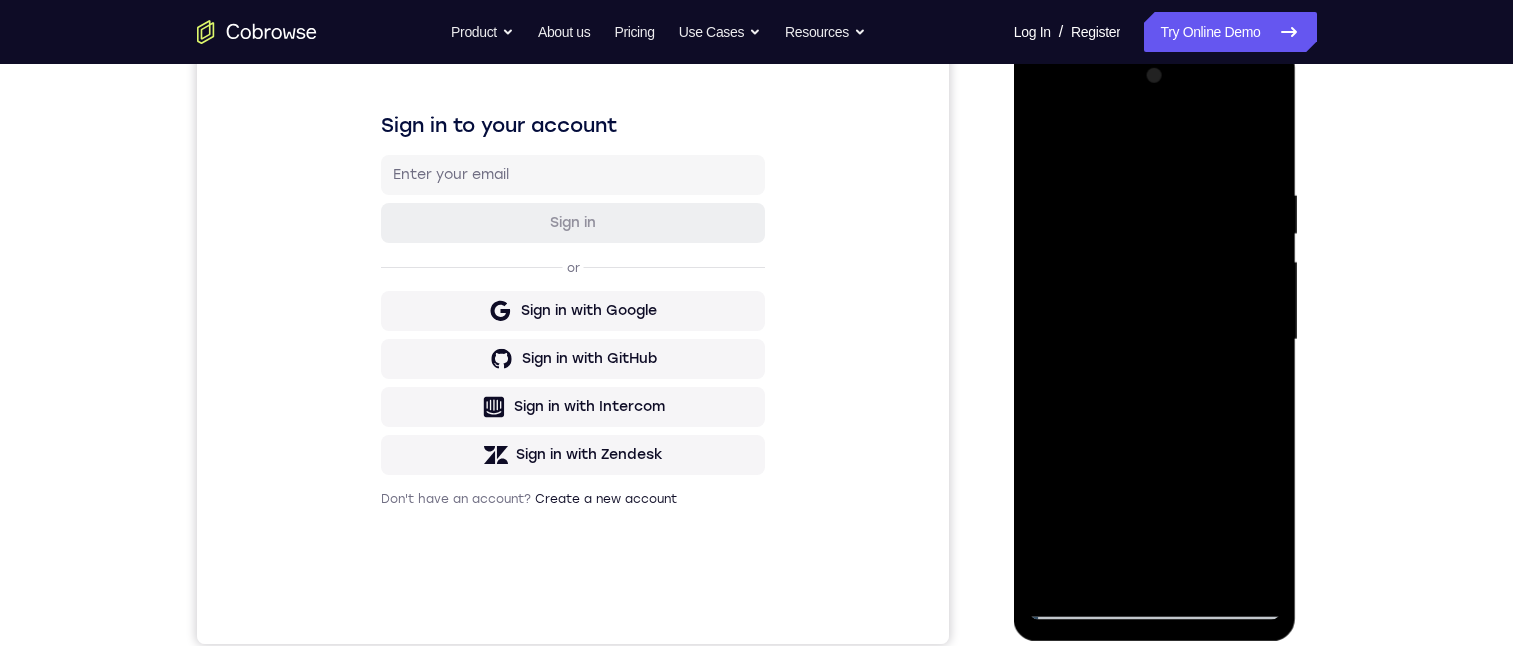 click at bounding box center (1155, 340) 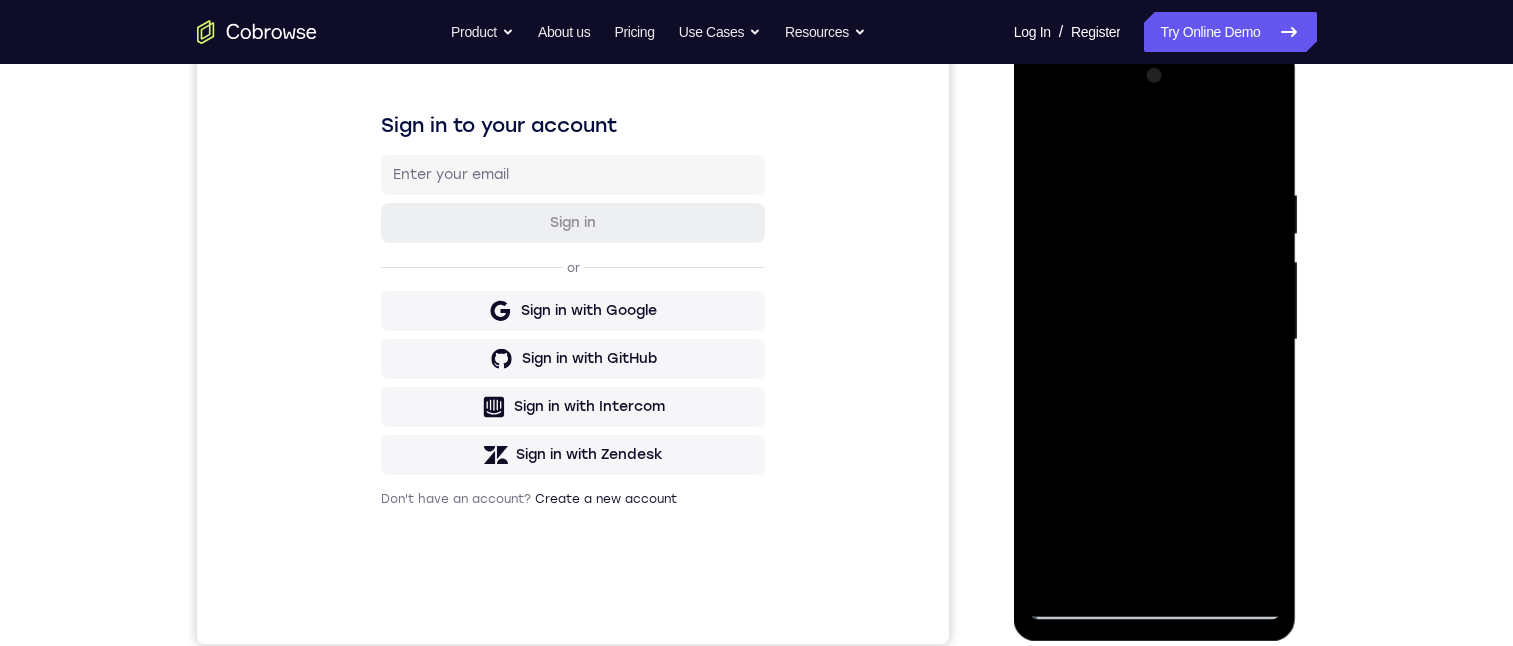 click at bounding box center (1155, 340) 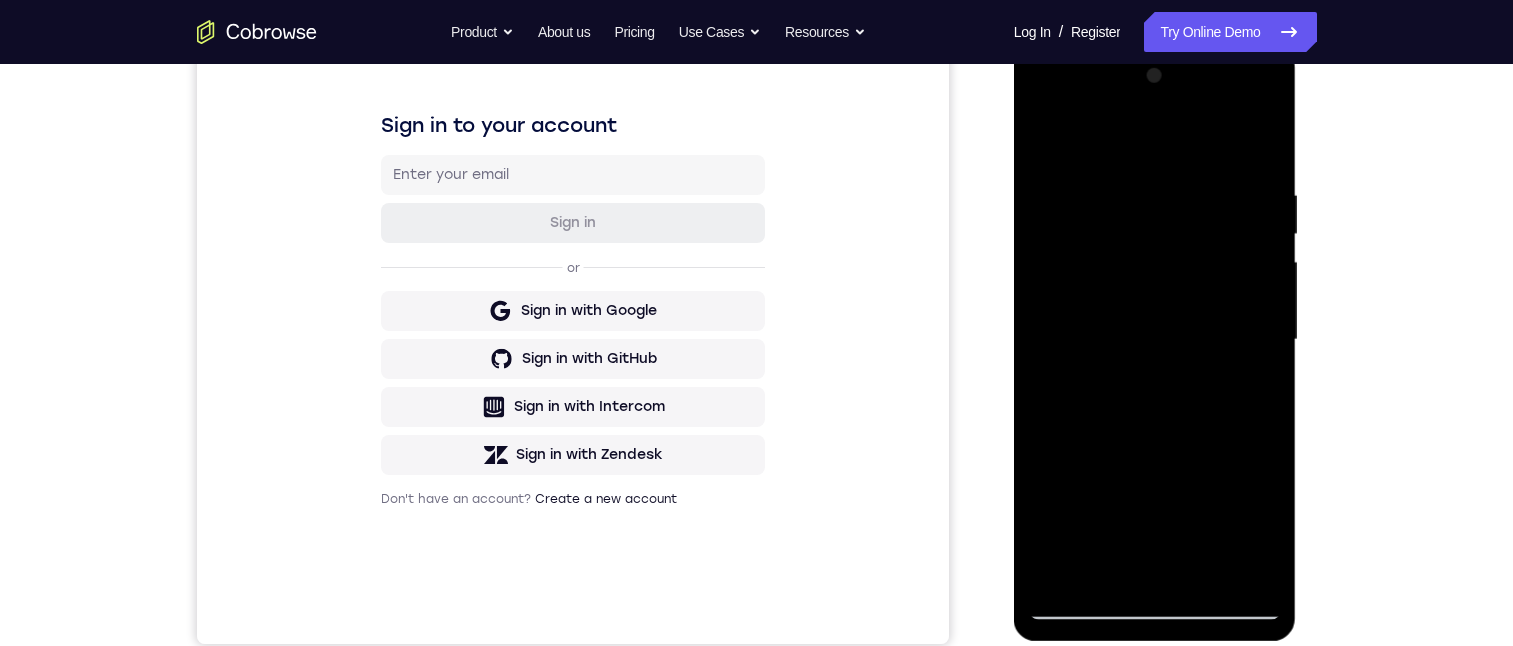 click at bounding box center (1155, 340) 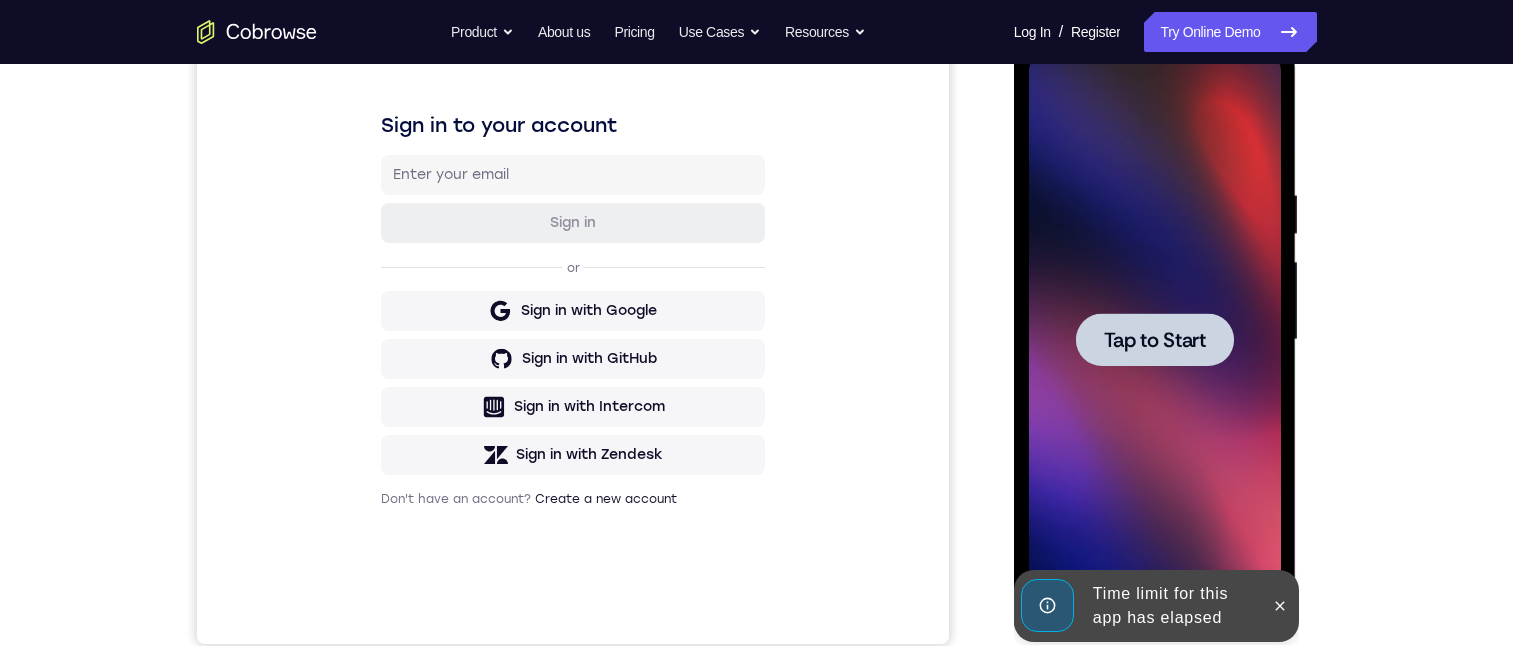click on "Tap to Start" at bounding box center [1155, 340] 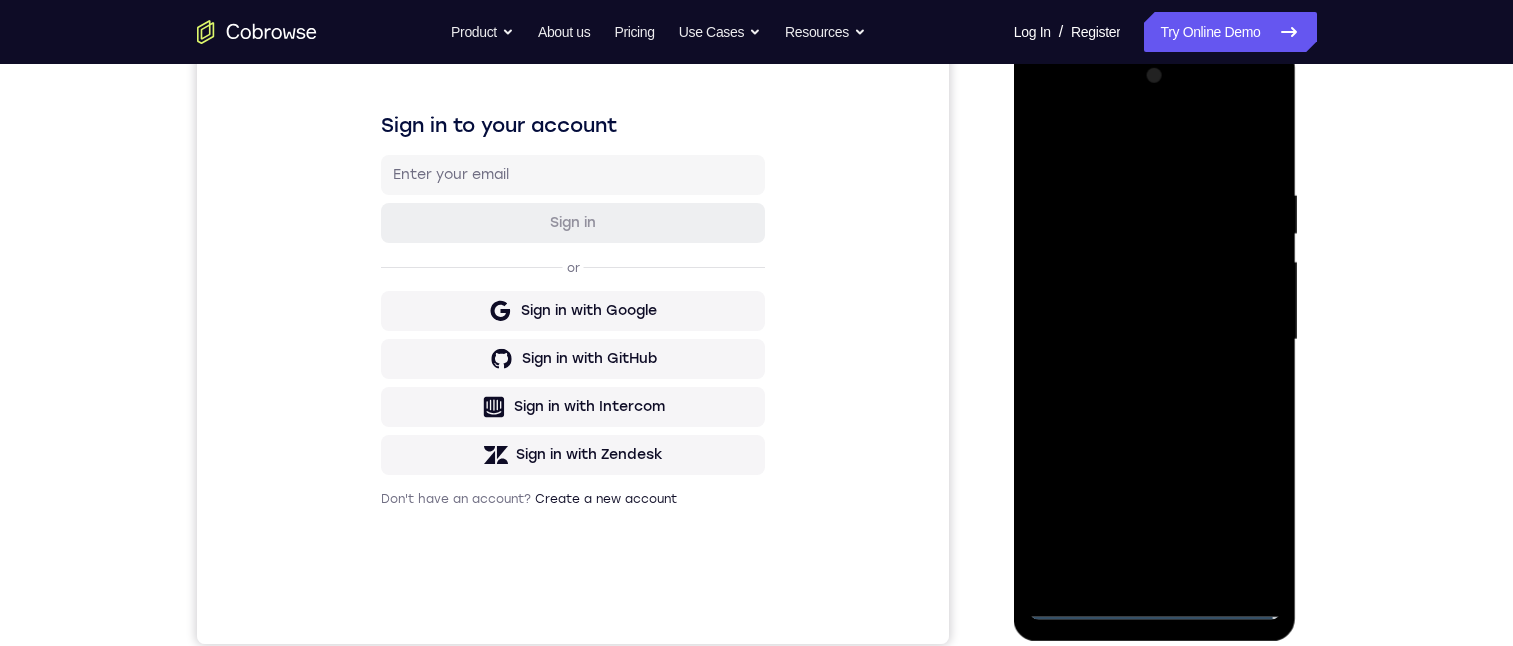 click at bounding box center (1155, 340) 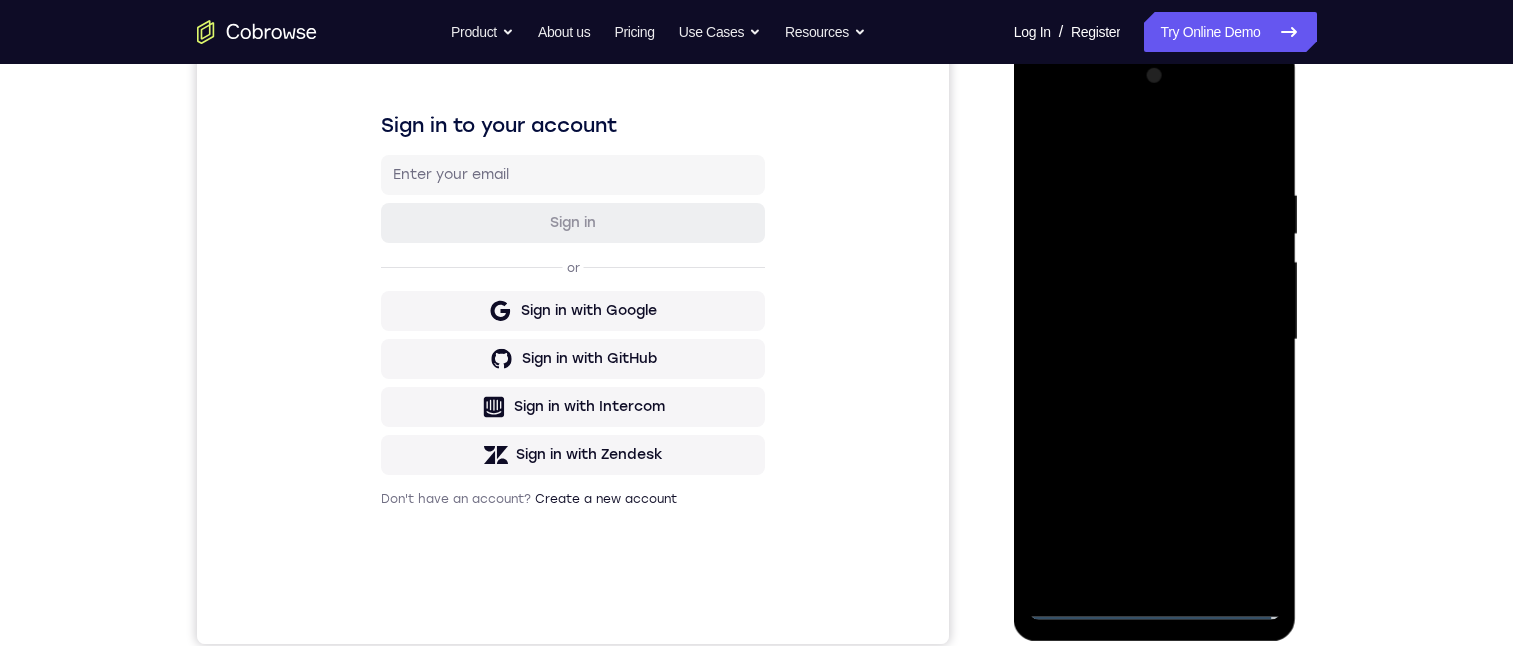 click at bounding box center (1155, 340) 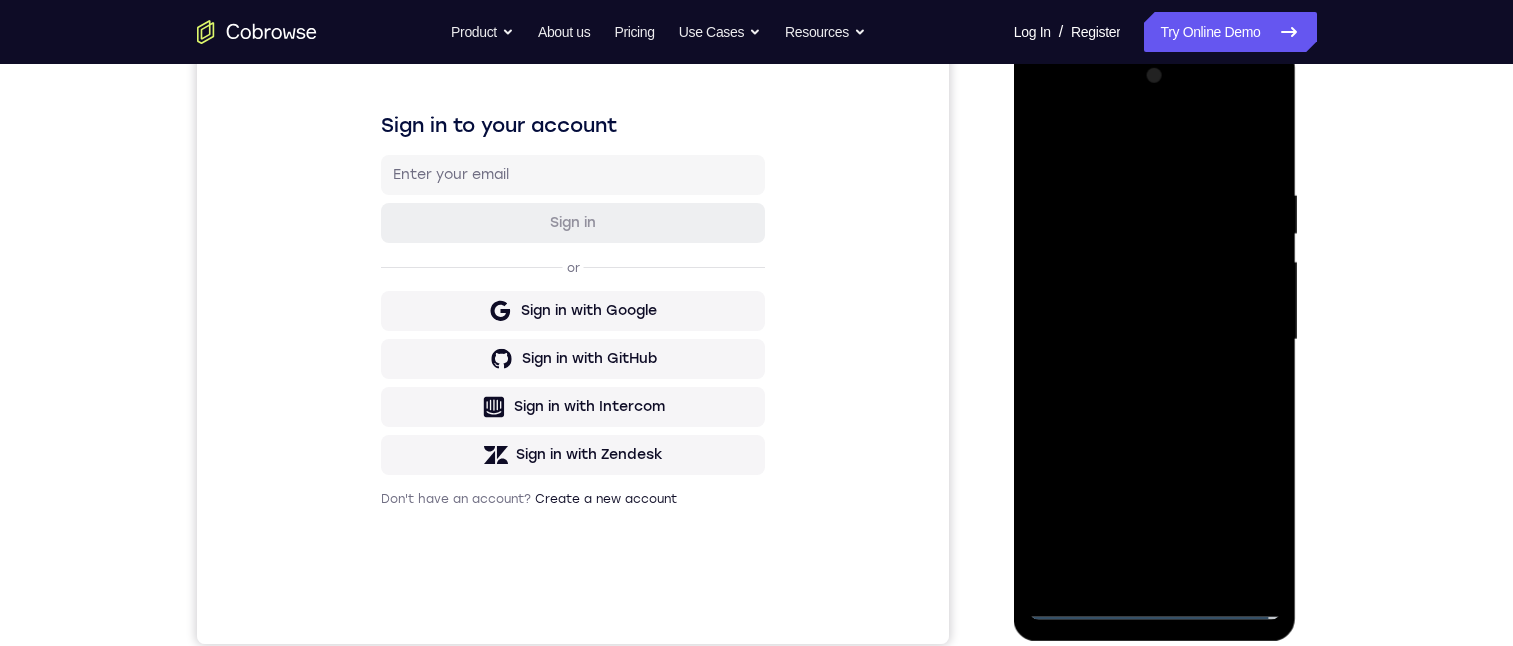 click at bounding box center (1155, 340) 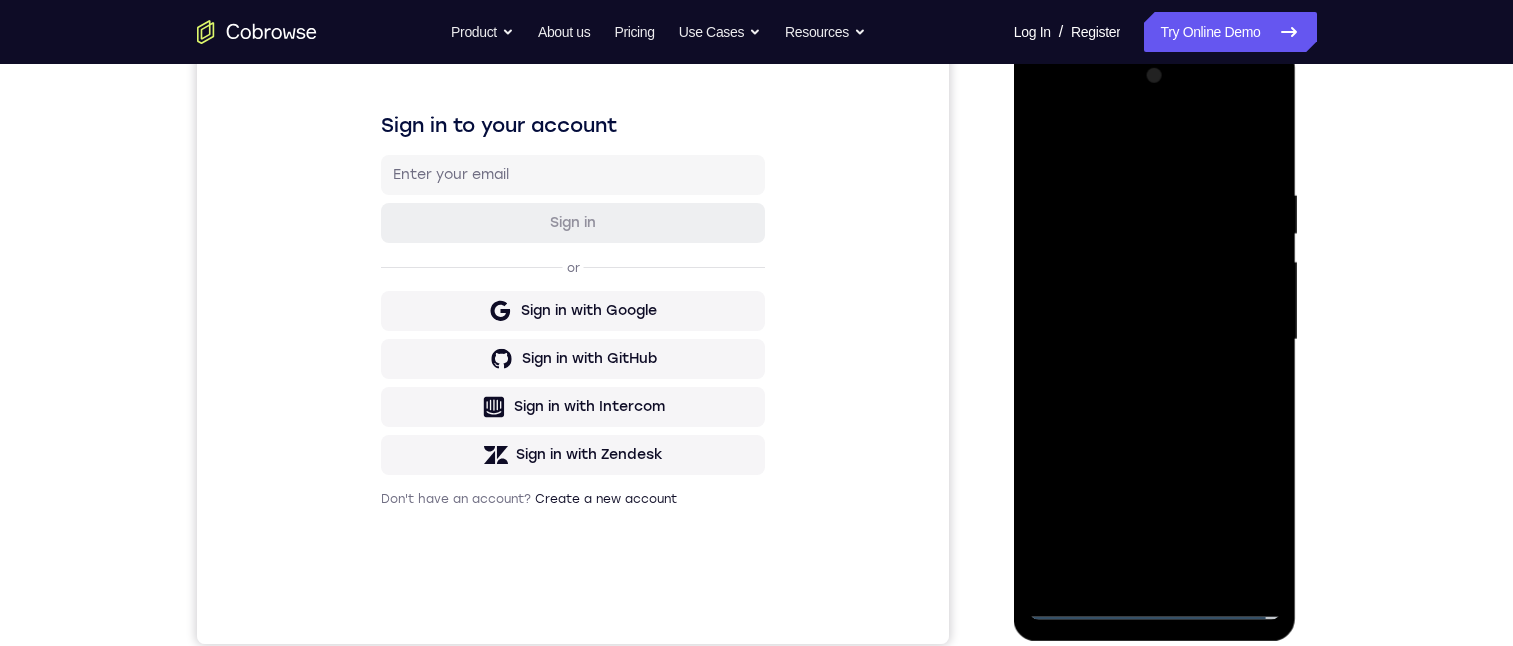 click at bounding box center (1155, 340) 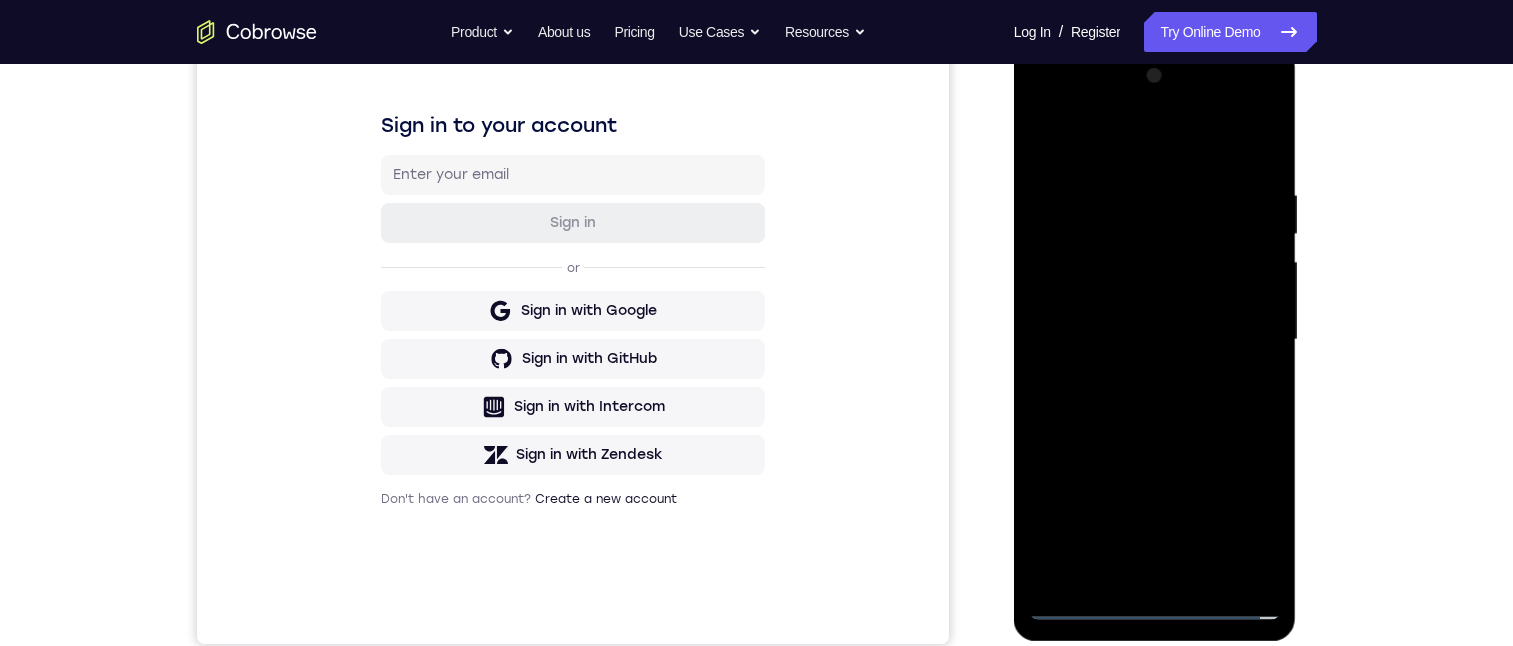 click at bounding box center (1155, 340) 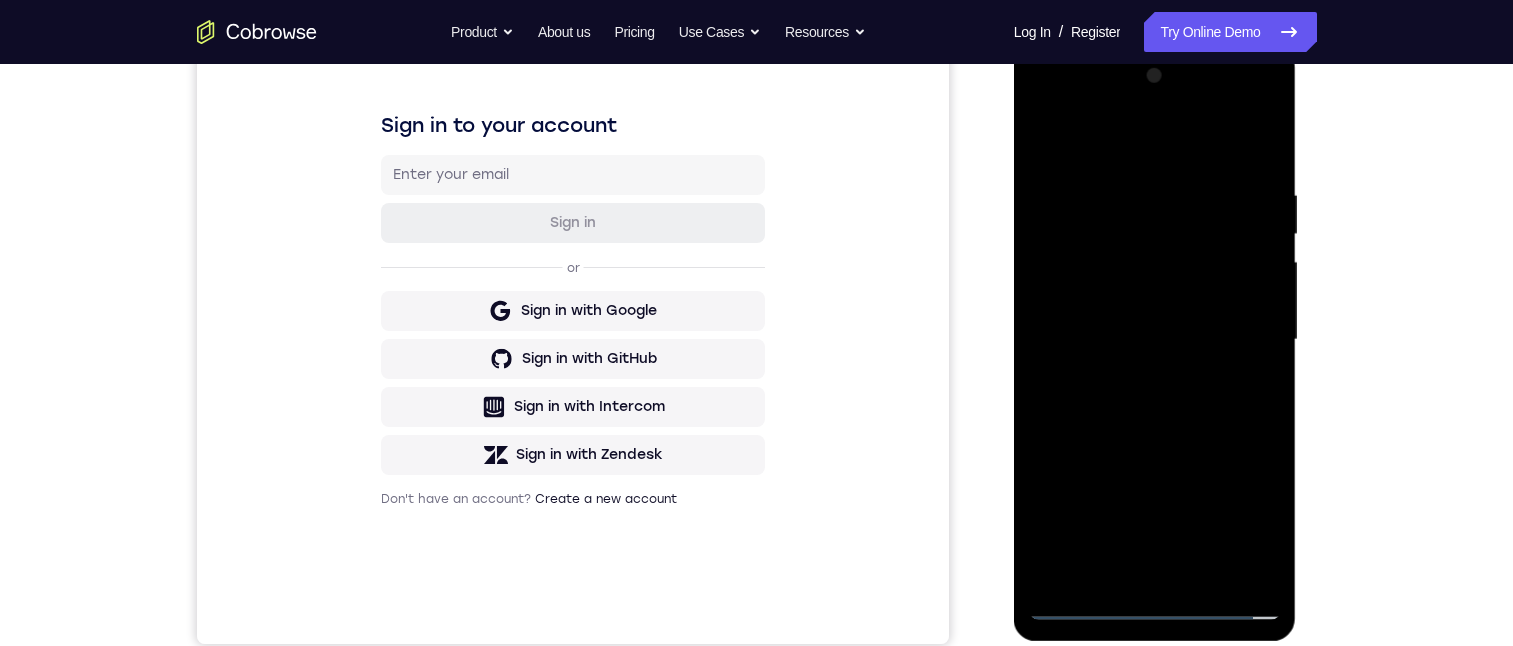 drag, startPoint x: 1192, startPoint y: 286, endPoint x: 1193, endPoint y: 425, distance: 139.0036 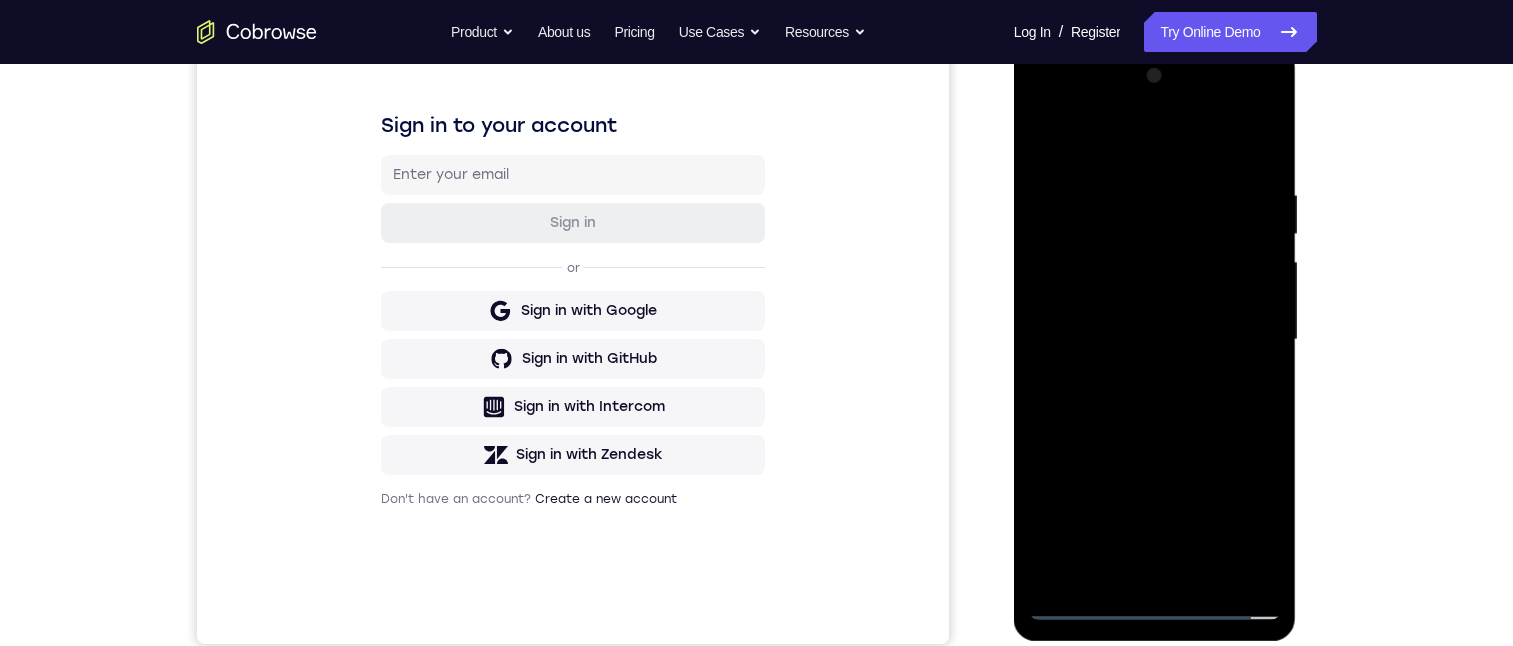 click at bounding box center [1155, 340] 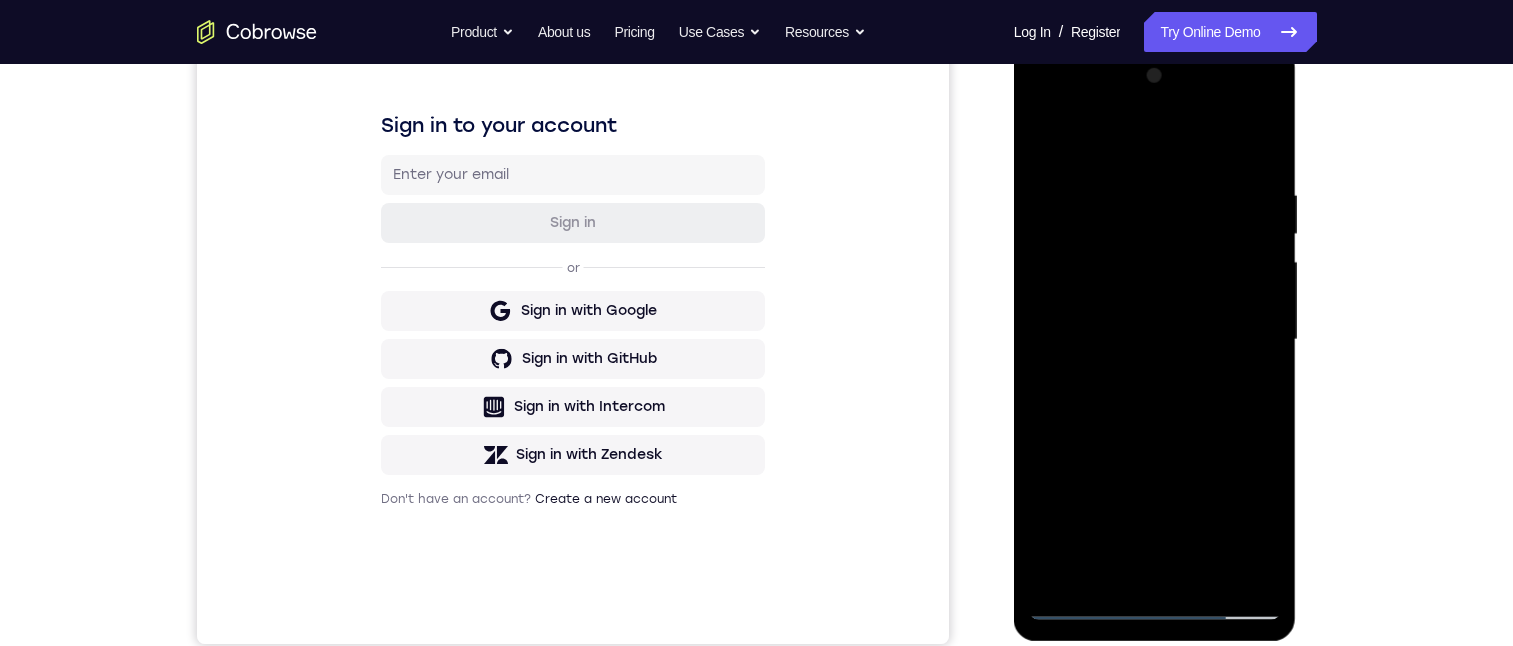 click at bounding box center (1155, 340) 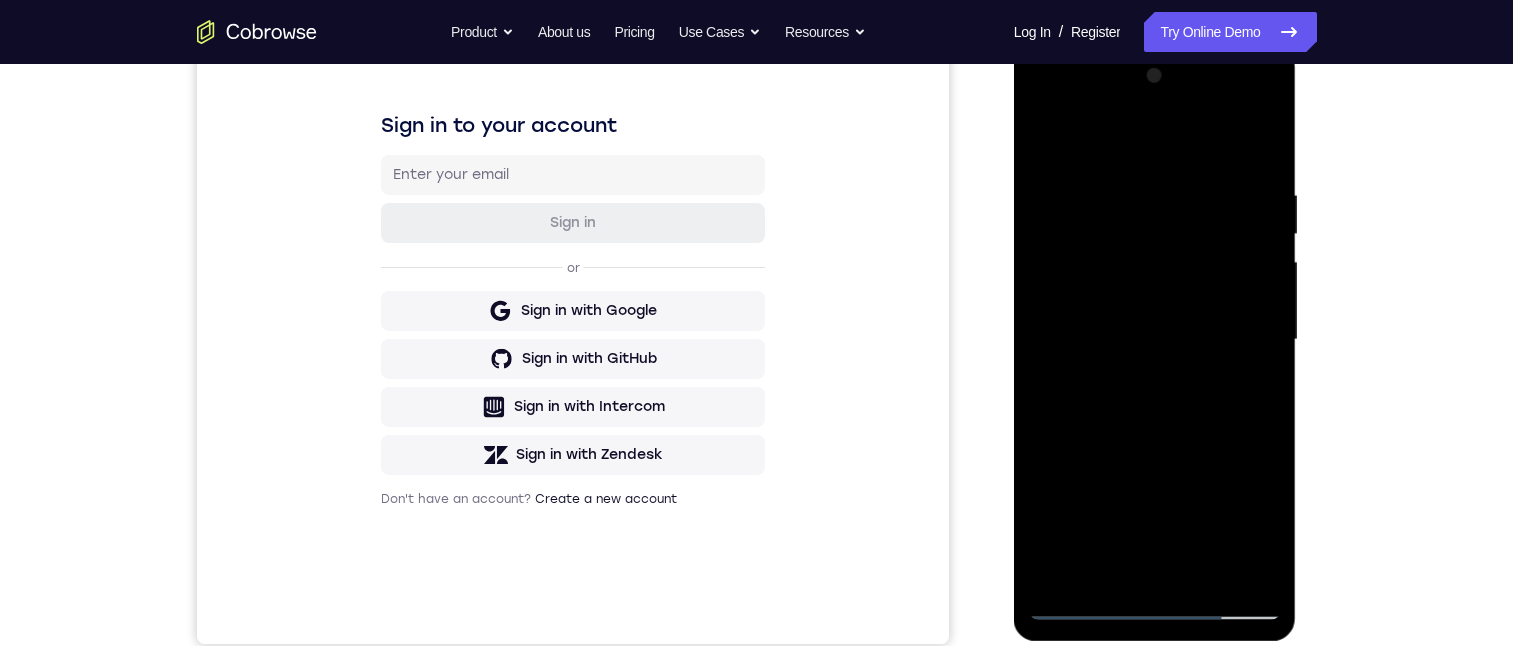 click at bounding box center (1155, 340) 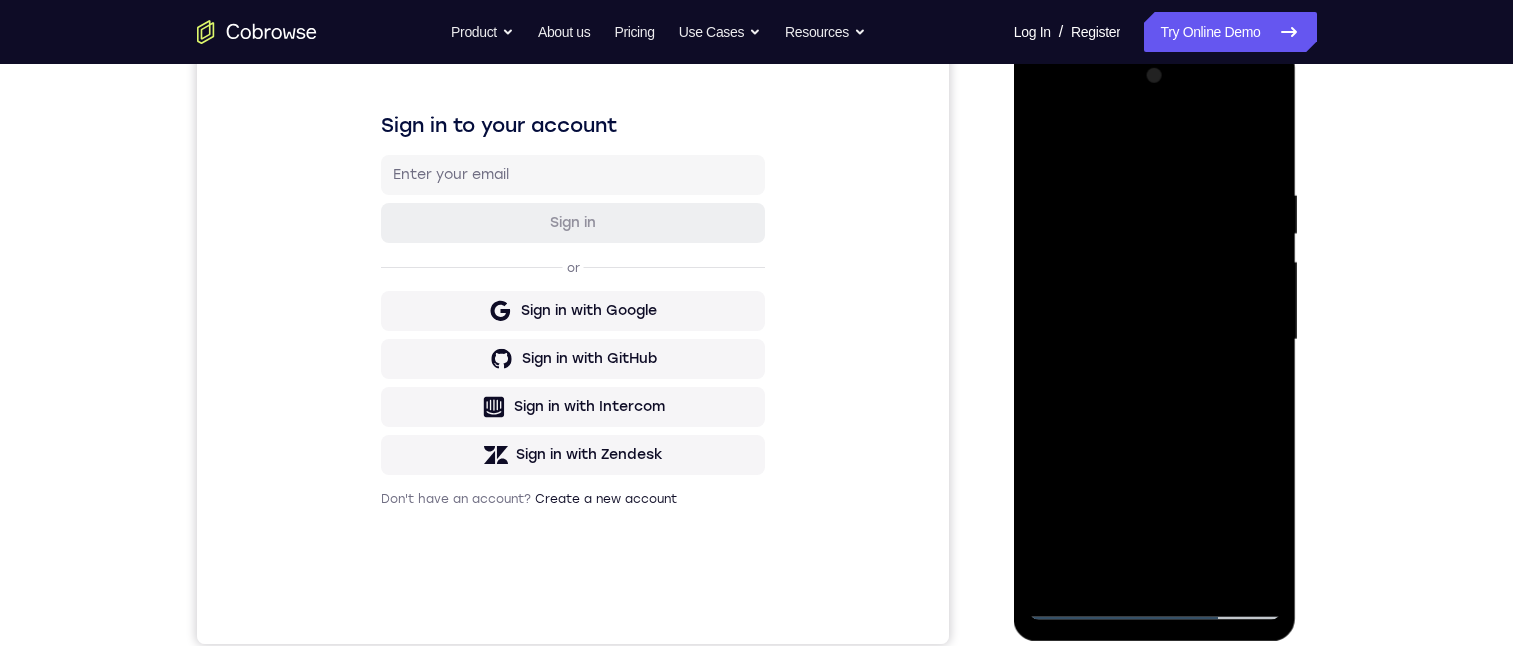 click at bounding box center (1155, 340) 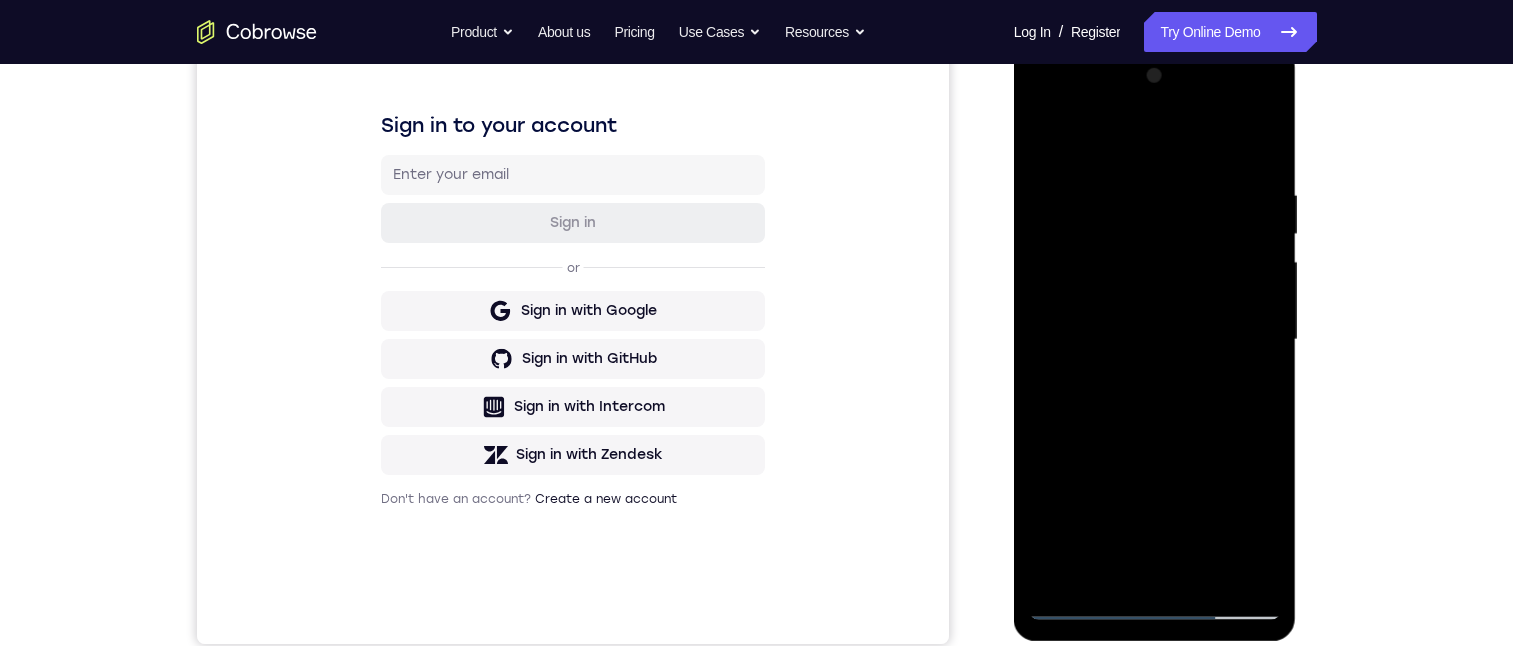 click at bounding box center (1155, 340) 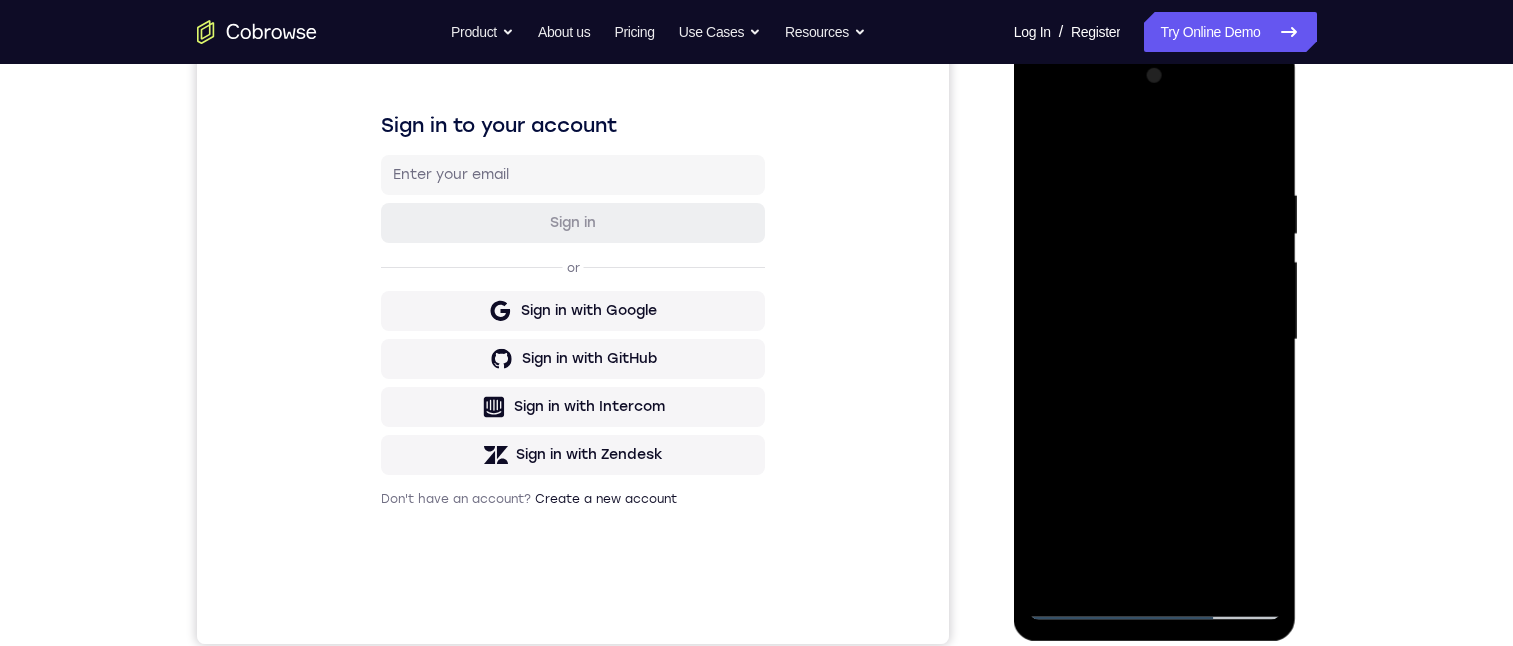 click at bounding box center (1155, 340) 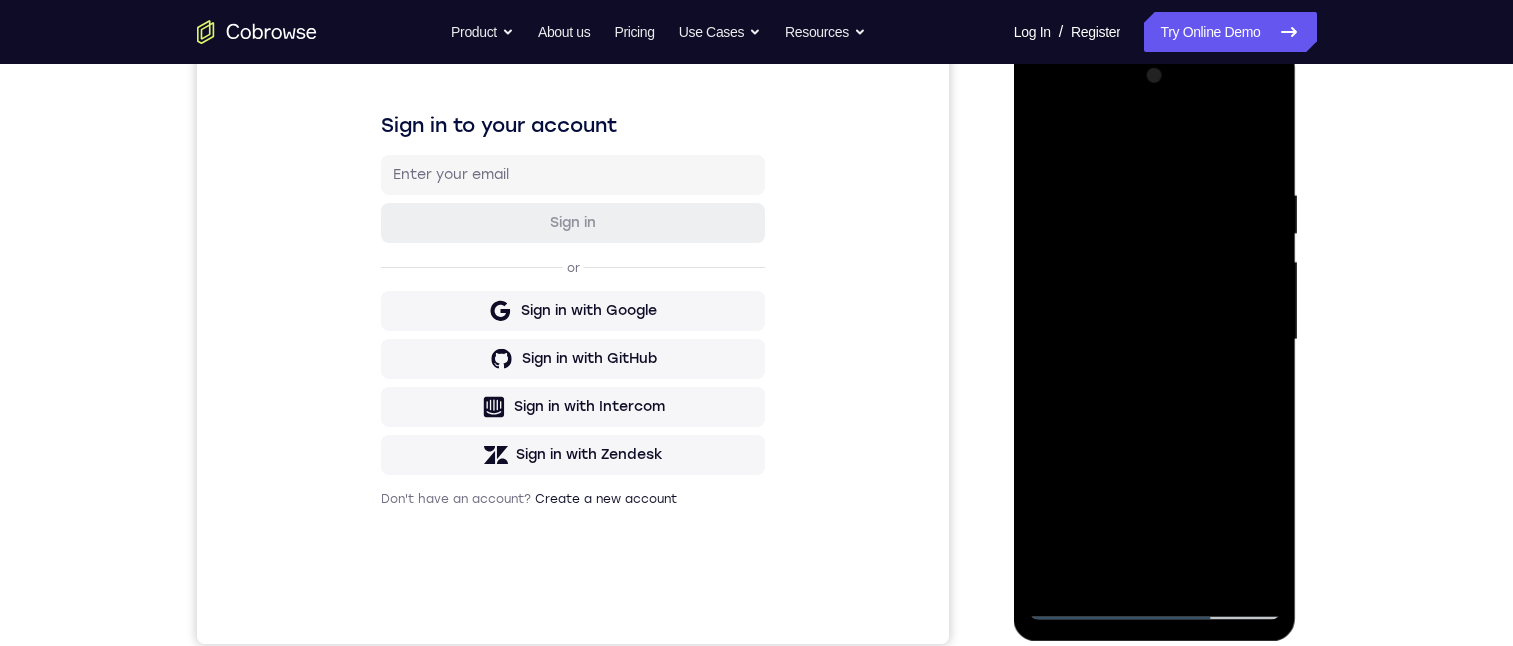 click at bounding box center [1155, 340] 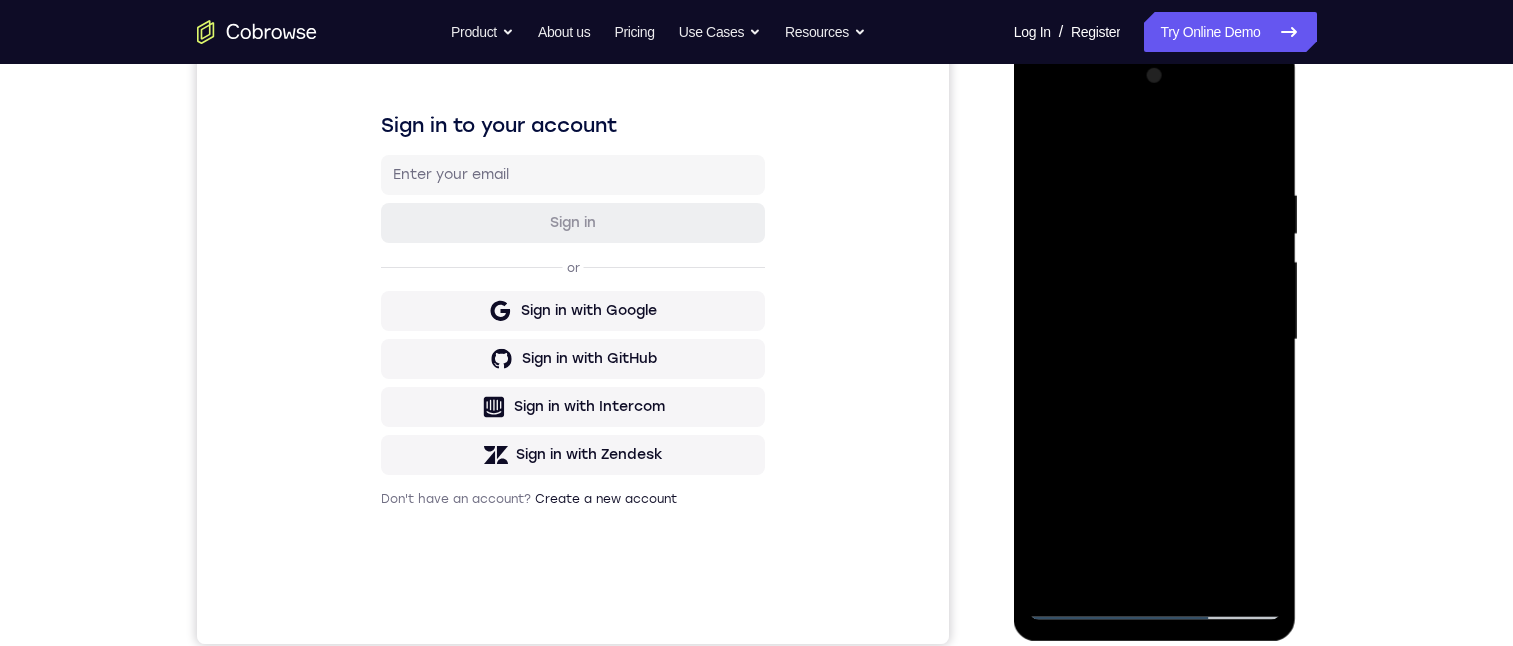 scroll, scrollTop: 334, scrollLeft: 0, axis: vertical 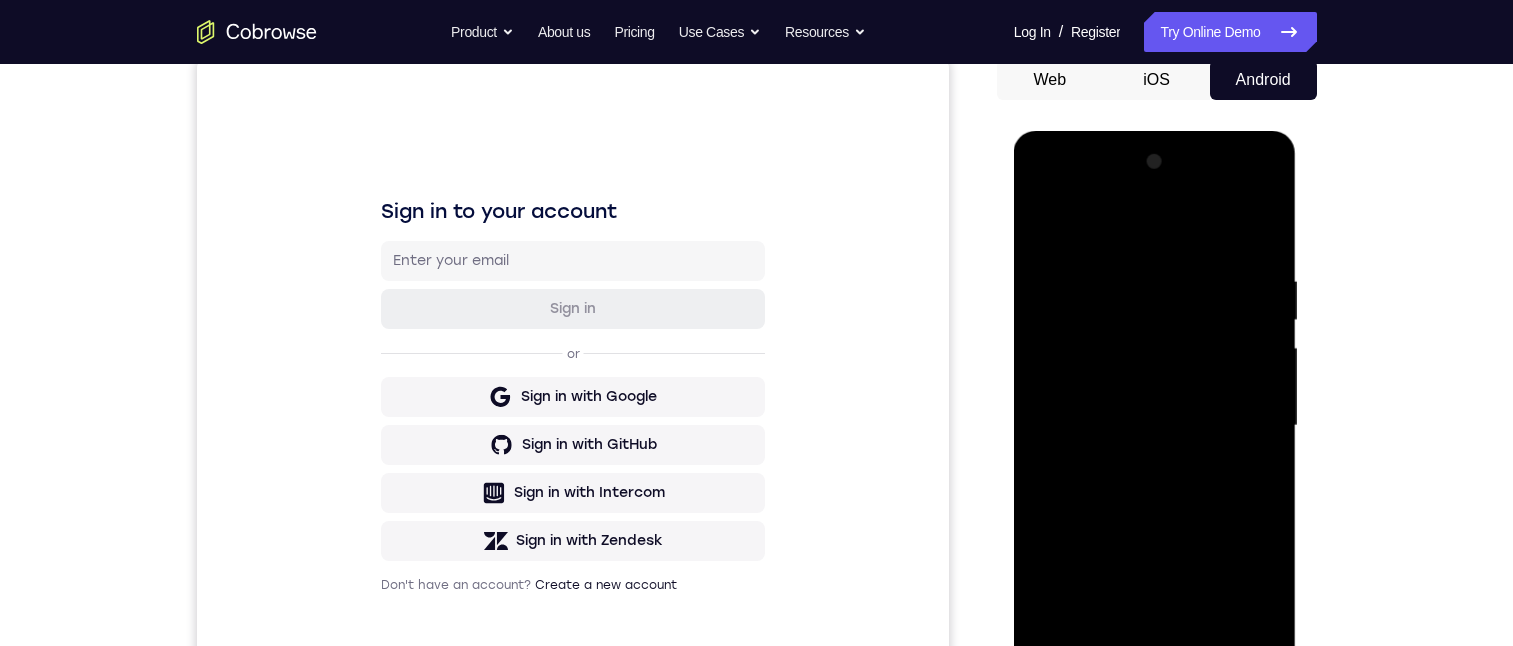 click at bounding box center [1155, 426] 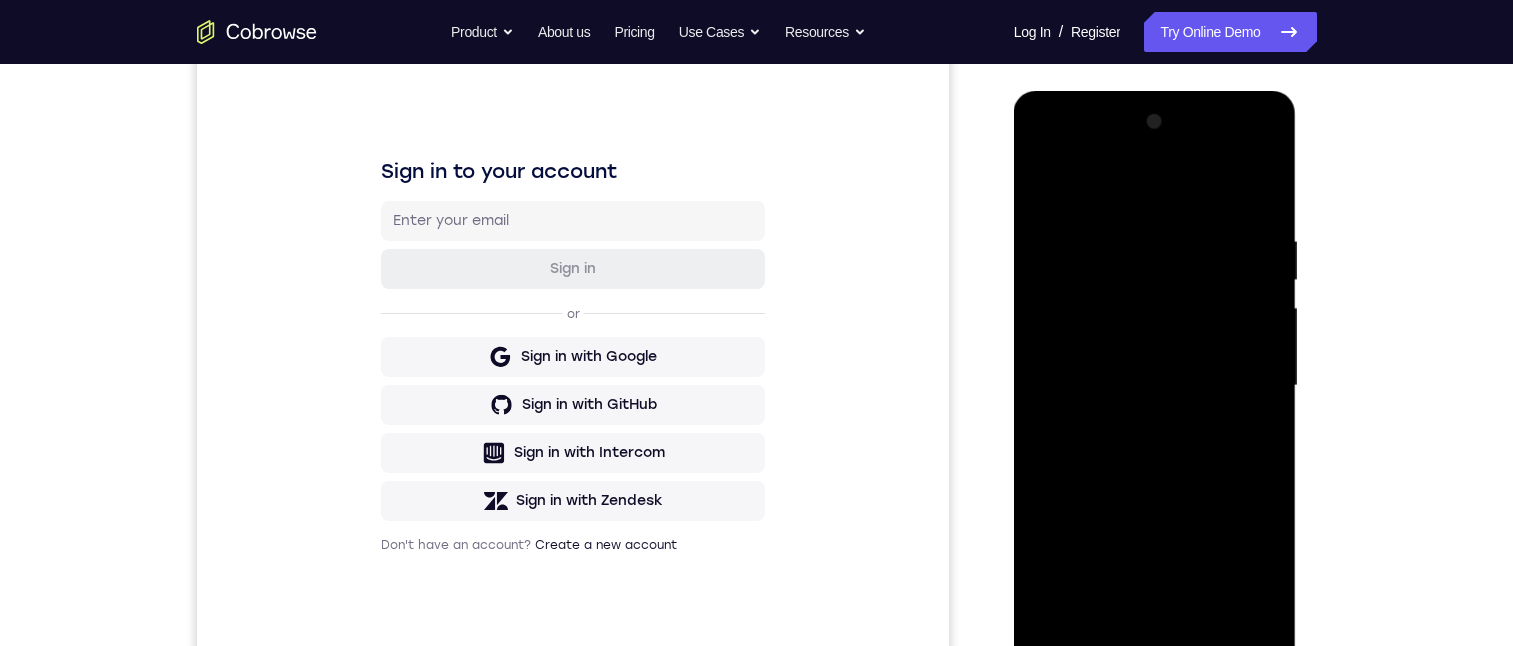 scroll, scrollTop: 294, scrollLeft: 0, axis: vertical 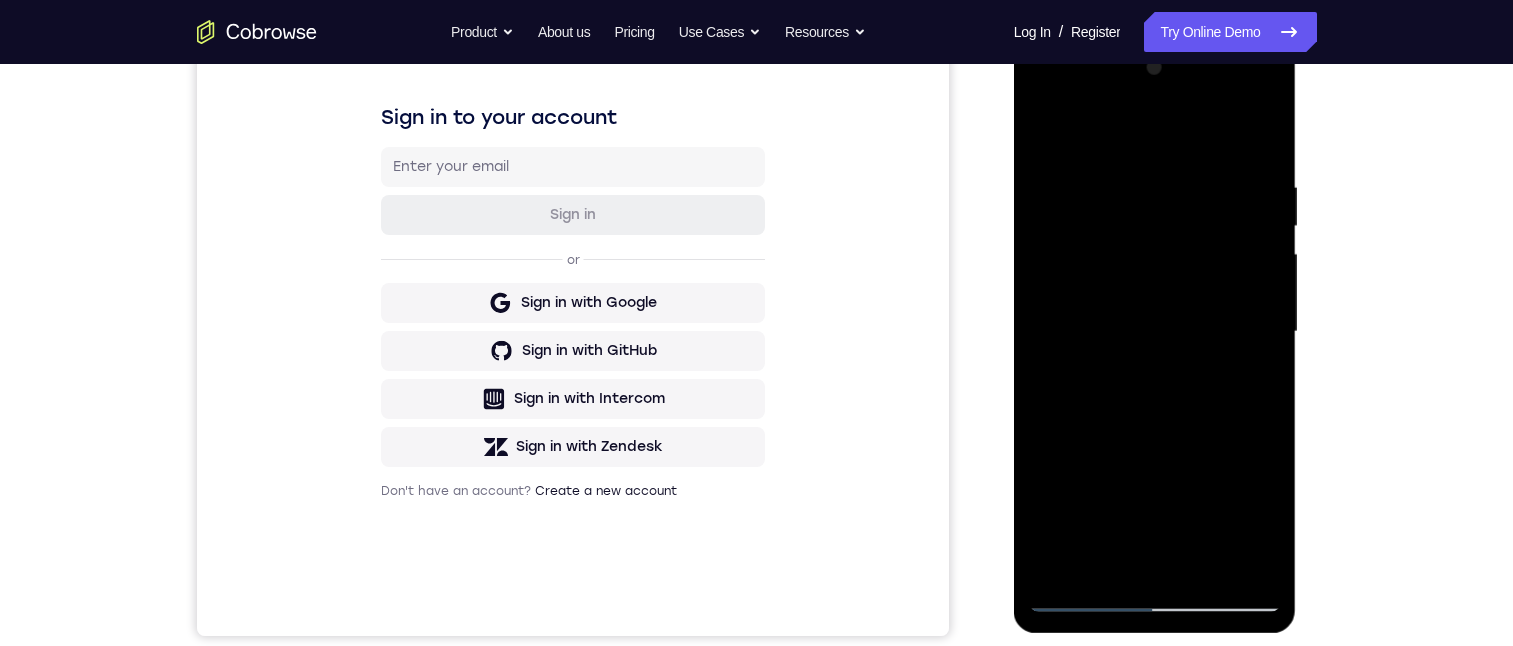 click at bounding box center [1155, 332] 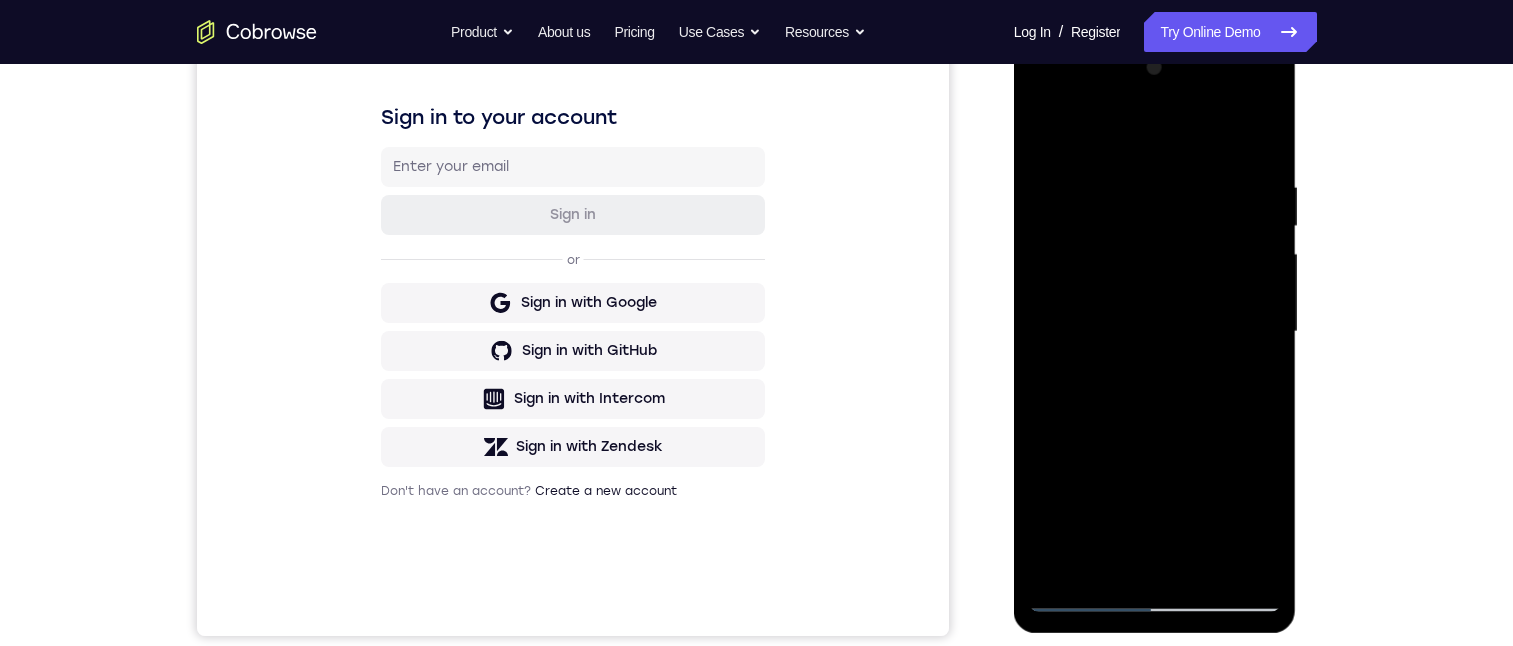 click at bounding box center (1155, 332) 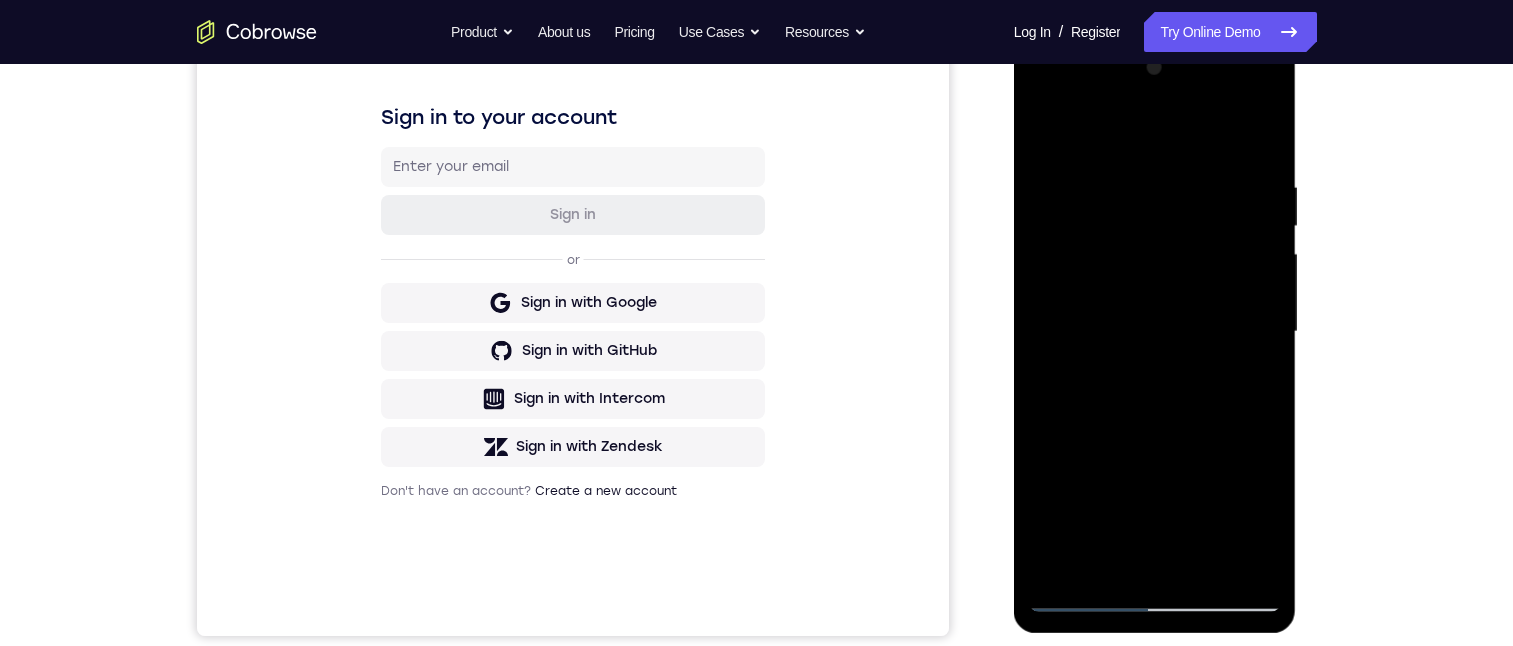 click at bounding box center (1155, 332) 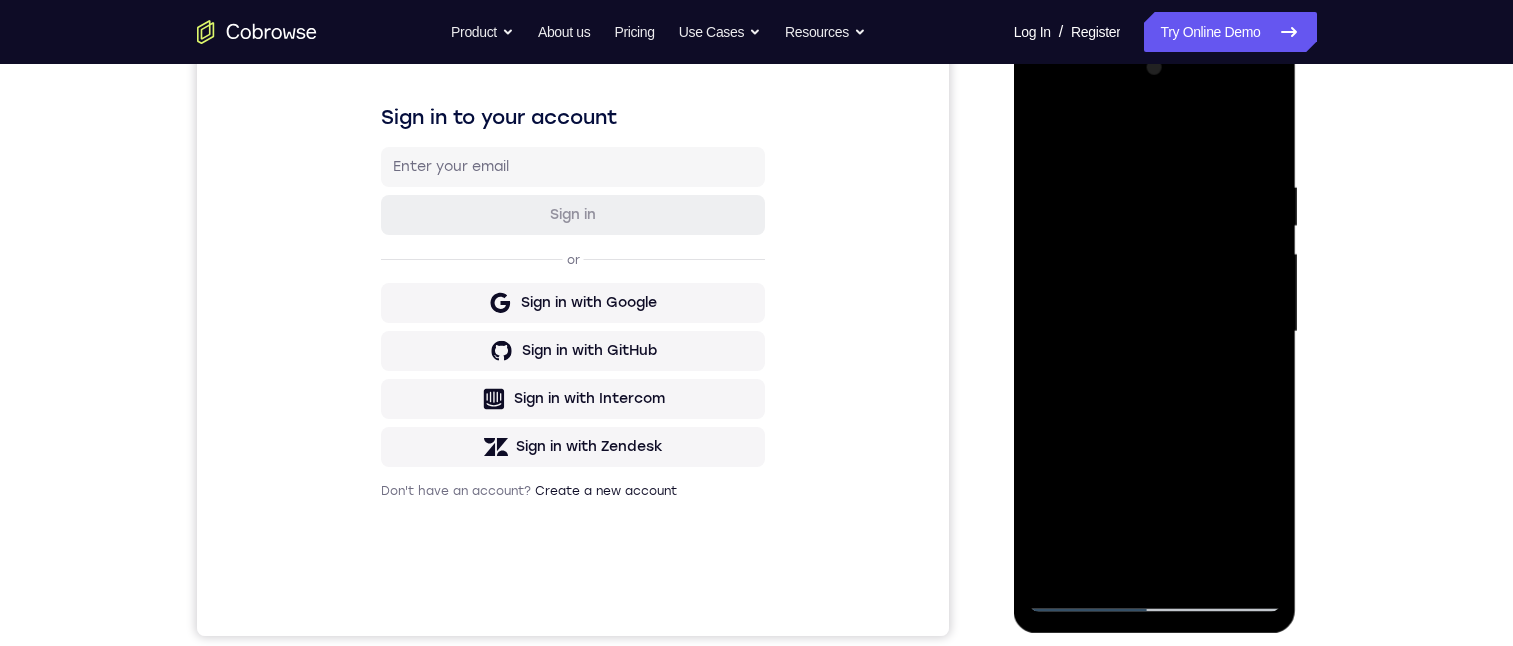 click at bounding box center [1155, 332] 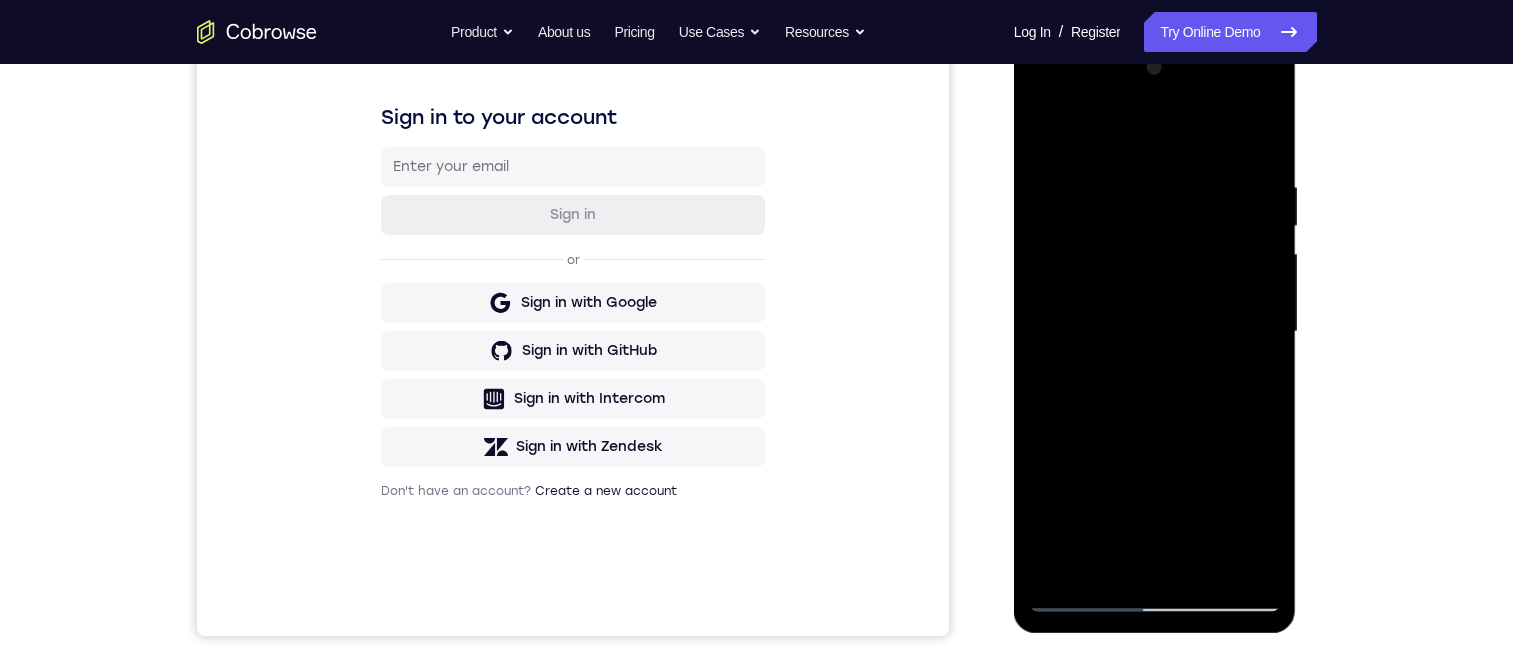 click at bounding box center (1155, 332) 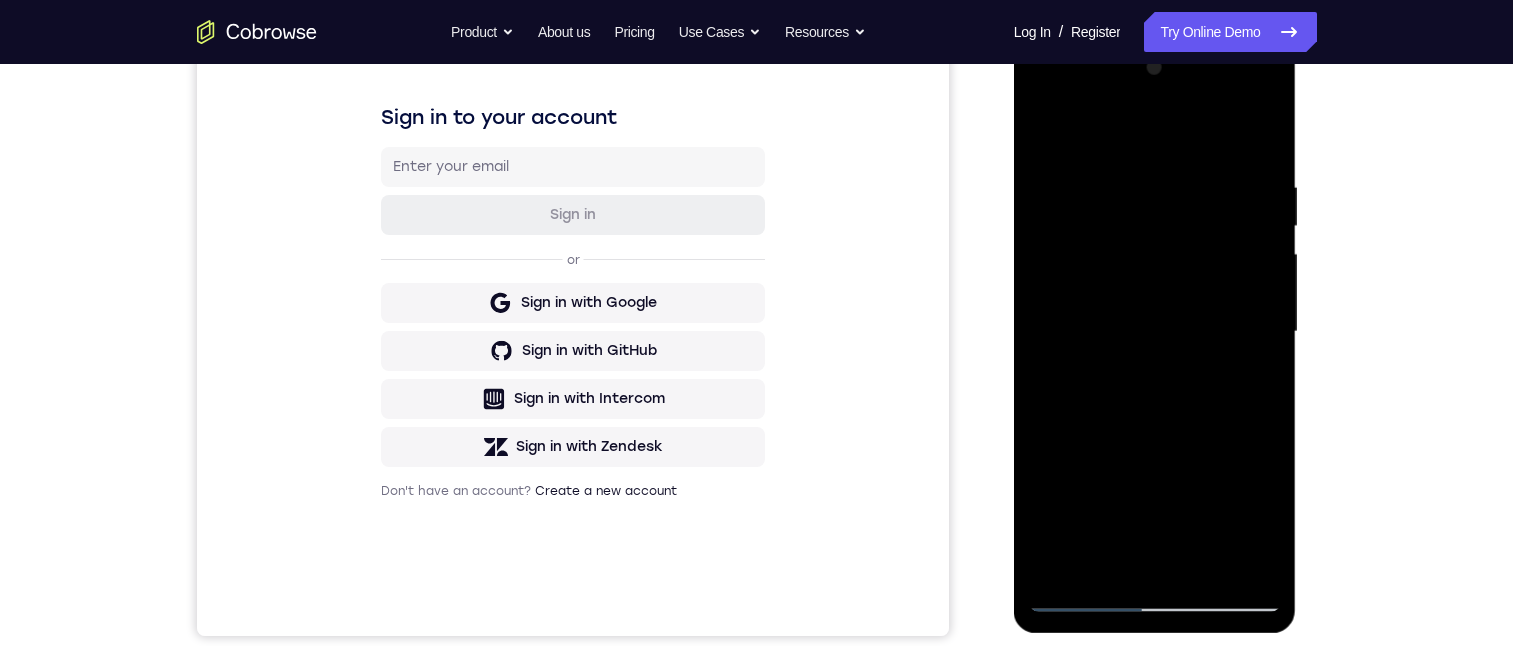 click at bounding box center [1155, 332] 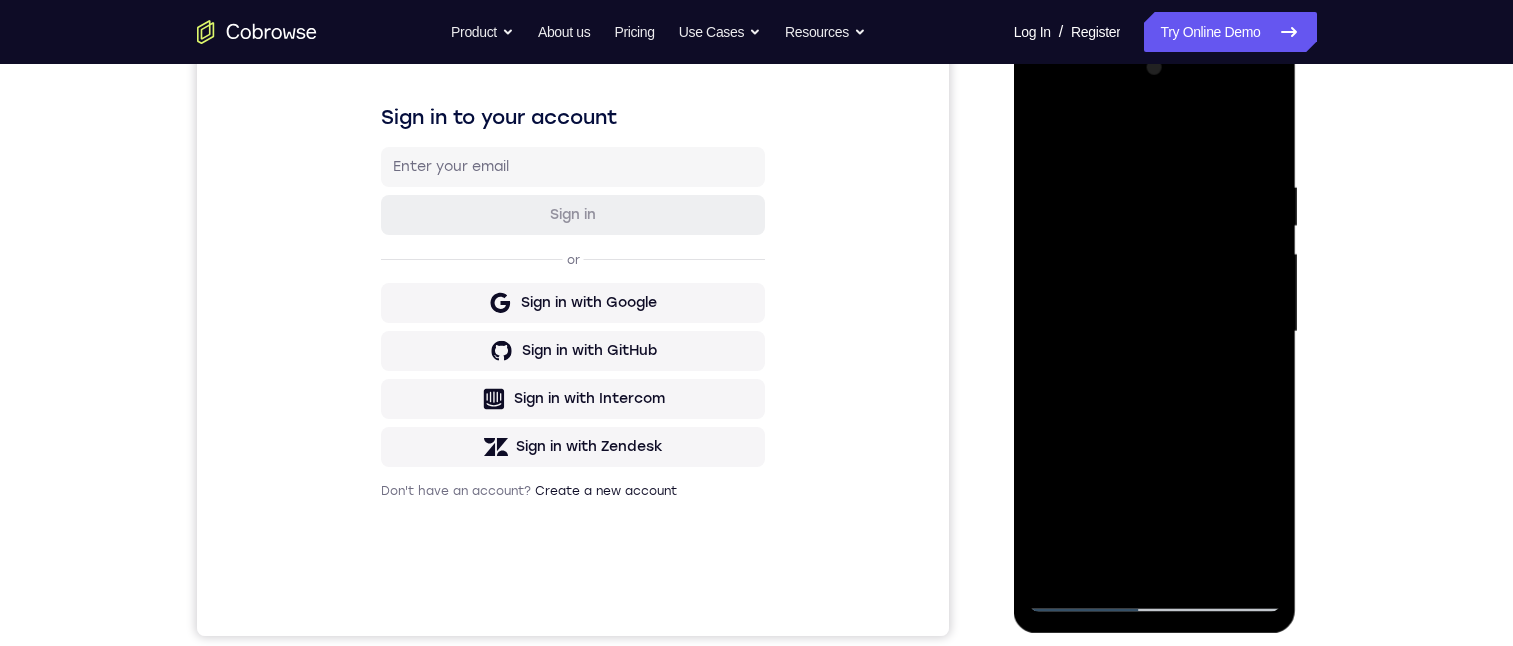 click at bounding box center [1155, 332] 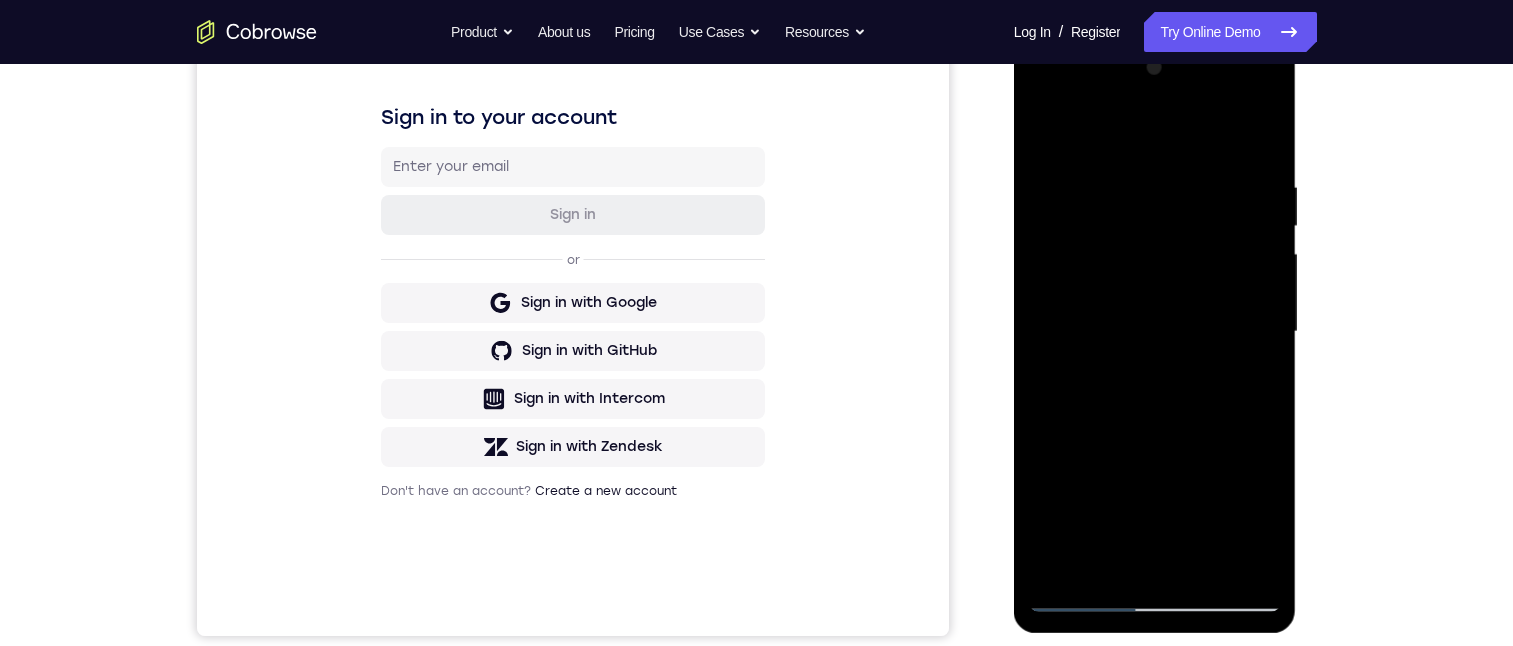 click at bounding box center (1155, 332) 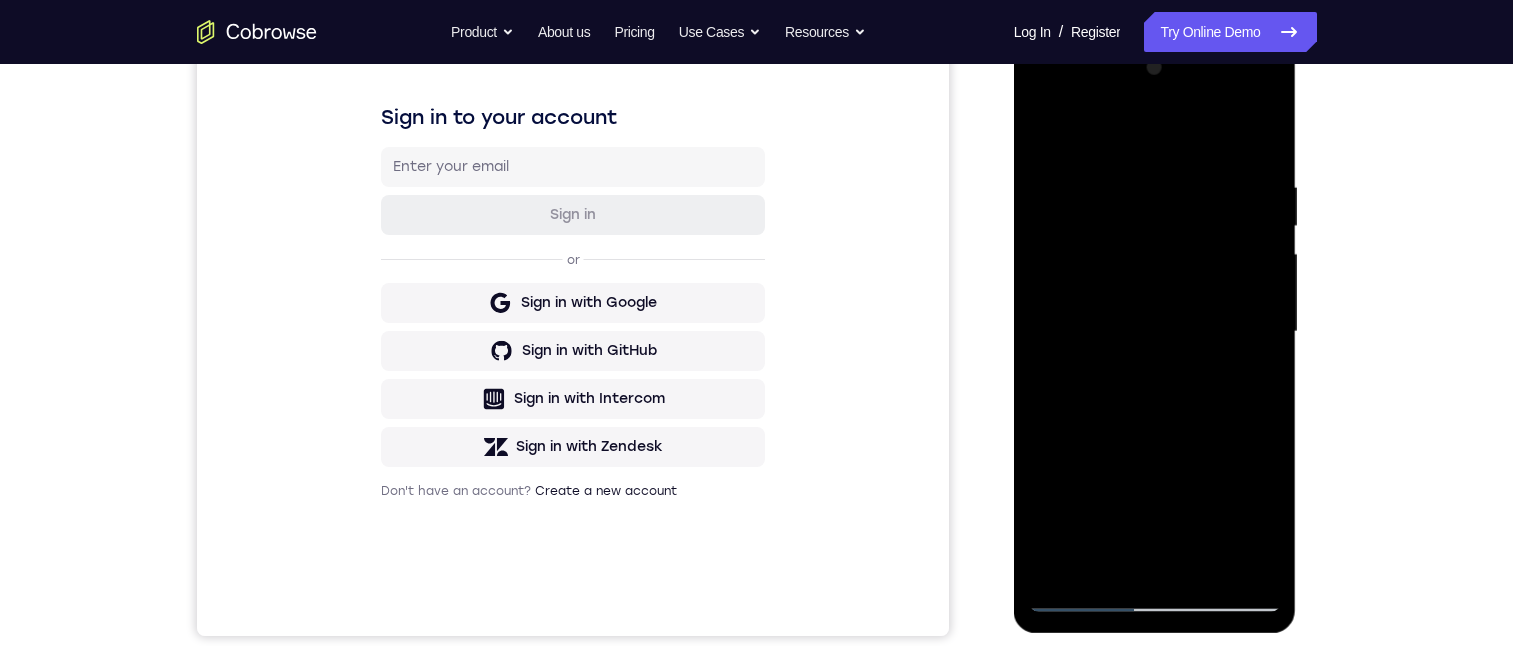 click at bounding box center [1155, 332] 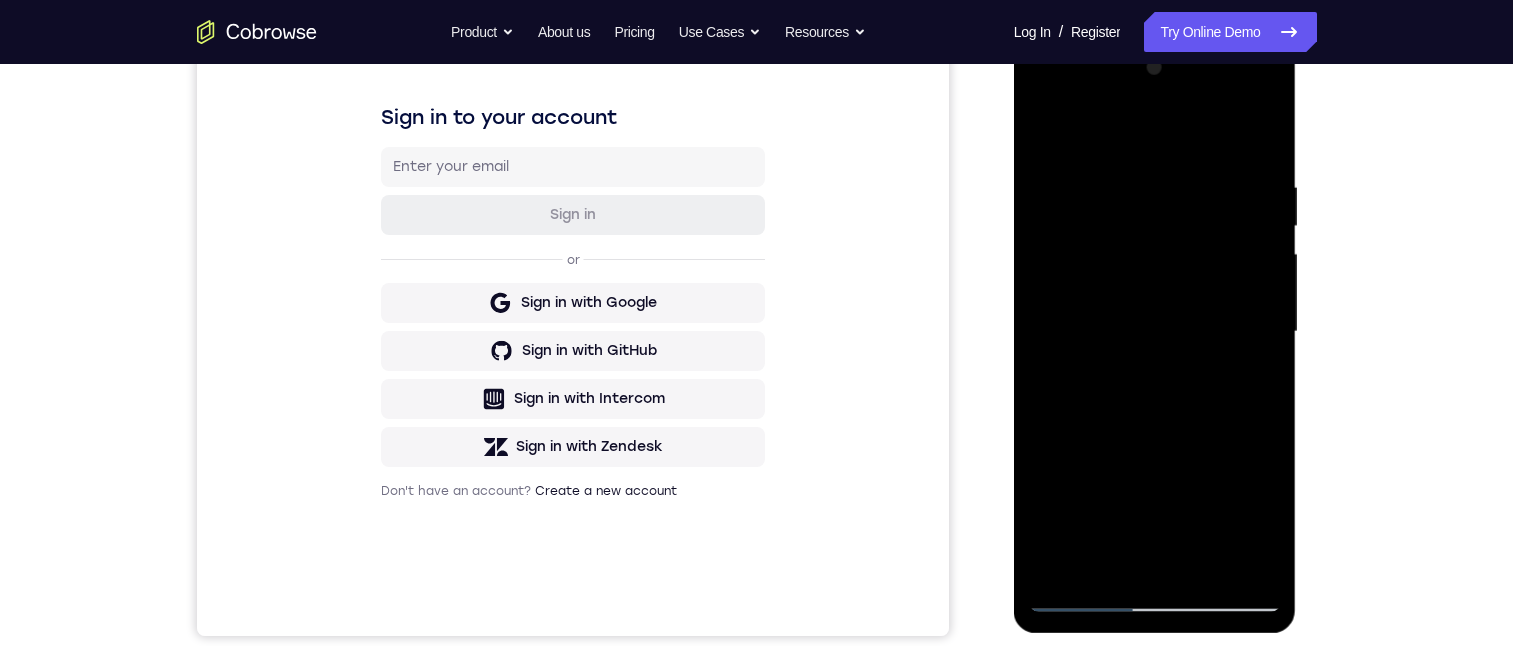 click at bounding box center [1155, 332] 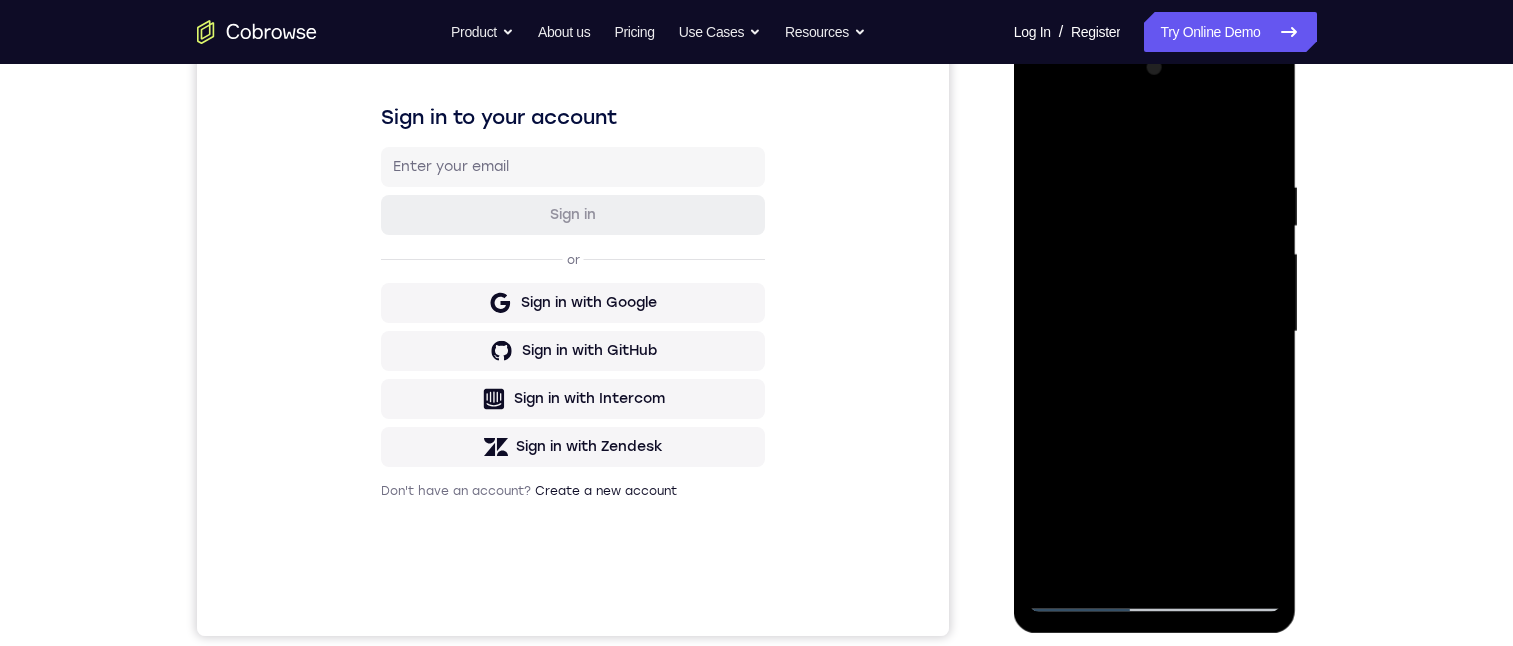 click at bounding box center (1155, 332) 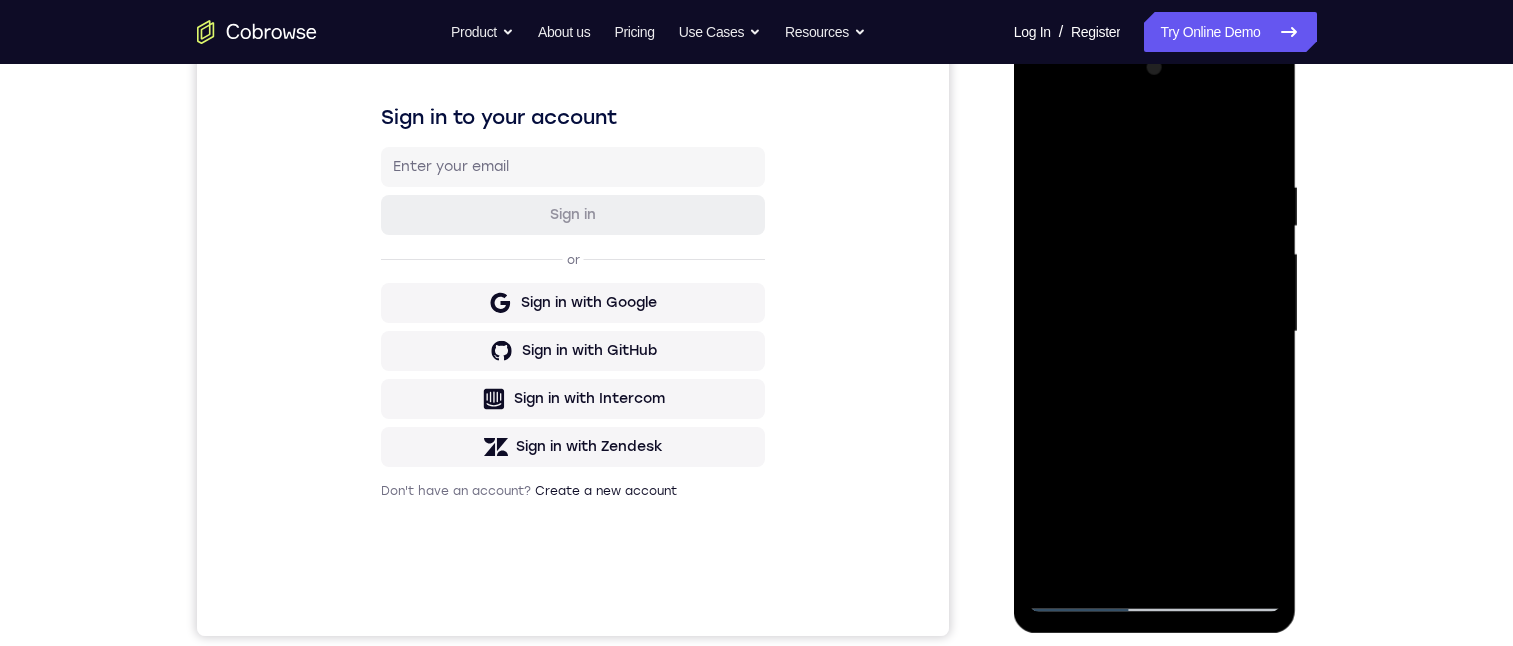click at bounding box center (1155, 332) 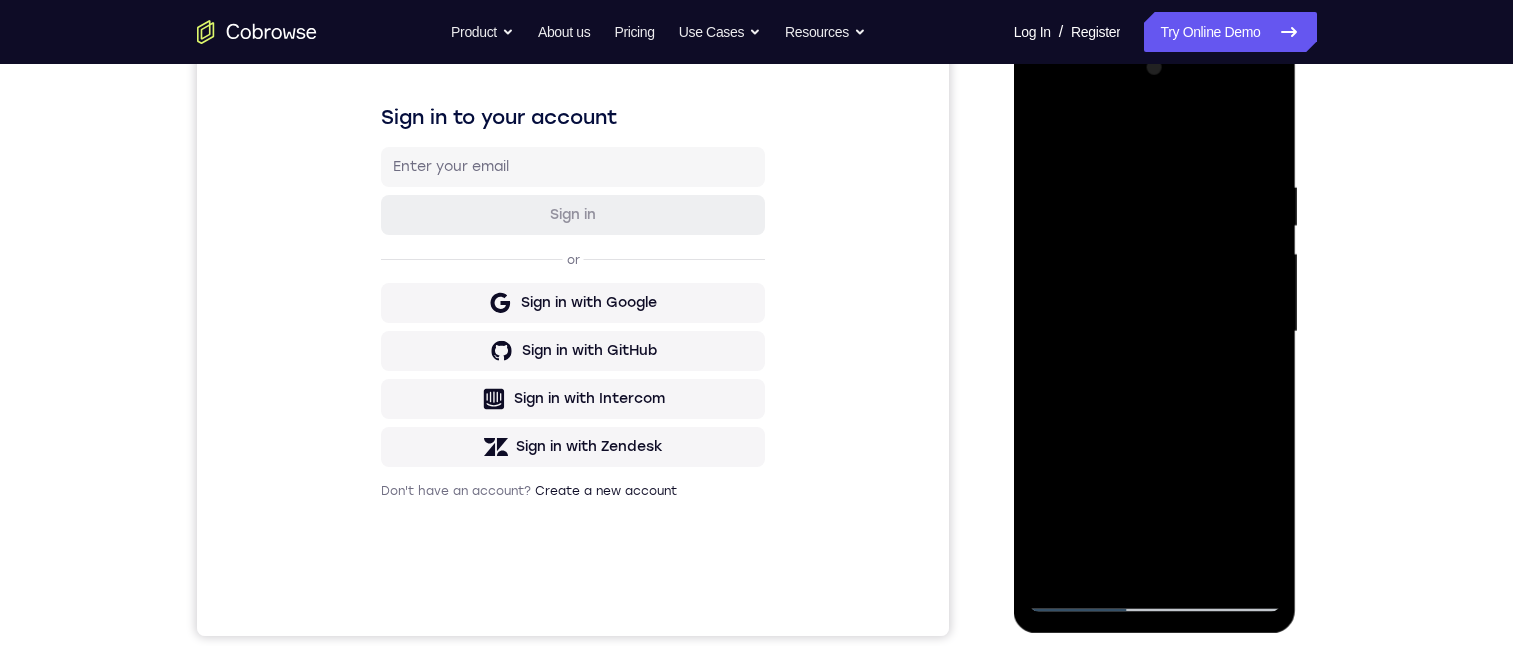 click at bounding box center [1155, 332] 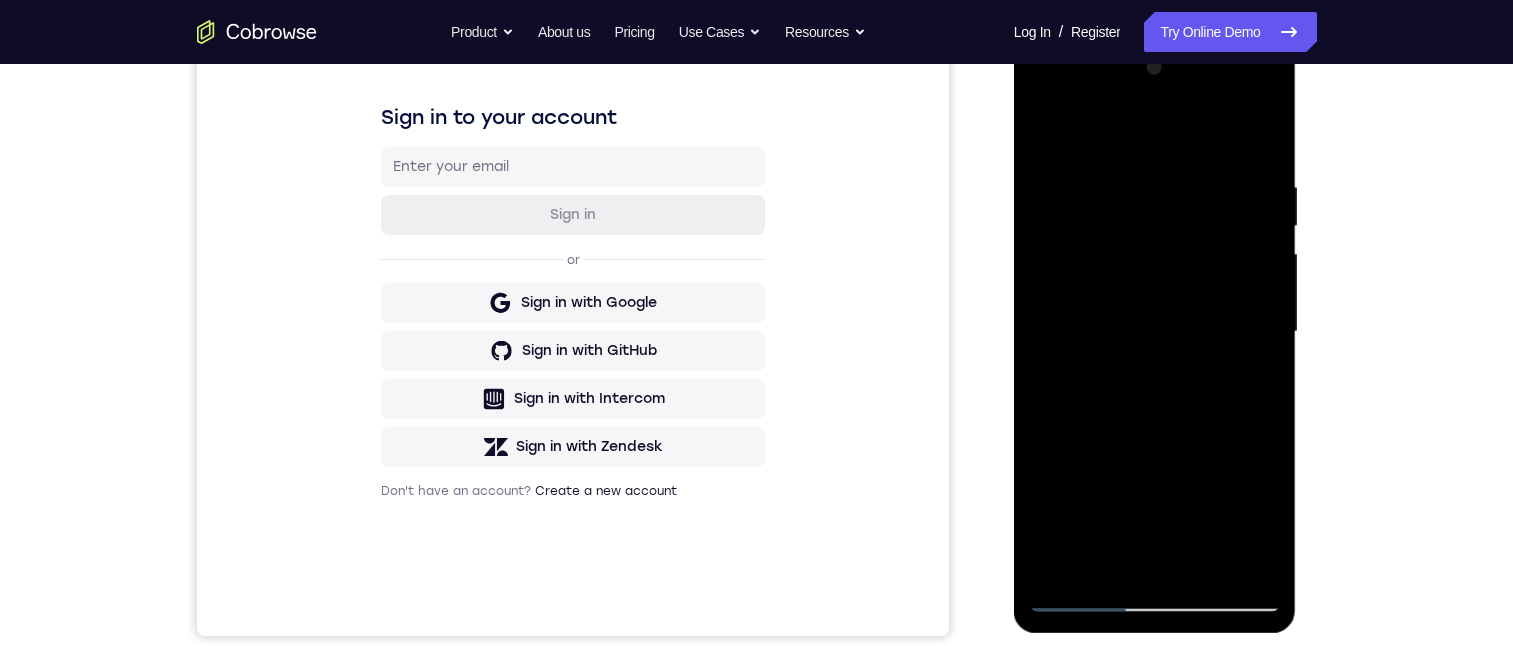 click at bounding box center [1155, 332] 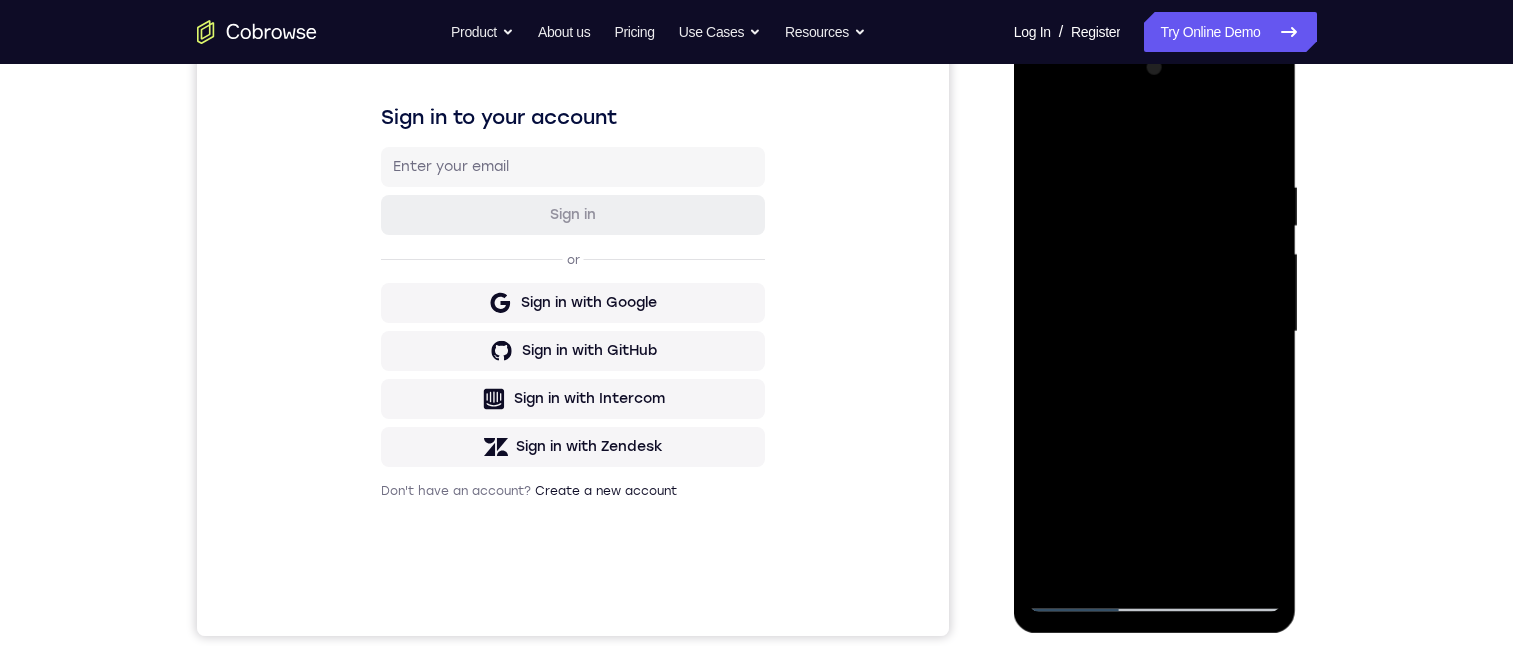 click at bounding box center (1155, 332) 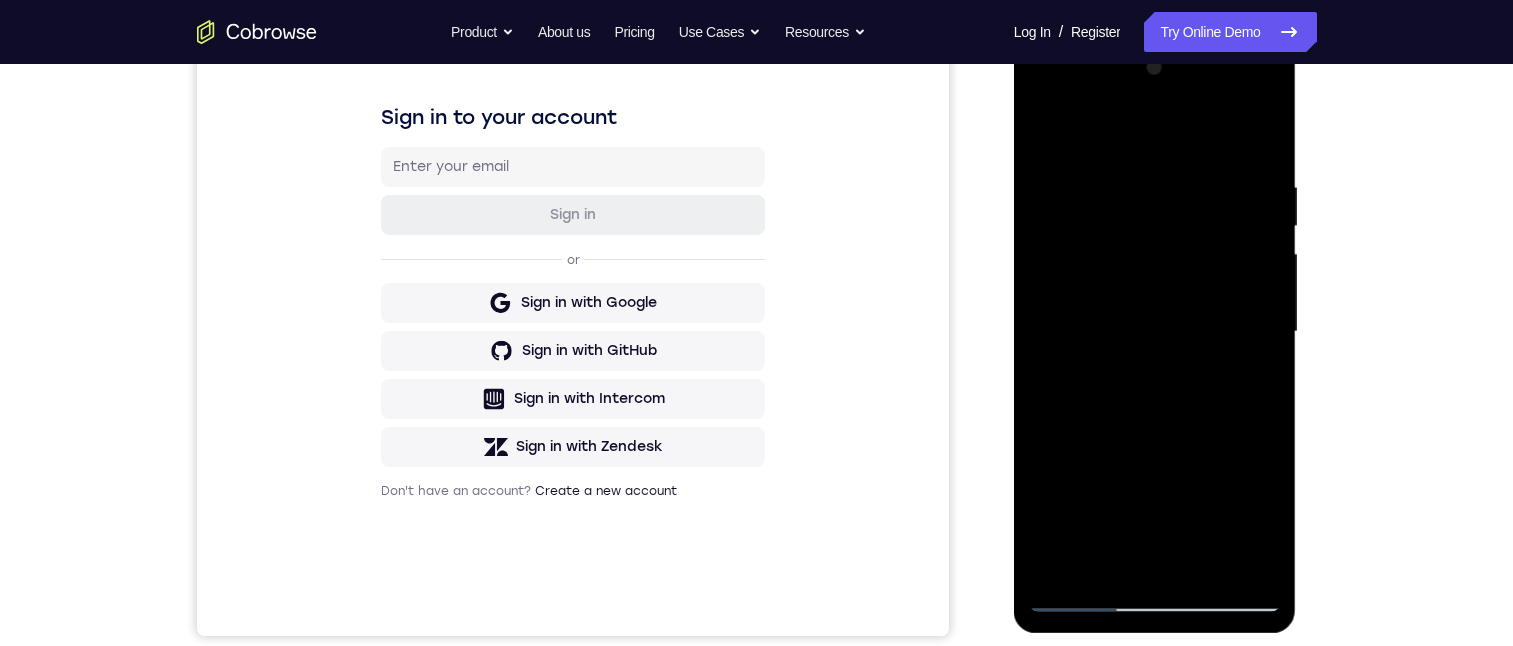 click at bounding box center (1155, 332) 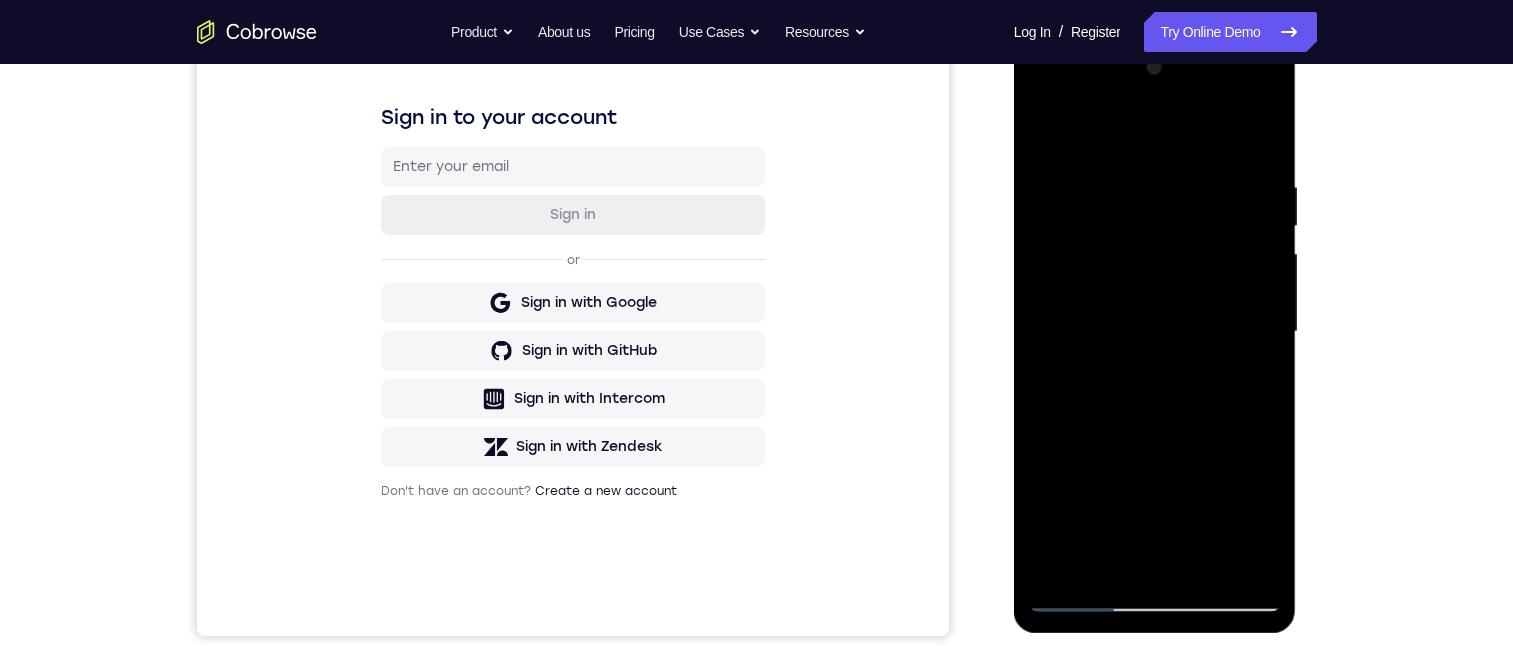 click at bounding box center [1155, 332] 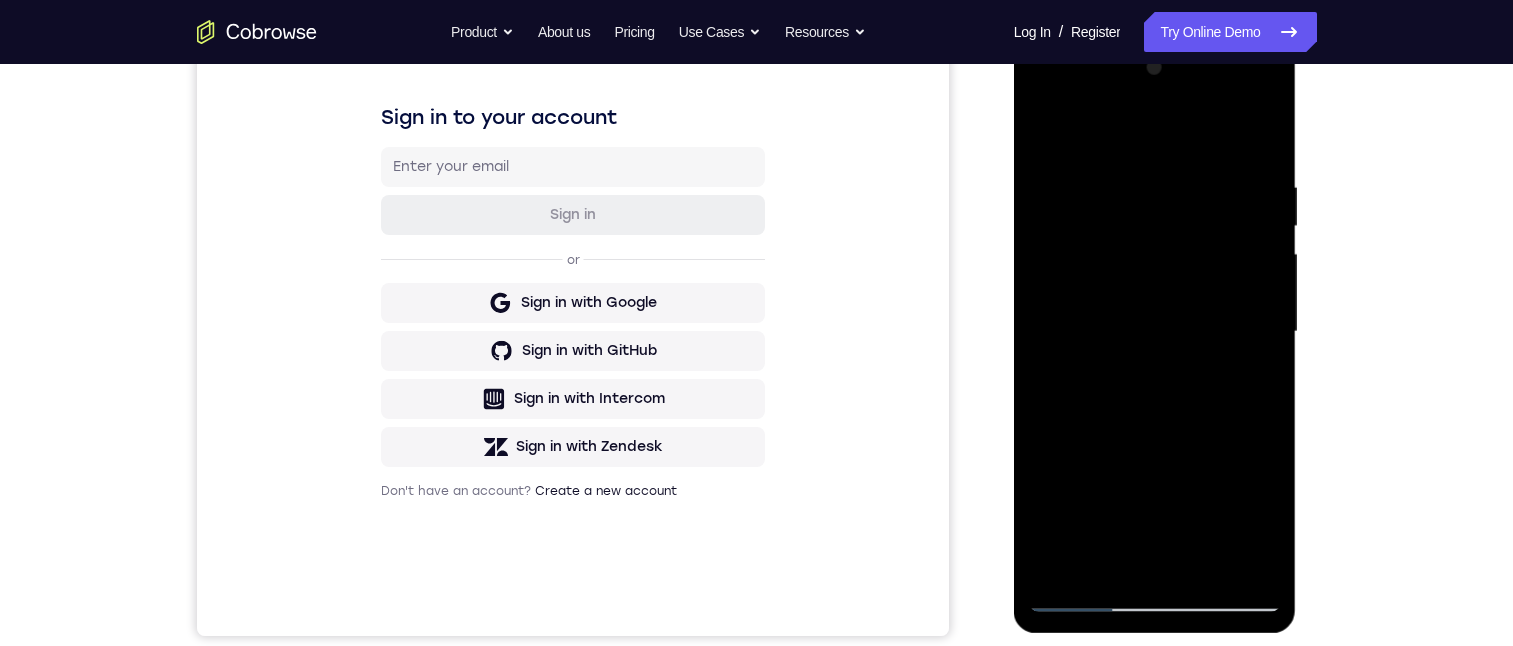 click at bounding box center (1155, 332) 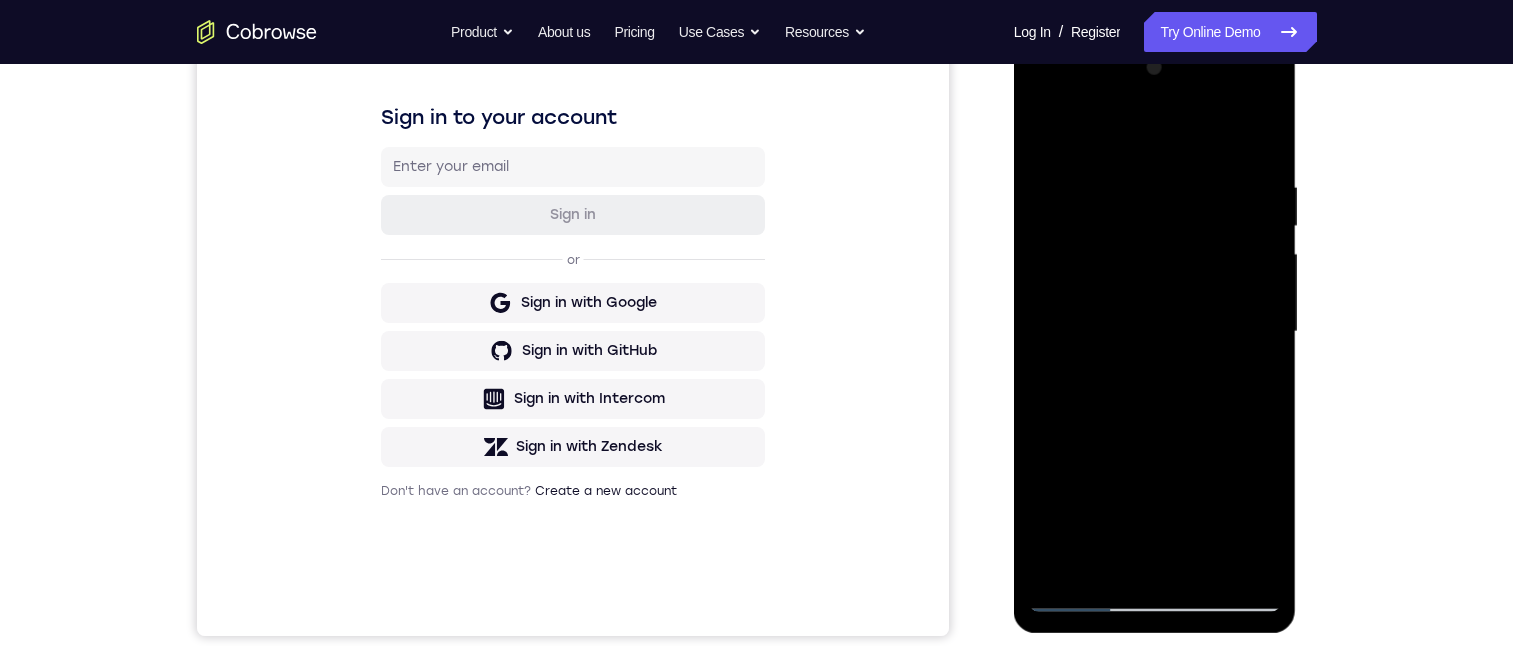 click at bounding box center [1155, 332] 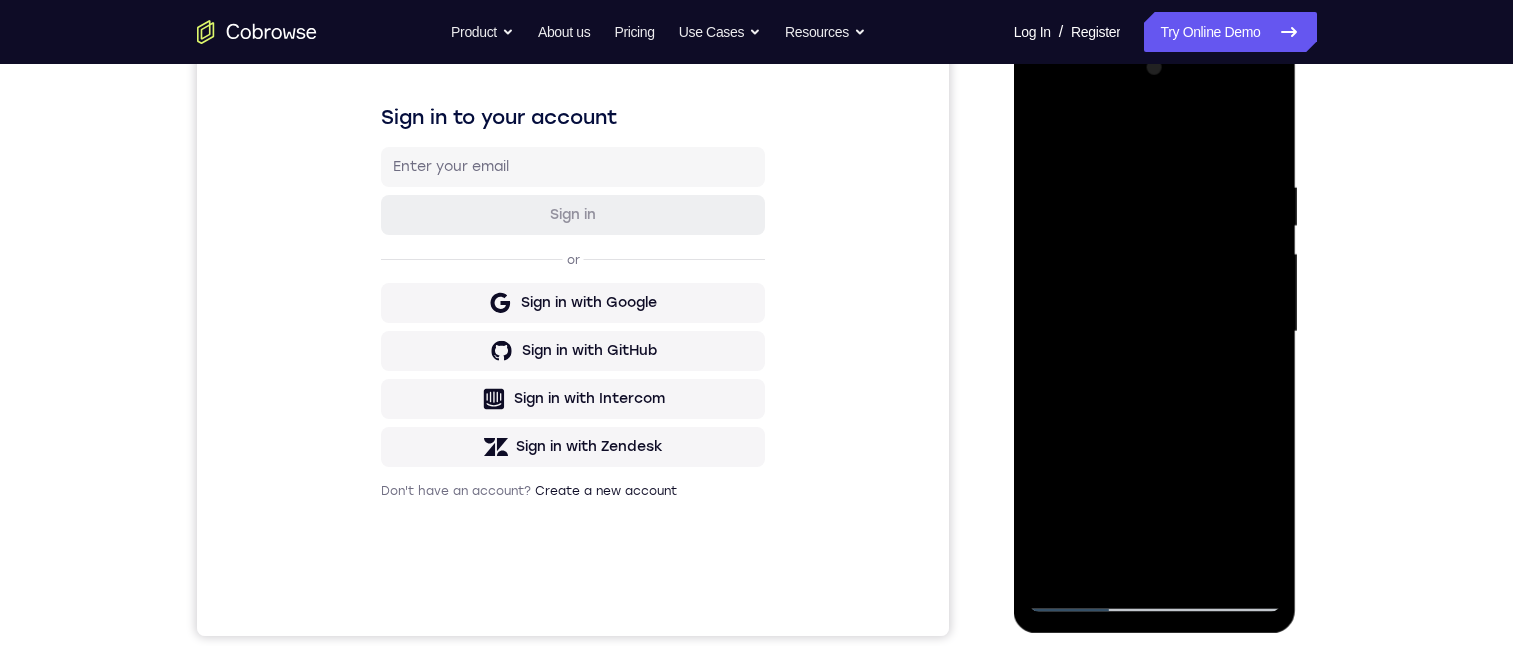 click at bounding box center [1155, 332] 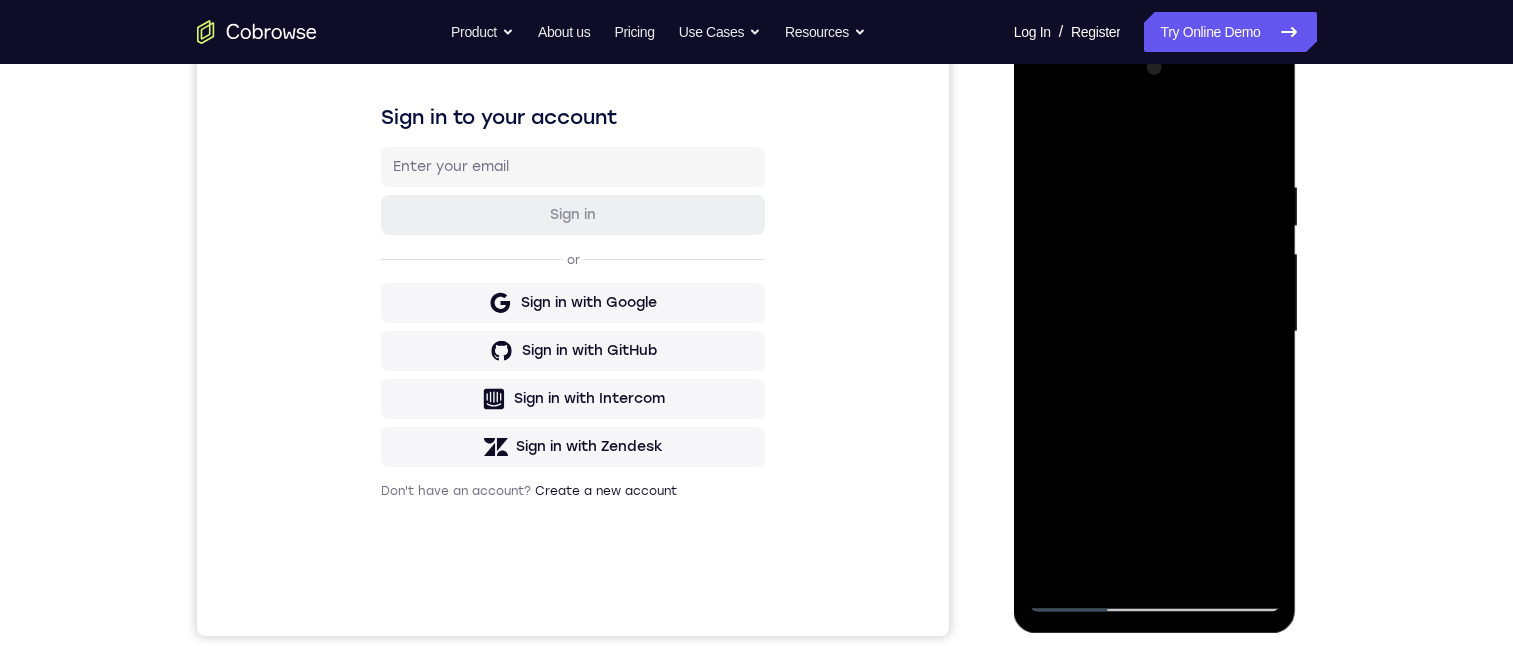 click at bounding box center (1155, 332) 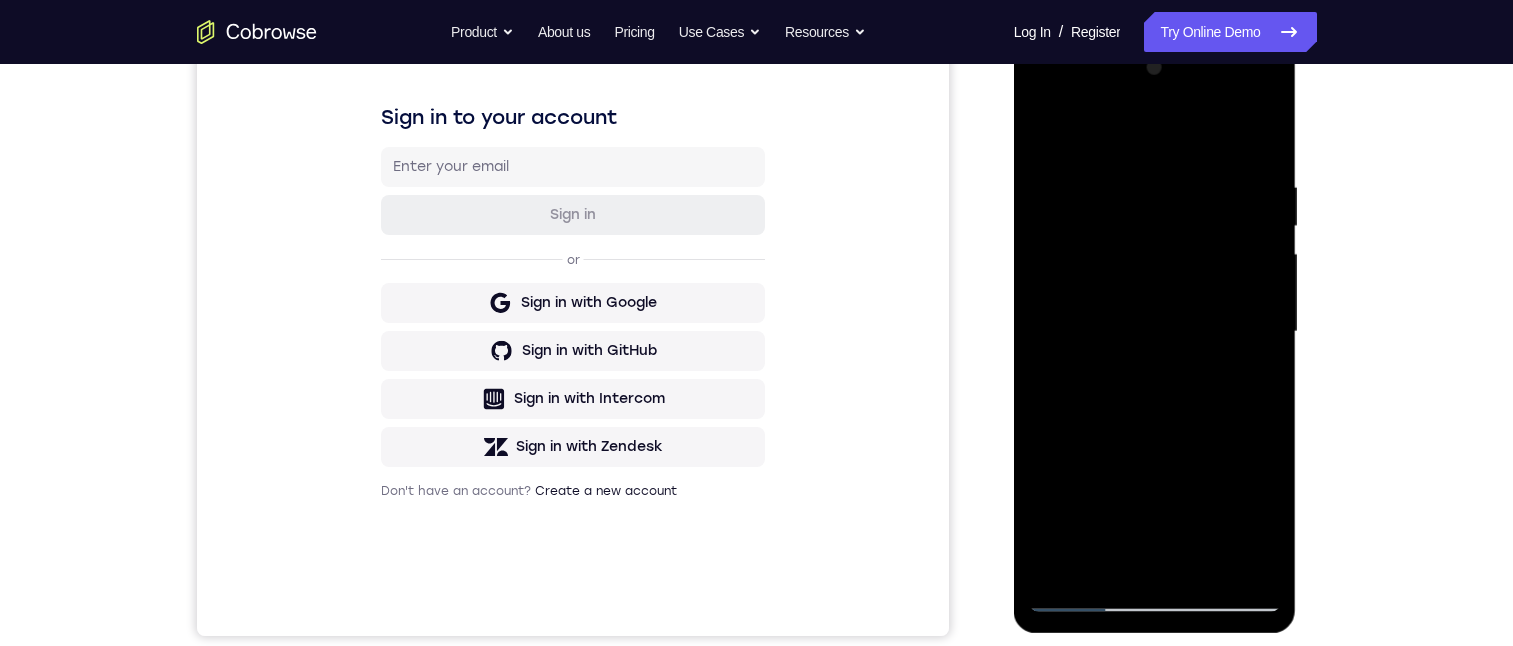 click at bounding box center (1155, 332) 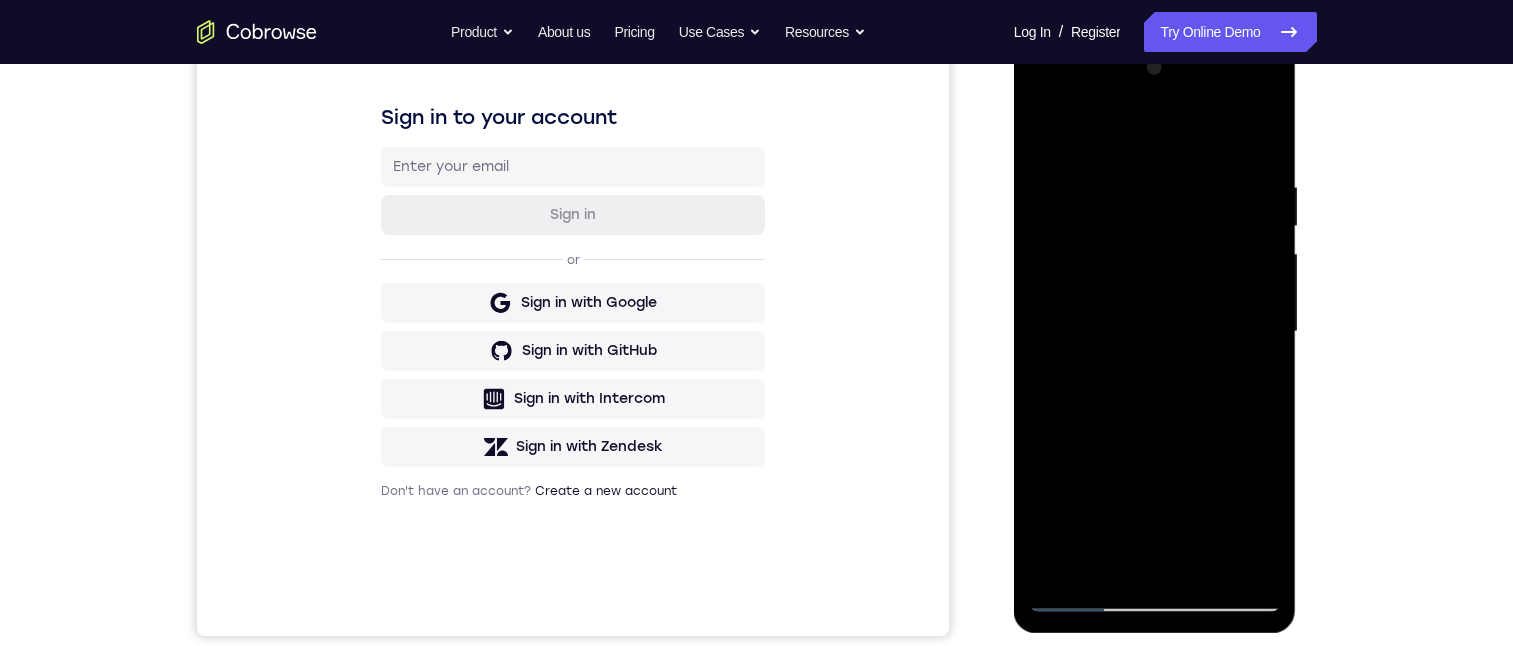 click at bounding box center [1155, 332] 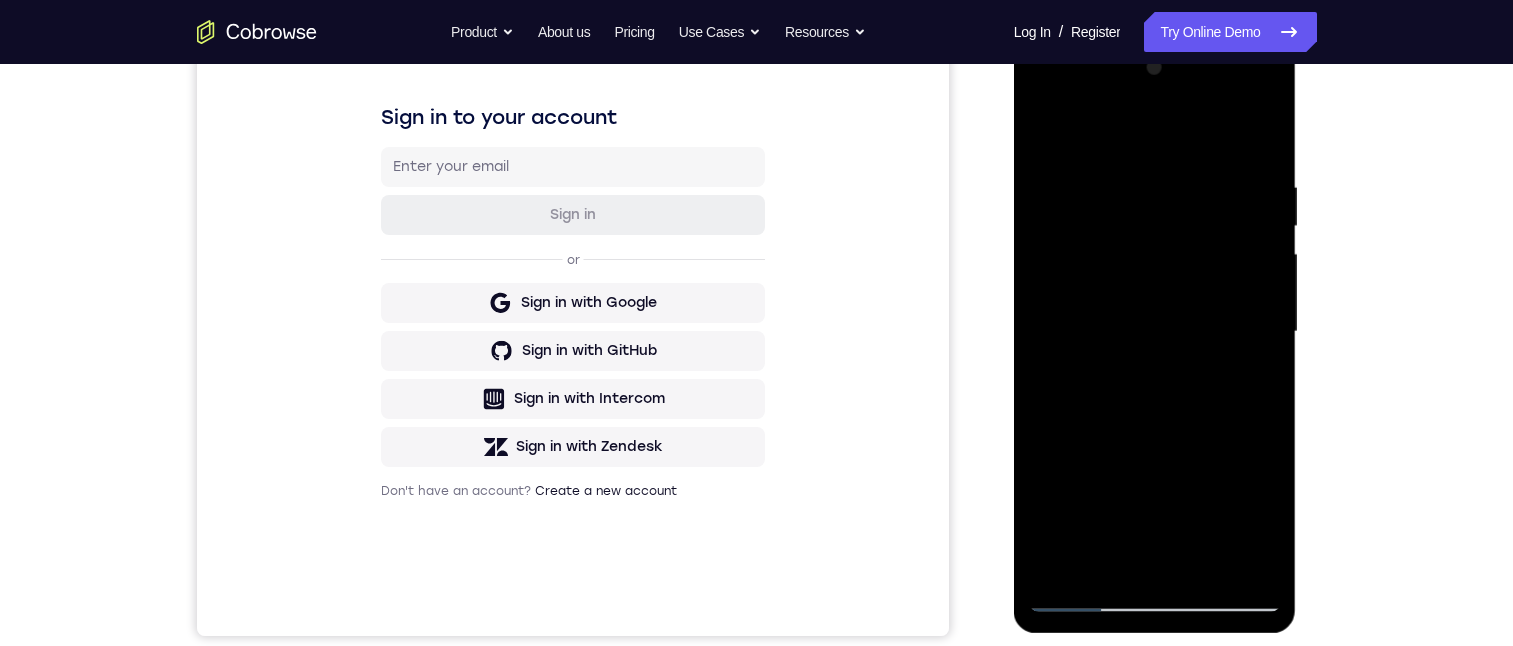 click at bounding box center (1155, 332) 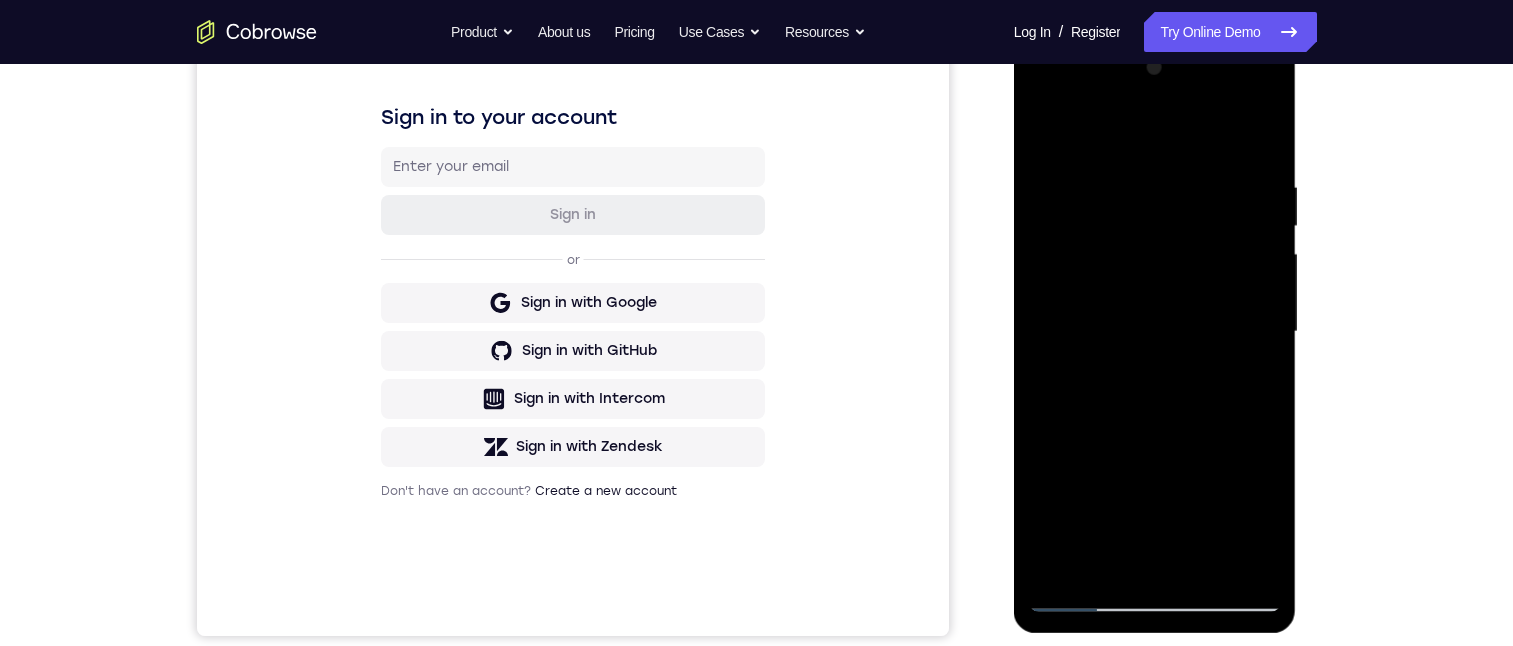 click at bounding box center [1155, 332] 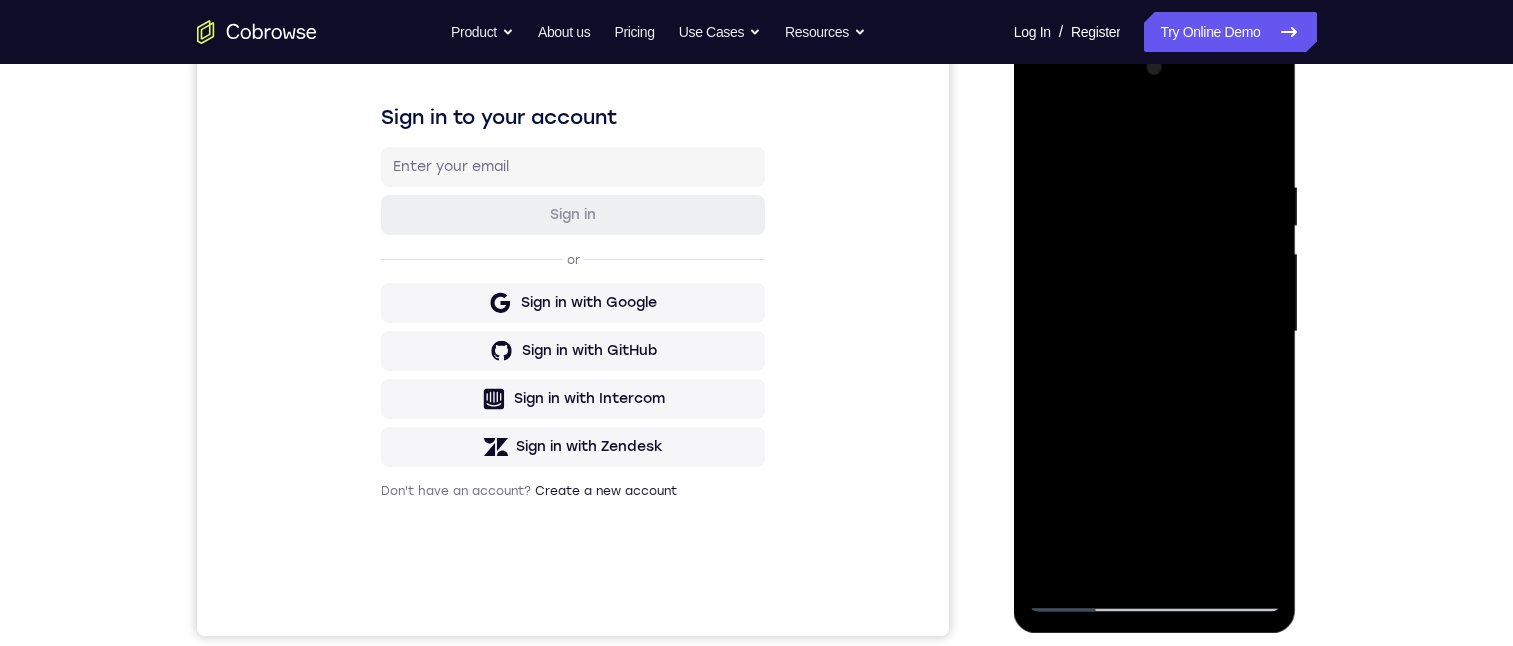 click at bounding box center [1155, 332] 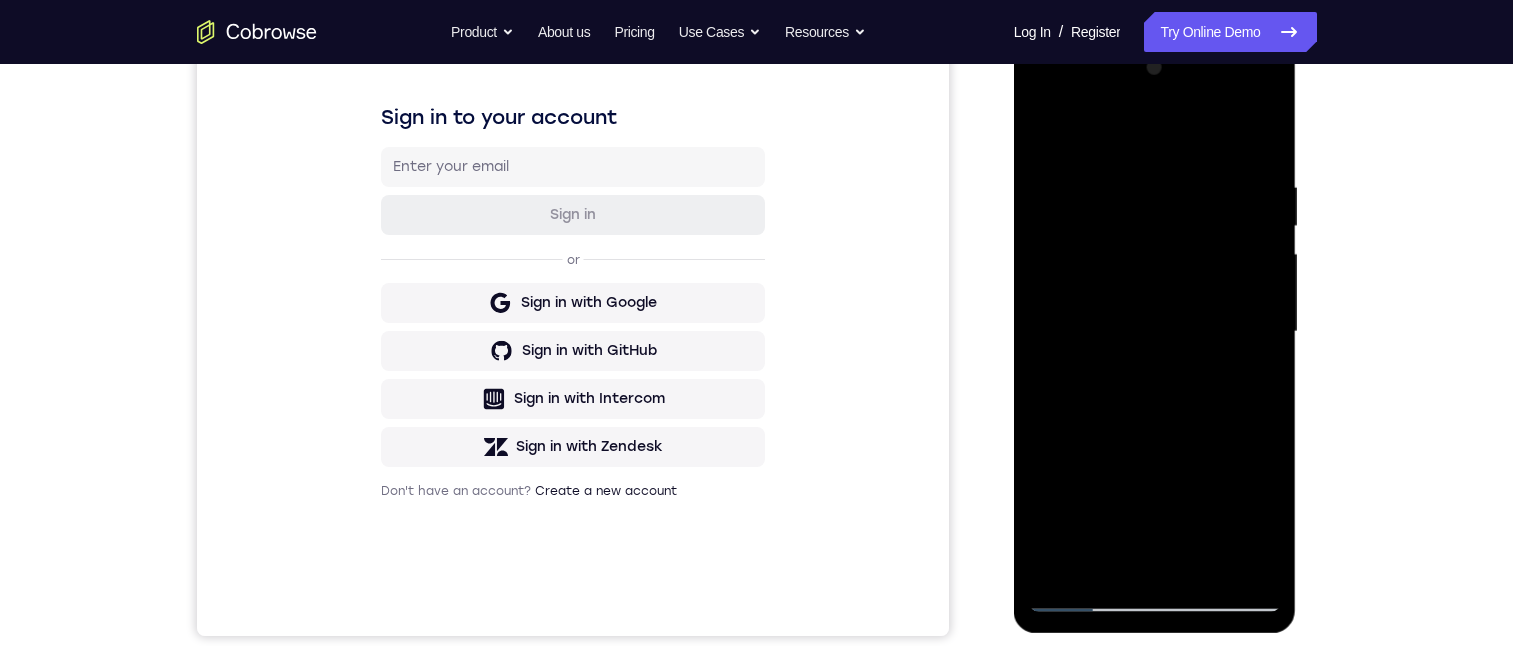 click at bounding box center [1155, 332] 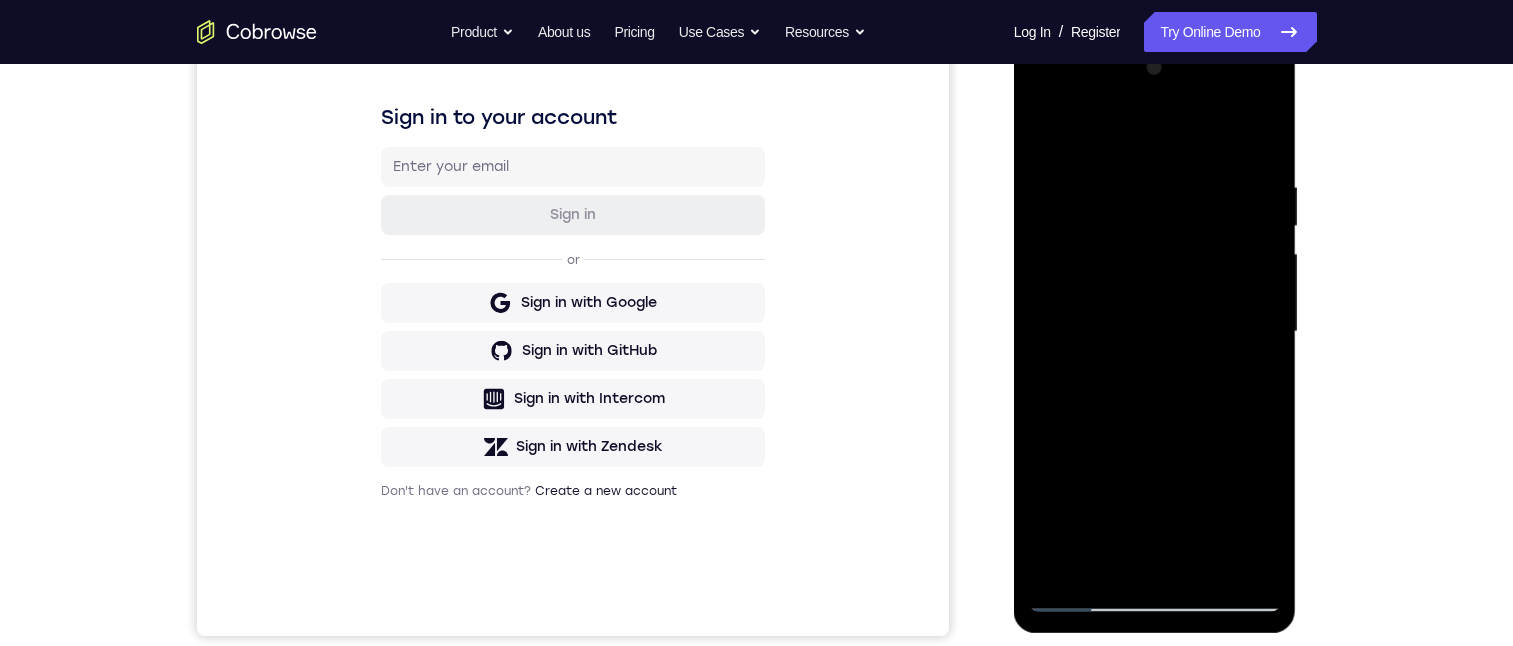 click at bounding box center (1155, 332) 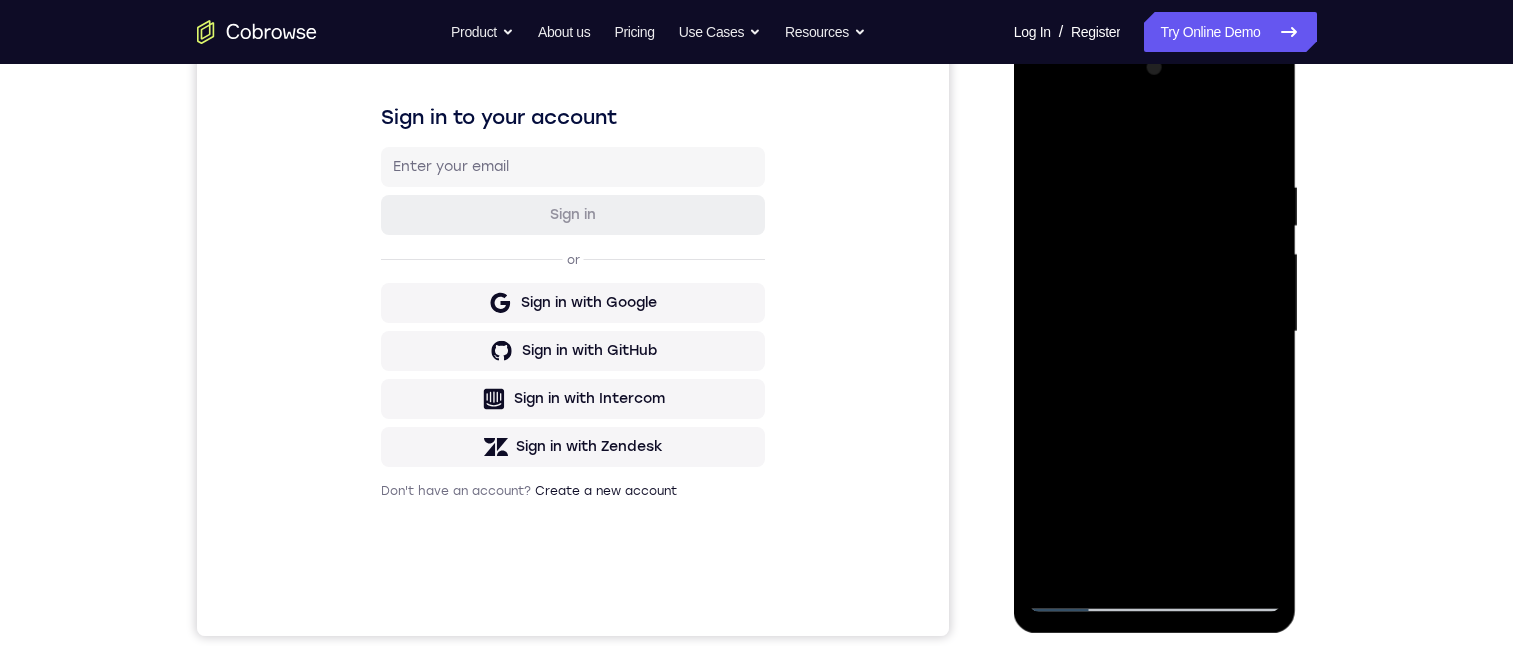 click at bounding box center (1155, 332) 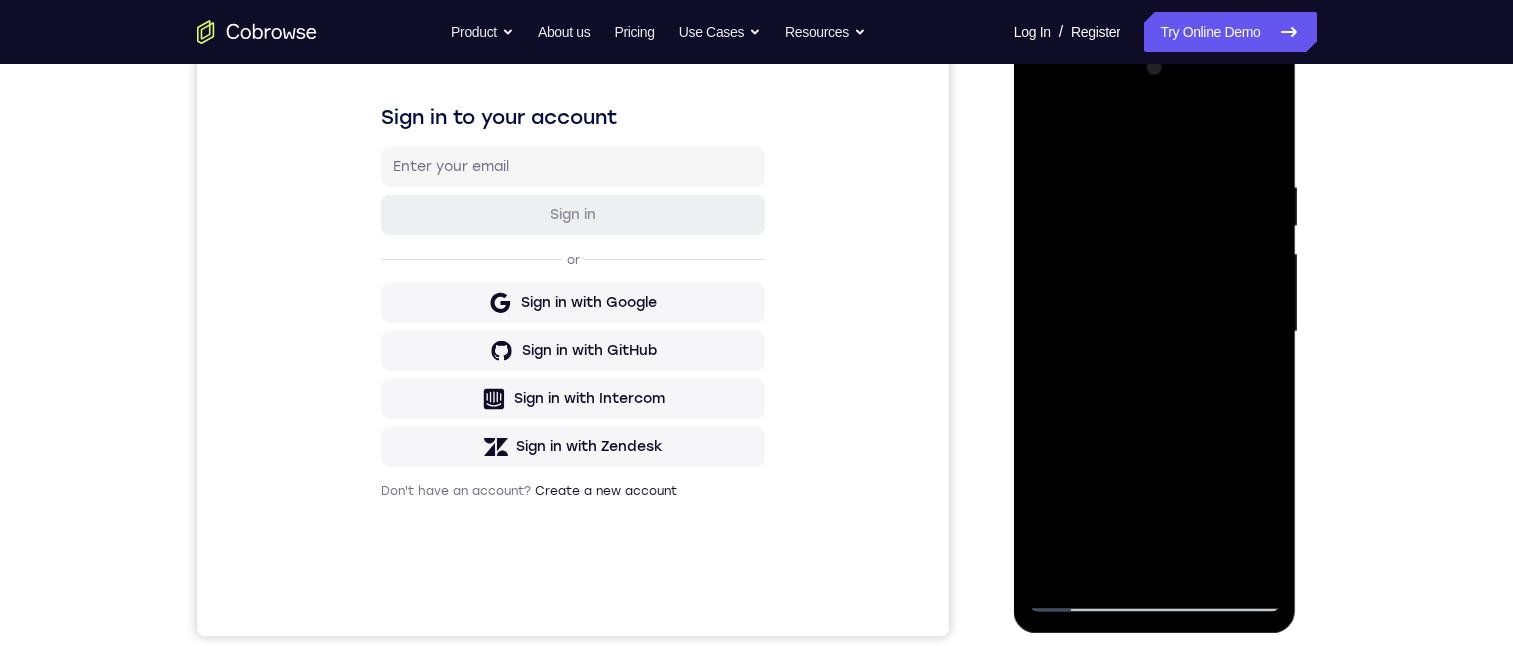 click at bounding box center (1155, 332) 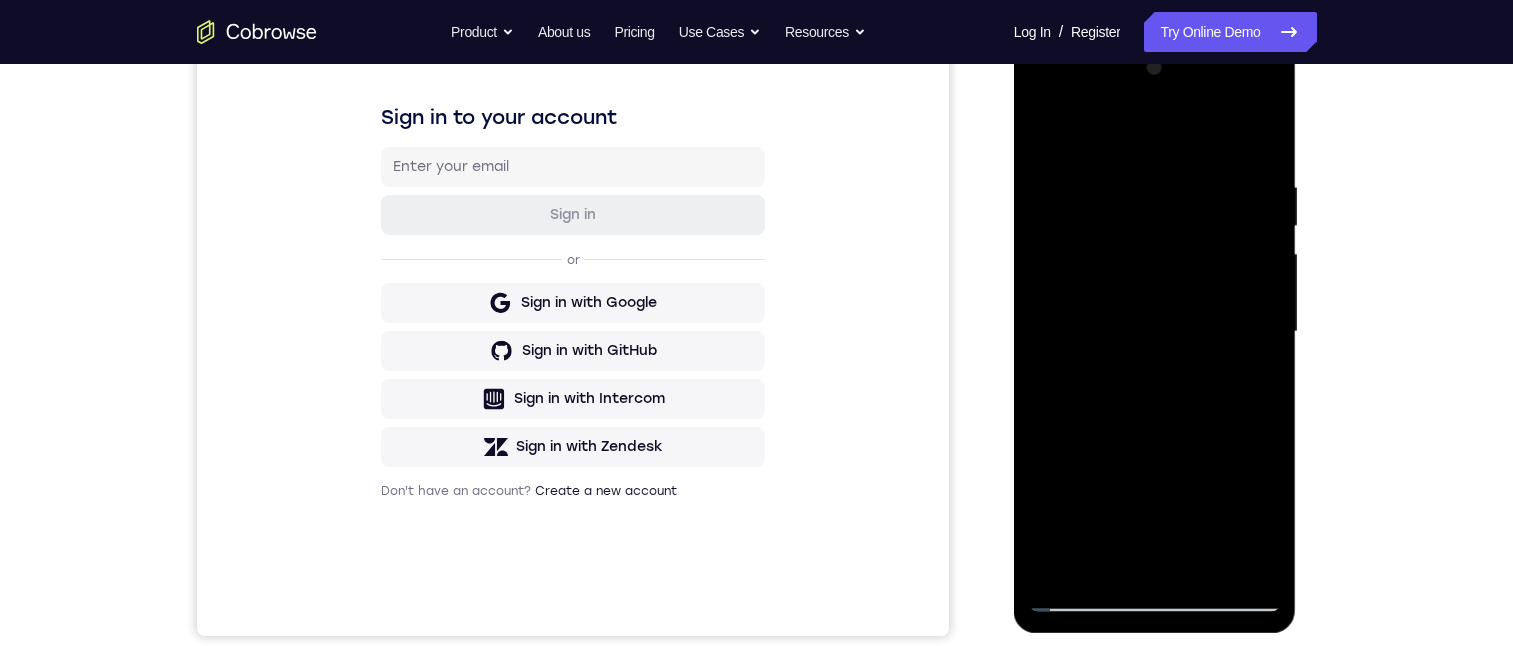 click at bounding box center [1155, 332] 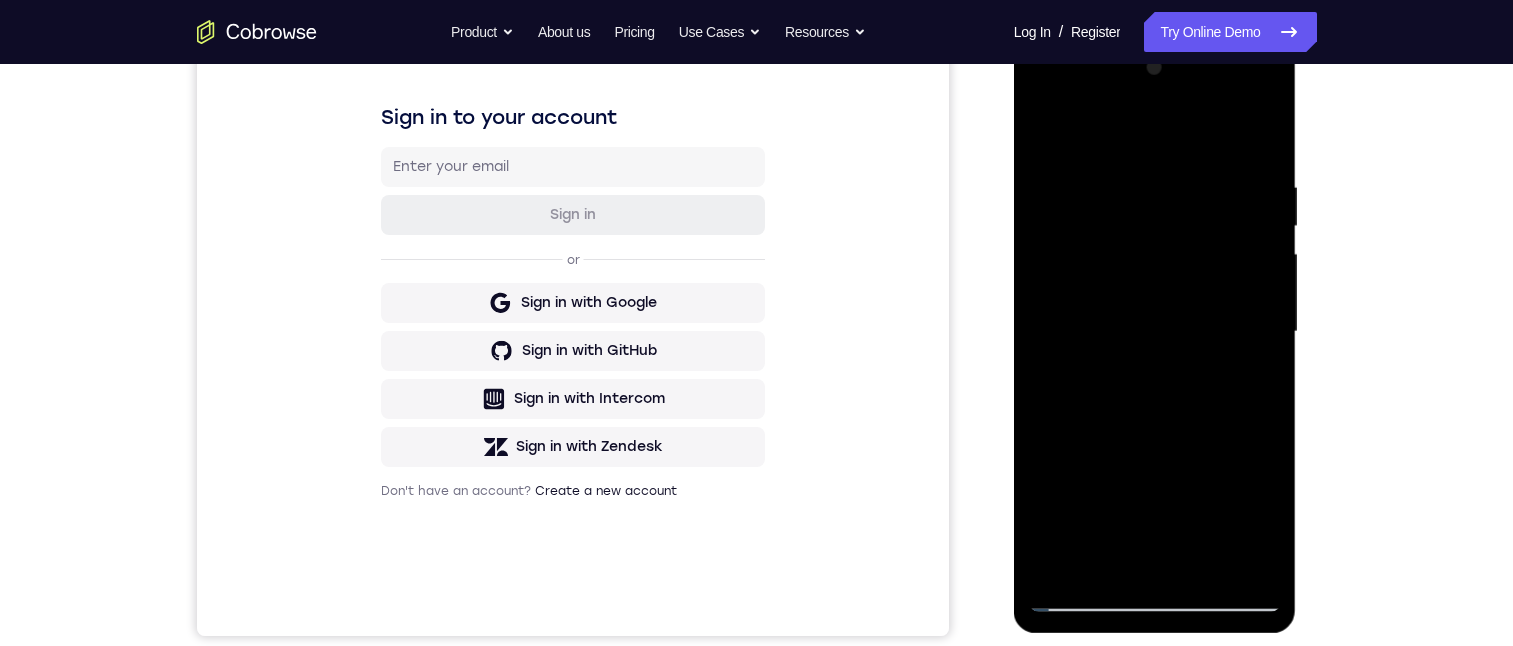 click at bounding box center (1155, 332) 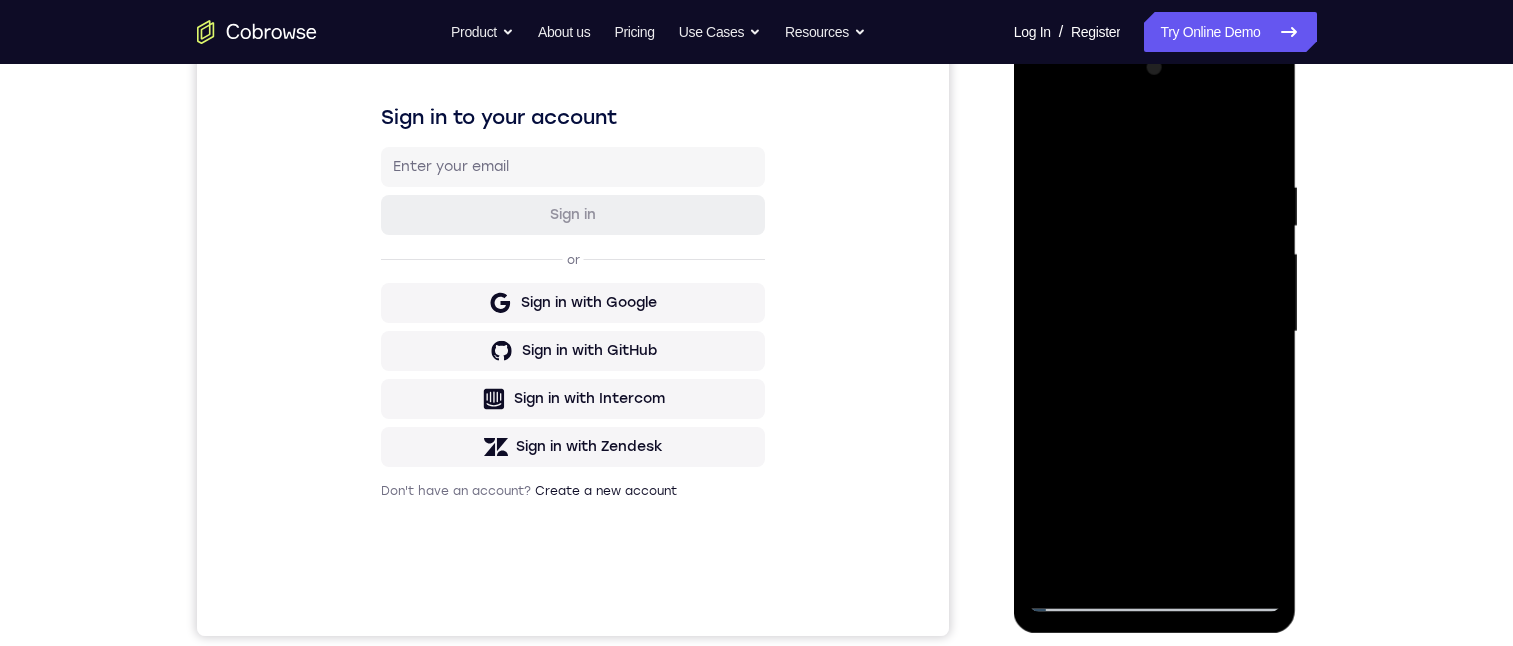 click at bounding box center (1155, 332) 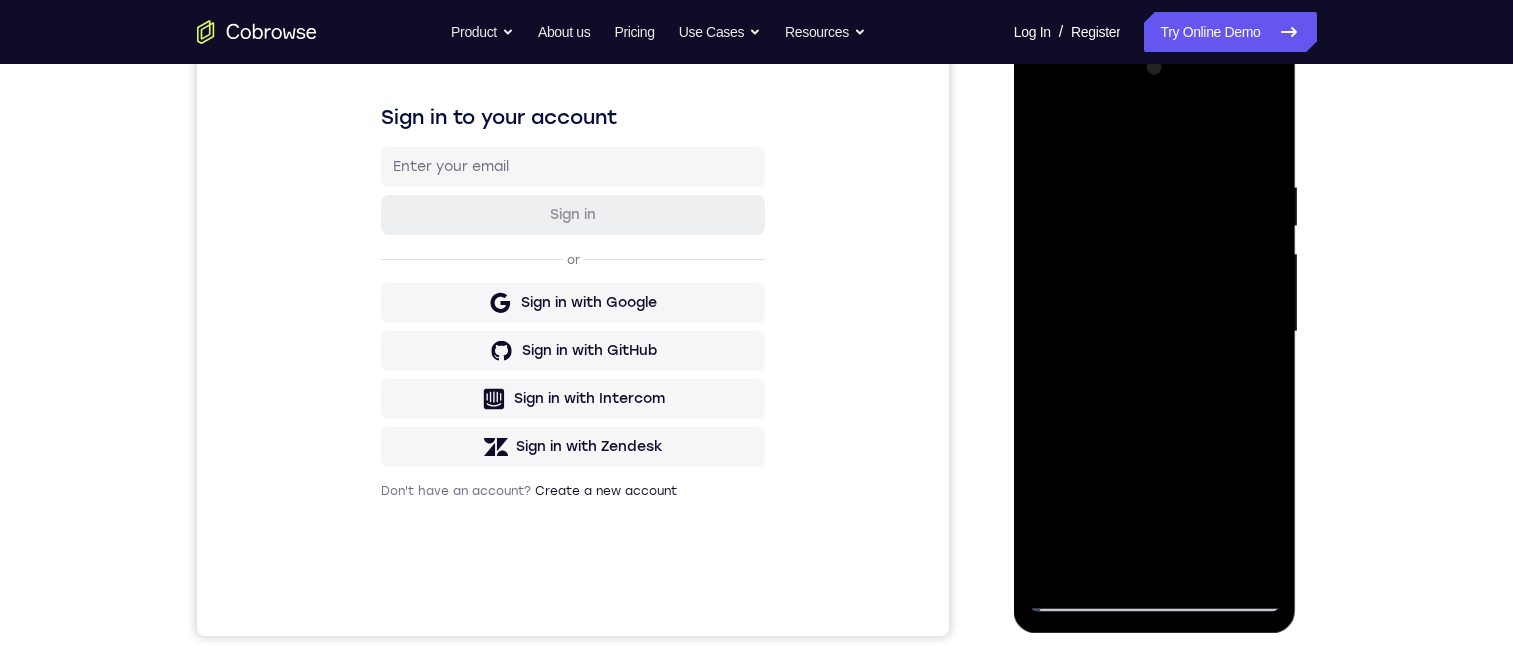 click at bounding box center (1155, 332) 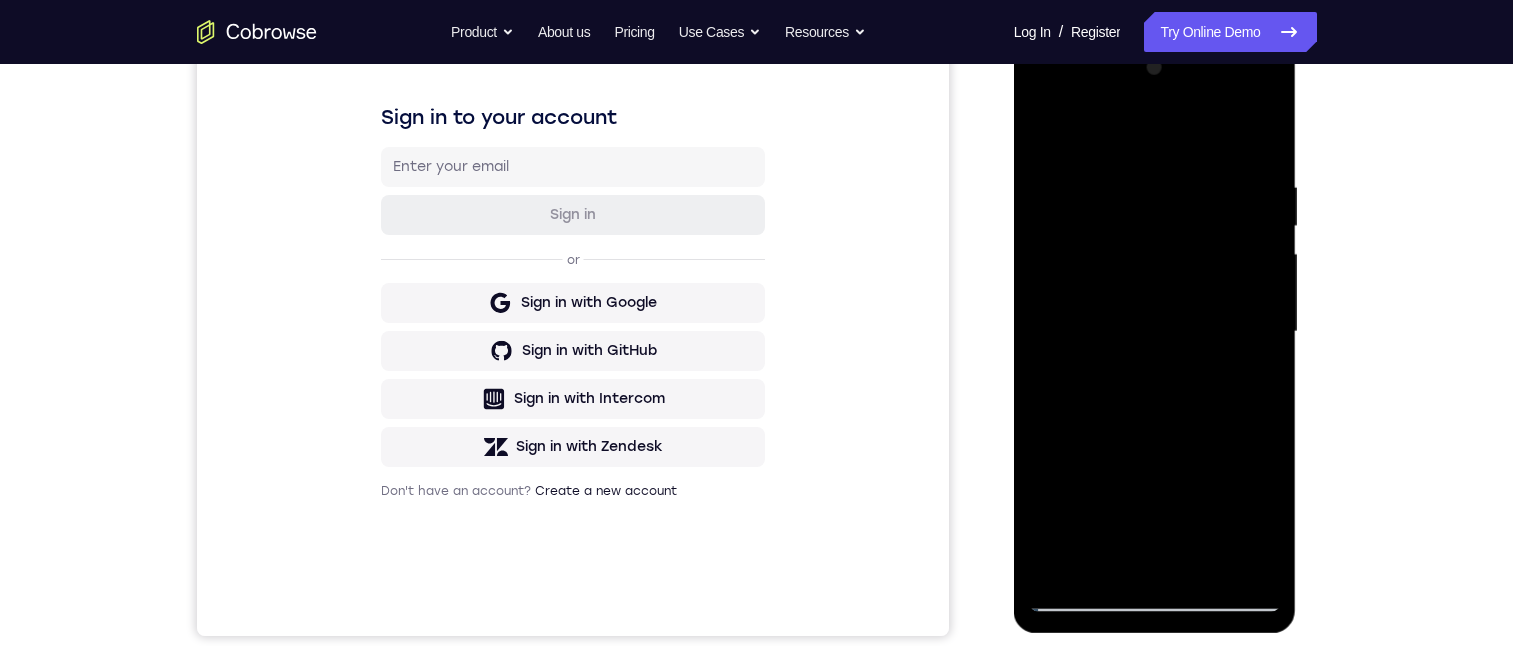 click at bounding box center (1155, 332) 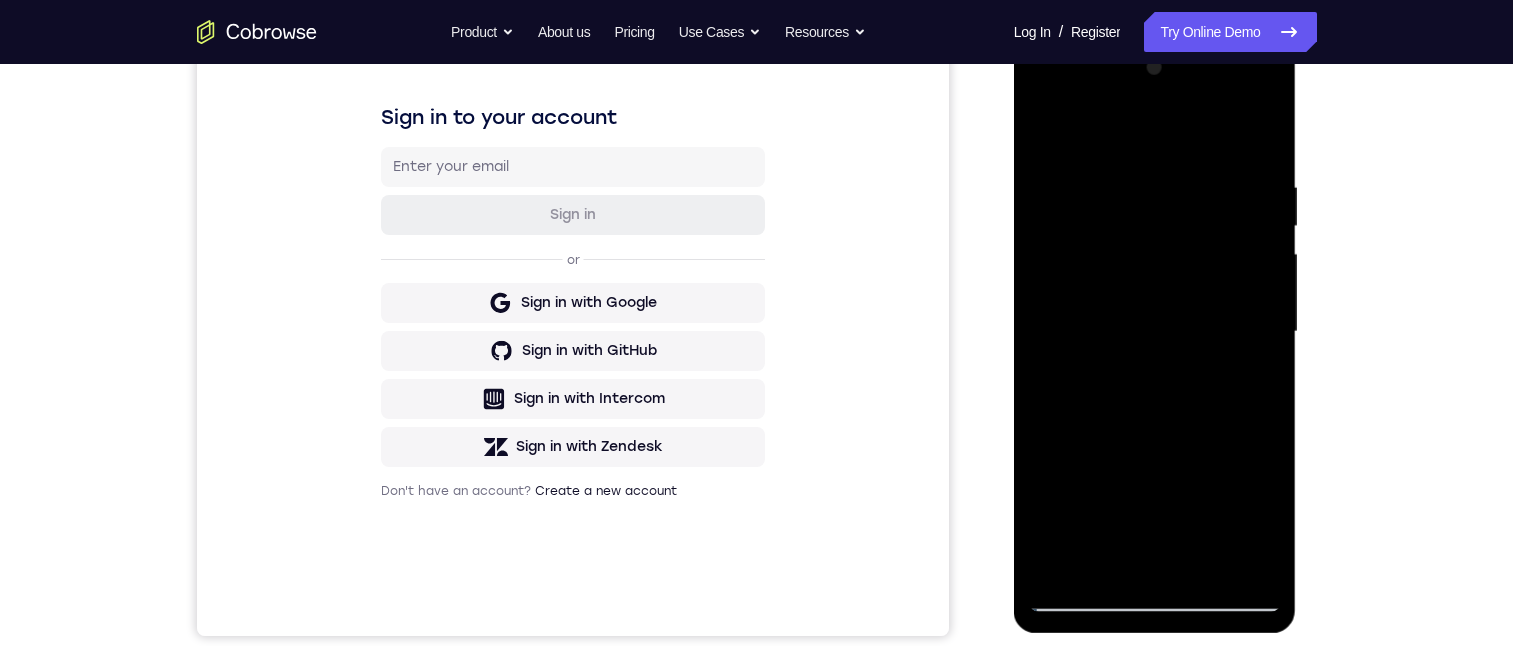 click at bounding box center [1155, 332] 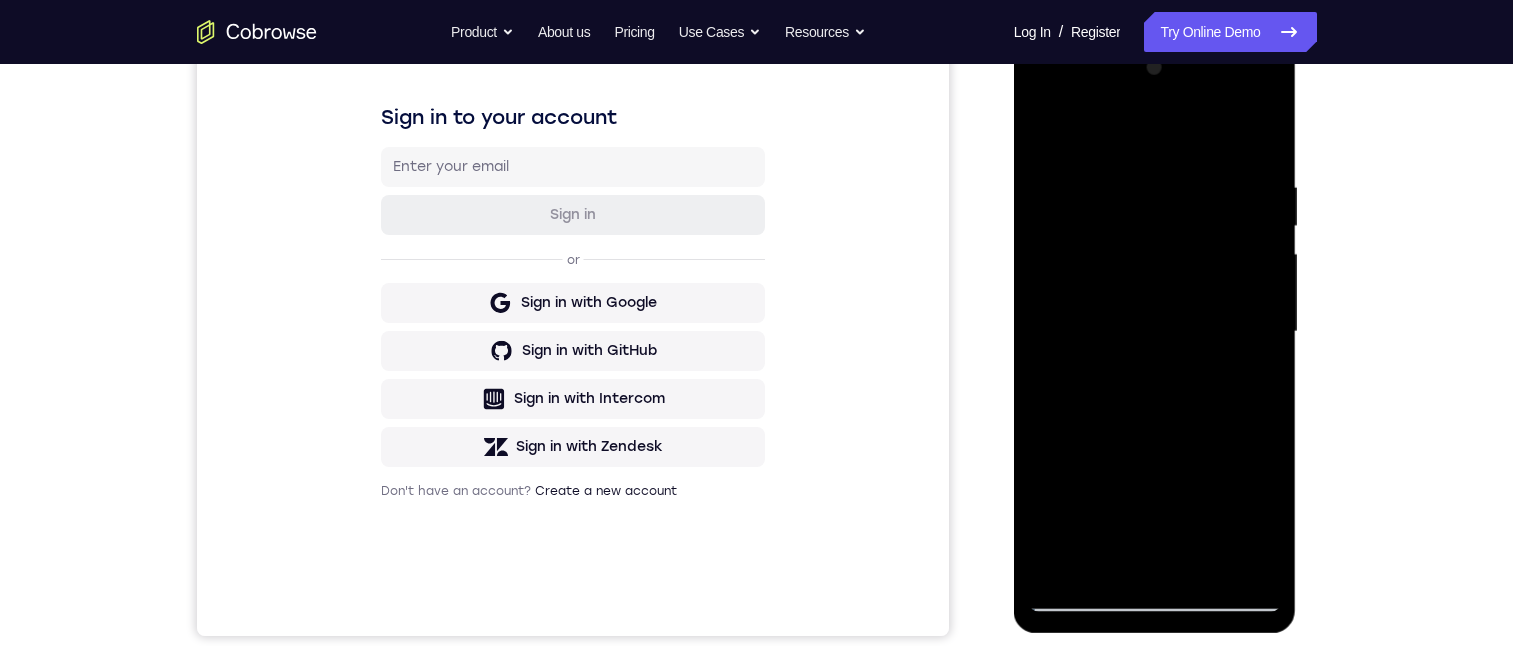 click at bounding box center [1155, 332] 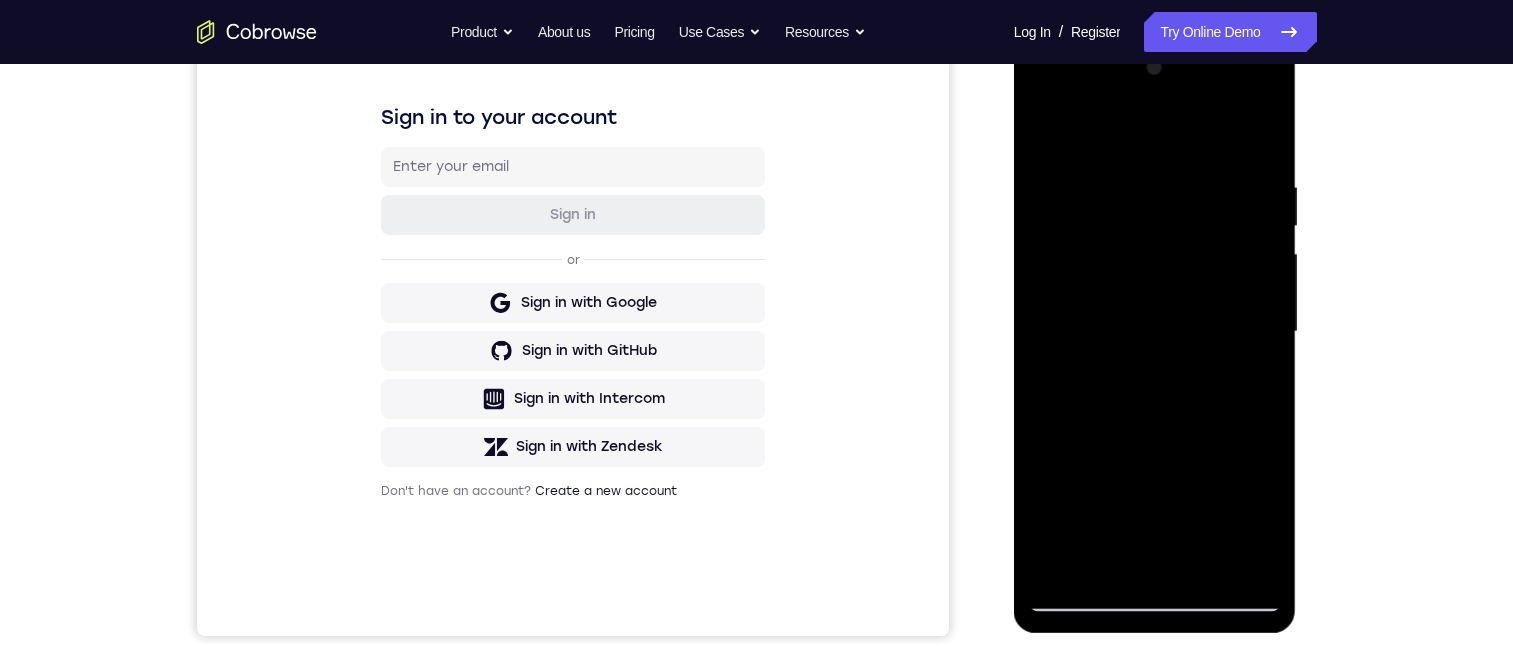 click at bounding box center (1155, 37) 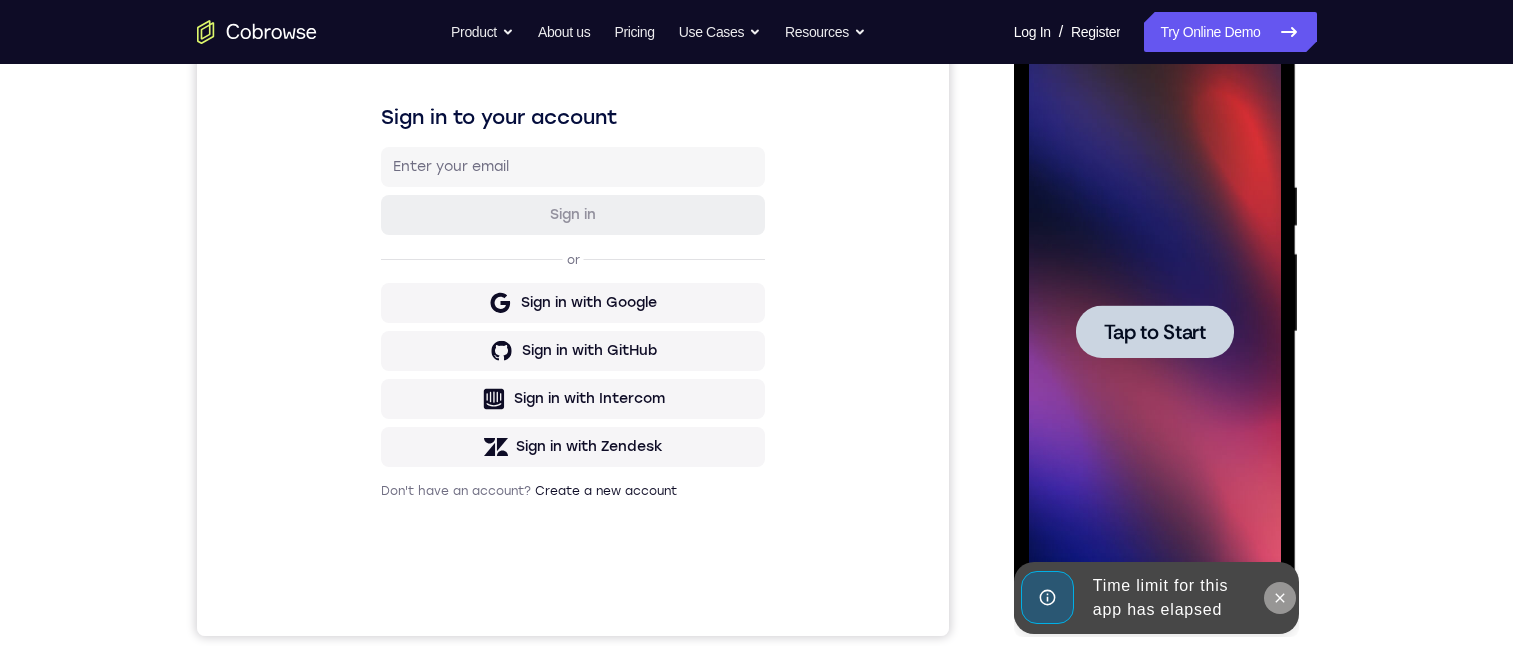 click 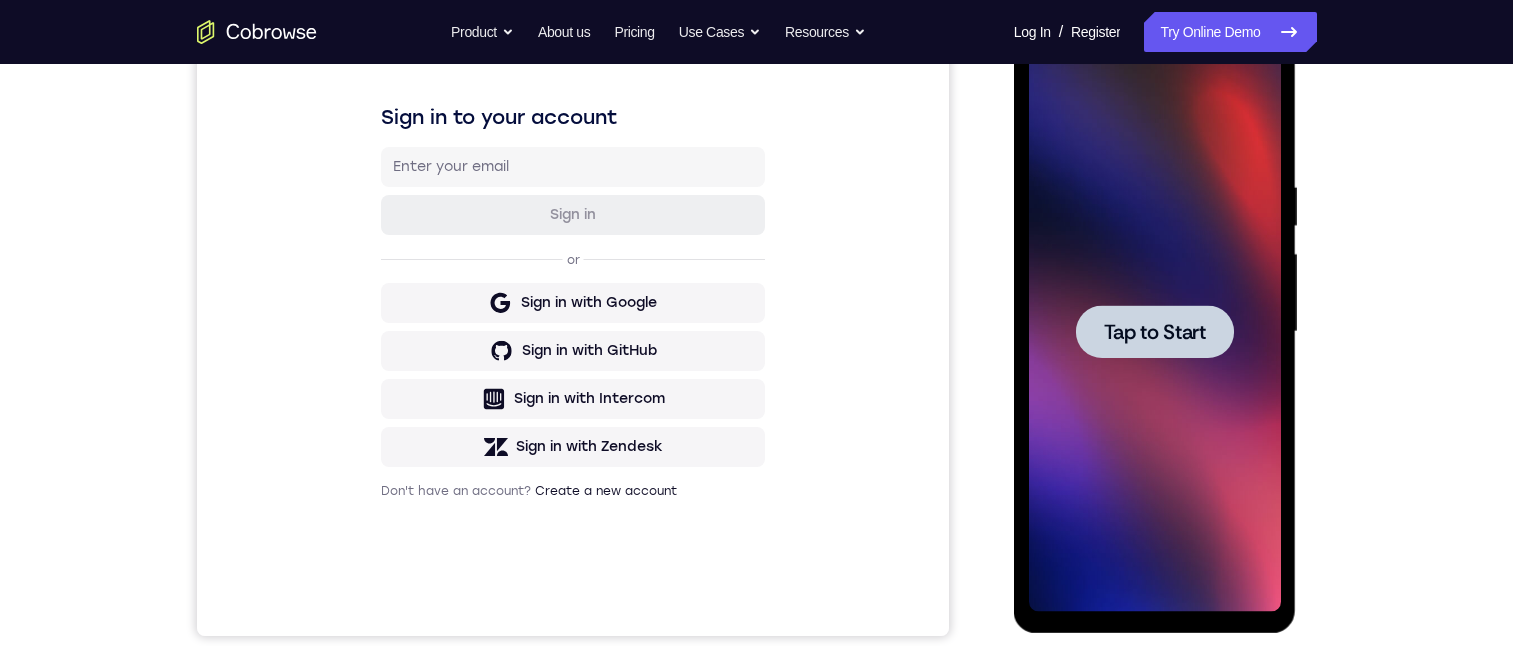 click at bounding box center [1155, 331] 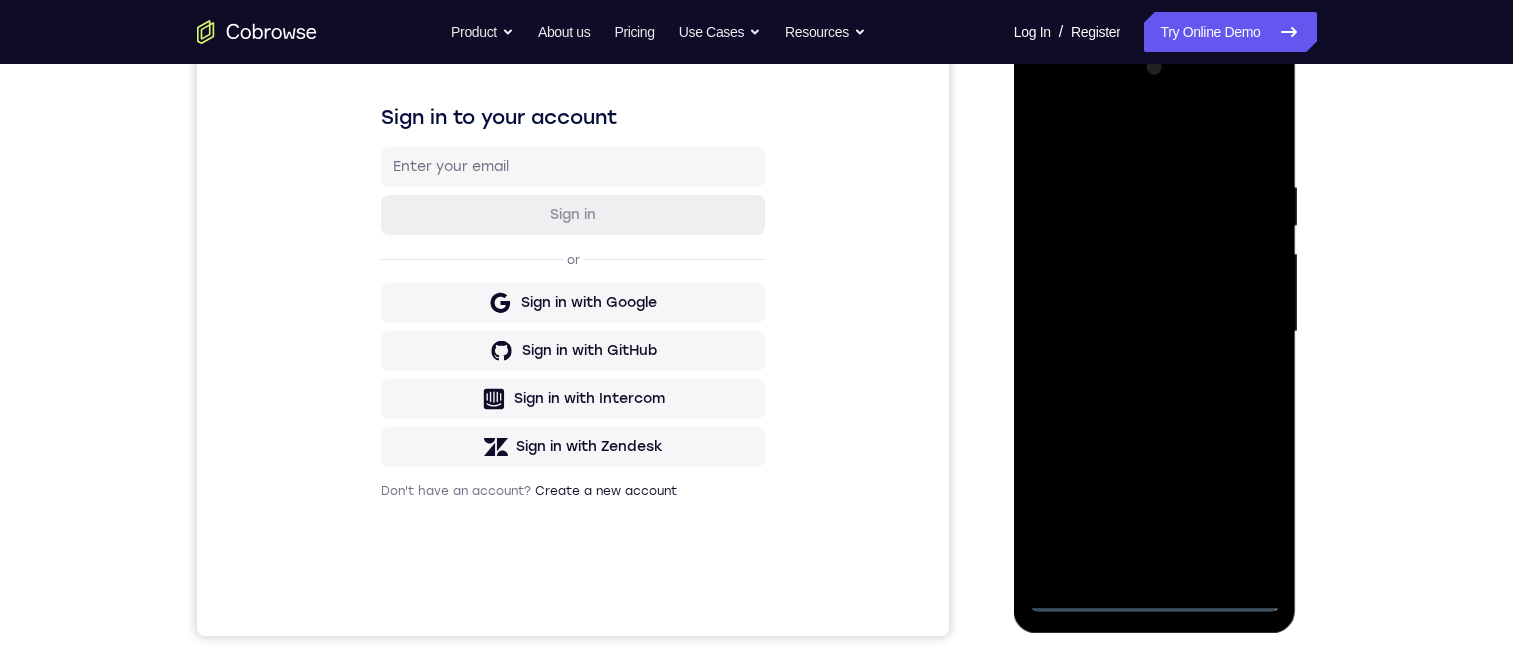 click at bounding box center (1155, 332) 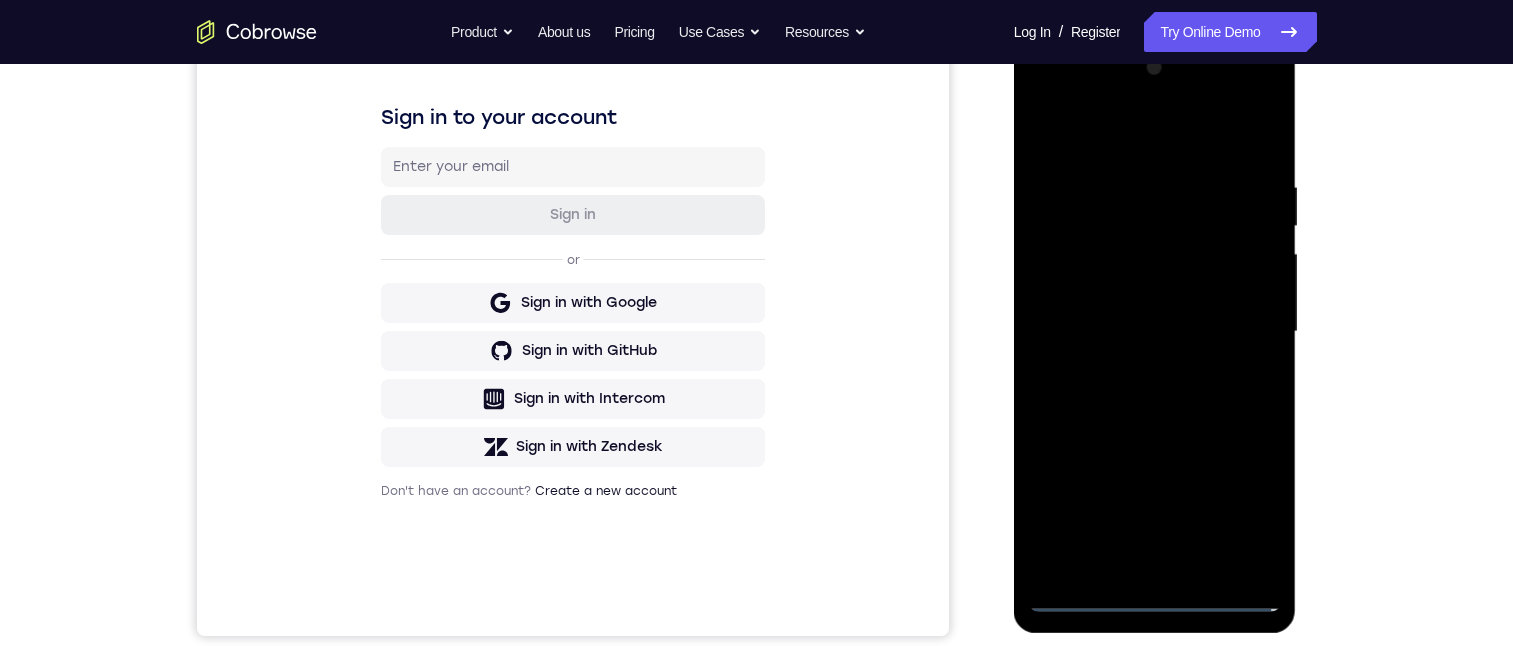 click at bounding box center [1155, 332] 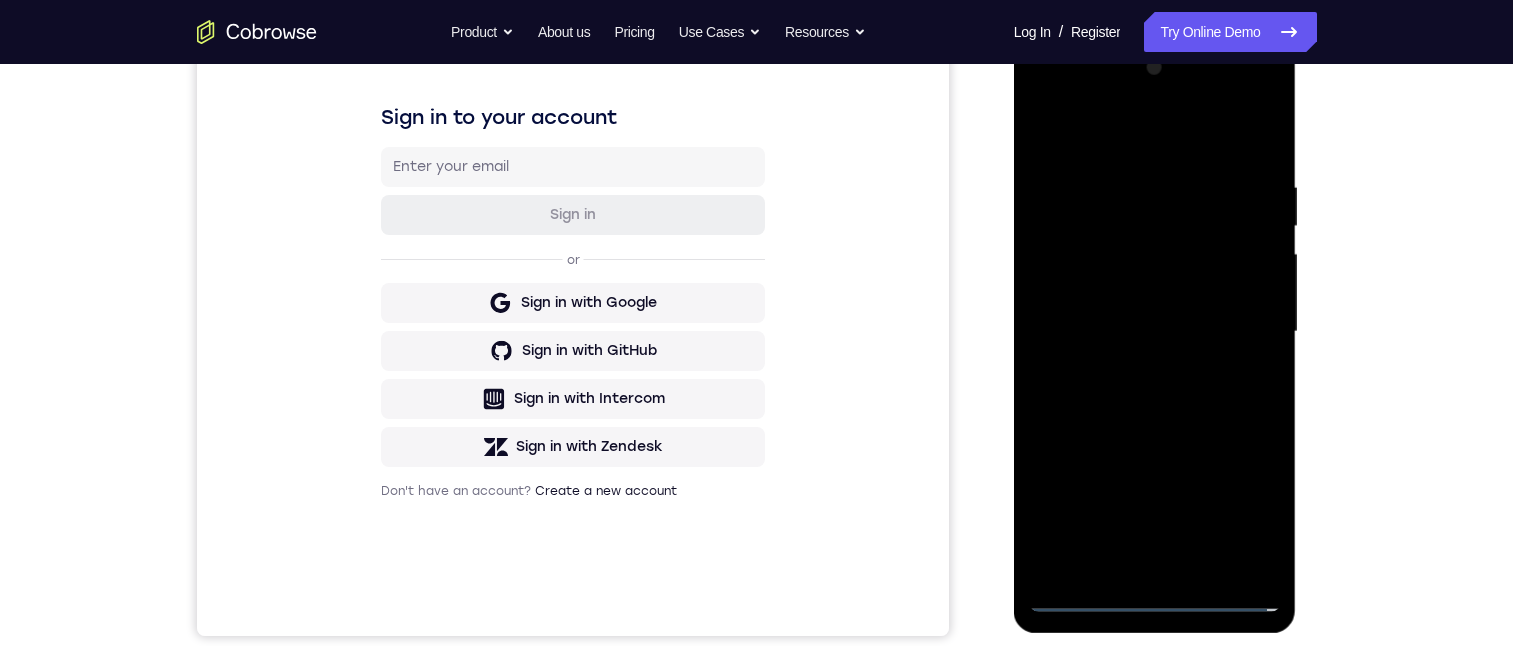 click at bounding box center [1155, 332] 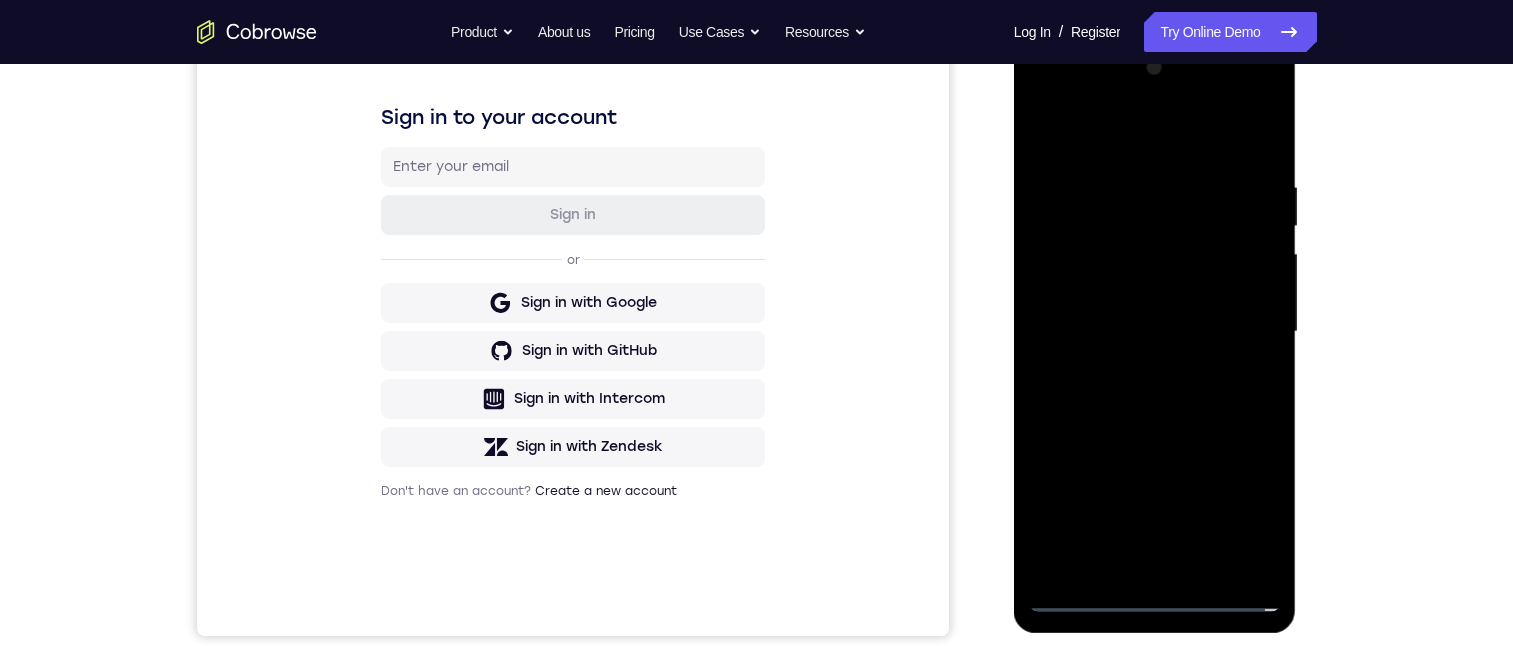click at bounding box center (1155, 332) 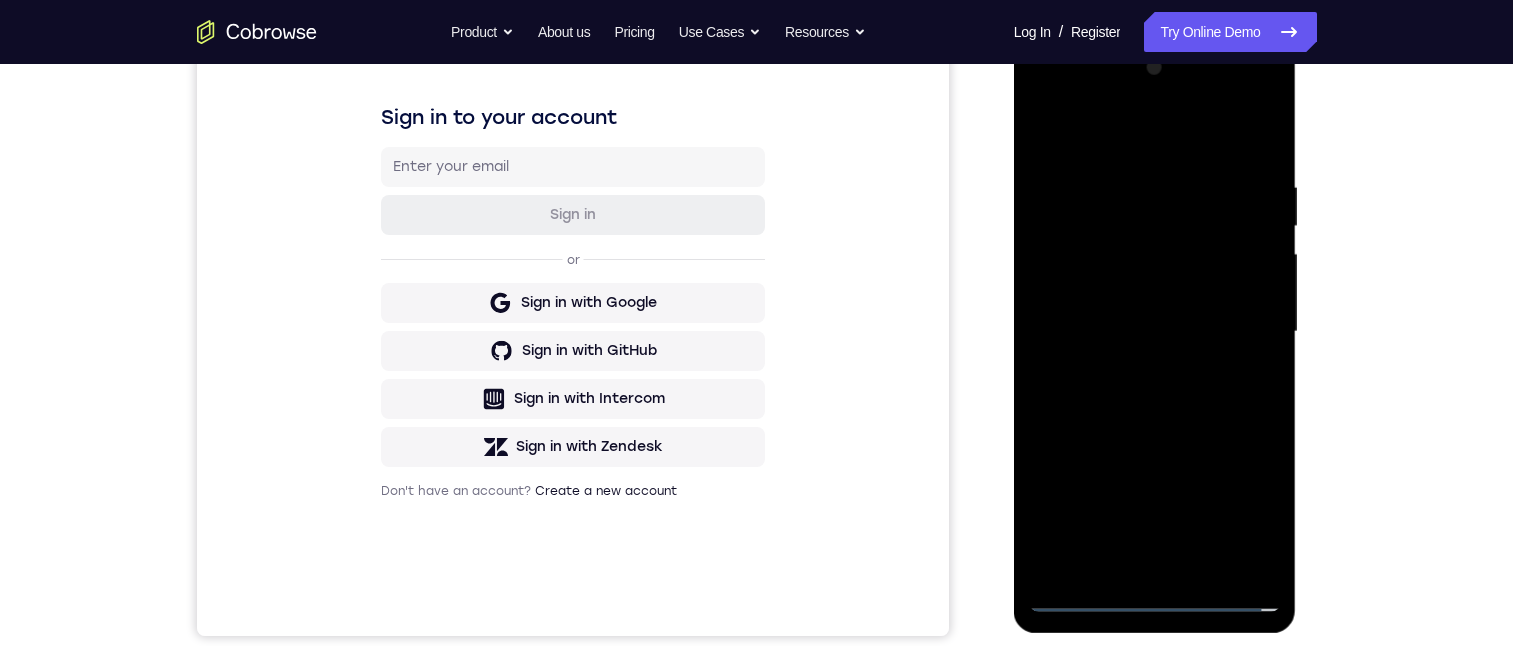 click at bounding box center (1155, 332) 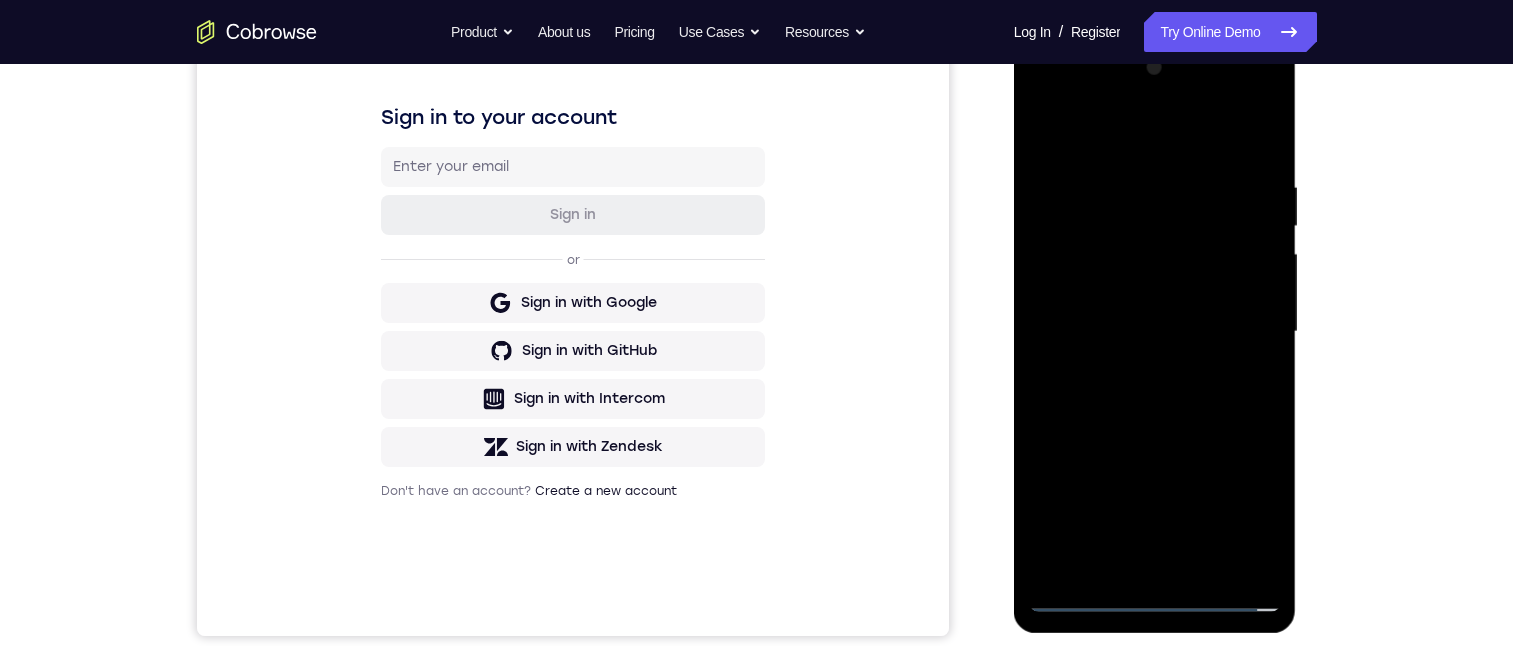 click at bounding box center (1155, 332) 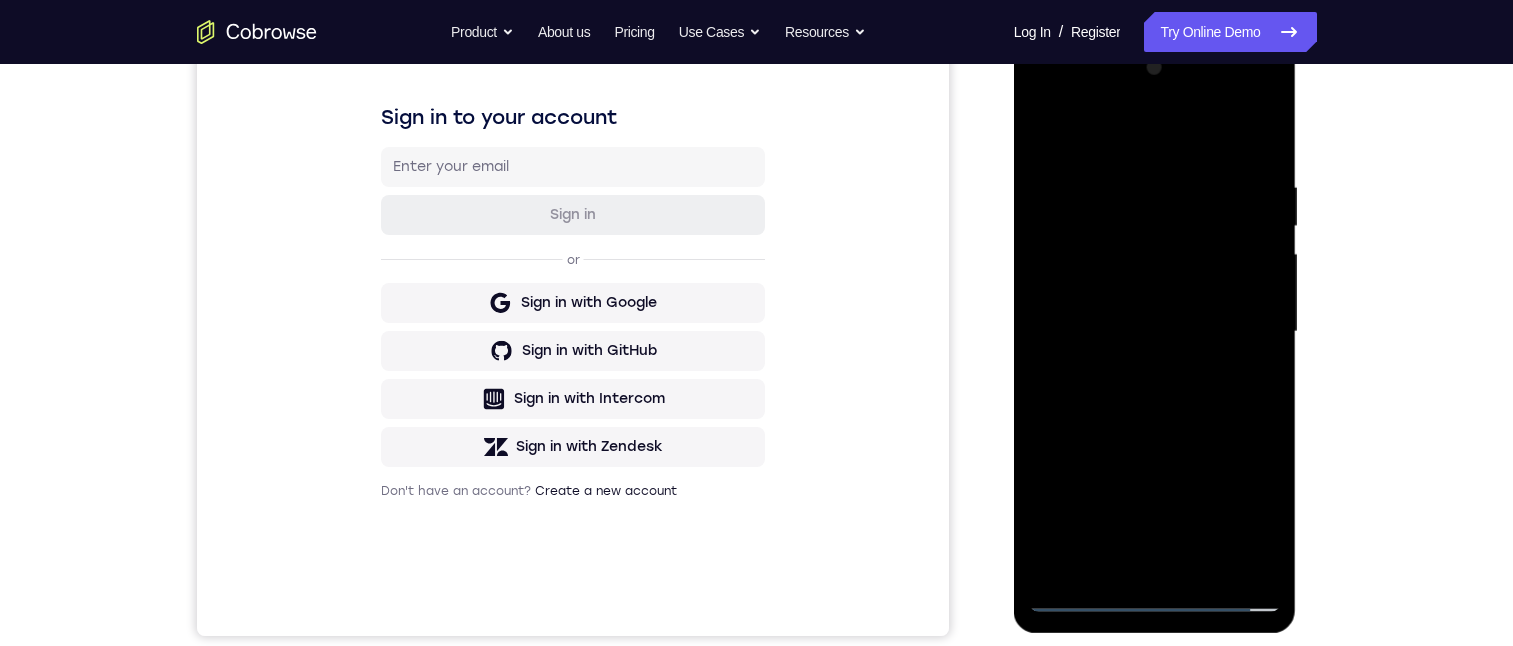 click at bounding box center [1155, 332] 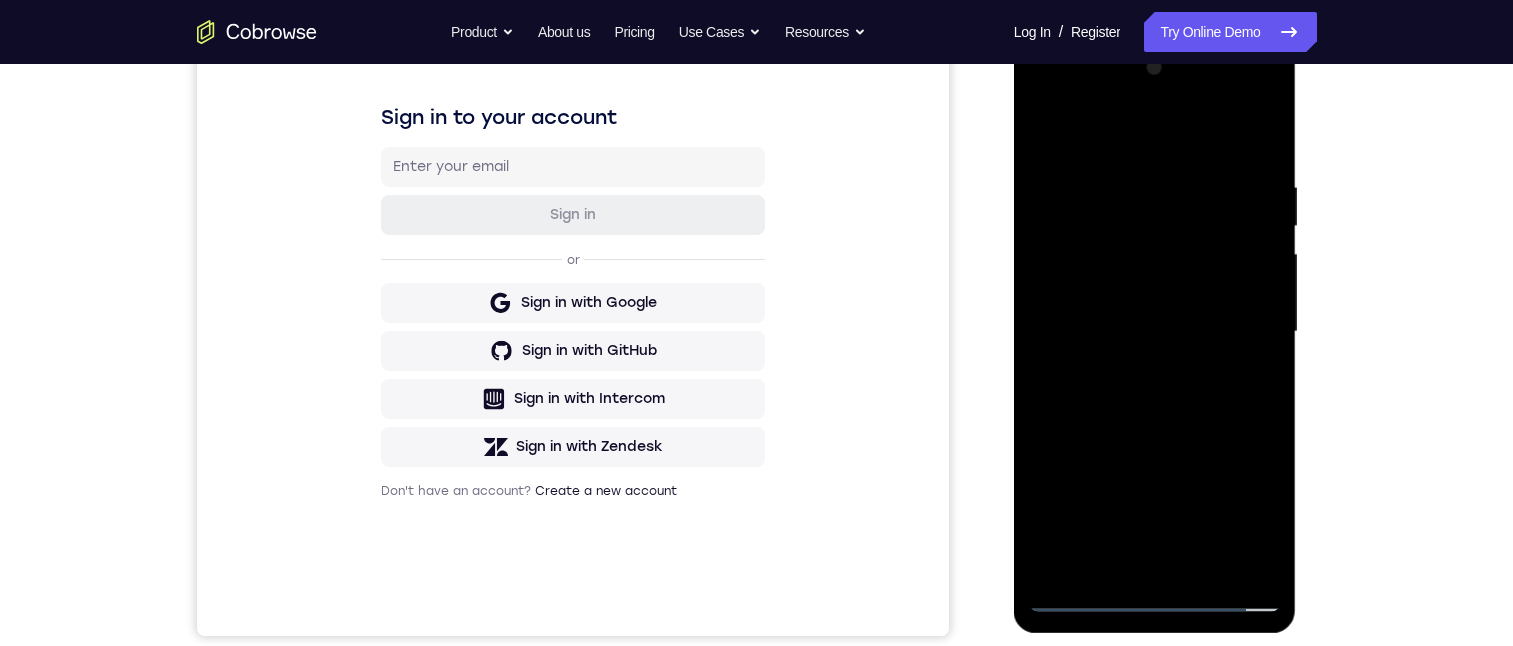 click at bounding box center (1155, 332) 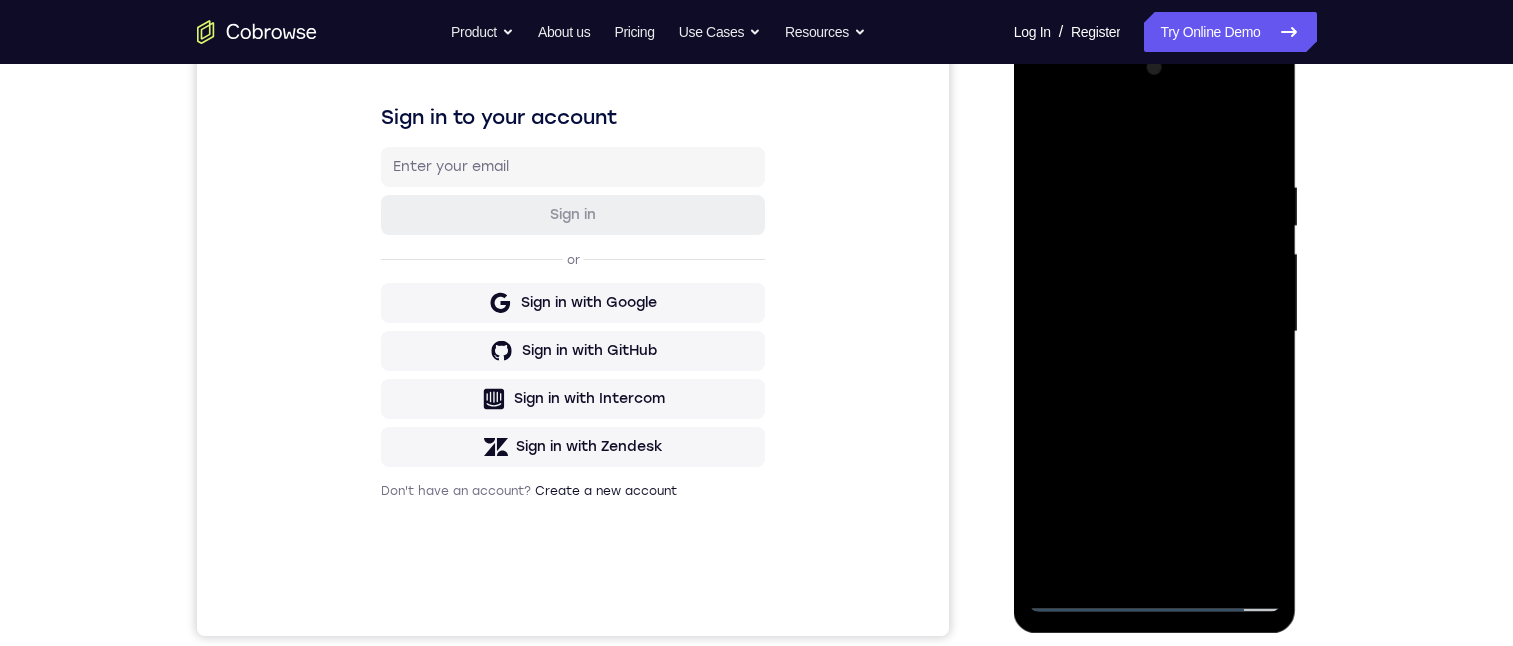 click at bounding box center (1155, 332) 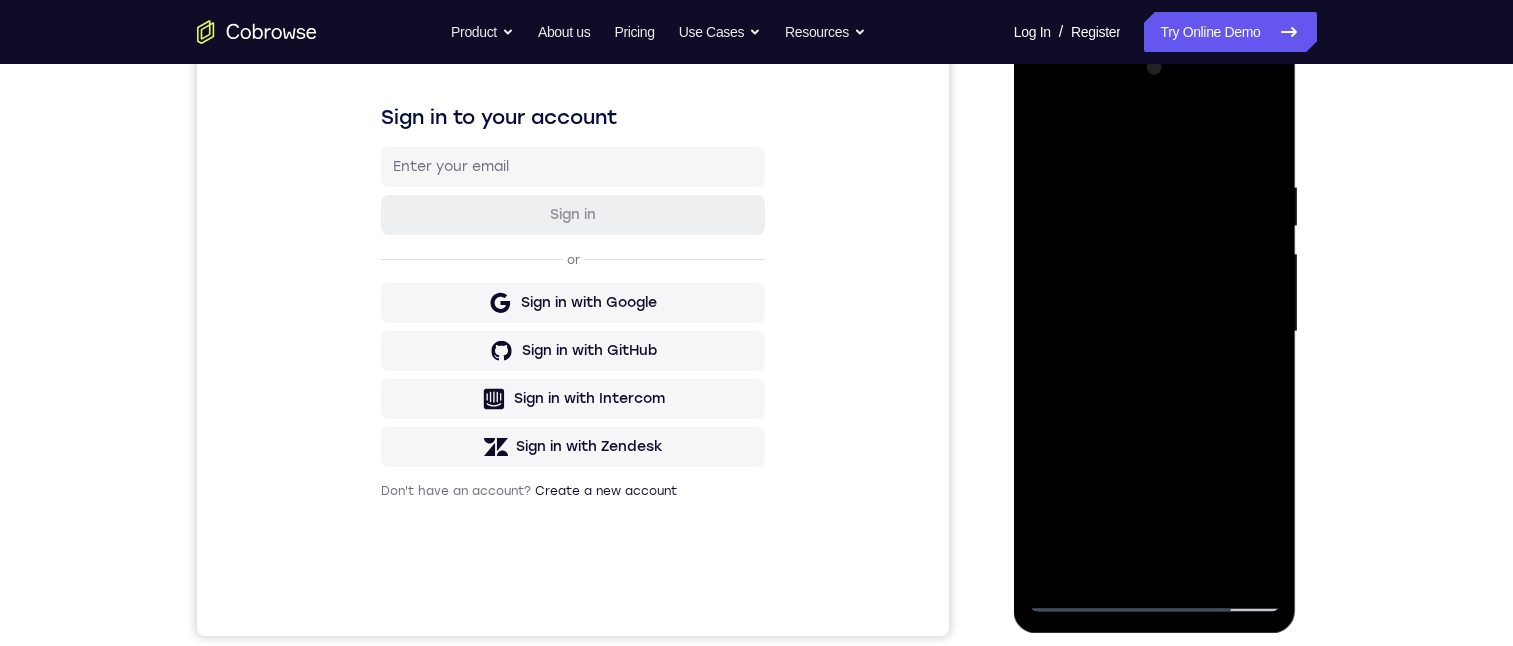 click at bounding box center (1155, 332) 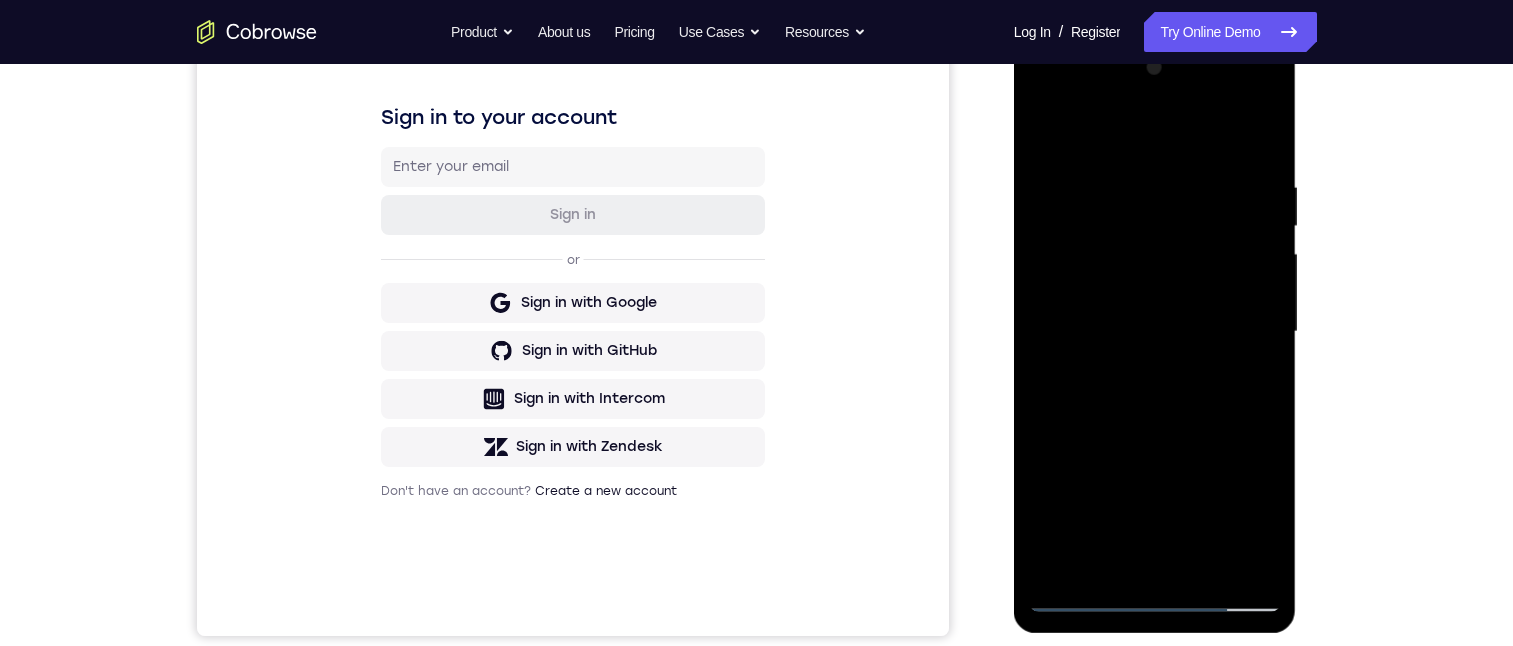 click at bounding box center [1155, 332] 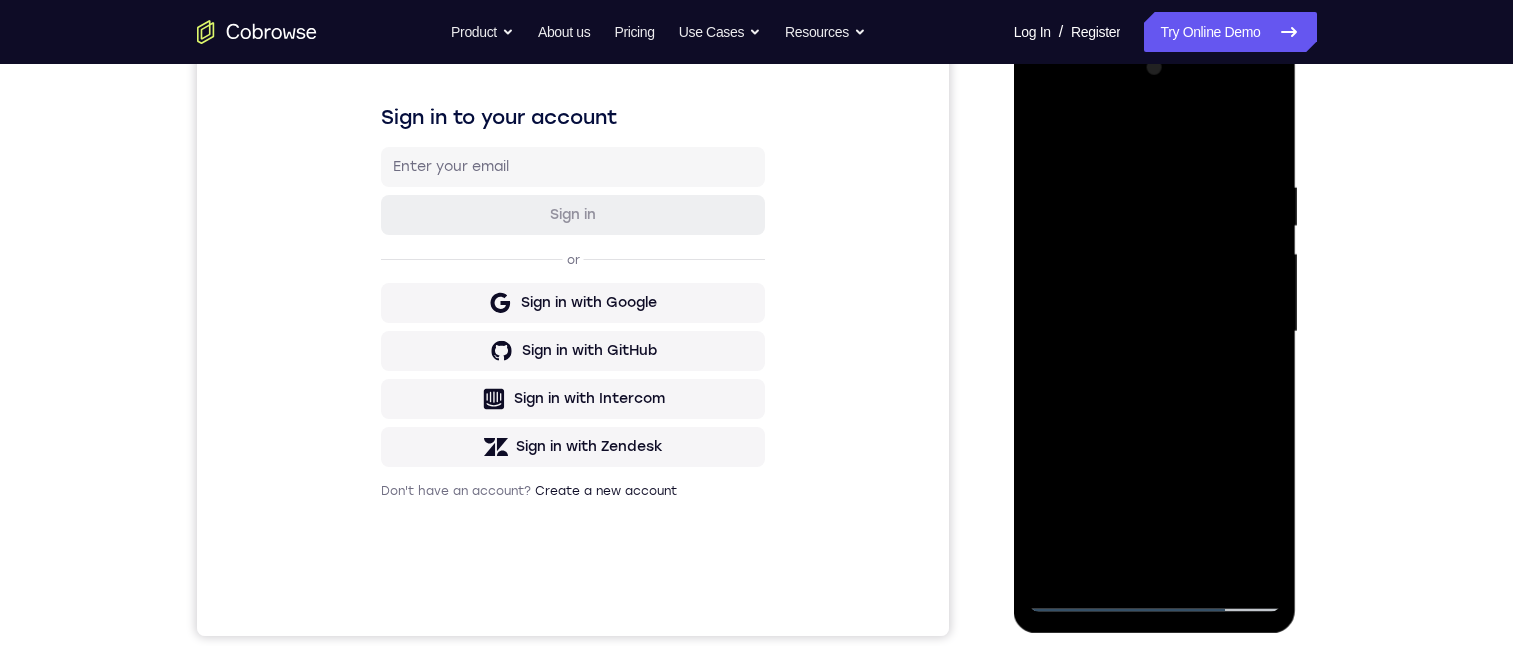 click at bounding box center [1155, 332] 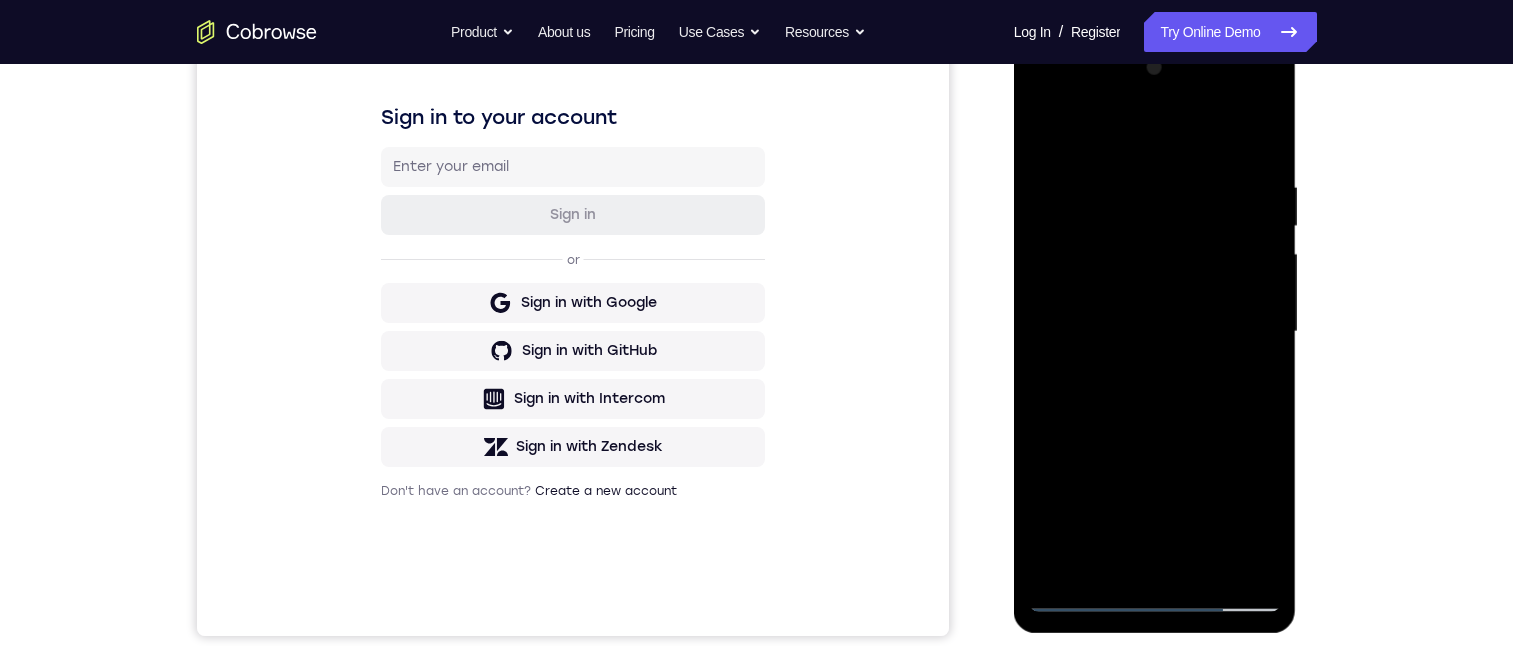 click at bounding box center [1155, 332] 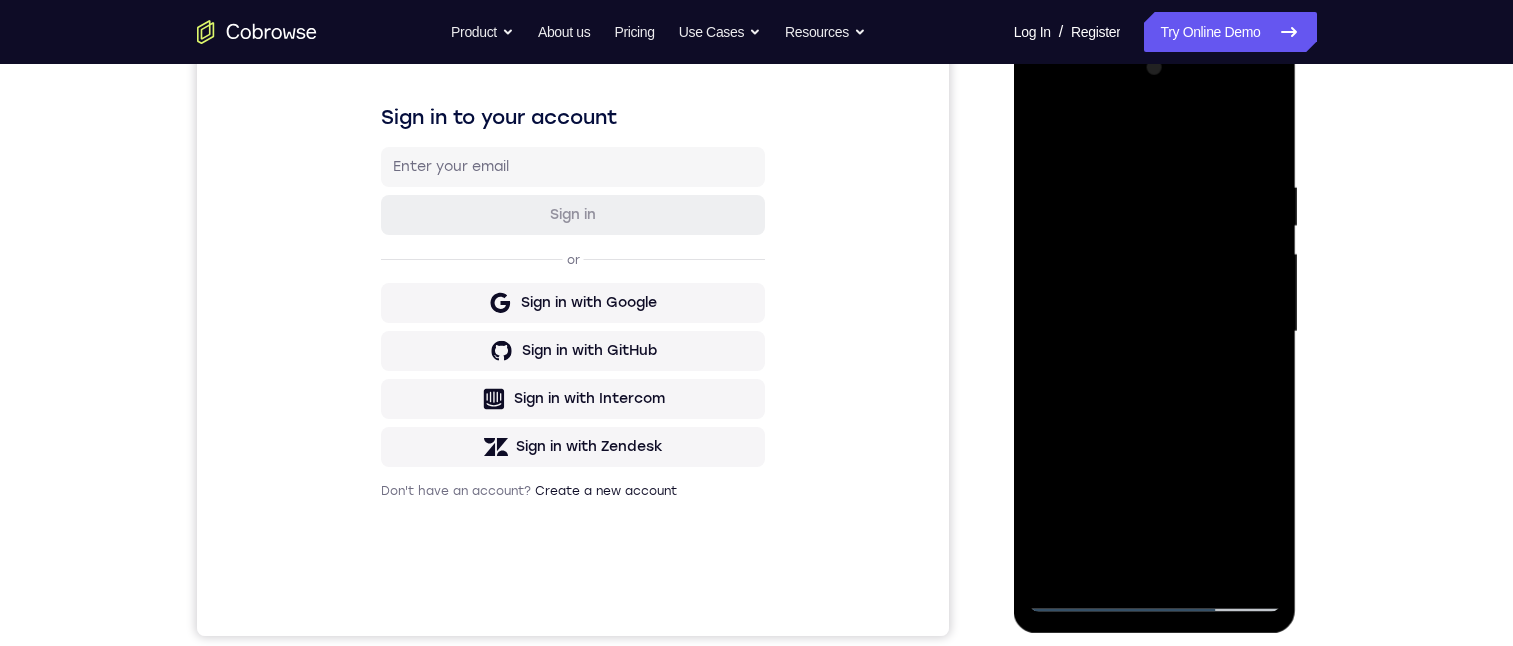 click at bounding box center (1155, 332) 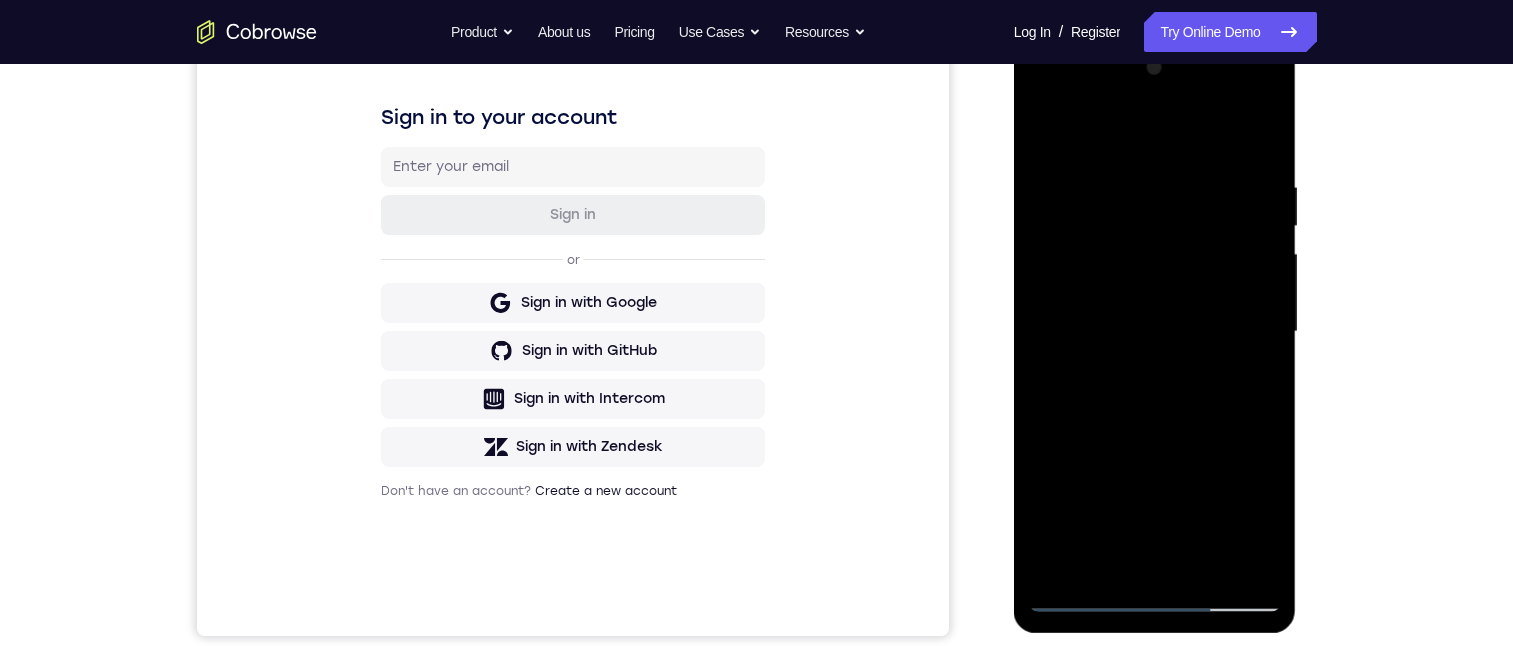 click at bounding box center [1155, 332] 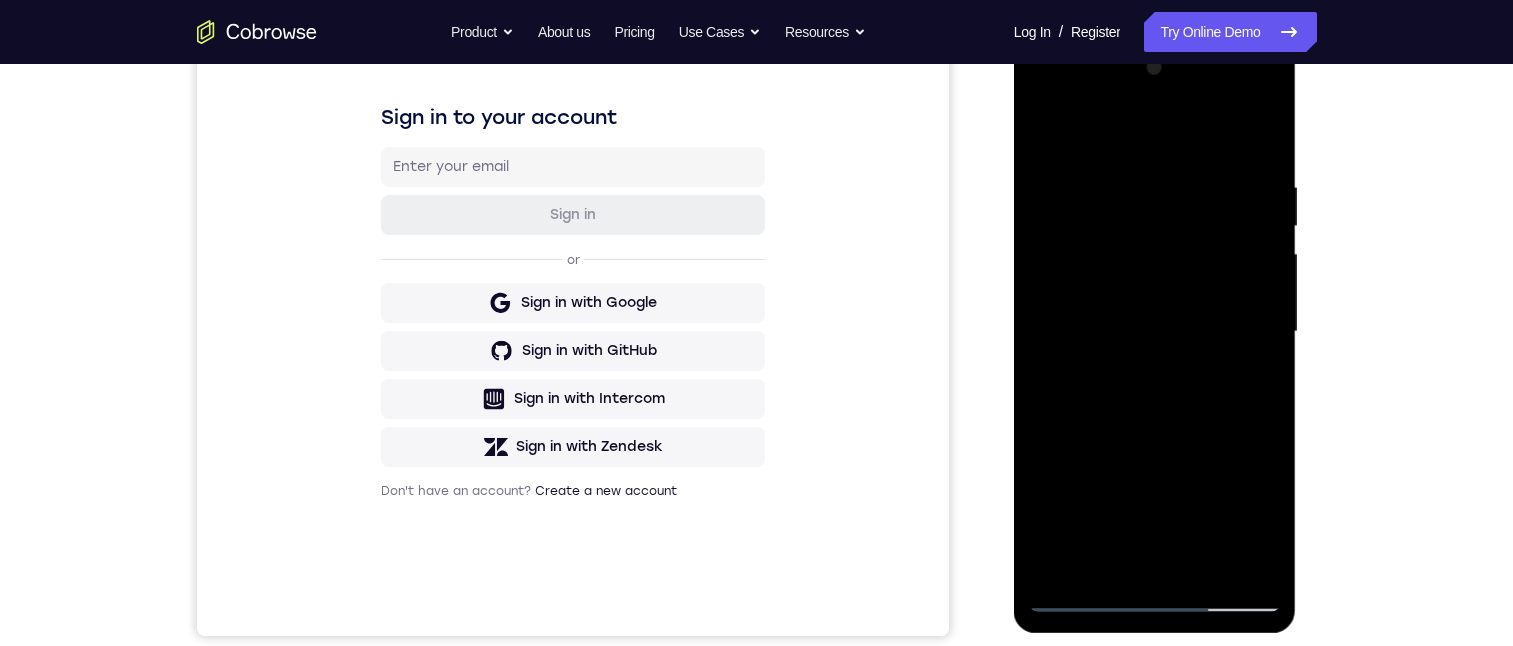 click at bounding box center [1155, 332] 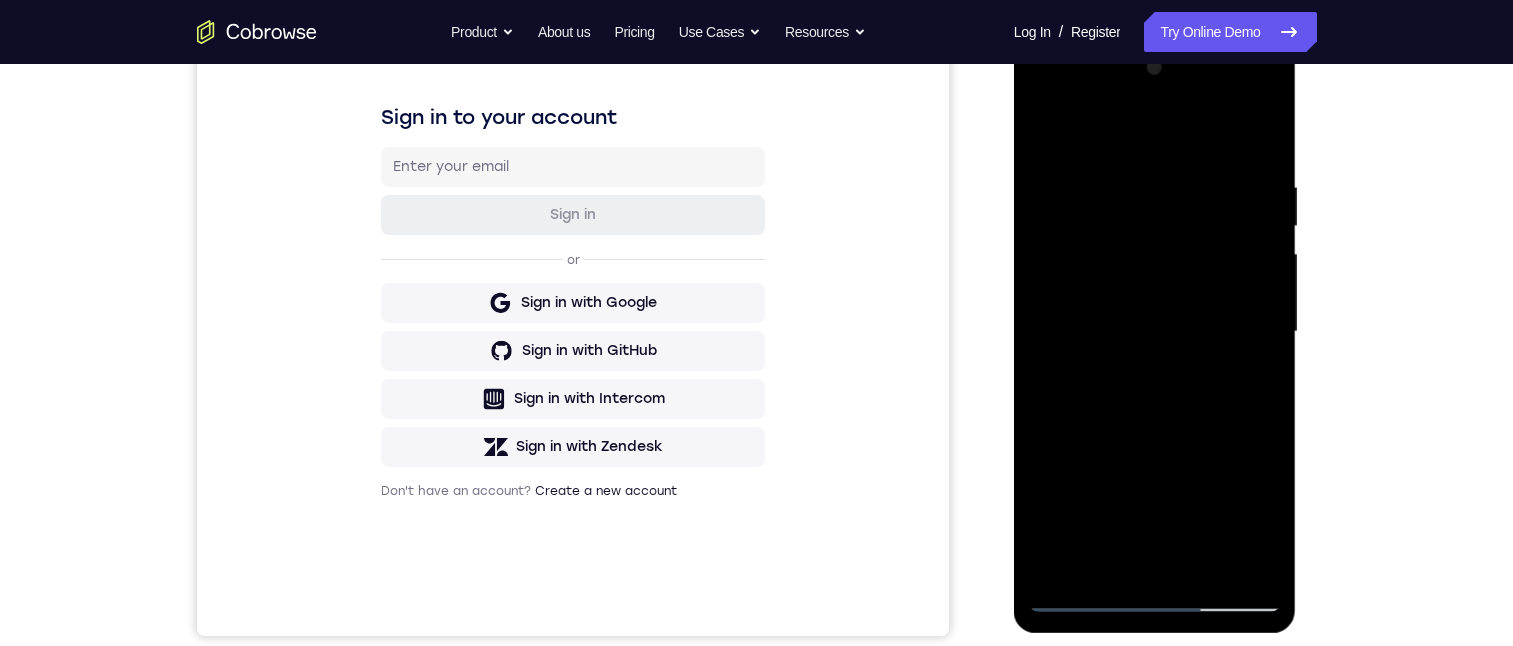 click at bounding box center (1155, 332) 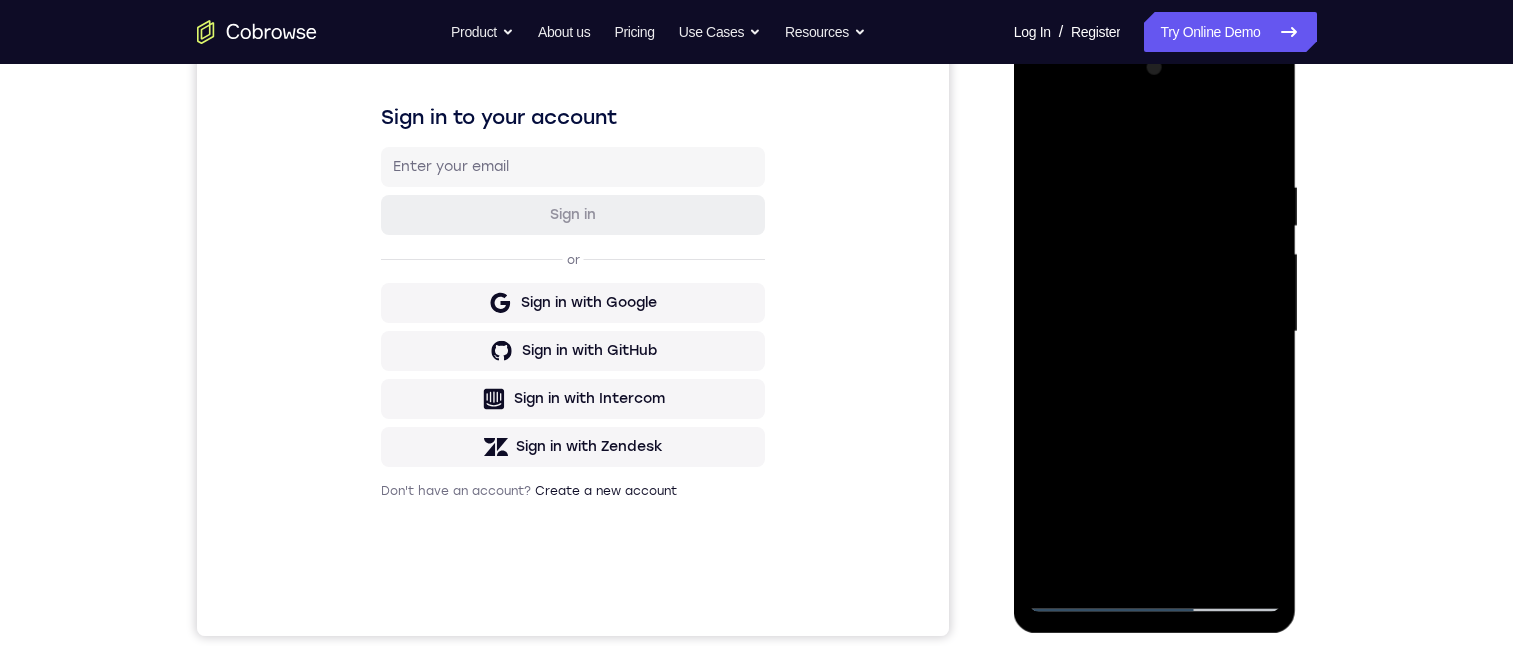 click at bounding box center (1155, 332) 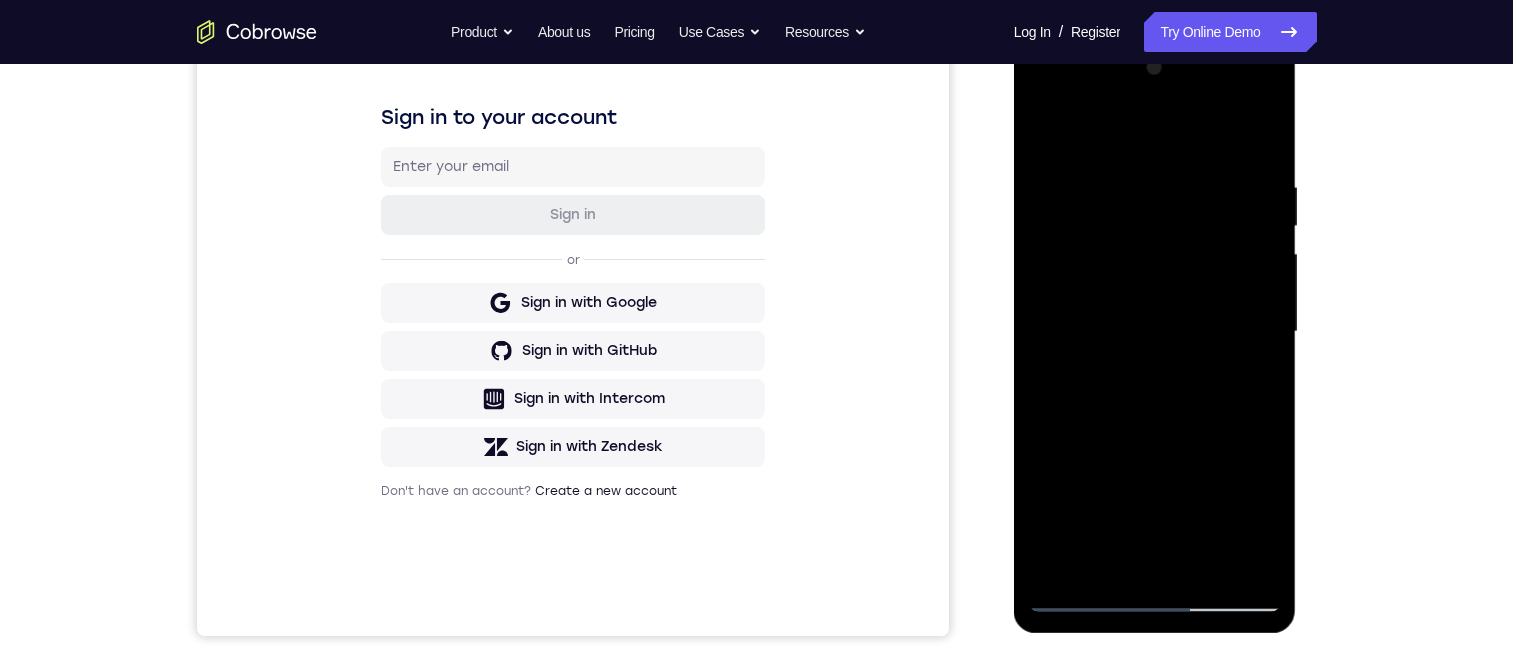 click at bounding box center (1155, 332) 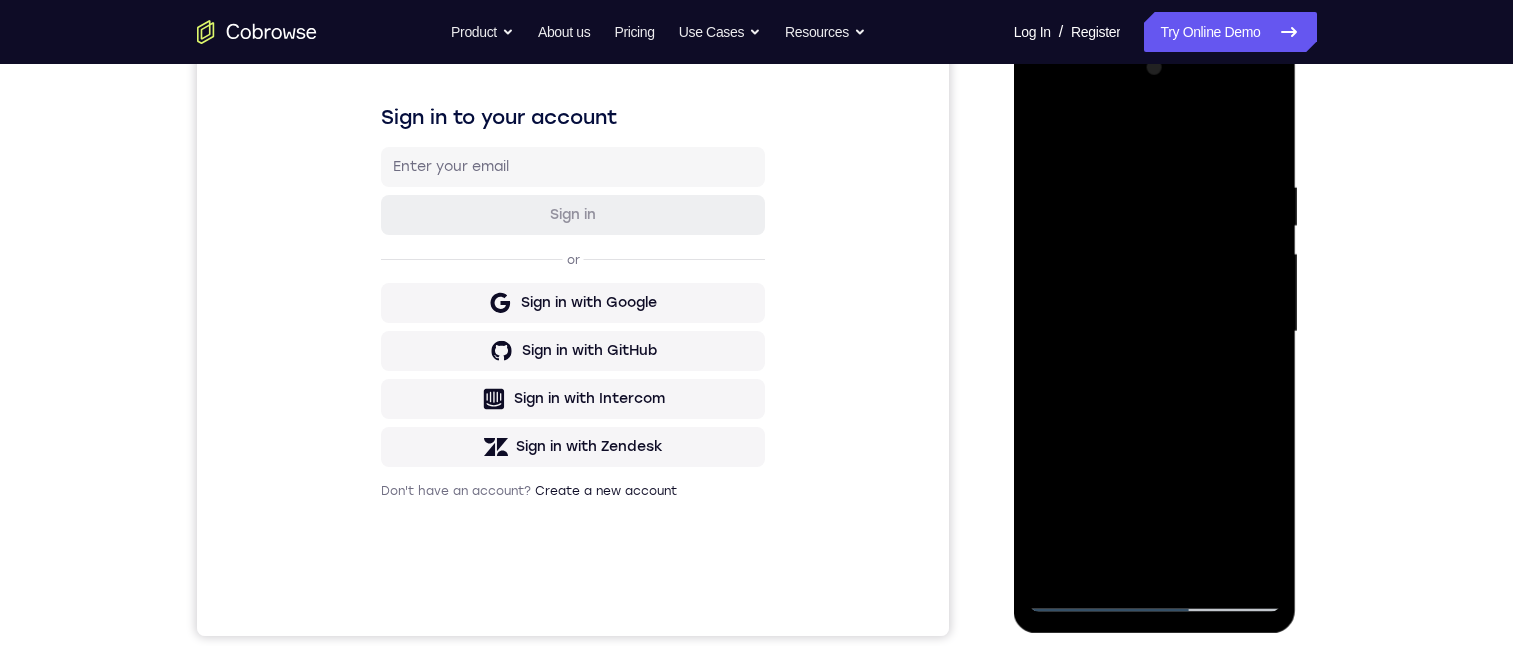 click at bounding box center (1155, 332) 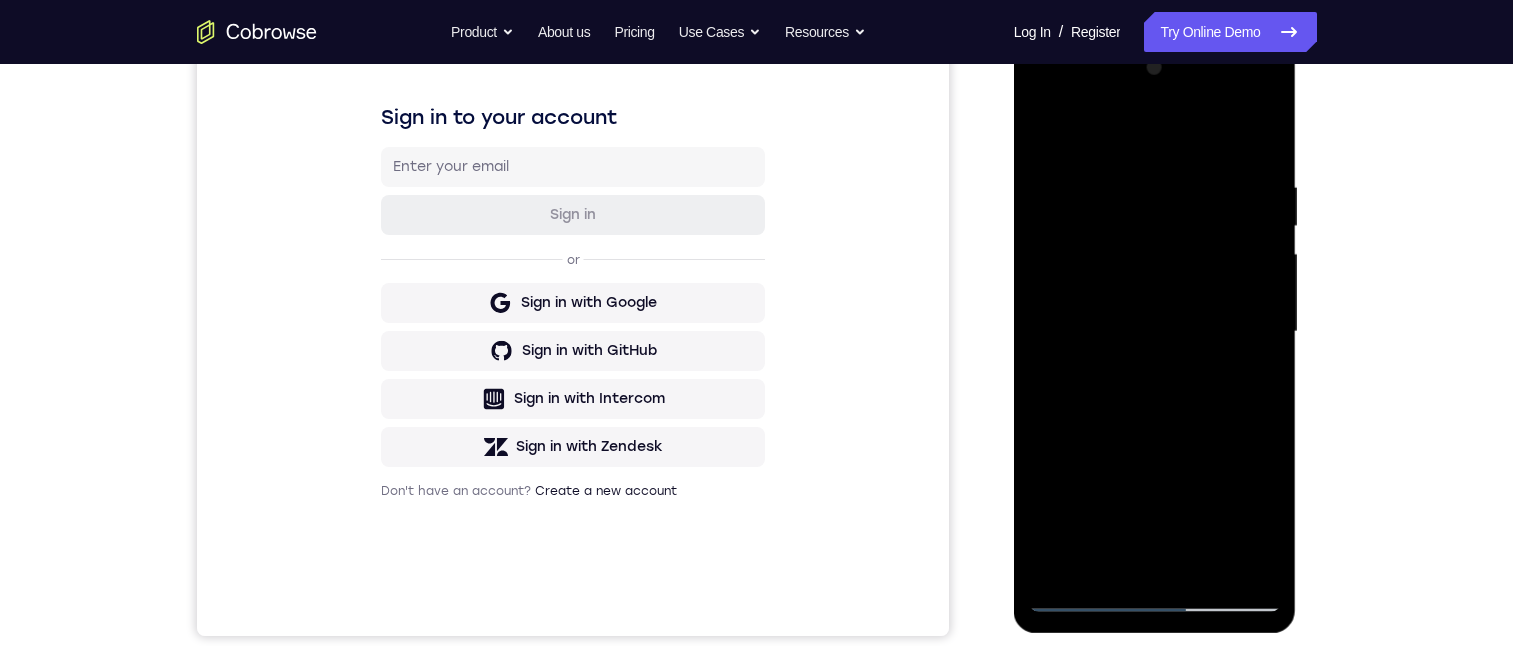 click at bounding box center (1155, 332) 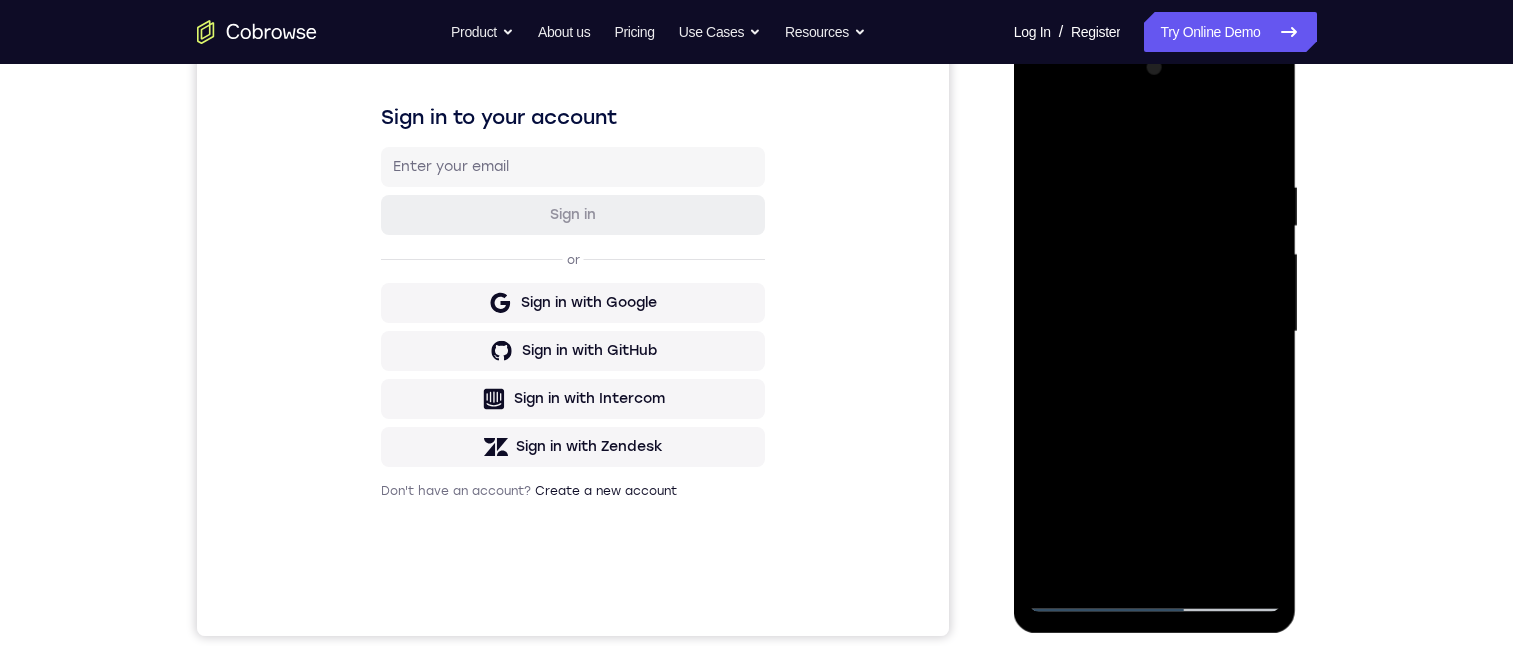 click at bounding box center [1155, 332] 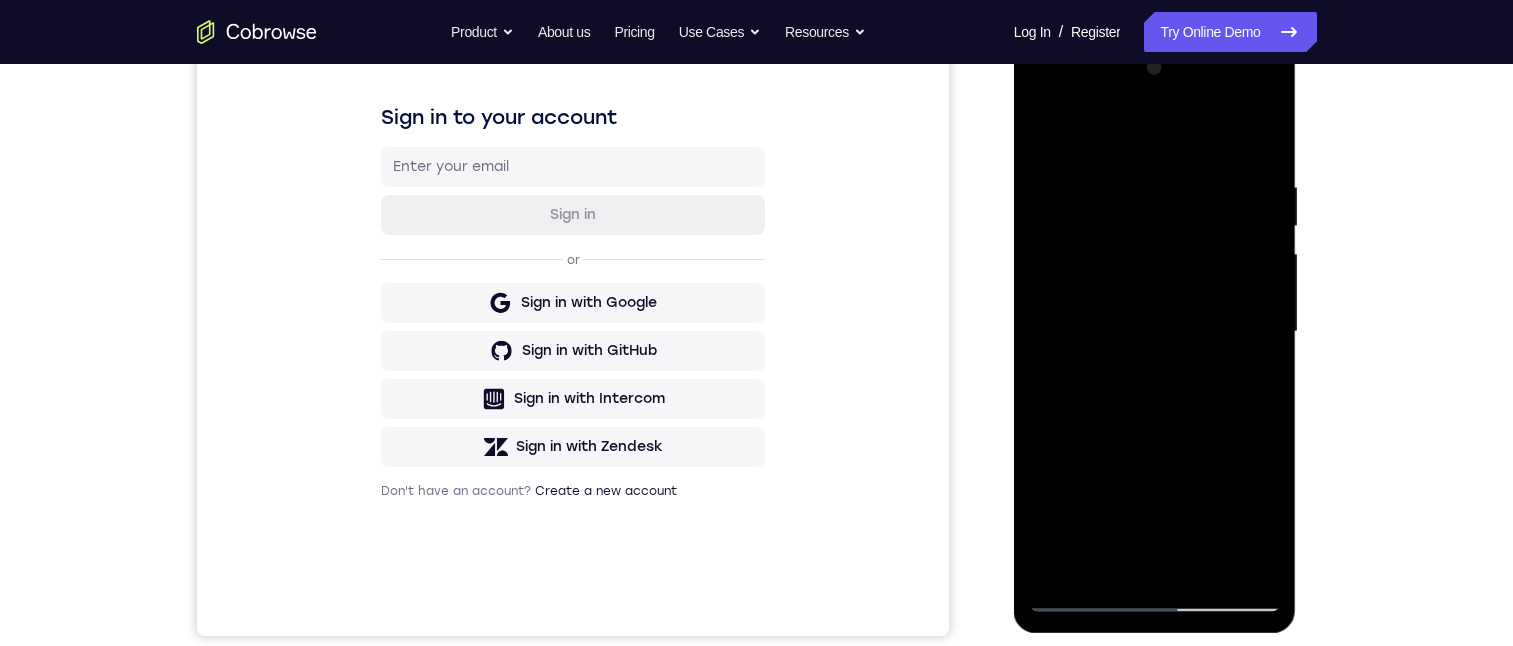 click at bounding box center [1155, 332] 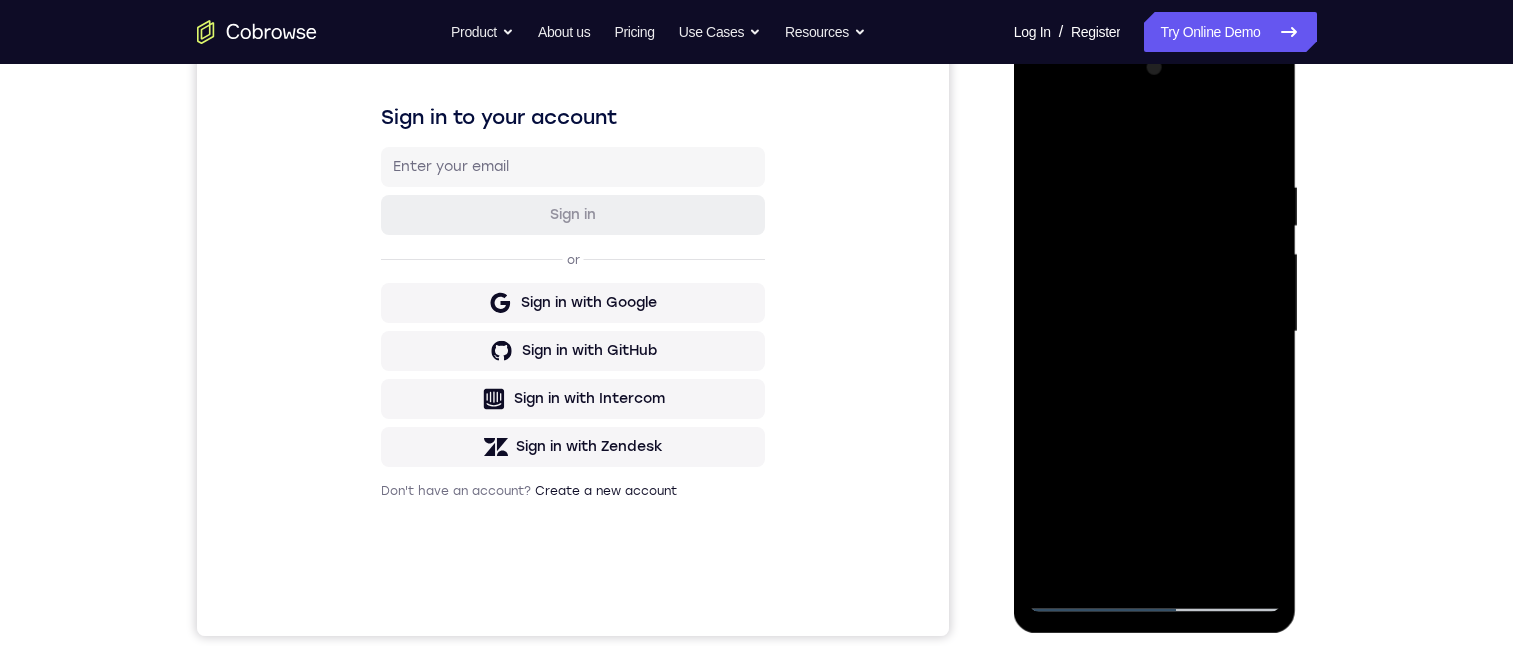click at bounding box center [1155, 332] 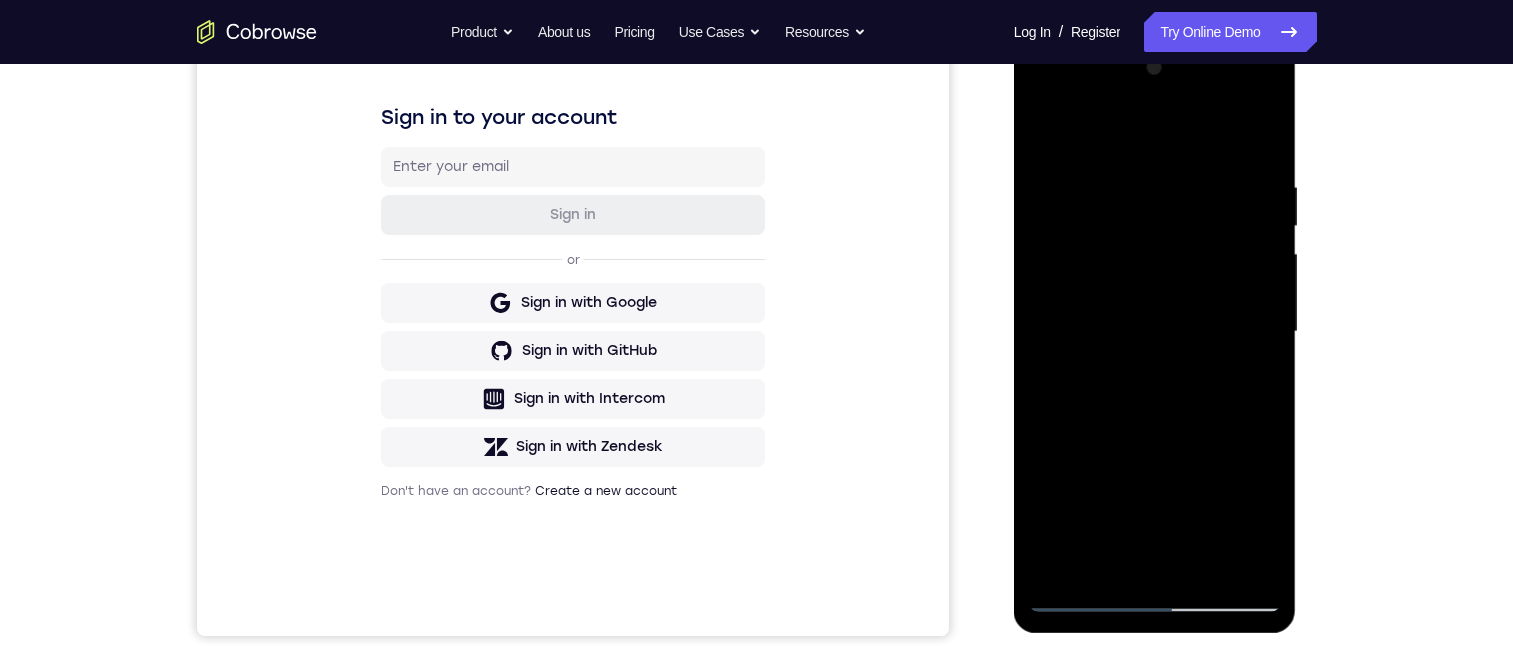 click at bounding box center [1155, 332] 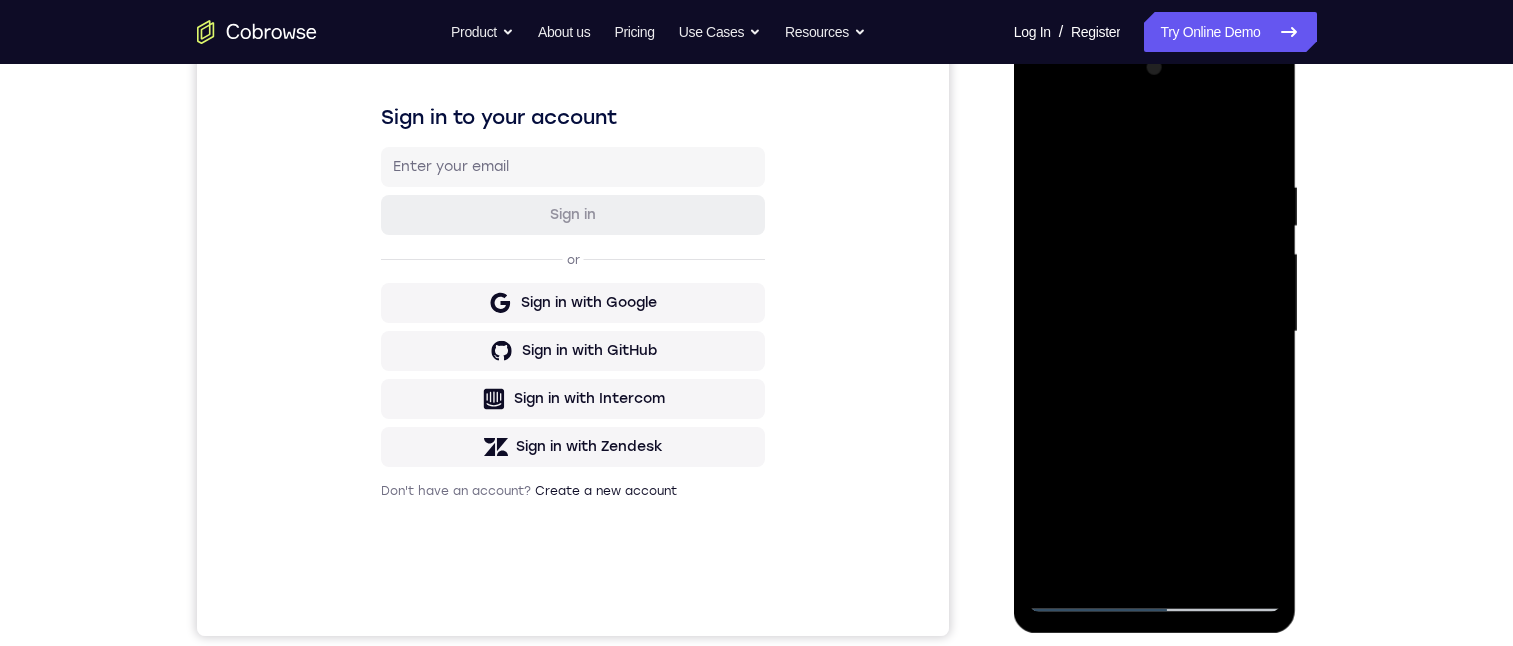 click at bounding box center (1155, 332) 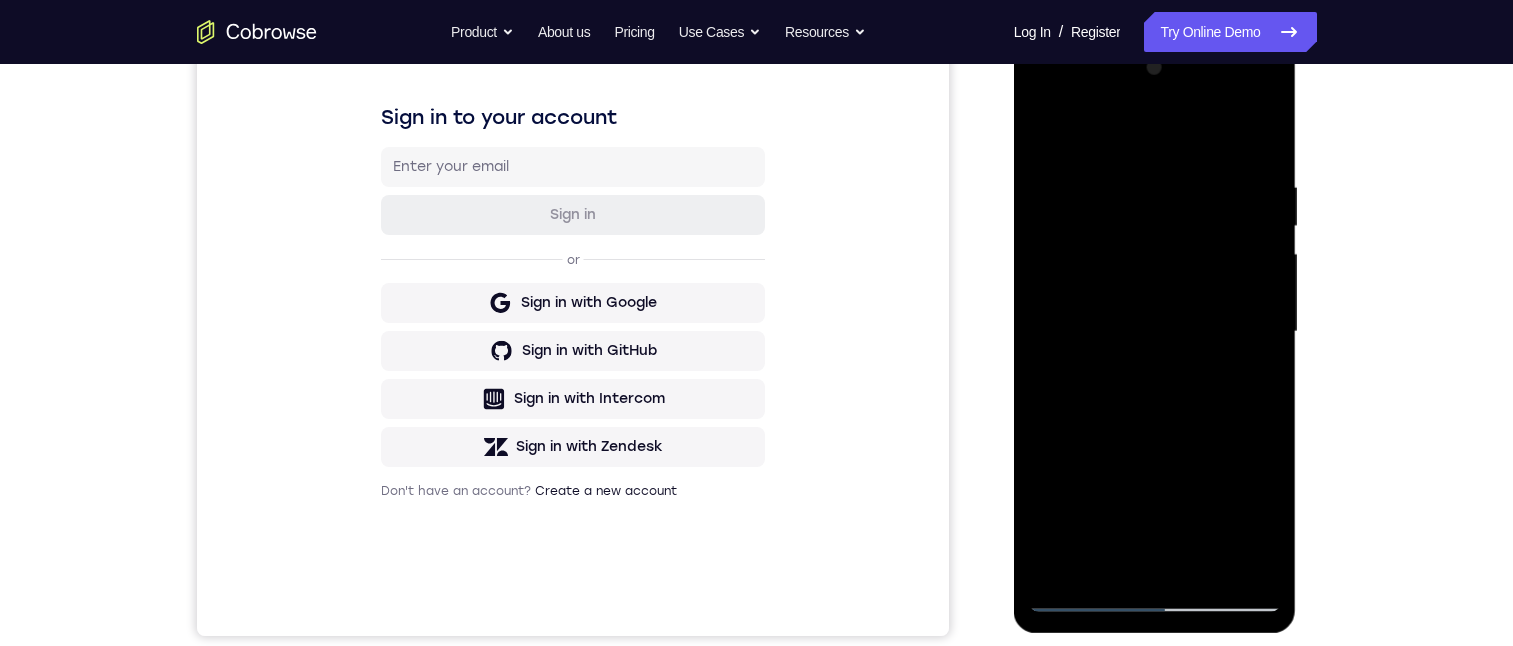 click at bounding box center (1155, 332) 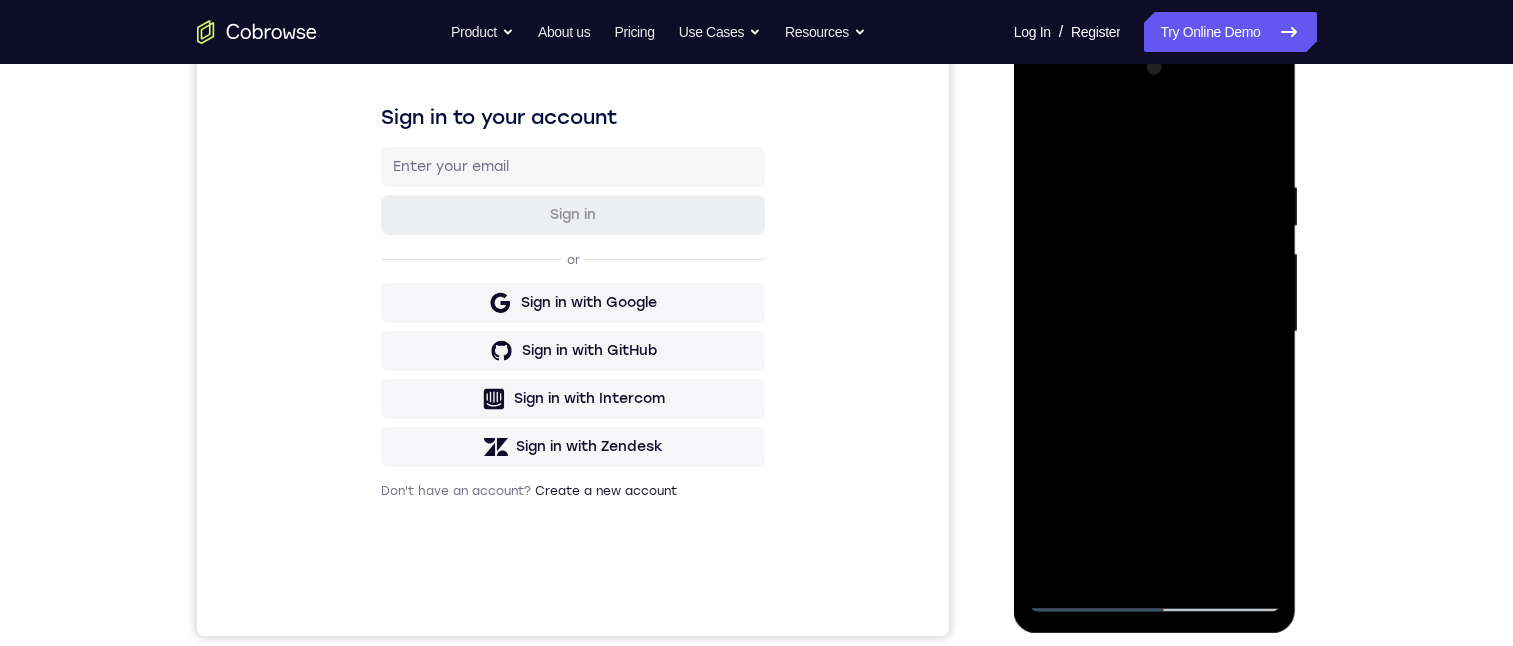 click at bounding box center [1155, 332] 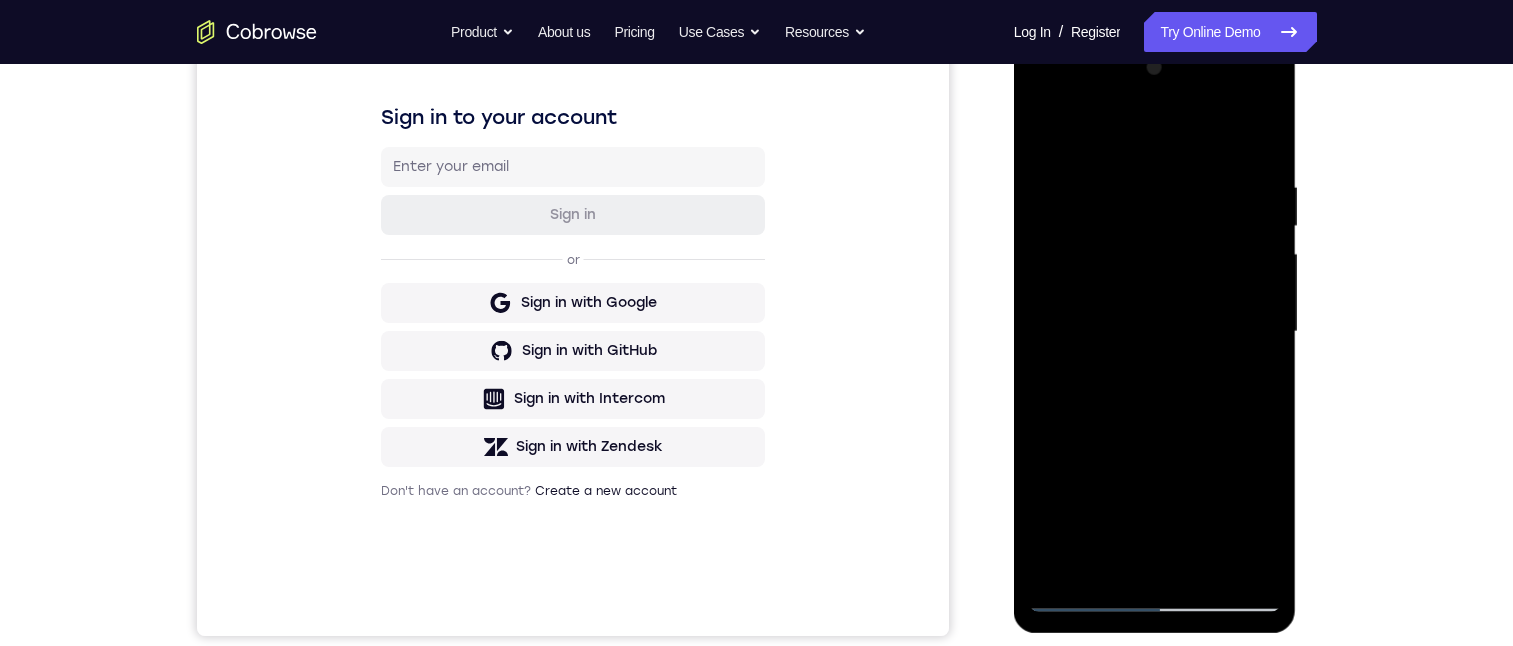 click at bounding box center (1155, 332) 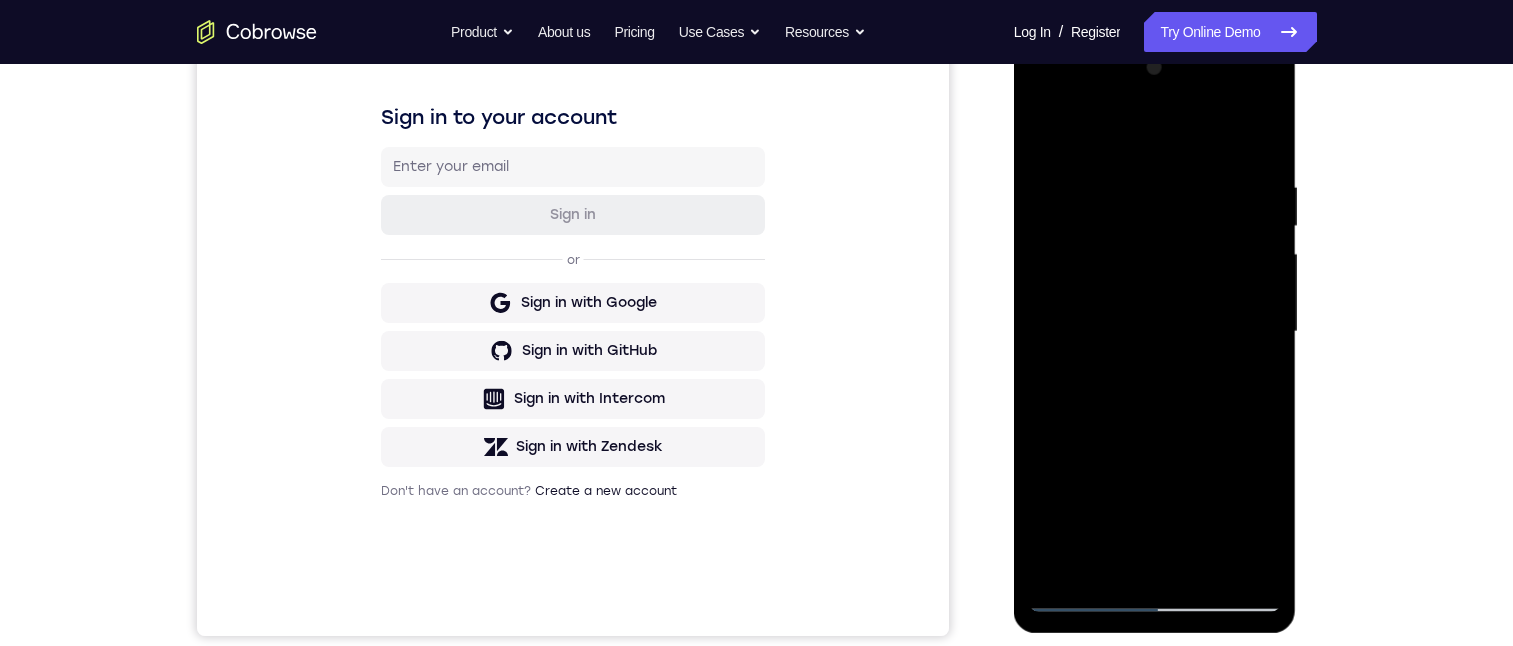 click at bounding box center [1155, 332] 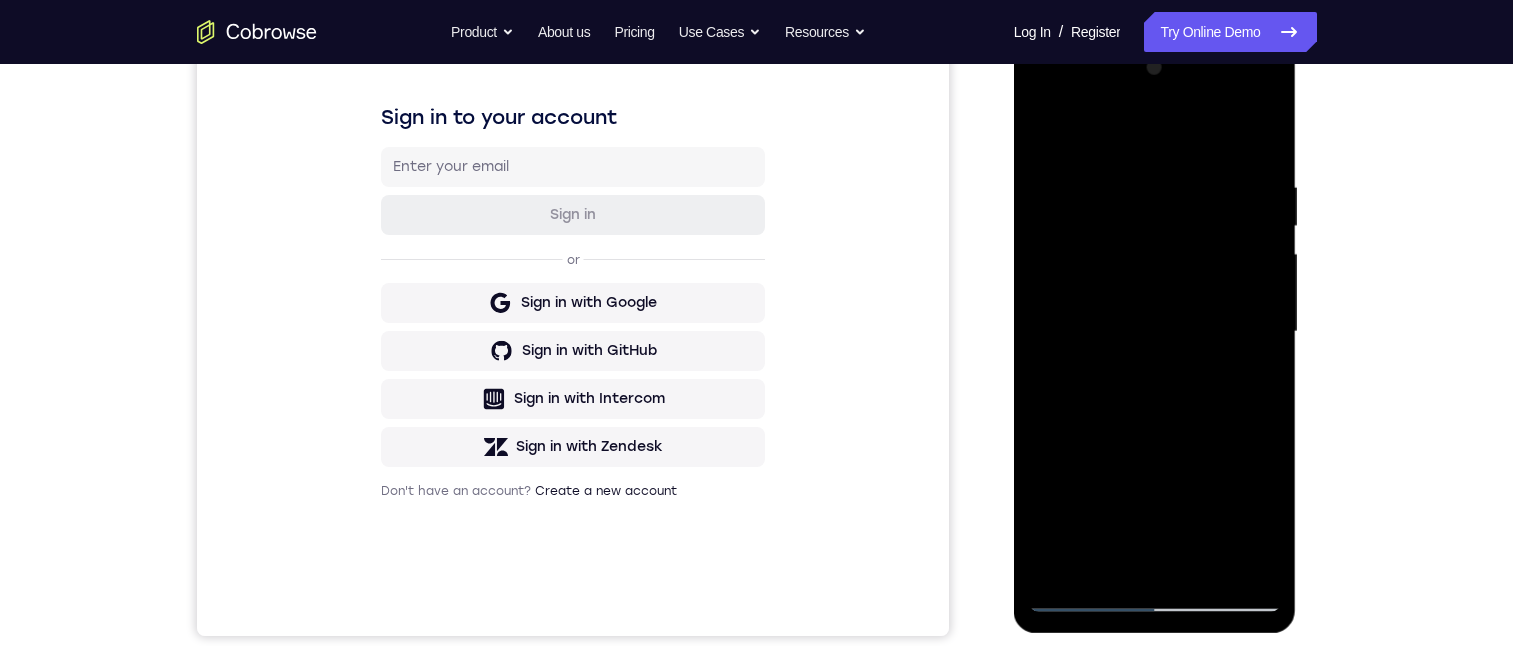 click at bounding box center (1155, 332) 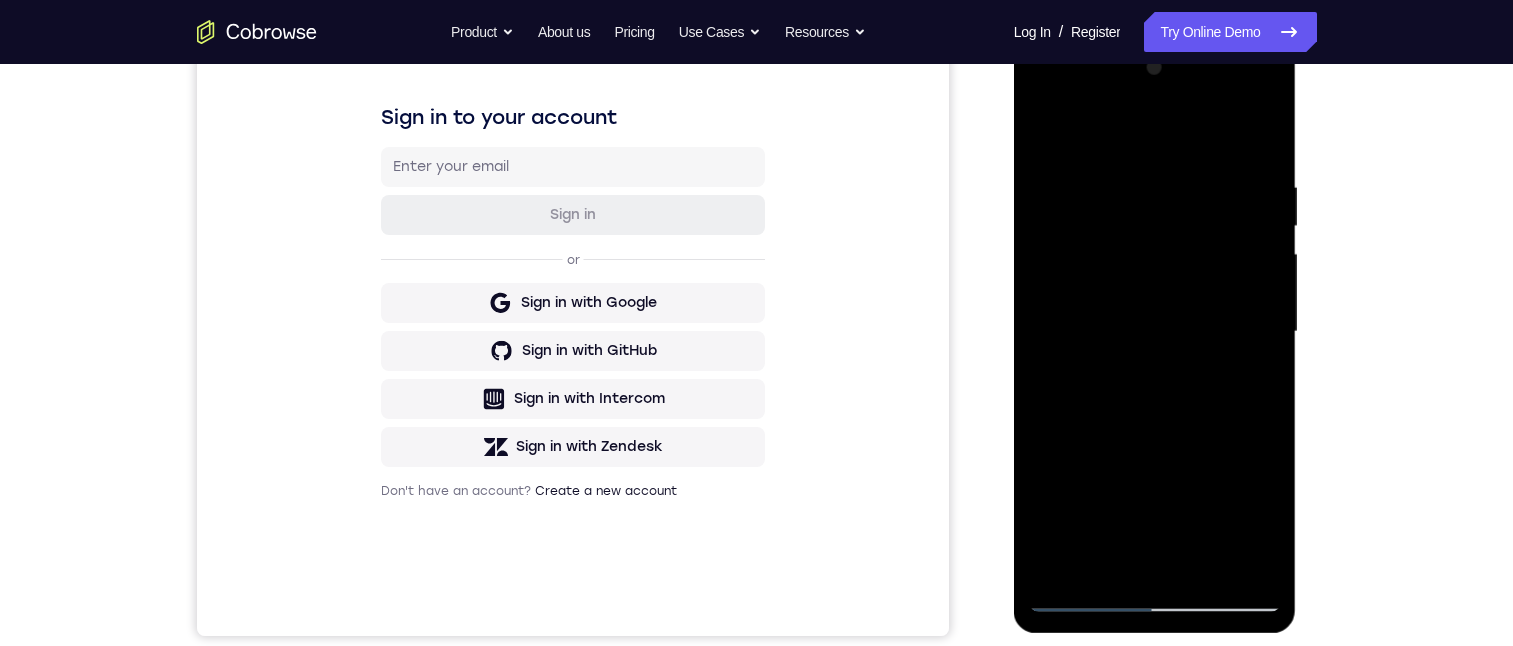 click at bounding box center (1155, 332) 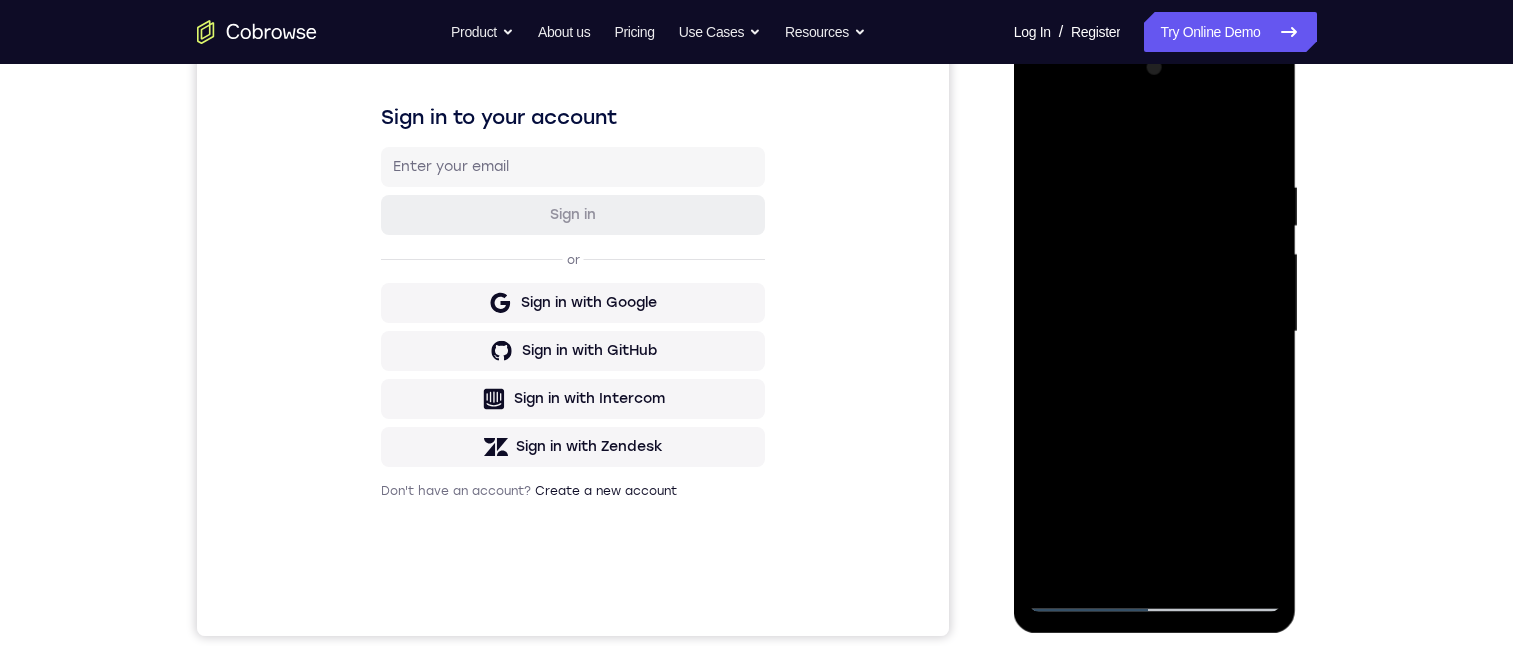 click at bounding box center (1155, 332) 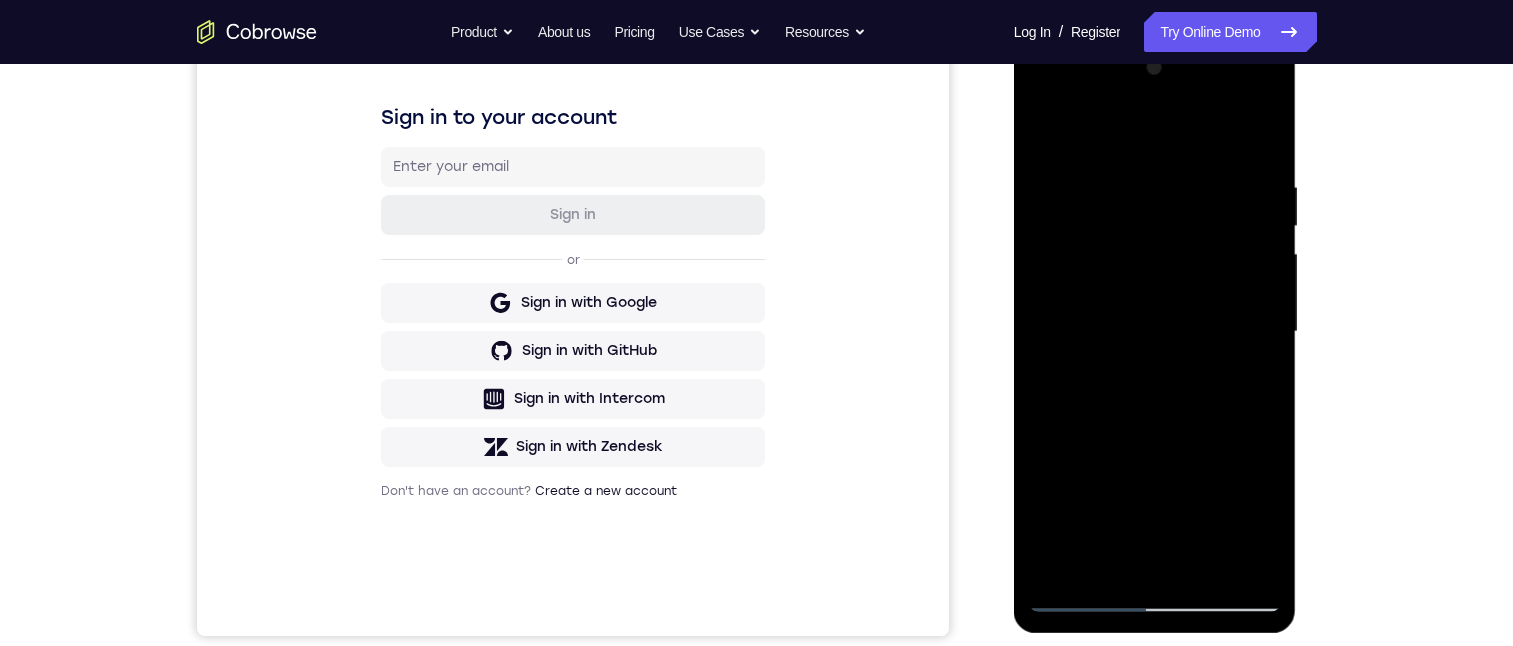 click at bounding box center (1155, 332) 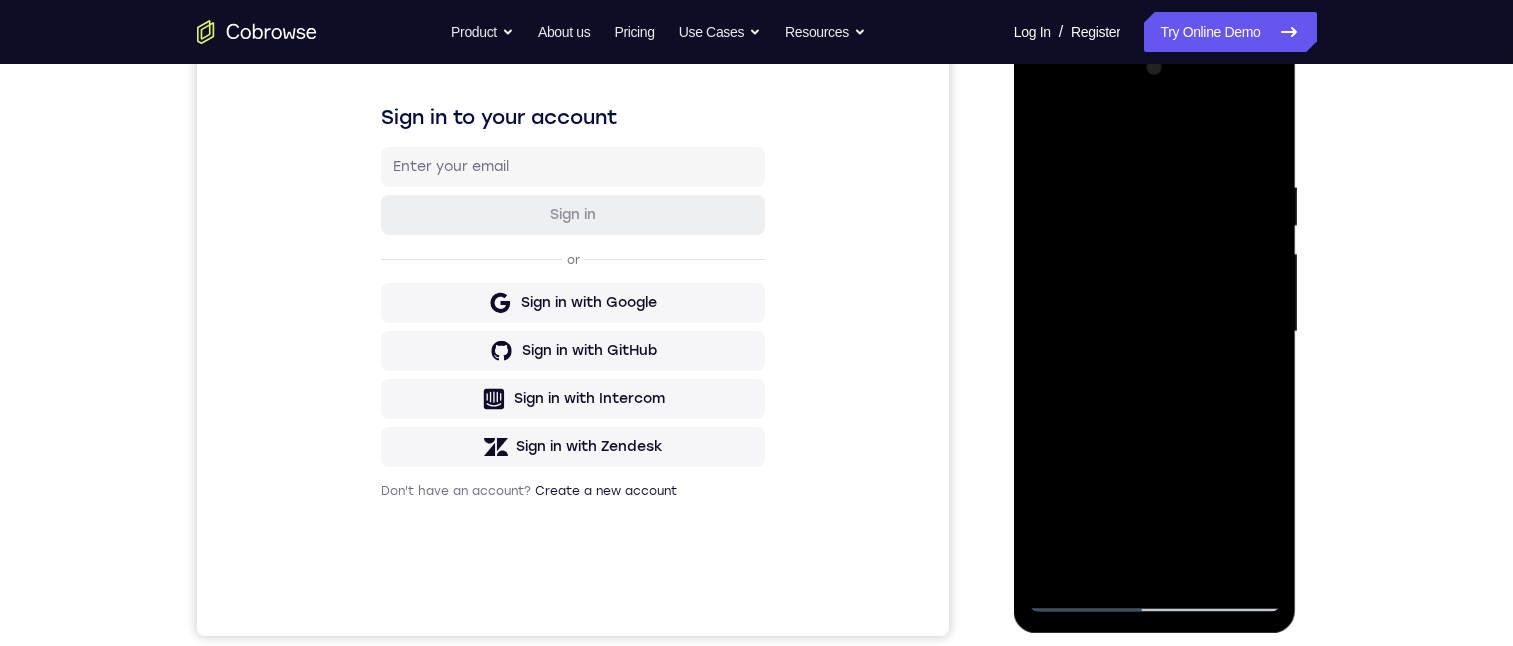 click at bounding box center [1155, 332] 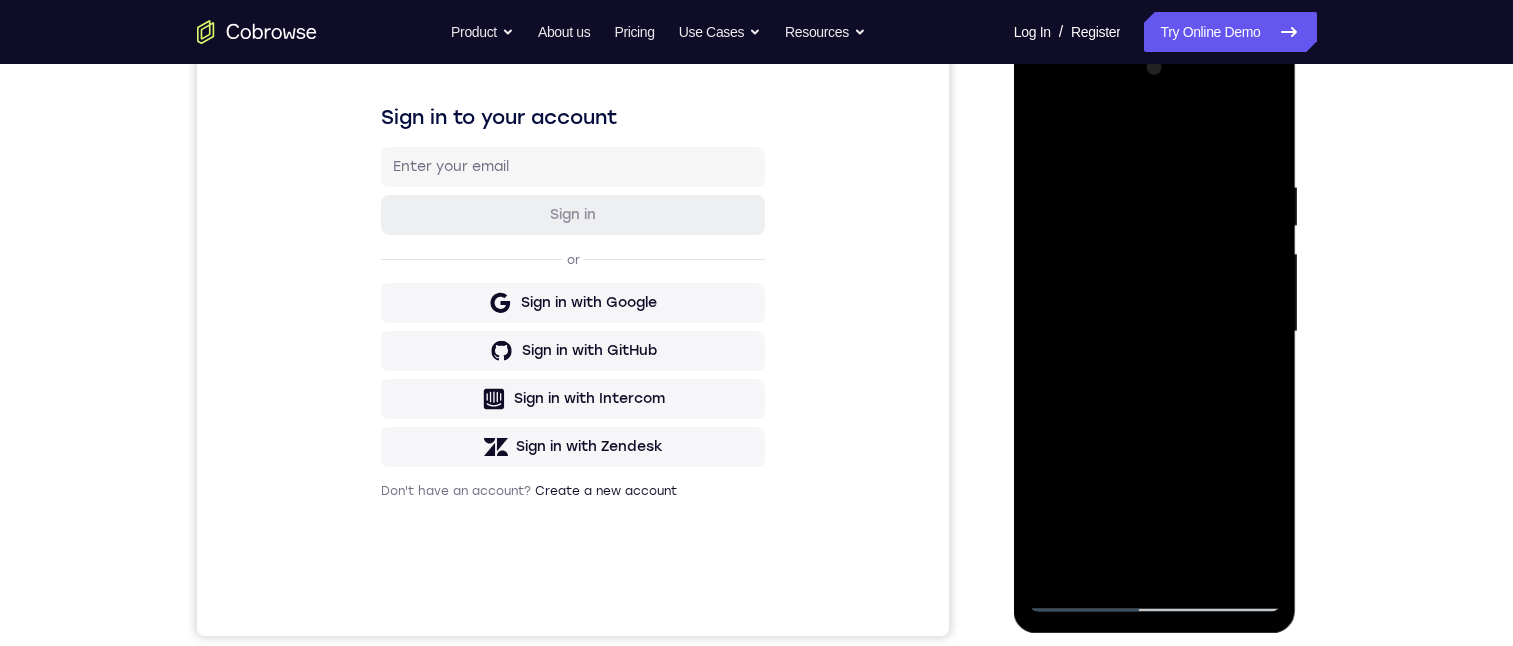 click at bounding box center [1155, 332] 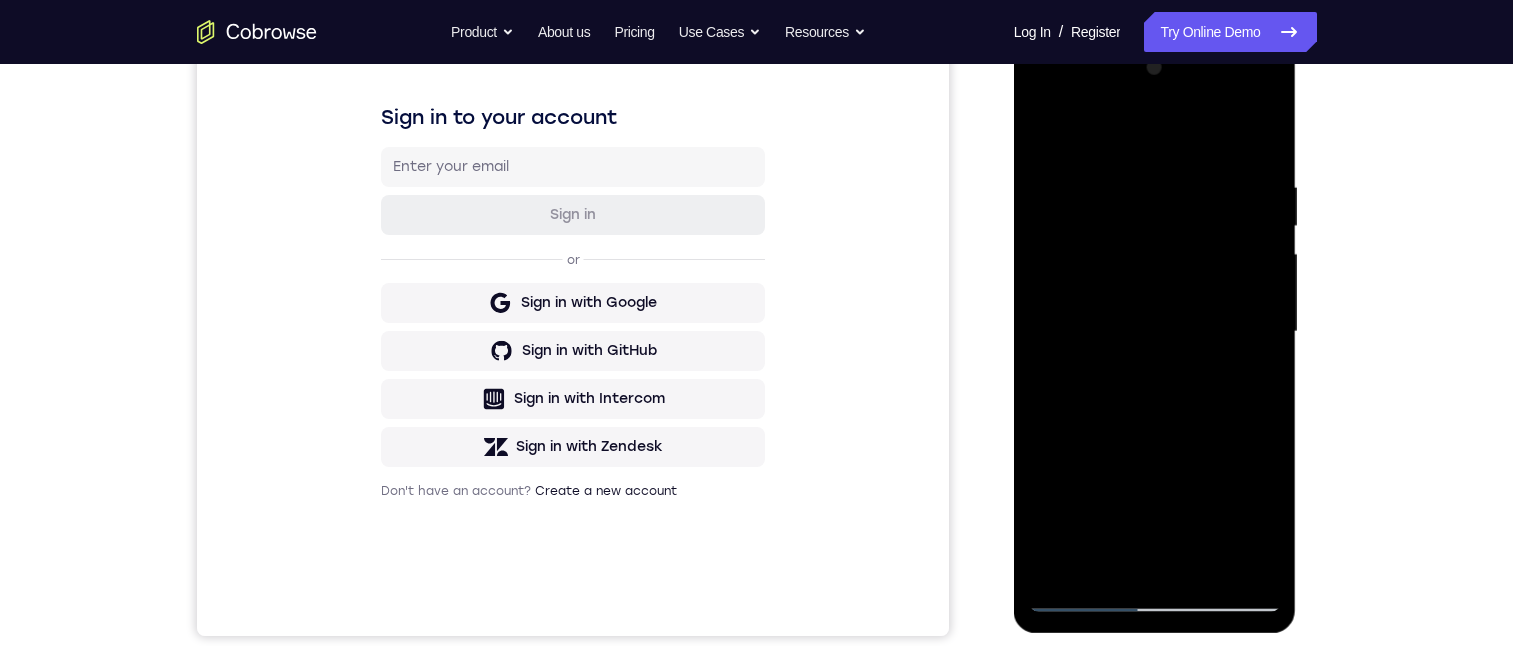 click at bounding box center [1155, 332] 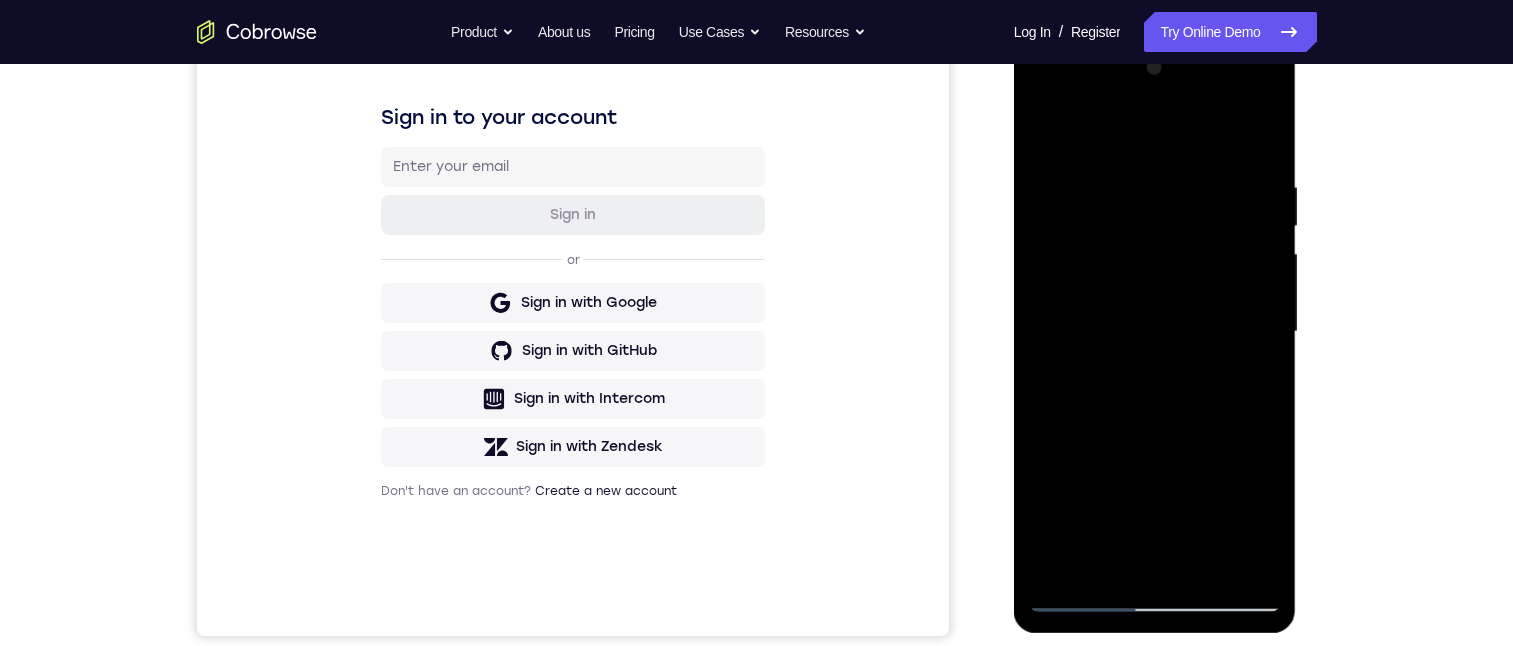 click at bounding box center [1155, 332] 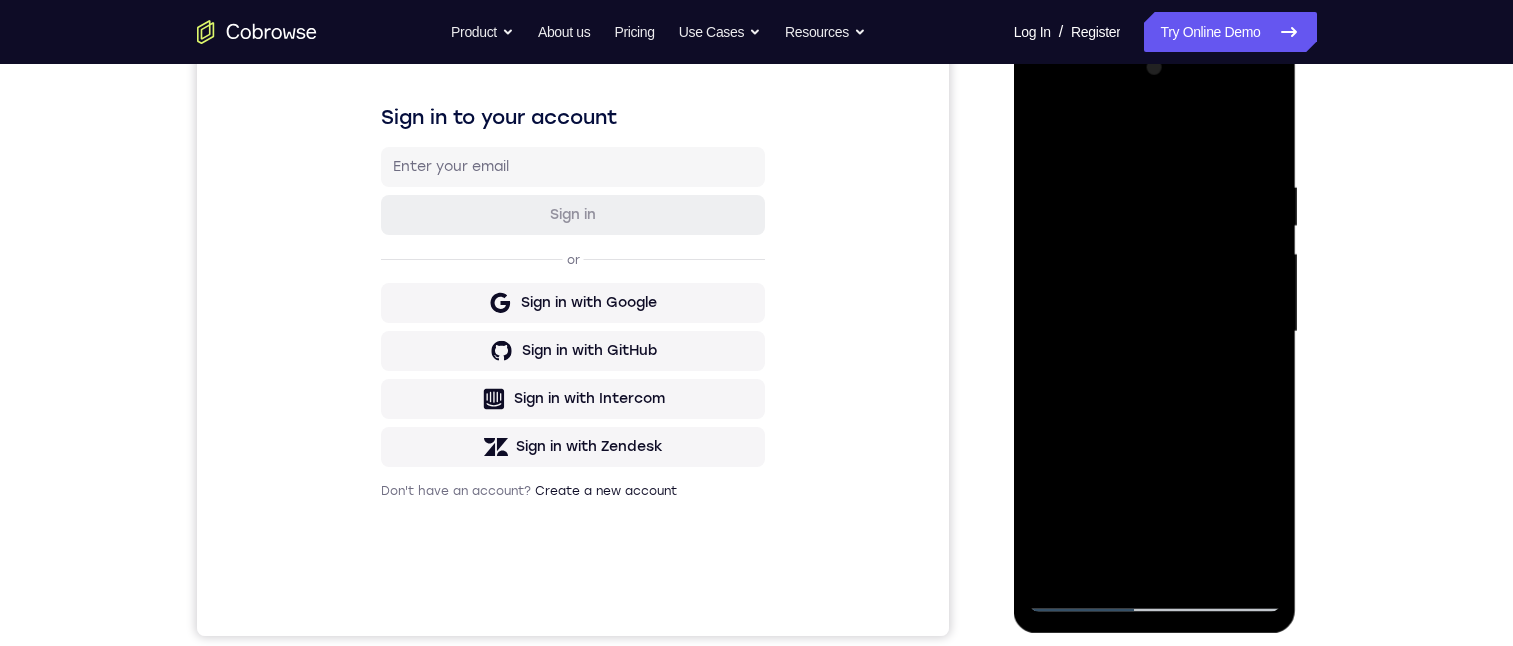 click at bounding box center [1155, 332] 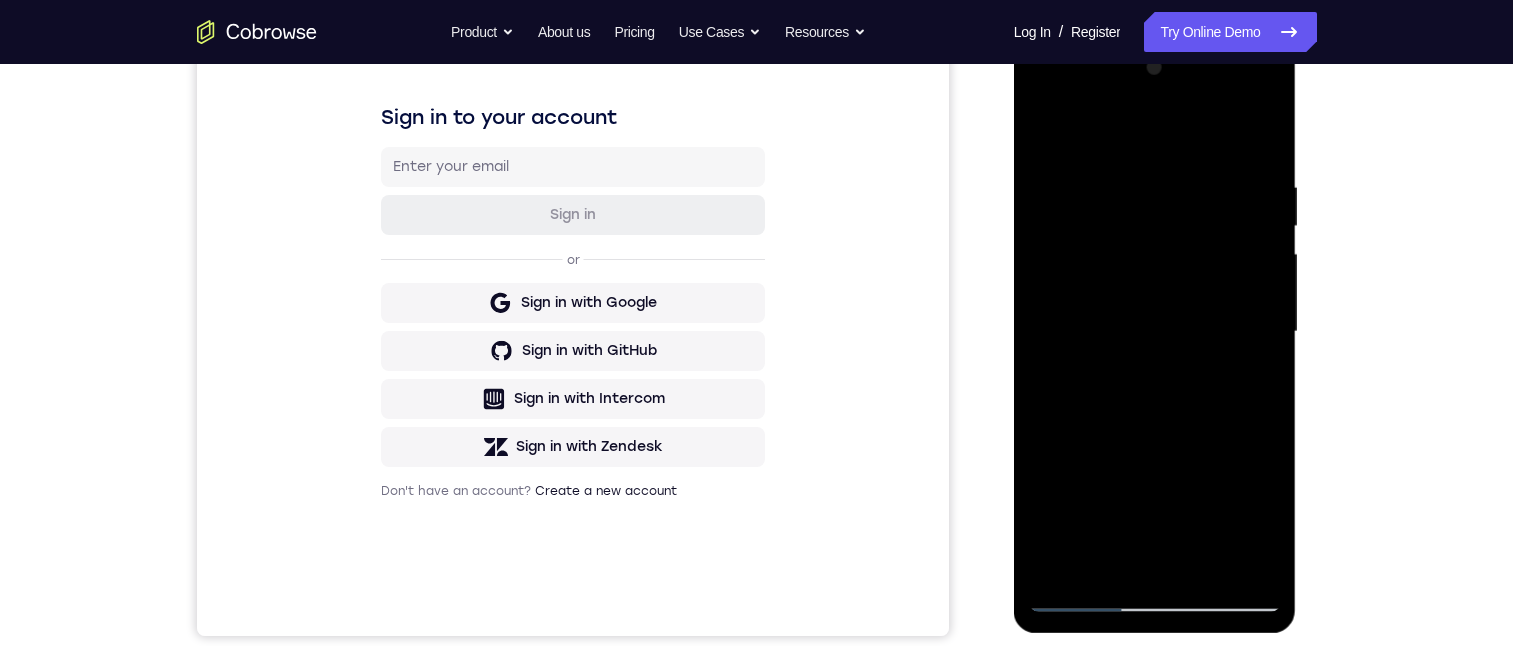 click at bounding box center [1155, 332] 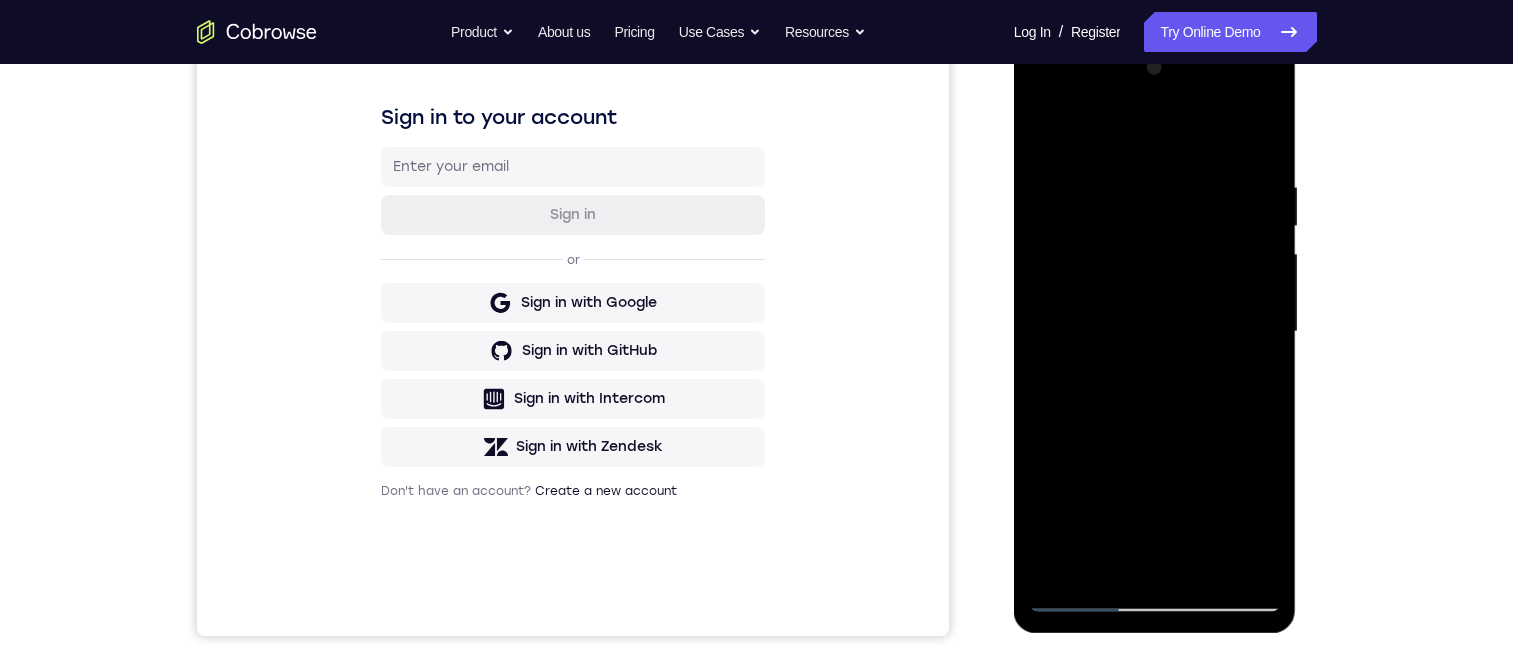 click at bounding box center [1155, 332] 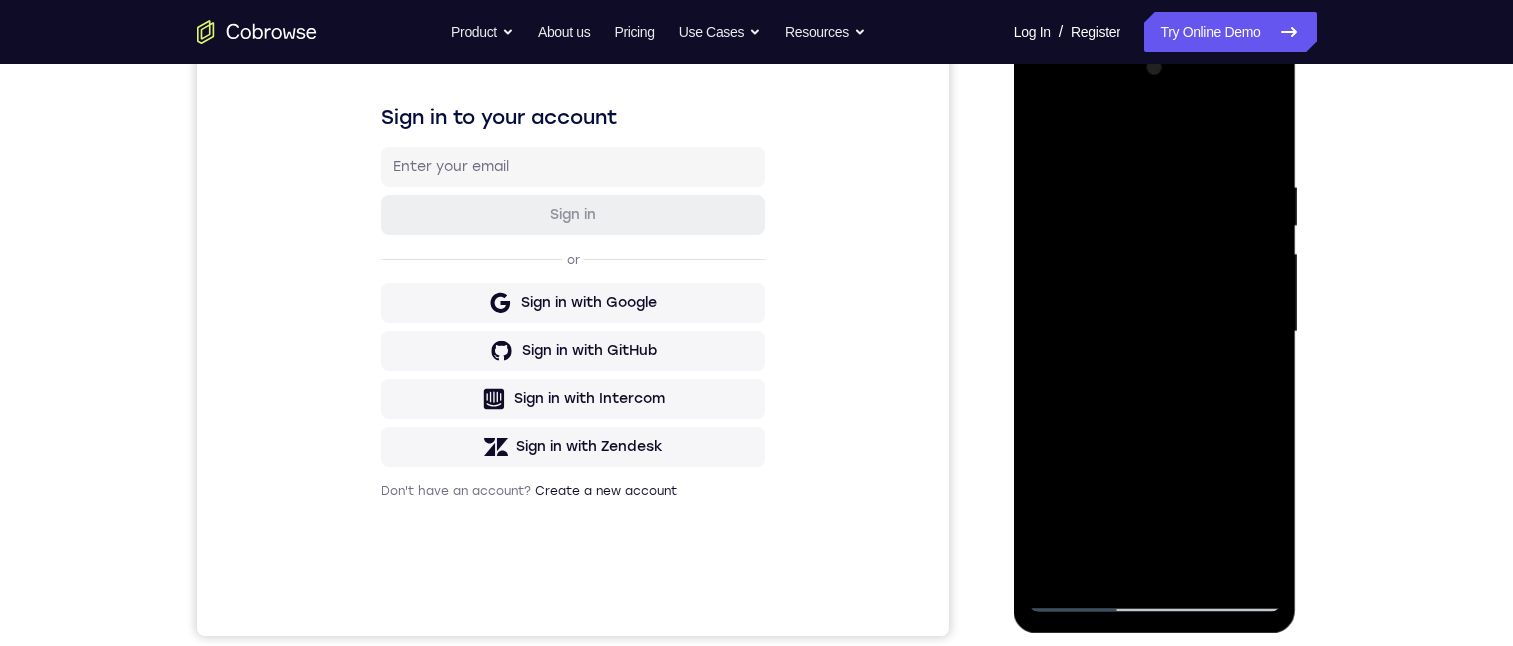 click at bounding box center [1155, 332] 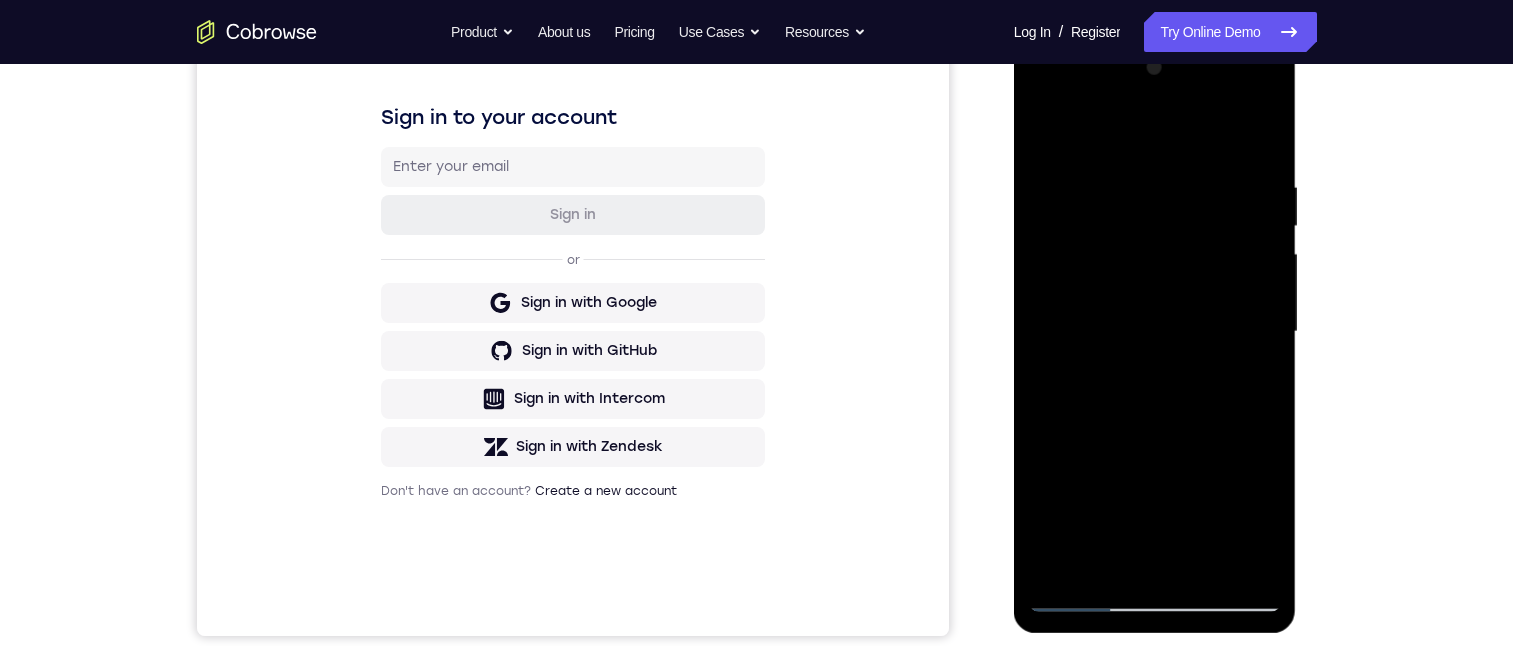 click at bounding box center (1155, 332) 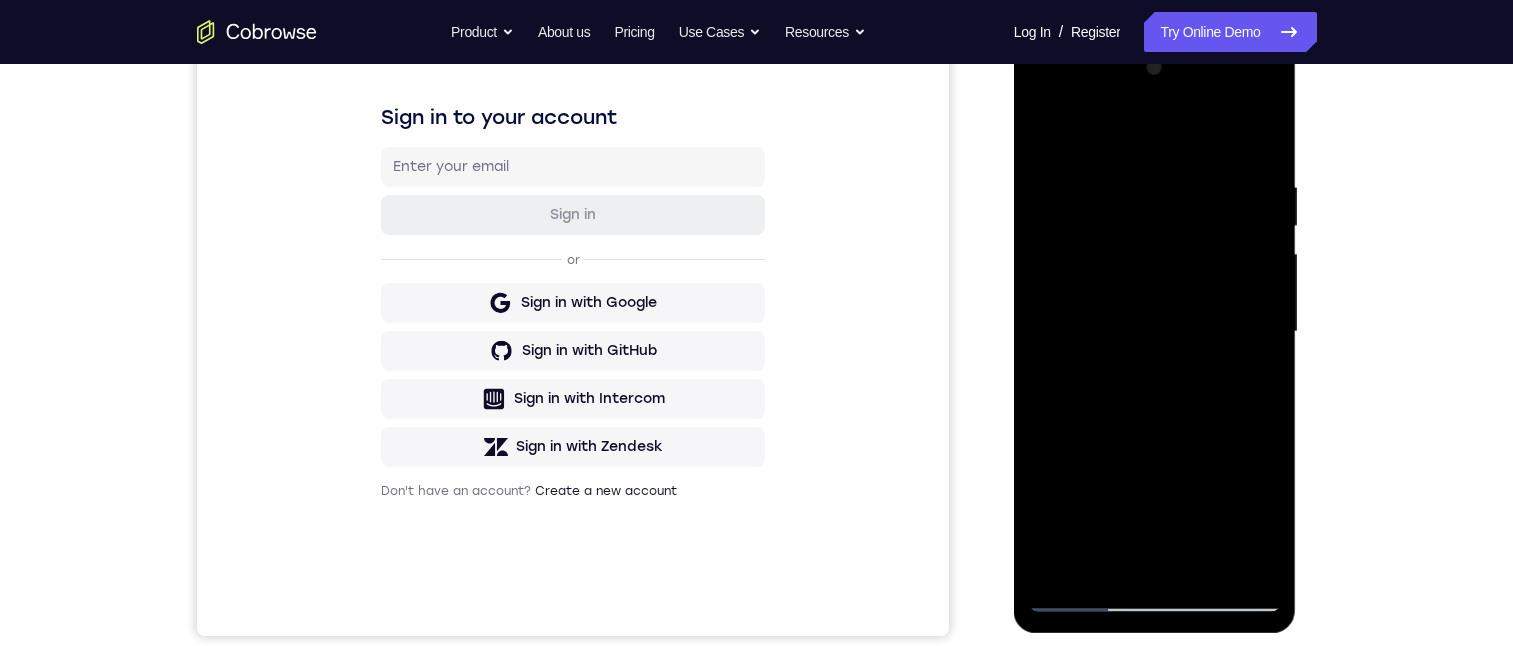 click at bounding box center [1155, 332] 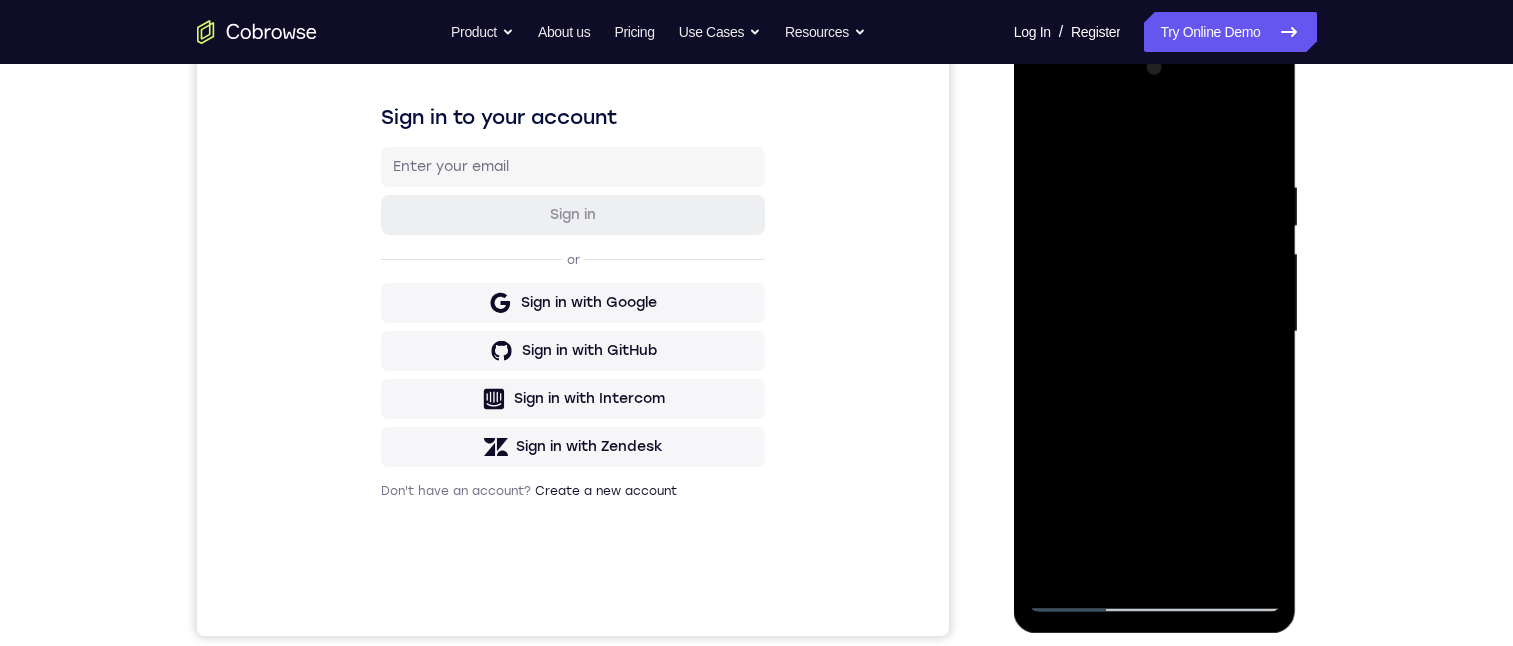 click at bounding box center [1155, 332] 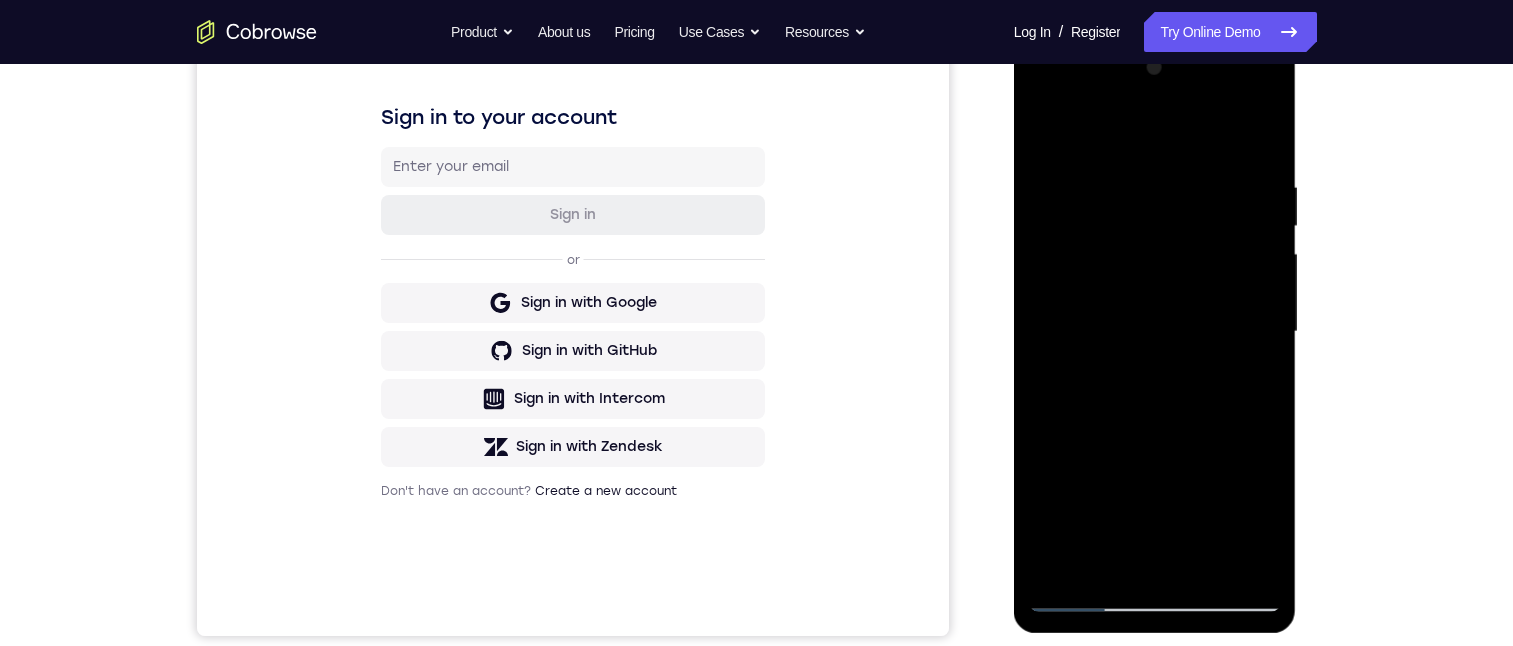 click at bounding box center (1155, 332) 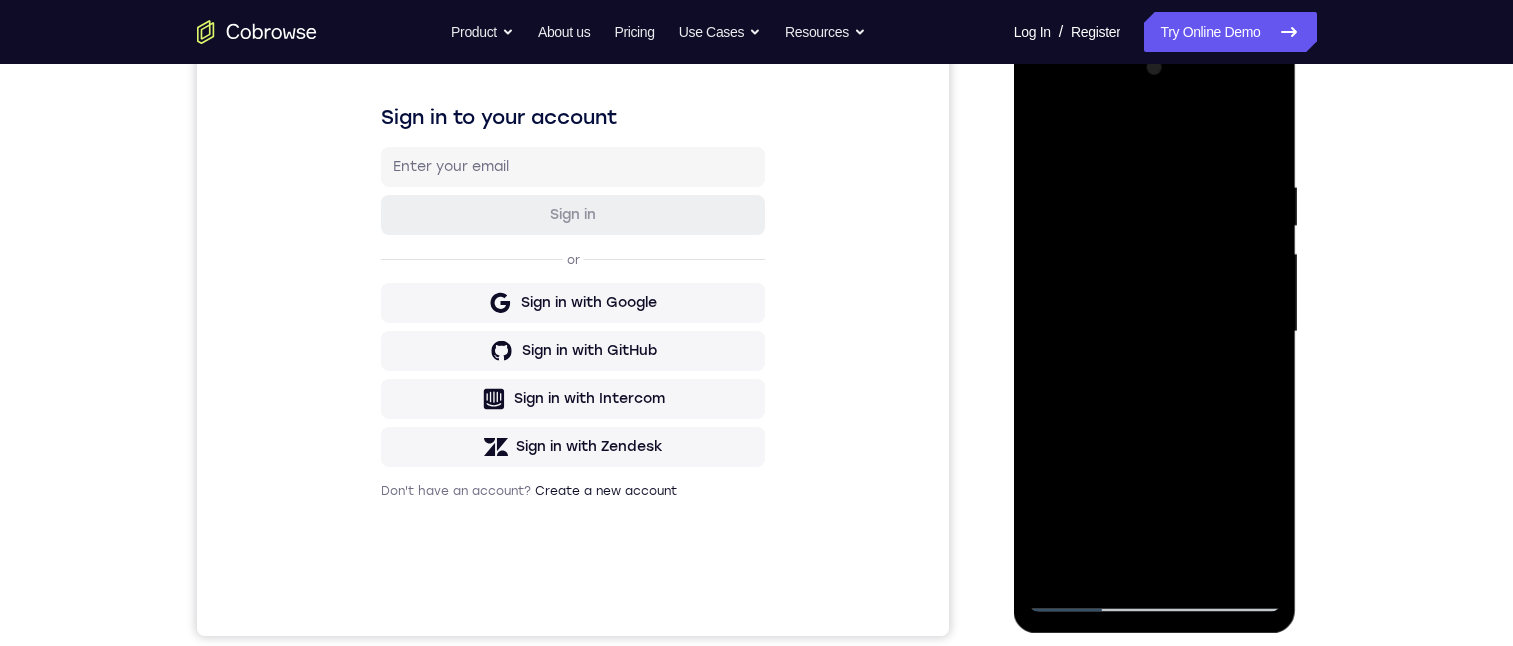 click at bounding box center (1155, 332) 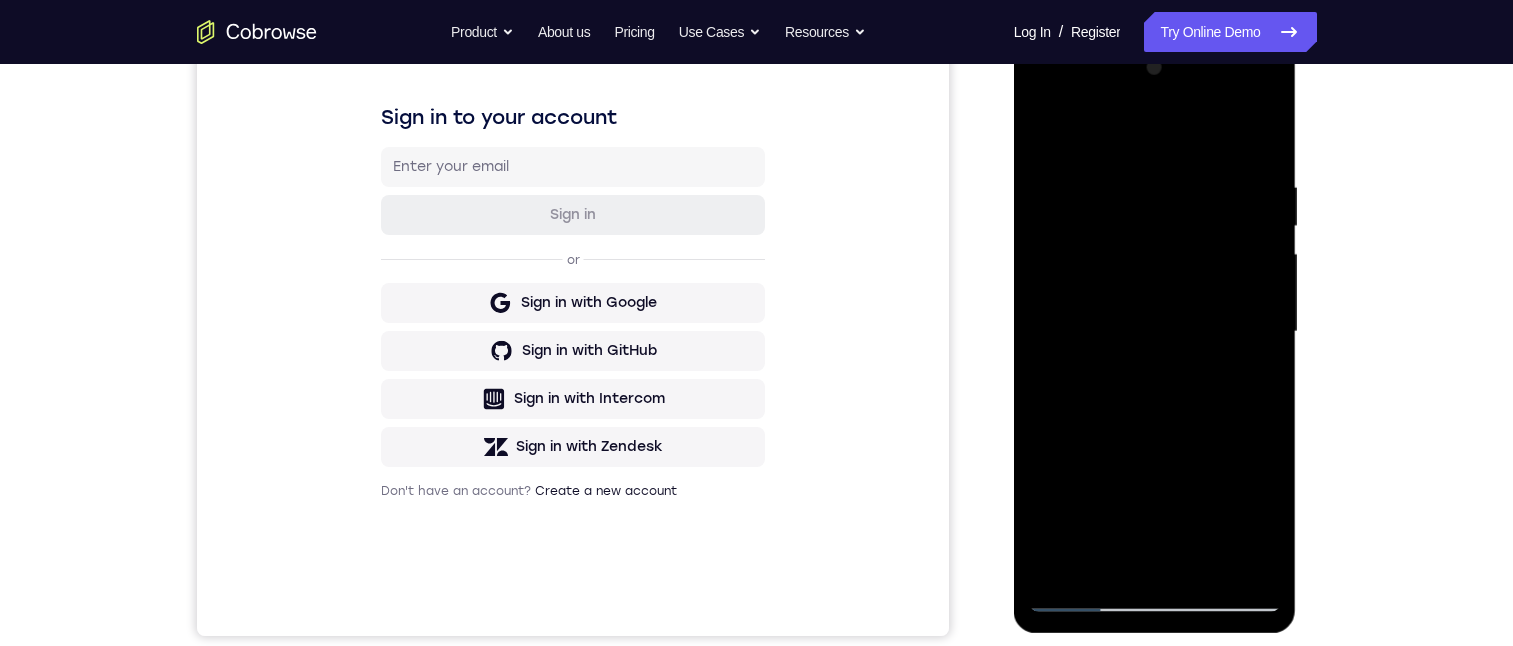 click at bounding box center [1155, 332] 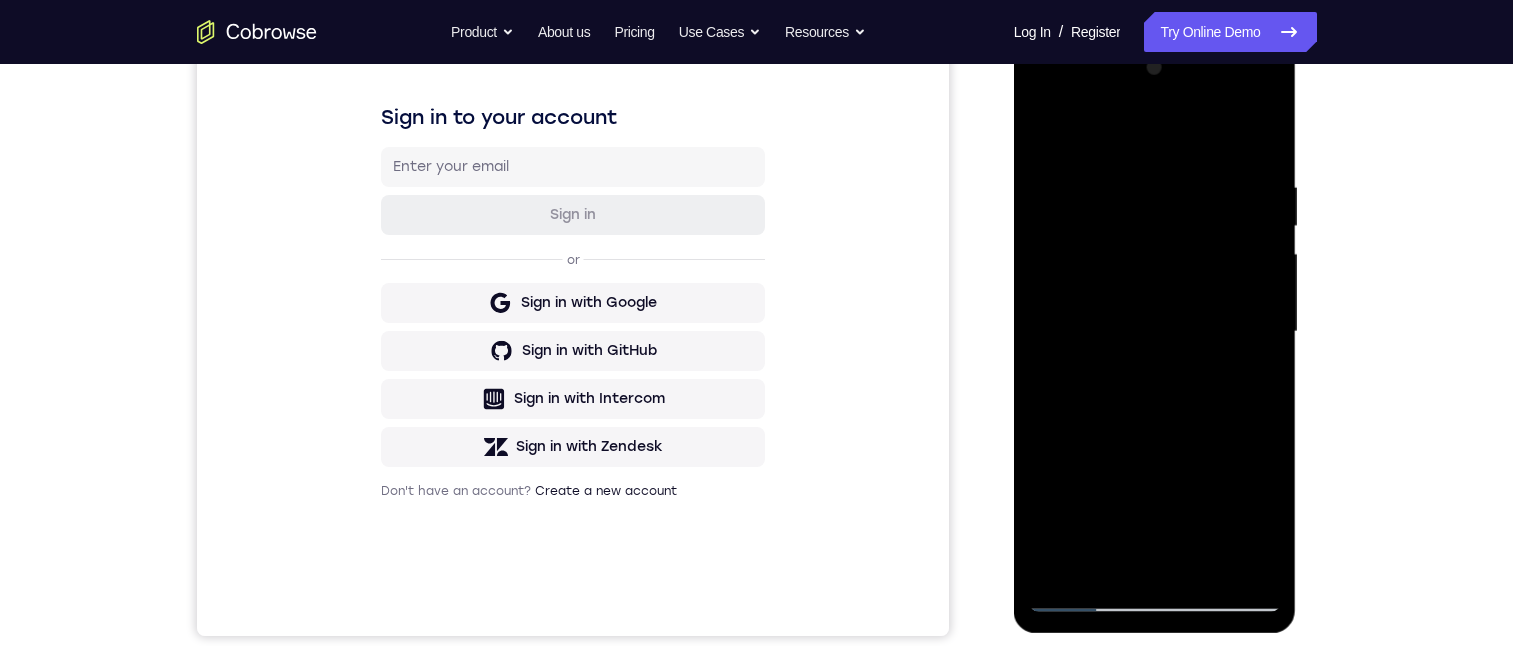 click at bounding box center [1155, 332] 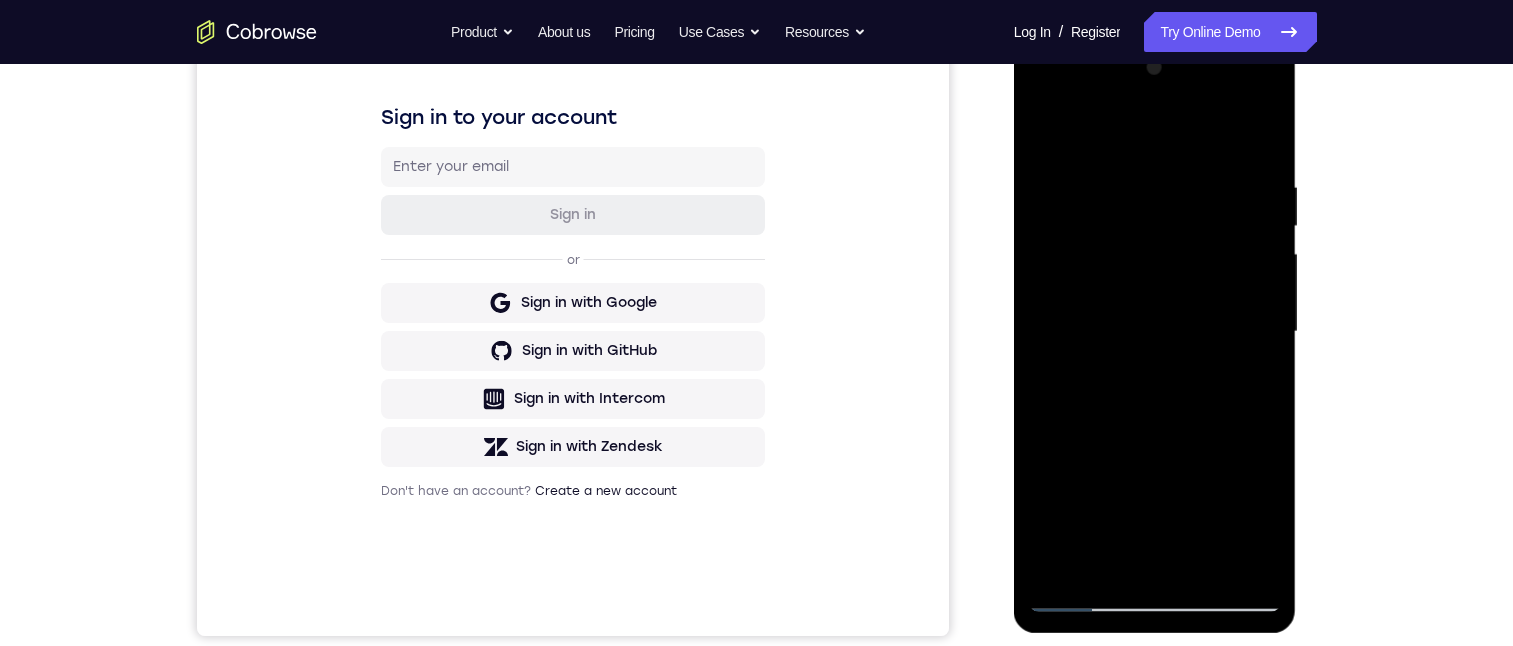 click at bounding box center [1155, 332] 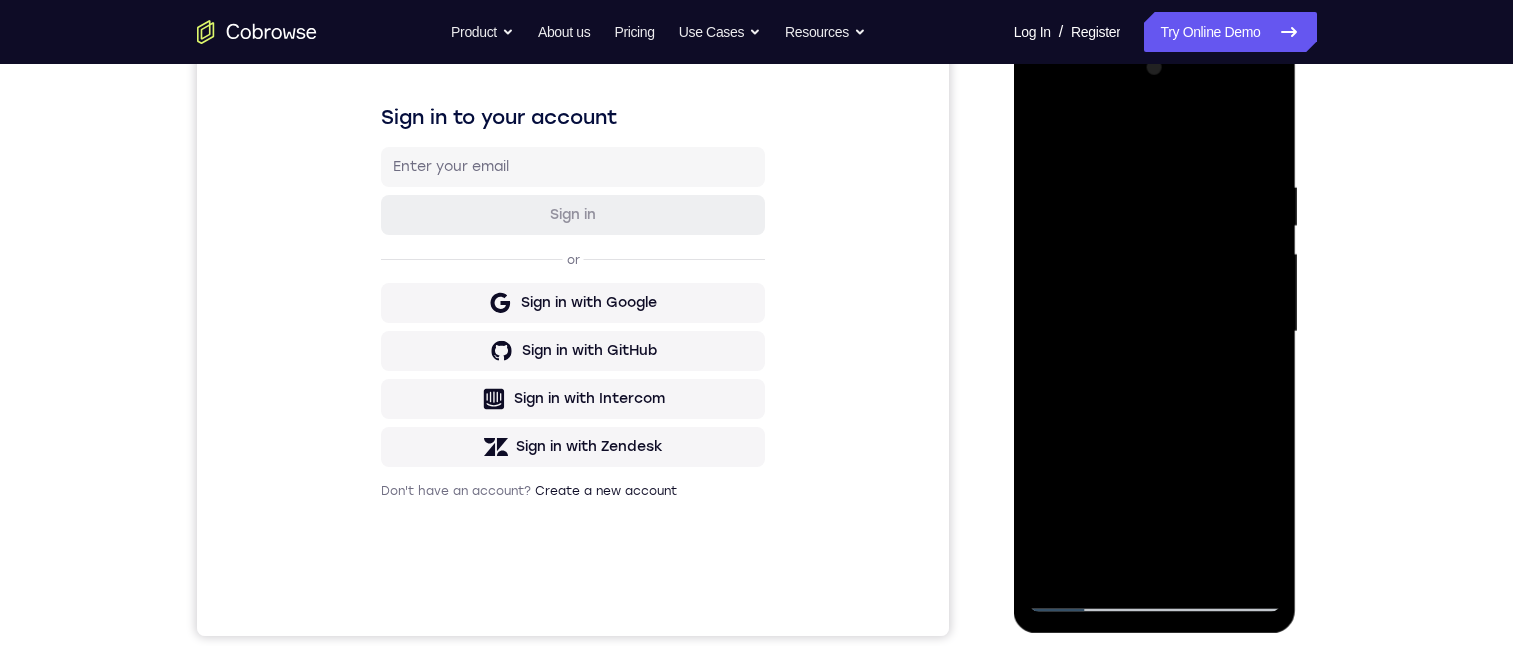 click at bounding box center (1155, 332) 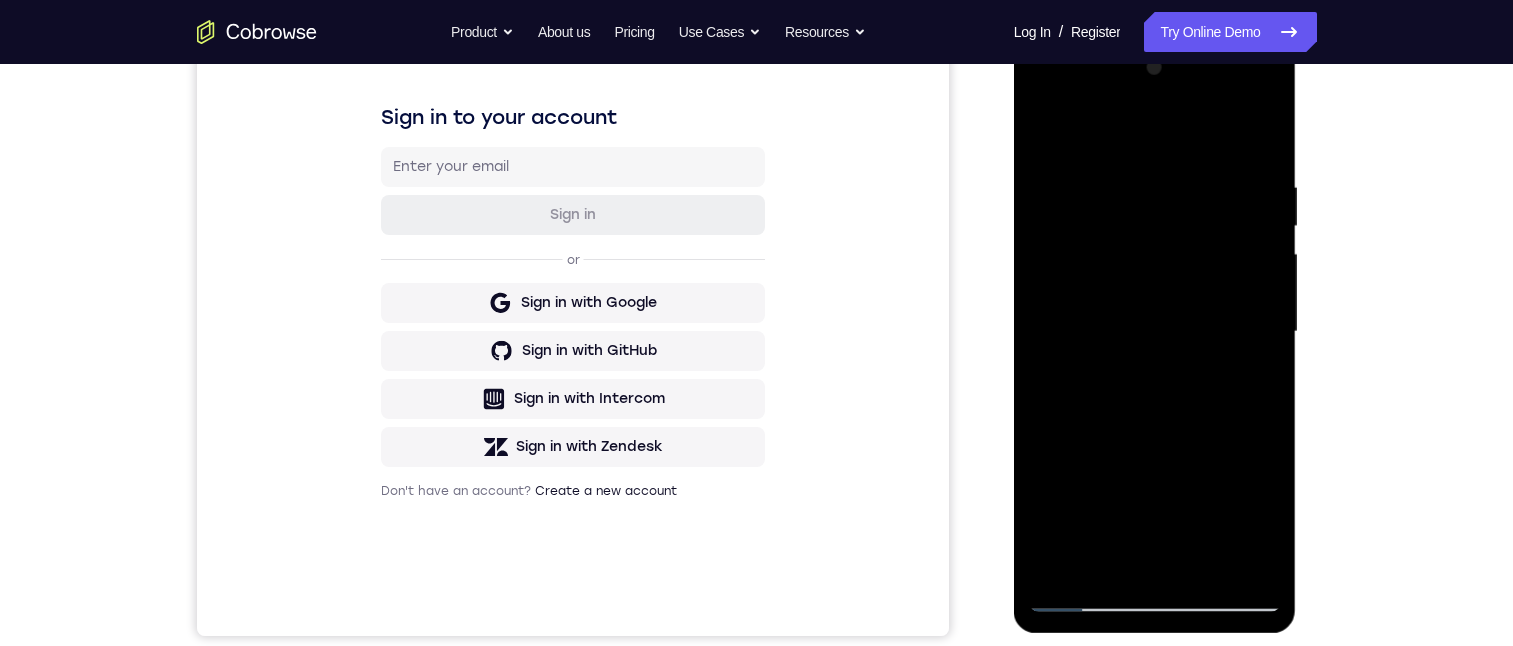 click at bounding box center (1155, 332) 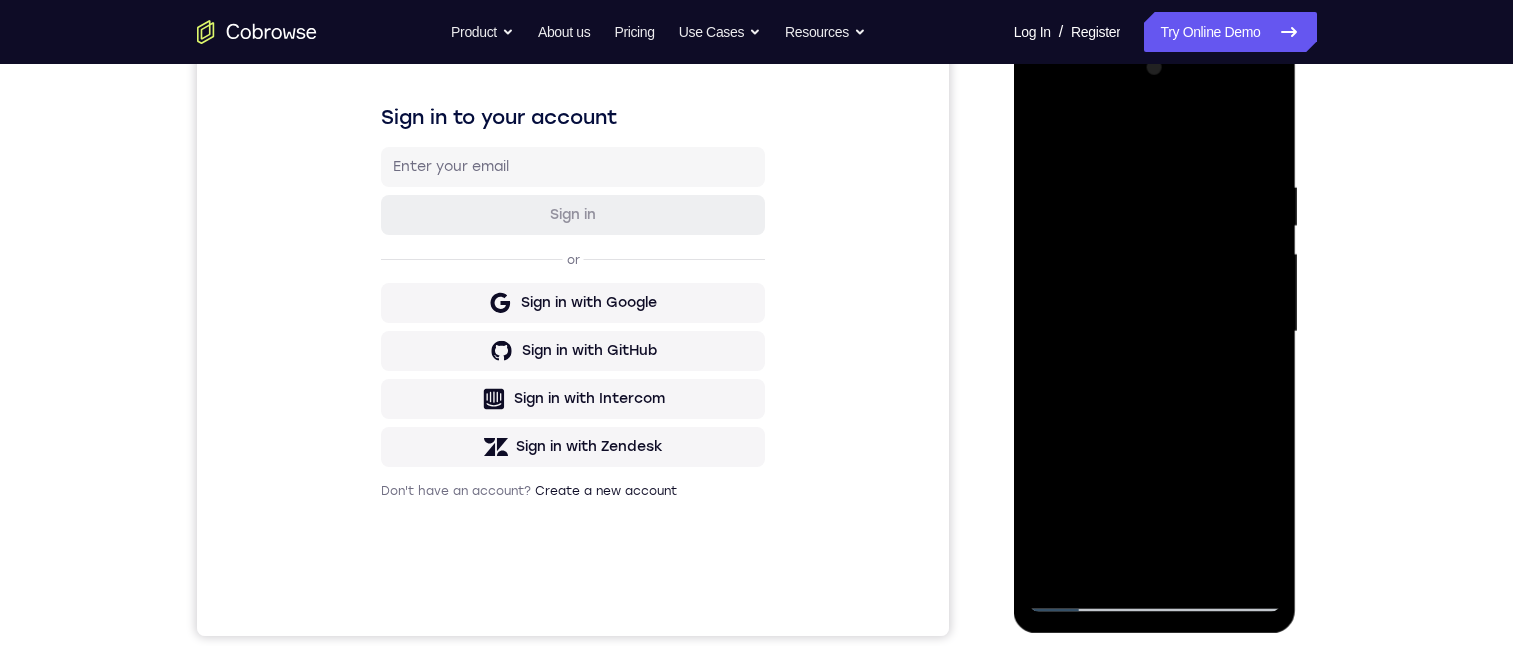 click at bounding box center [1155, 332] 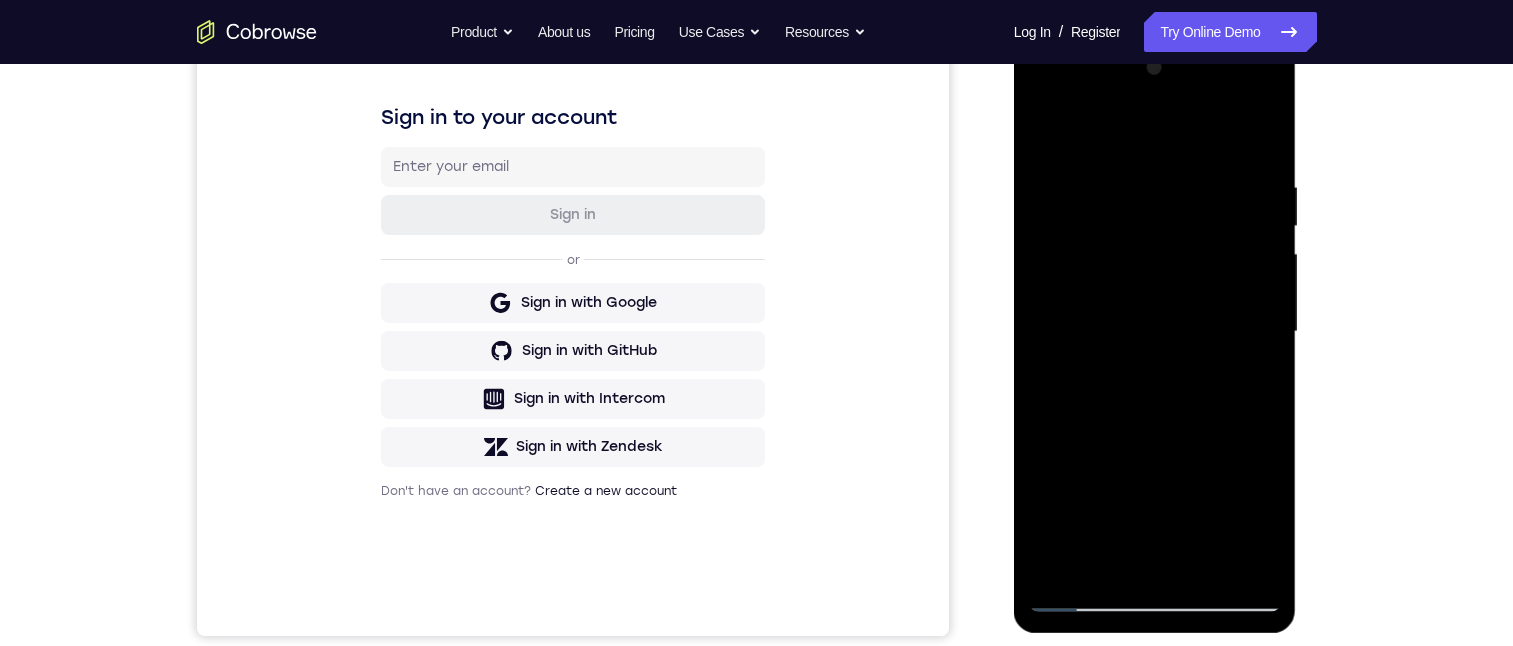 click at bounding box center [1155, 332] 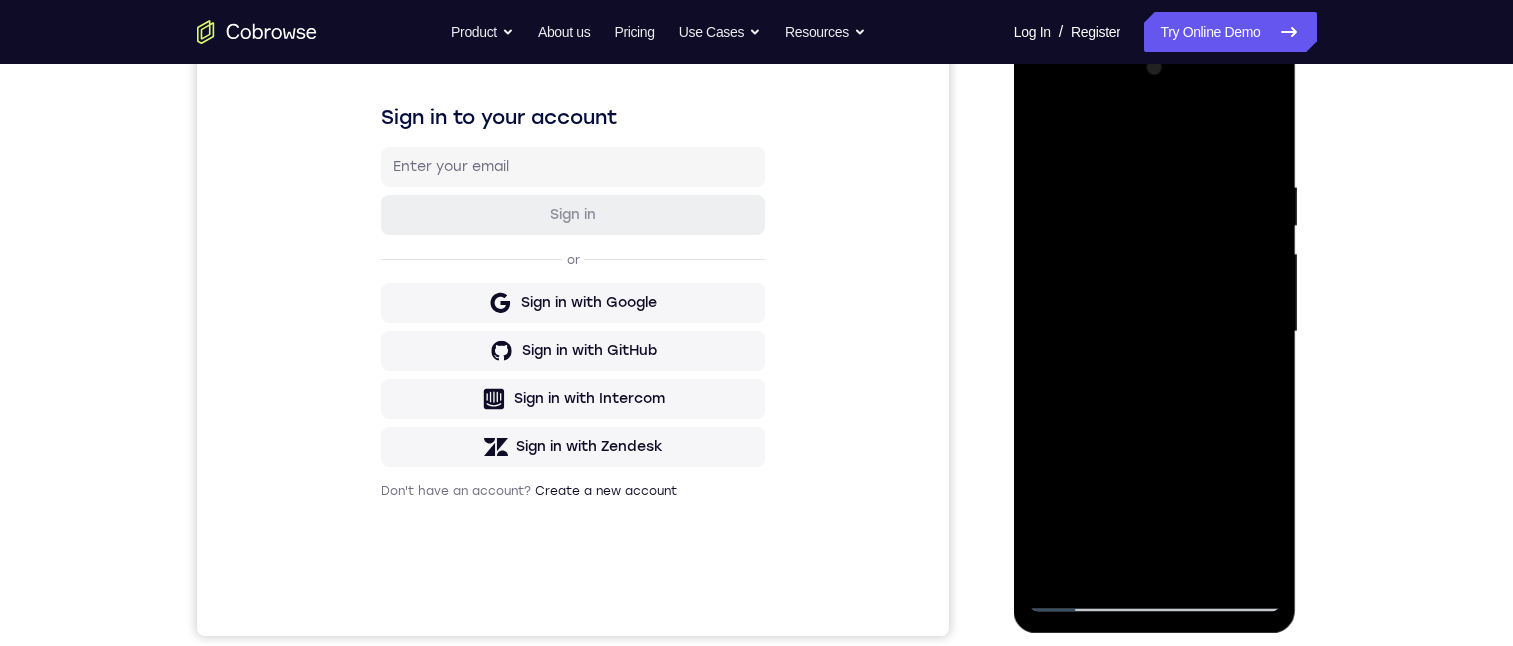 click at bounding box center (1155, 332) 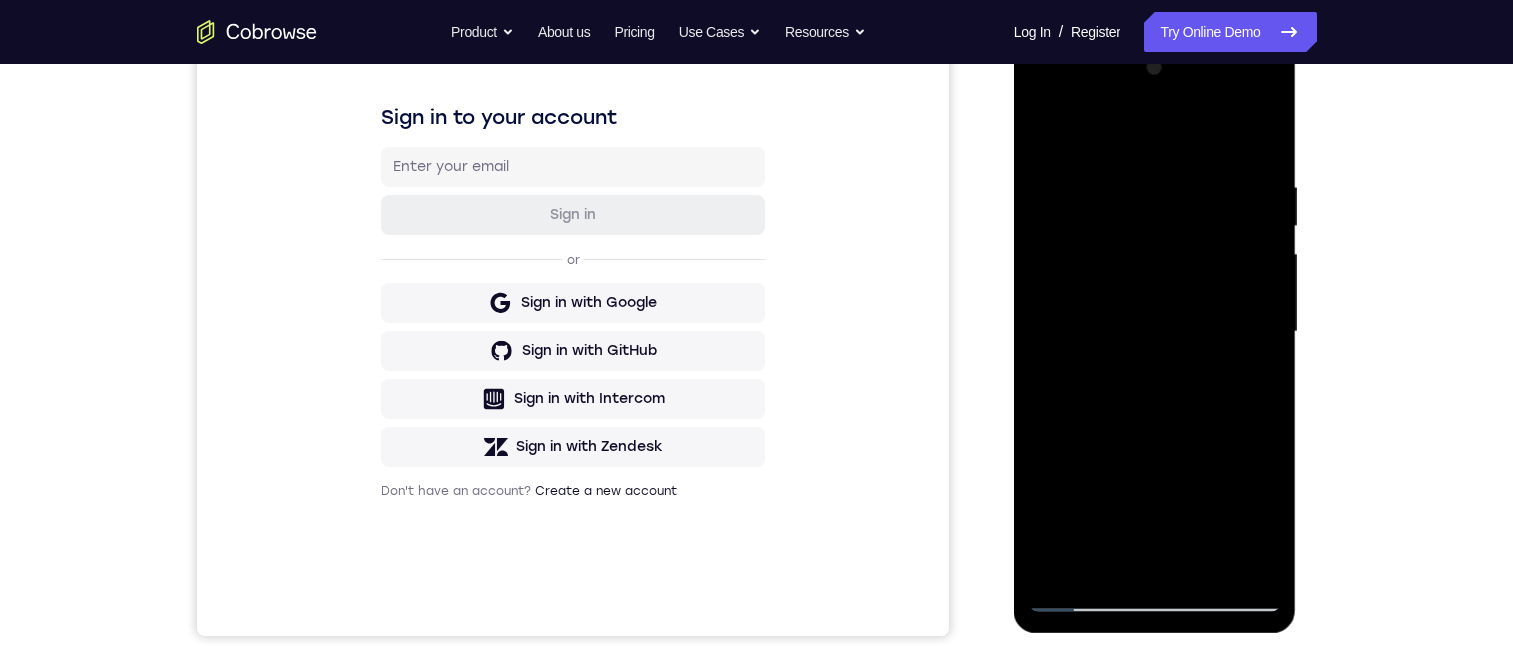 click at bounding box center (1155, 332) 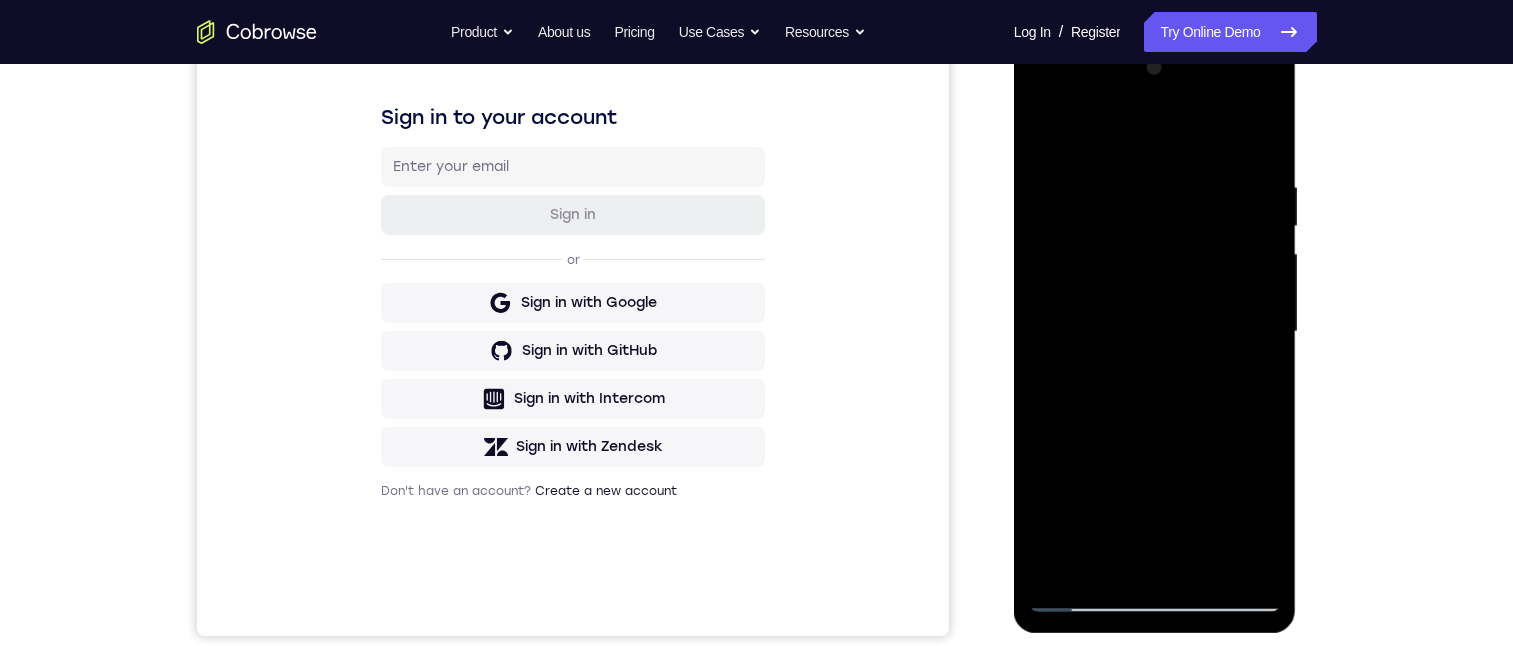 click at bounding box center [1155, 332] 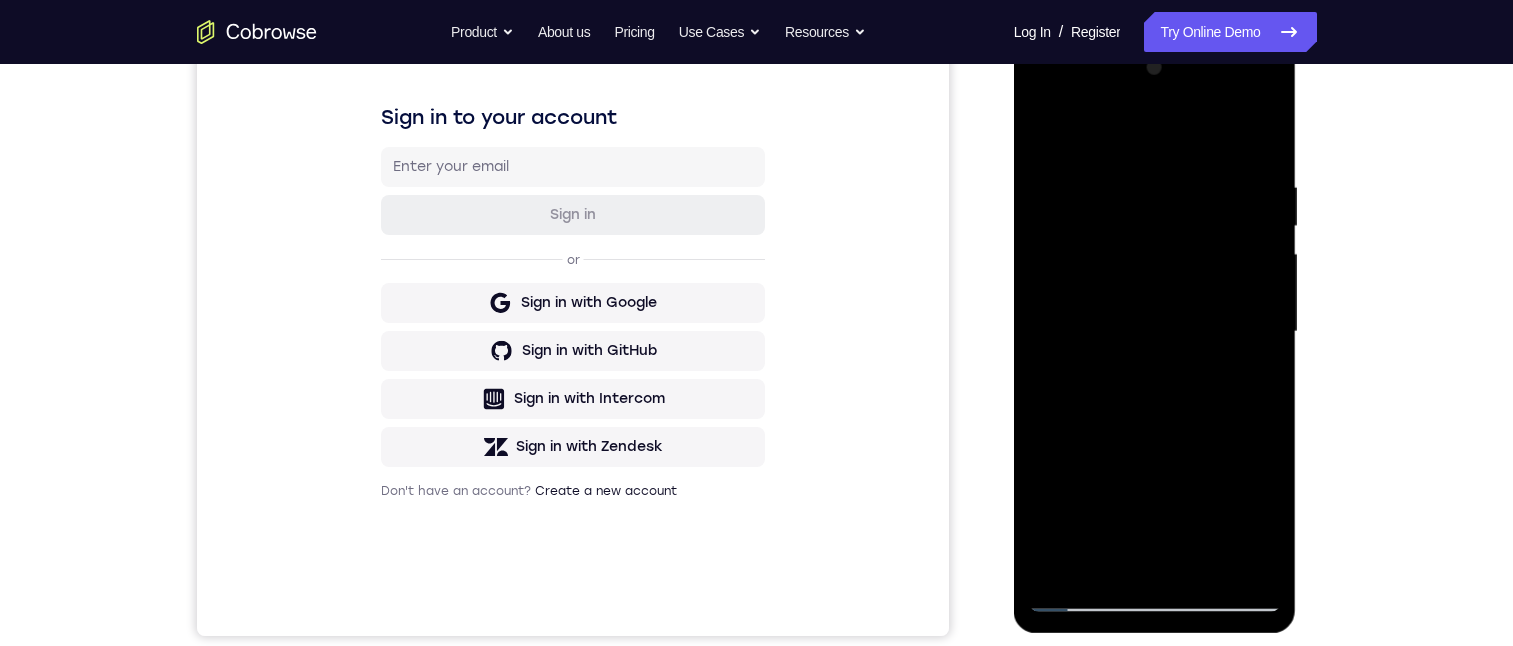 click at bounding box center [1155, 332] 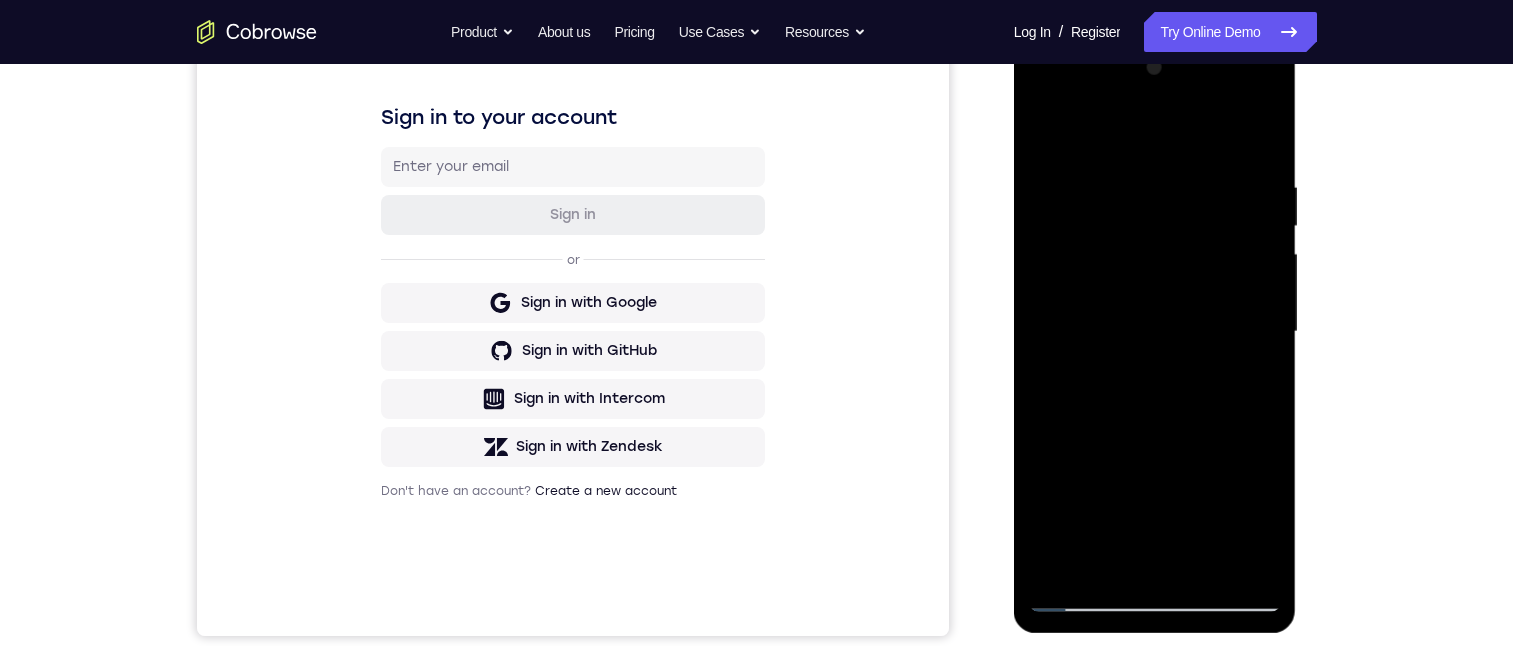 click at bounding box center [1155, 332] 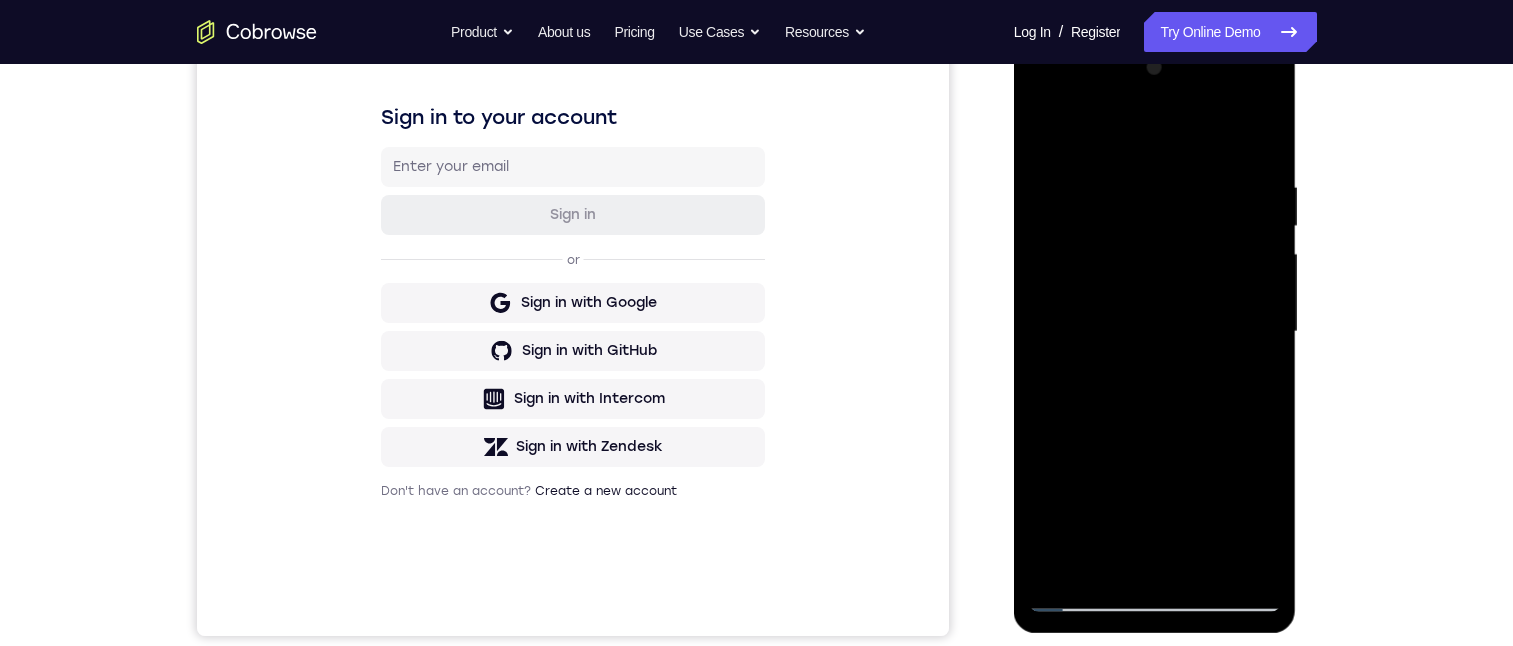 click at bounding box center (1155, 332) 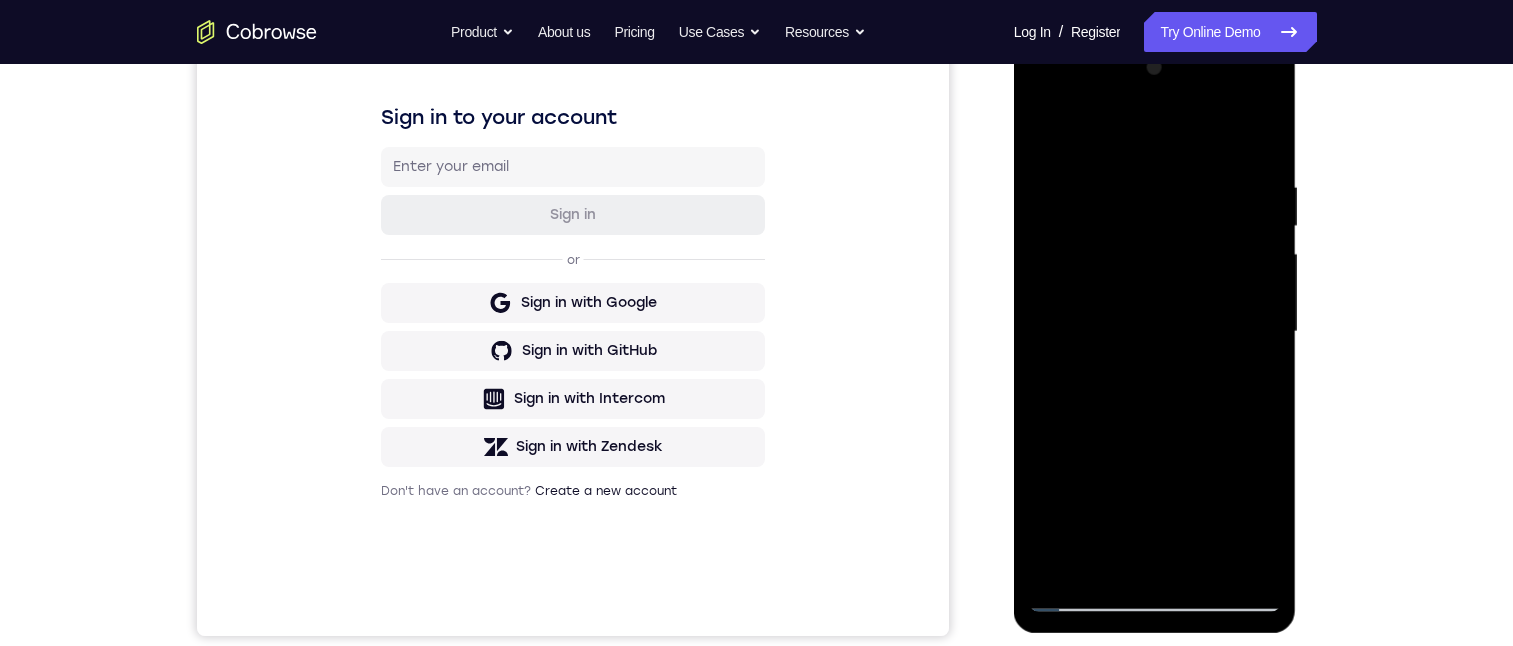 click at bounding box center (1155, 332) 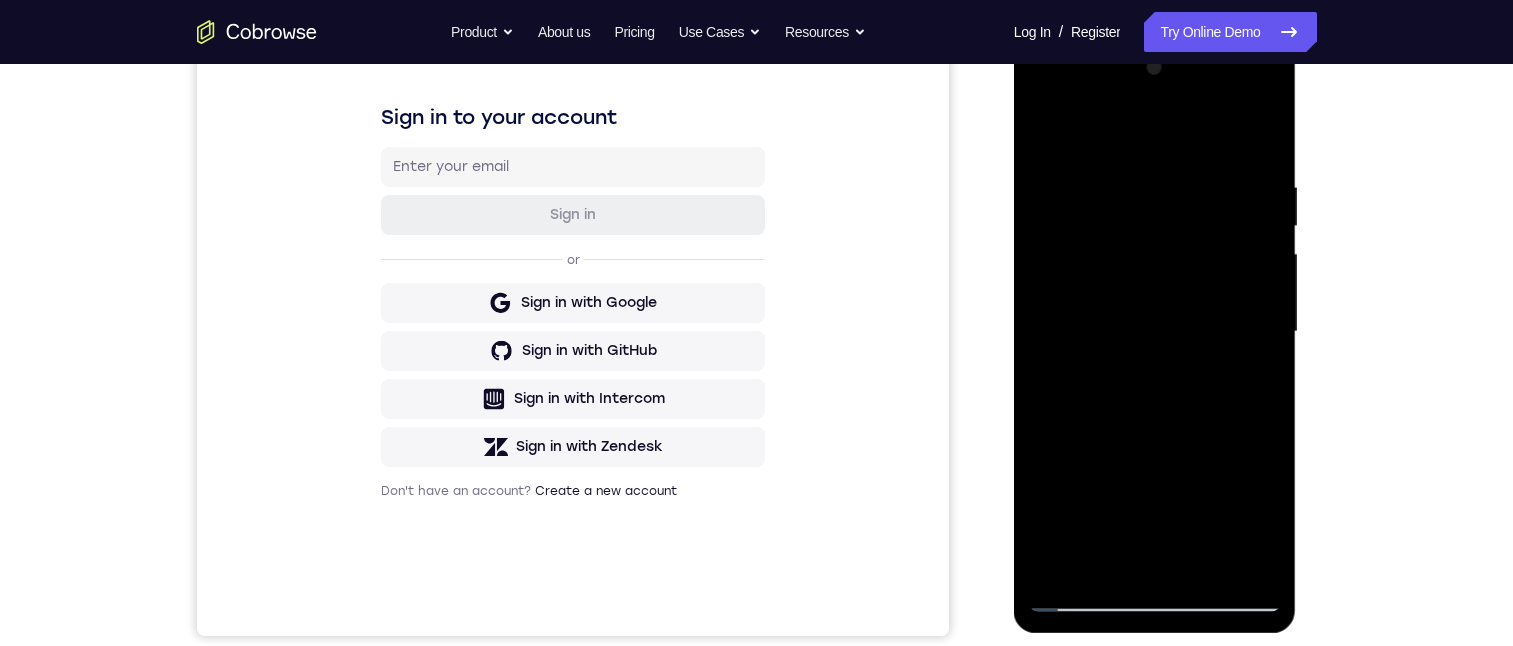 click at bounding box center (1155, 332) 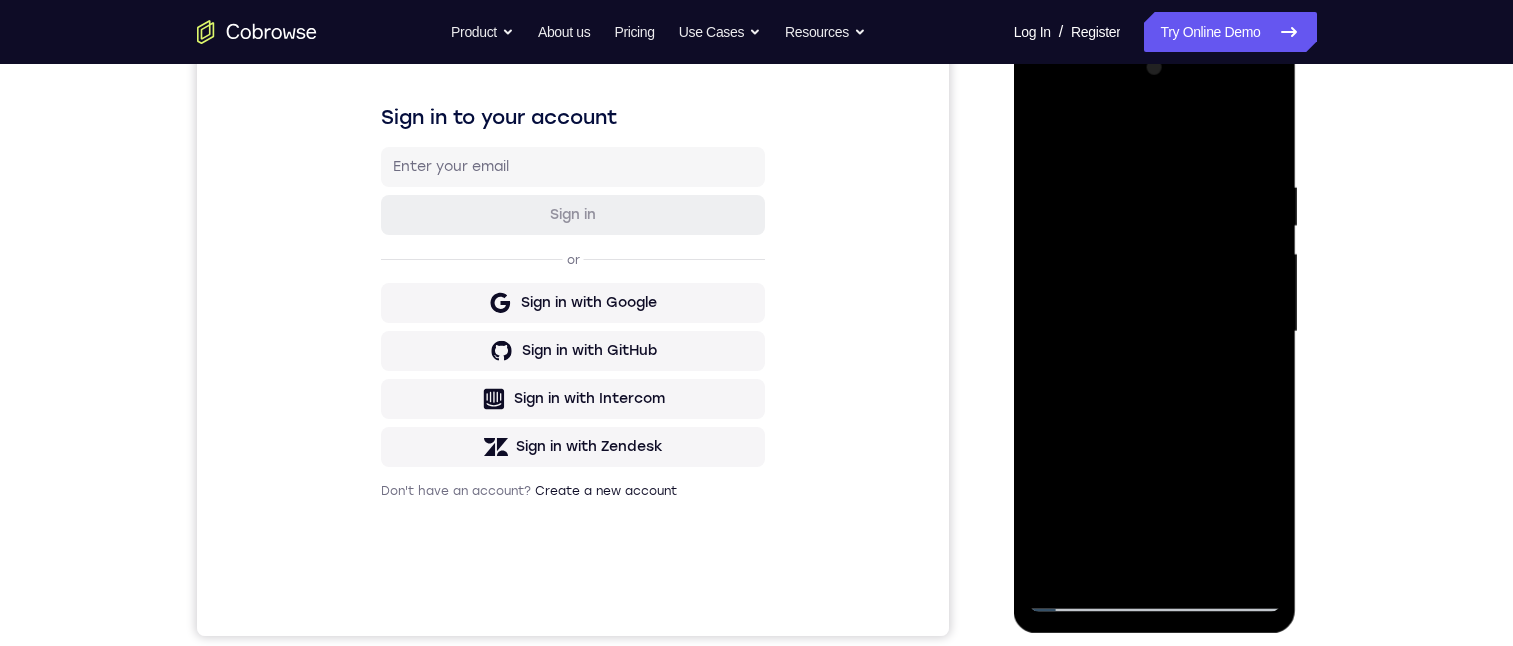 click at bounding box center [1155, 332] 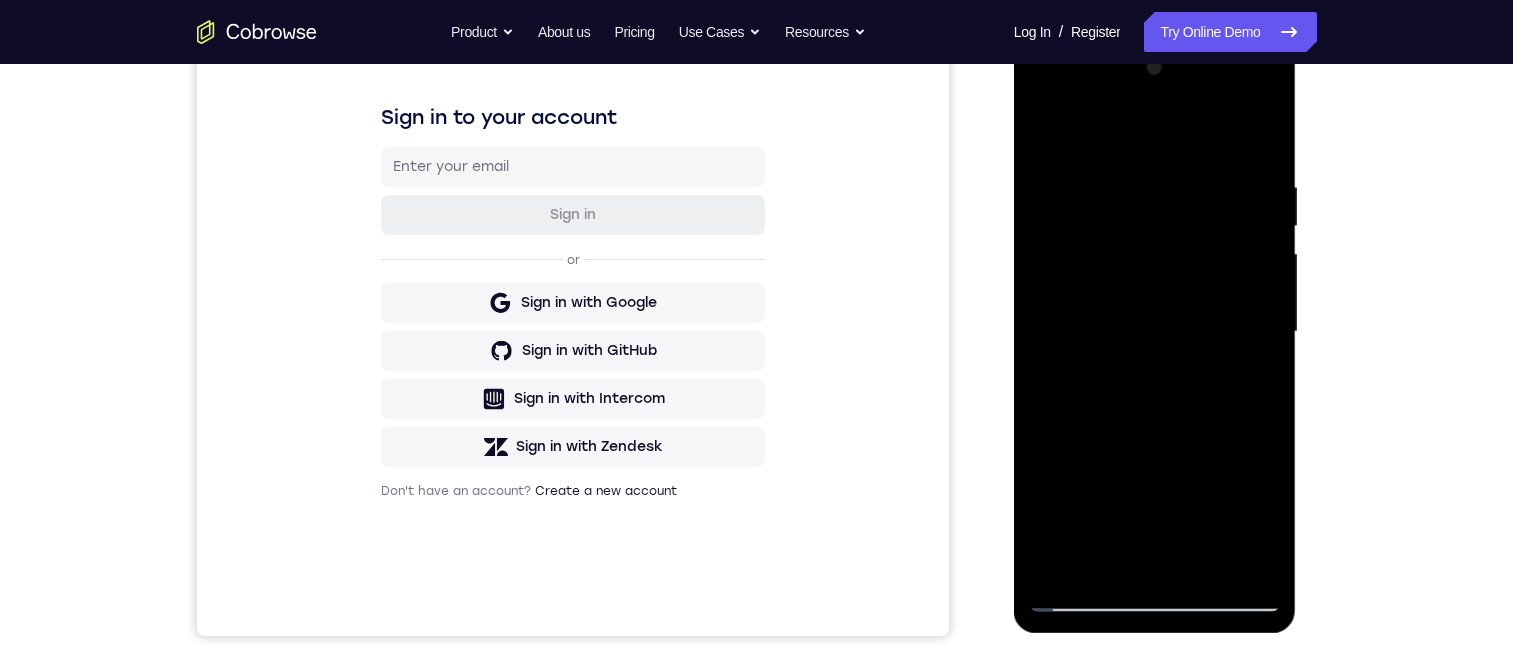 click at bounding box center (1155, 332) 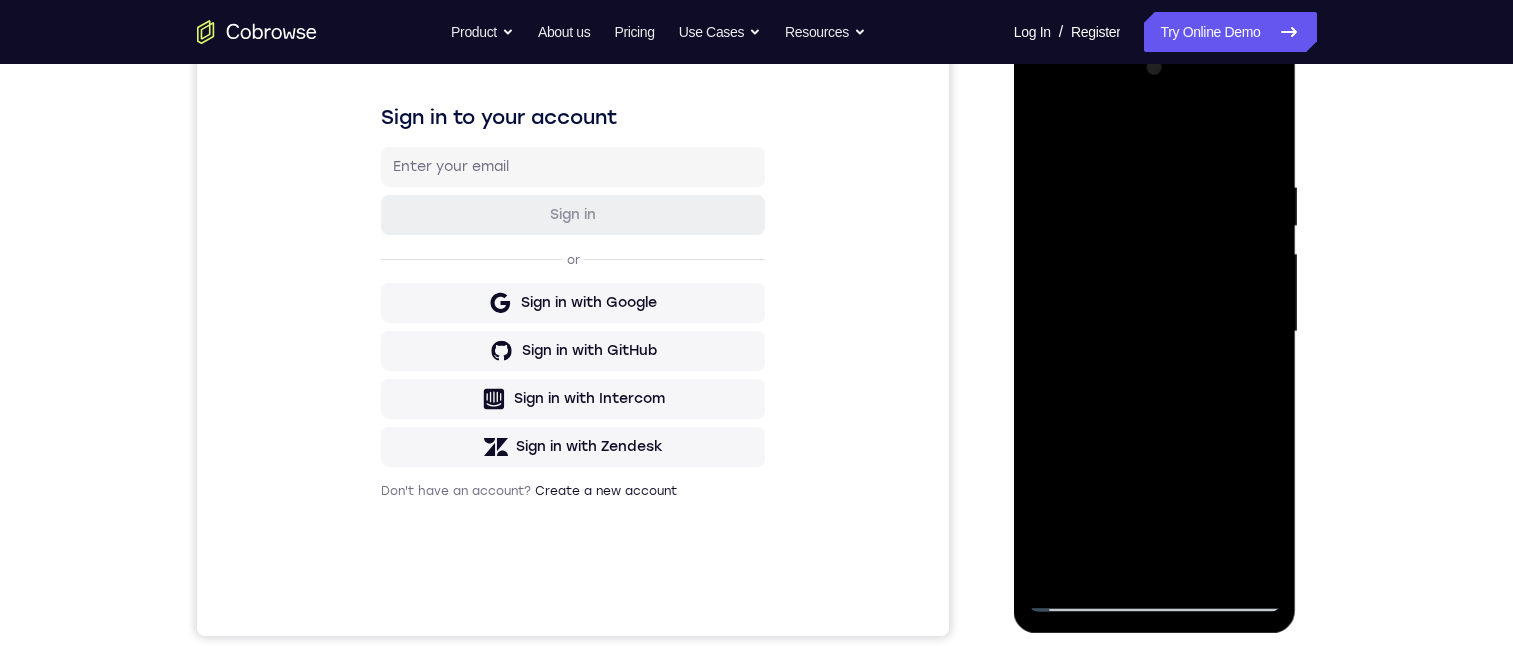 click at bounding box center (1155, 332) 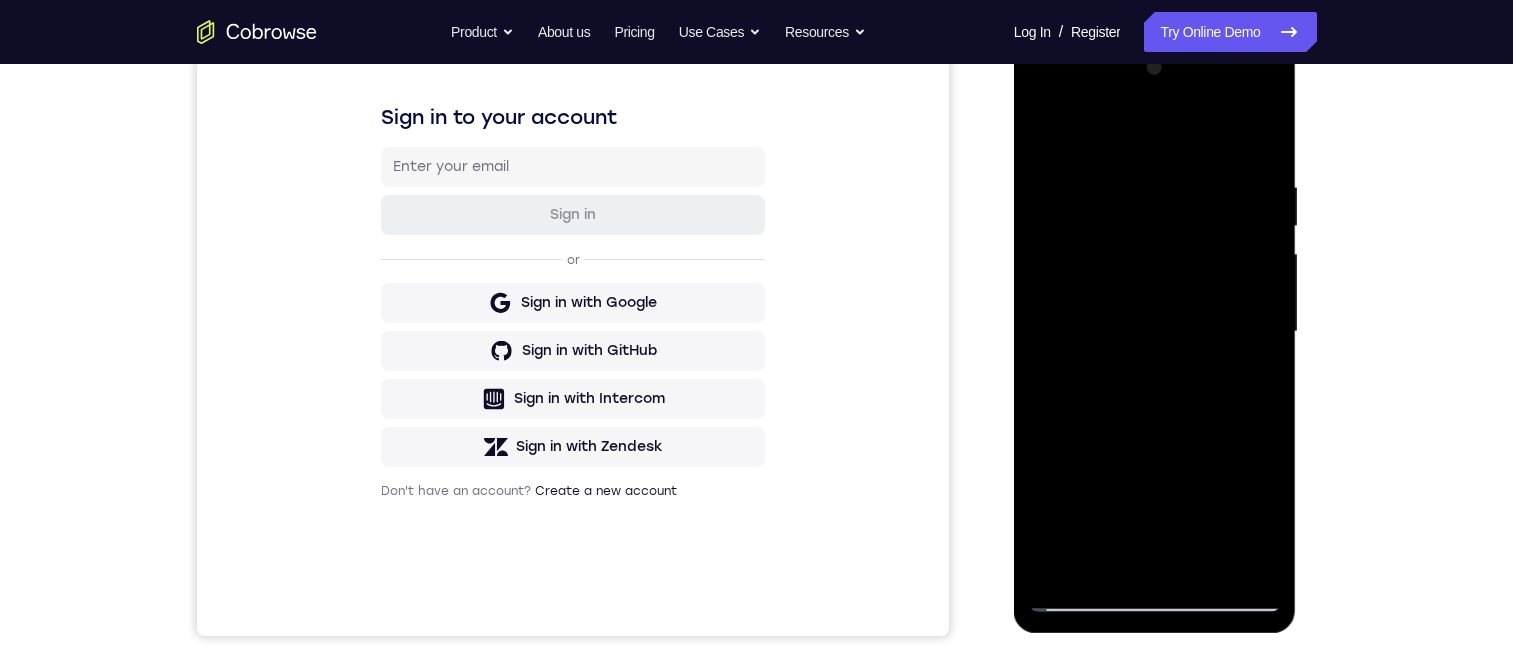 click at bounding box center [1155, 332] 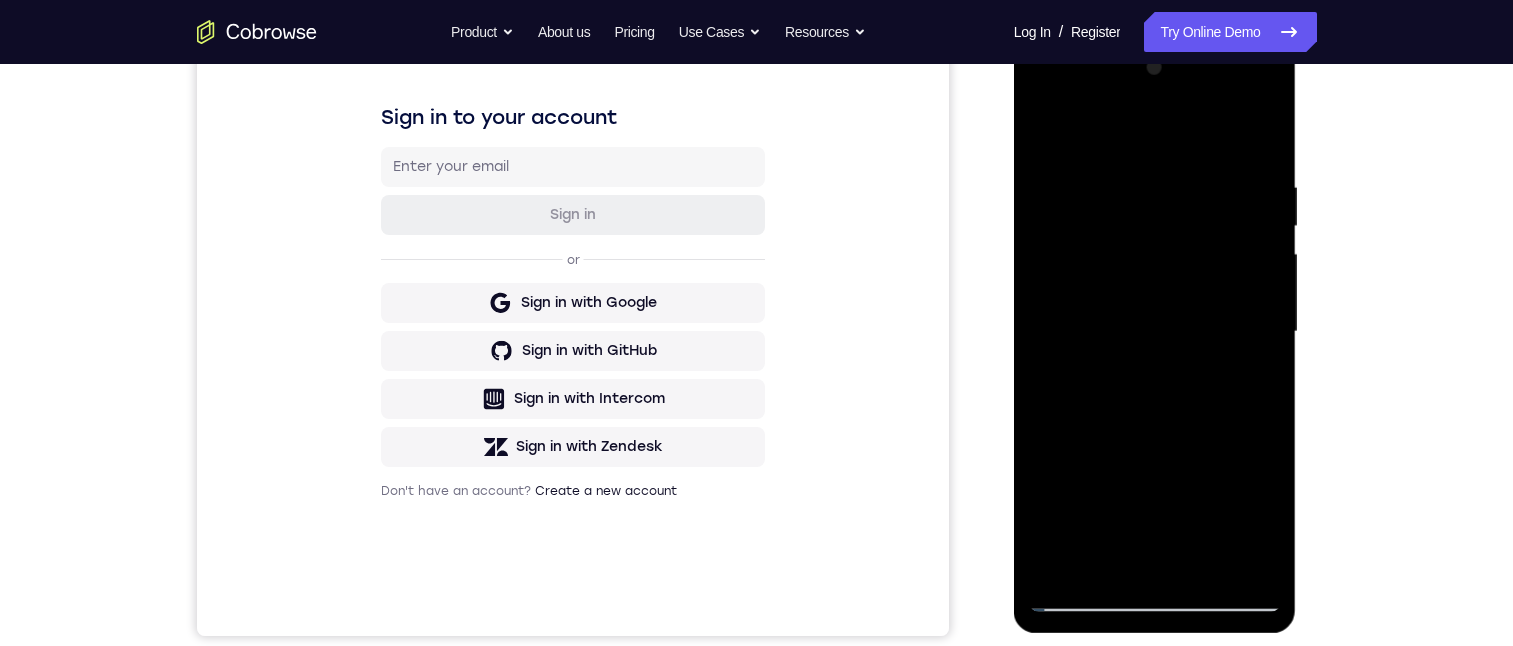 click at bounding box center (1155, 332) 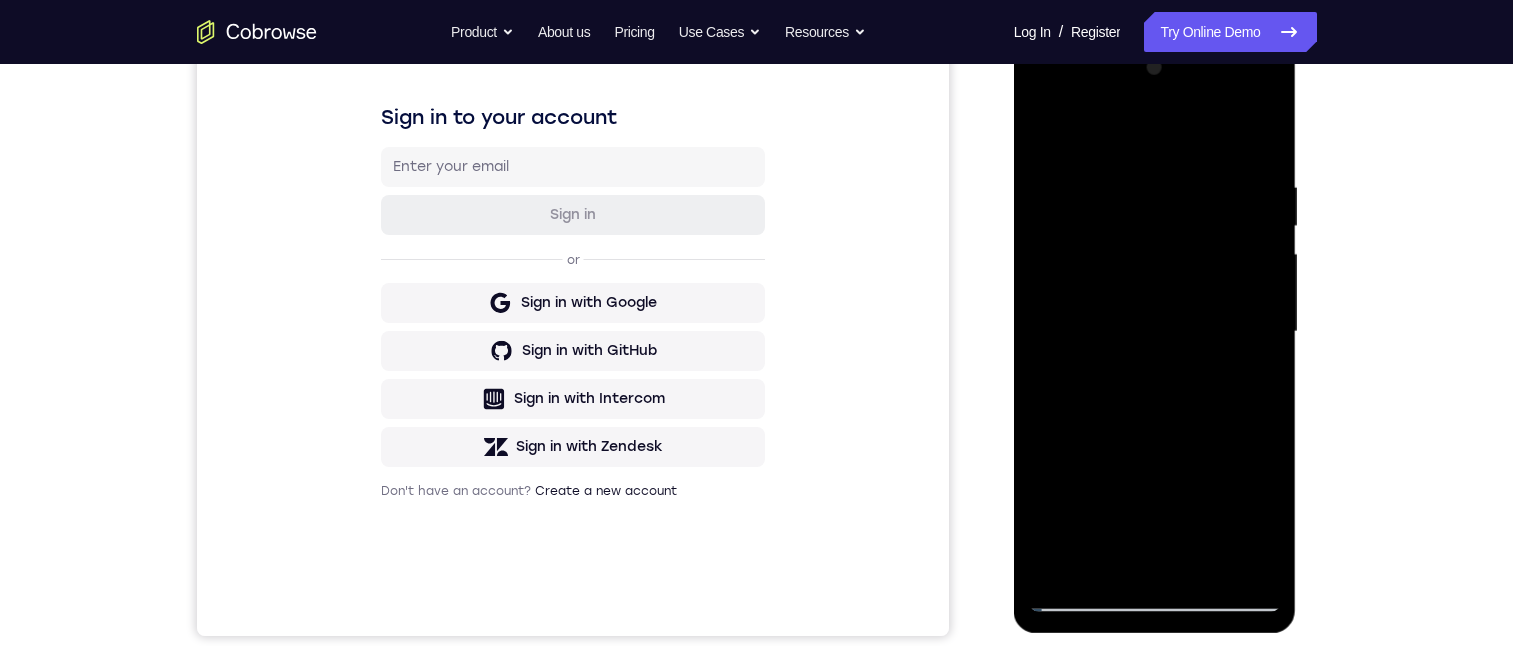 click at bounding box center (1155, 332) 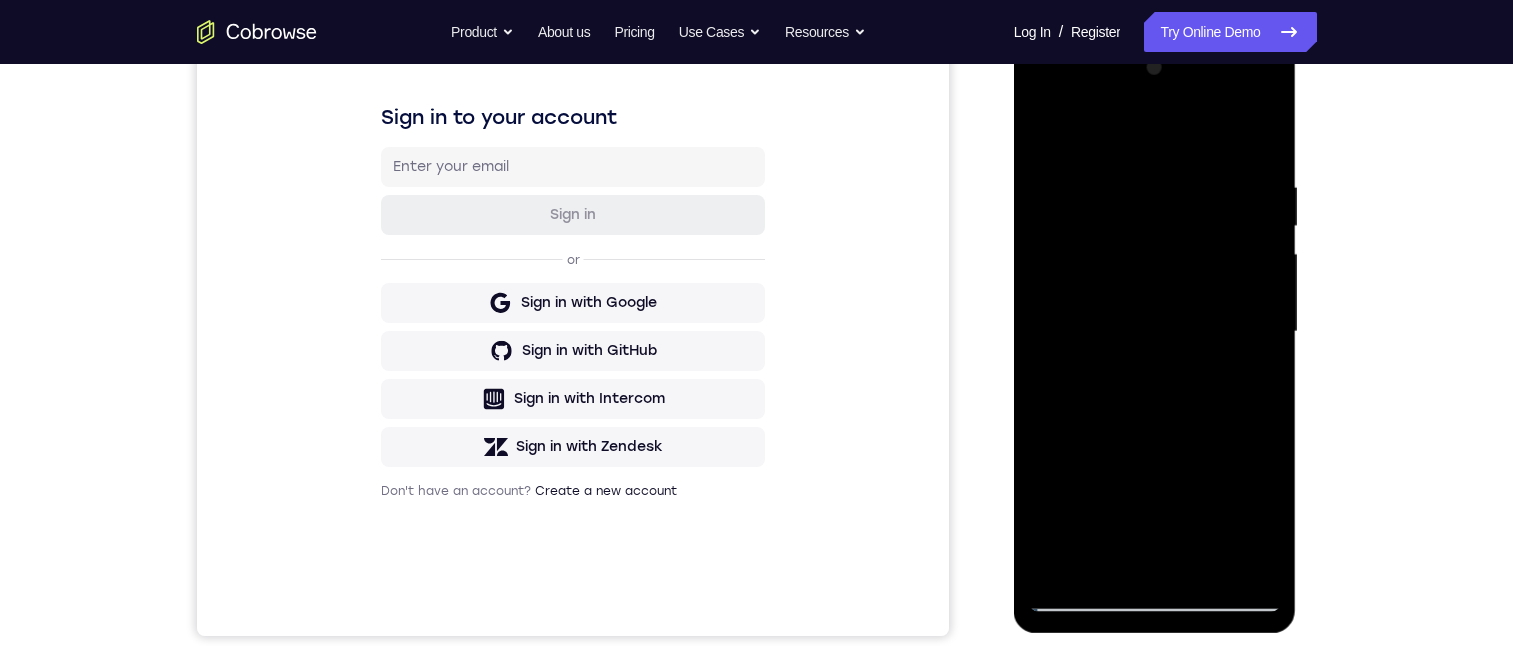 click at bounding box center (1155, 332) 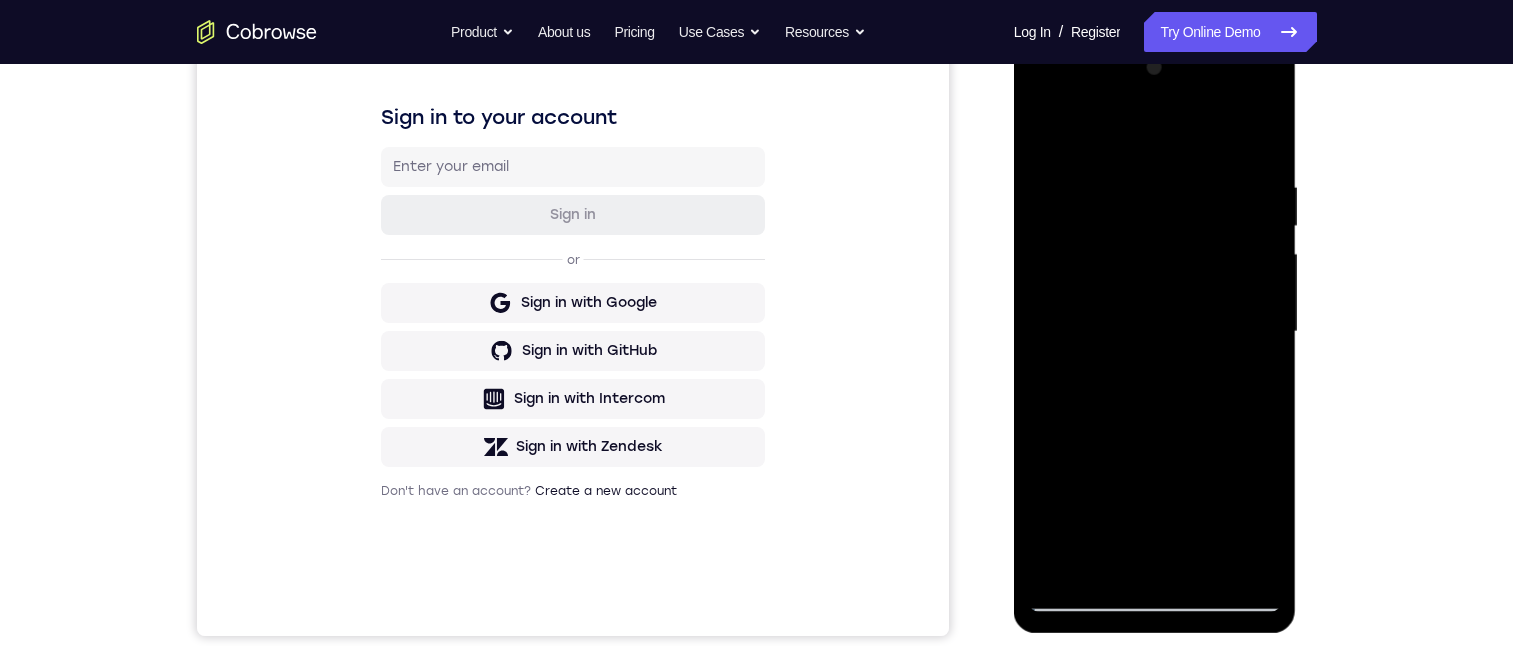click at bounding box center (1155, 332) 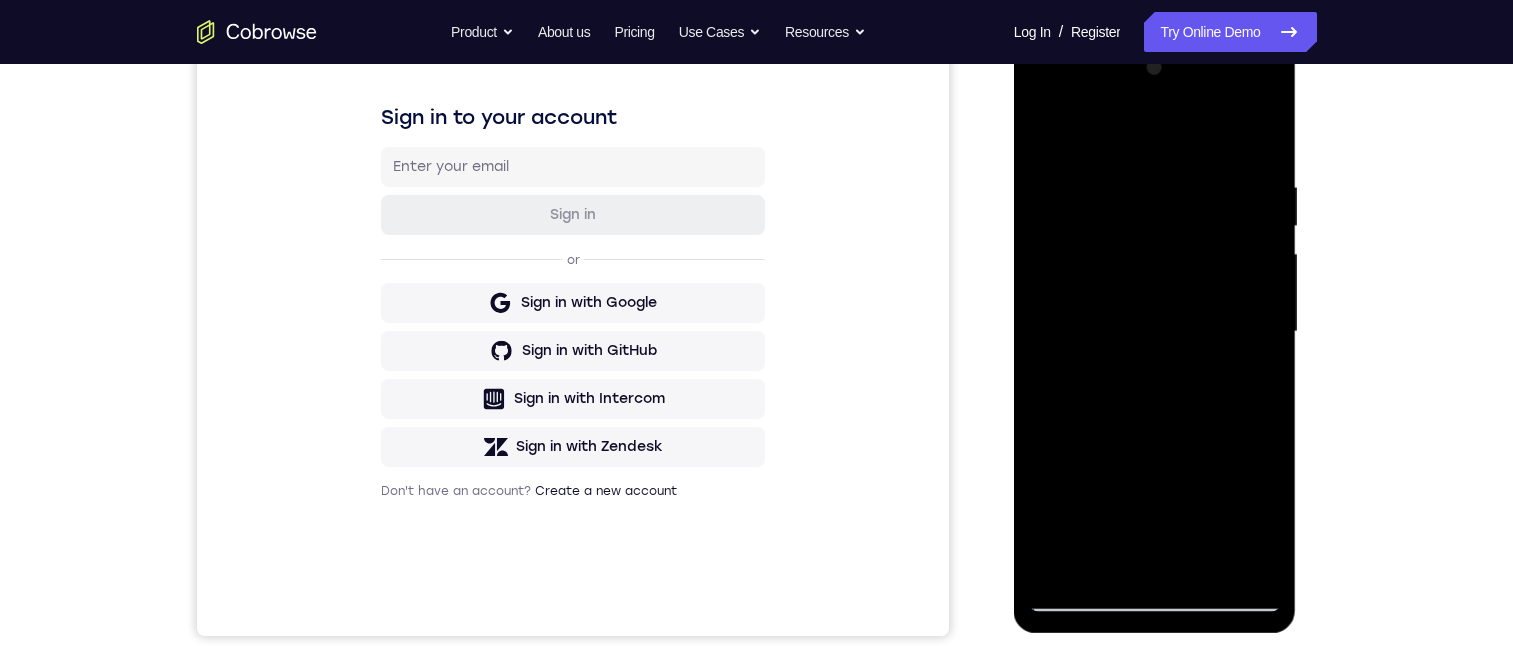 click at bounding box center (1155, 332) 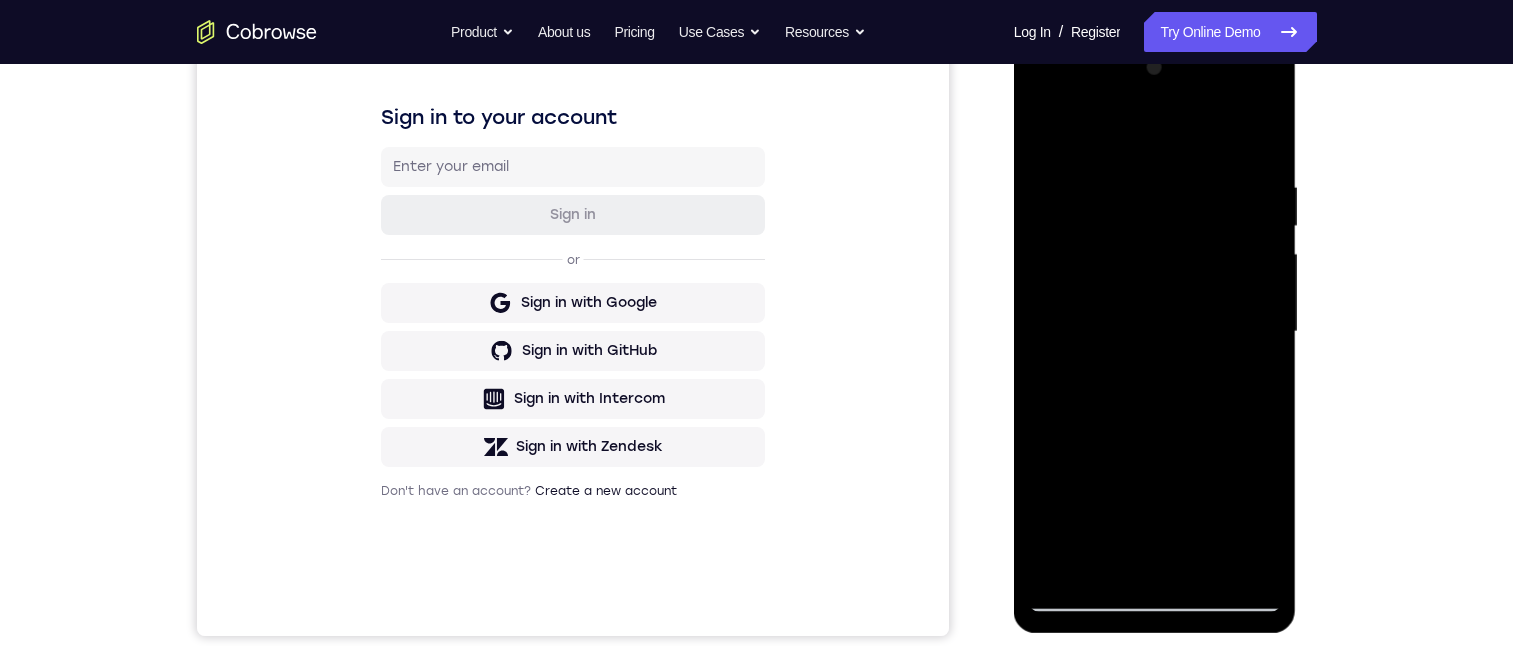 click at bounding box center [1155, 332] 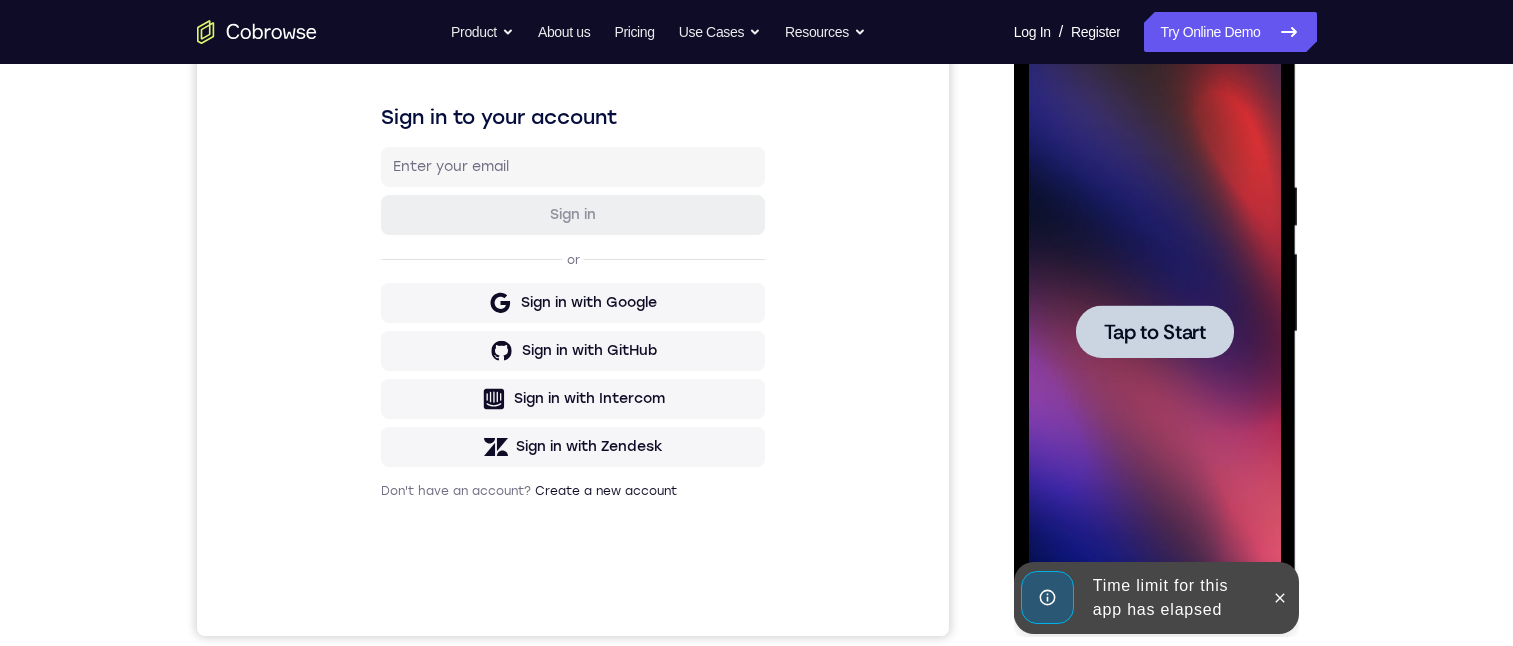 click on "Tap to Start" at bounding box center [1155, 332] 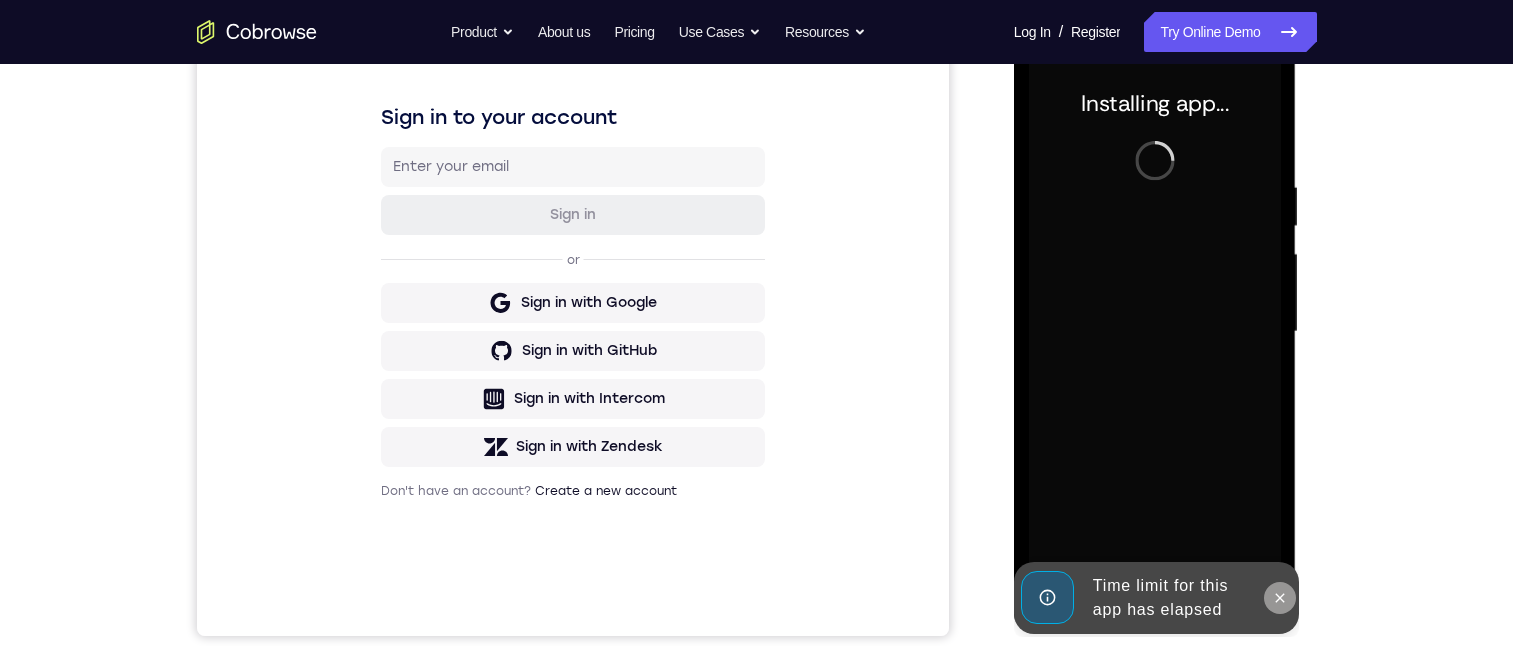 click 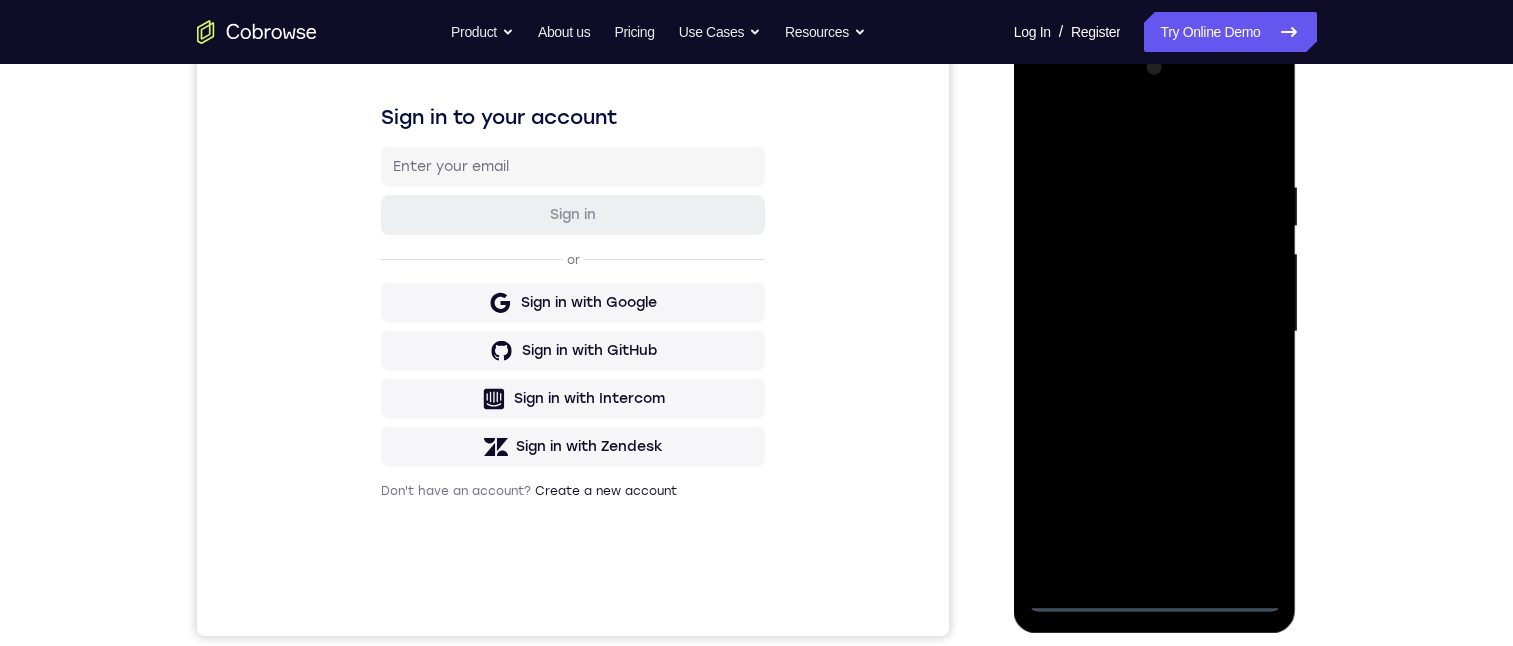 click at bounding box center [1155, 332] 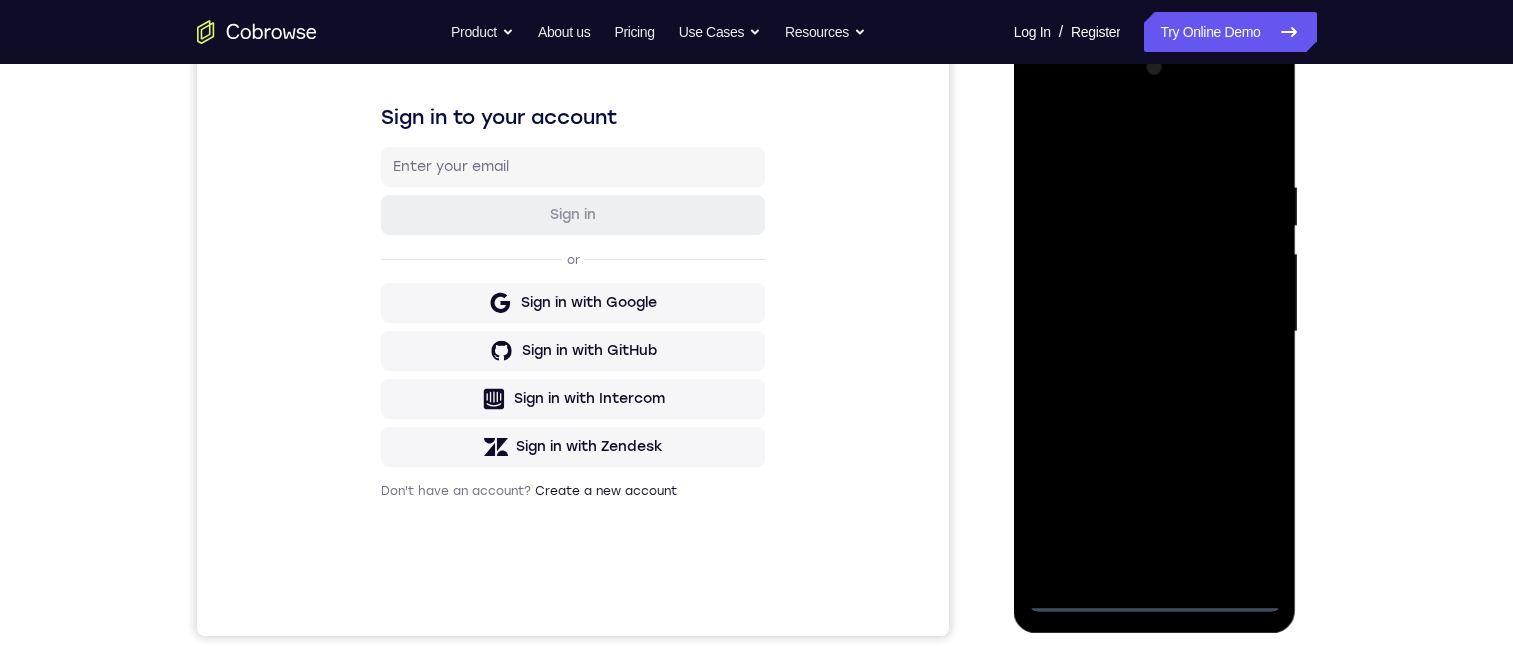 click at bounding box center (1155, 332) 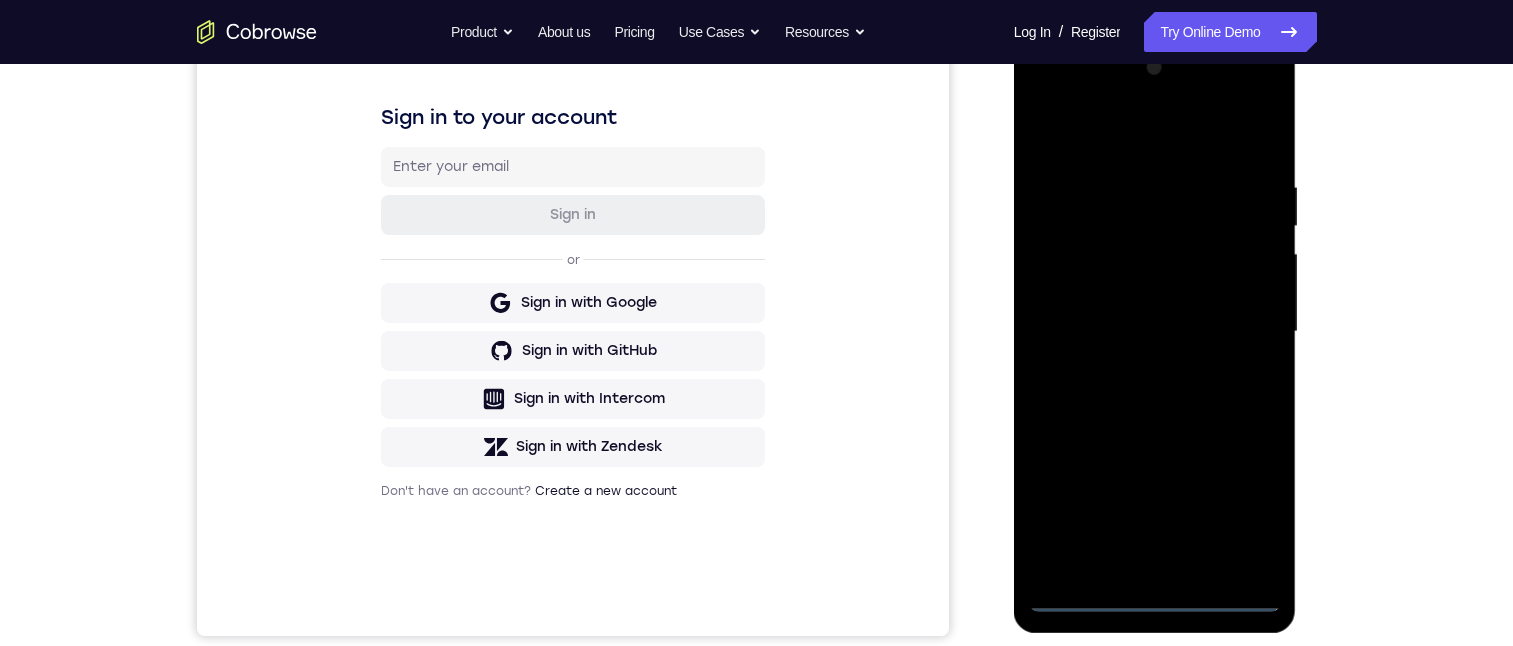 click at bounding box center (1155, 332) 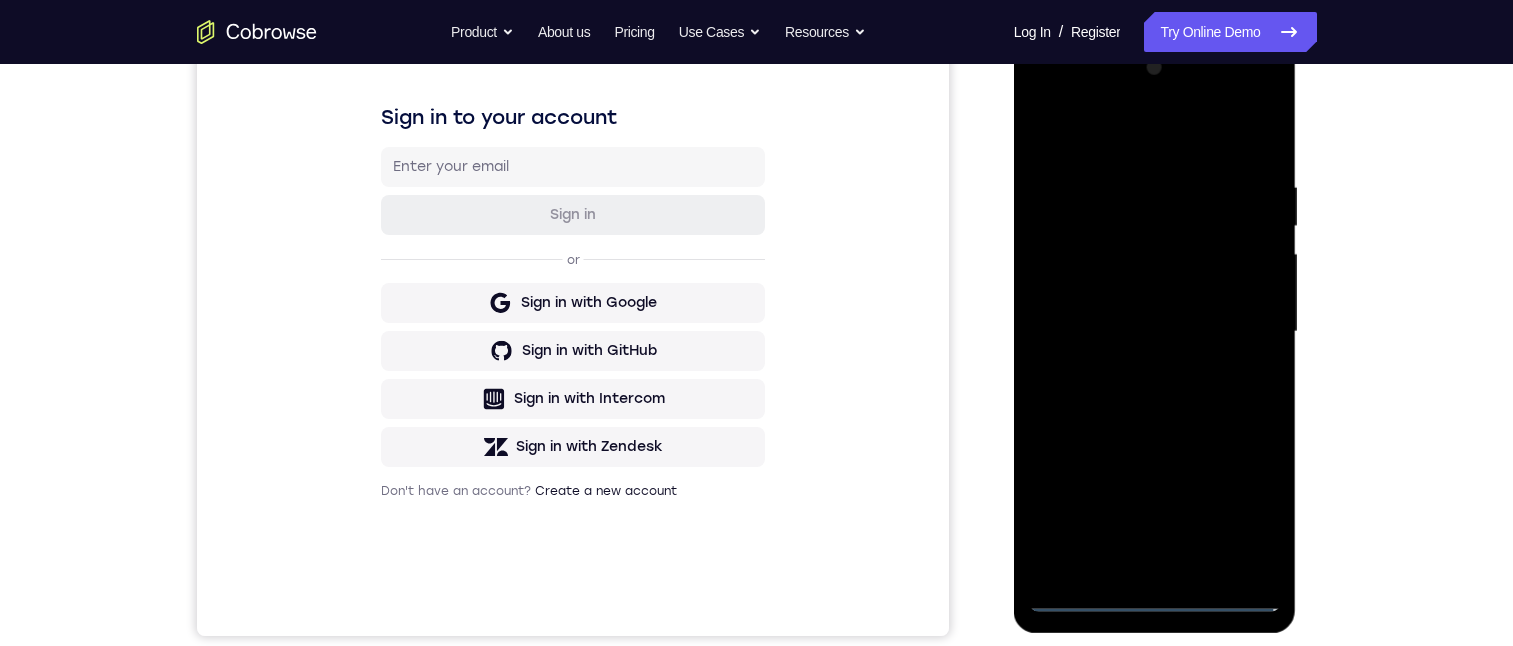 click at bounding box center (1155, 332) 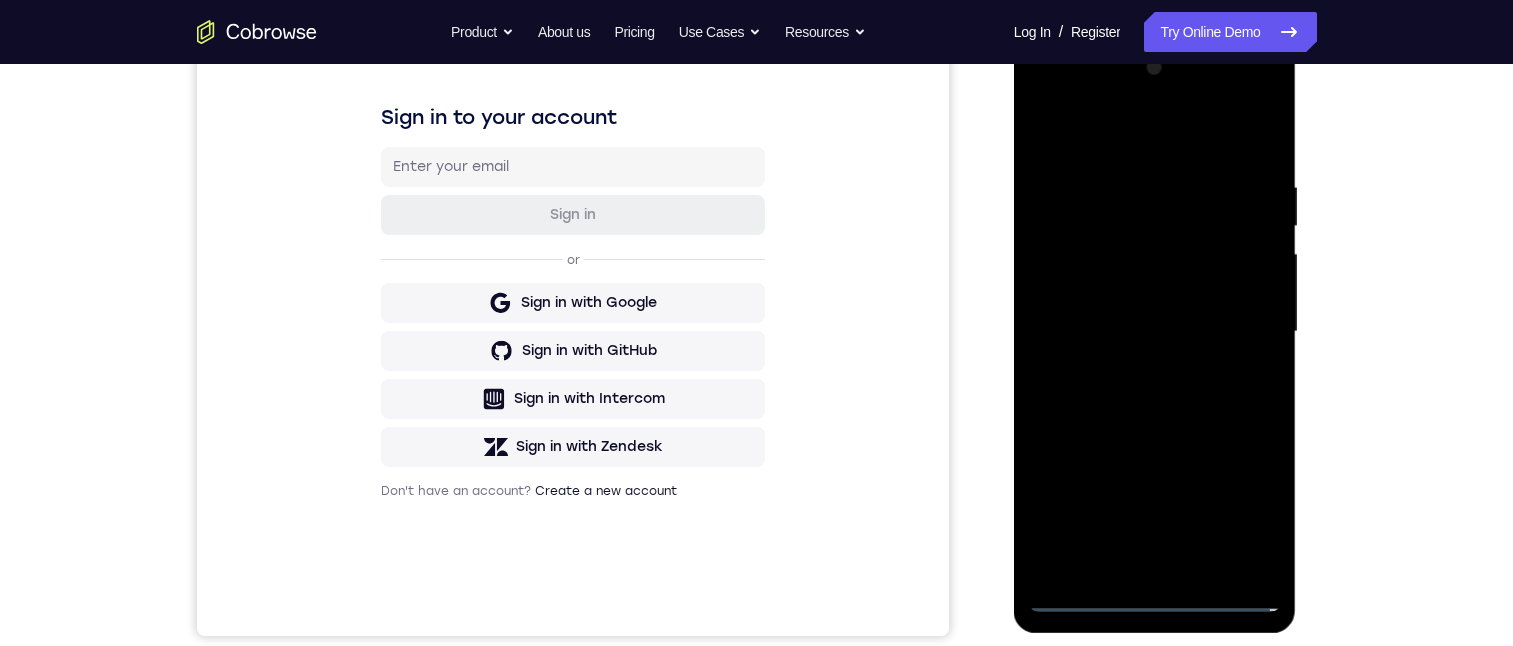 click at bounding box center (1155, 332) 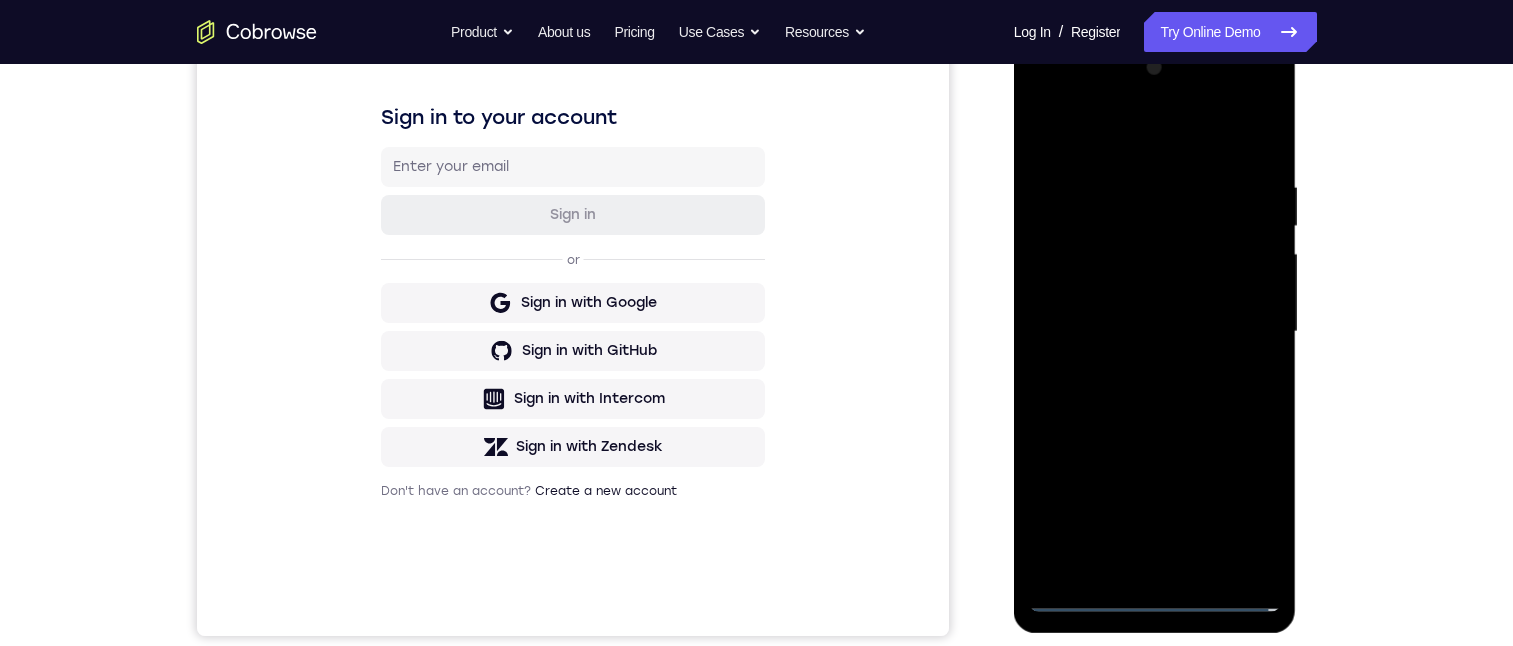 click at bounding box center (1155, 332) 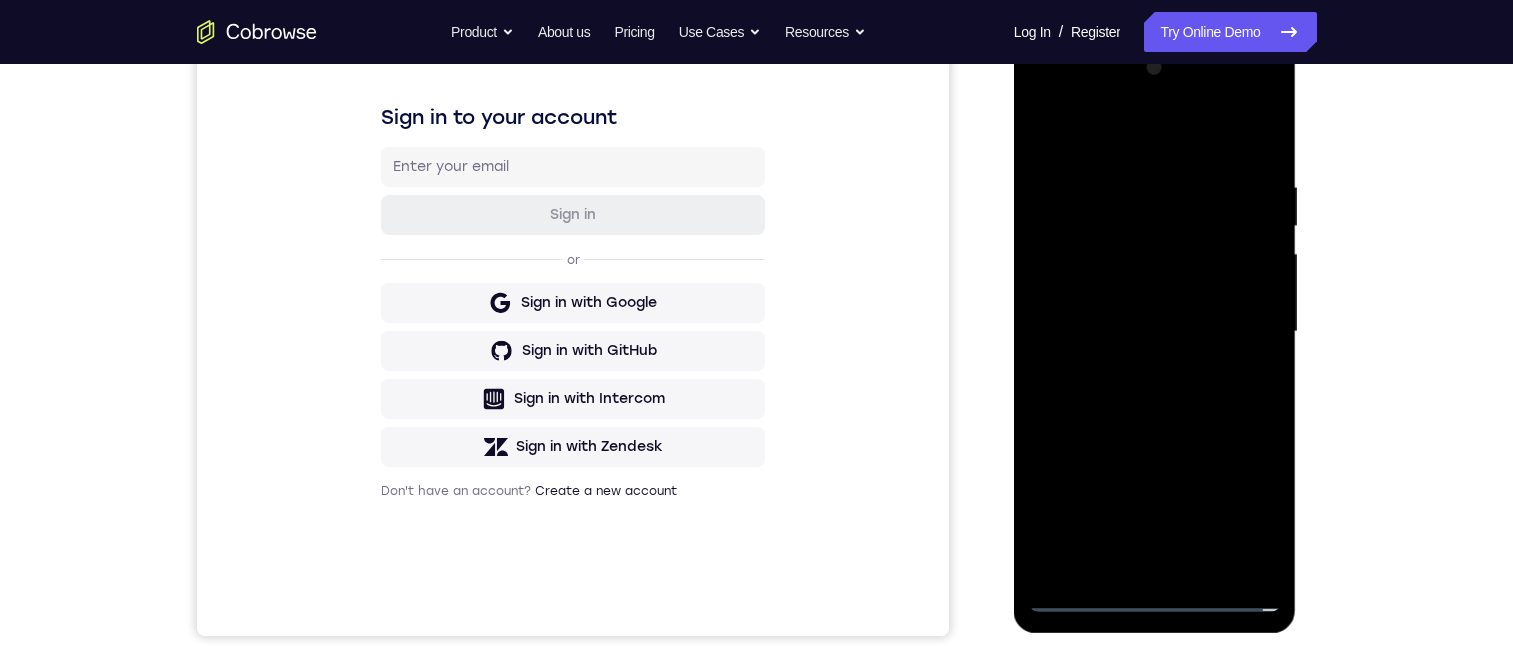 click at bounding box center (1155, 332) 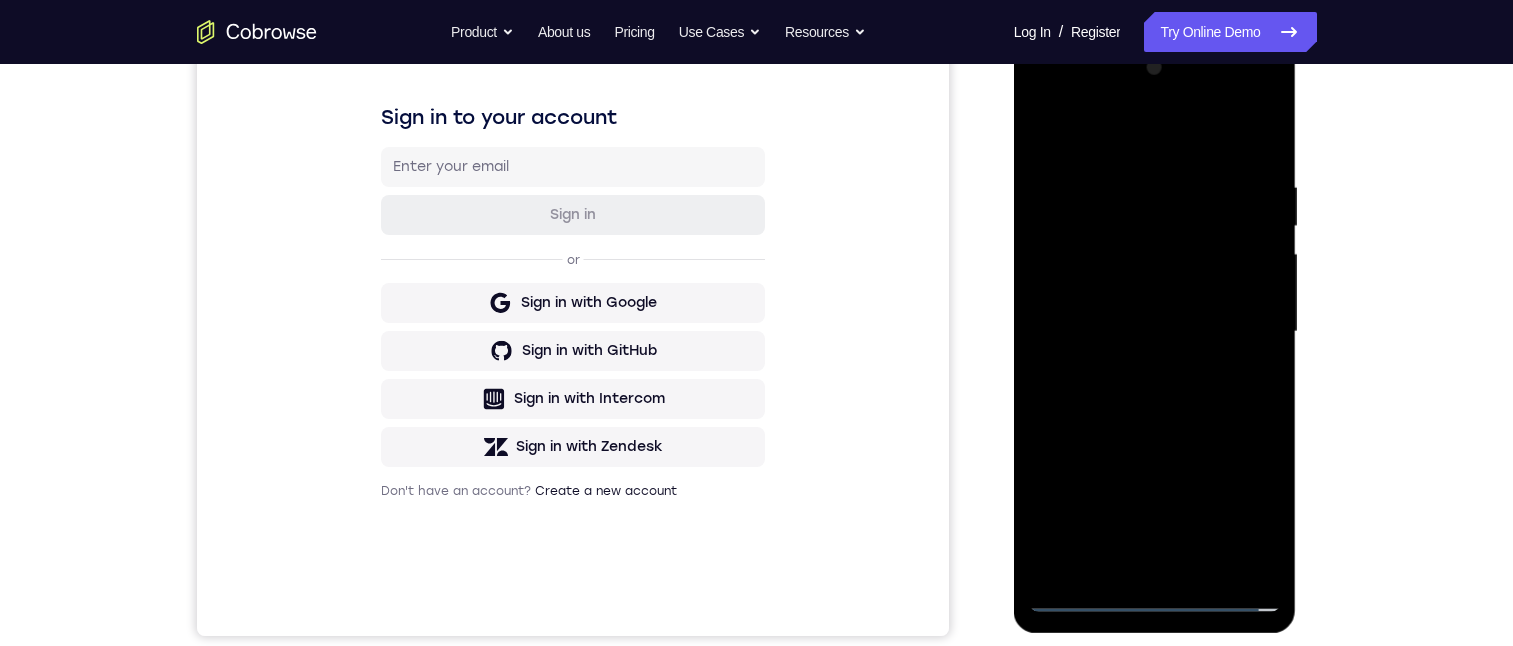 click at bounding box center (1155, 332) 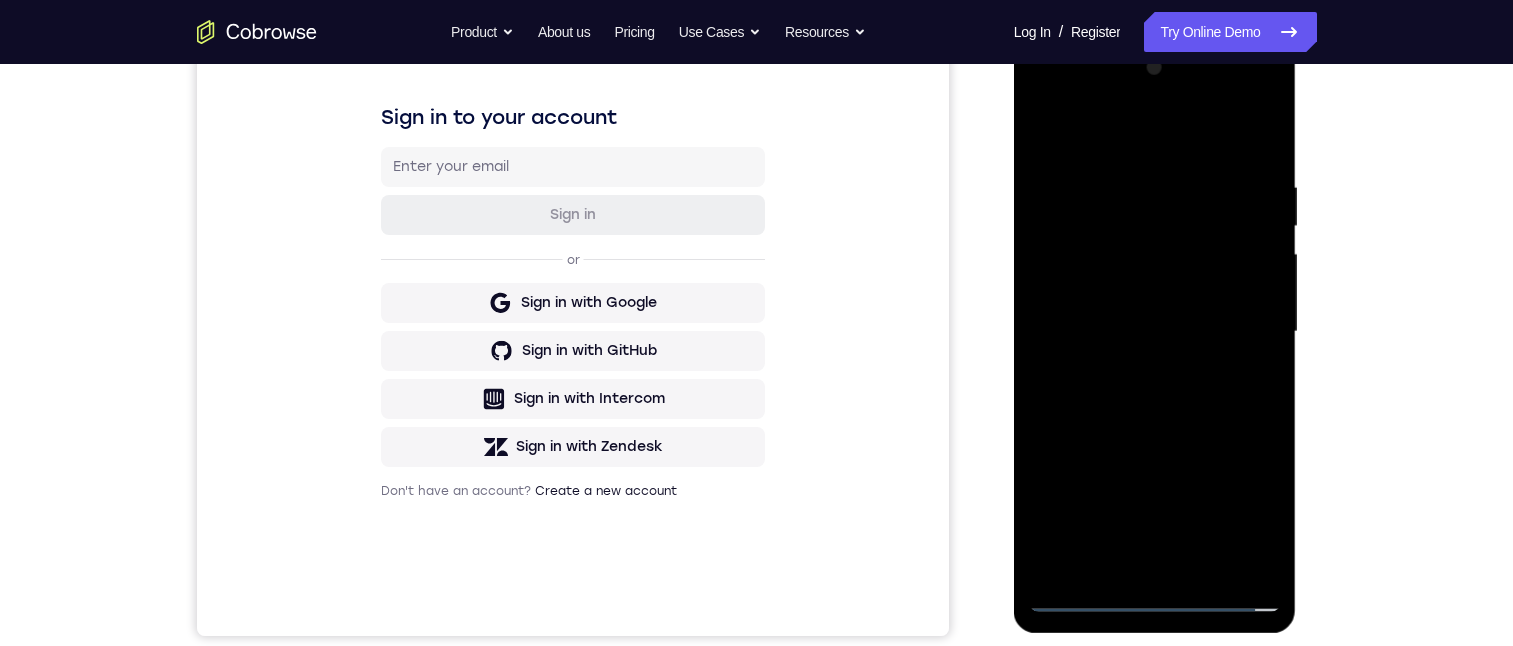 click at bounding box center (1155, 332) 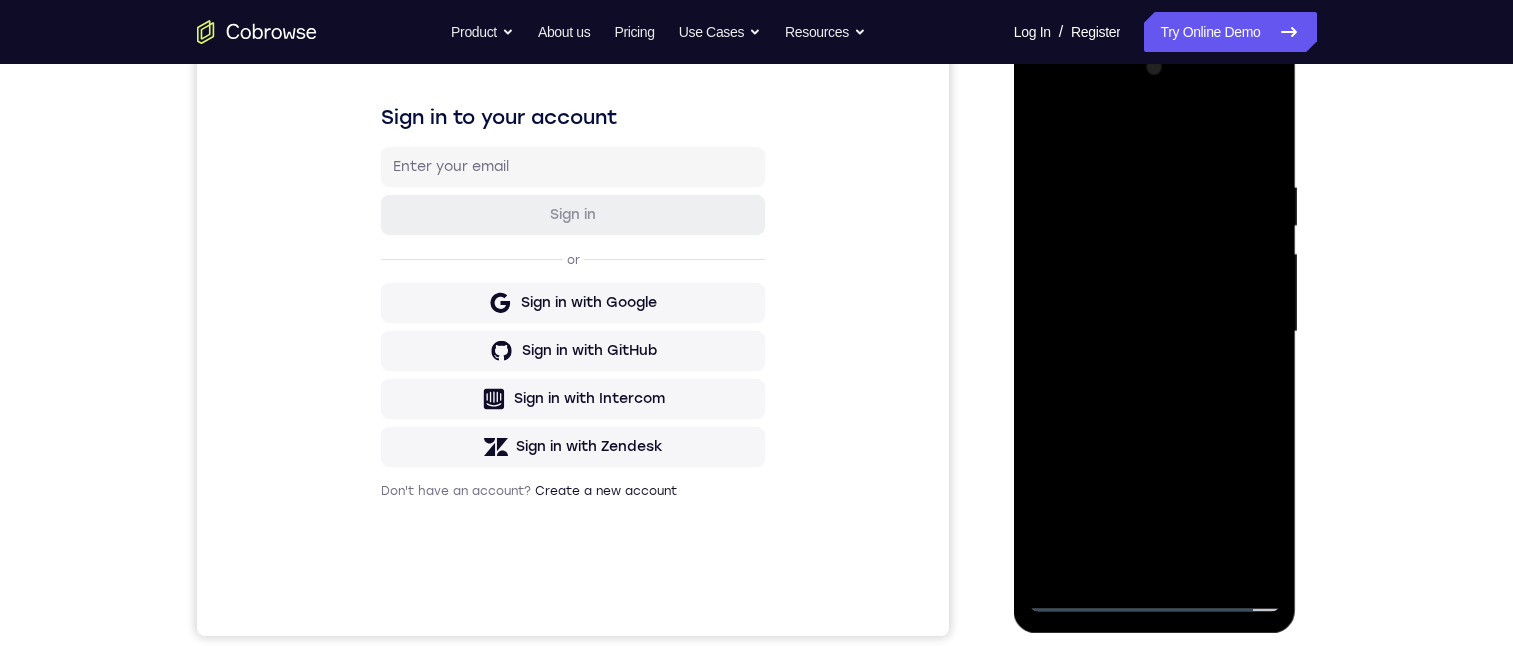 click at bounding box center (1155, 332) 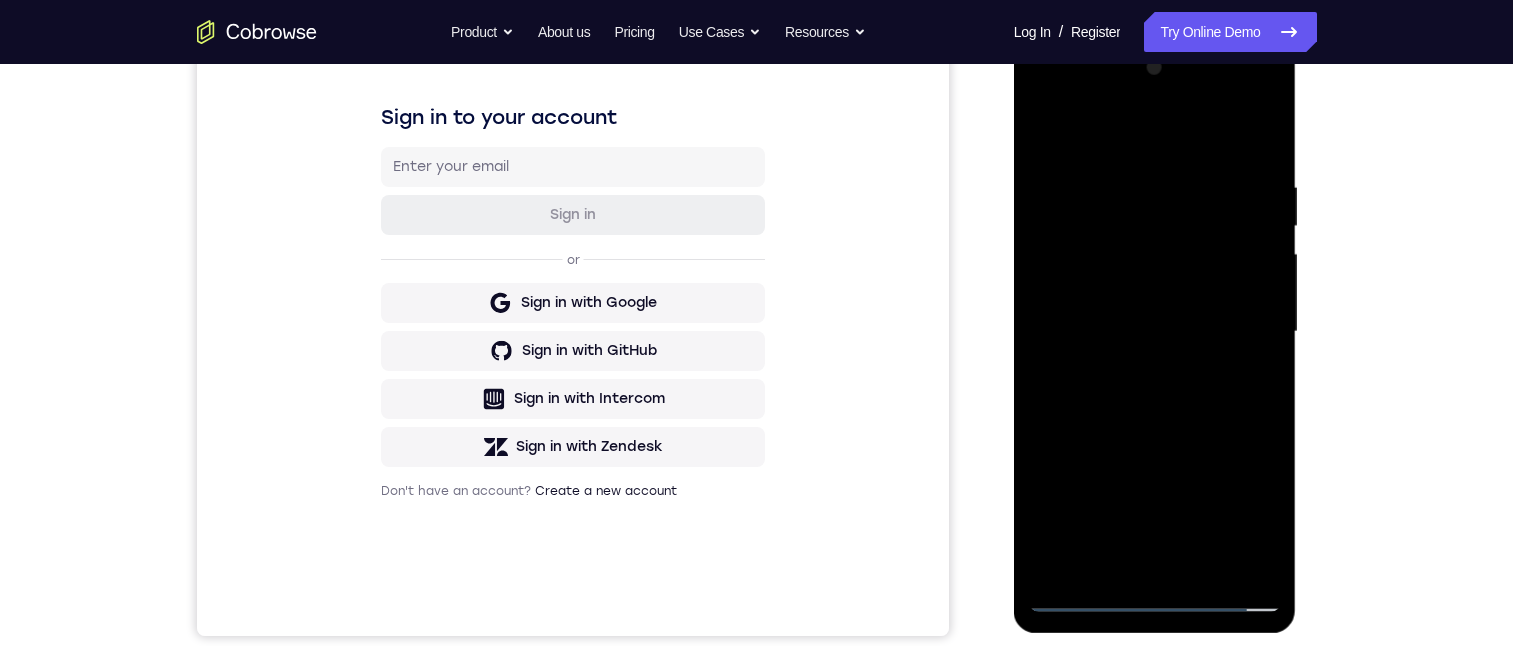 click at bounding box center (1155, 332) 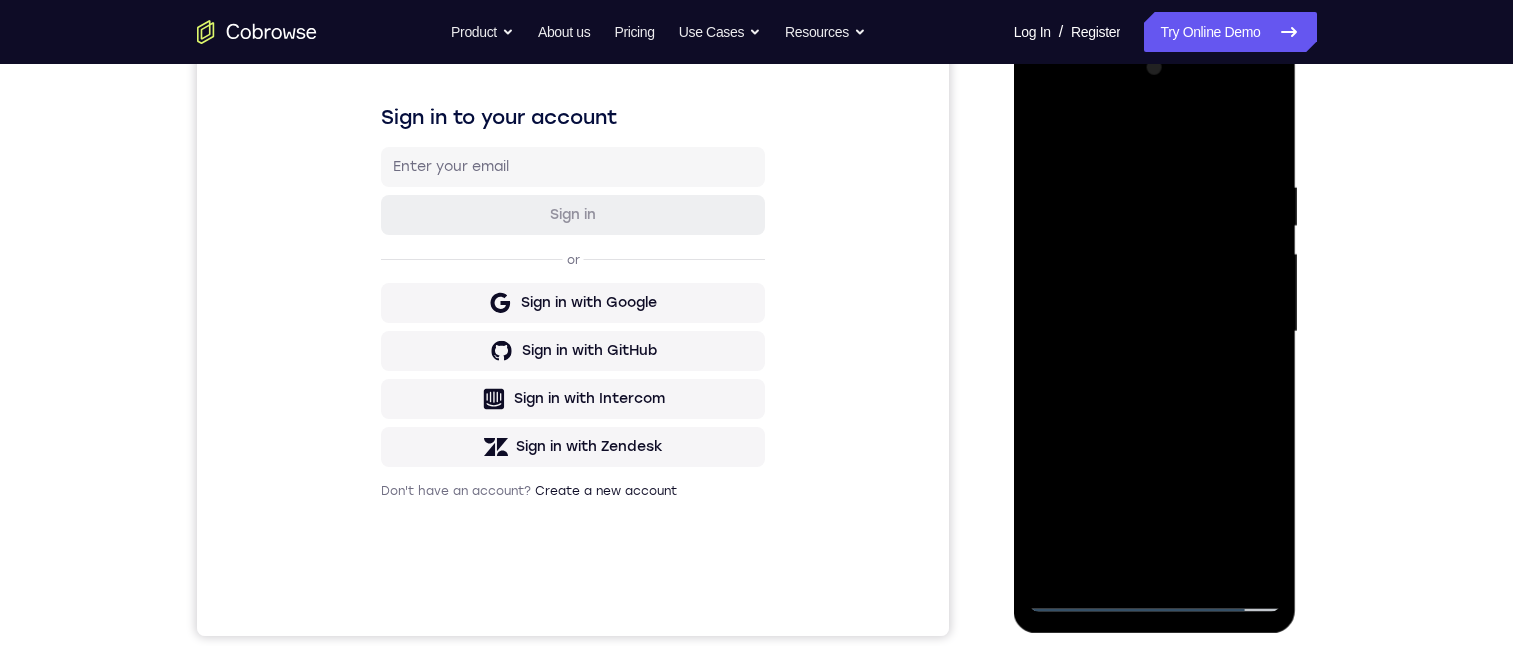 click at bounding box center (1155, 332) 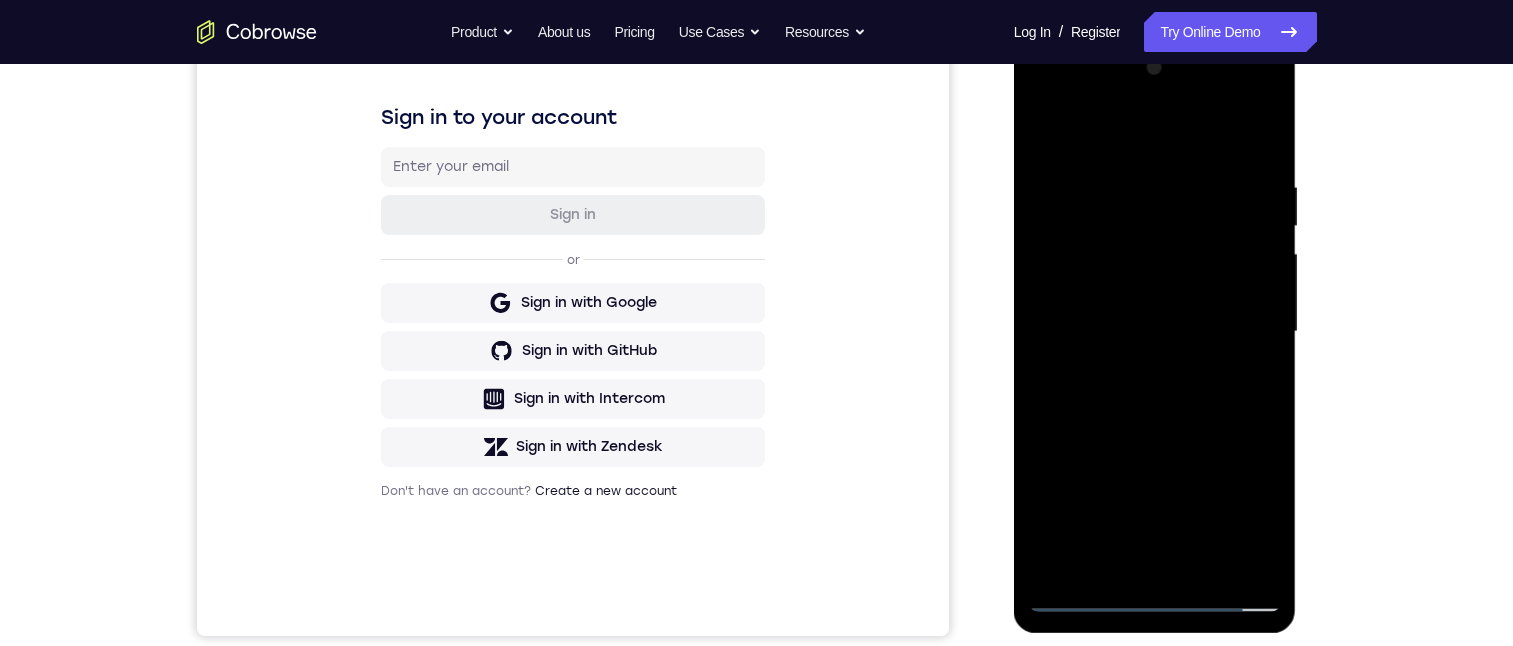click at bounding box center [1155, 332] 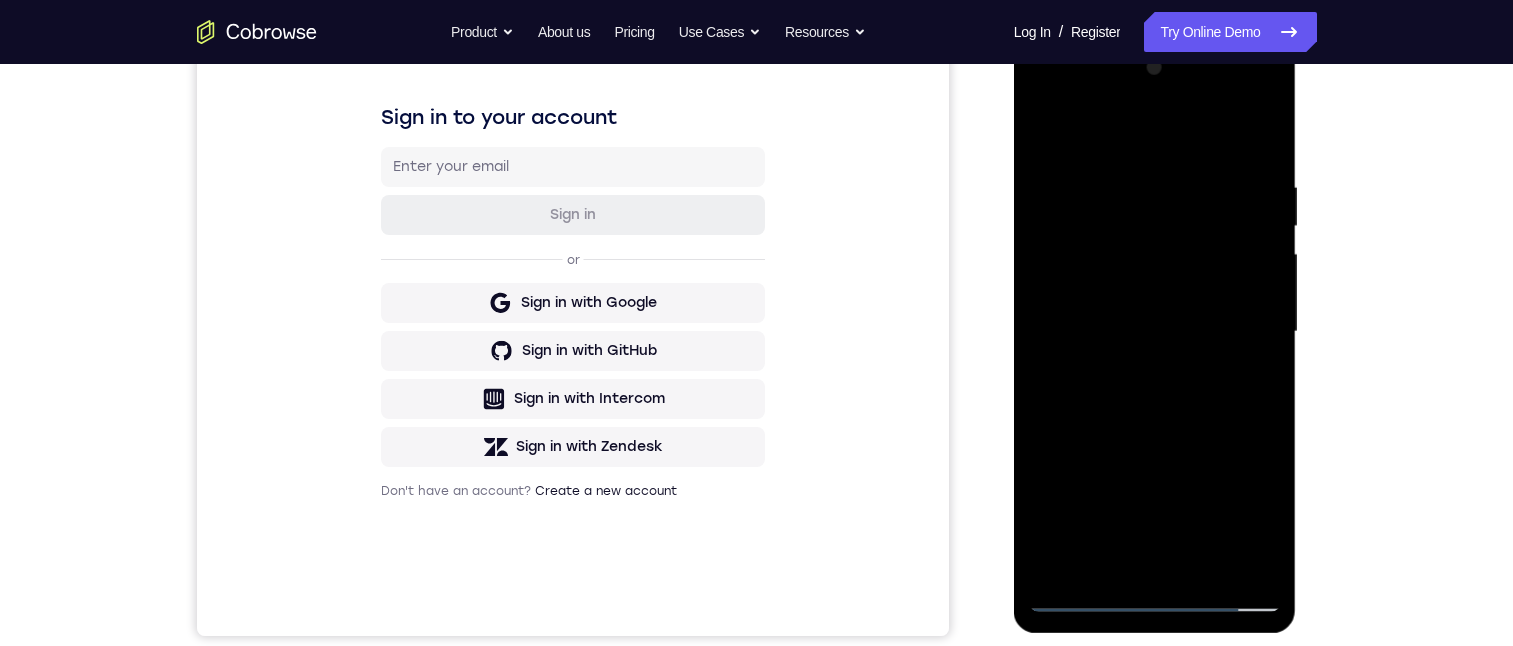 click at bounding box center [1155, 332] 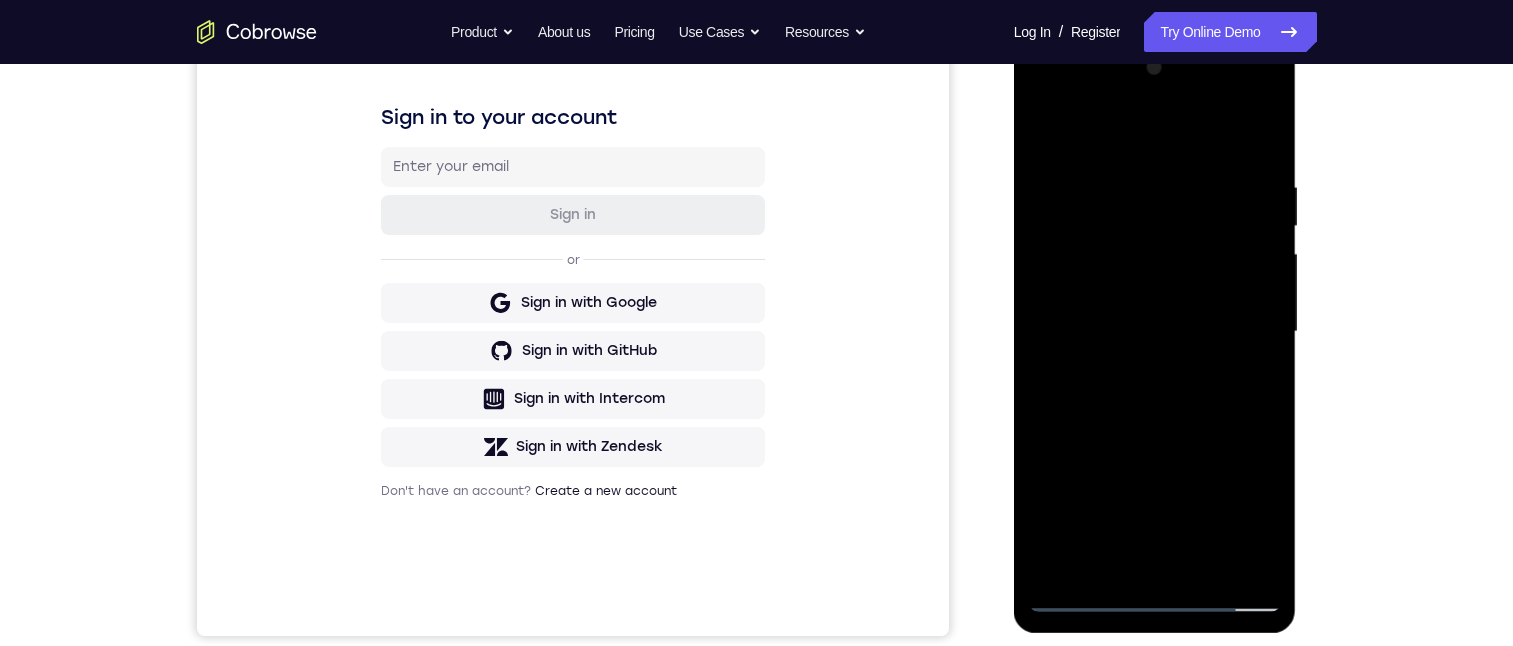 click at bounding box center (1155, 332) 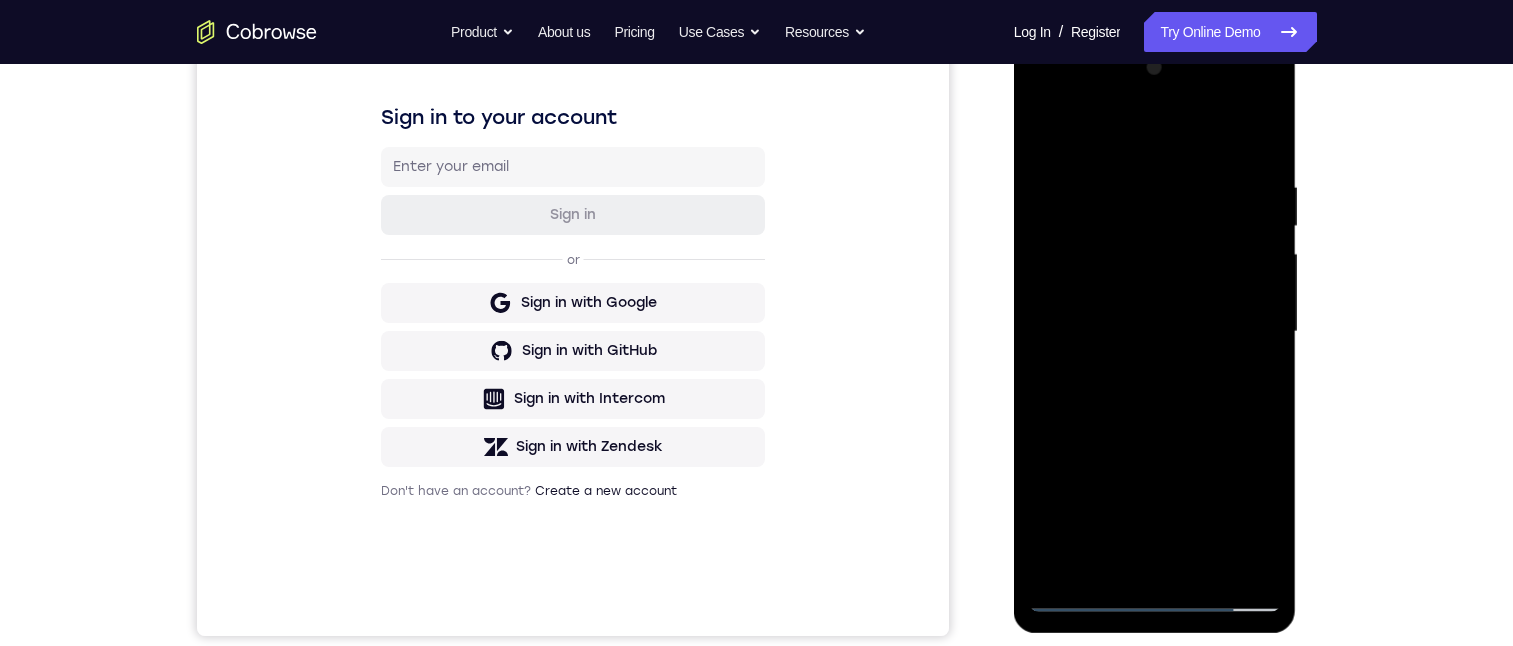 click at bounding box center [1155, 332] 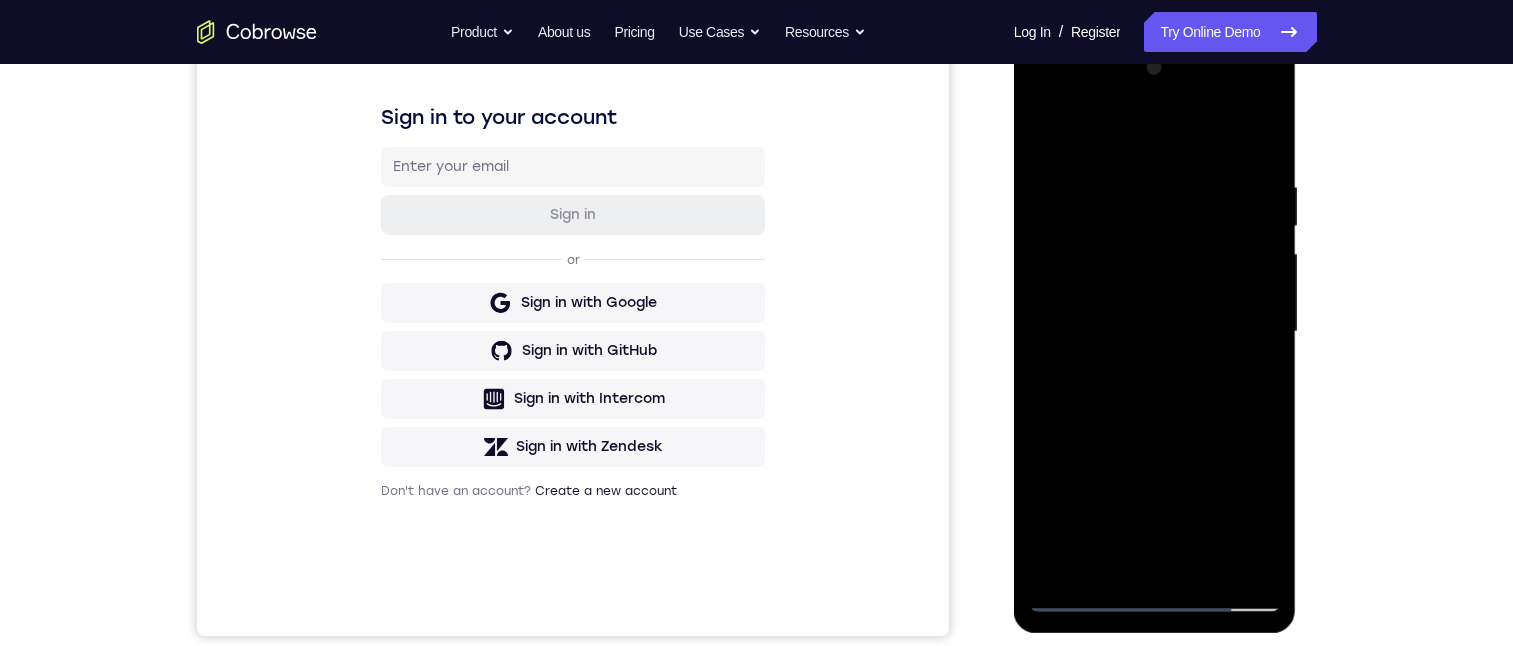 click at bounding box center [1155, 332] 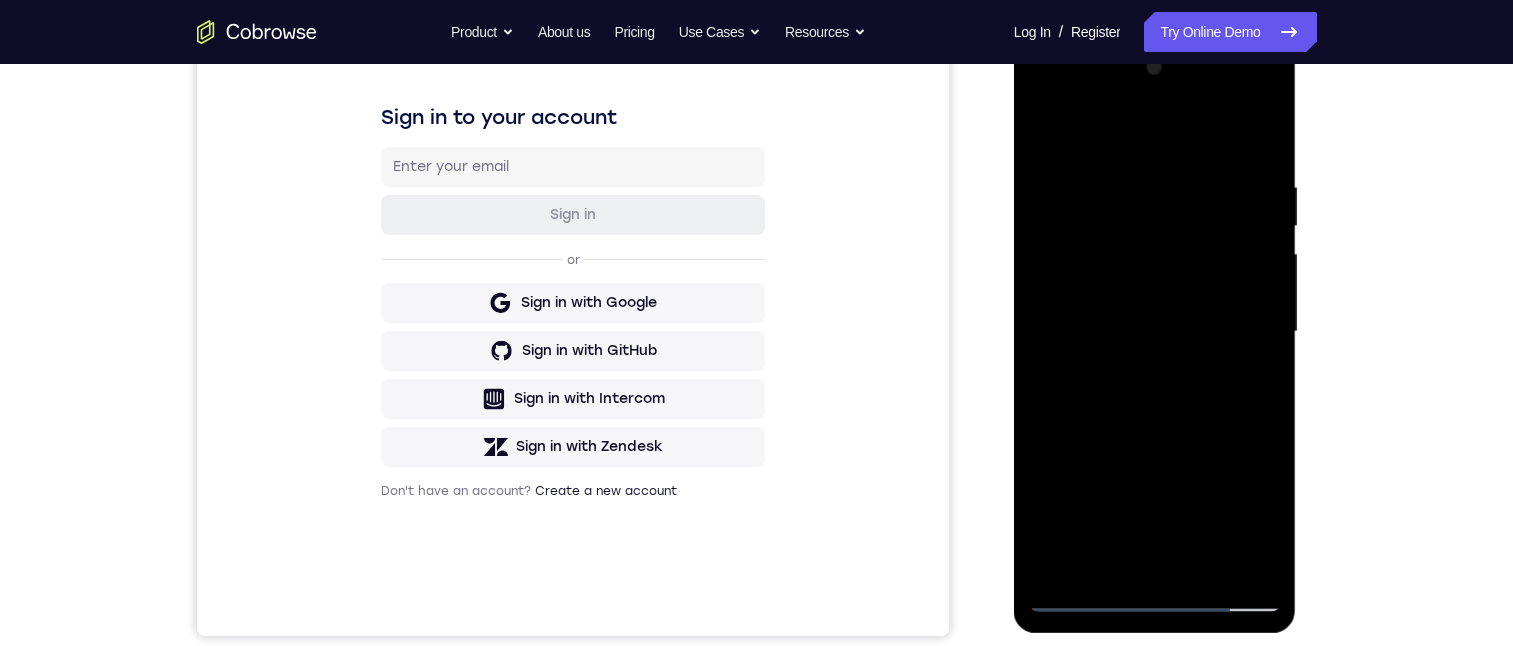 click at bounding box center [1155, 332] 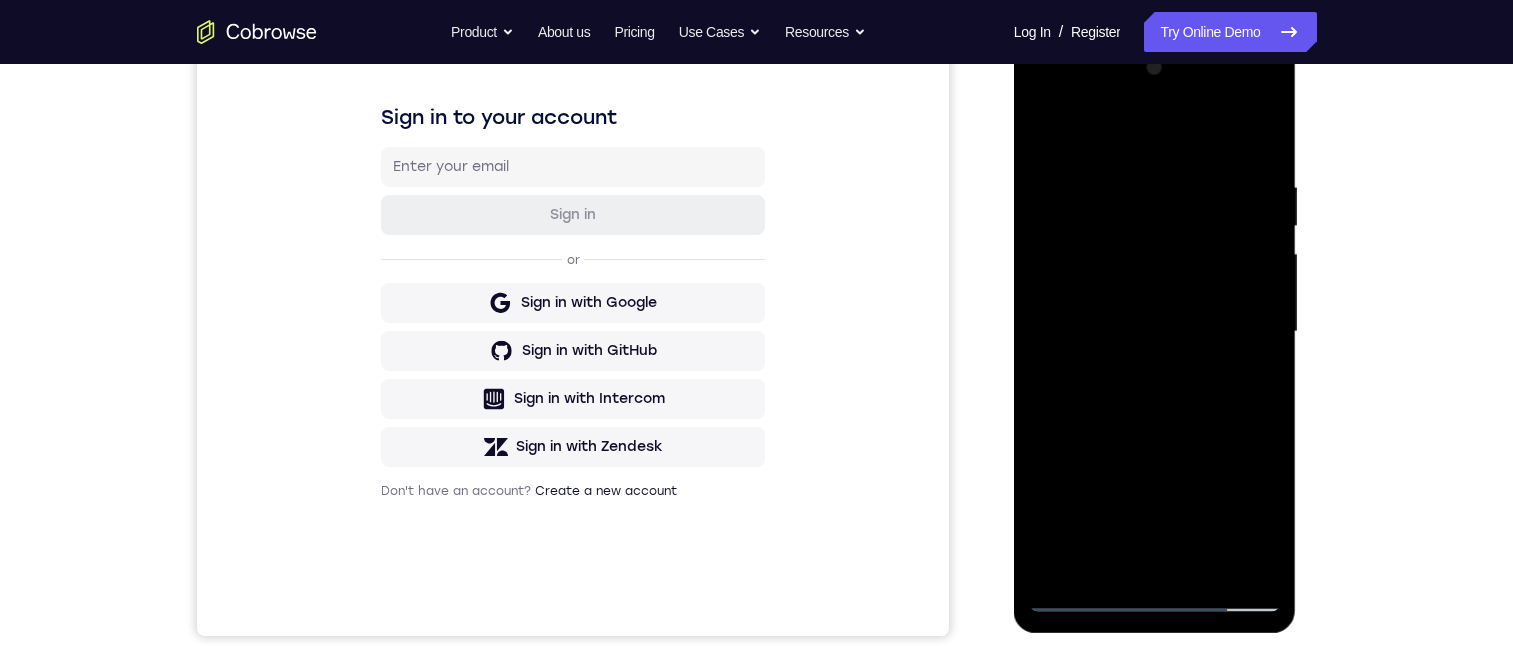 click at bounding box center (1155, 332) 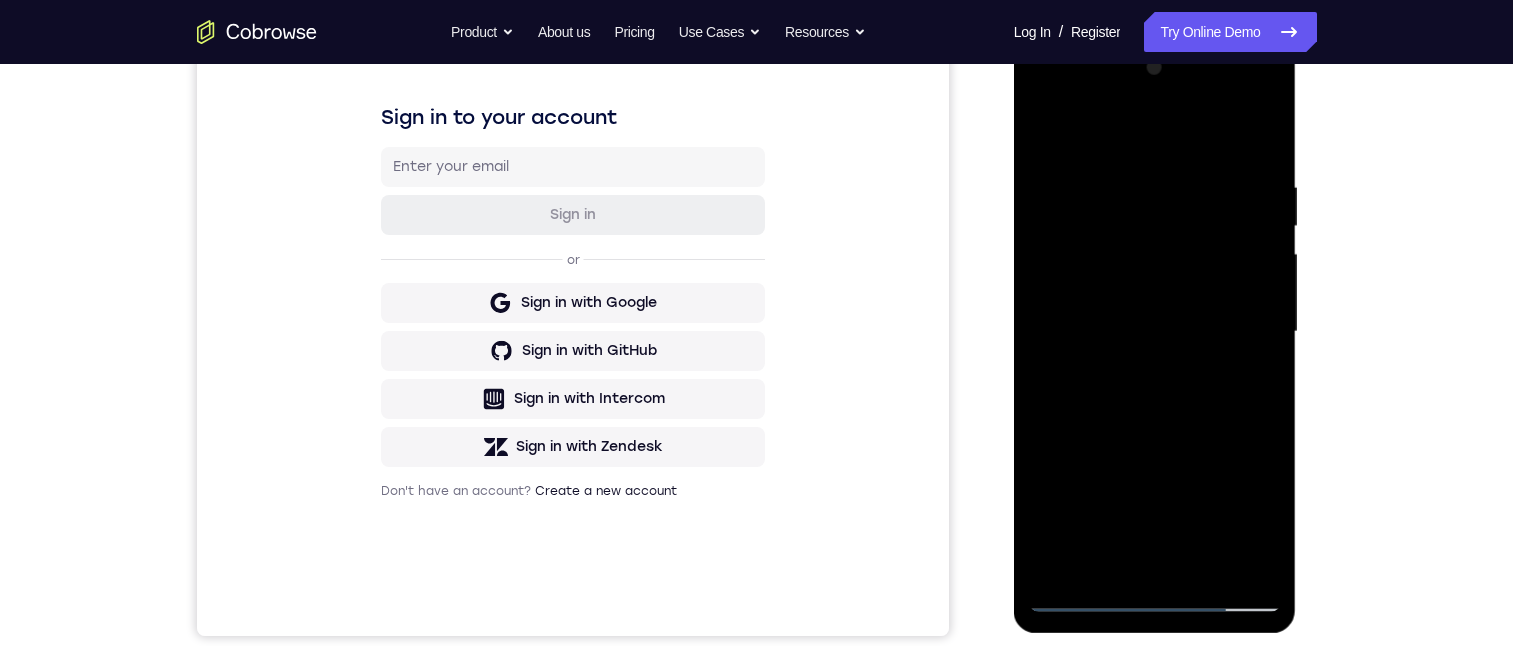 click at bounding box center [1155, 332] 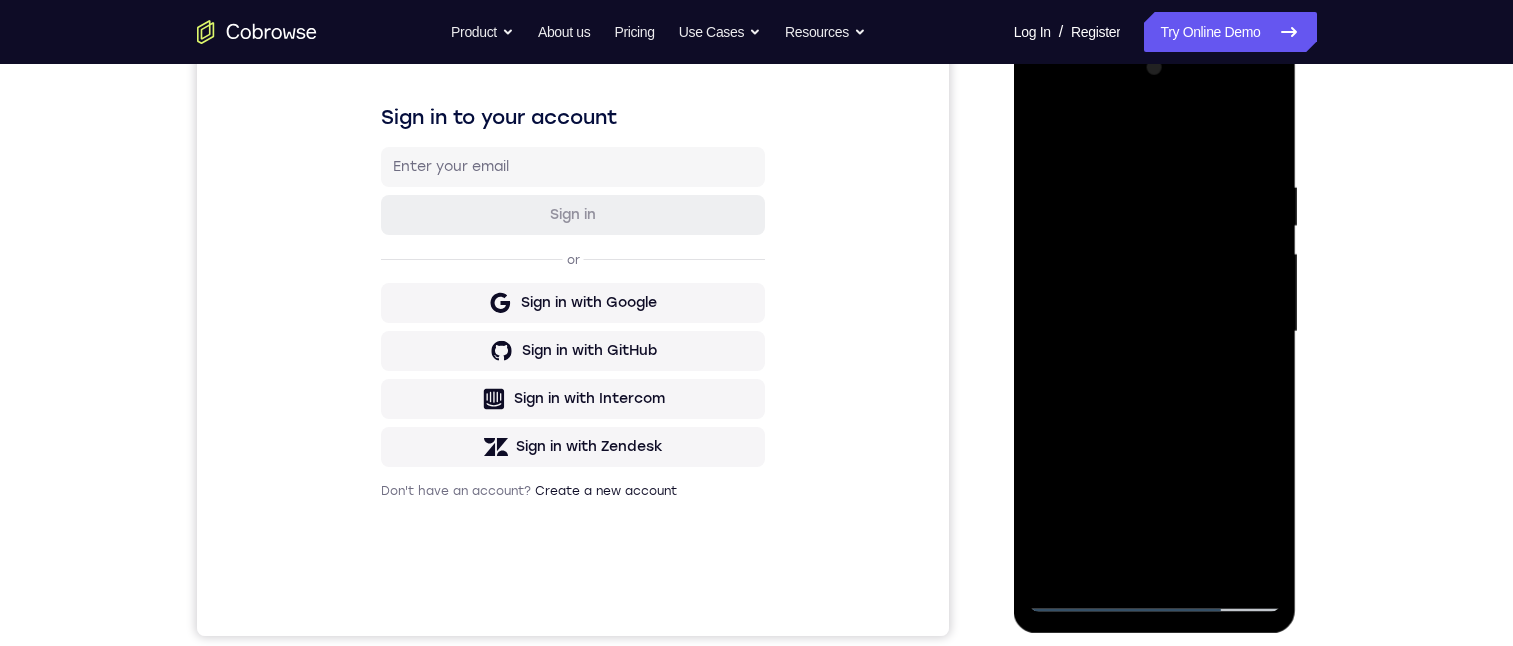 drag, startPoint x: 1189, startPoint y: 318, endPoint x: 1189, endPoint y: 234, distance: 84 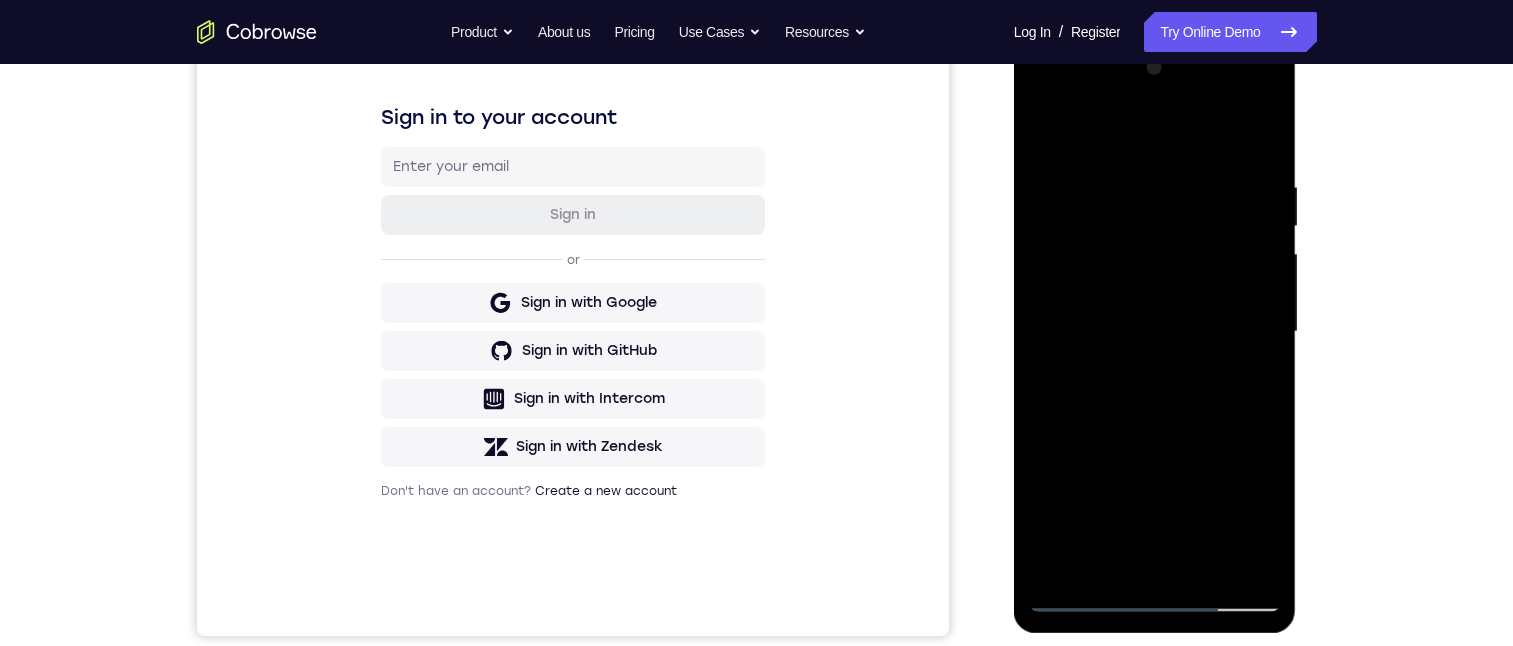 click at bounding box center (1155, 332) 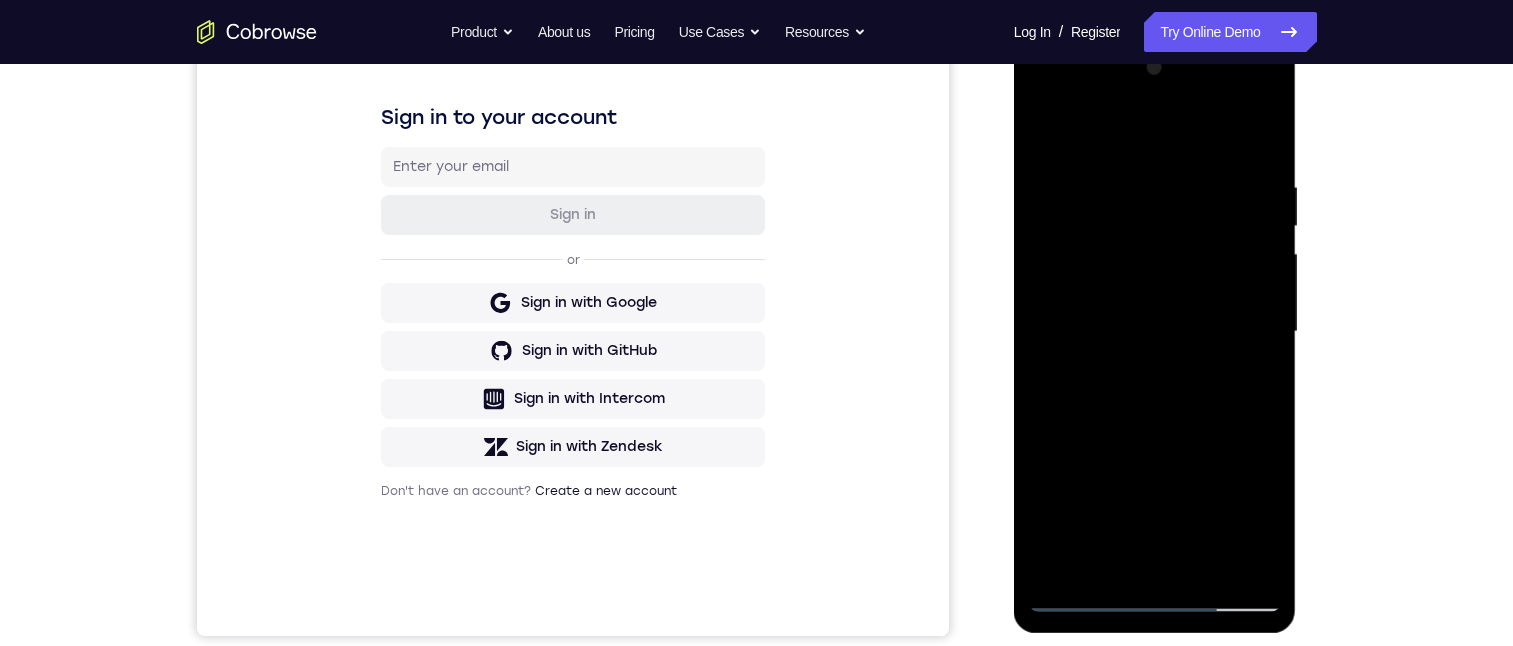 click at bounding box center [1155, 332] 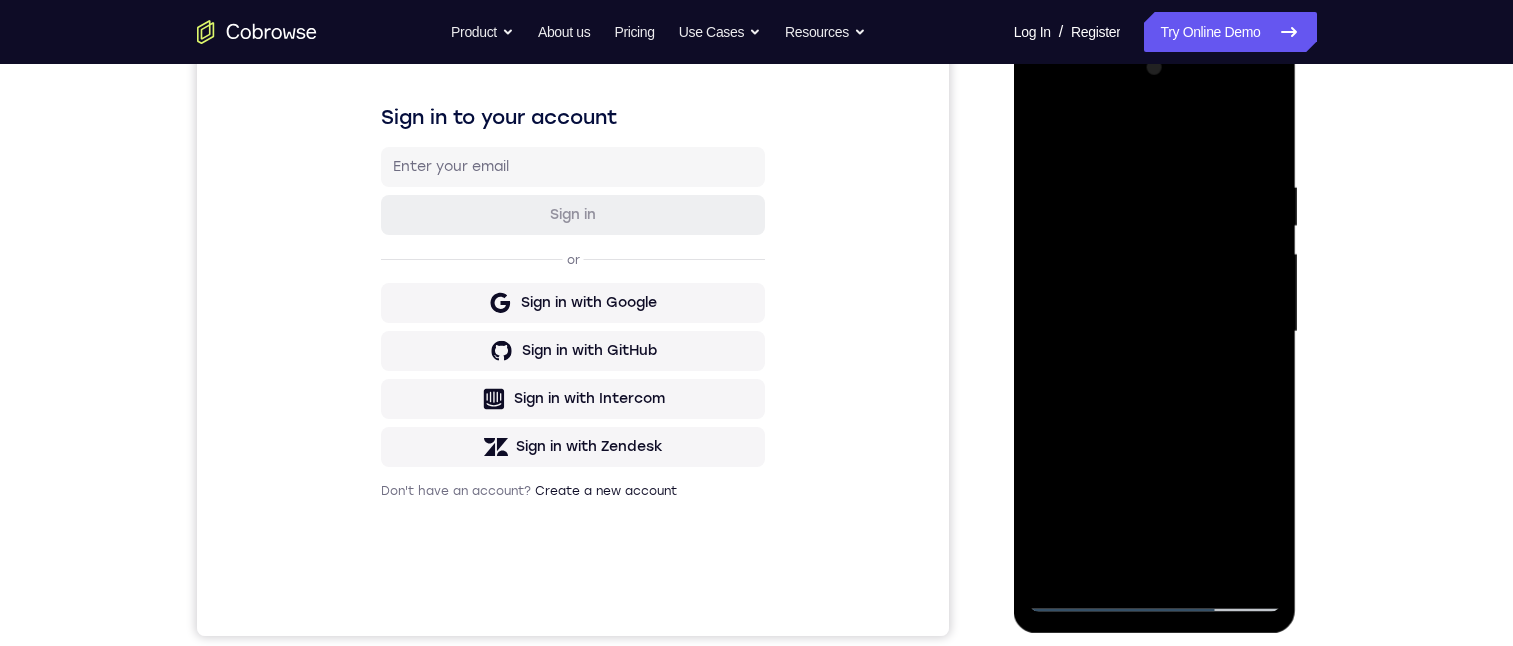 click at bounding box center [1155, 332] 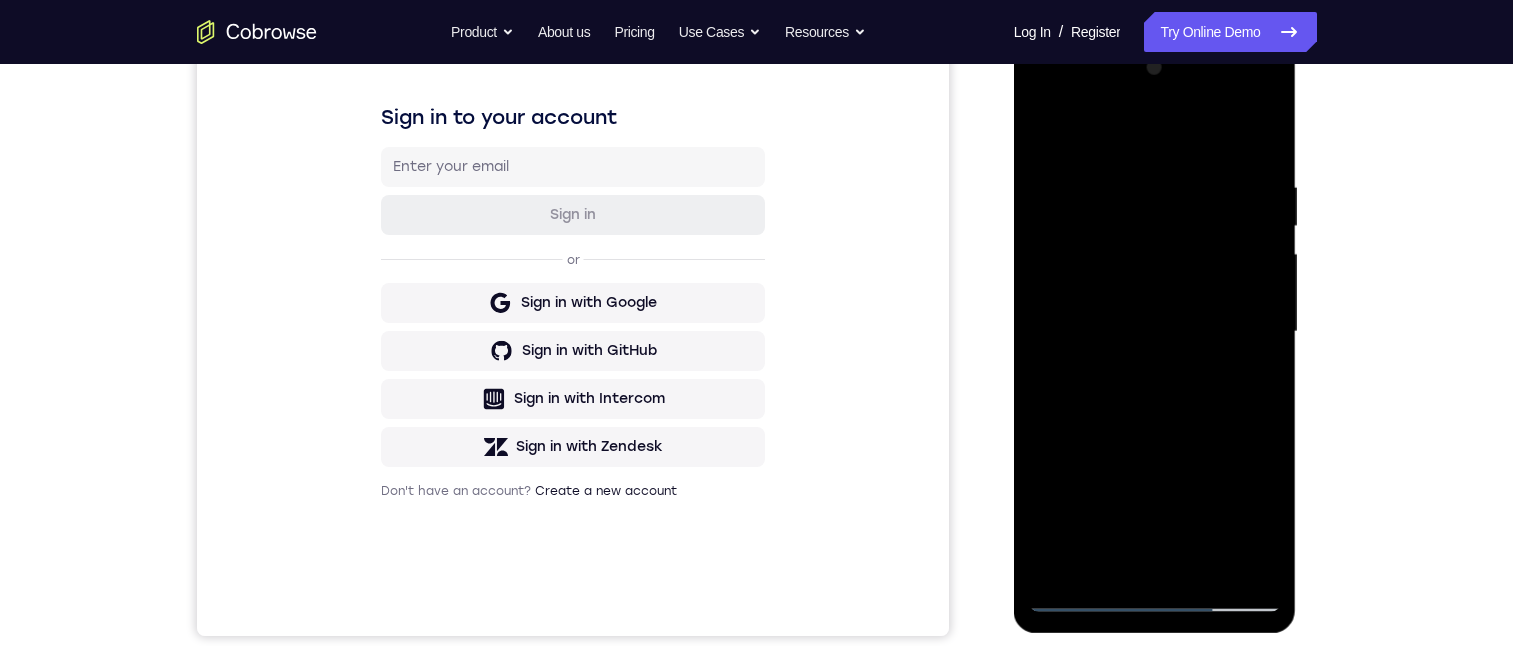 click at bounding box center [1155, 332] 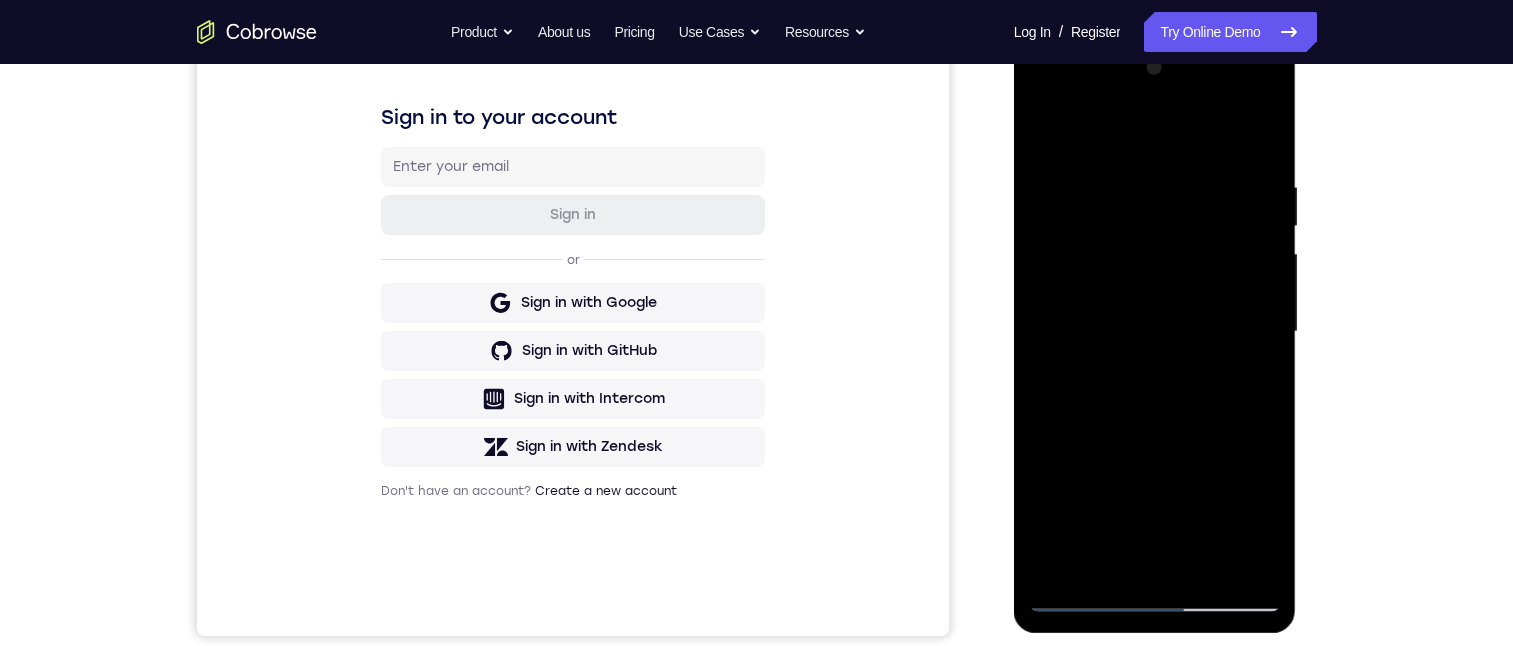 drag, startPoint x: 1180, startPoint y: 148, endPoint x: 1140, endPoint y: 276, distance: 134.10443 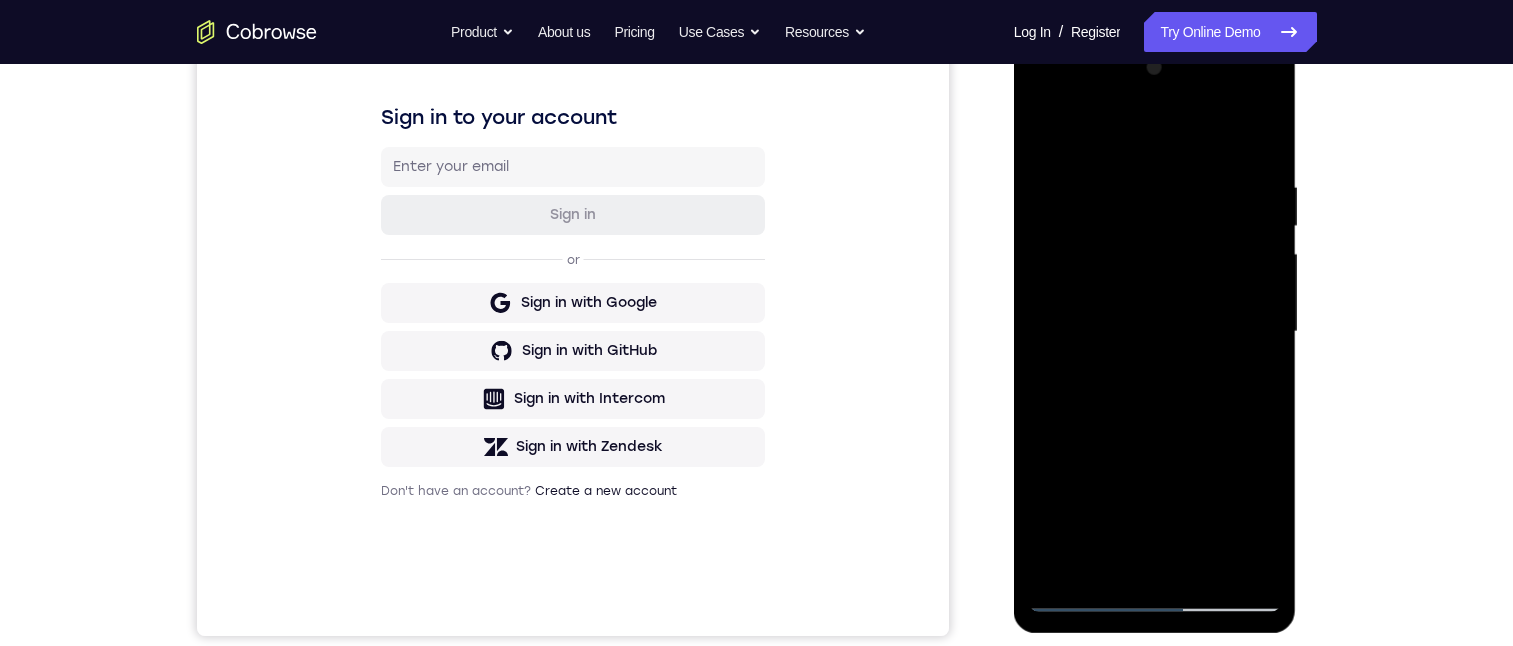 click at bounding box center [1155, 332] 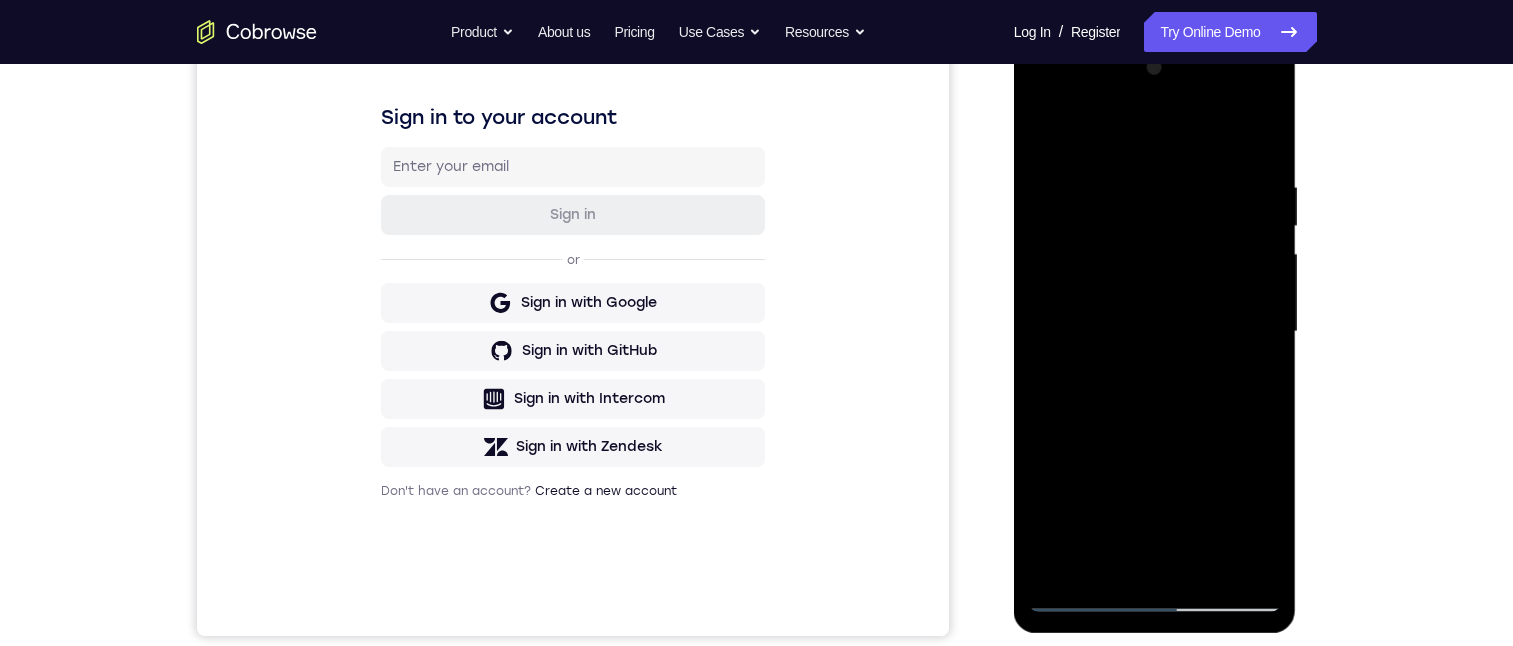 click at bounding box center [1155, 332] 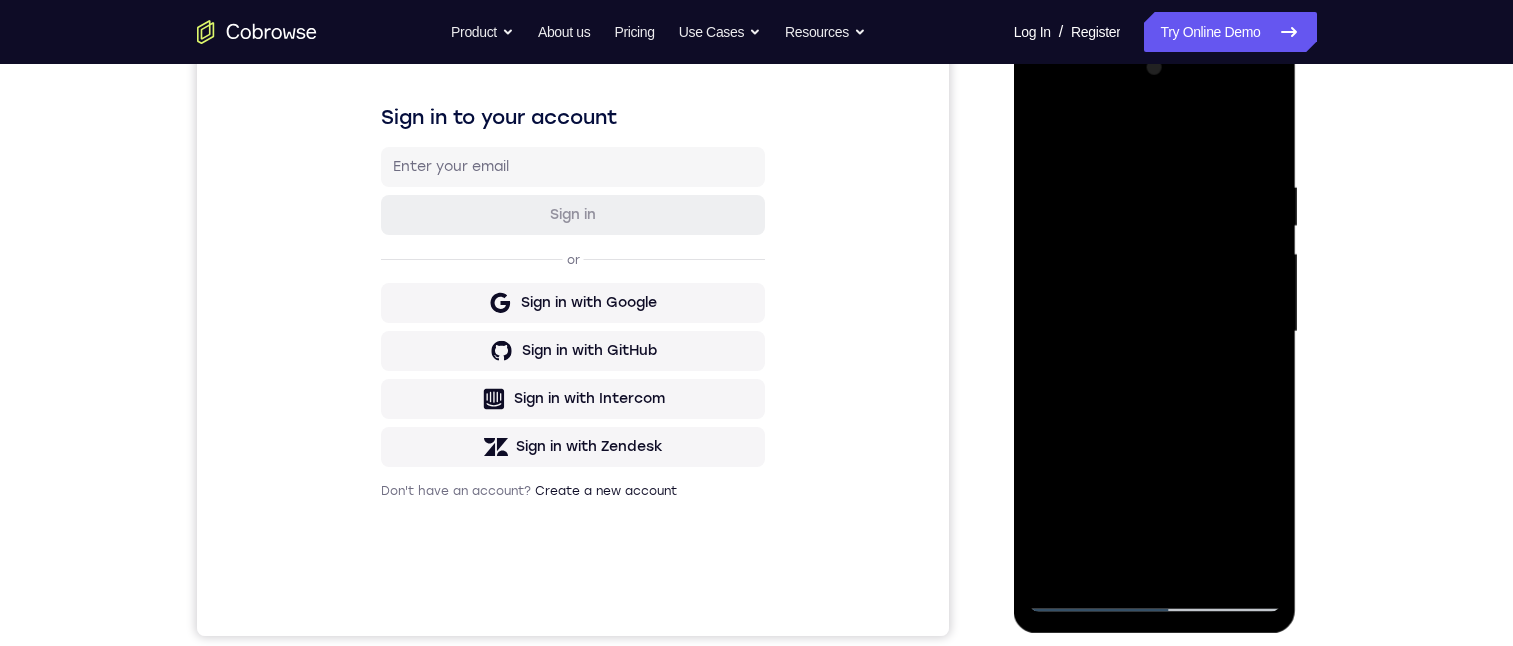 click at bounding box center (1155, 332) 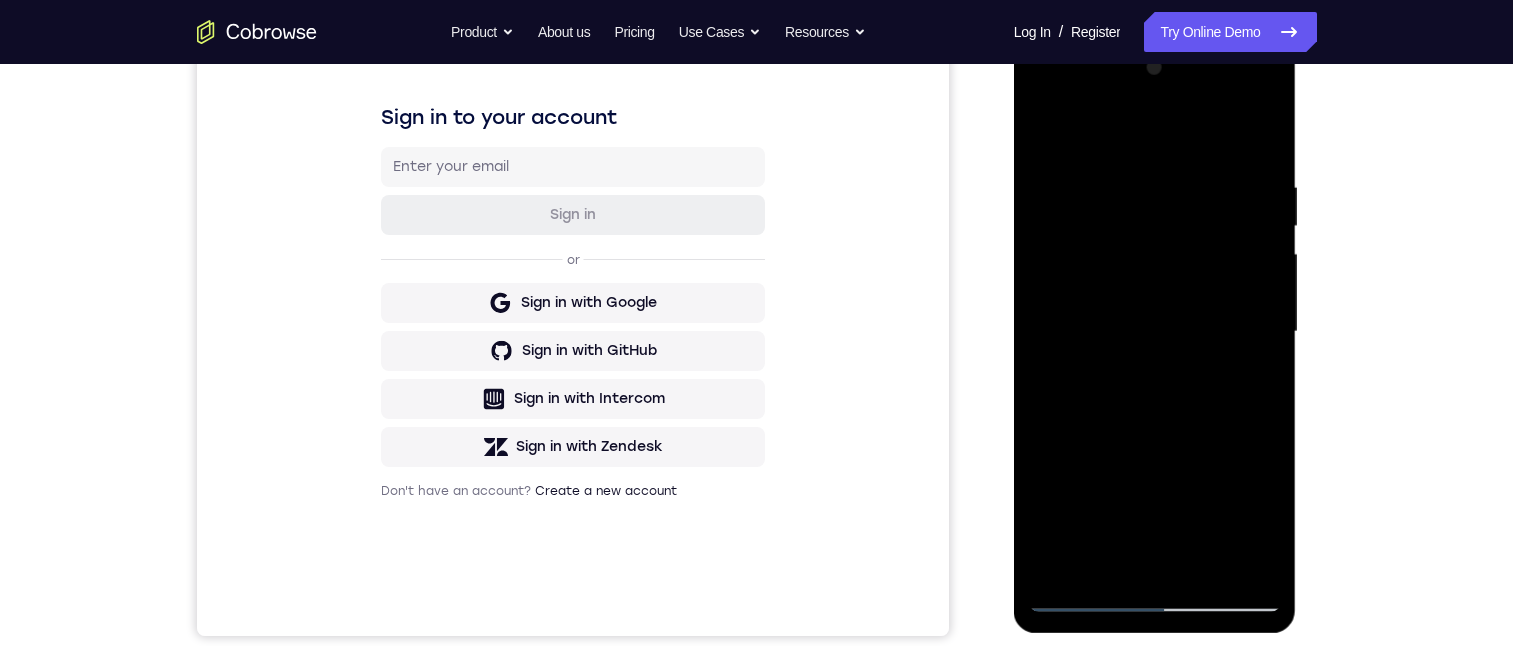 click at bounding box center (1155, 332) 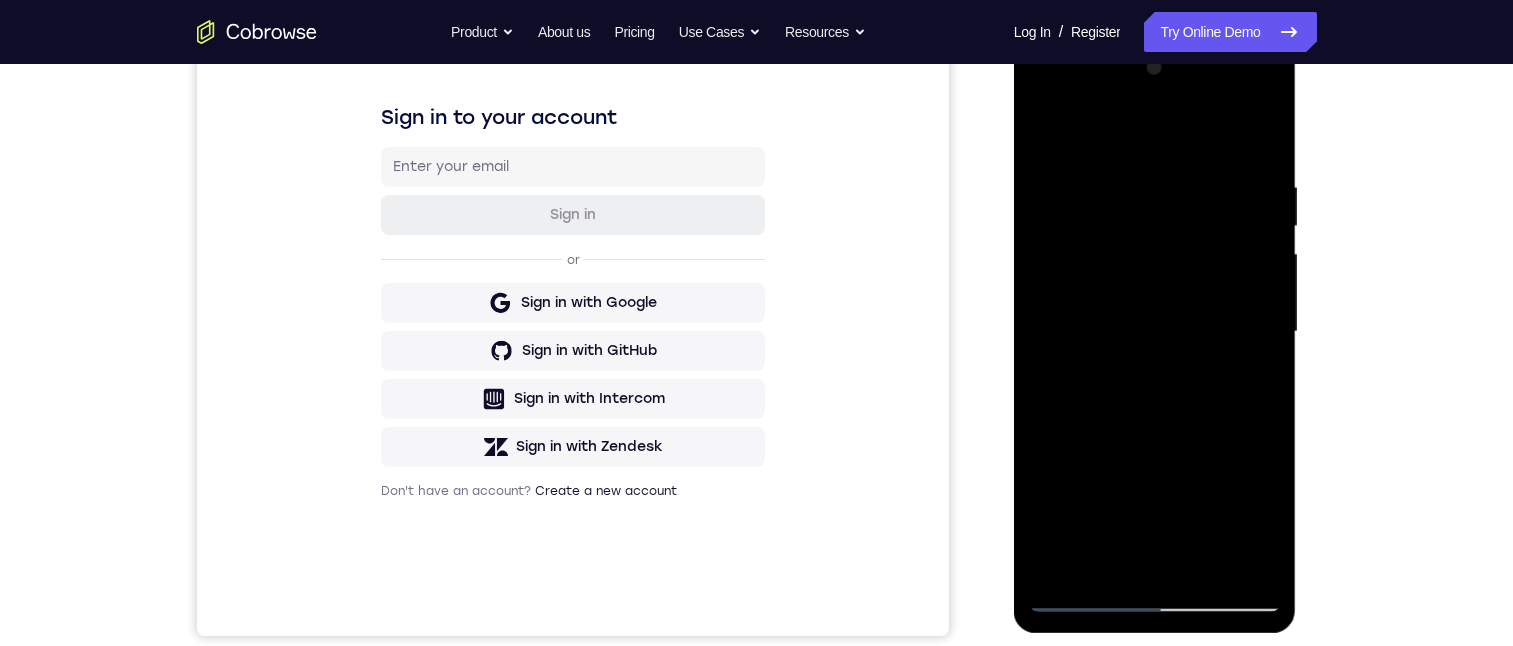 click at bounding box center [1155, 332] 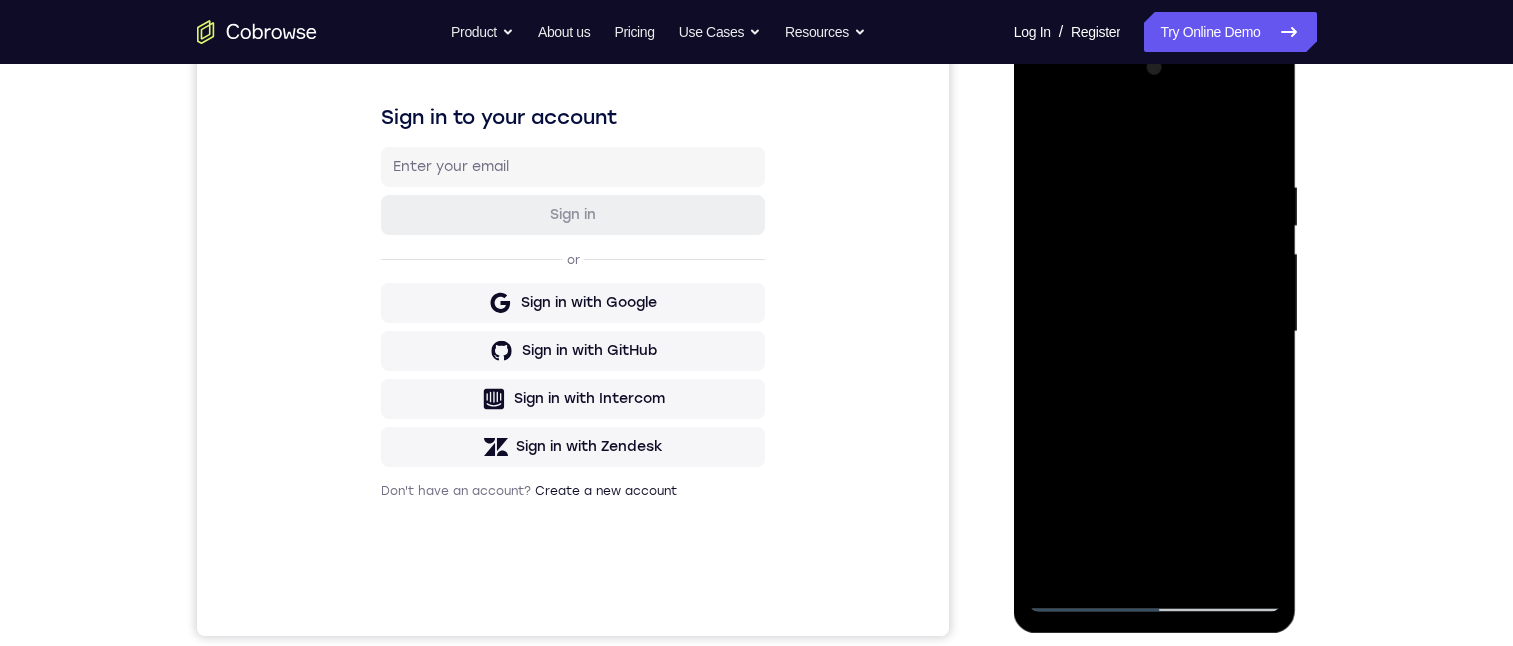 click at bounding box center (1155, 332) 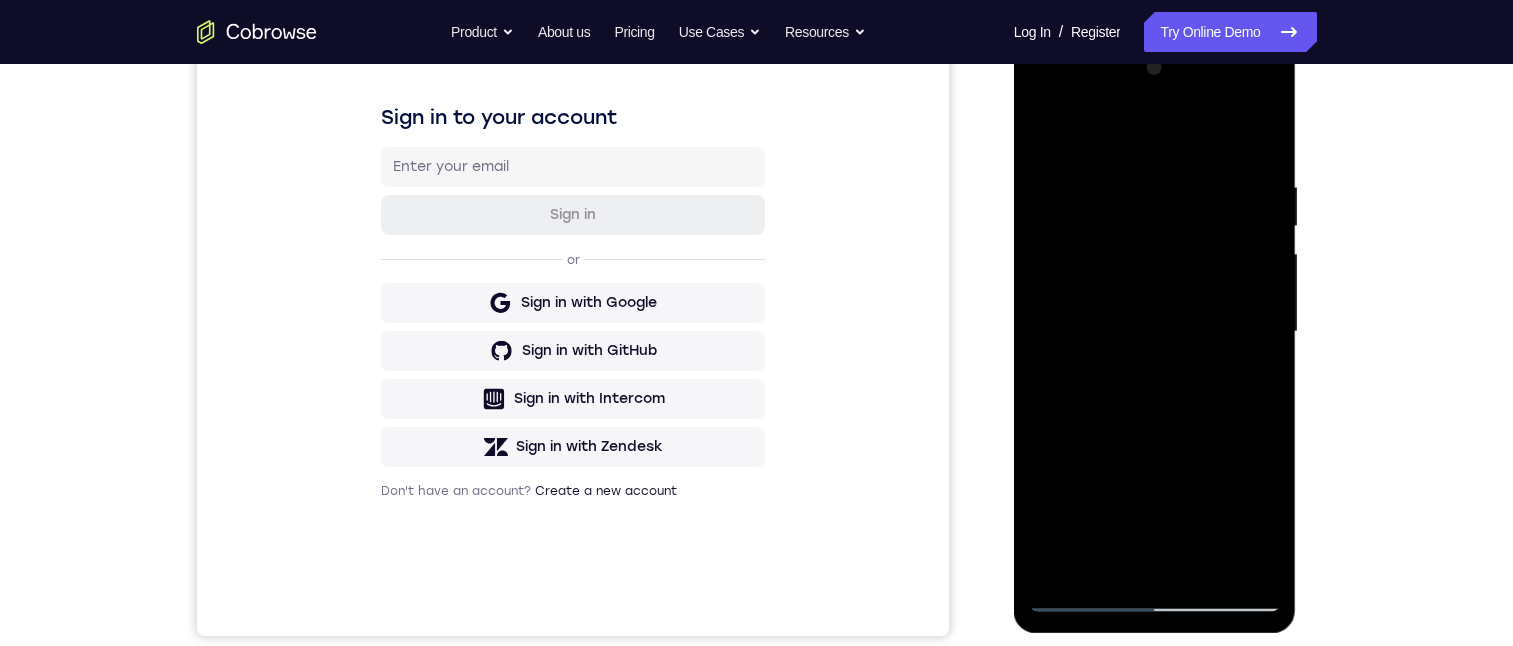 click at bounding box center (1155, 332) 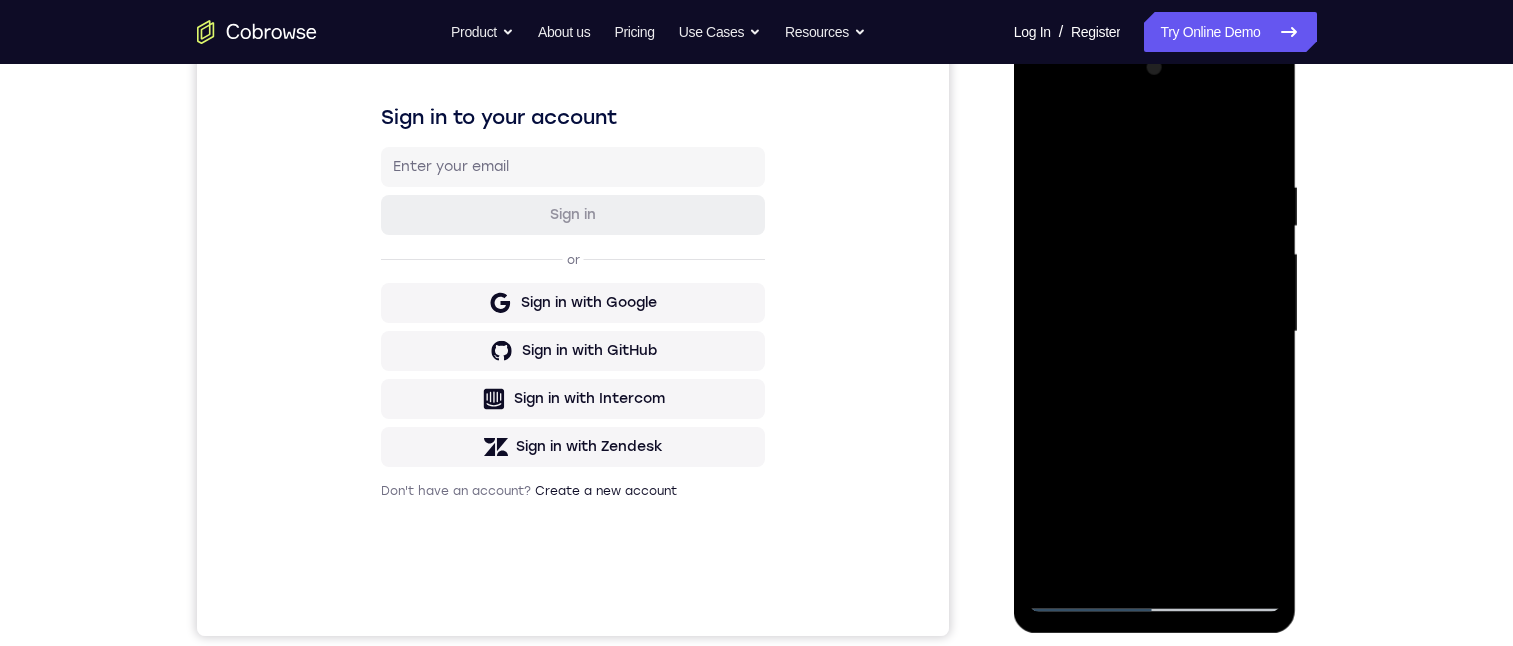 click at bounding box center (1155, 332) 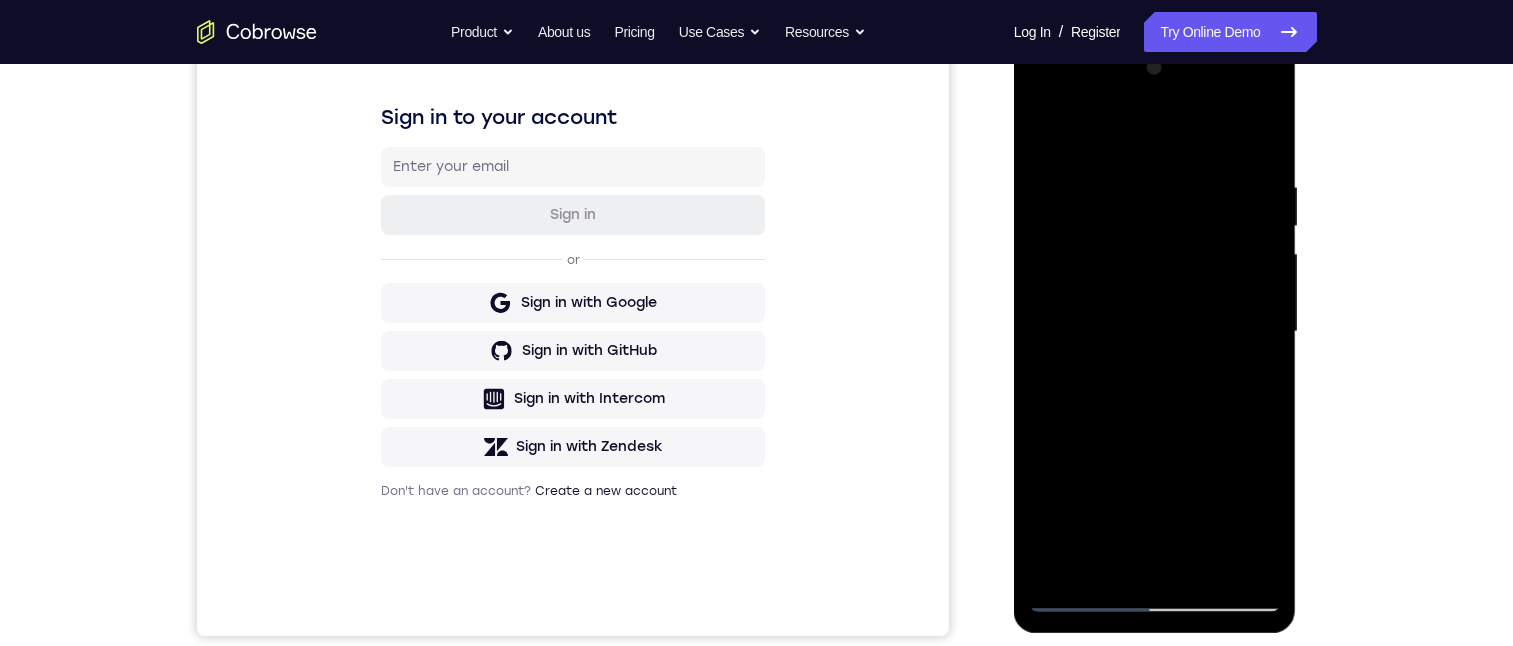 click at bounding box center (1155, 332) 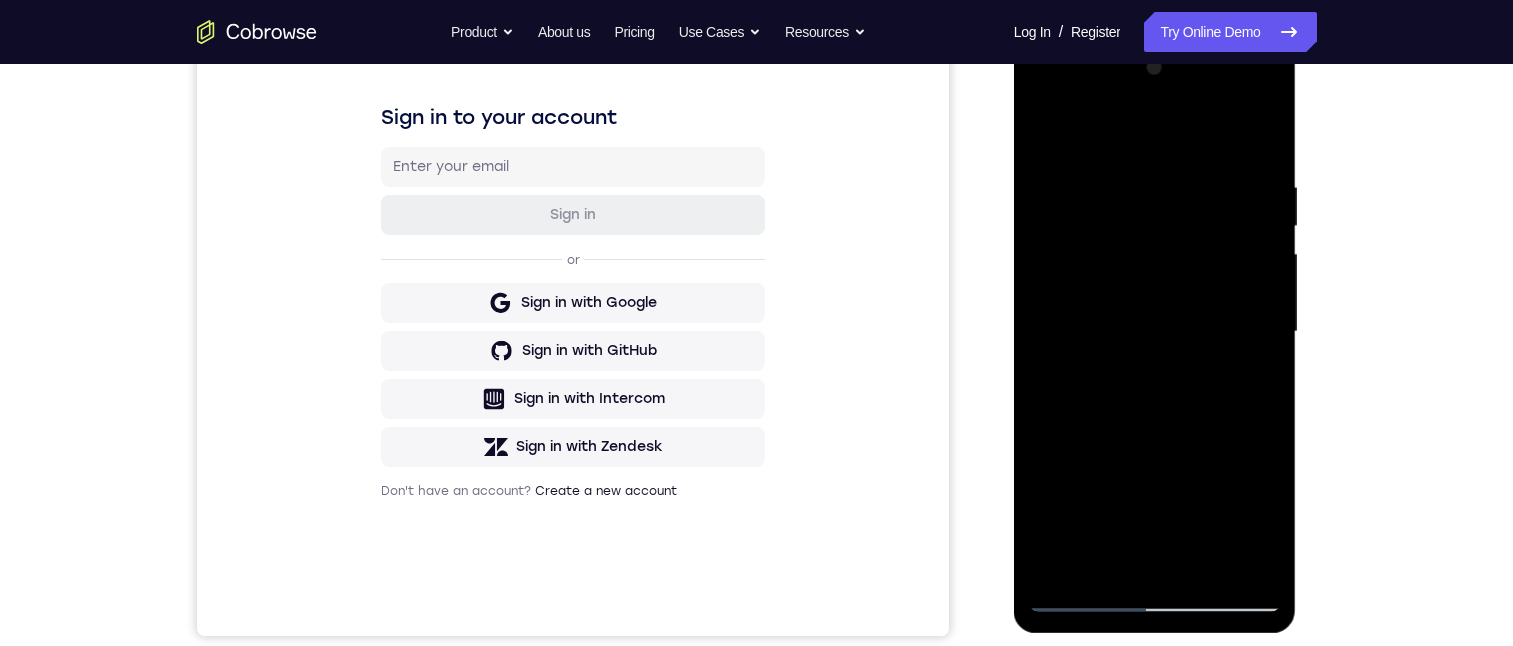 click at bounding box center (1155, 332) 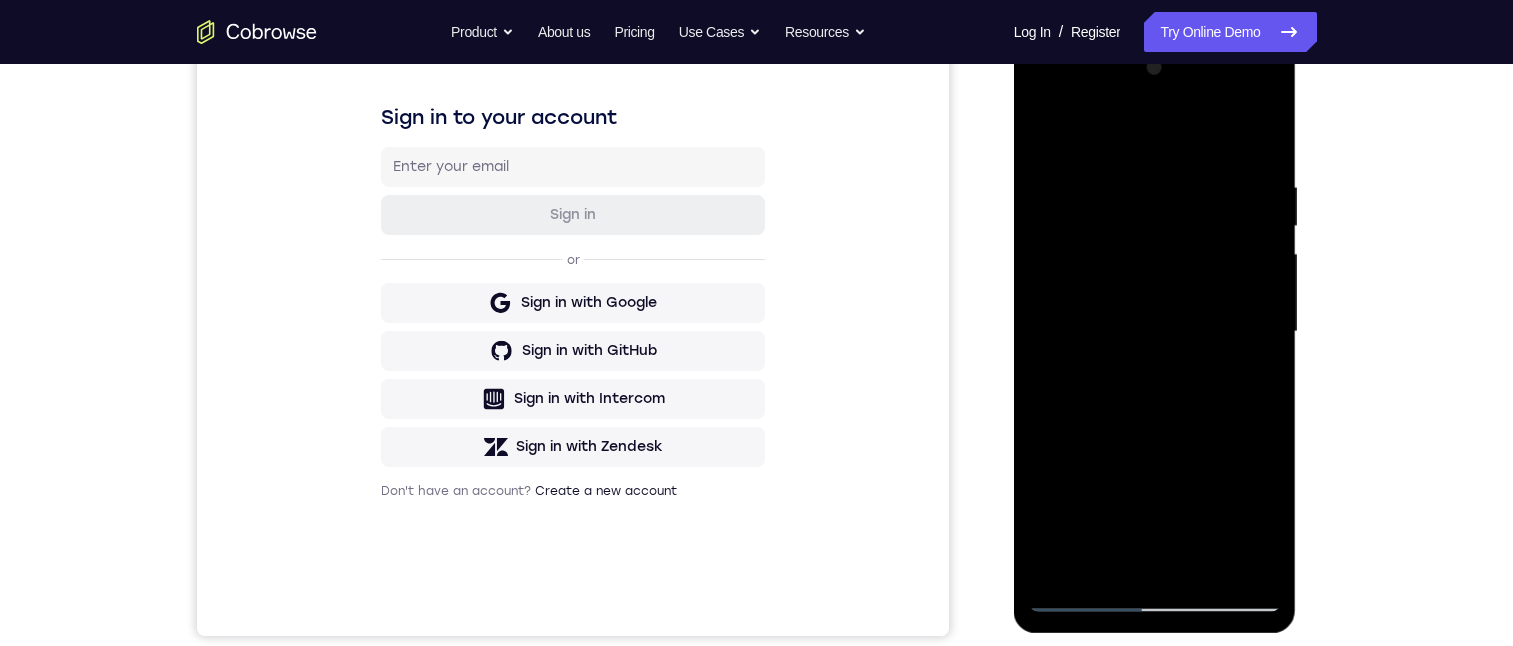 click at bounding box center [1155, 332] 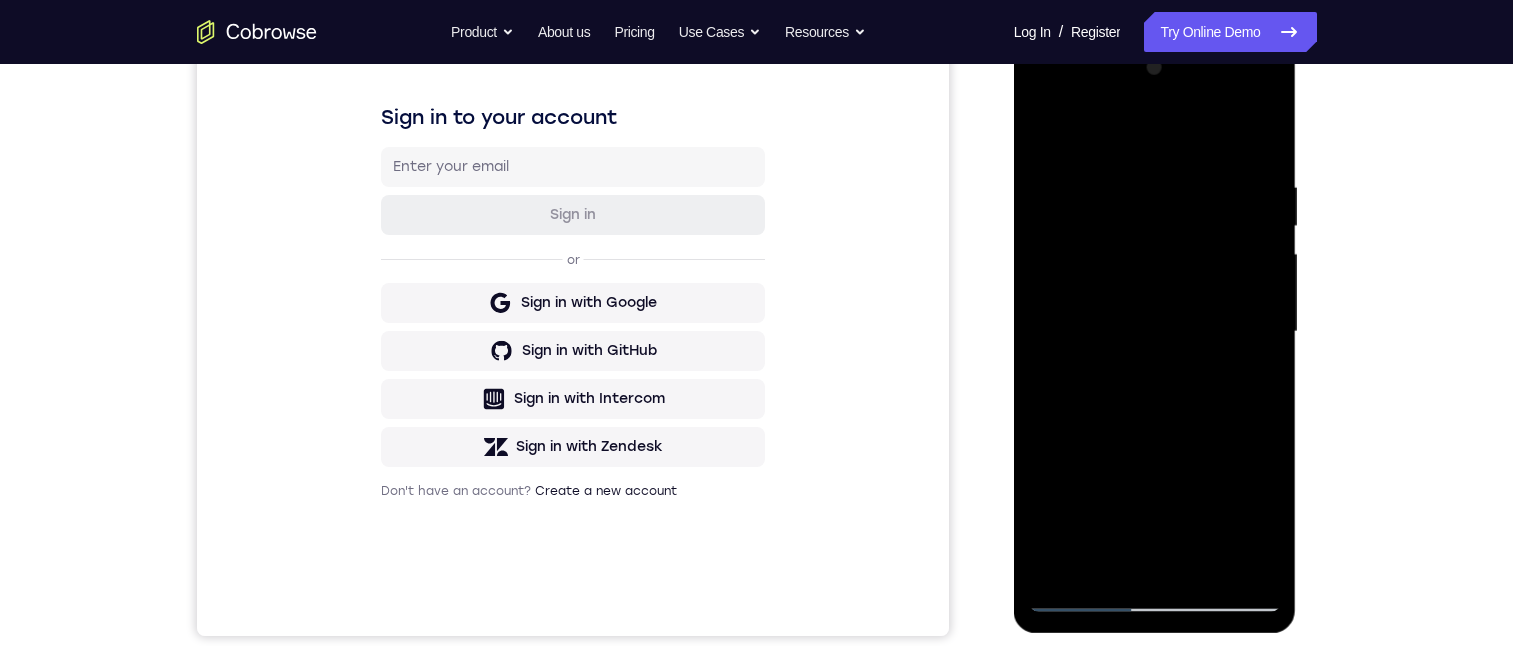 click at bounding box center [1155, 332] 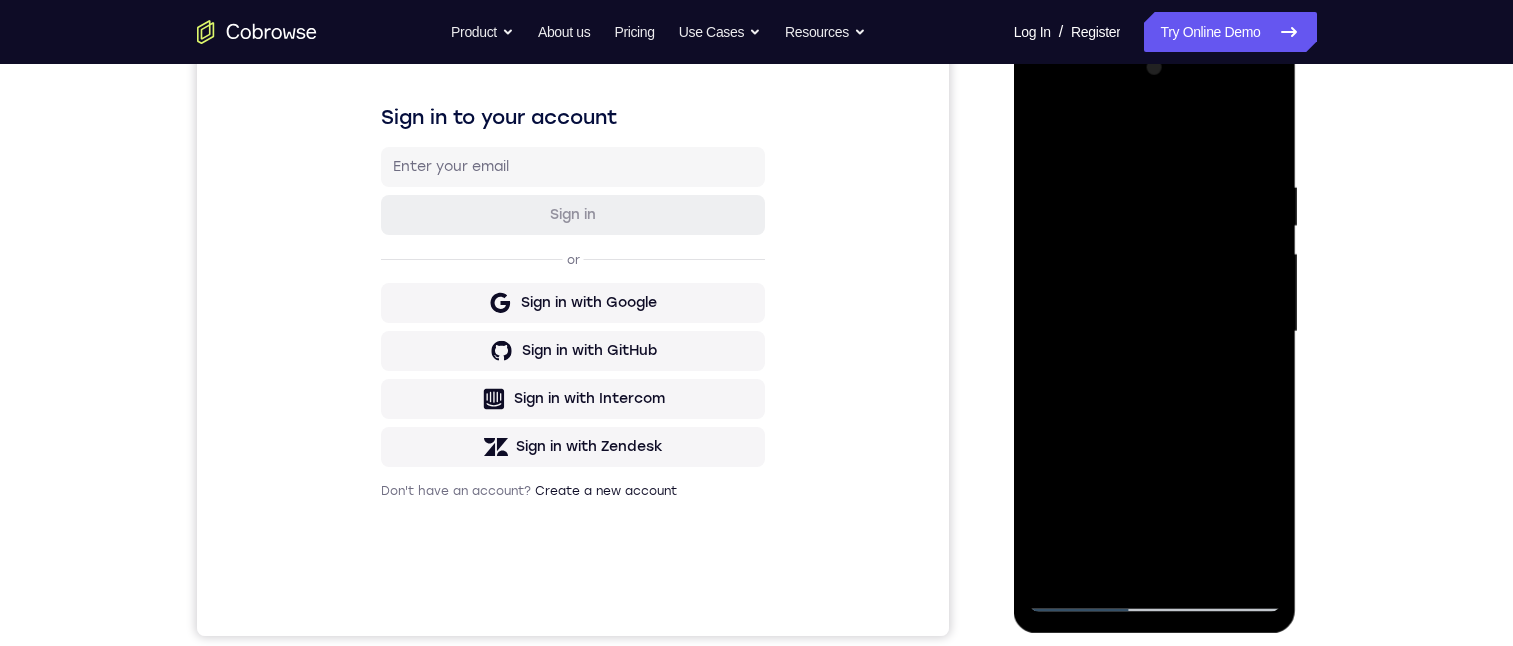 click at bounding box center (1155, 332) 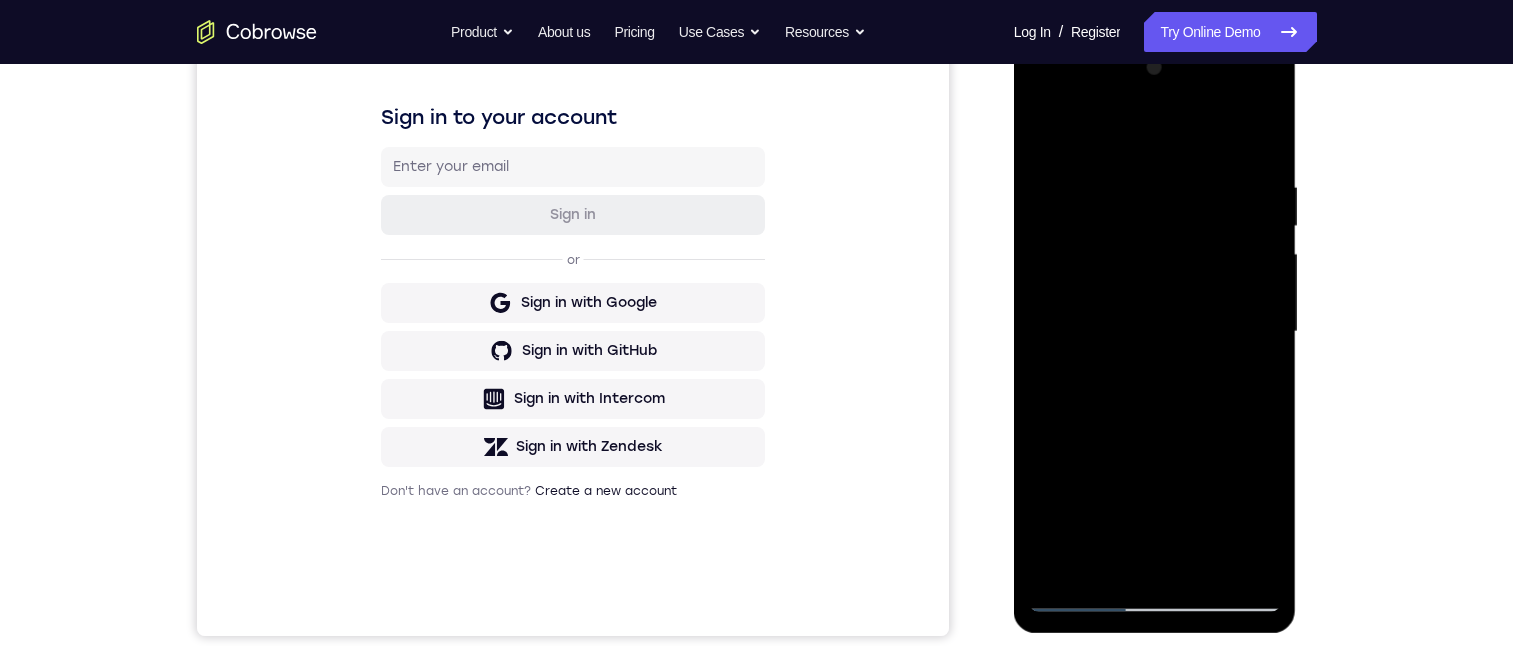 click at bounding box center (1155, 332) 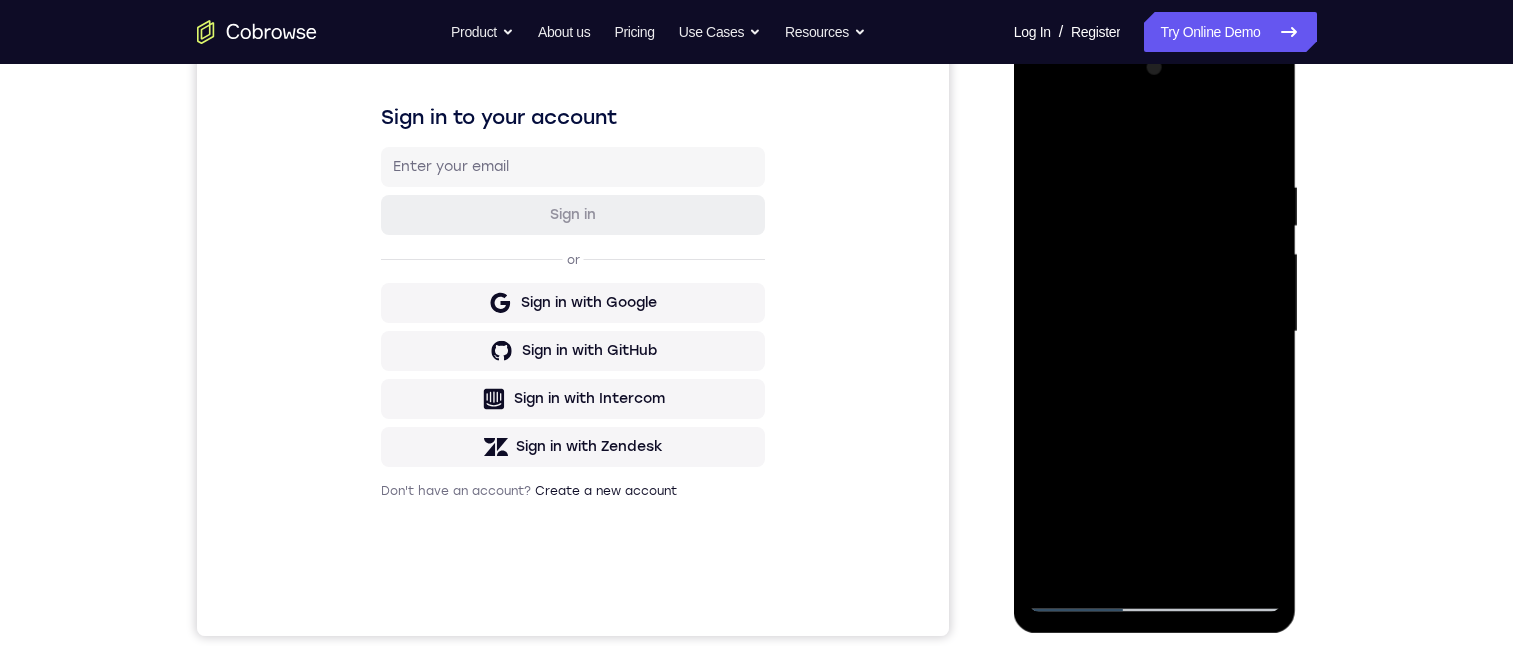 click at bounding box center [1155, 332] 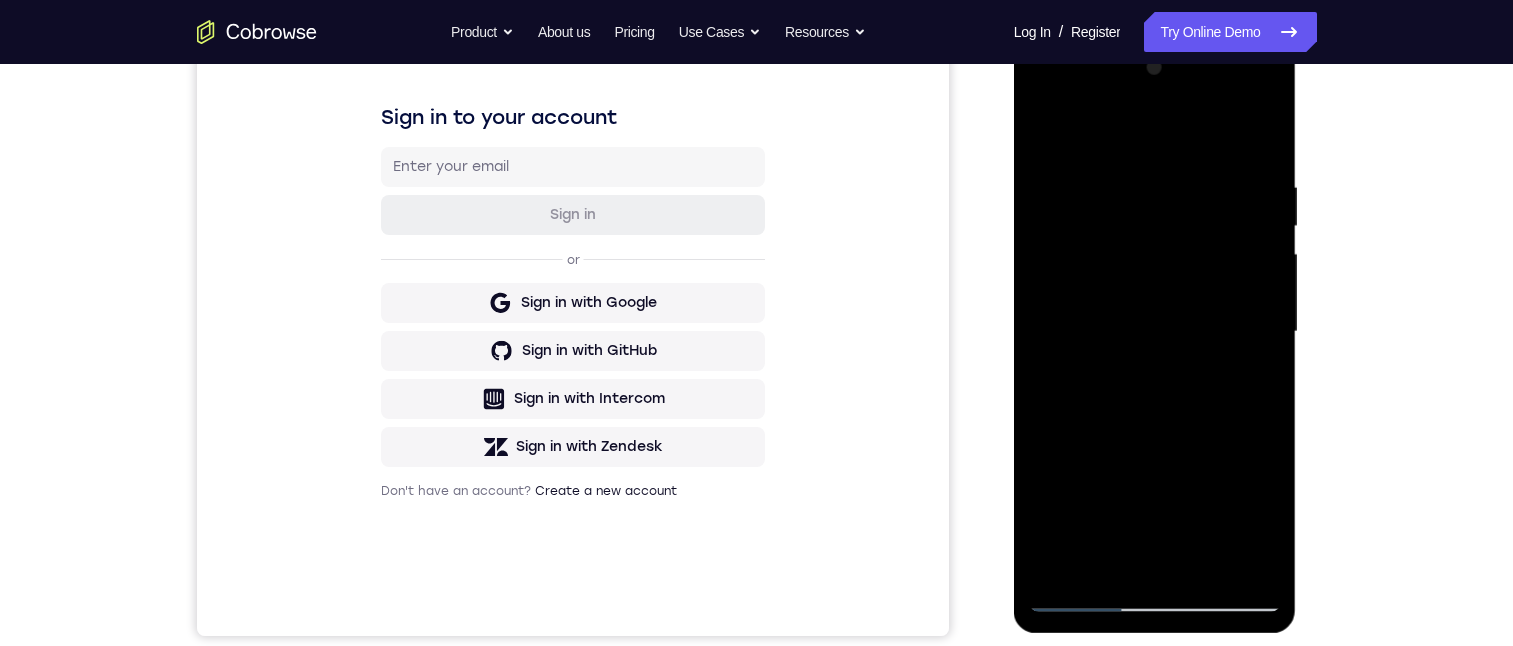 click at bounding box center (1155, 332) 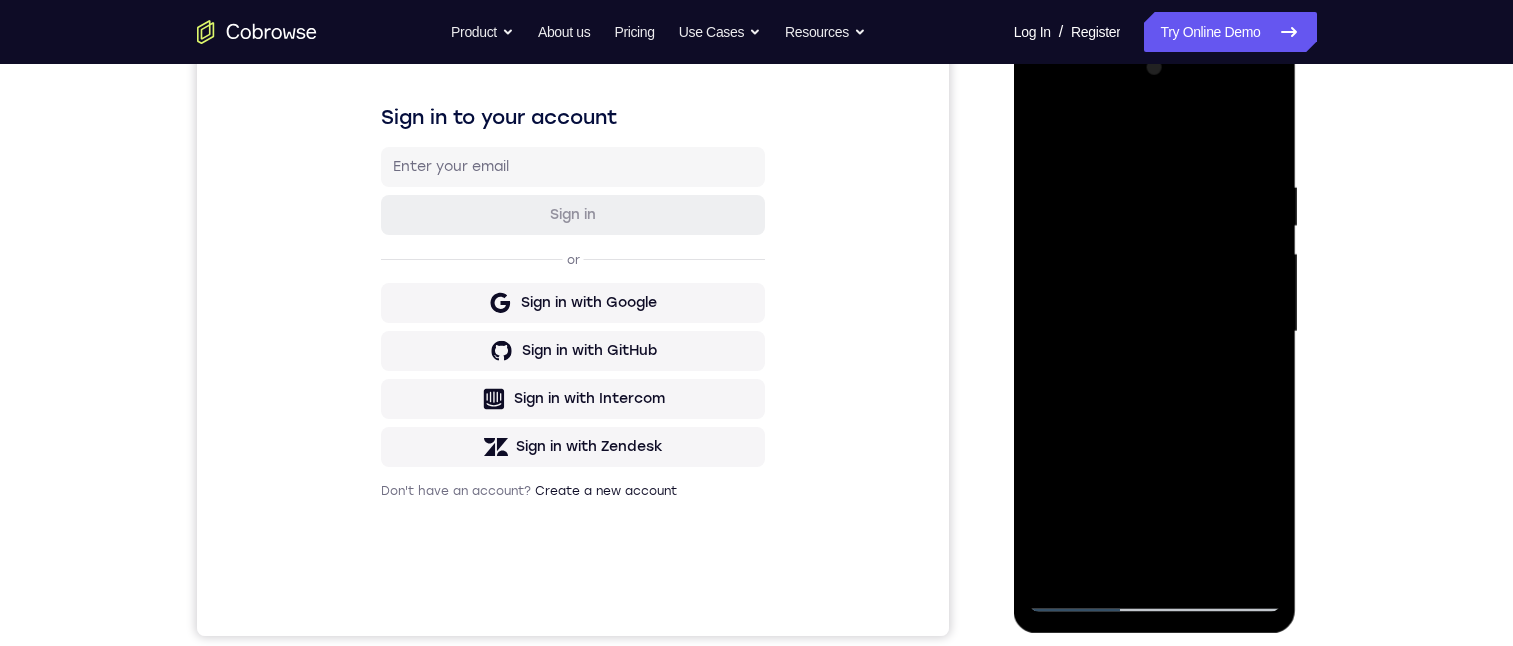 click at bounding box center [1155, 332] 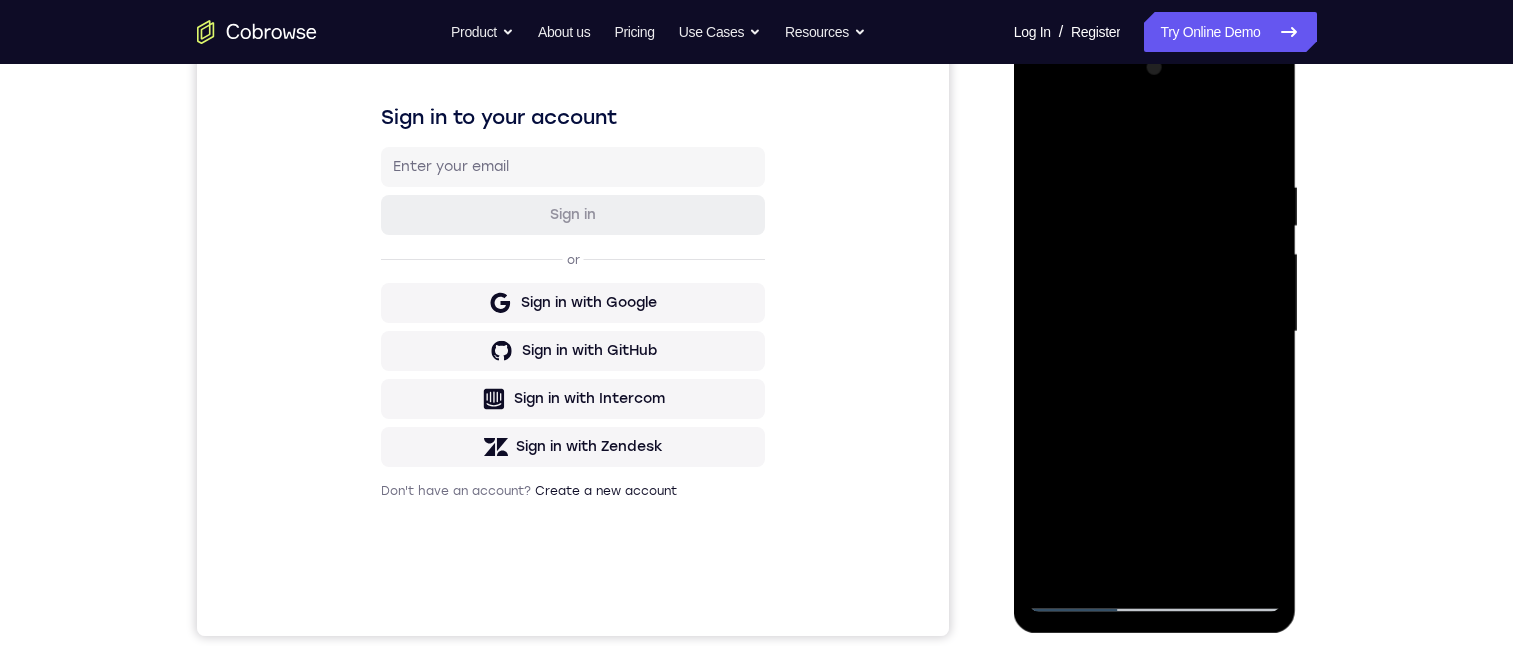 click at bounding box center [1155, 332] 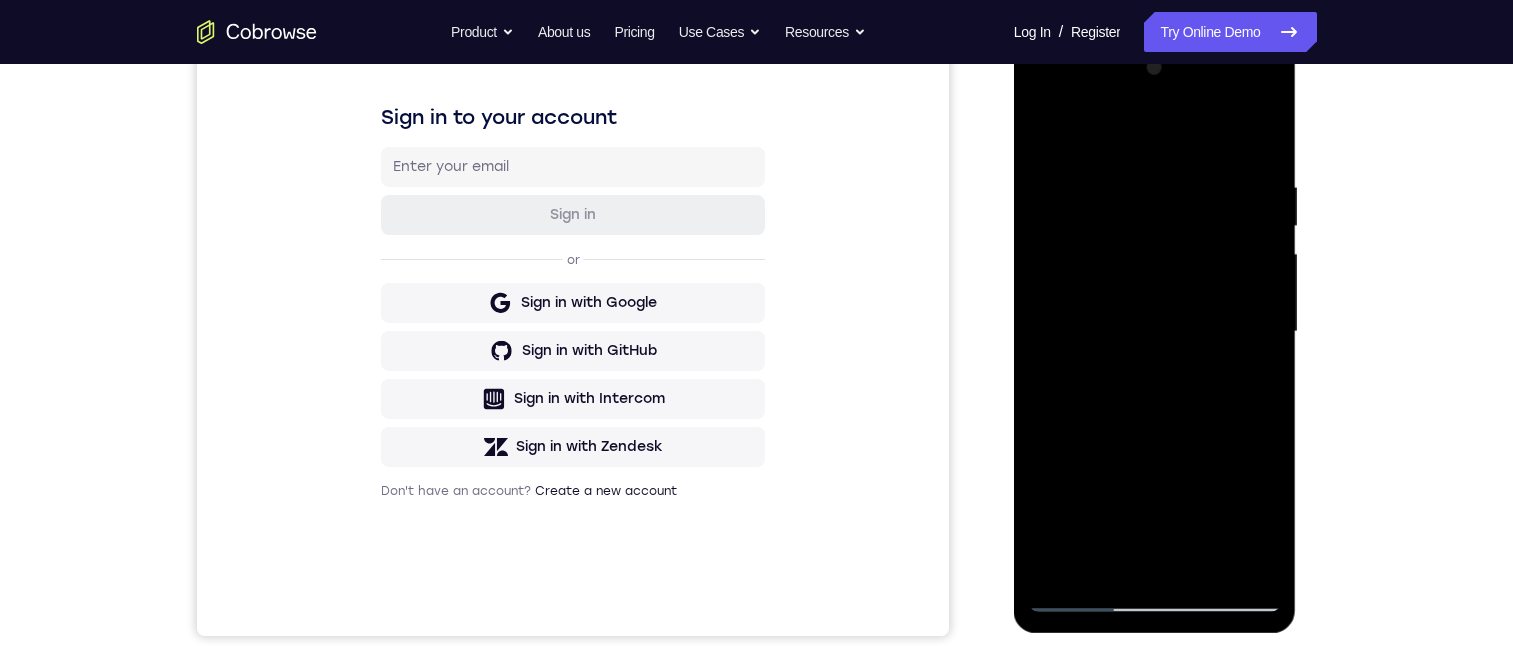 drag, startPoint x: 1148, startPoint y: 461, endPoint x: 1128, endPoint y: 301, distance: 161.24515 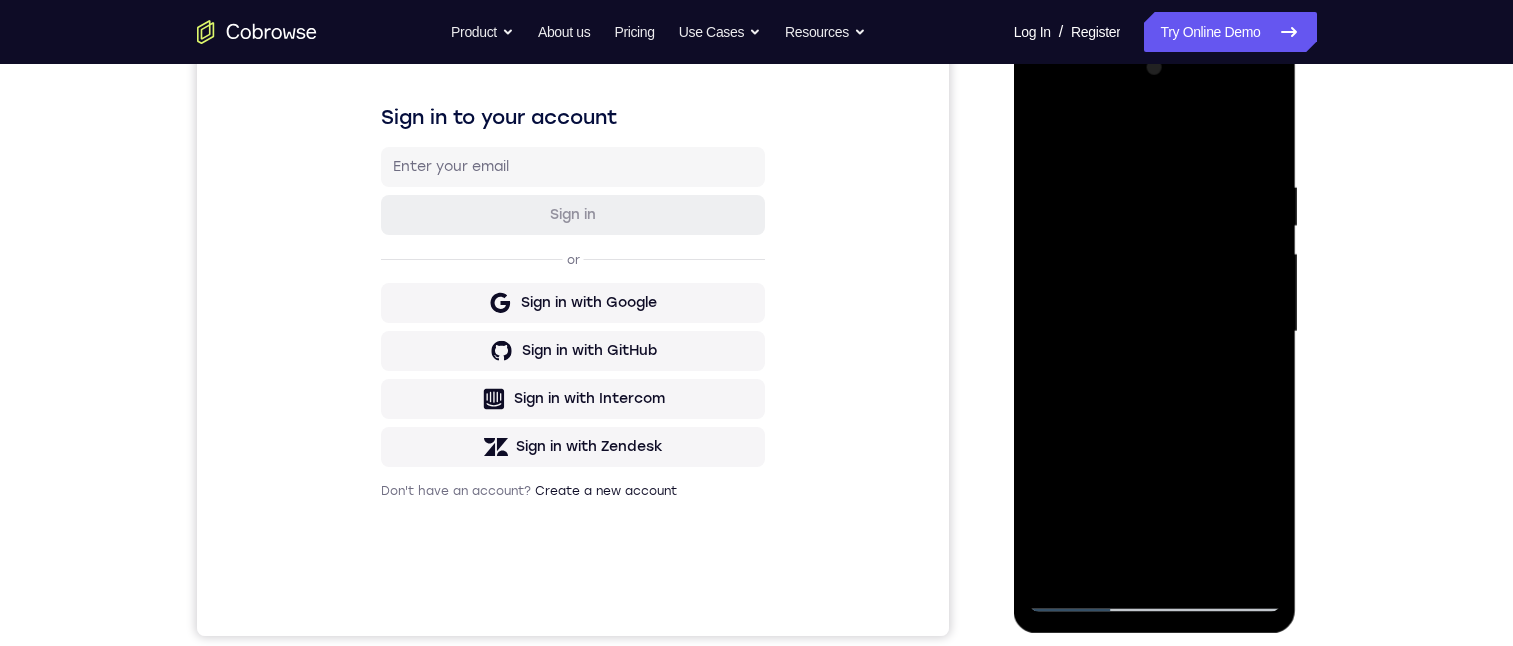 click at bounding box center (1155, 332) 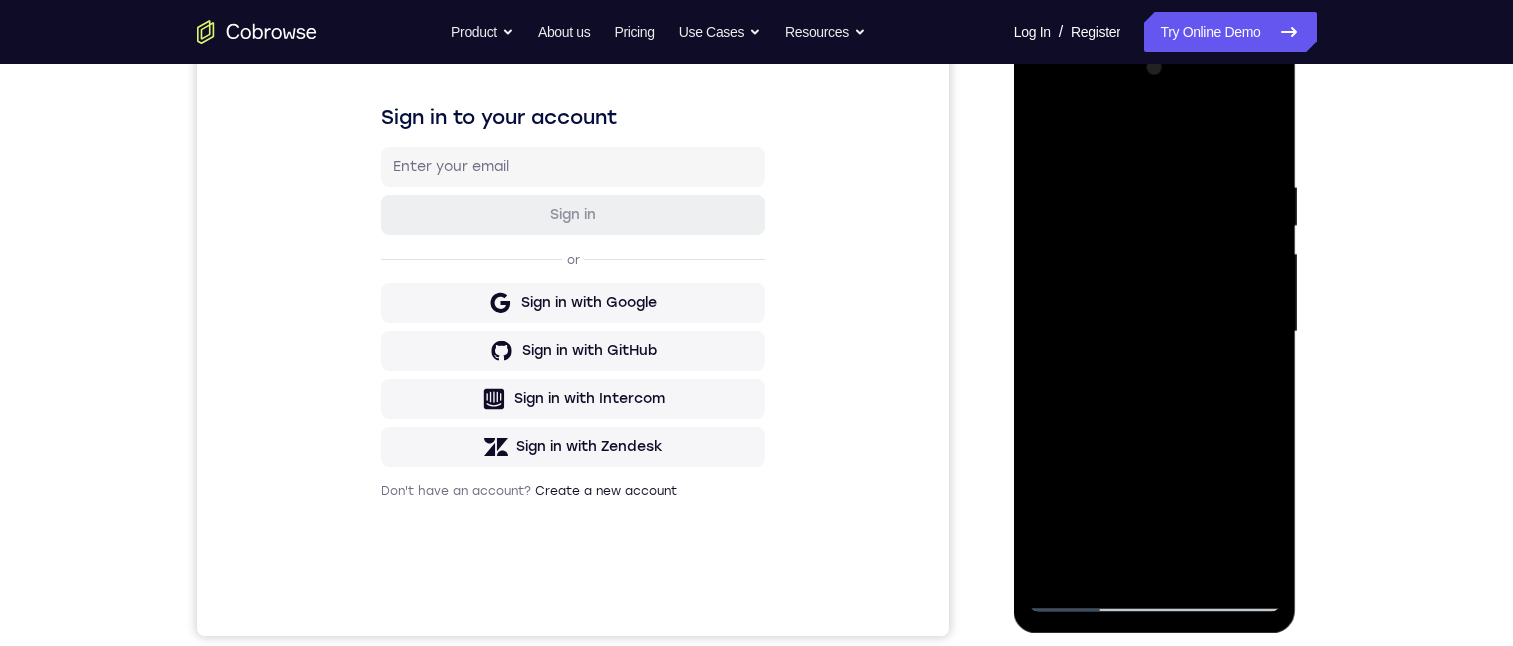 click at bounding box center (1155, 332) 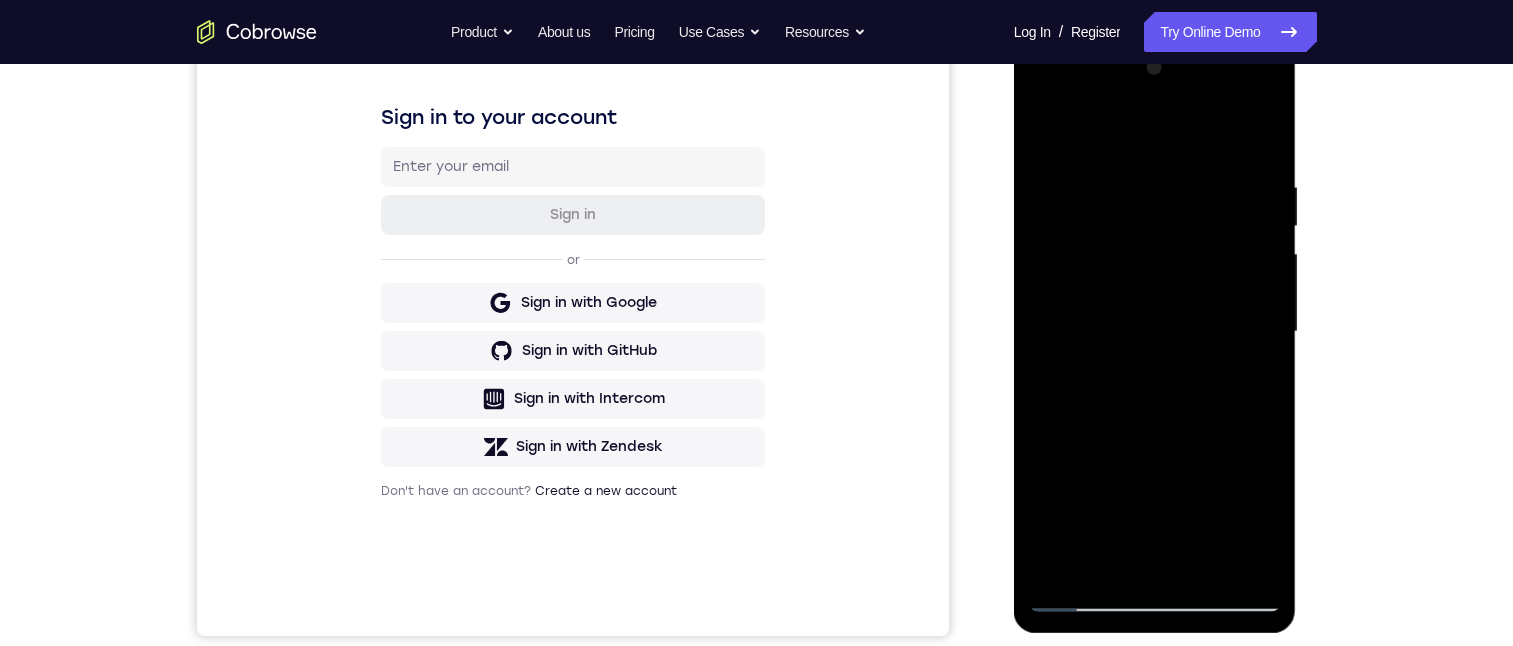 scroll, scrollTop: 297, scrollLeft: 0, axis: vertical 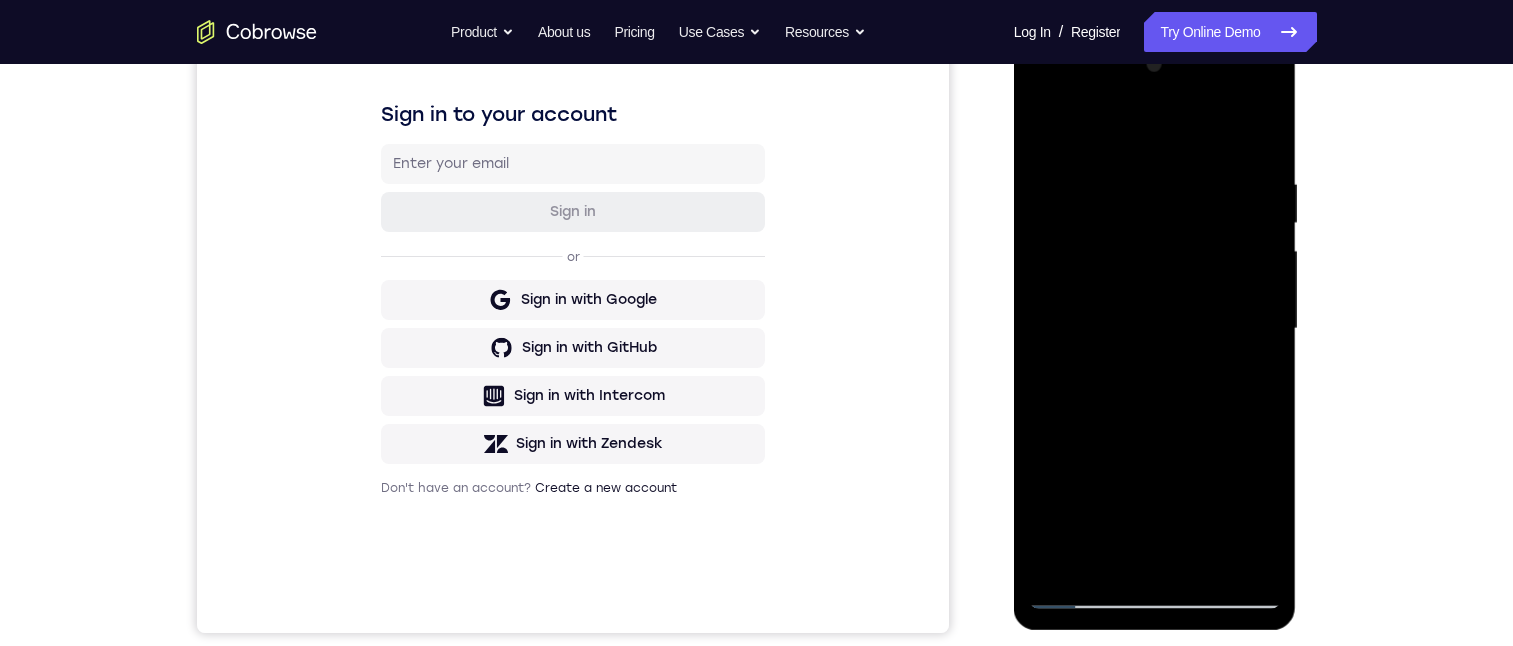 click at bounding box center (1155, 329) 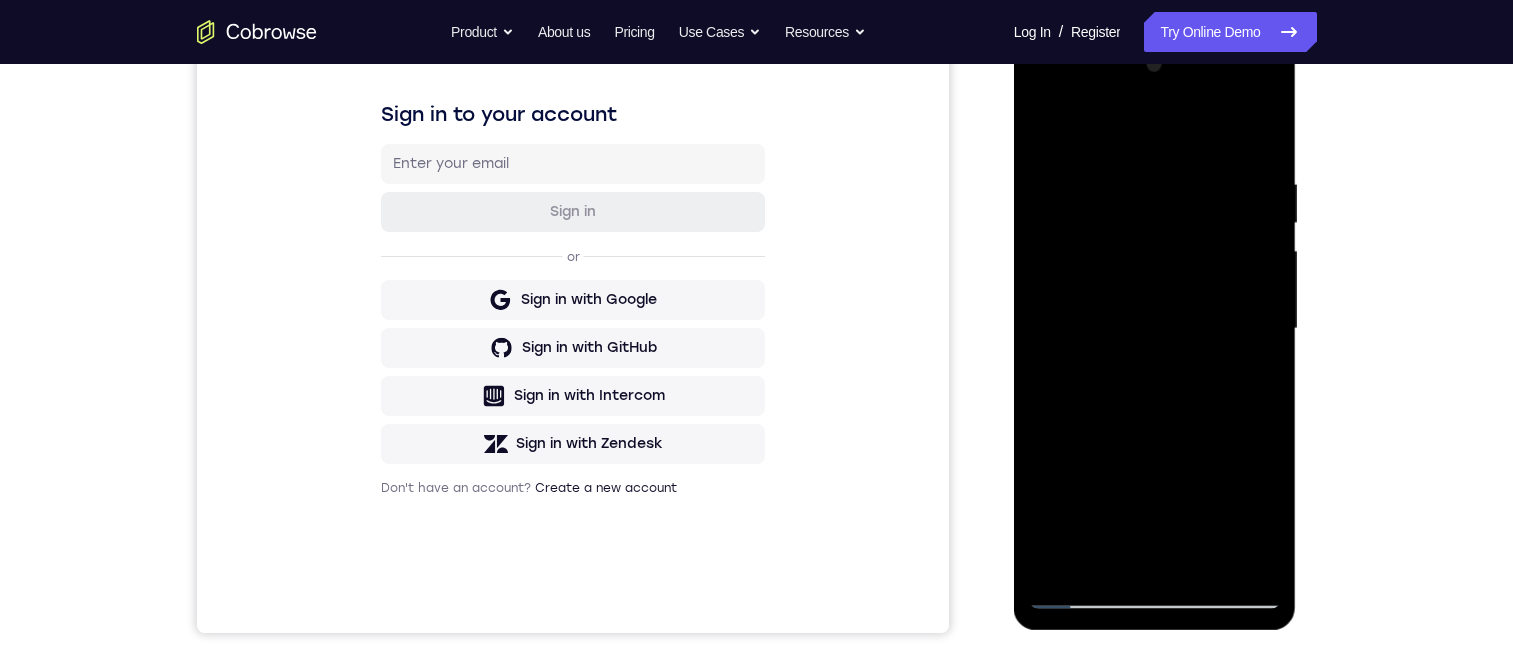 click on "Your Support Agent             Your Customer       Web   iOS   Android" at bounding box center [757, 264] 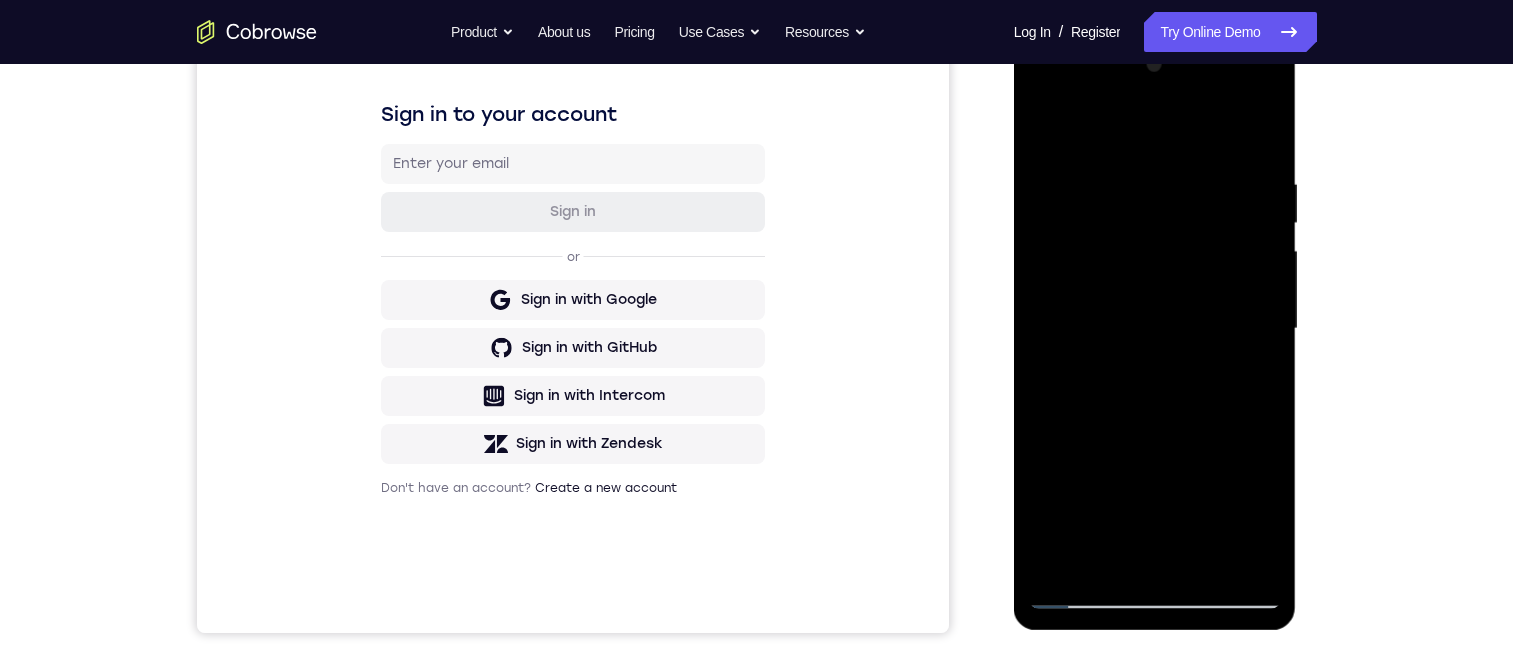 click at bounding box center [1155, 329] 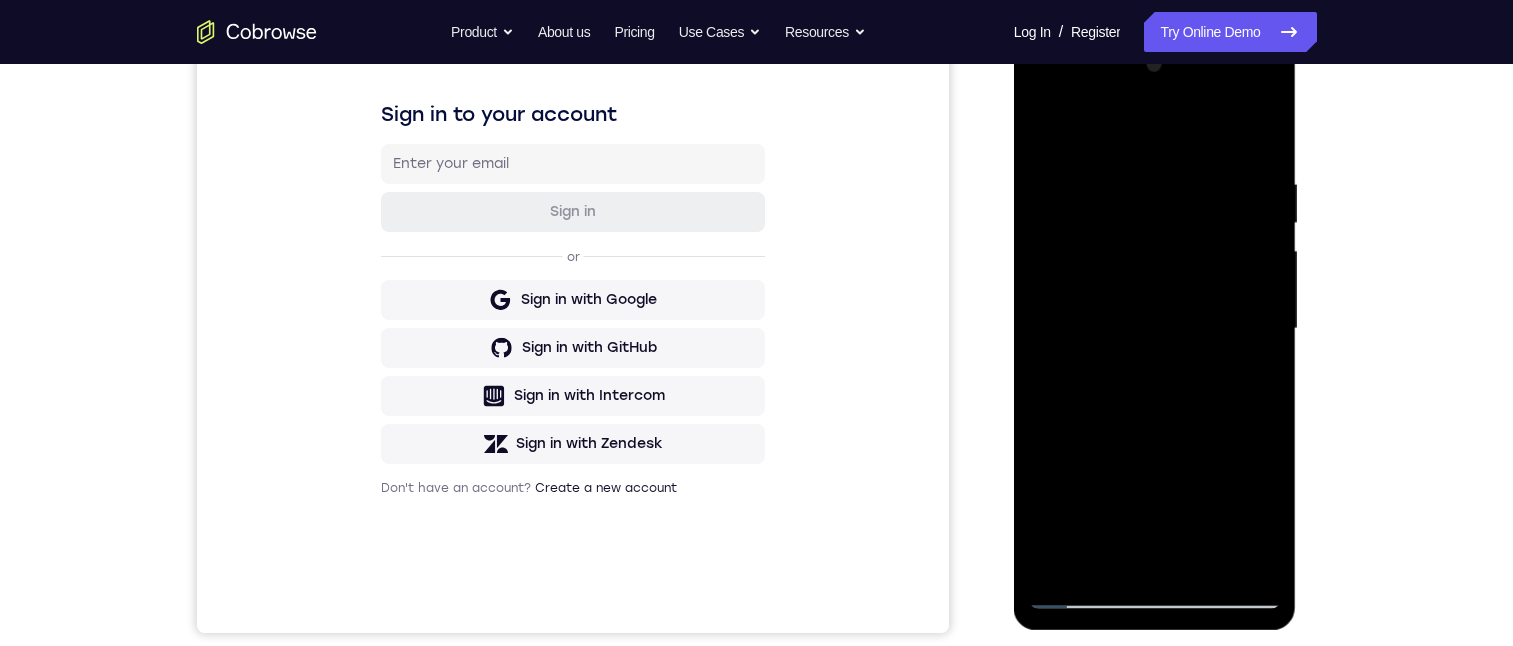 click at bounding box center (1155, 329) 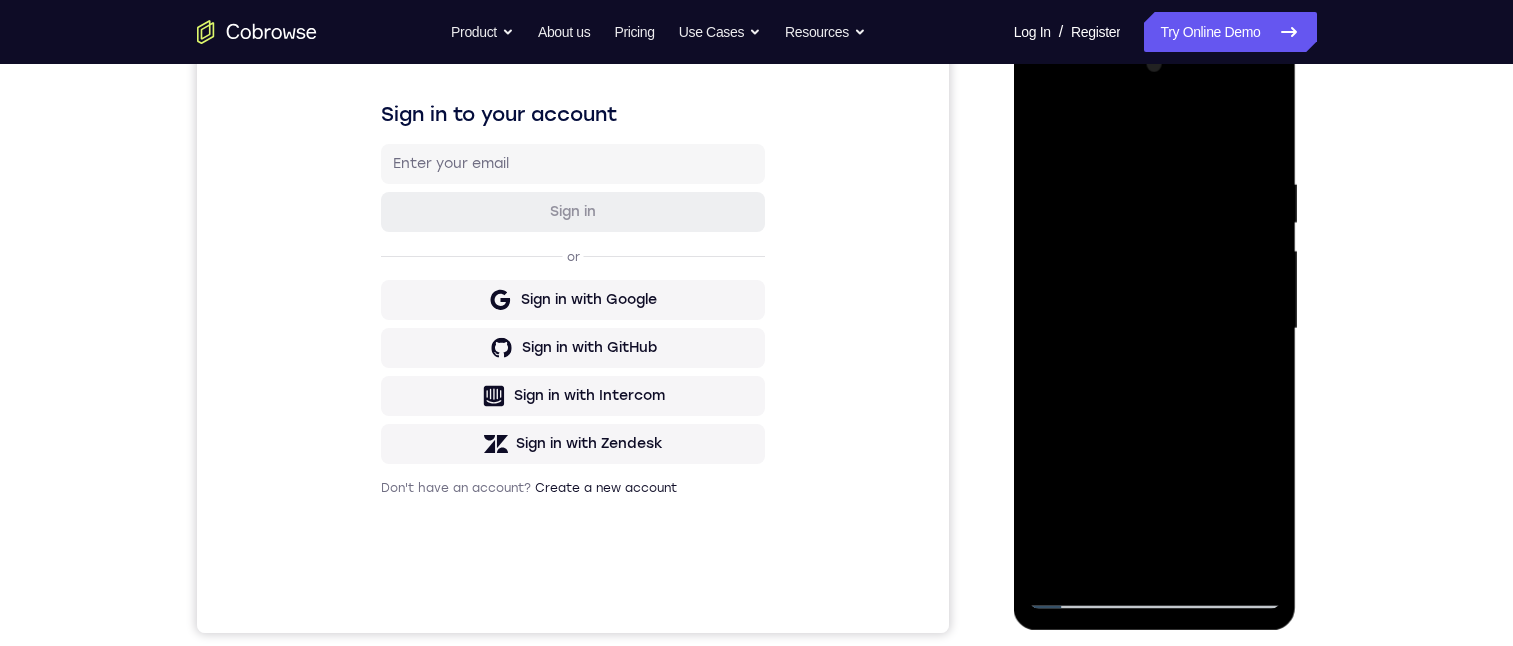 click at bounding box center (1155, 329) 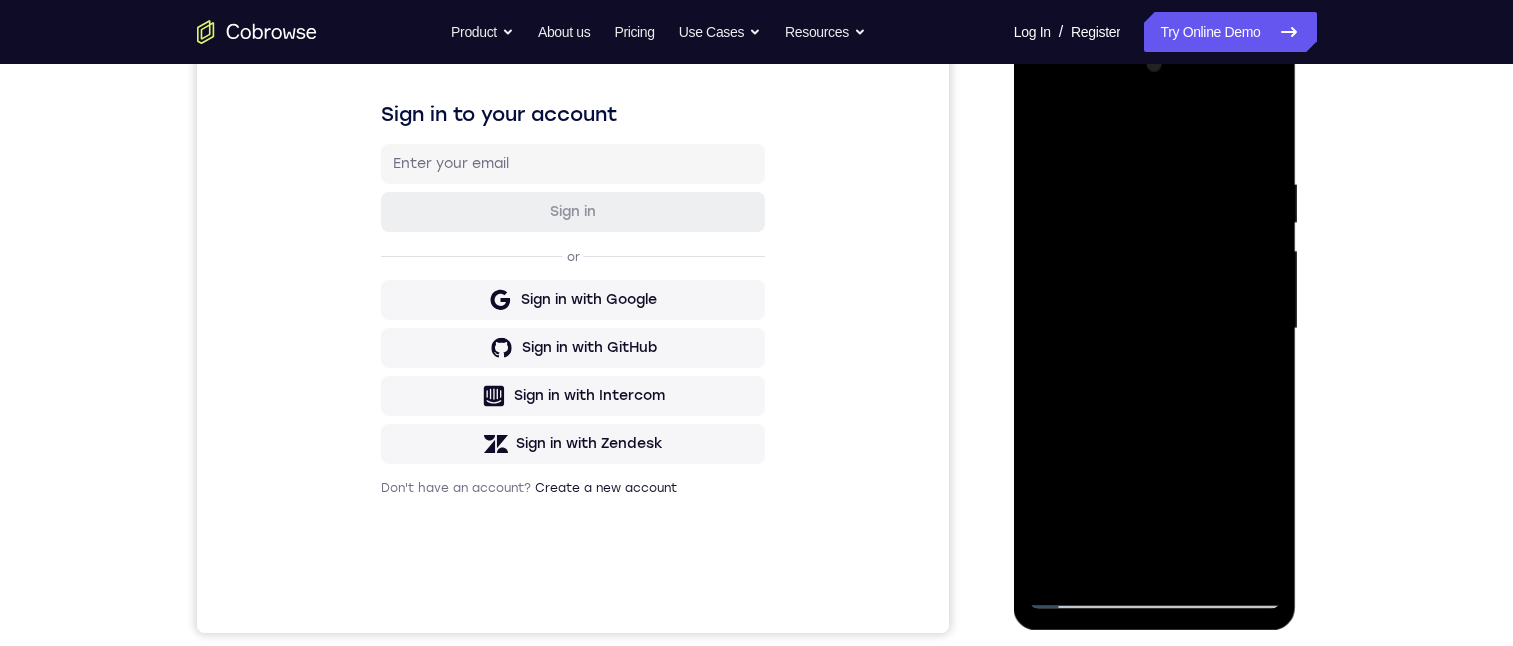 drag, startPoint x: 1115, startPoint y: 414, endPoint x: 1140, endPoint y: 175, distance: 240.30397 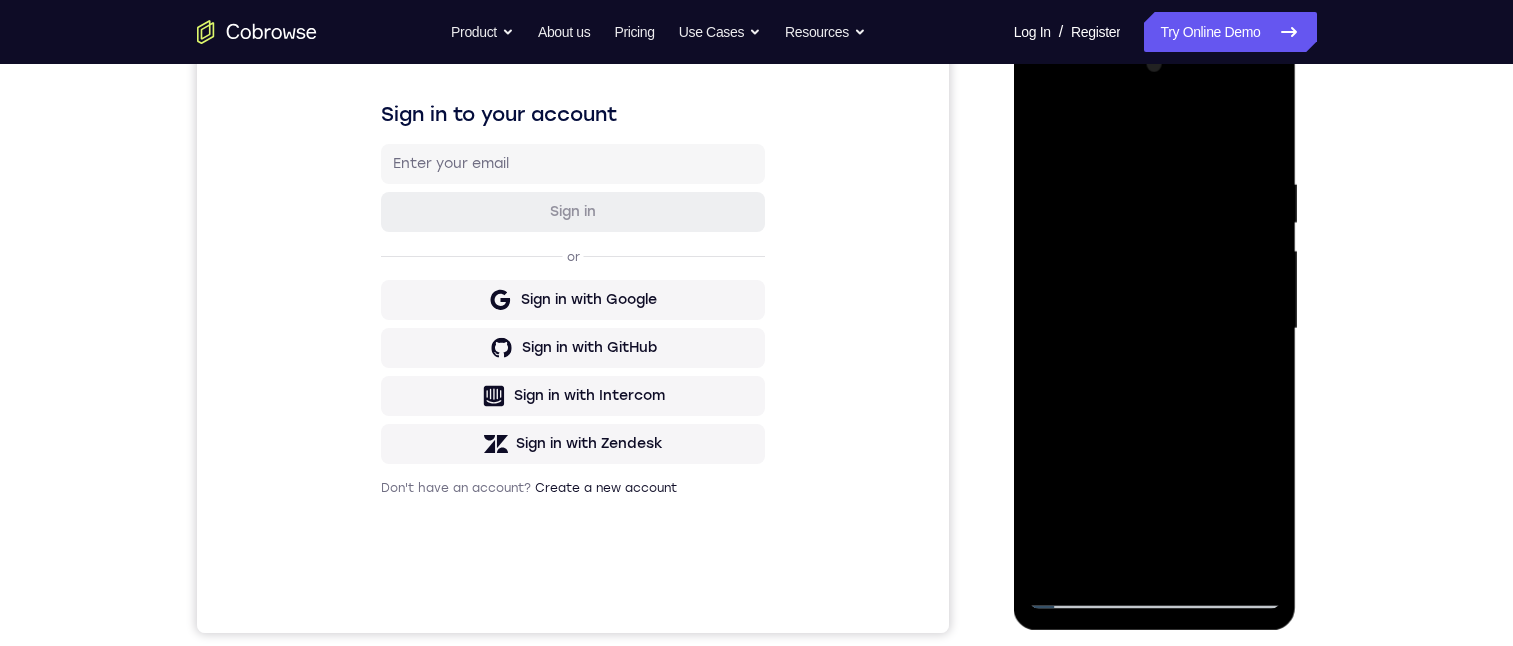 drag, startPoint x: 1166, startPoint y: 470, endPoint x: 1173, endPoint y: 224, distance: 246.09958 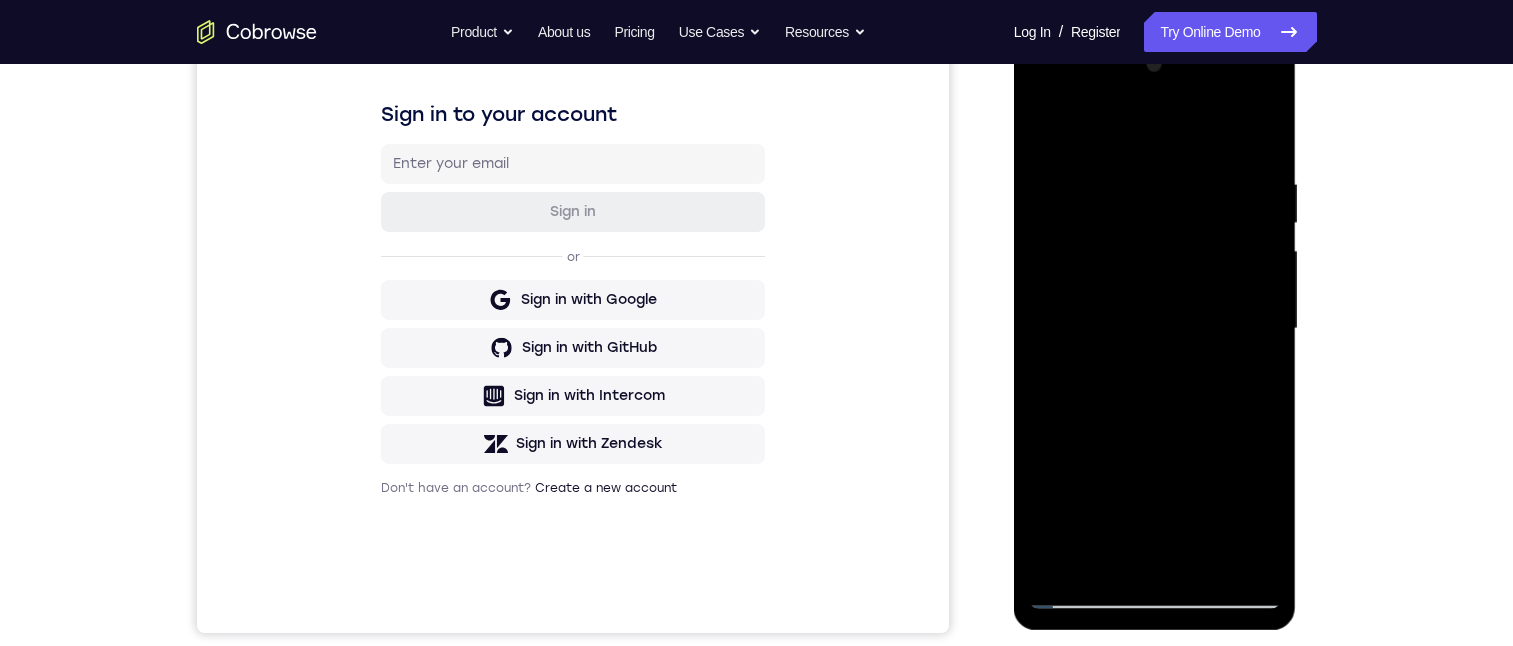 drag, startPoint x: 1173, startPoint y: 223, endPoint x: 1154, endPoint y: 533, distance: 310.58173 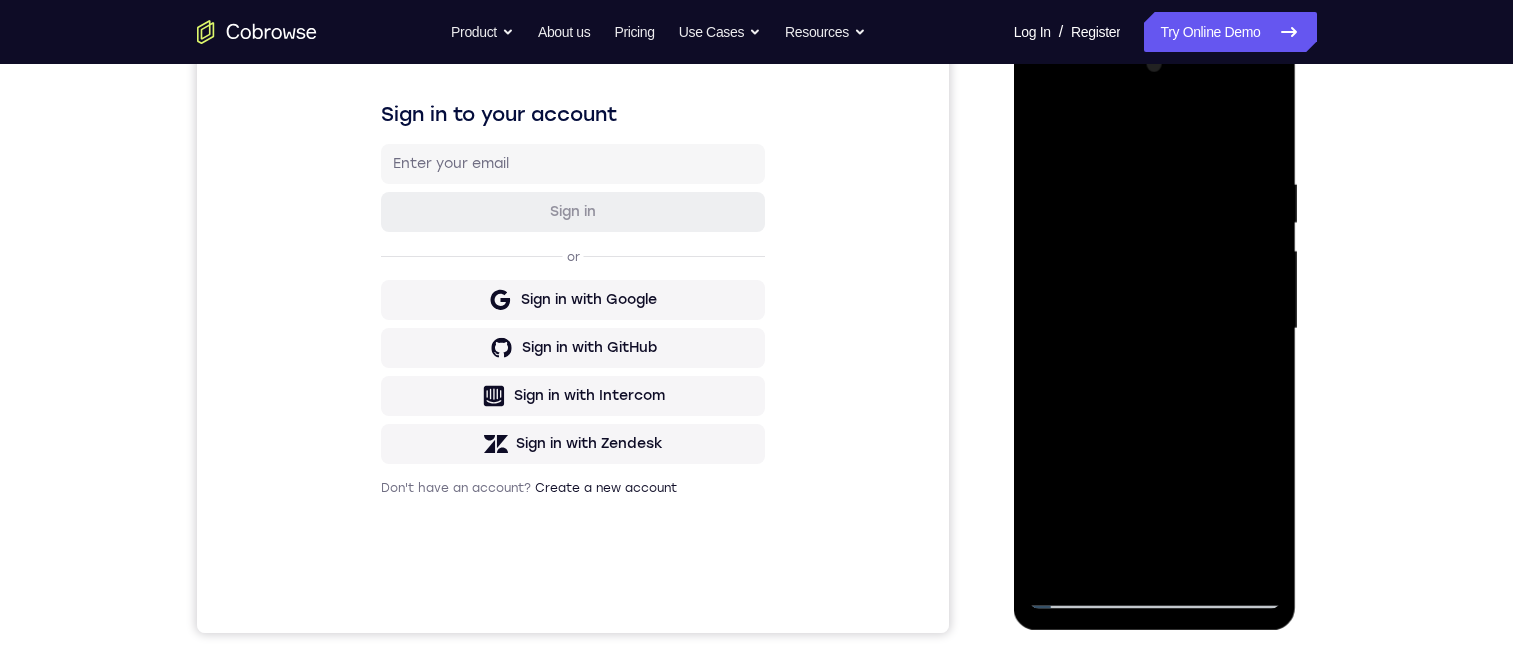 click at bounding box center [1155, 329] 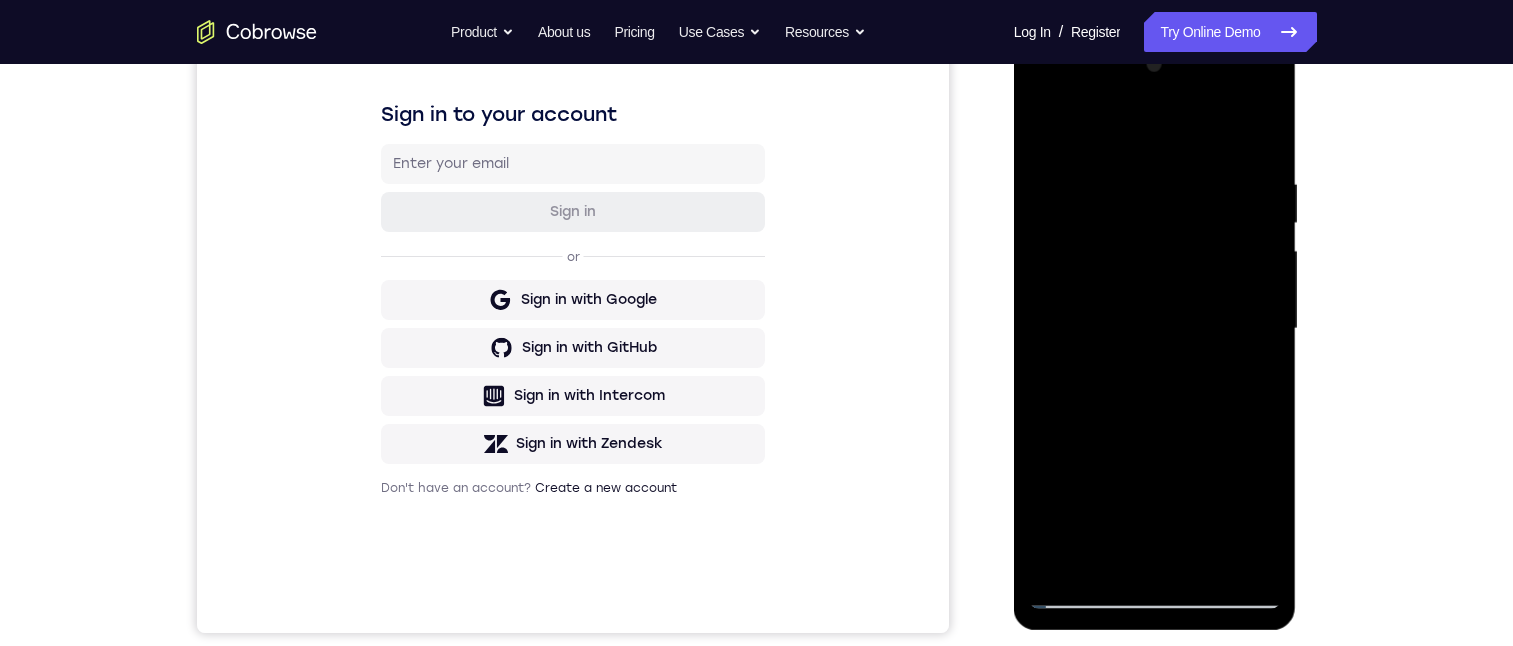 drag, startPoint x: 1151, startPoint y: 376, endPoint x: 1139, endPoint y: 261, distance: 115.62439 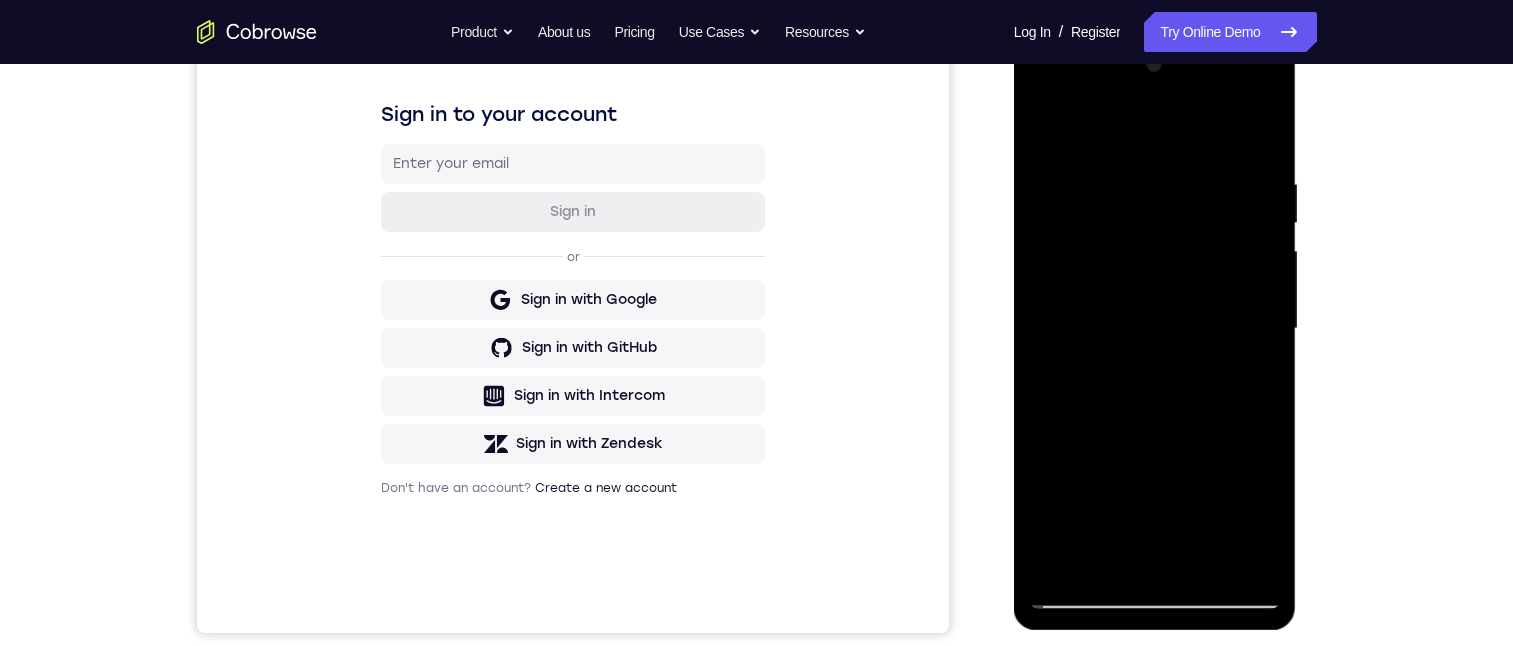 click at bounding box center [1155, 329] 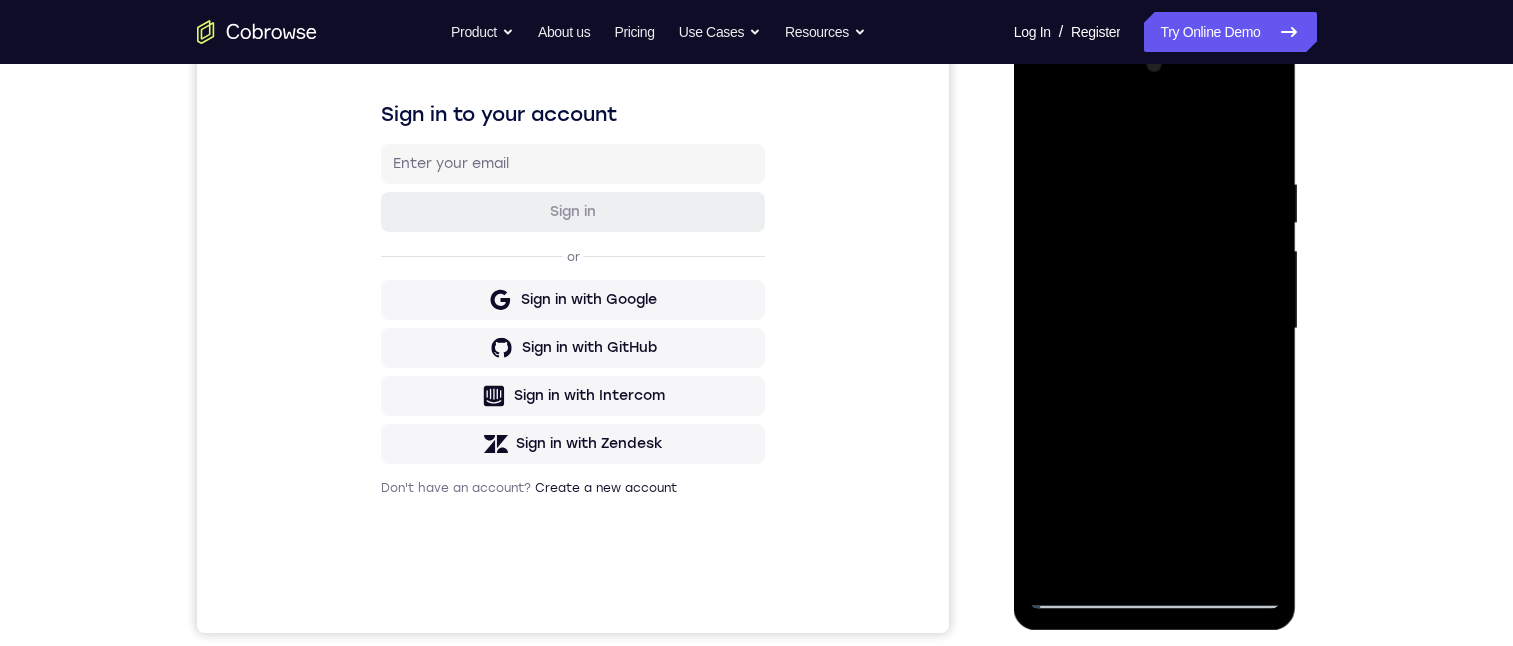 click at bounding box center (1155, 329) 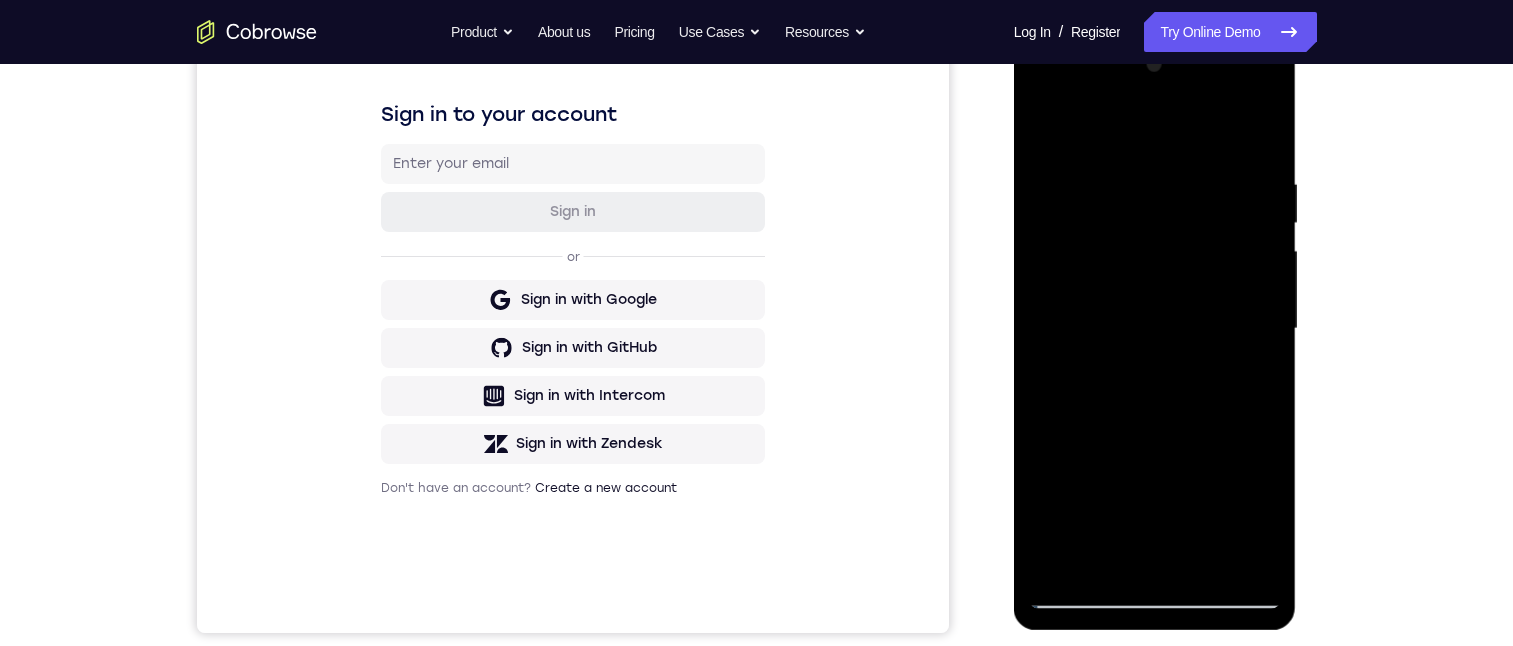 click at bounding box center [1155, 329] 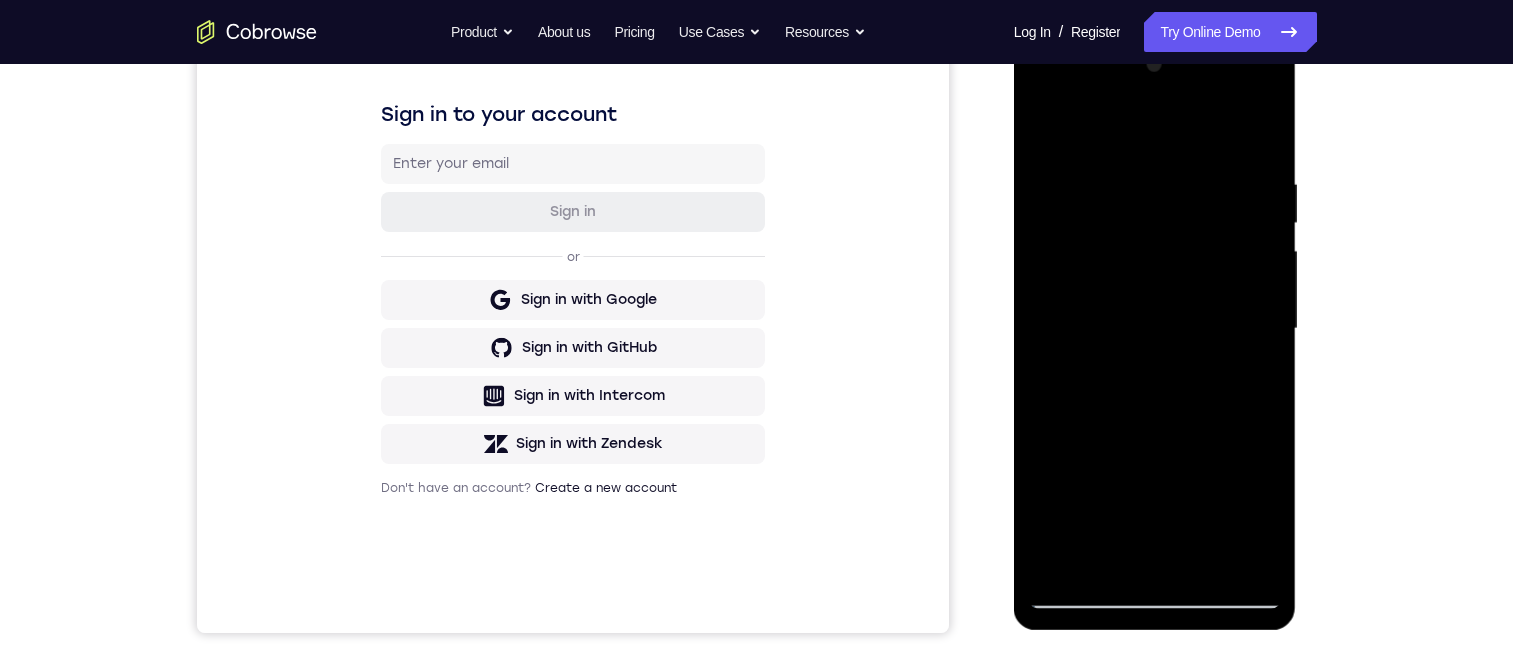 click at bounding box center [1155, 329] 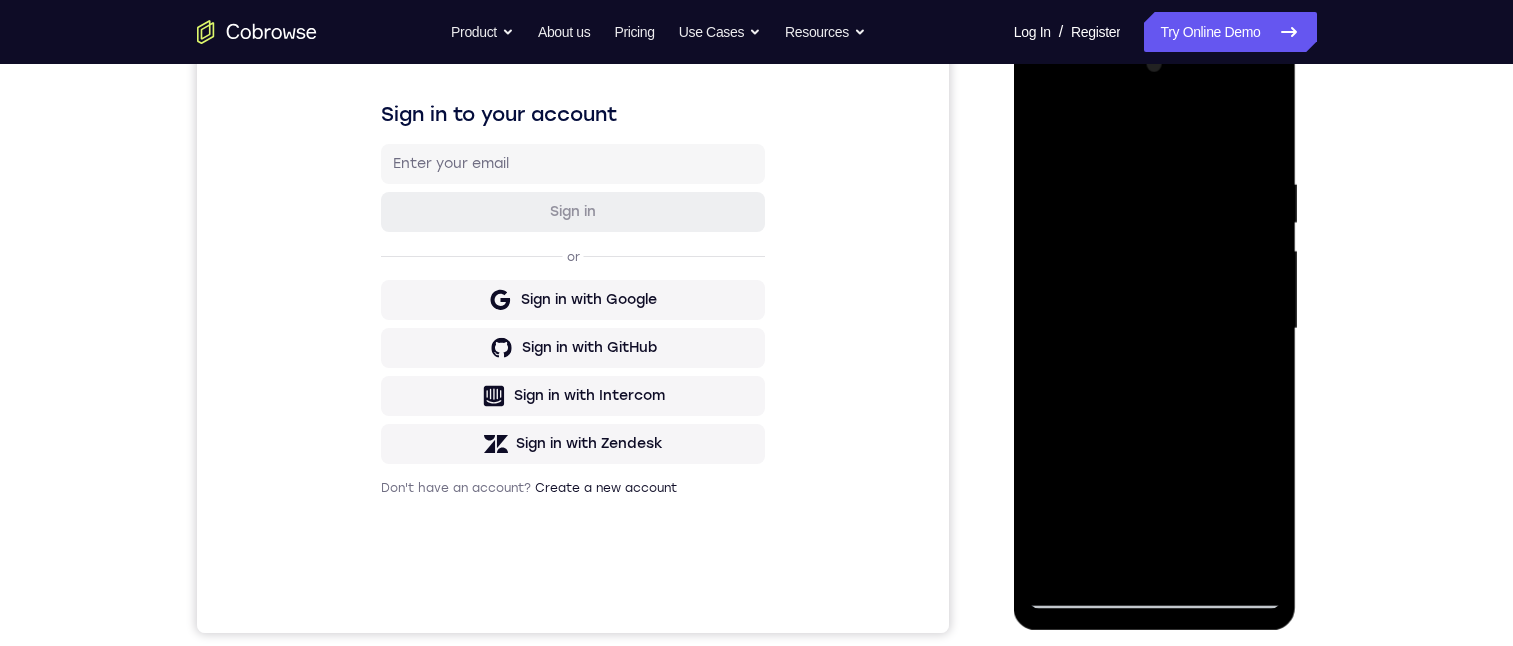 click at bounding box center [1155, 329] 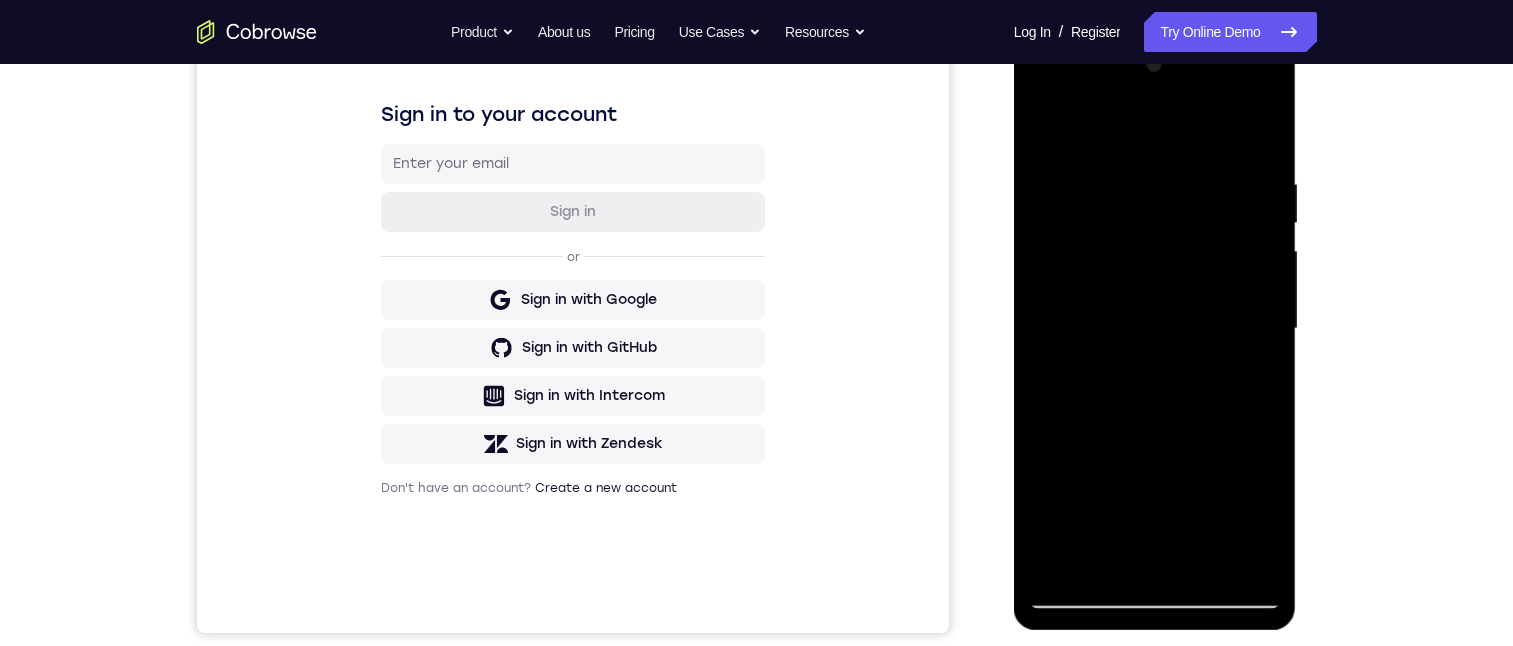 click at bounding box center [1155, 329] 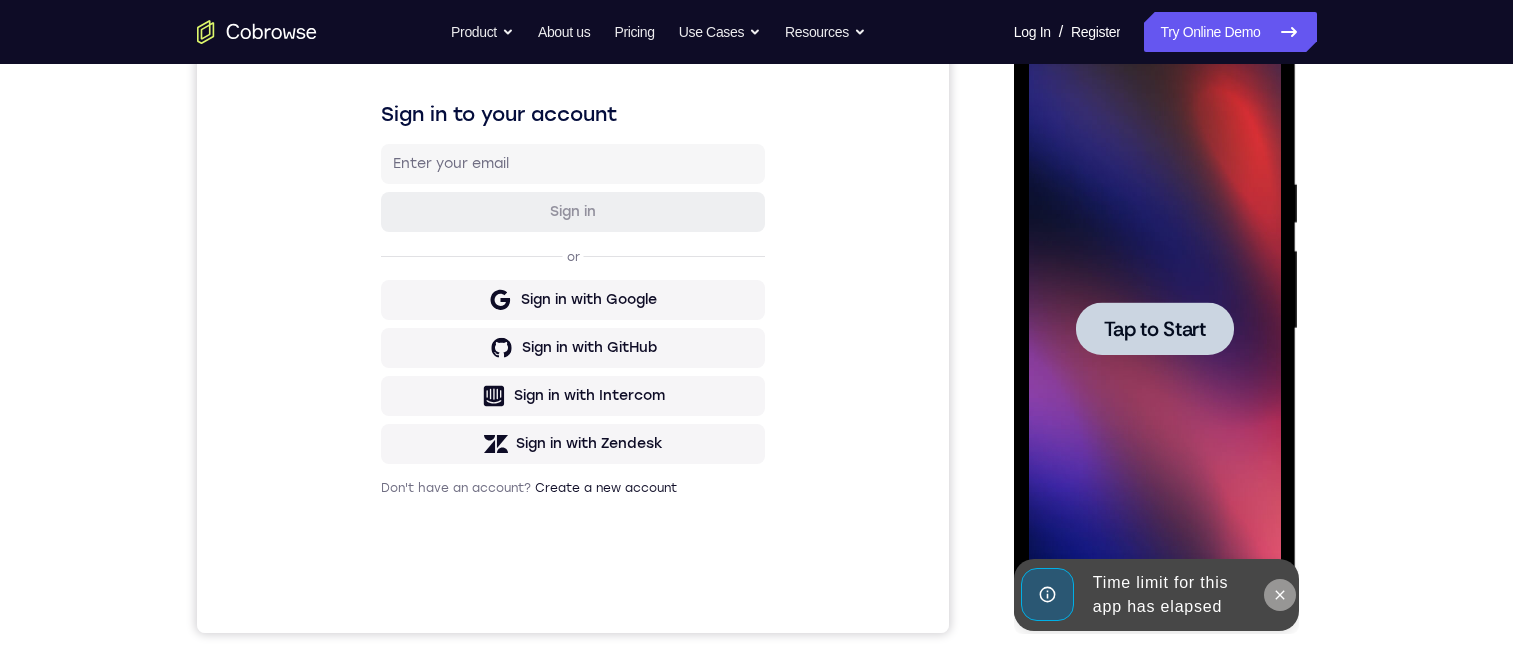 click 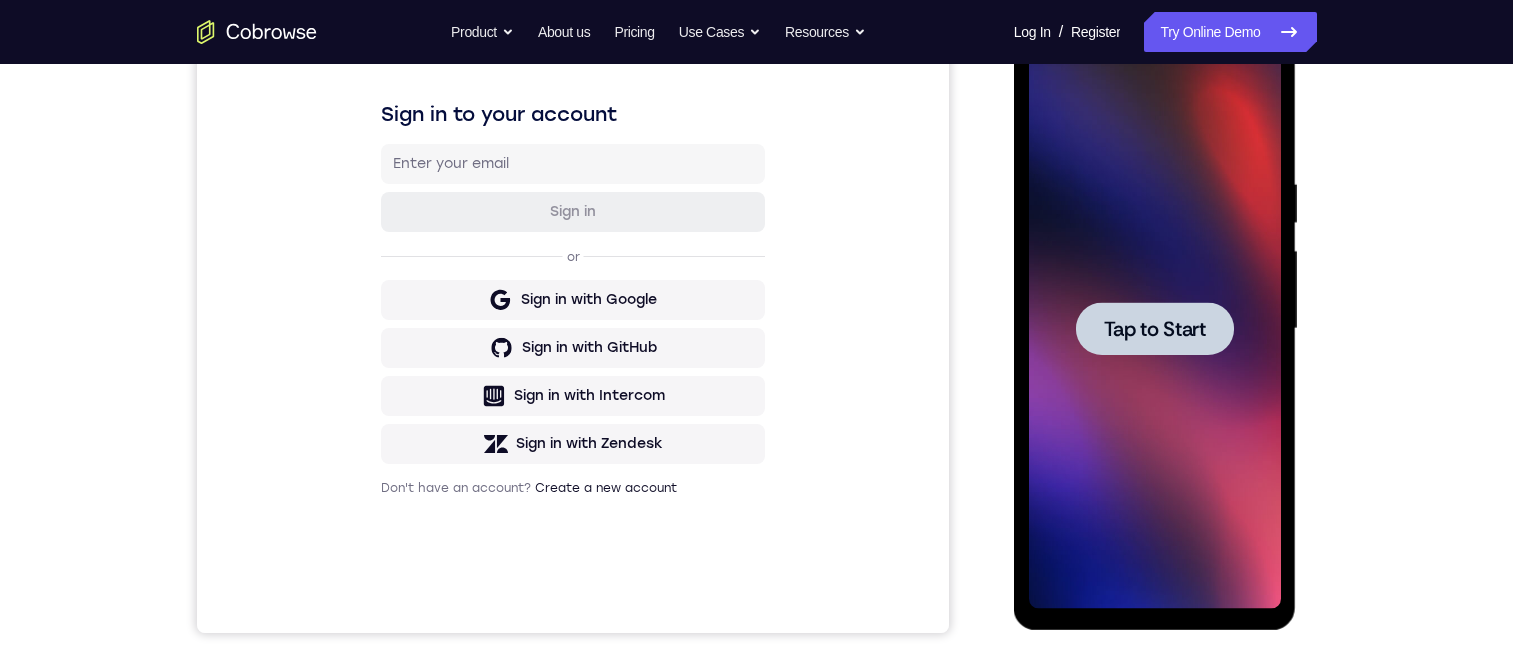 click at bounding box center [1155, 328] 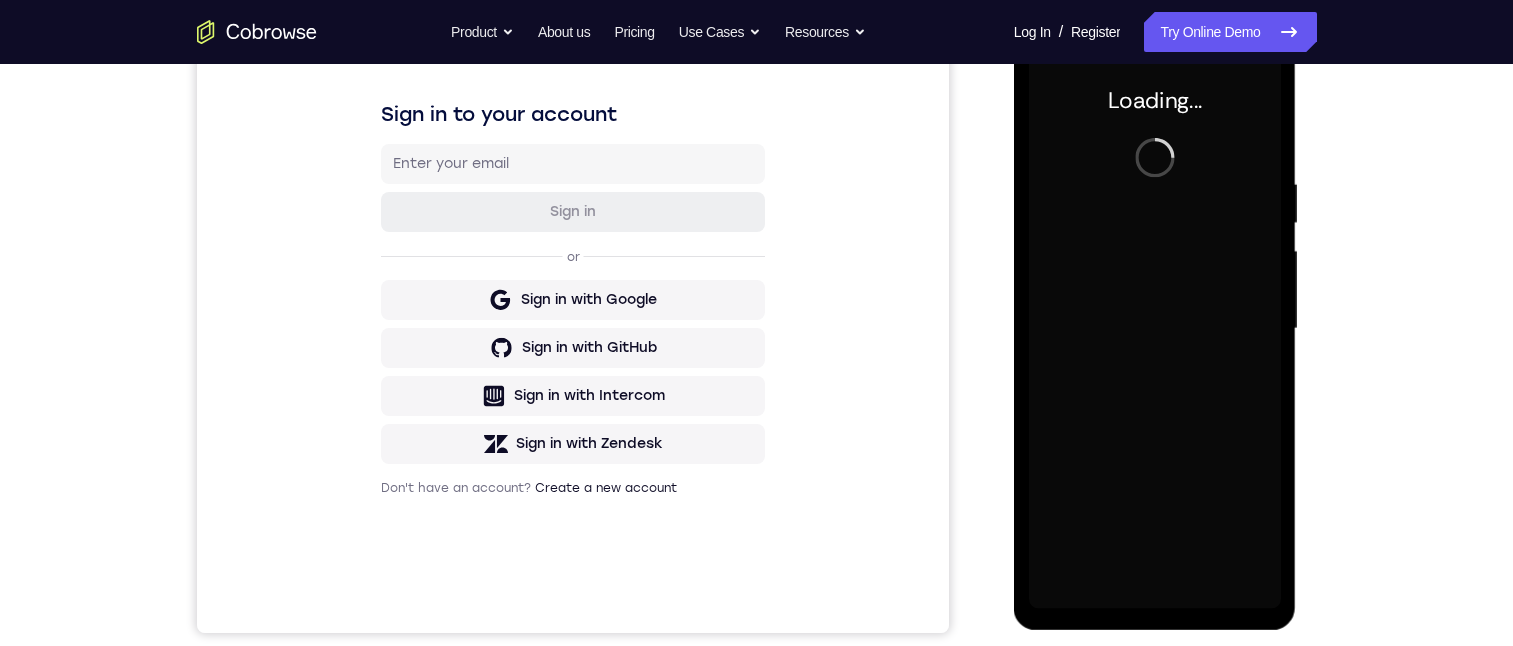 drag, startPoint x: 1551, startPoint y: 584, endPoint x: 733, endPoint y: 513, distance: 821.0755 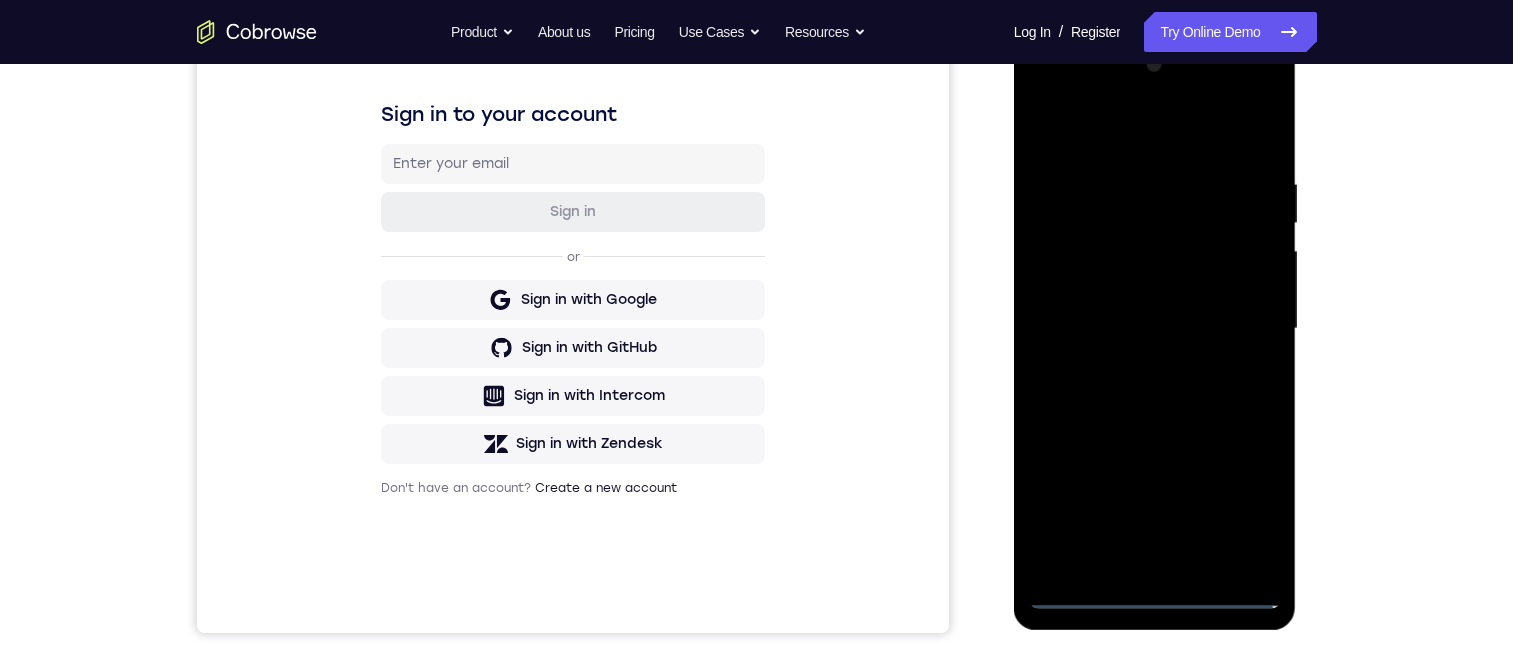 click at bounding box center (1155, 329) 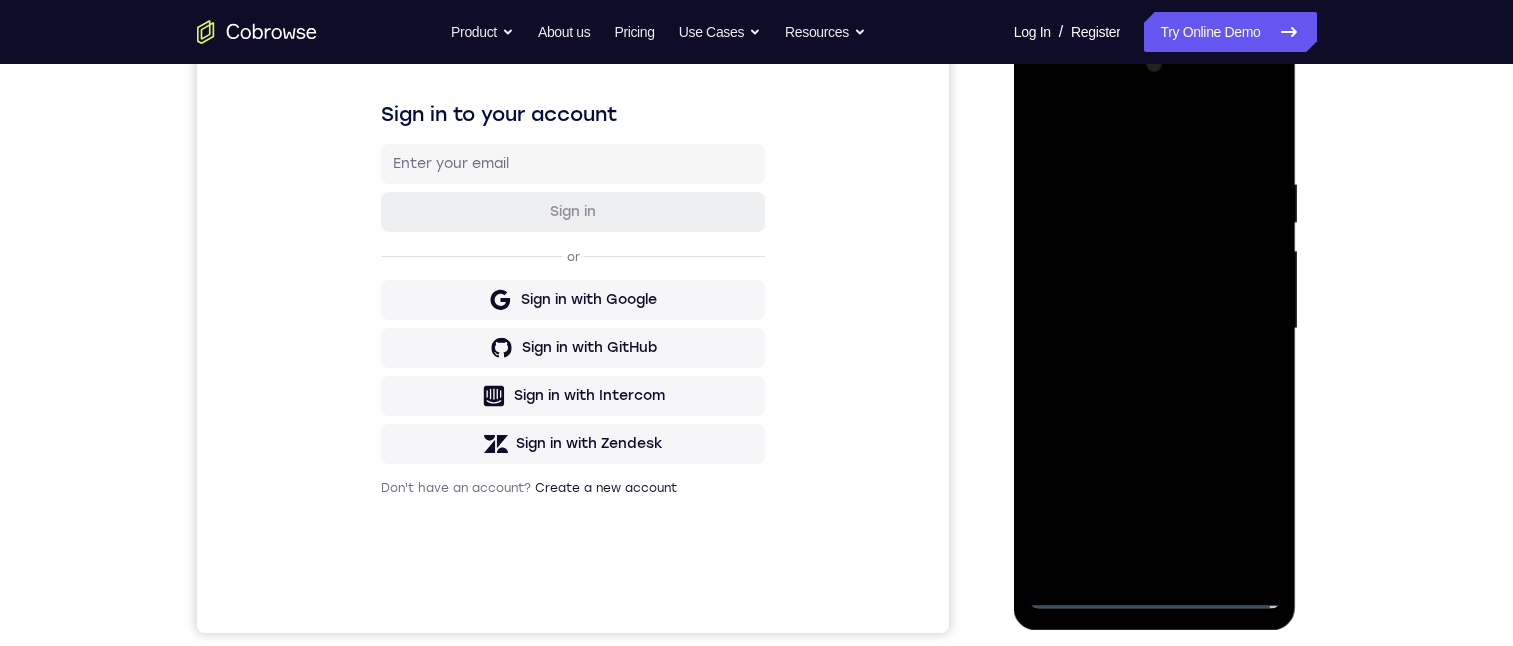 click at bounding box center [1155, 329] 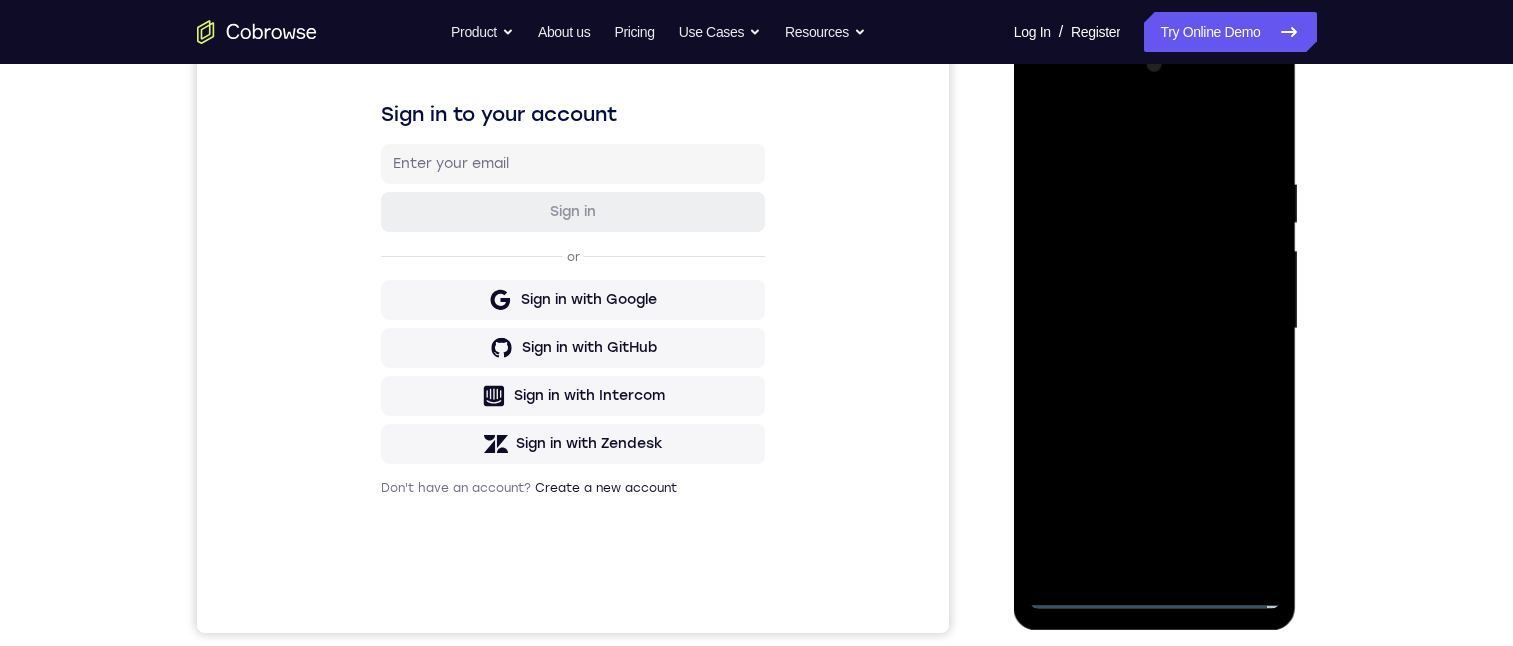 click at bounding box center [1155, 329] 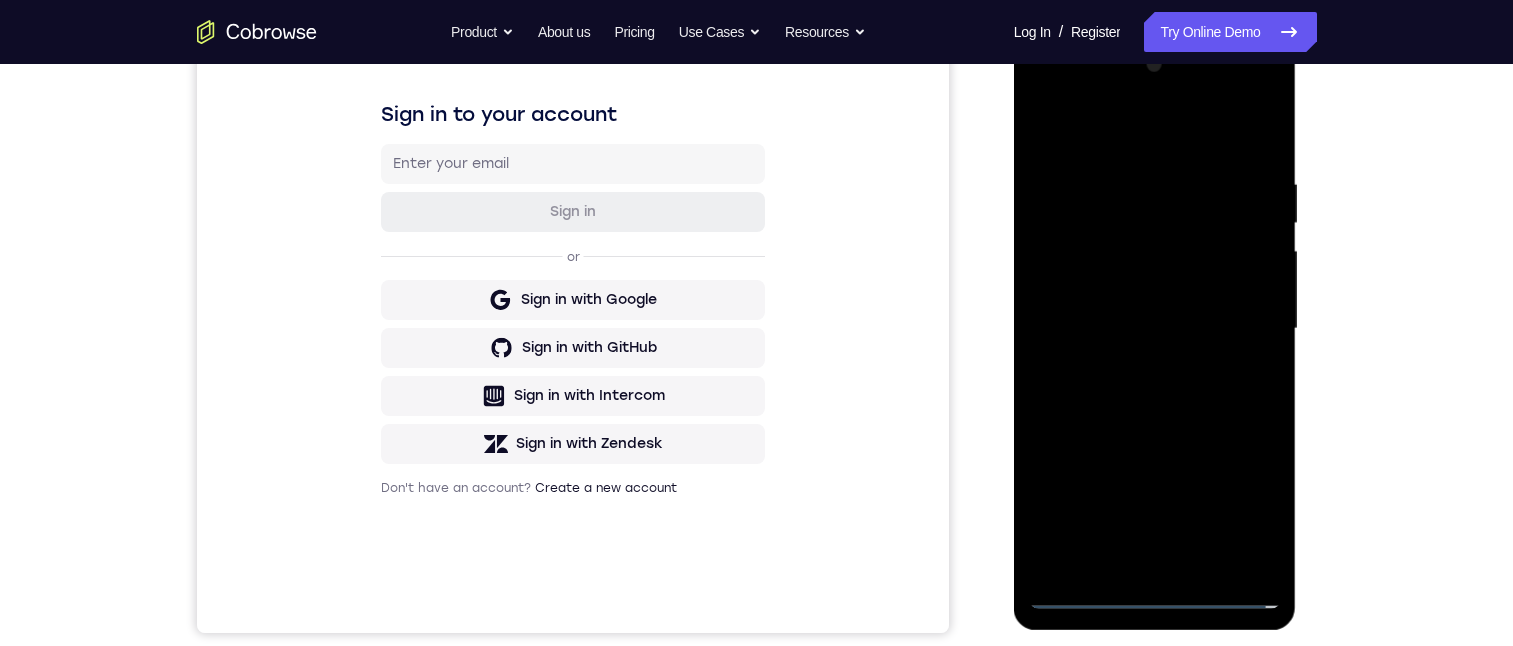 click at bounding box center (1155, 329) 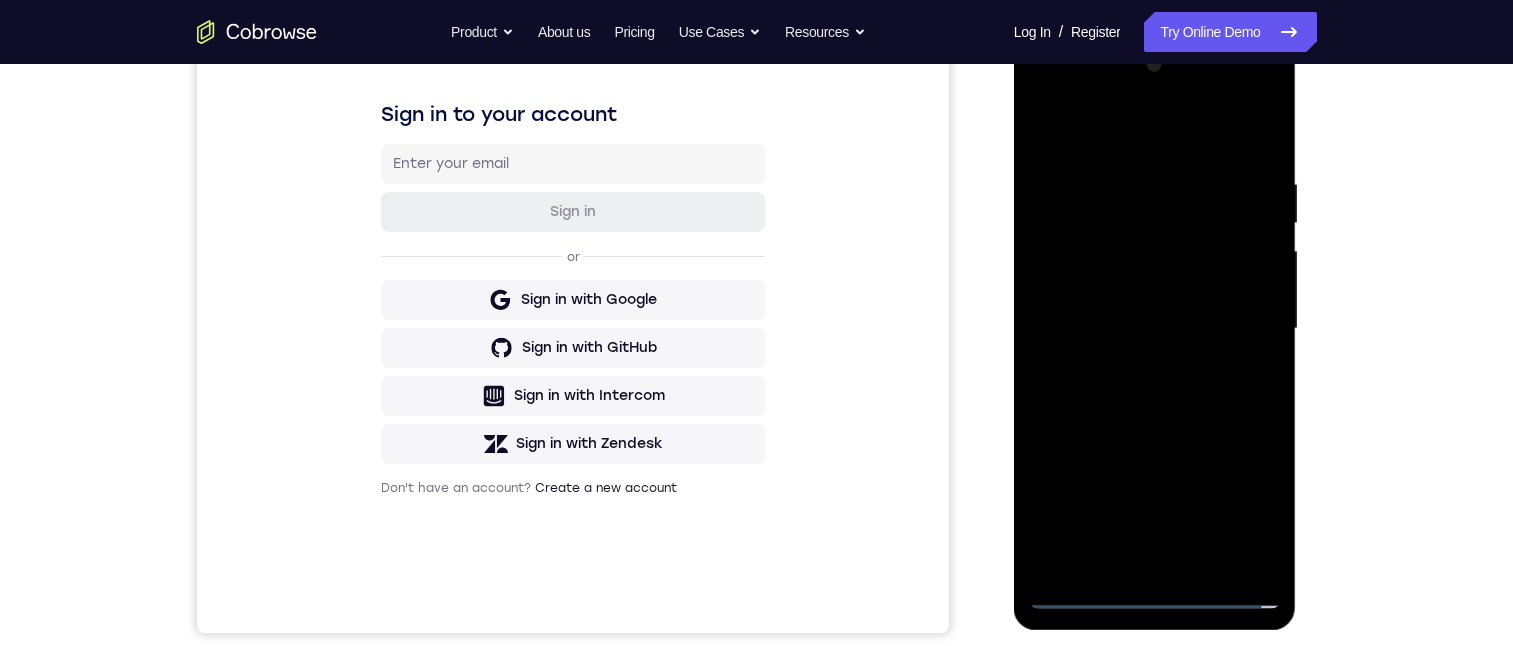 click at bounding box center [1155, 329] 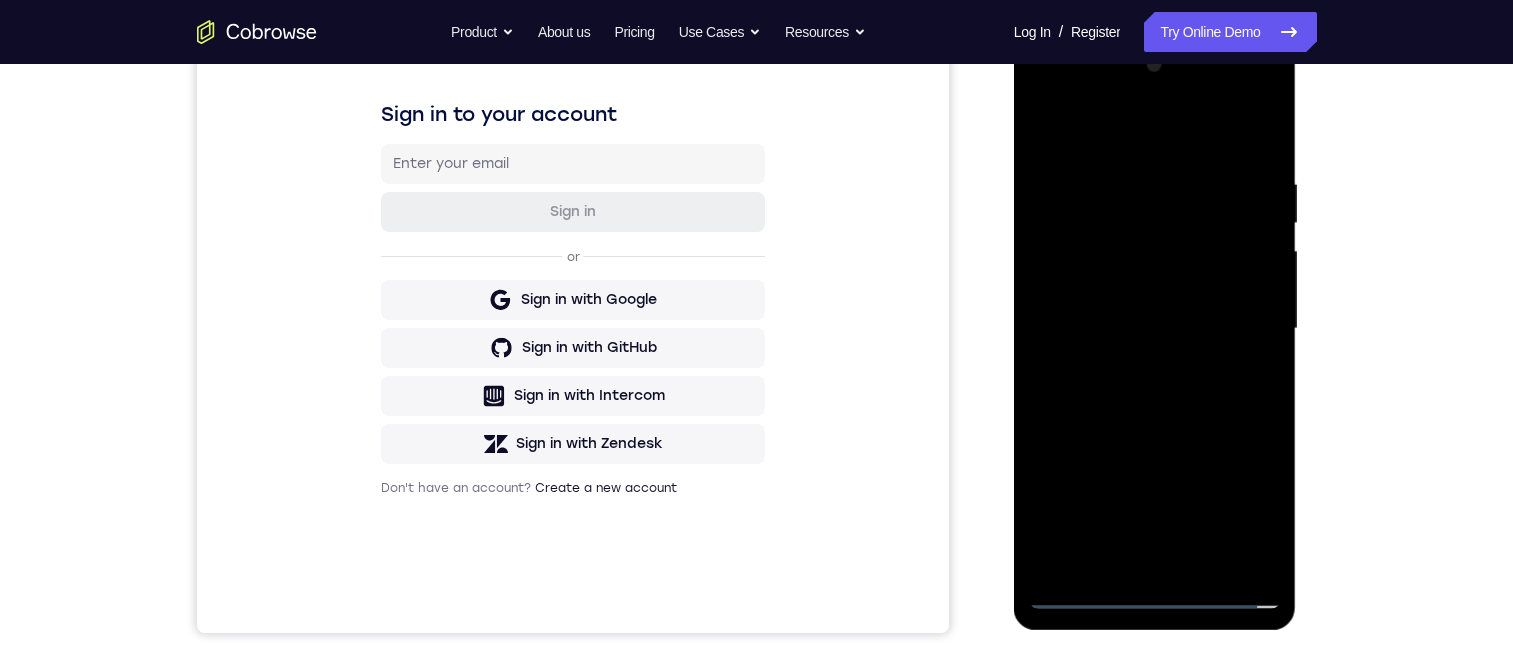 click at bounding box center [1155, 329] 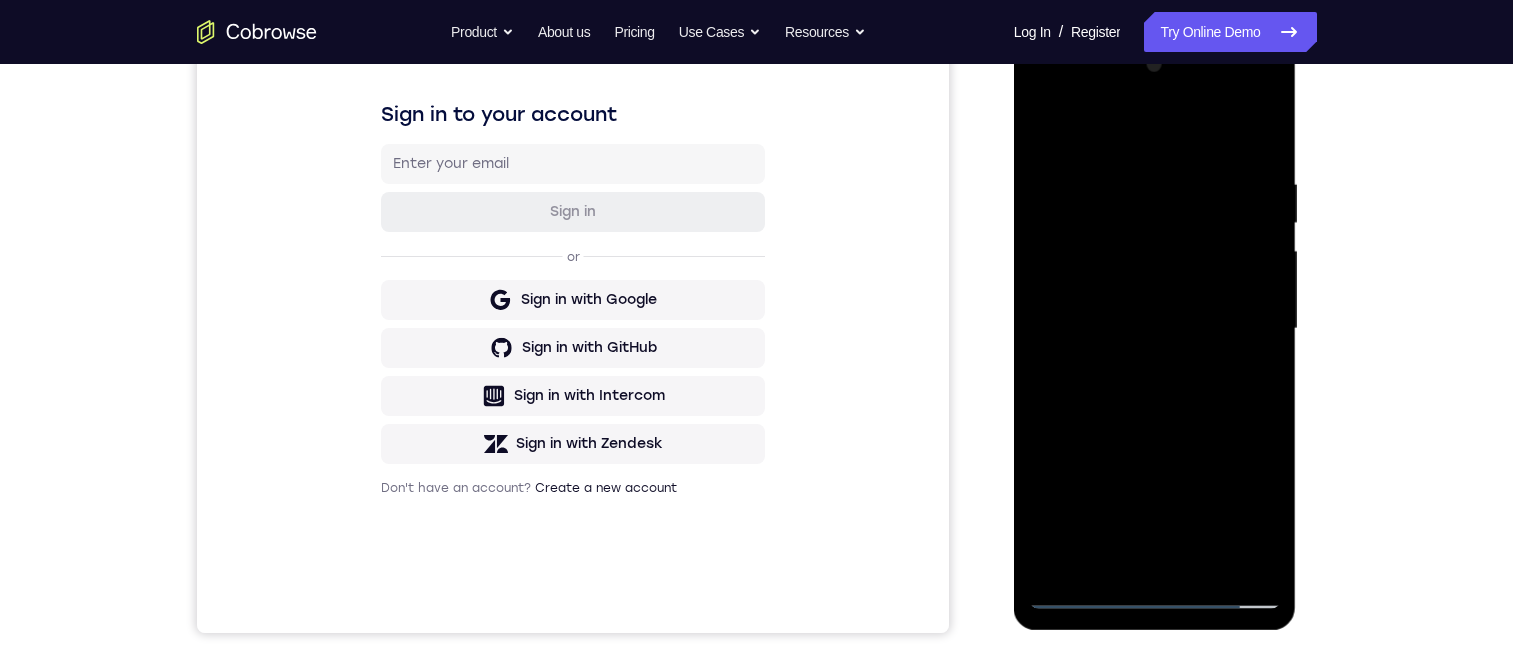 click at bounding box center [1155, 329] 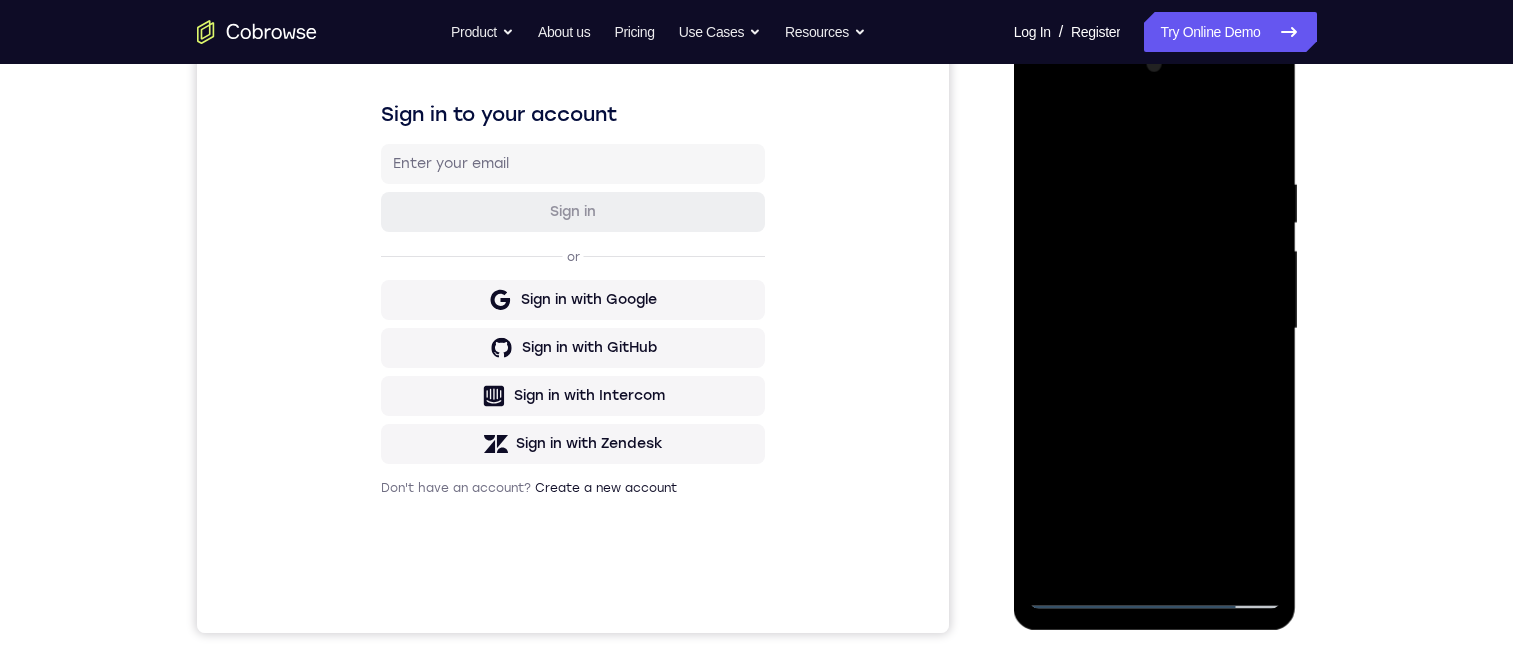 click at bounding box center [1155, 329] 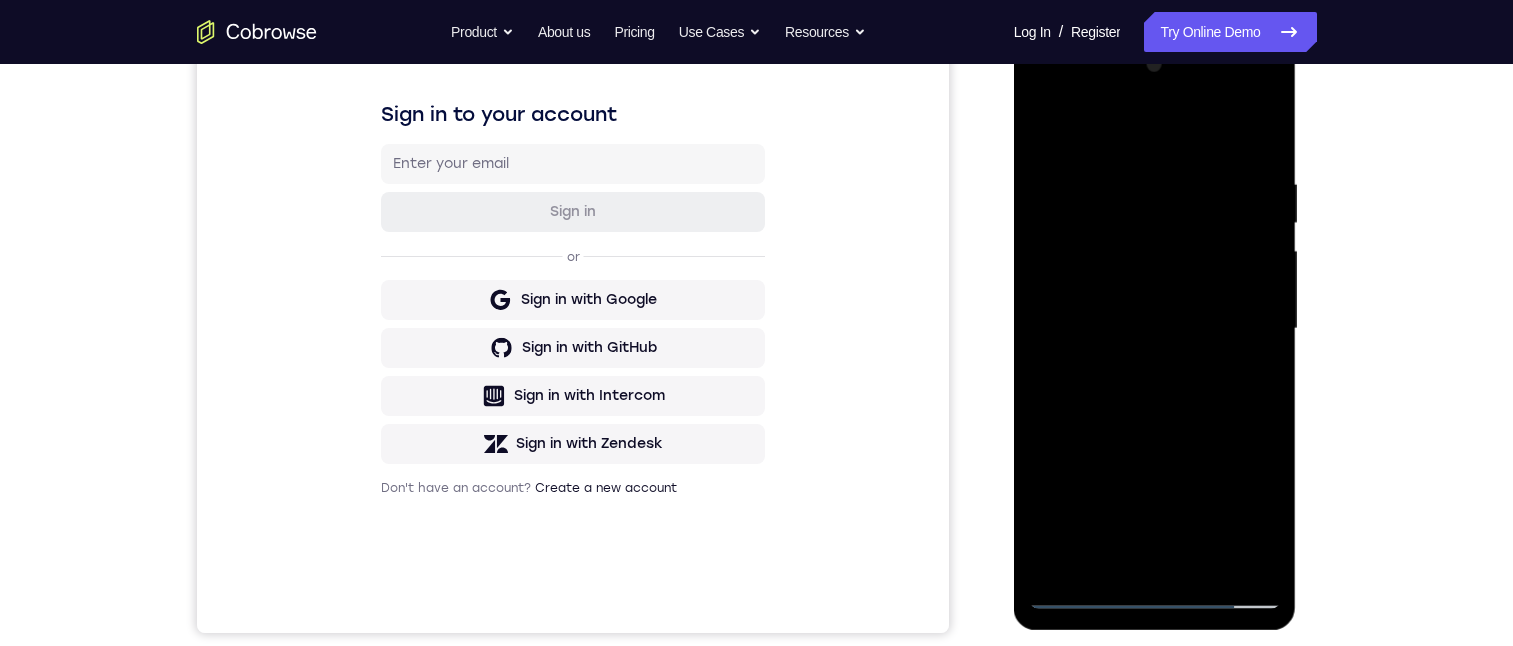 click at bounding box center (1155, 329) 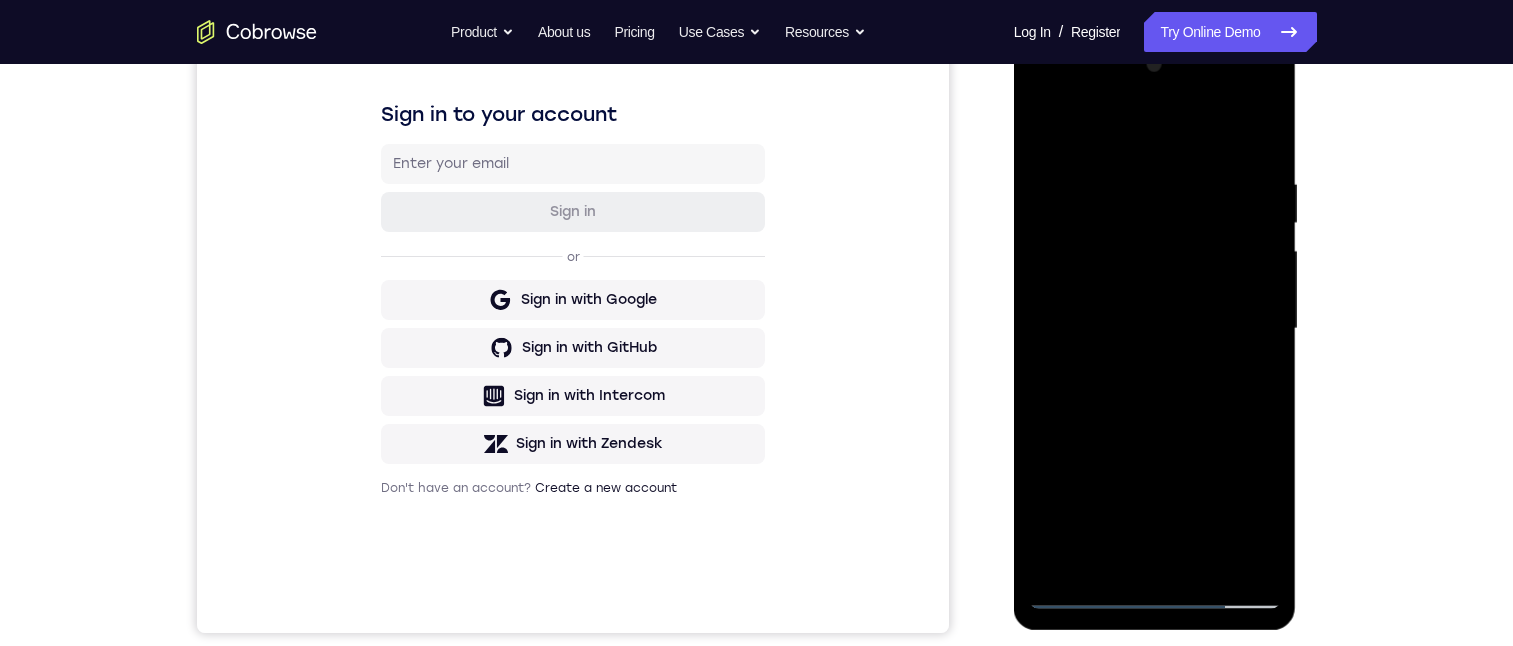 click at bounding box center (1155, 329) 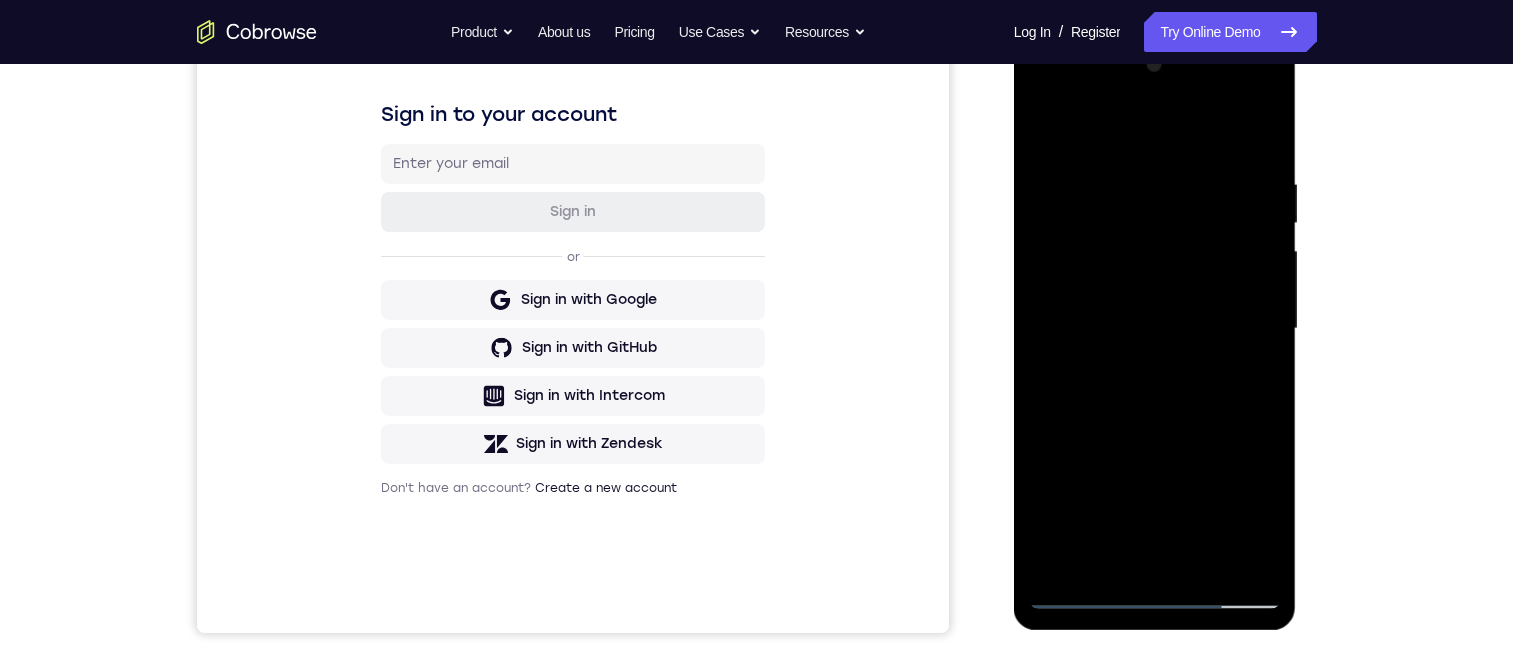 click at bounding box center [1155, 329] 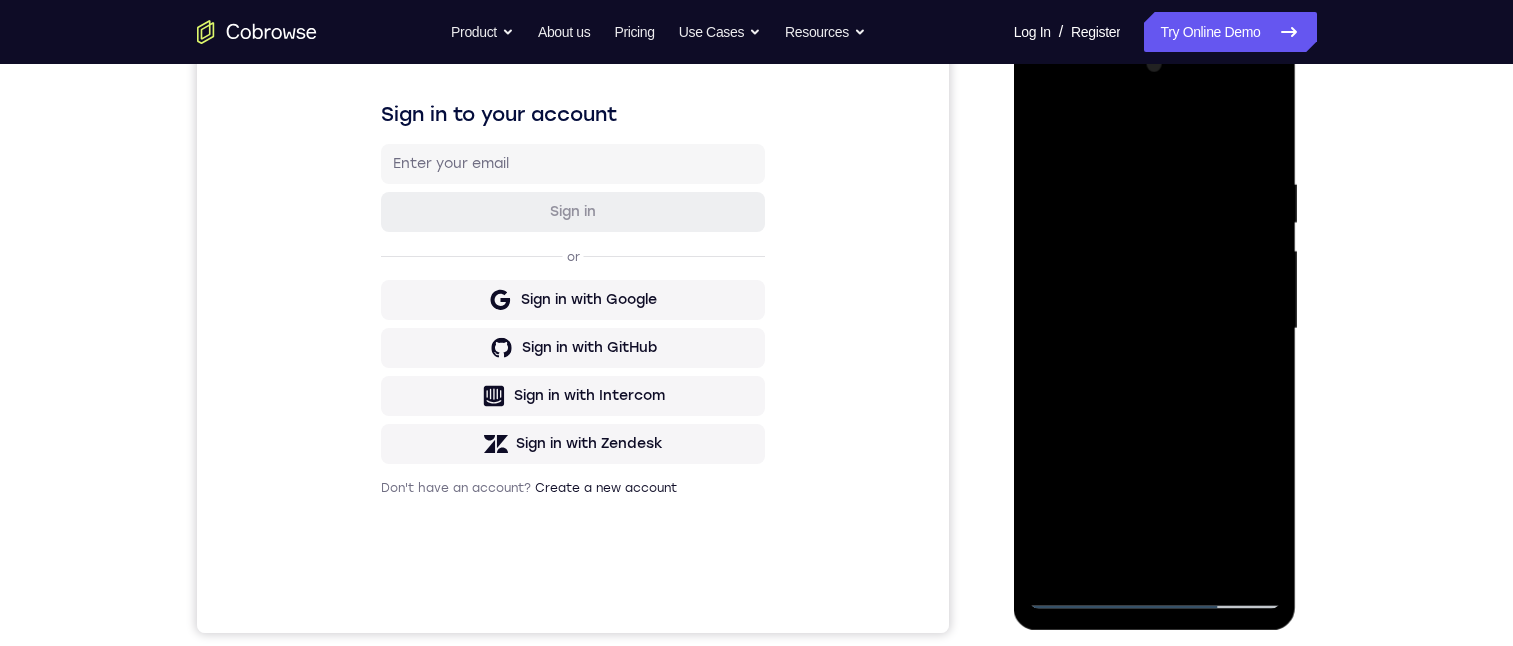 drag, startPoint x: 1055, startPoint y: 111, endPoint x: 1290, endPoint y: 166, distance: 241.35037 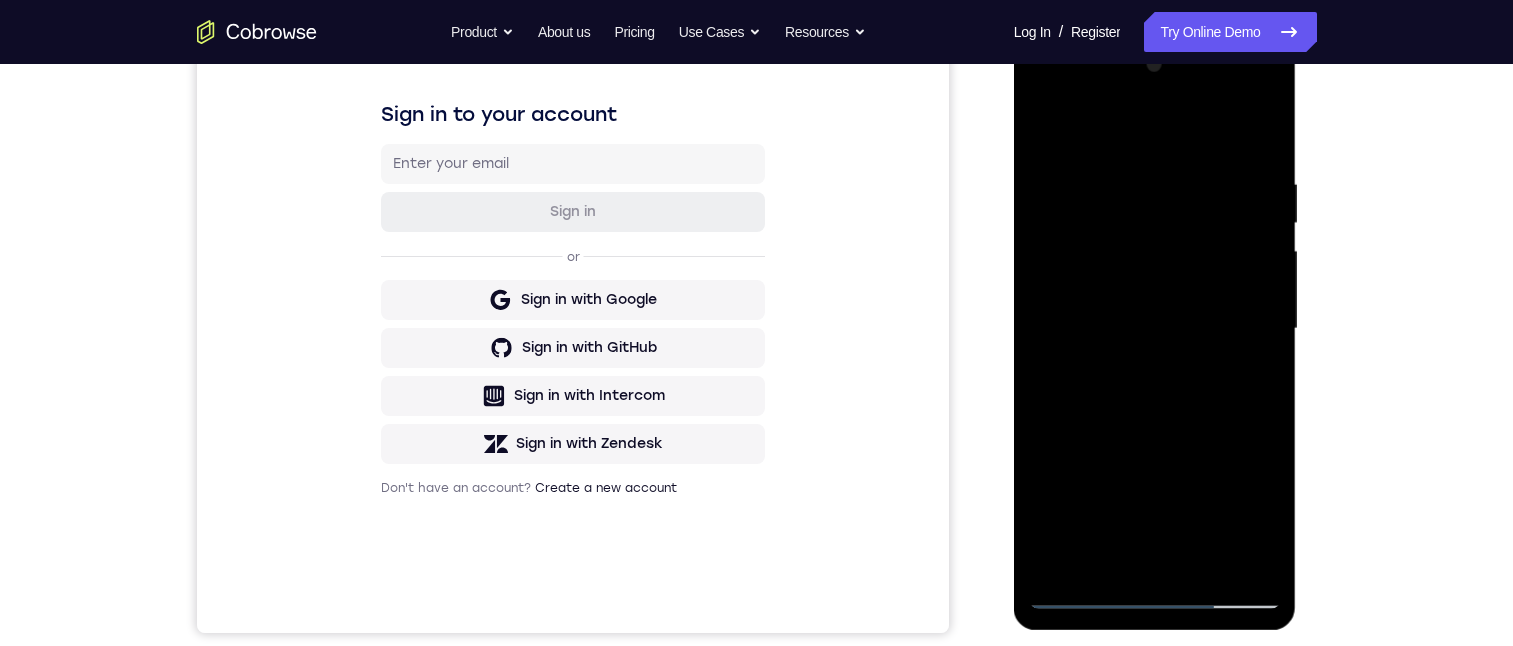 click at bounding box center (1155, 329) 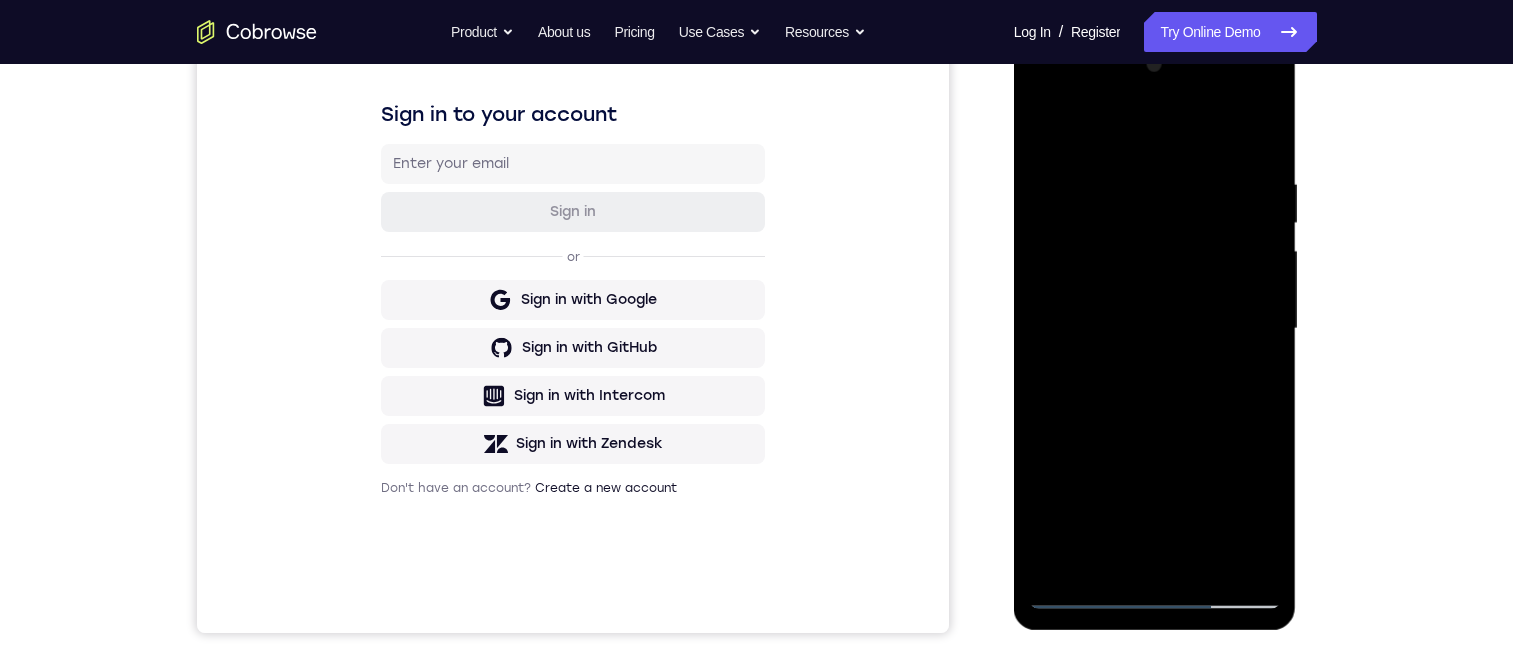click at bounding box center [1155, 329] 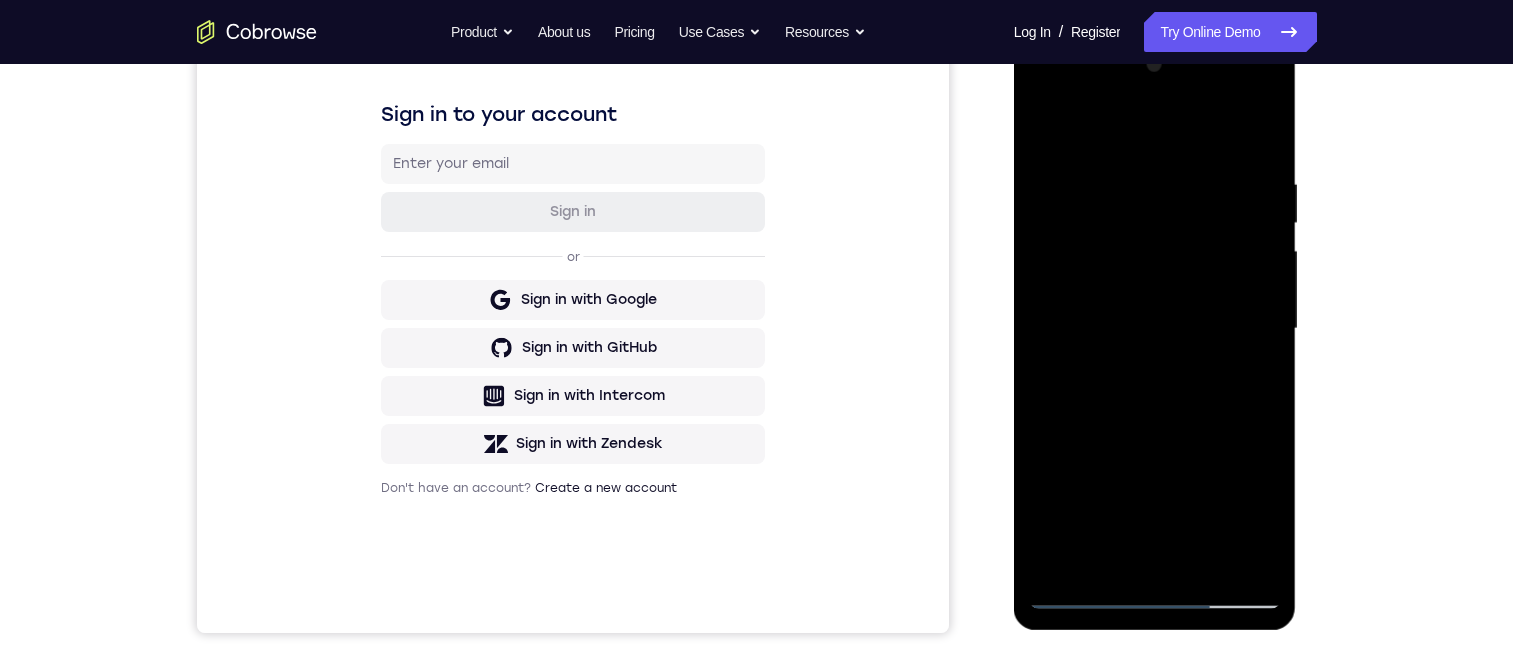 click at bounding box center (1155, 329) 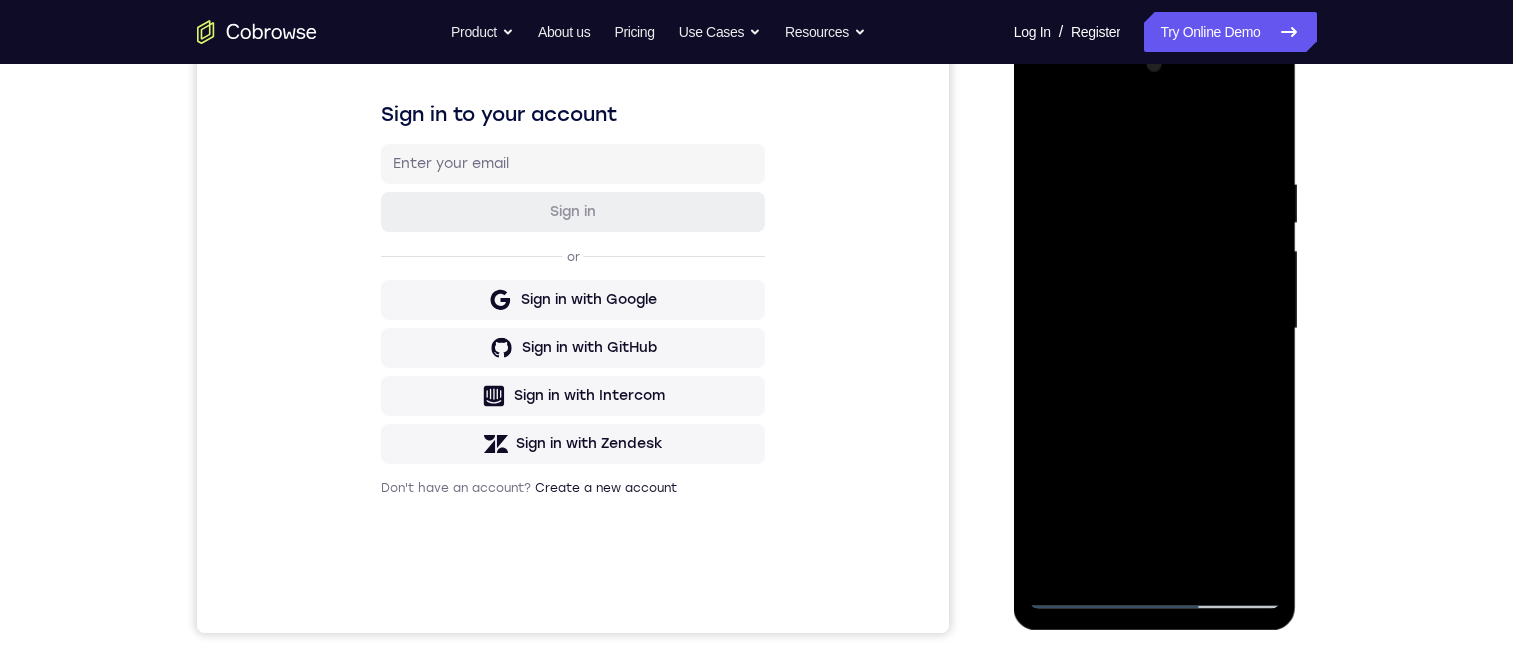 click at bounding box center (1155, 329) 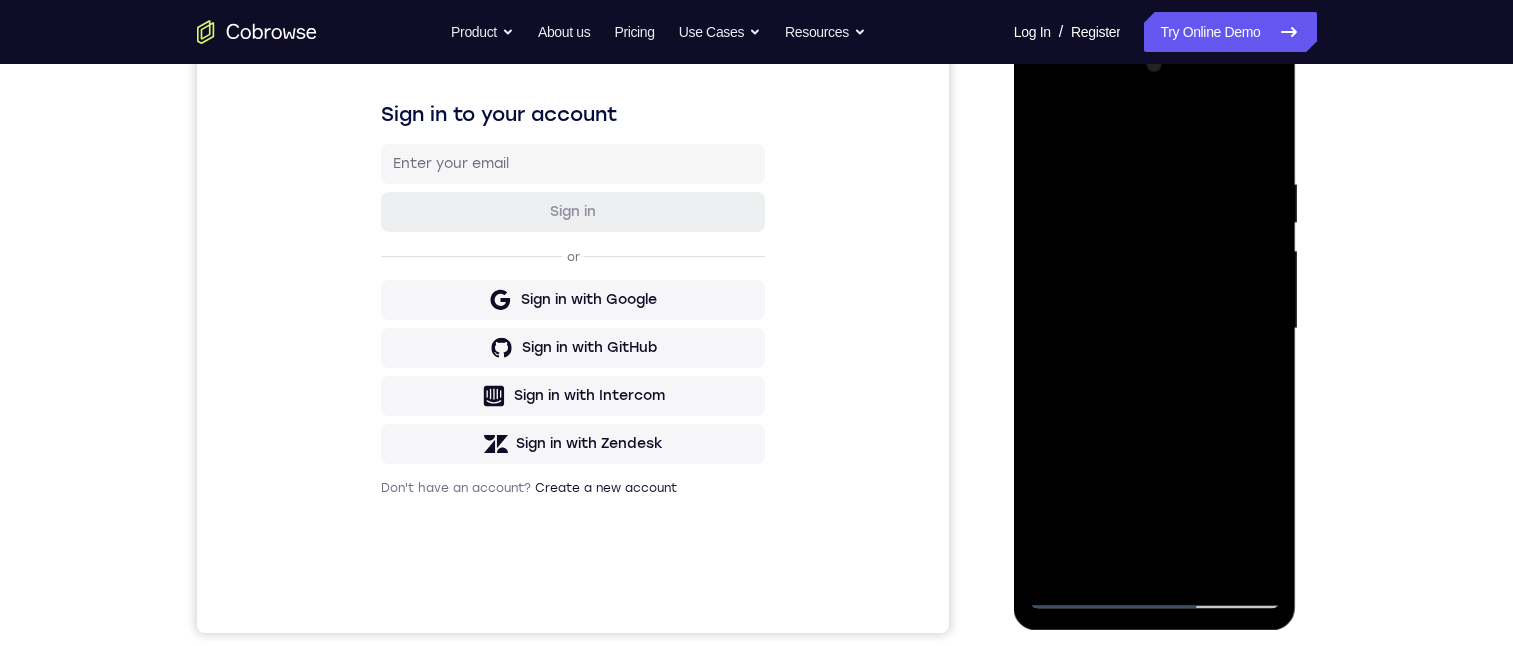 click at bounding box center [1155, 329] 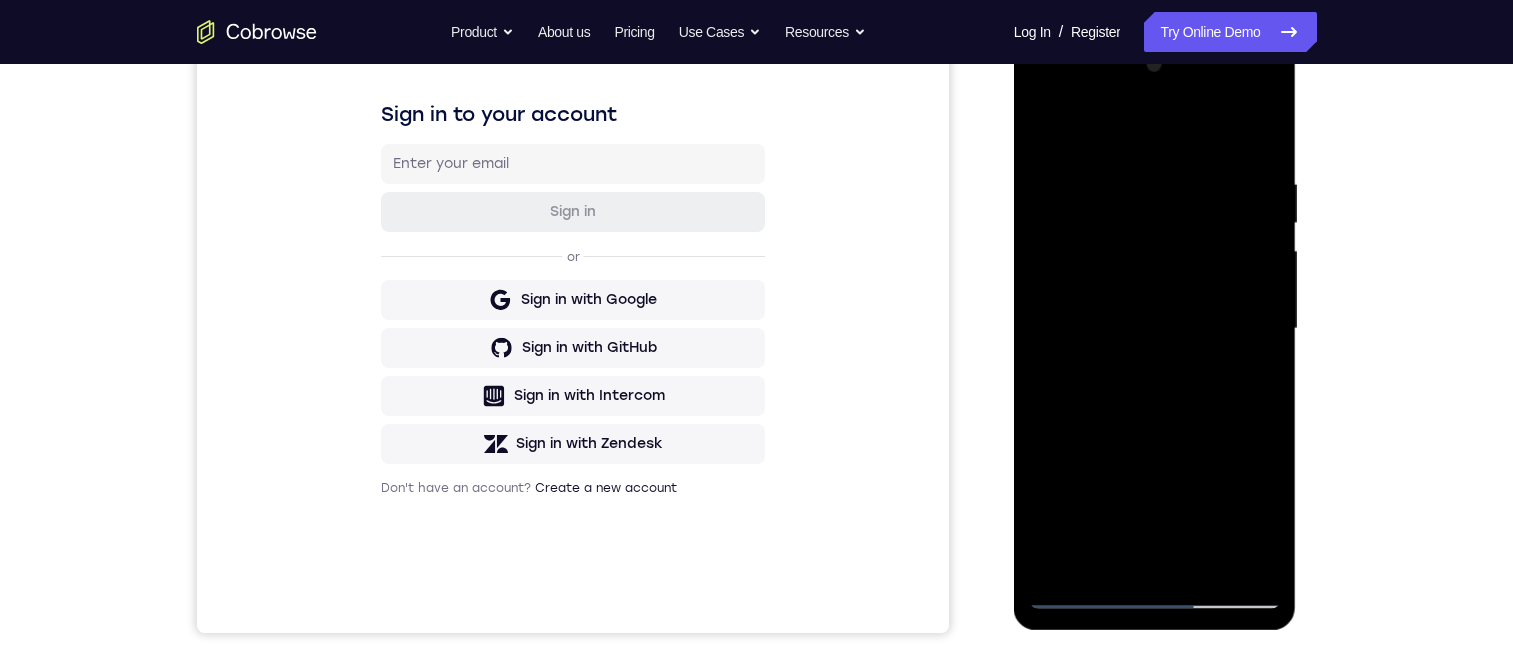 click at bounding box center (1155, 329) 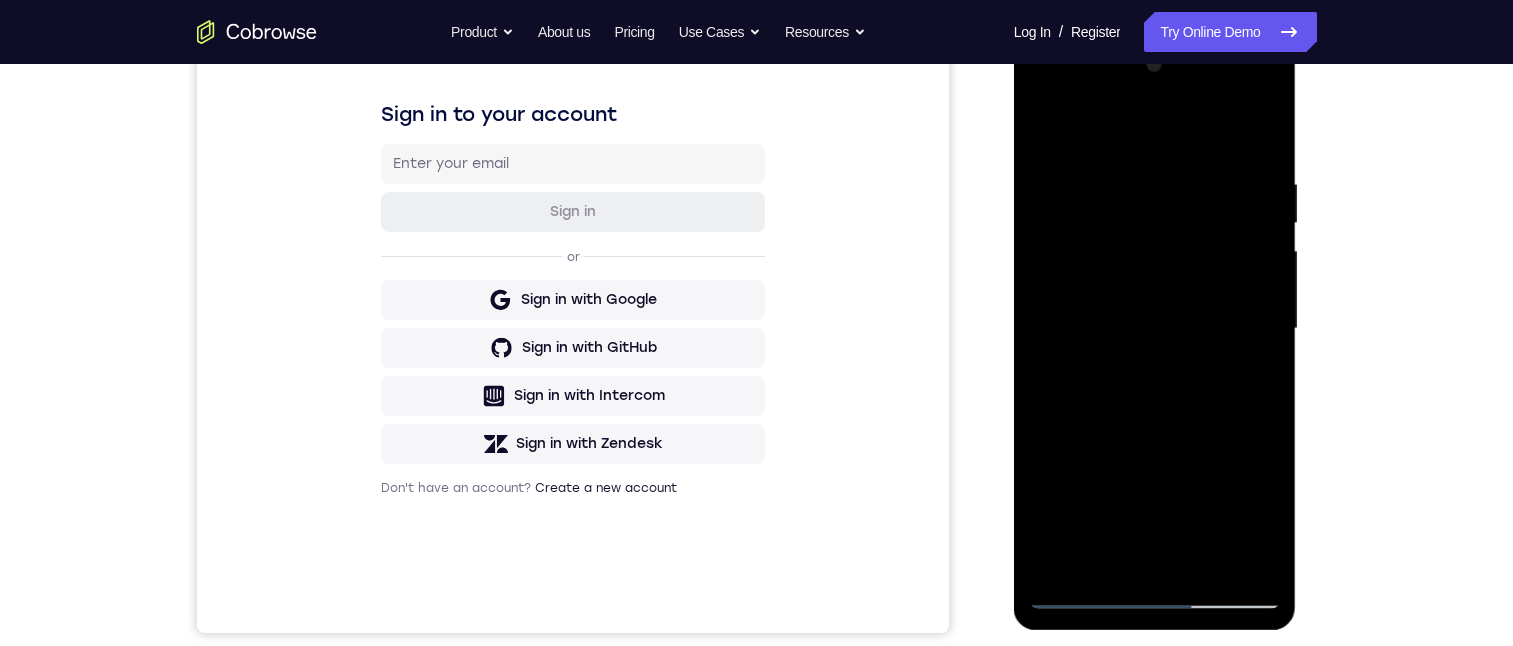 click at bounding box center [1155, 329] 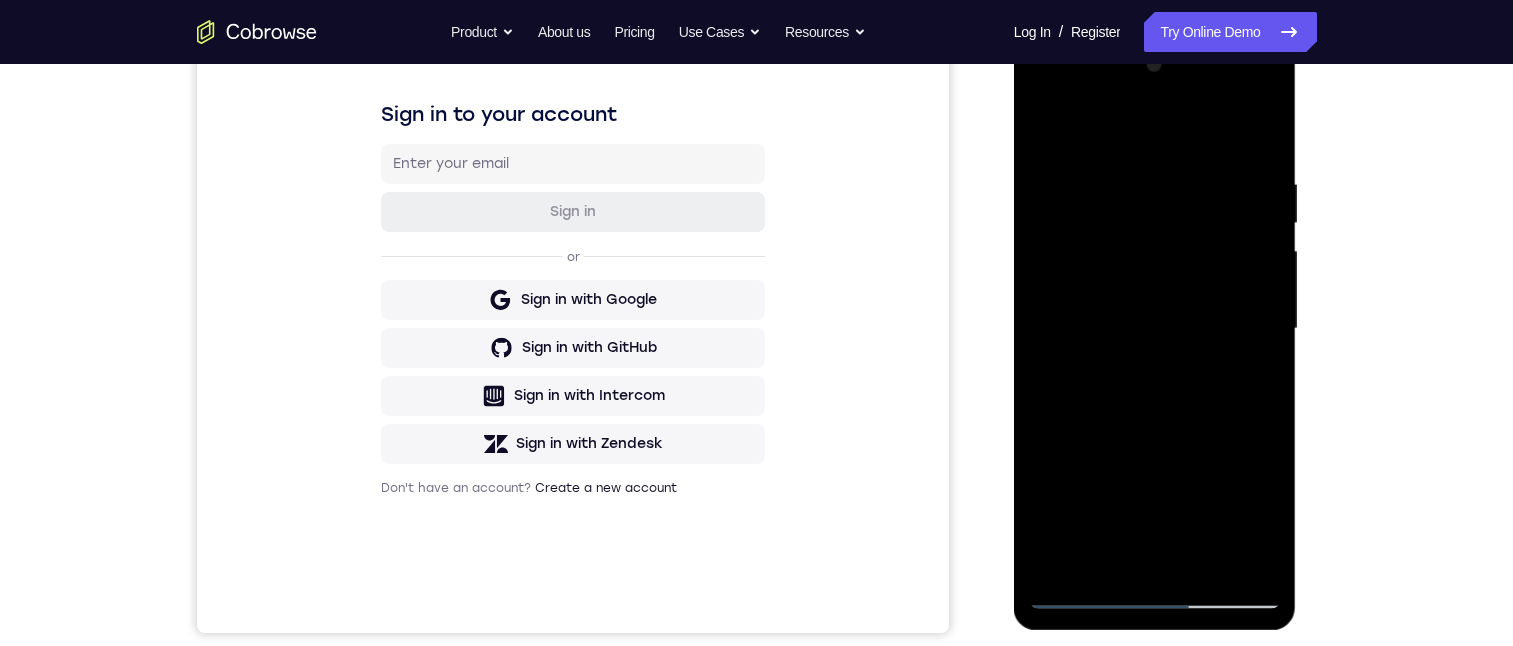 click at bounding box center (1155, 329) 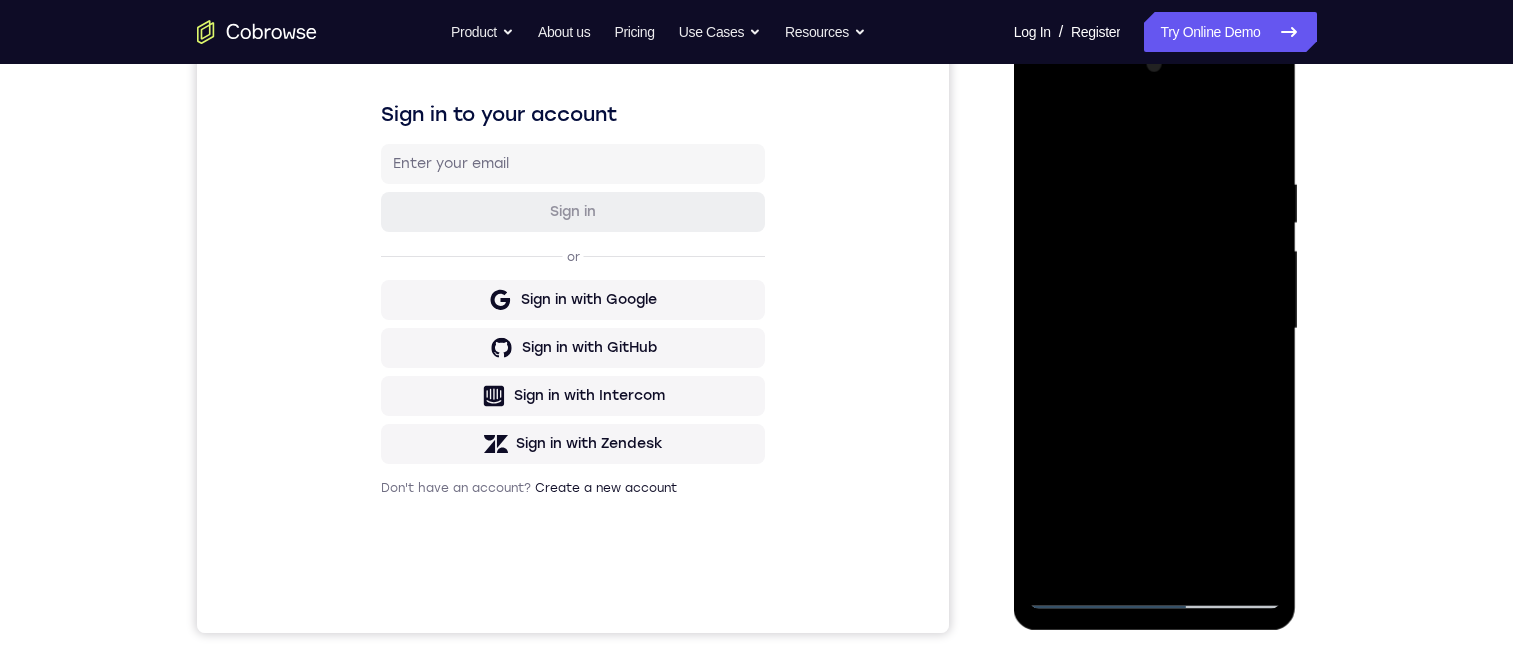 click at bounding box center (1155, 329) 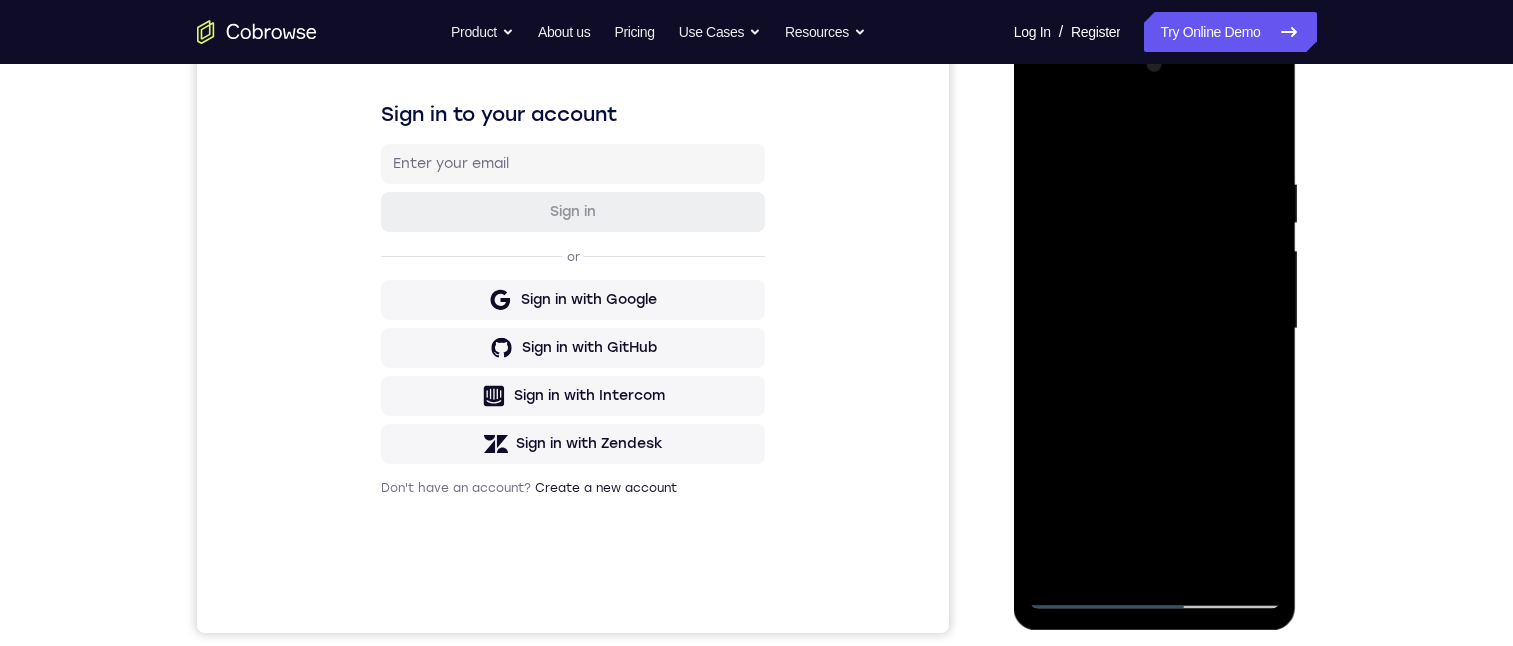click at bounding box center (1155, 329) 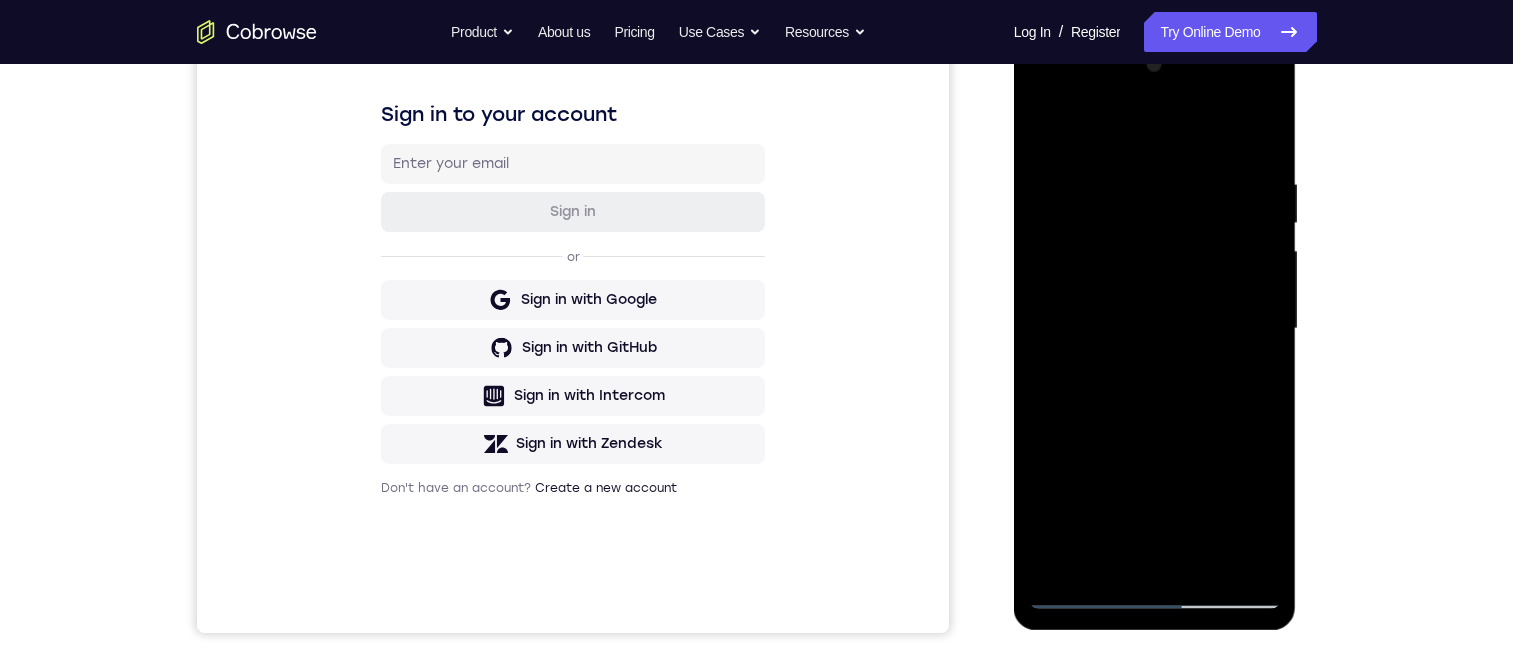 click at bounding box center (1155, 329) 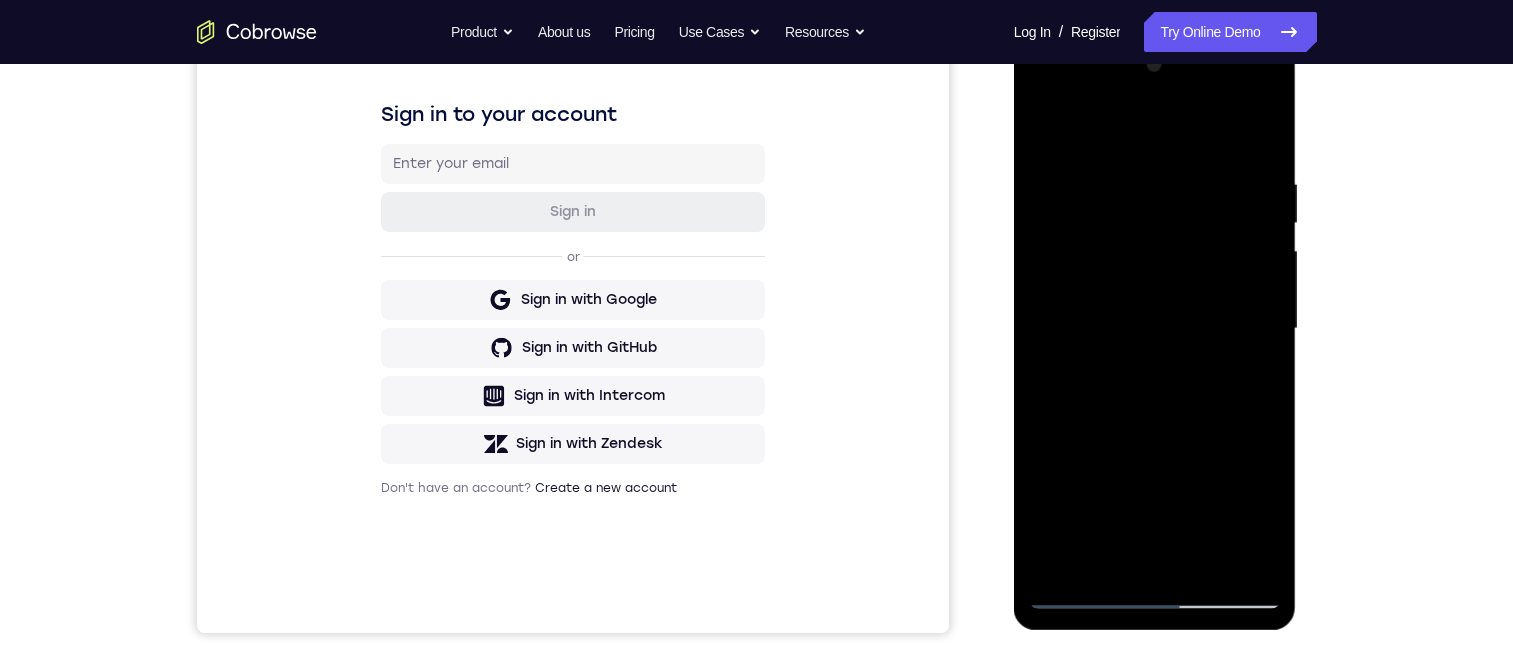 click at bounding box center (1155, 329) 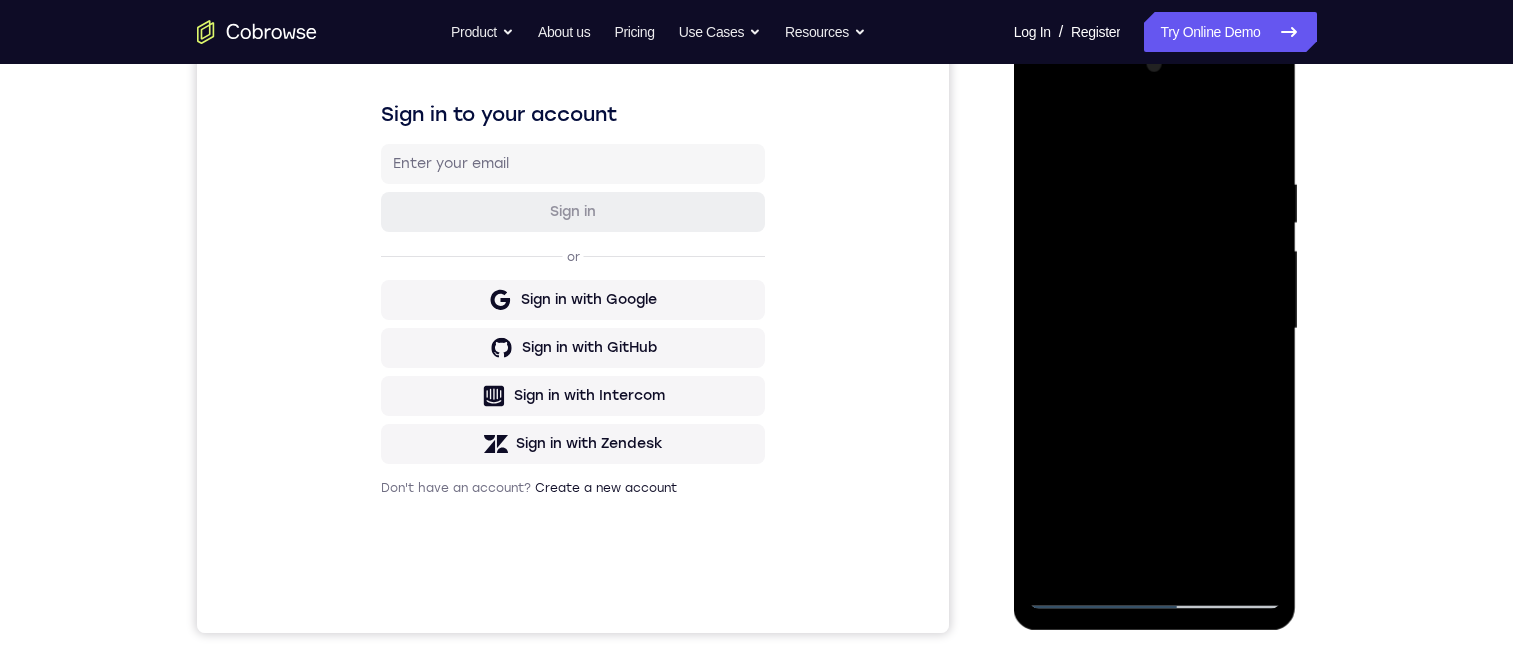 click at bounding box center [1155, 329] 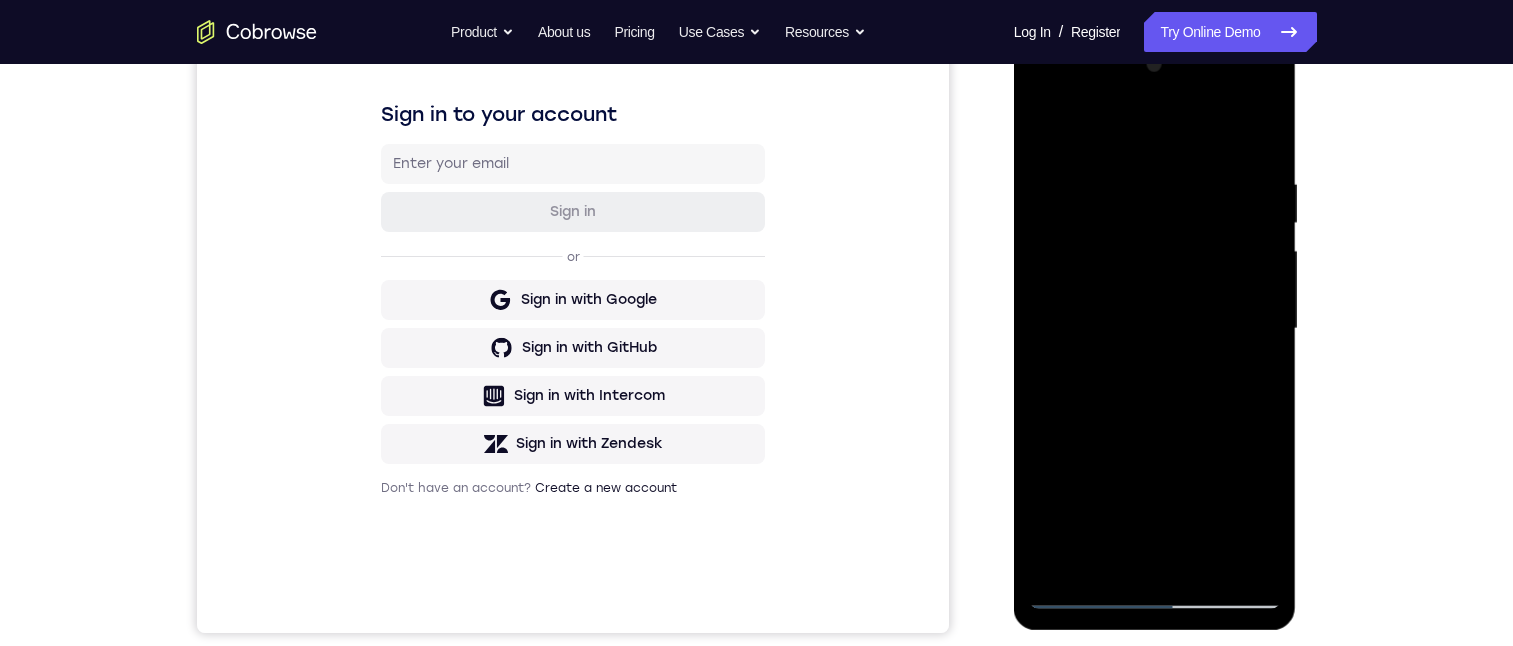 click at bounding box center (1155, 329) 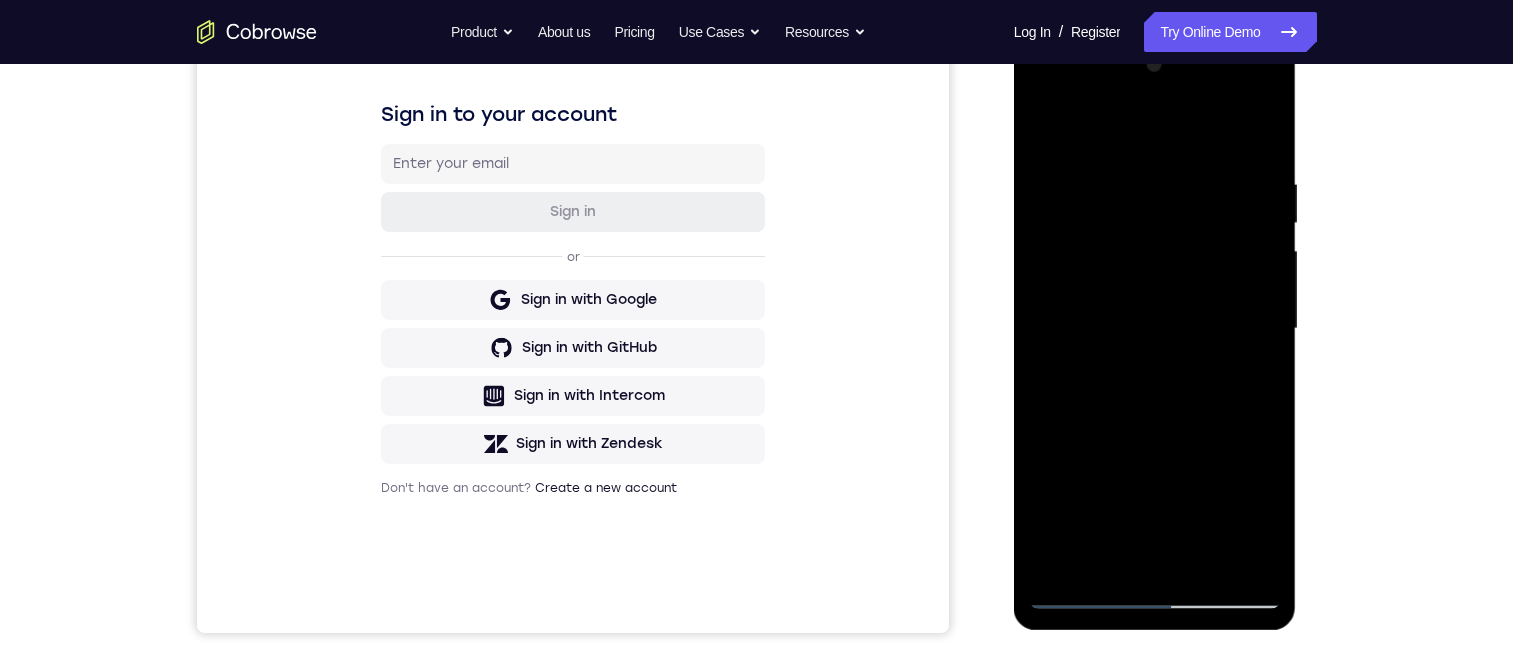 click at bounding box center (1155, 329) 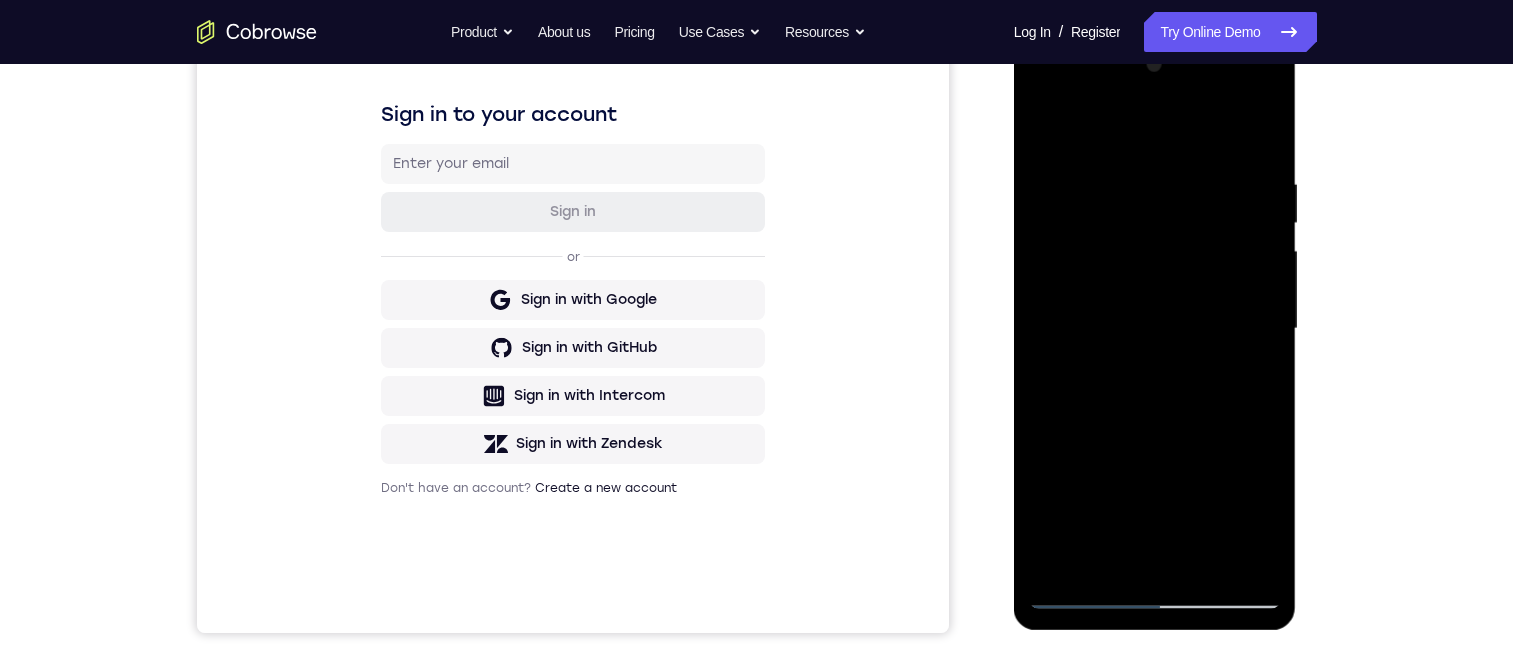 click at bounding box center (1155, 329) 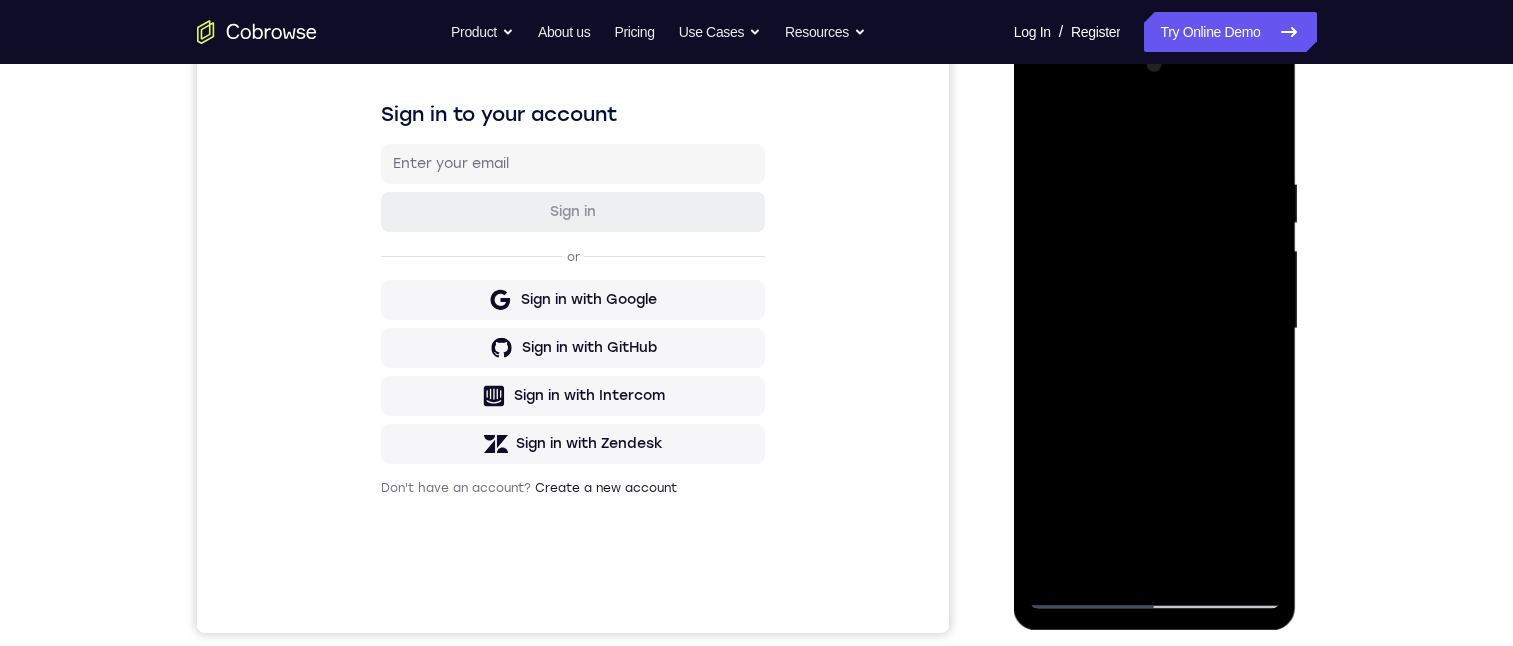 click at bounding box center (1155, 329) 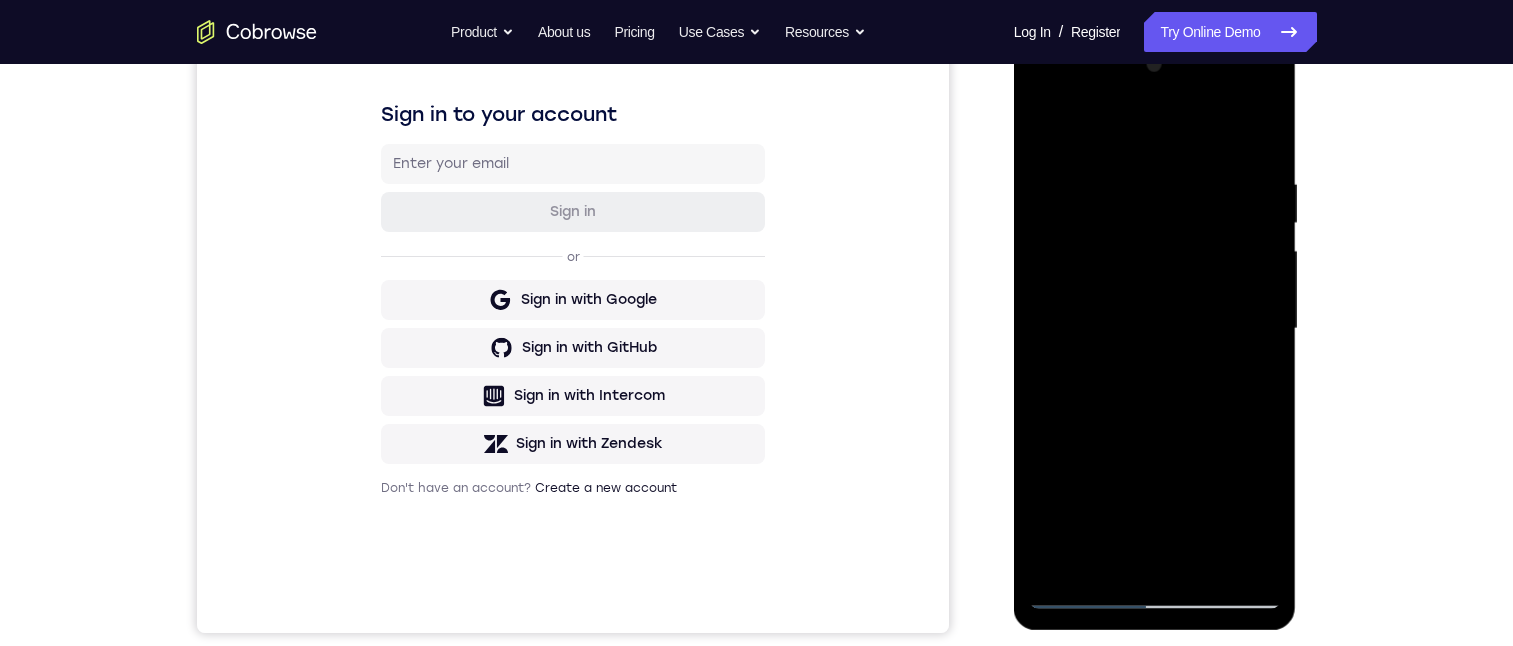 click at bounding box center (1155, 329) 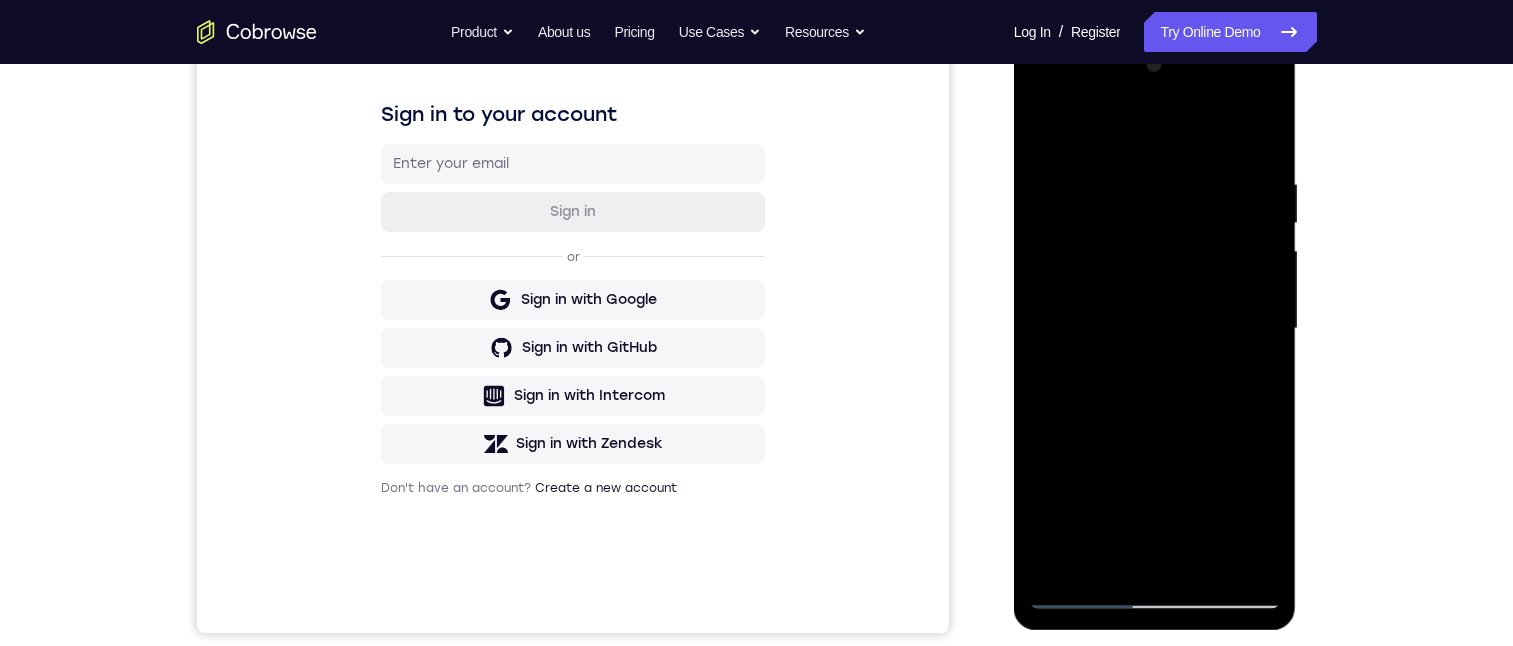 click at bounding box center [1155, 329] 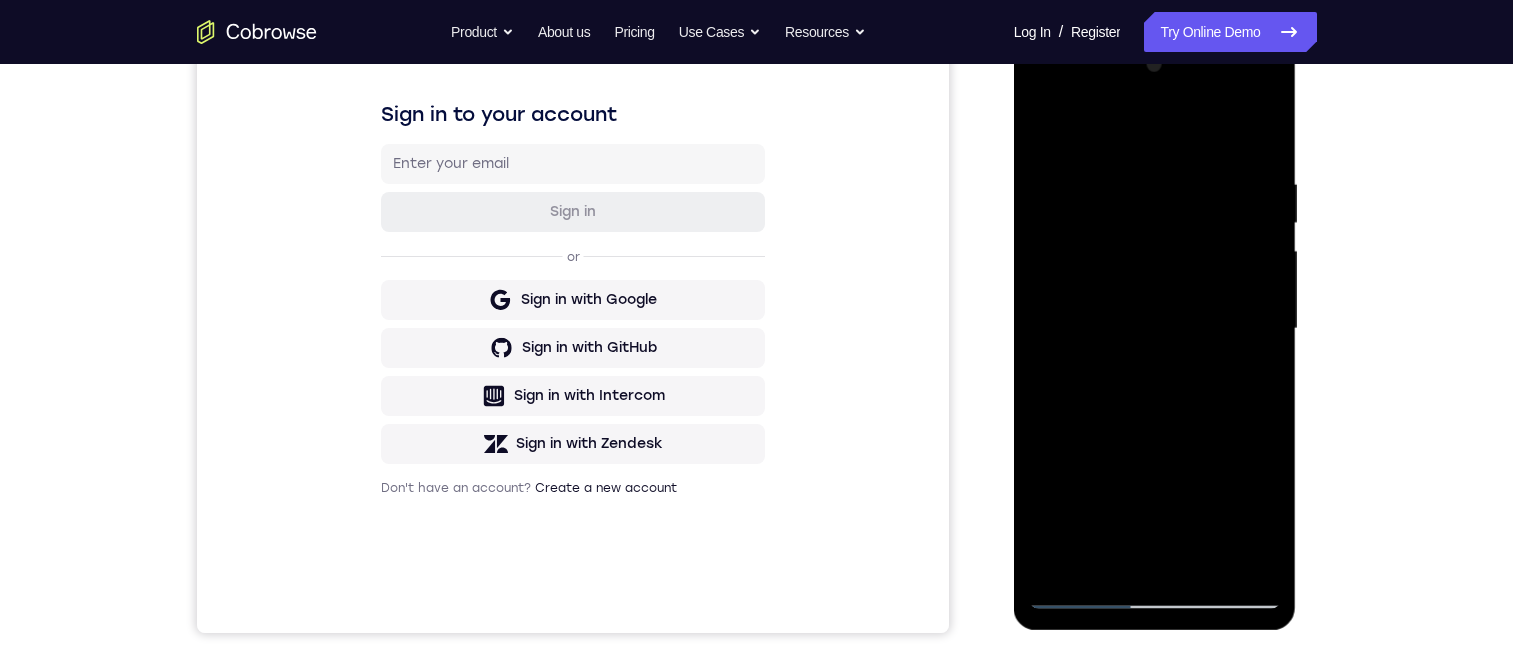 click at bounding box center [1155, 329] 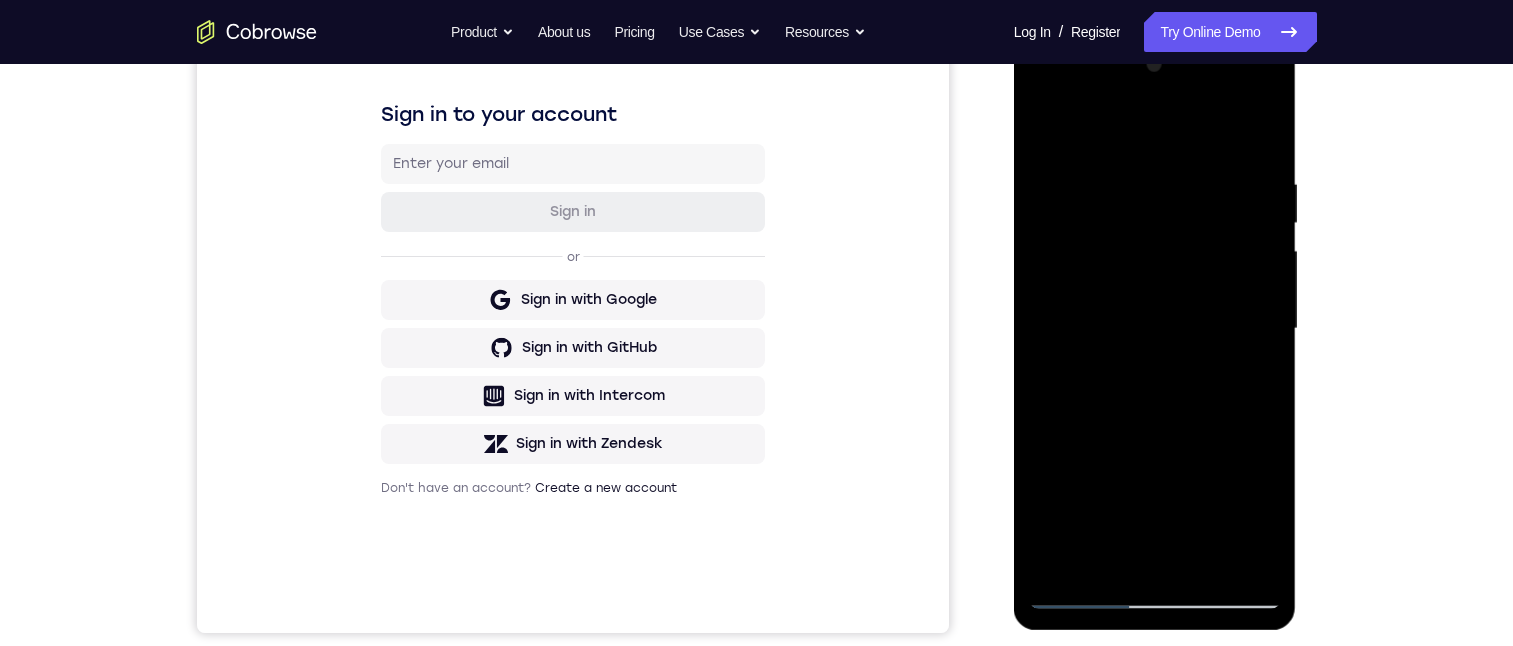 click at bounding box center [1155, 329] 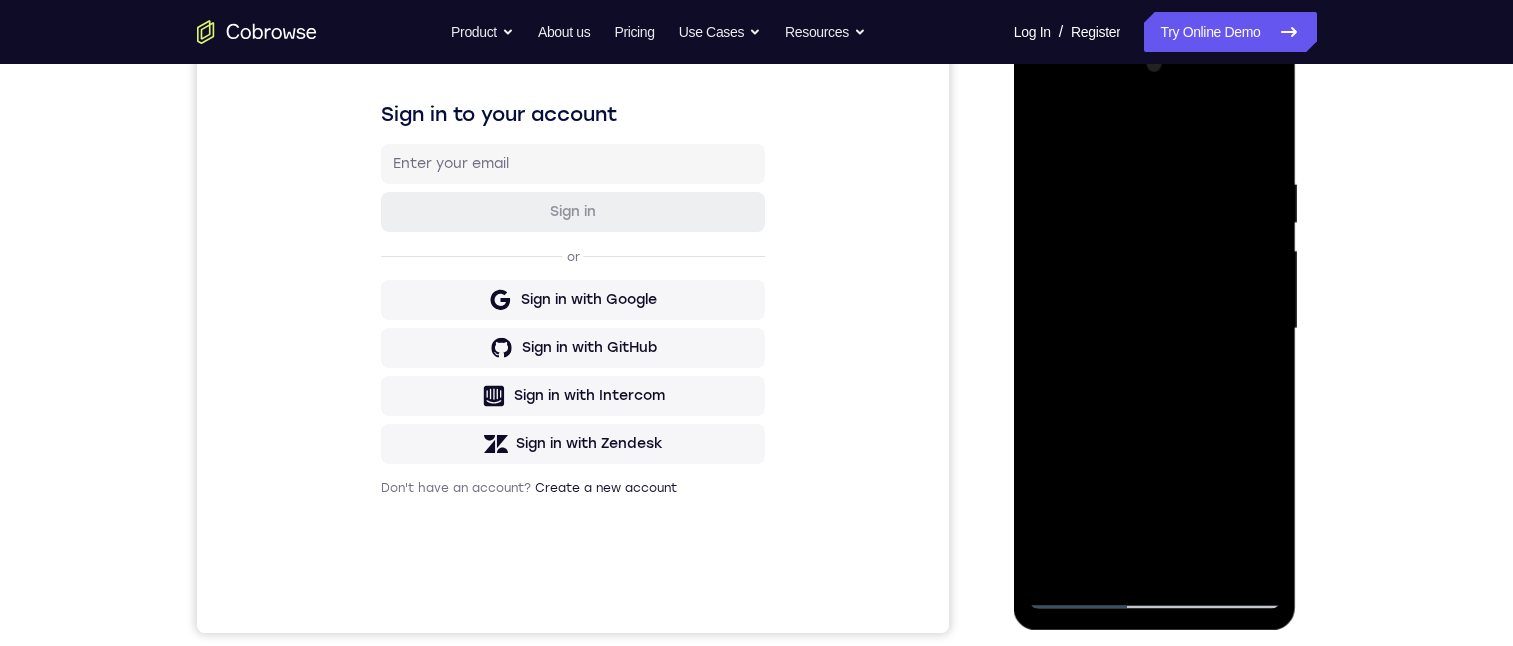 click at bounding box center [1155, 329] 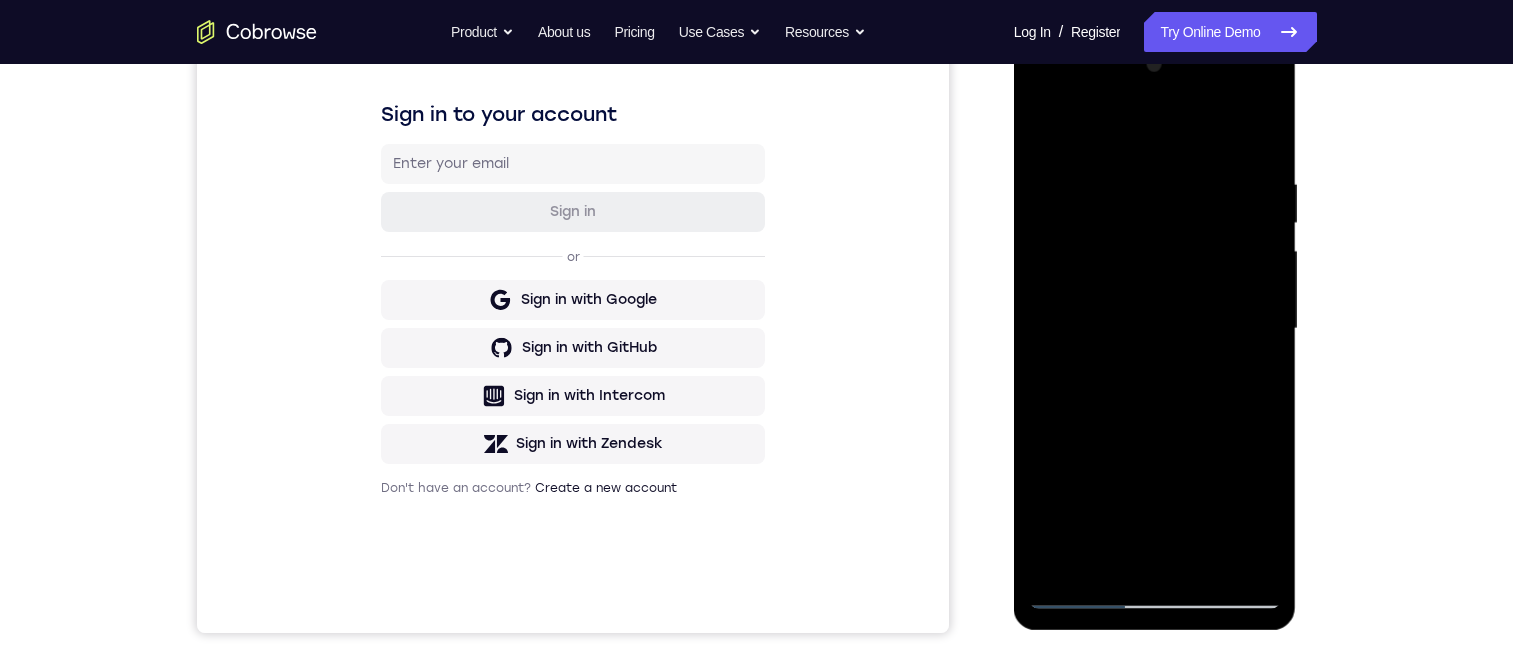 click at bounding box center (1155, 329) 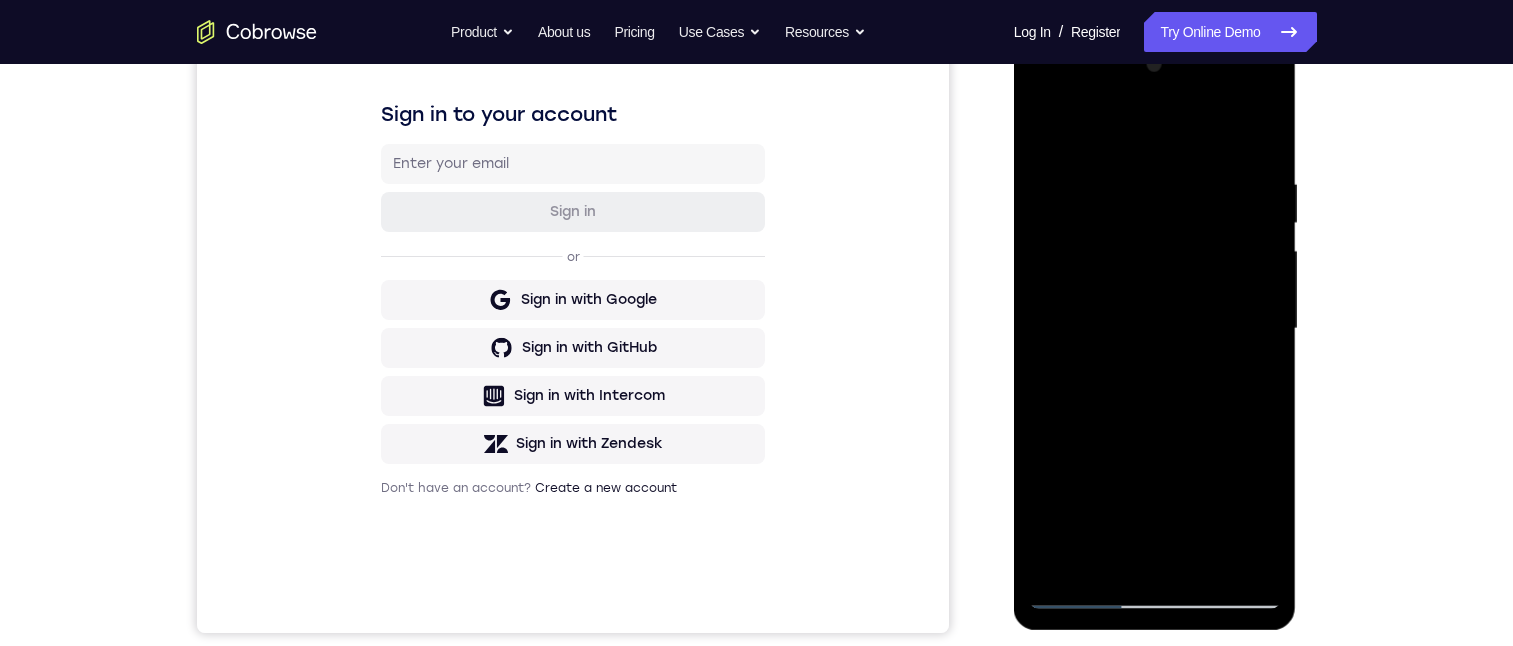 click at bounding box center [1155, 329] 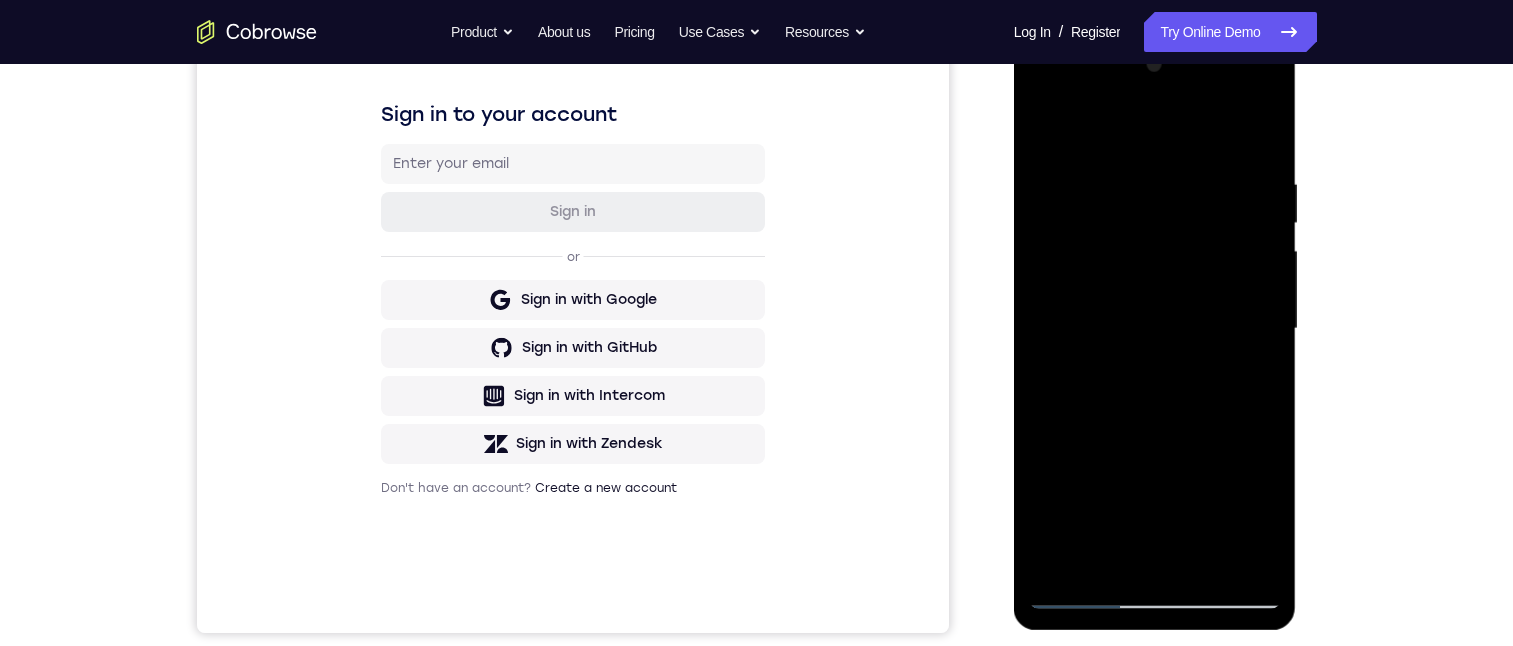 click at bounding box center [1155, 329] 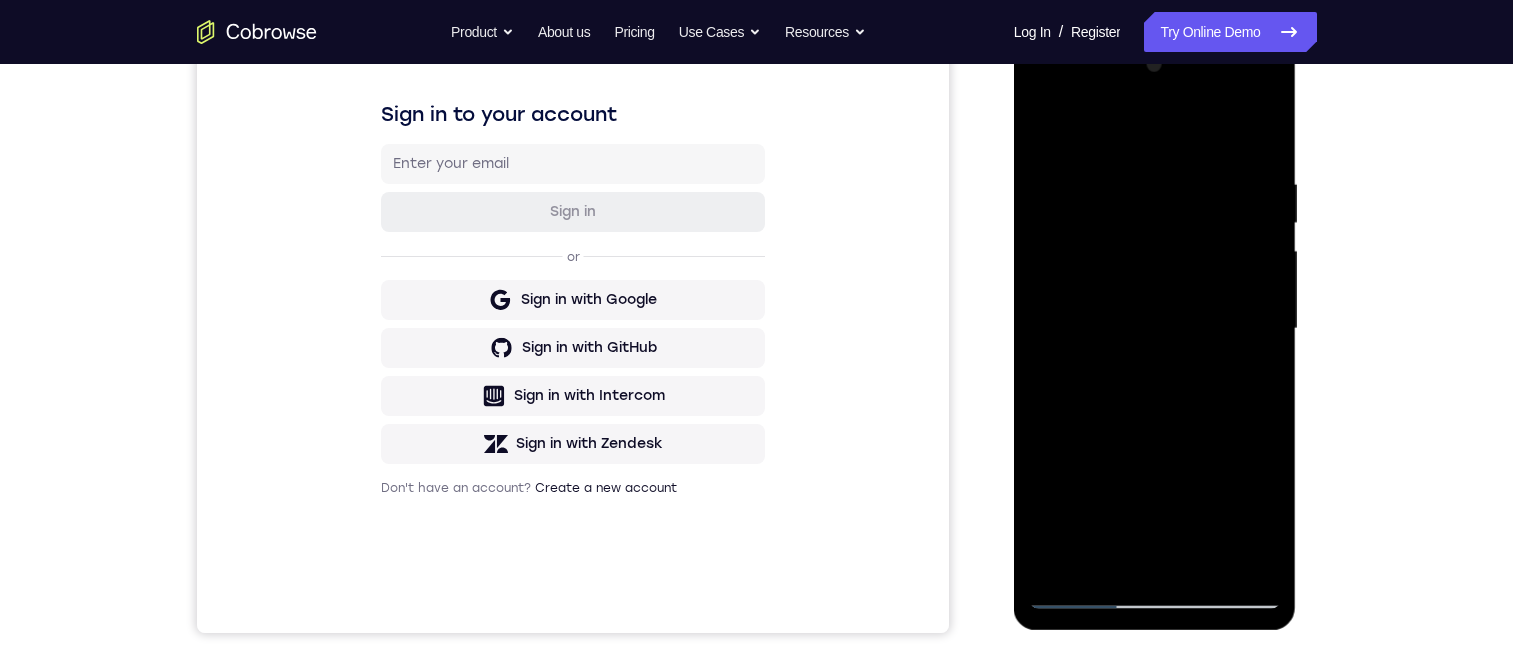 click at bounding box center (1155, 329) 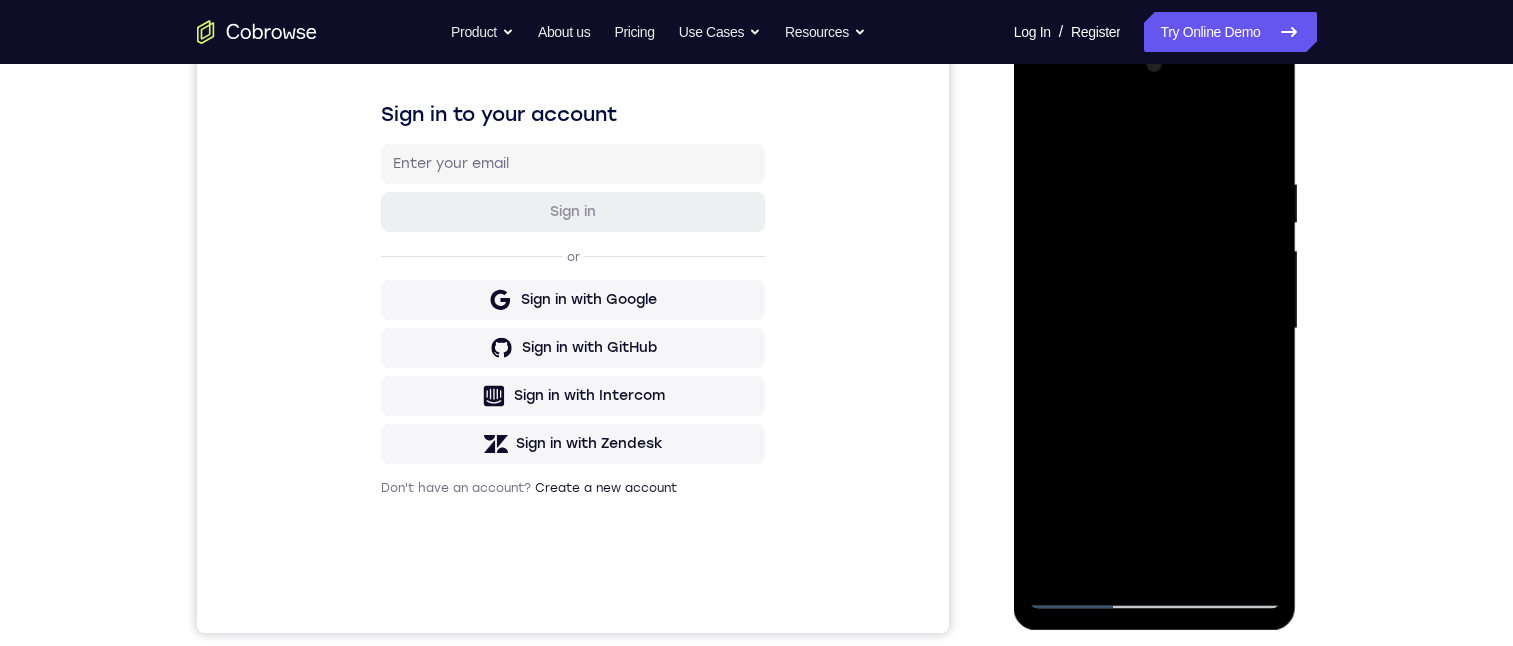 click at bounding box center (1155, 329) 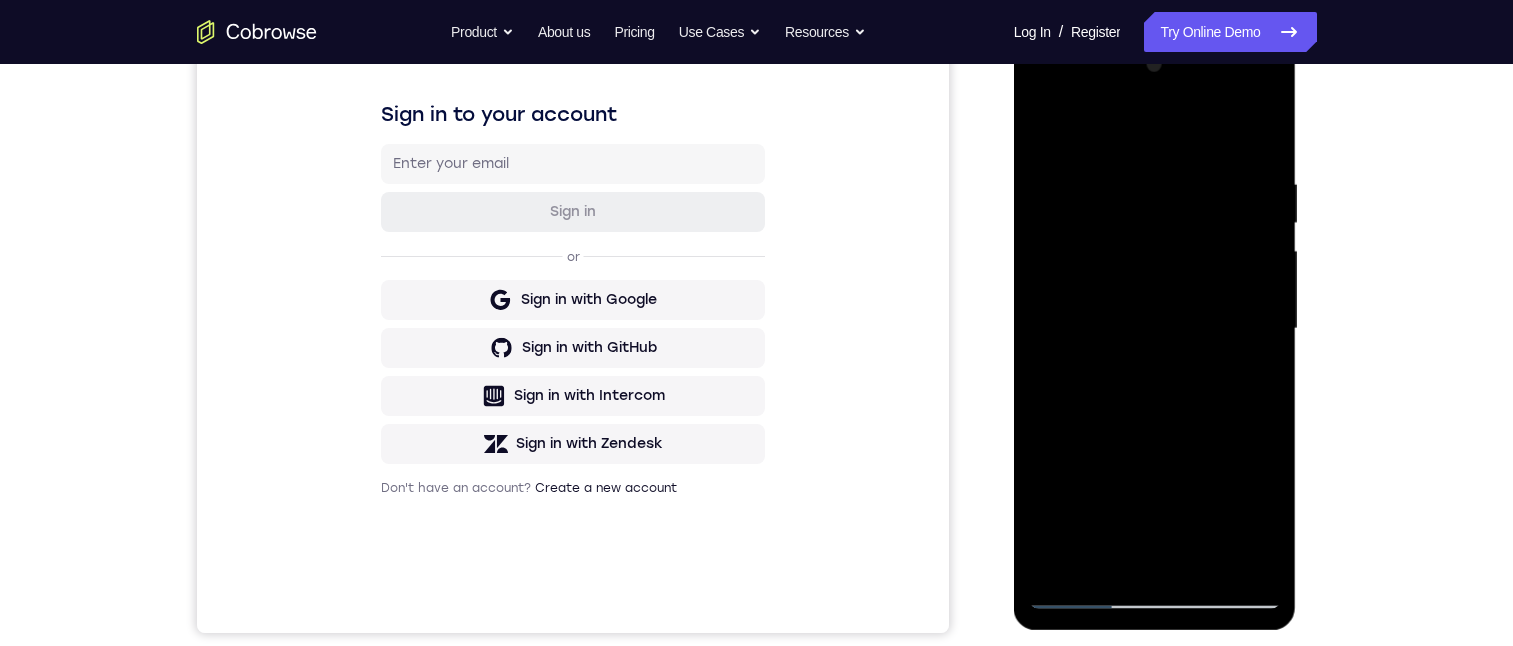 click at bounding box center (1155, 329) 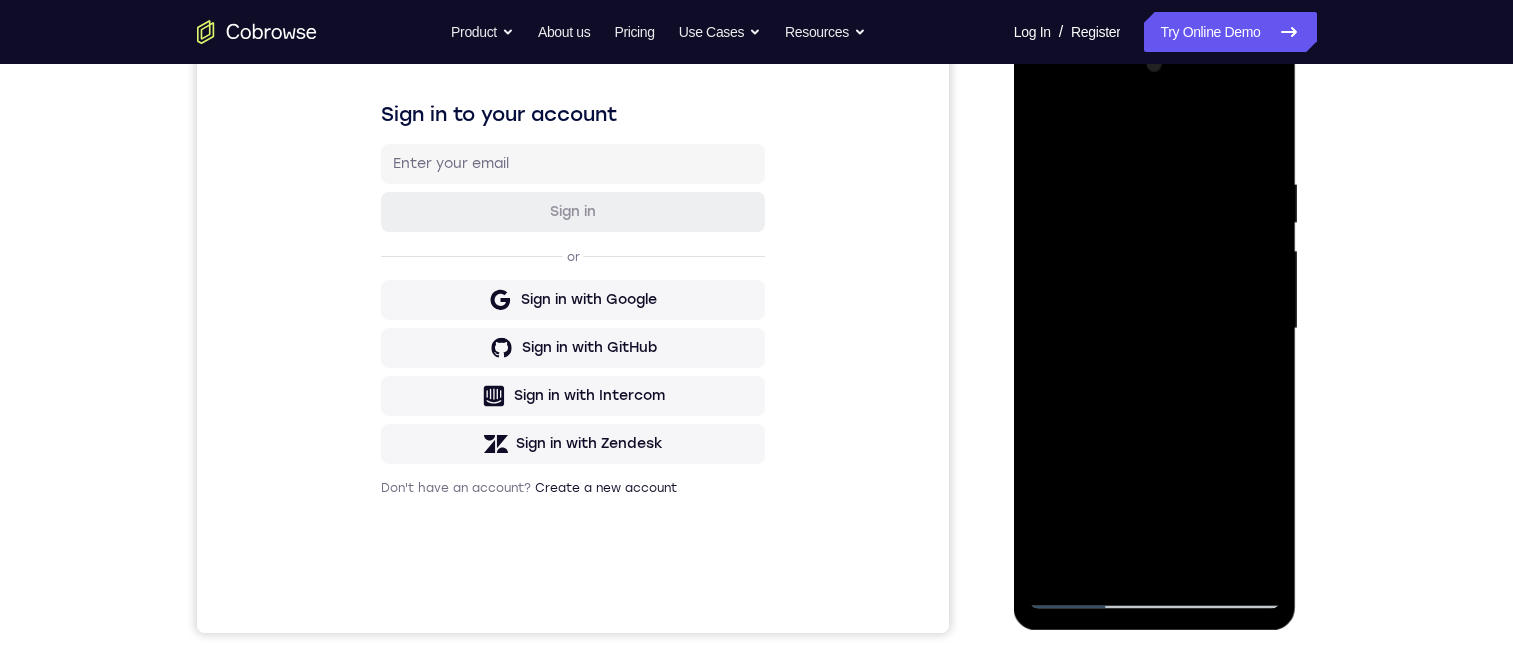 click at bounding box center [1155, 329] 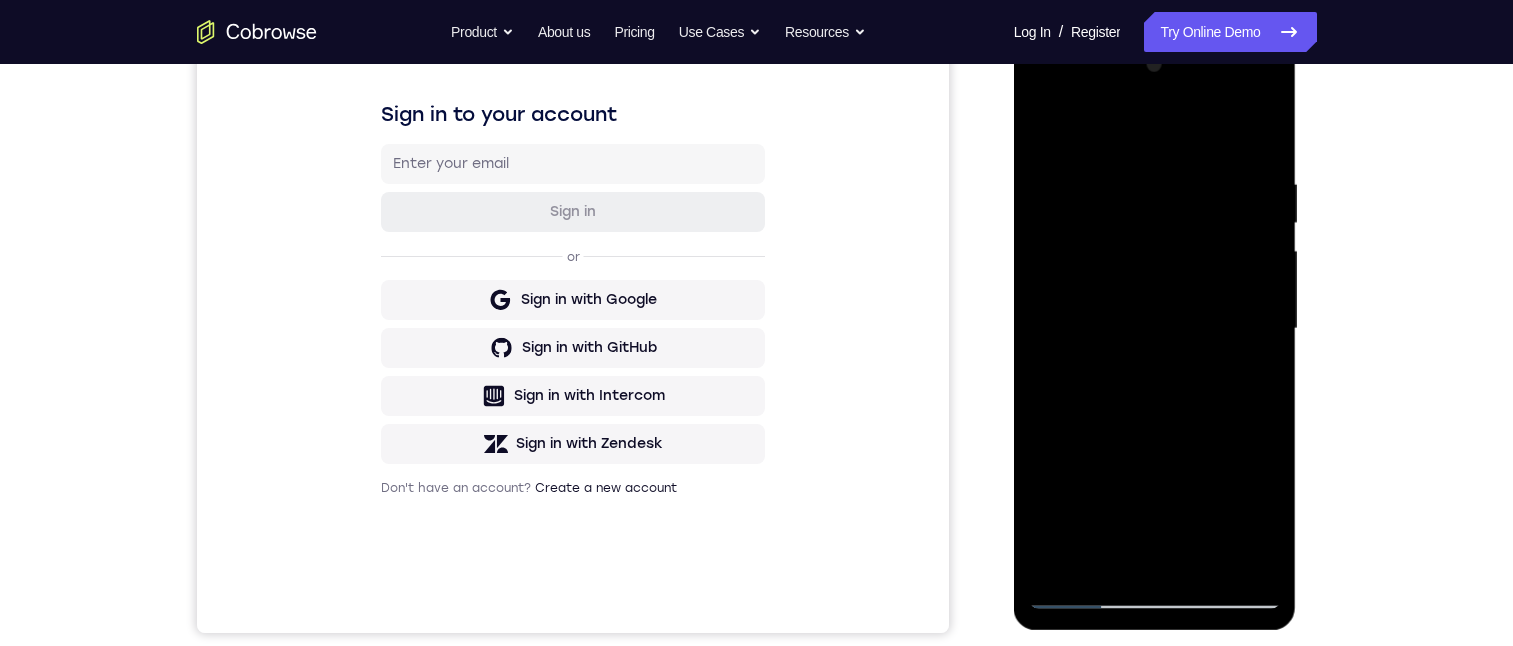 click at bounding box center [1155, 329] 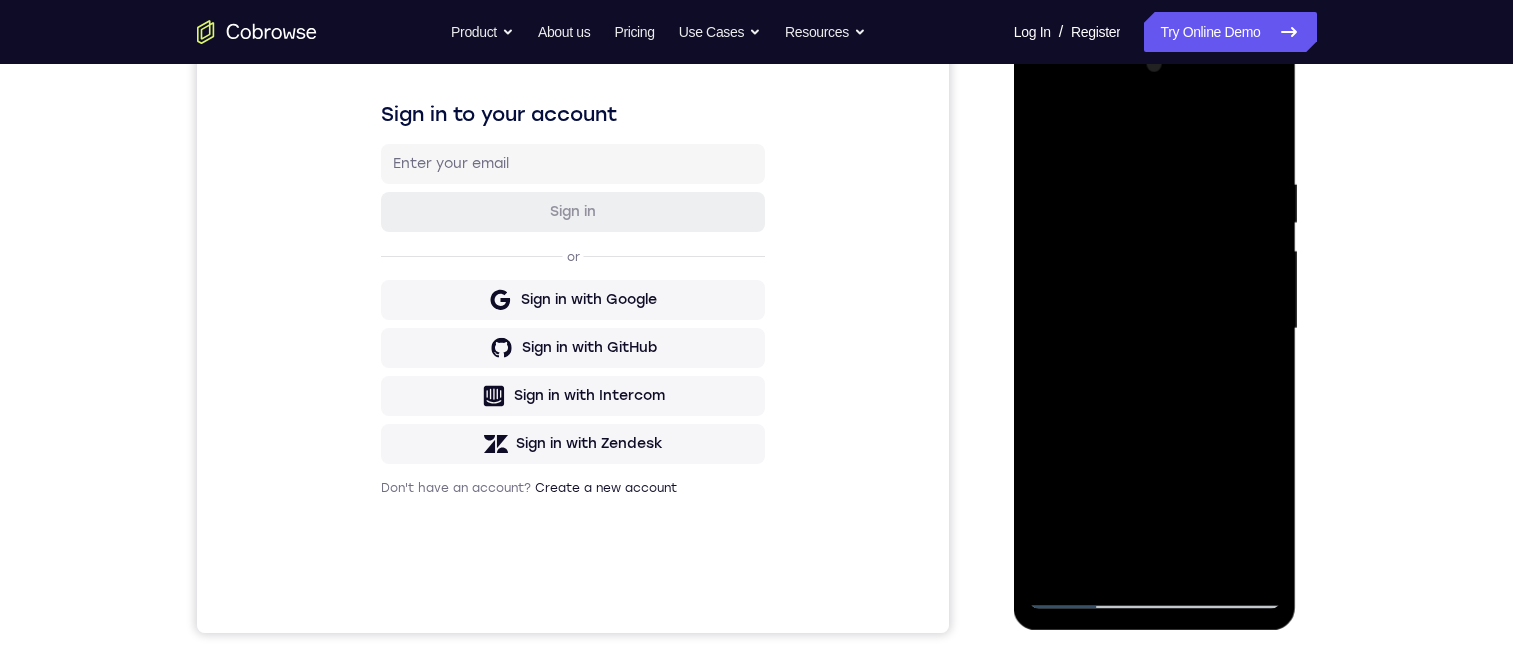 click at bounding box center (1155, 329) 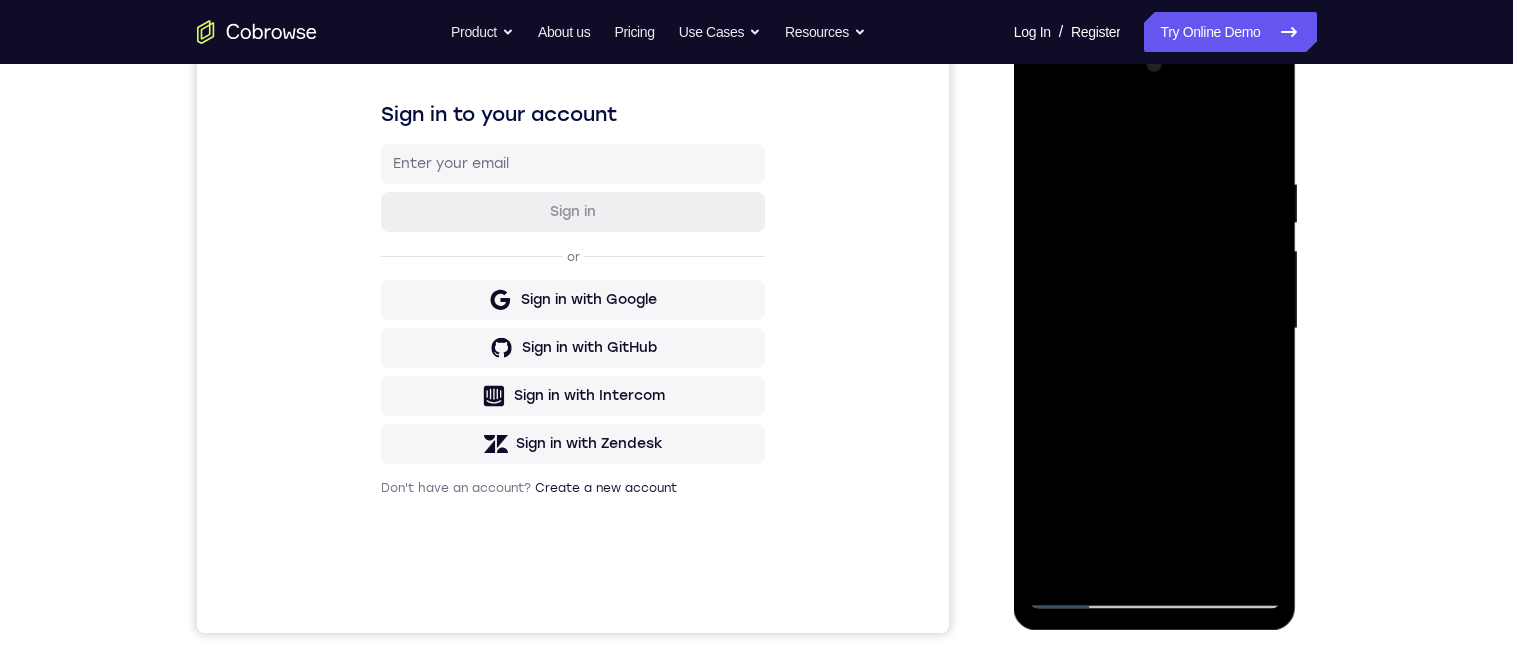 click at bounding box center (1155, 329) 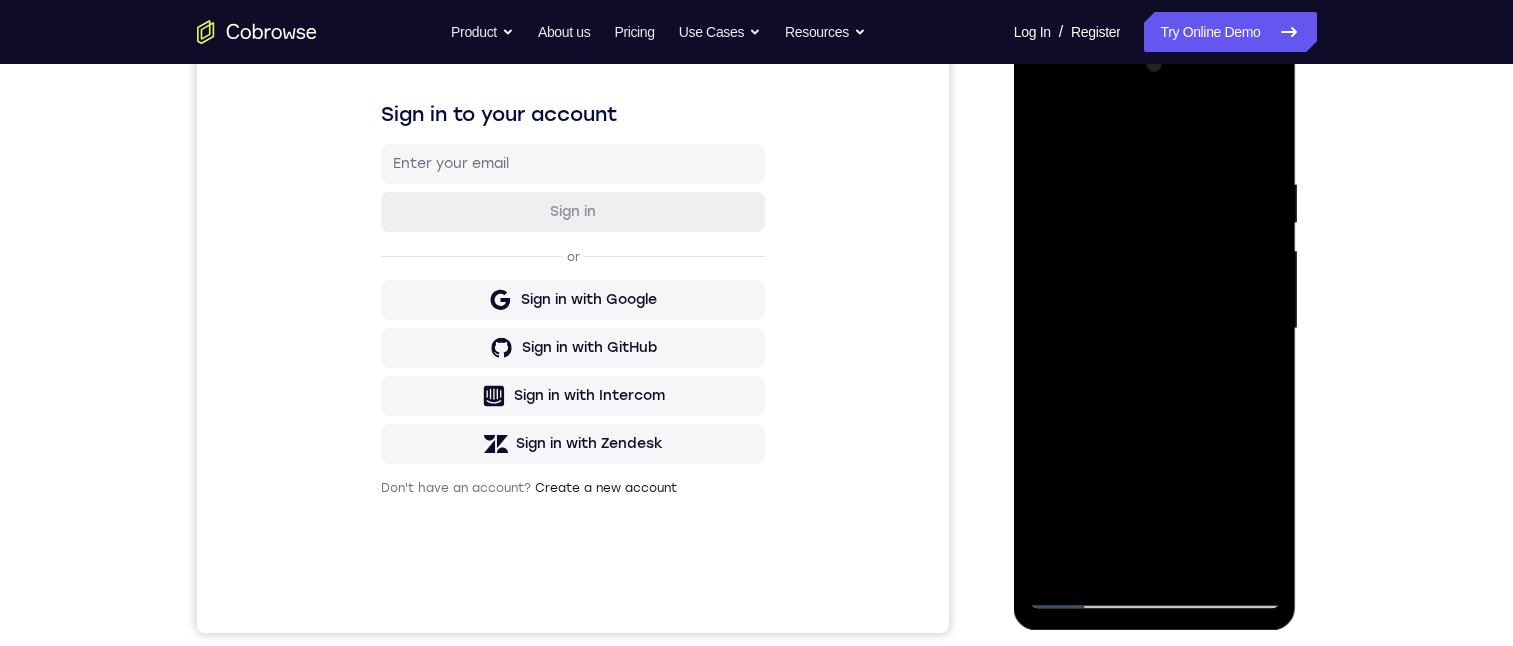 click at bounding box center [1155, 329] 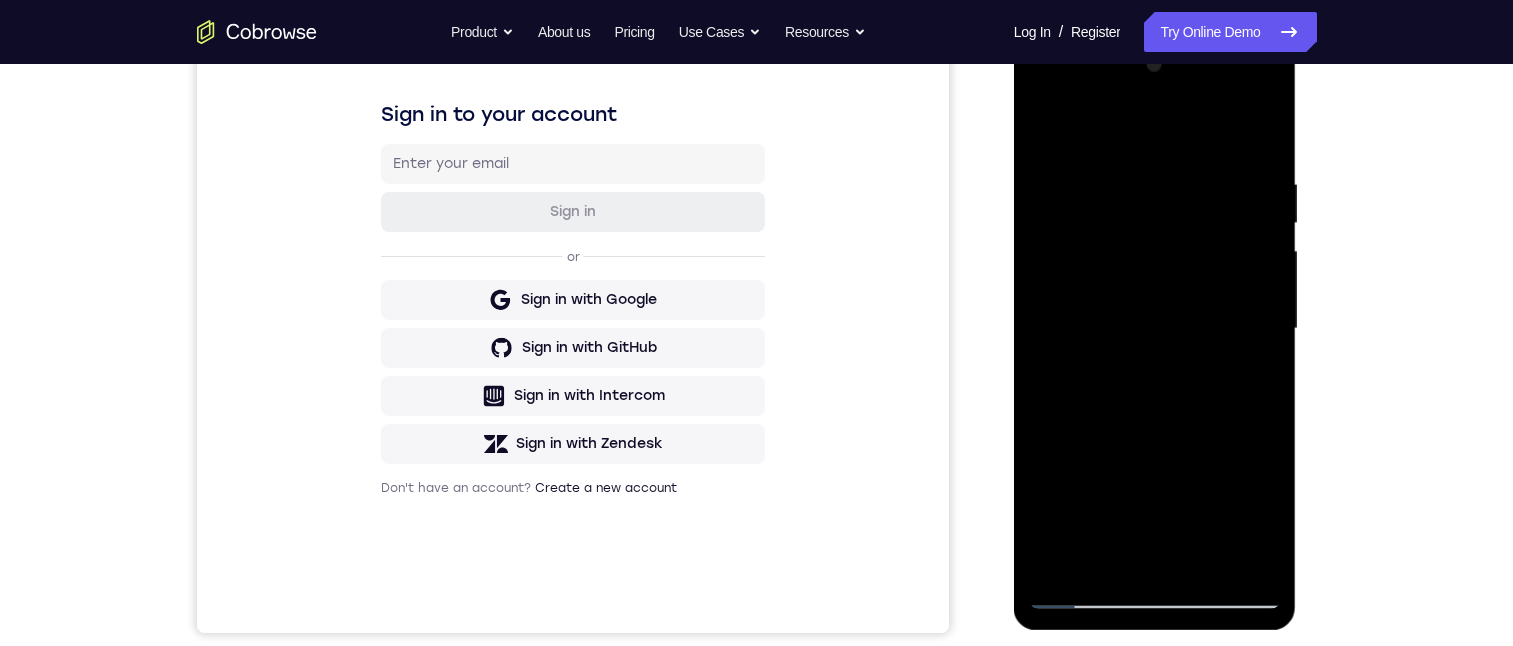 click at bounding box center [1155, 329] 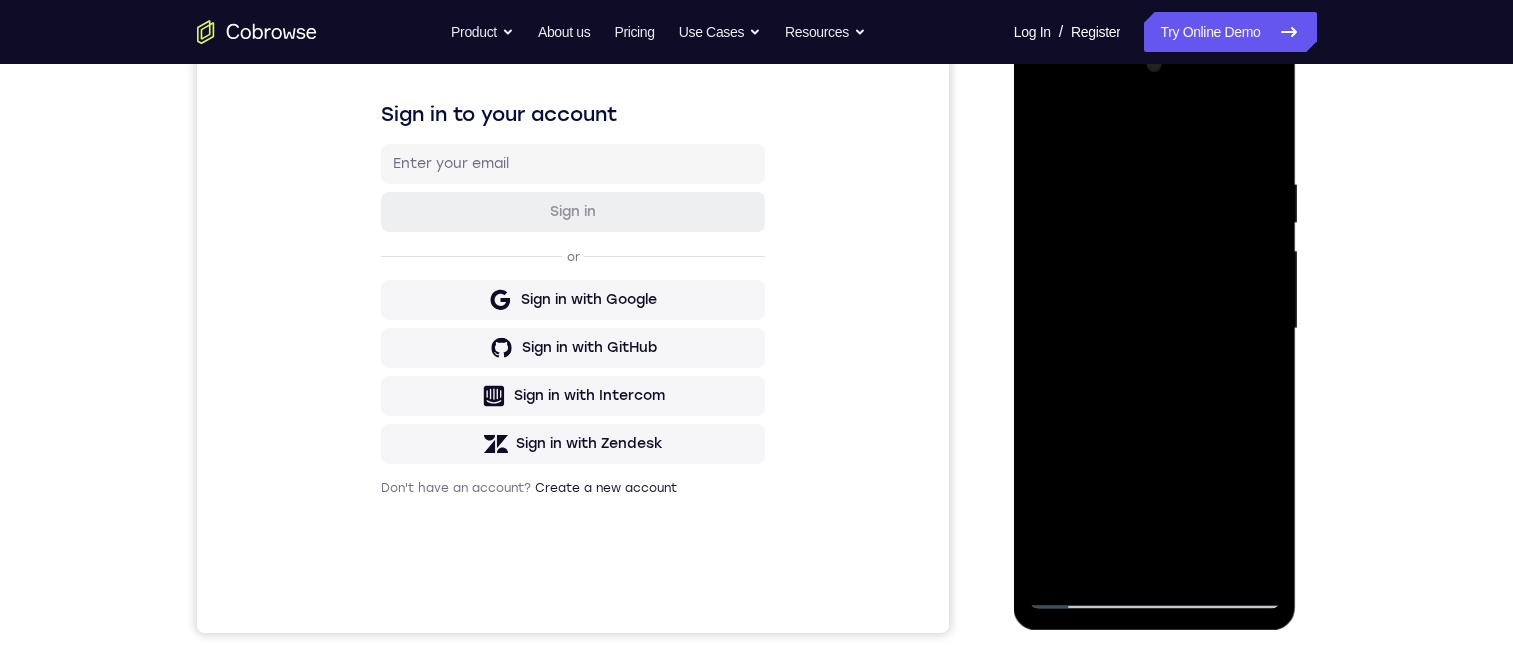 click at bounding box center (1155, 329) 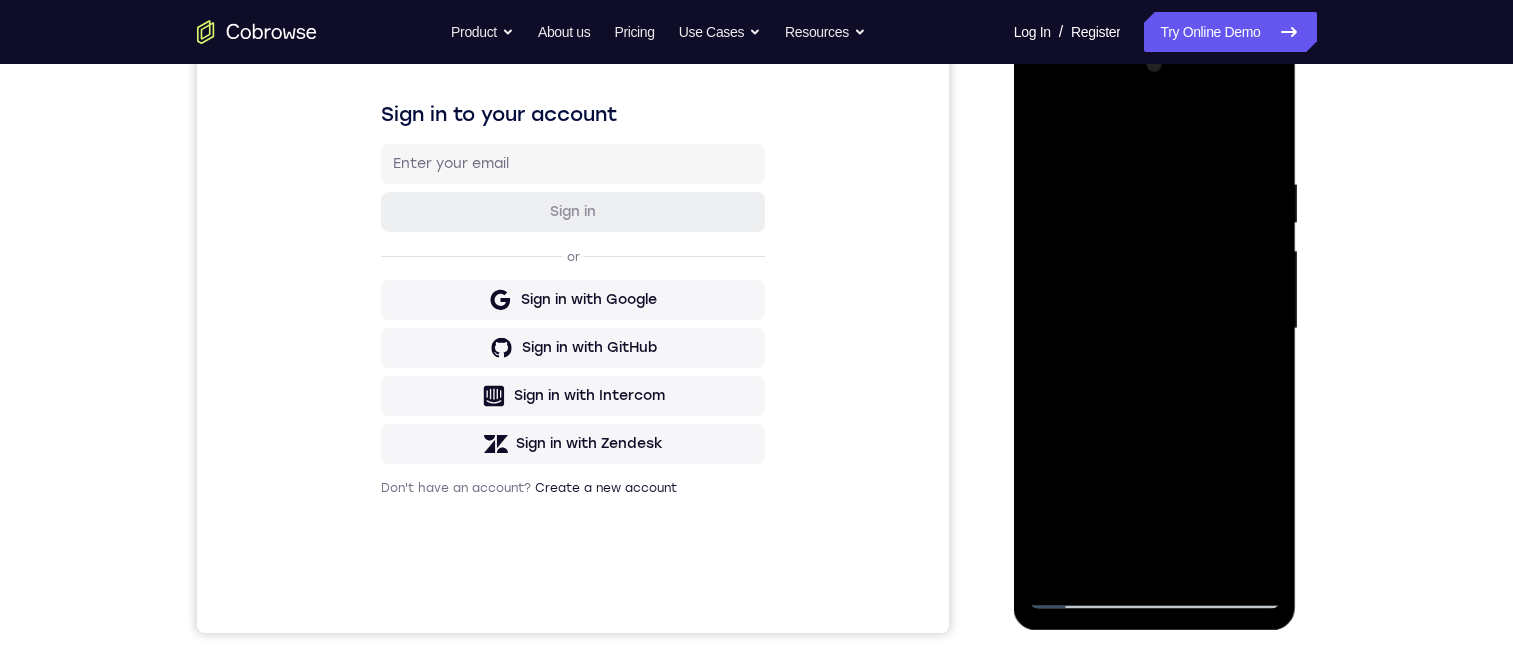 click at bounding box center [1155, 329] 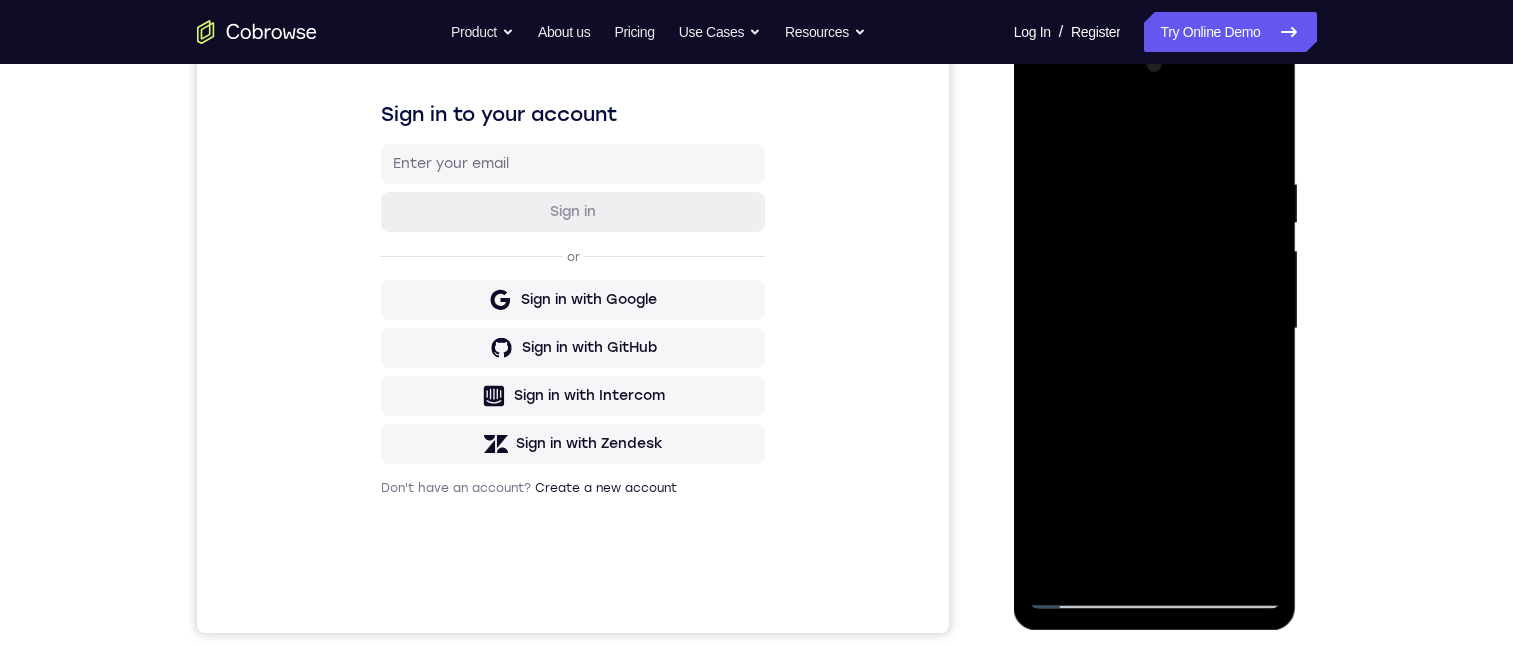 click at bounding box center [1155, 329] 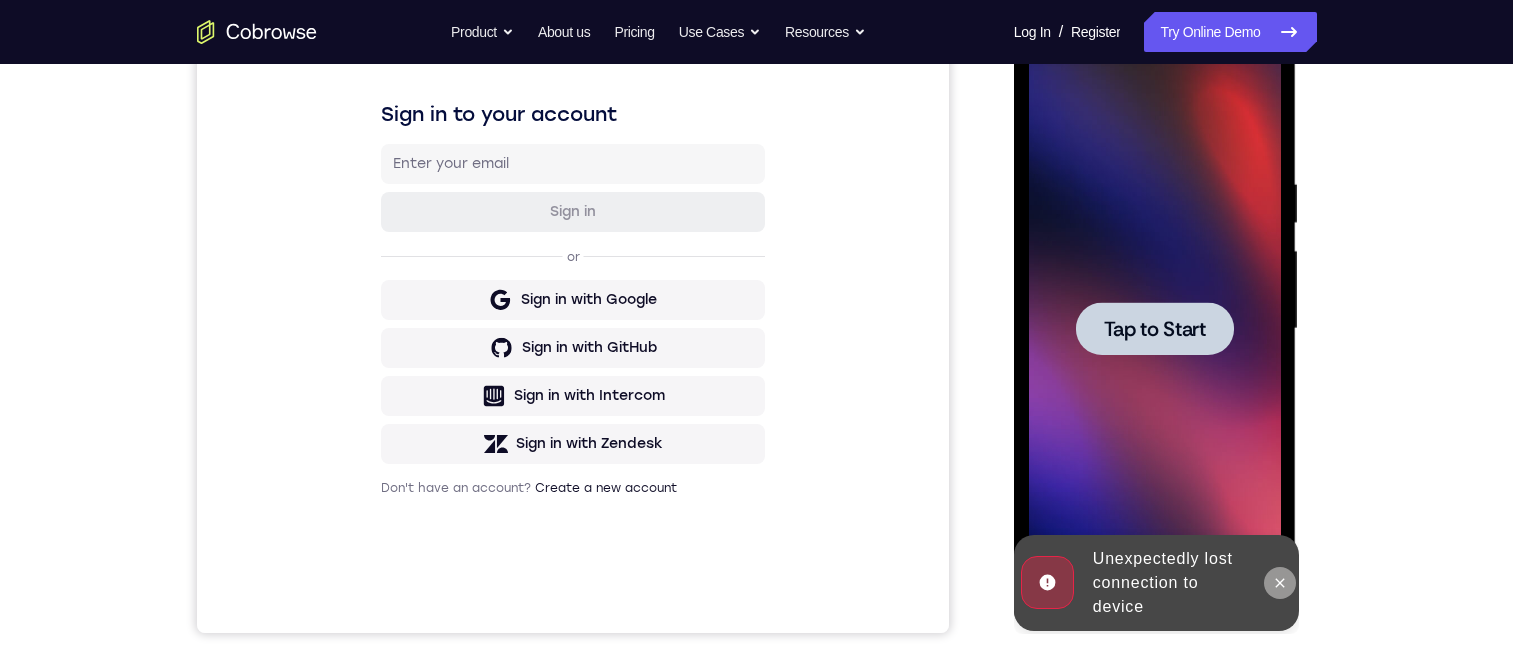 click at bounding box center [1280, 583] 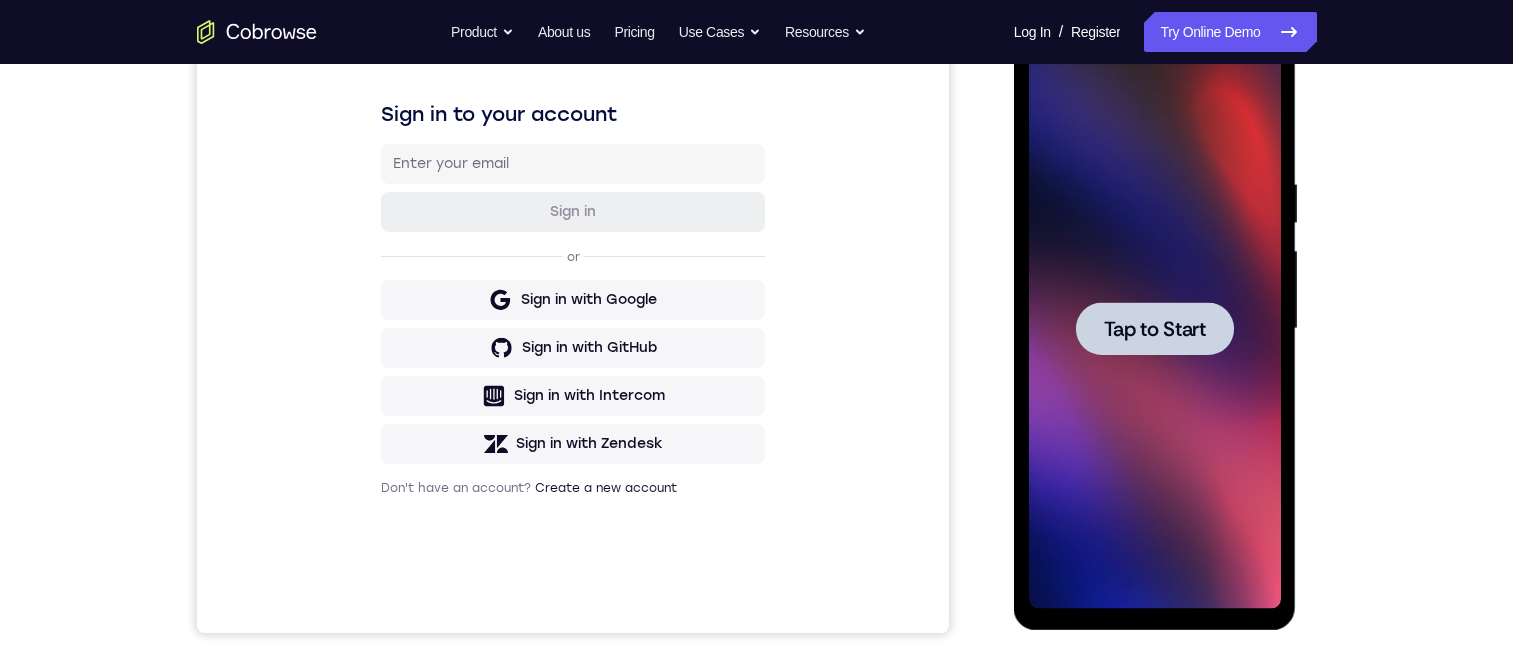 click on "Tap to Start" at bounding box center [1155, 329] 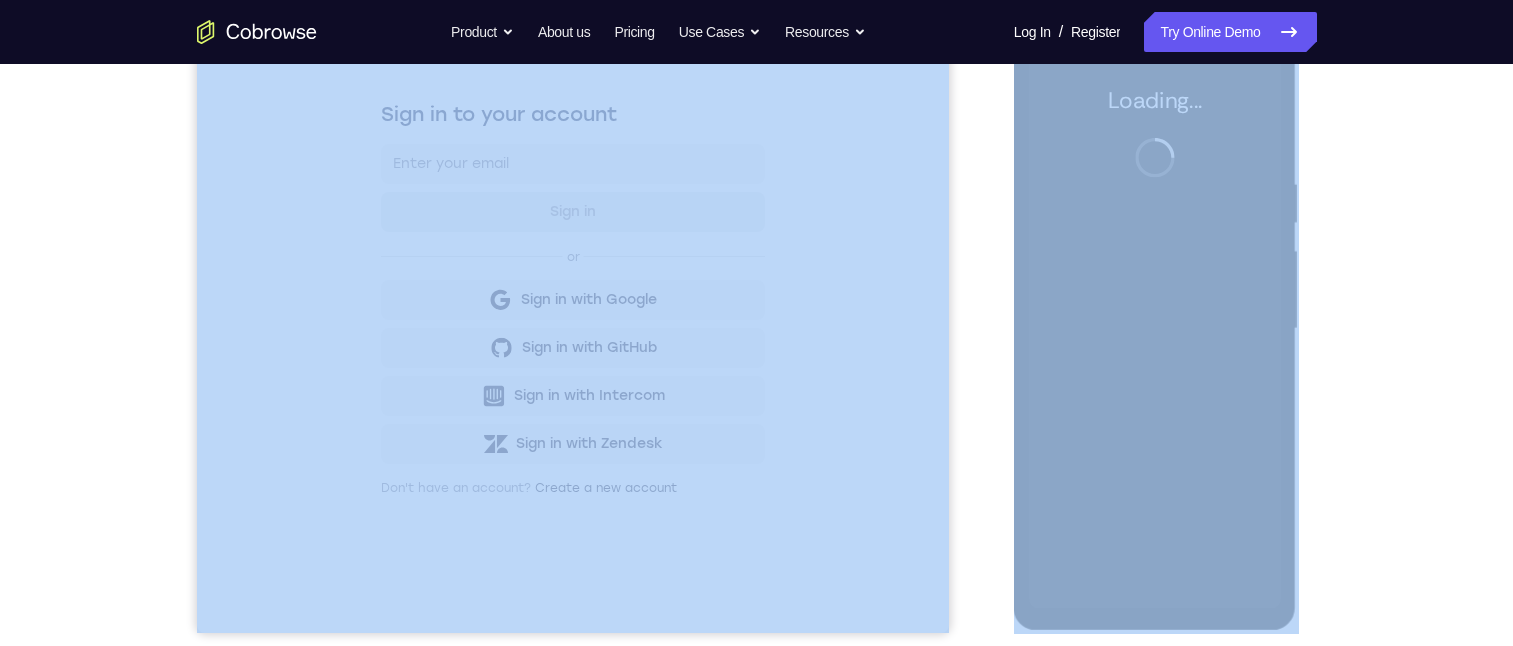 drag, startPoint x: 1546, startPoint y: 475, endPoint x: 874, endPoint y: 599, distance: 683.3447 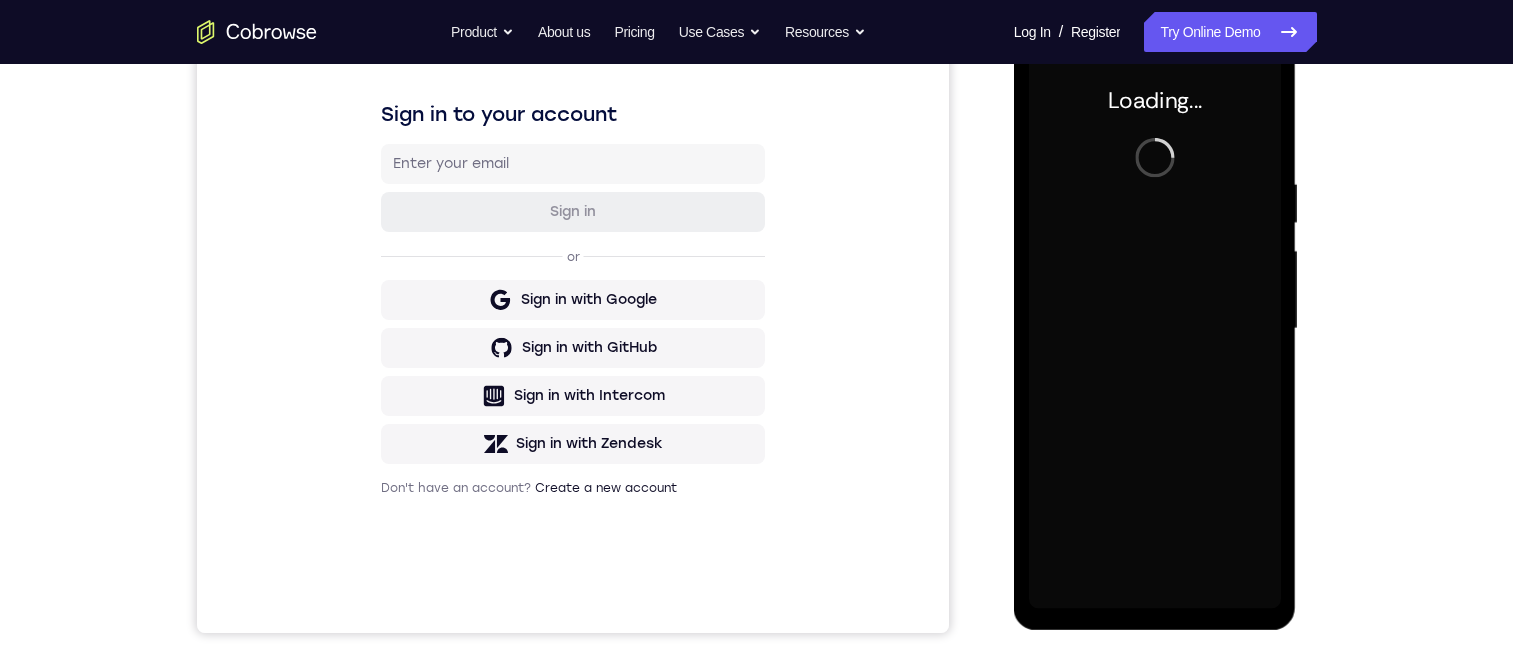click on "Your Support Agent             Your Customer       Web   iOS   Android                         Next Steps   We’d be happy to give a product demo, answer any technical questions, or share best practices.          Create An Account             Contact Sales" at bounding box center [757, 426] 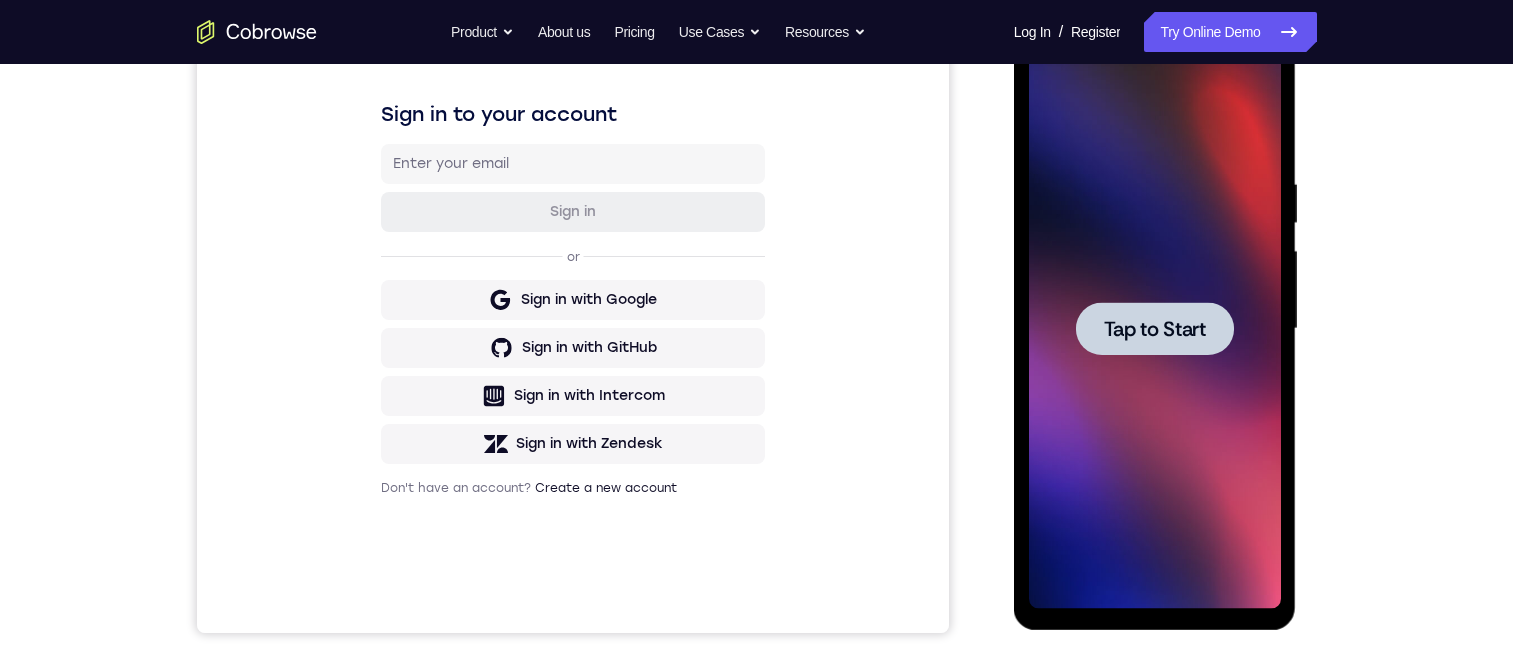 click on "Tap to Start" at bounding box center [1155, 329] 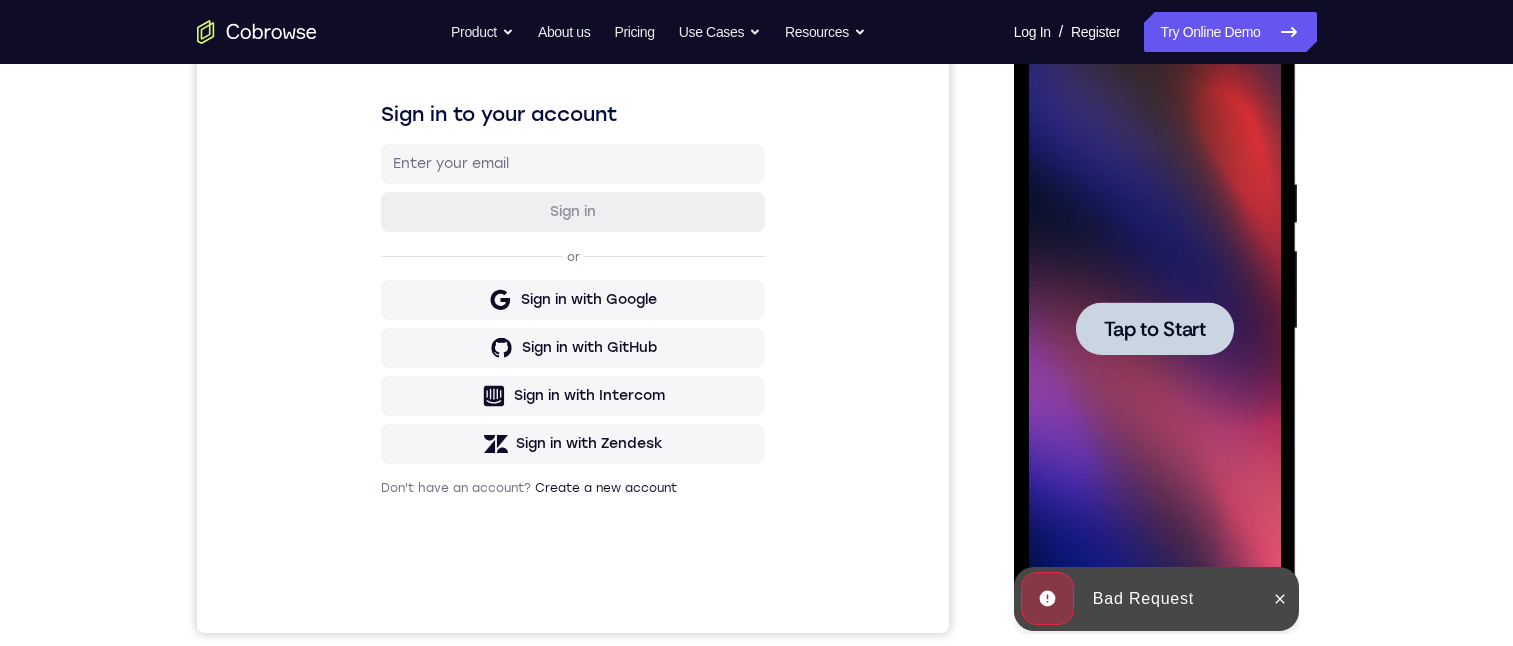 click on "Tap to Start" at bounding box center (1155, 329) 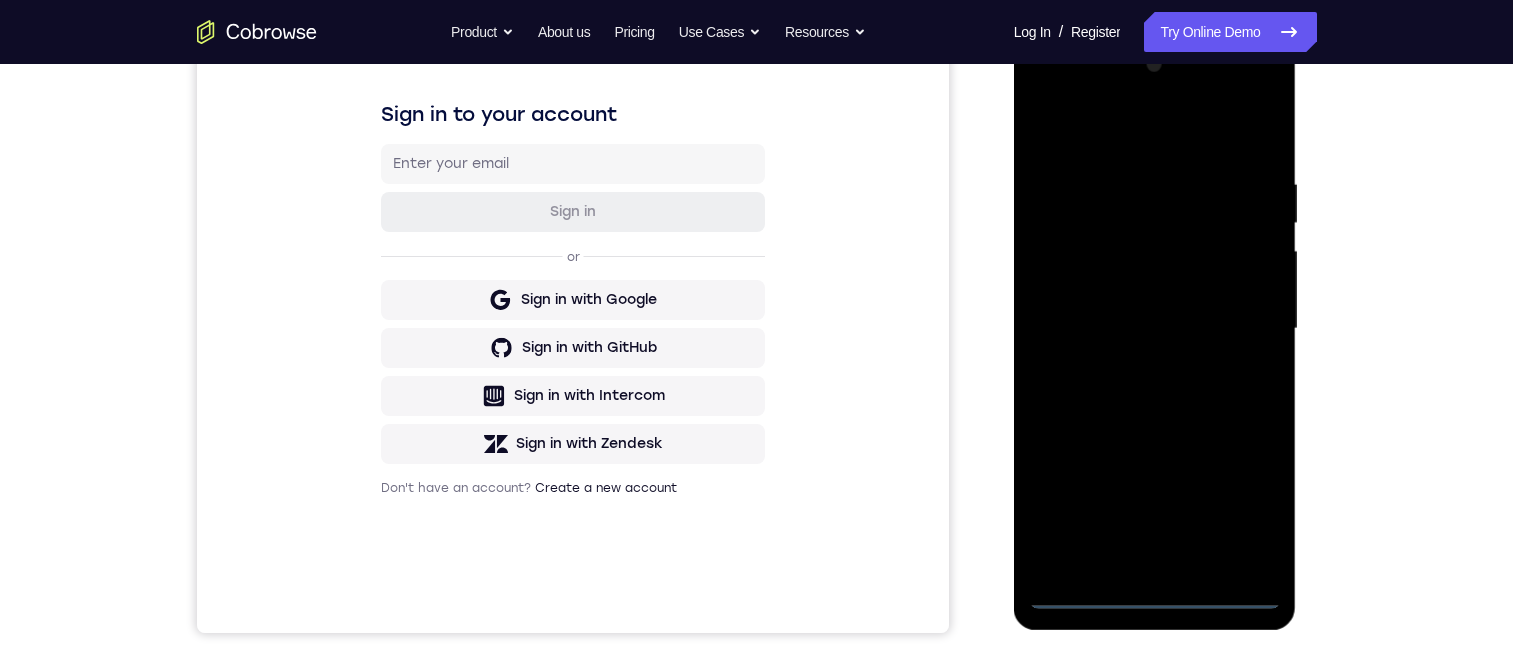 click at bounding box center (1155, 329) 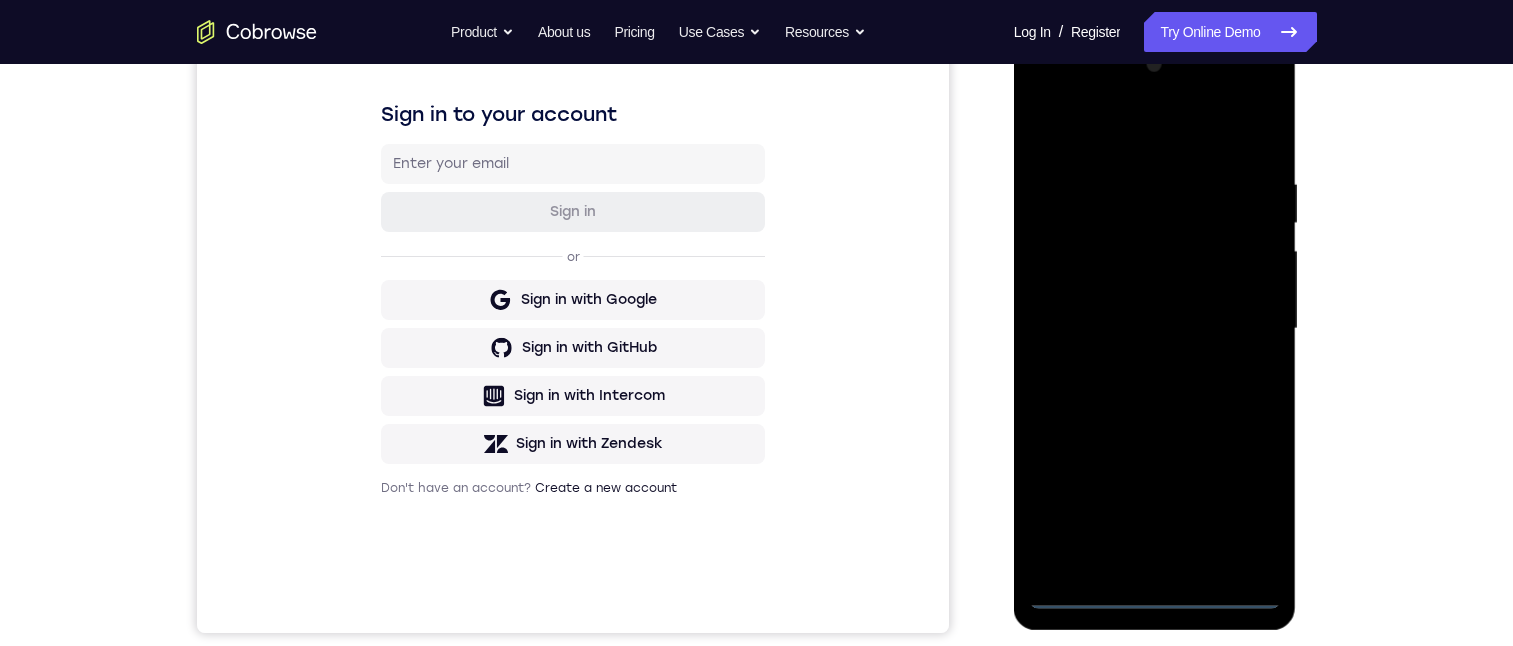 click at bounding box center [1155, 329] 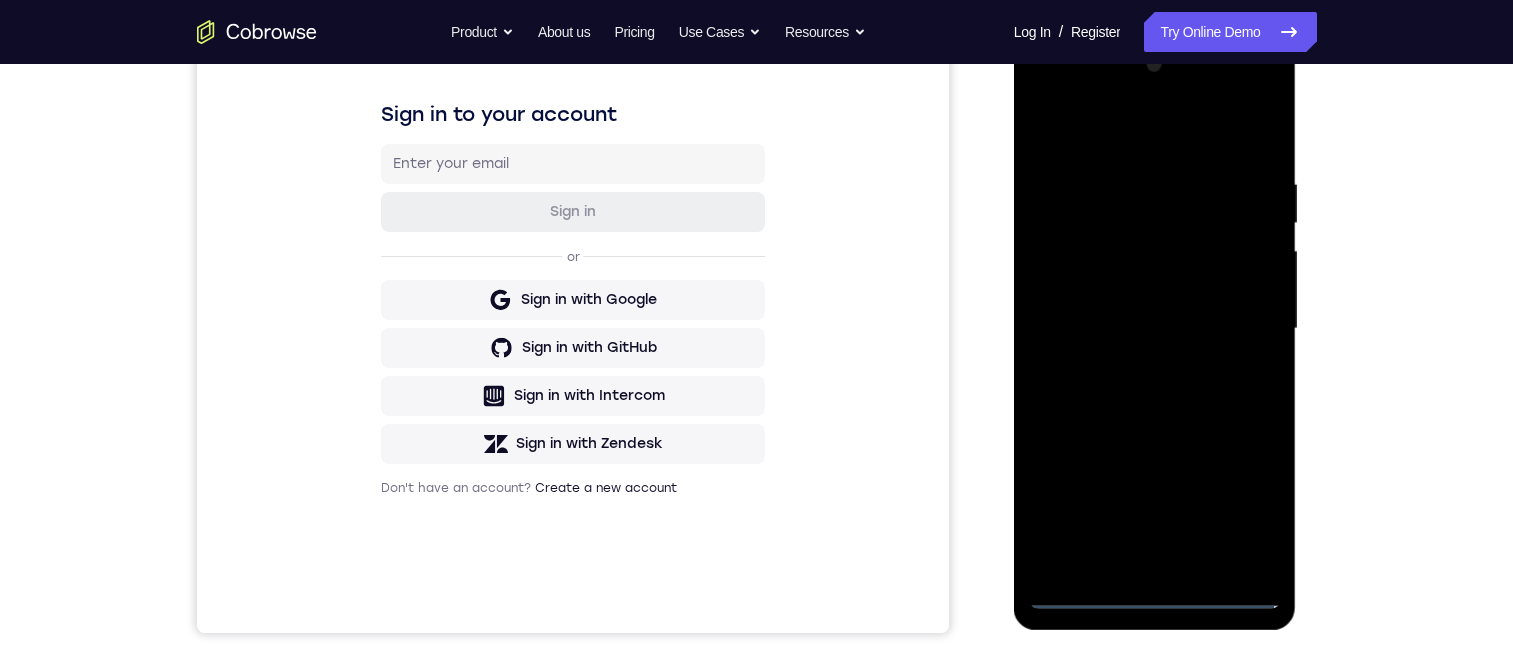 click at bounding box center [1155, 329] 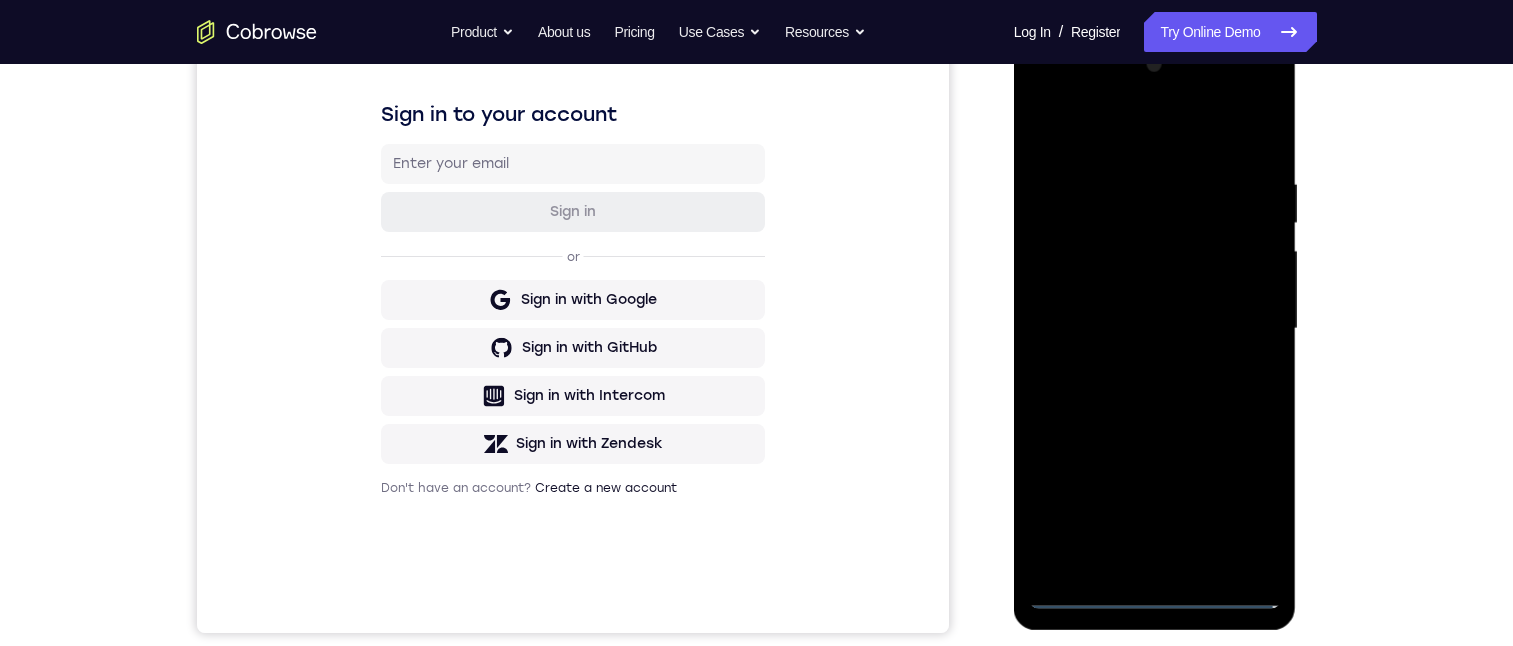click at bounding box center (1155, 329) 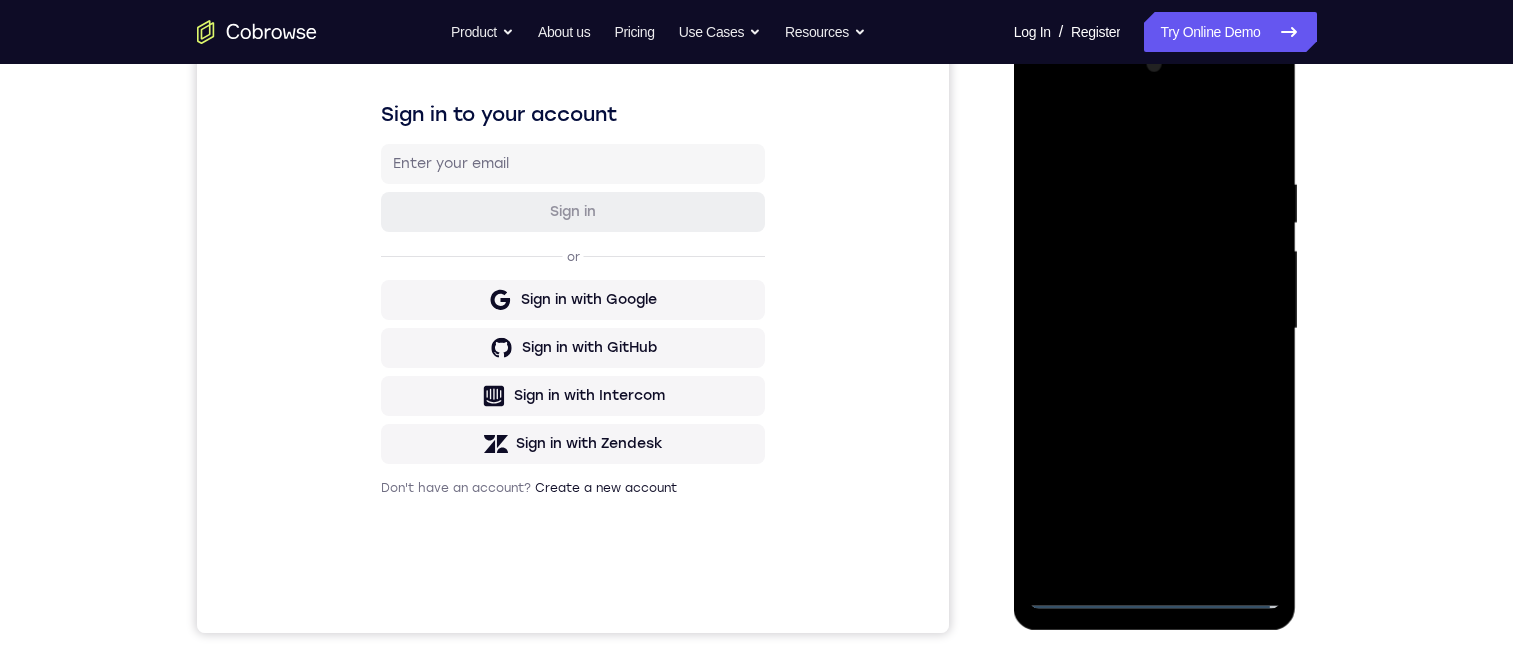 click at bounding box center [1155, 329] 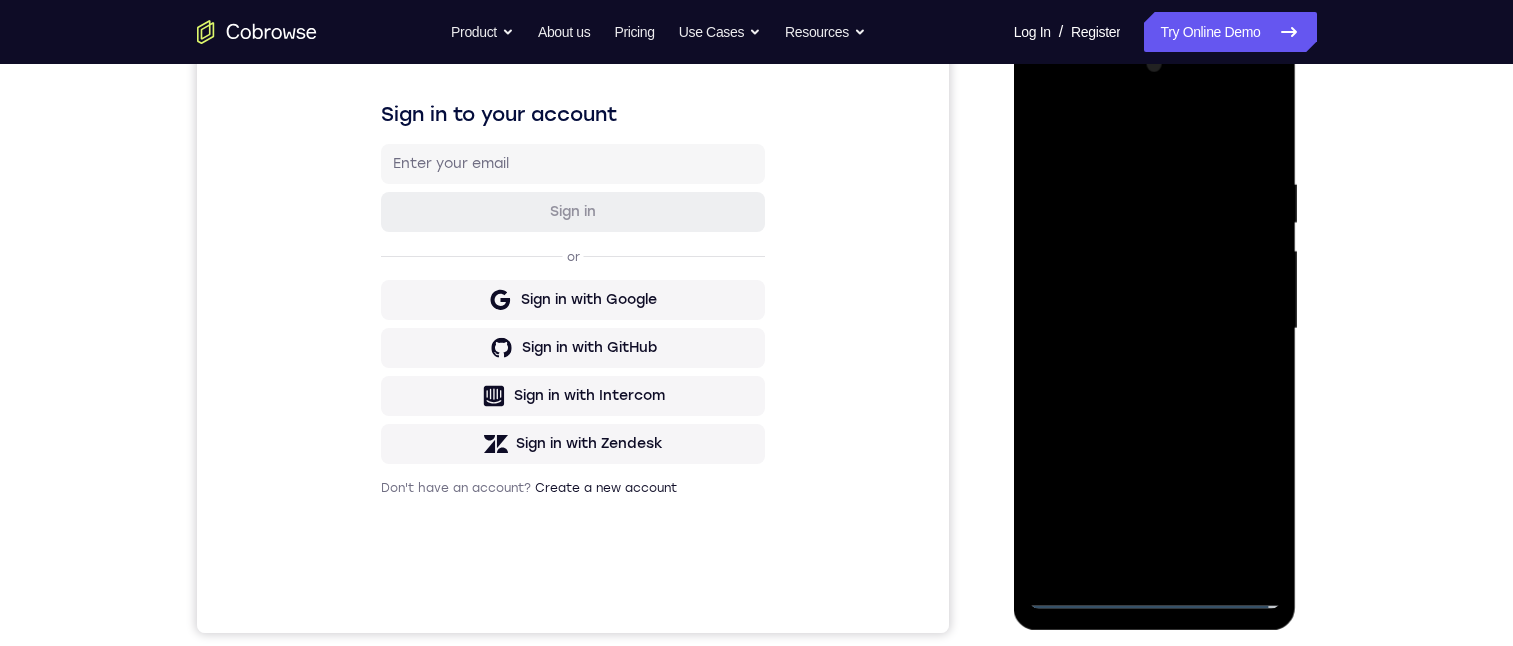 click at bounding box center (1155, 329) 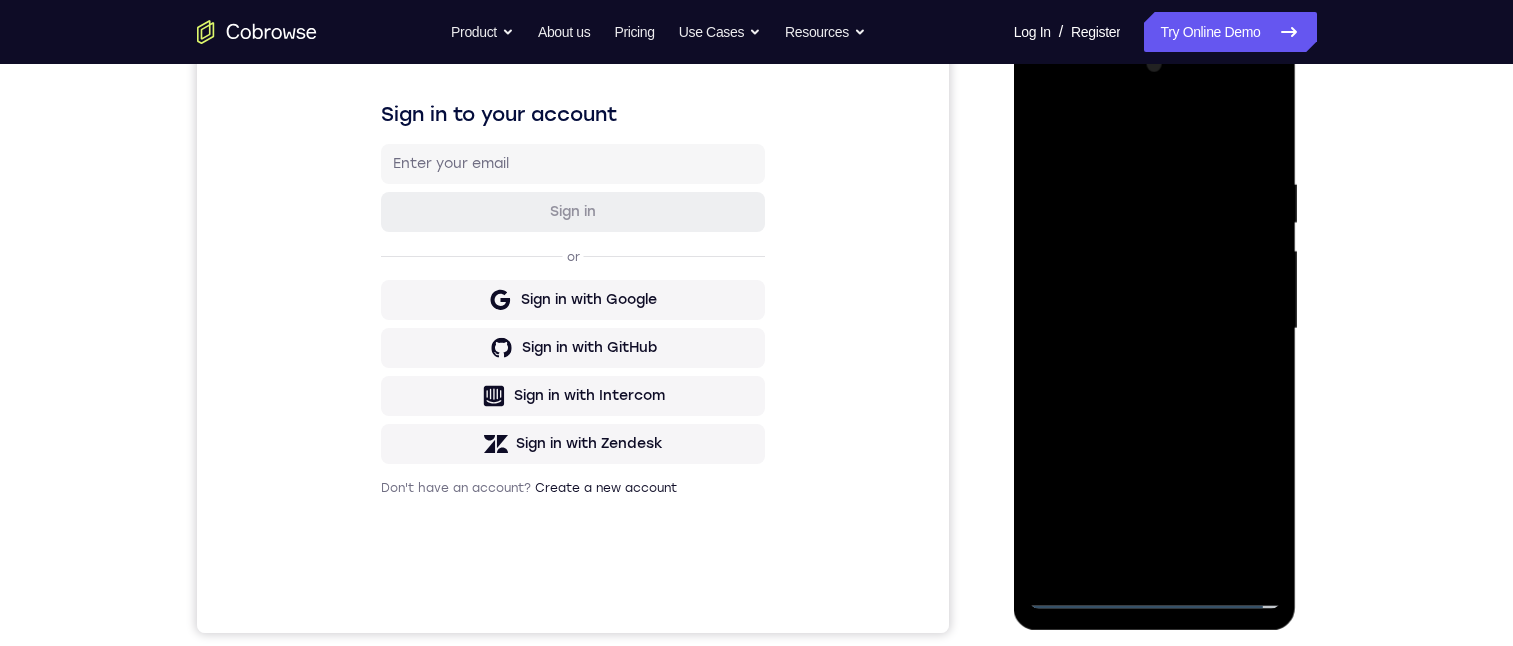 click at bounding box center [1155, 329] 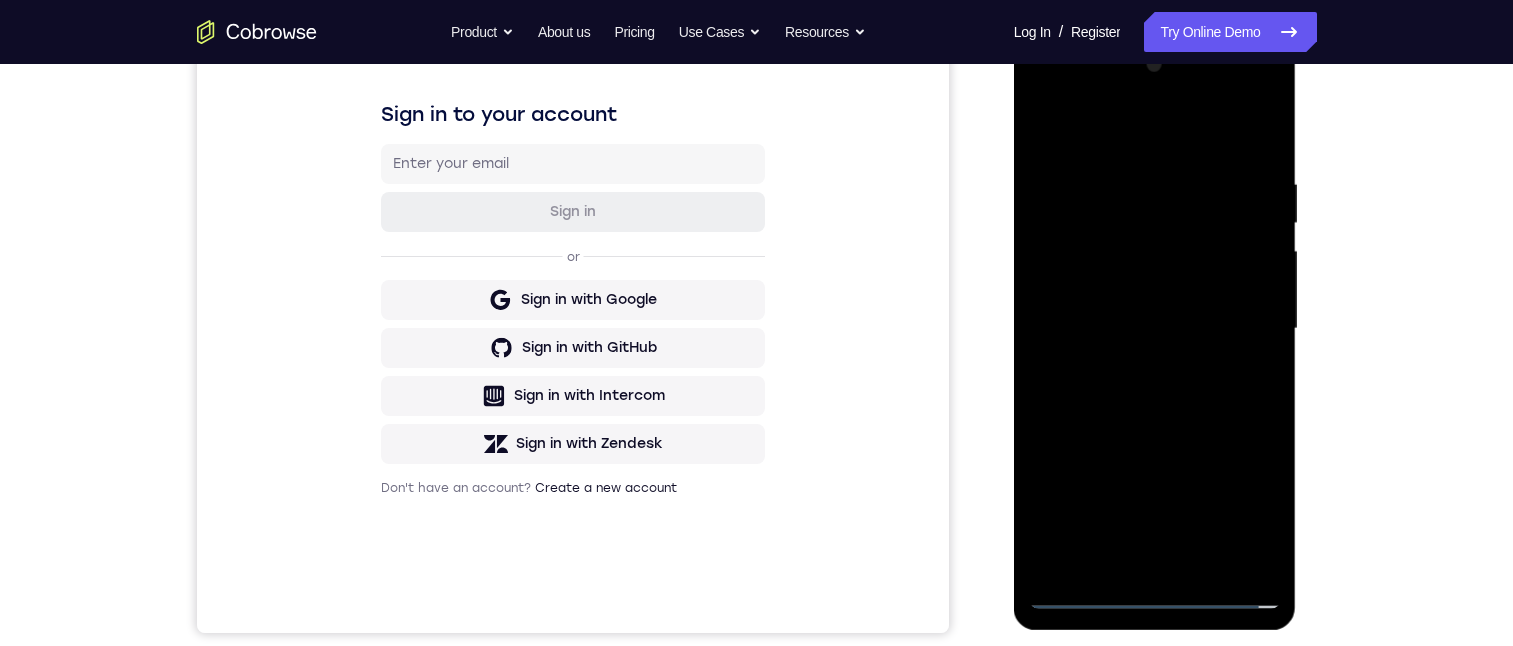 click at bounding box center (1155, 329) 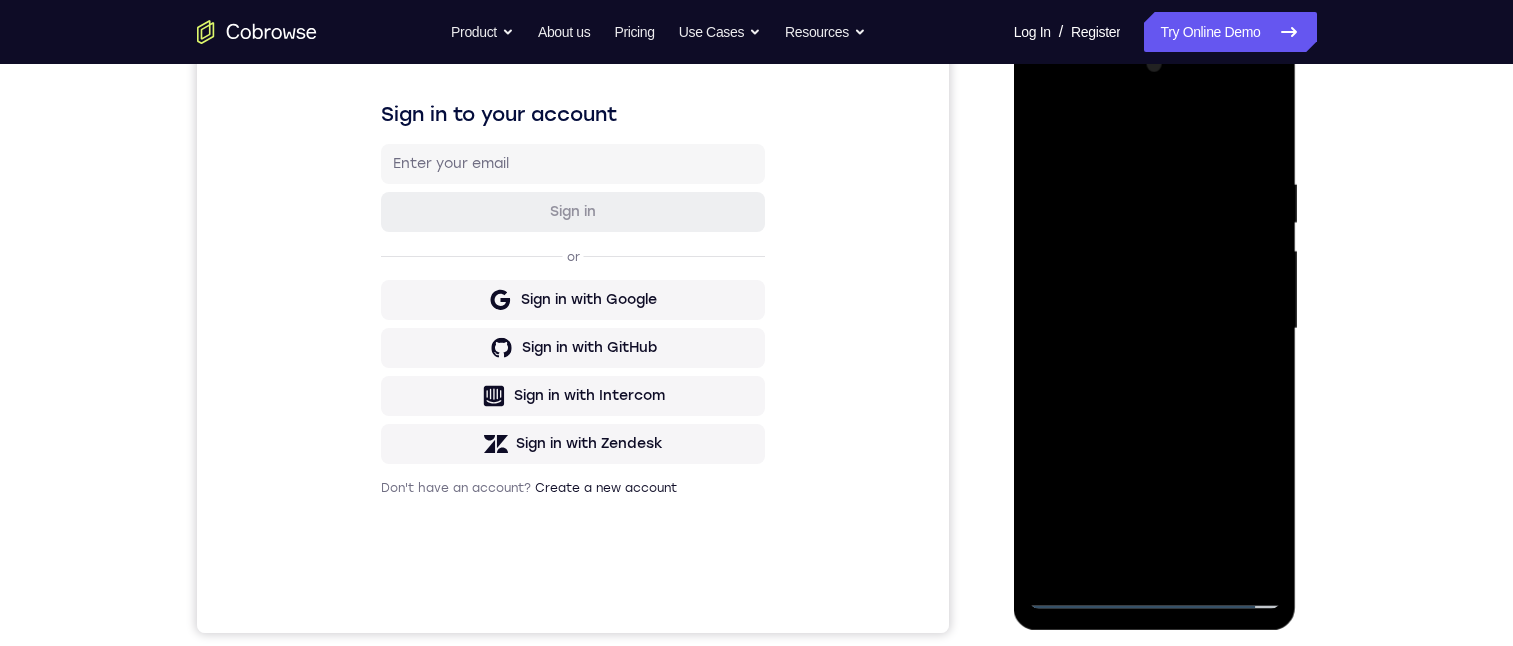 click at bounding box center (1155, 329) 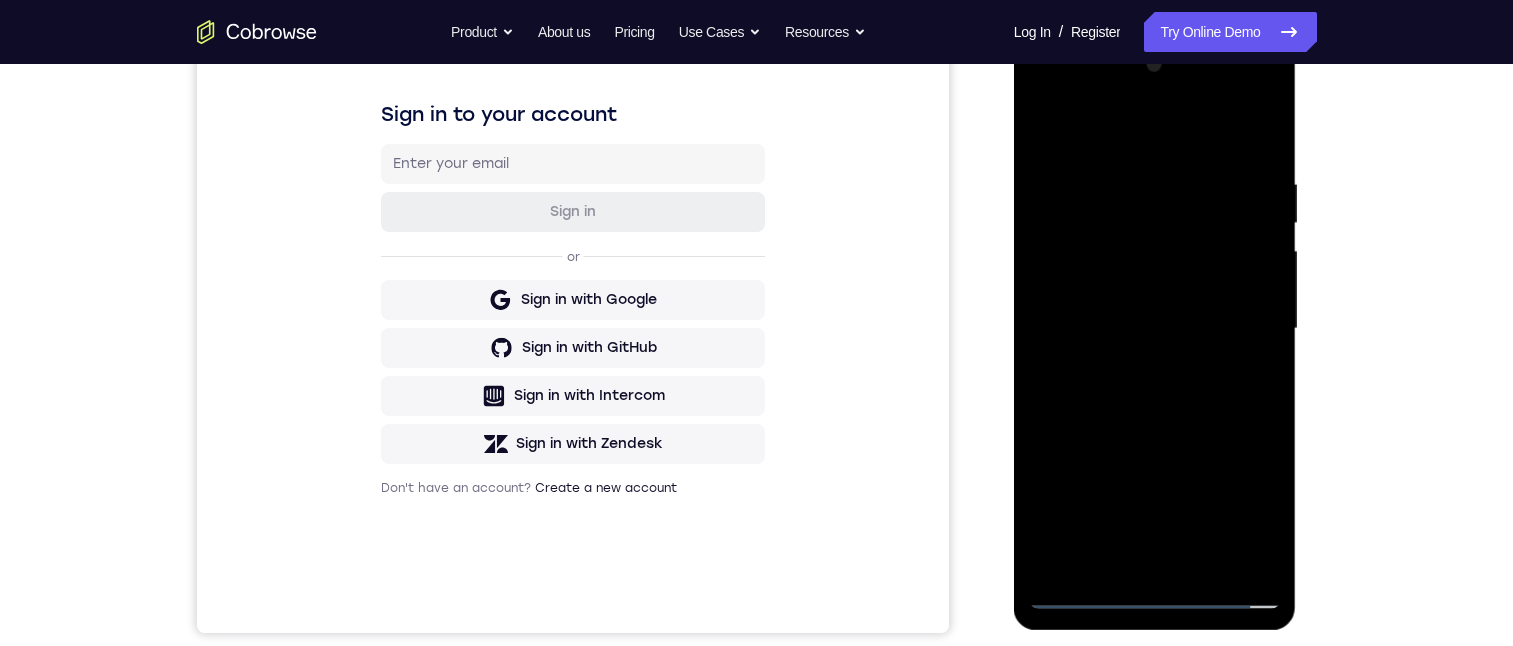 click at bounding box center (1155, 329) 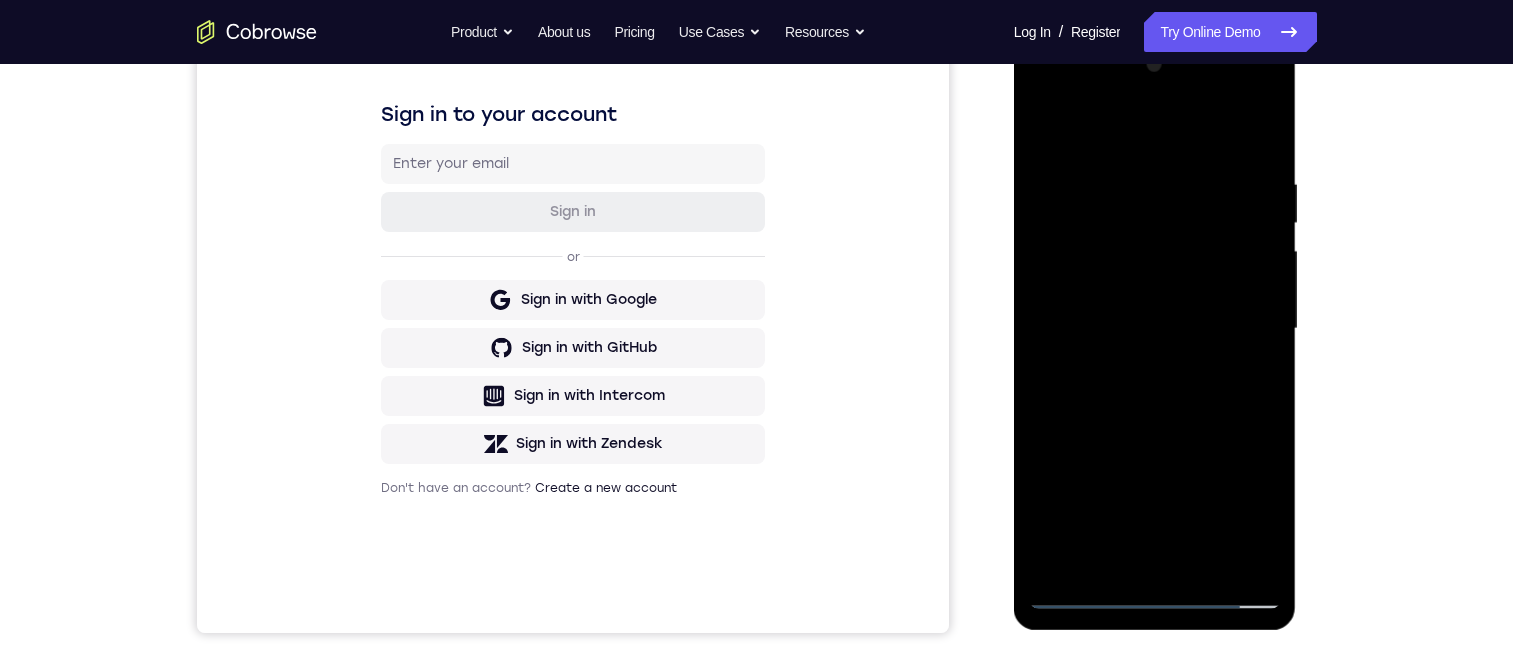 click at bounding box center (1155, 329) 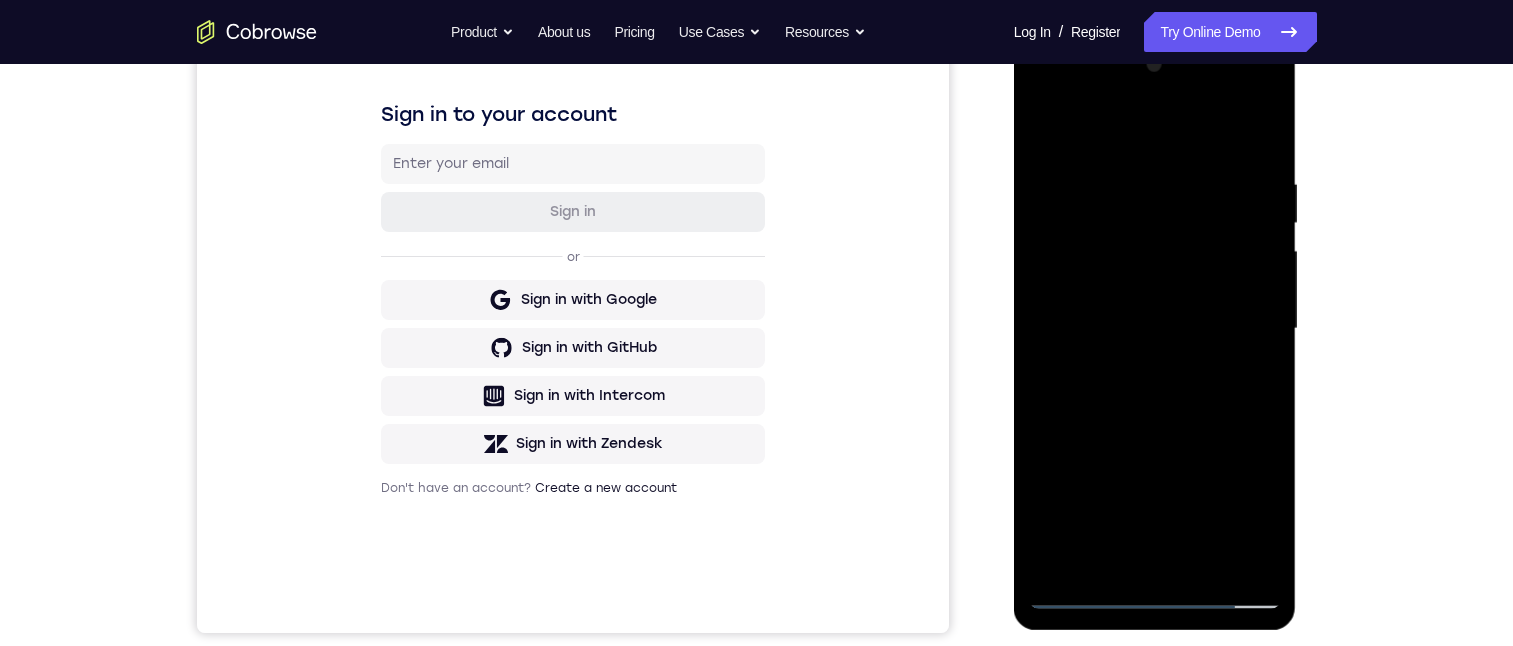 click at bounding box center [1155, 329] 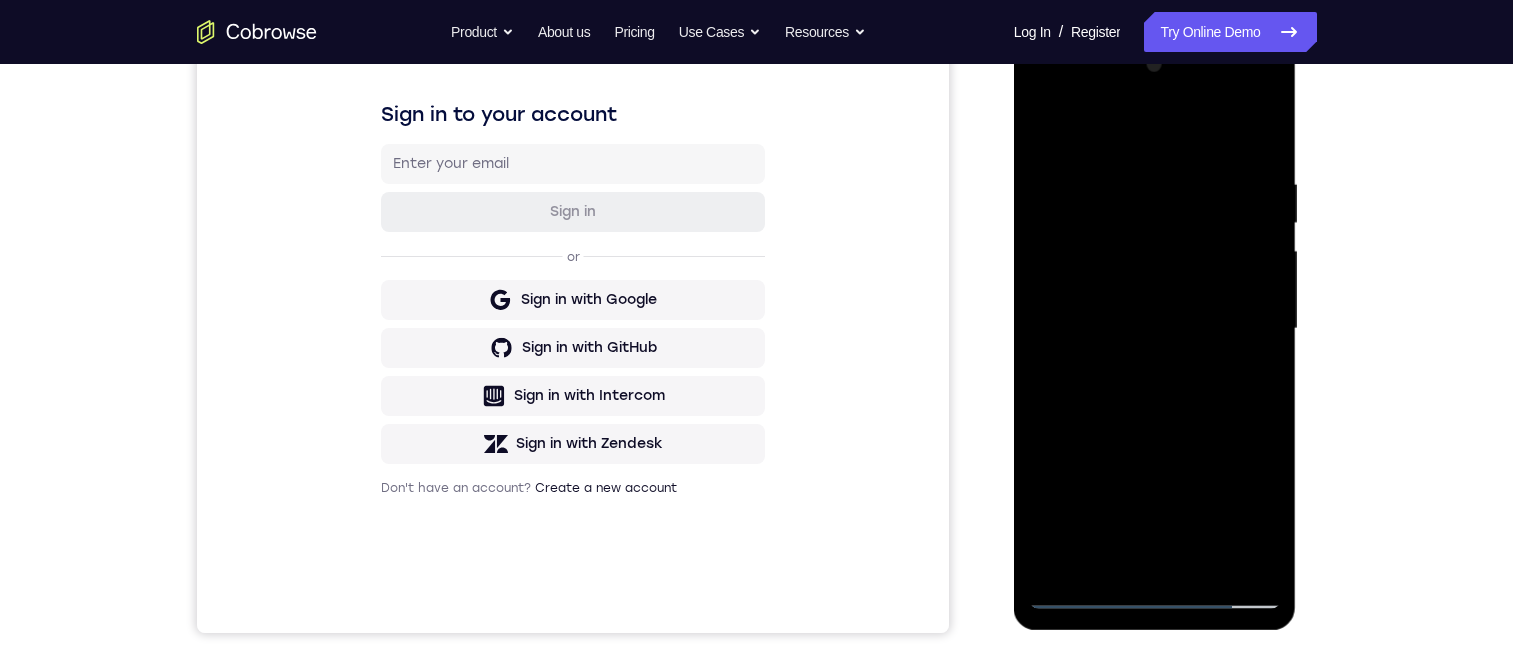 click at bounding box center (1155, 329) 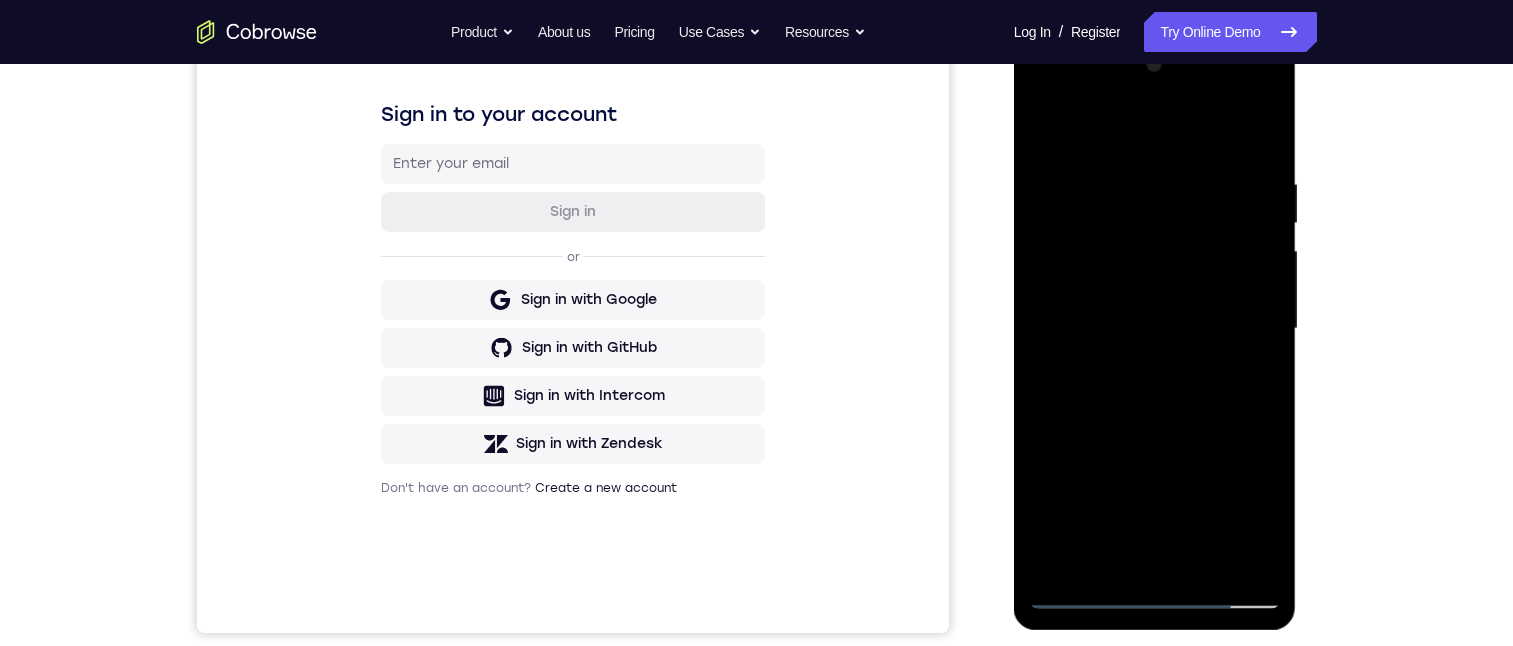 click at bounding box center (1155, 329) 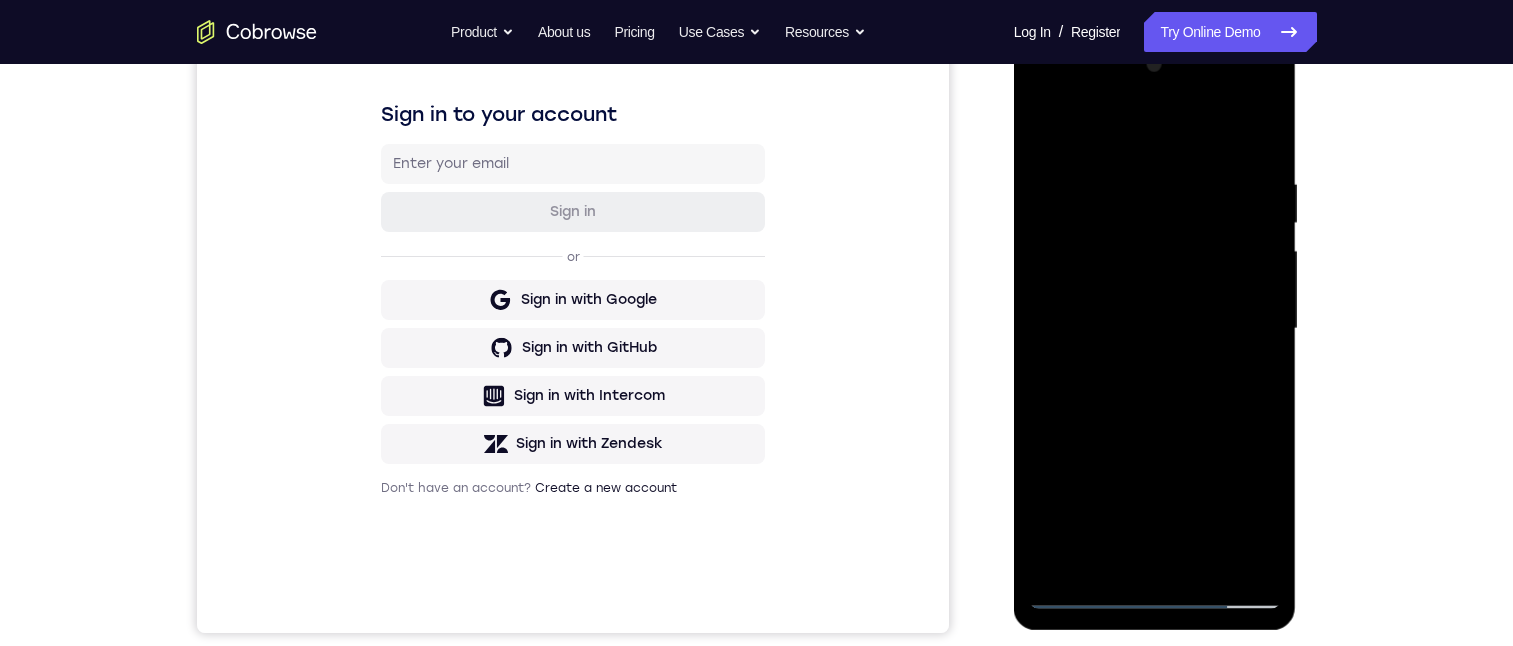 click at bounding box center (1155, 329) 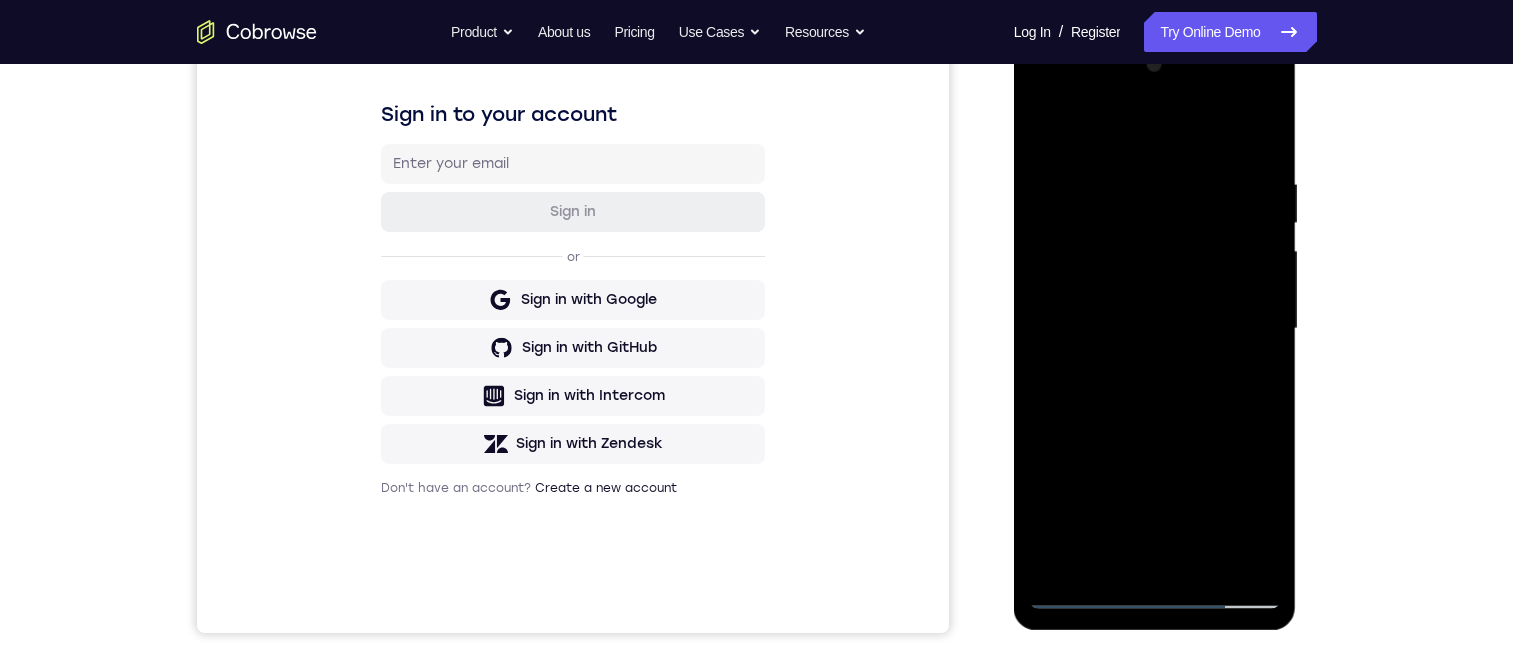 click at bounding box center [1155, 329] 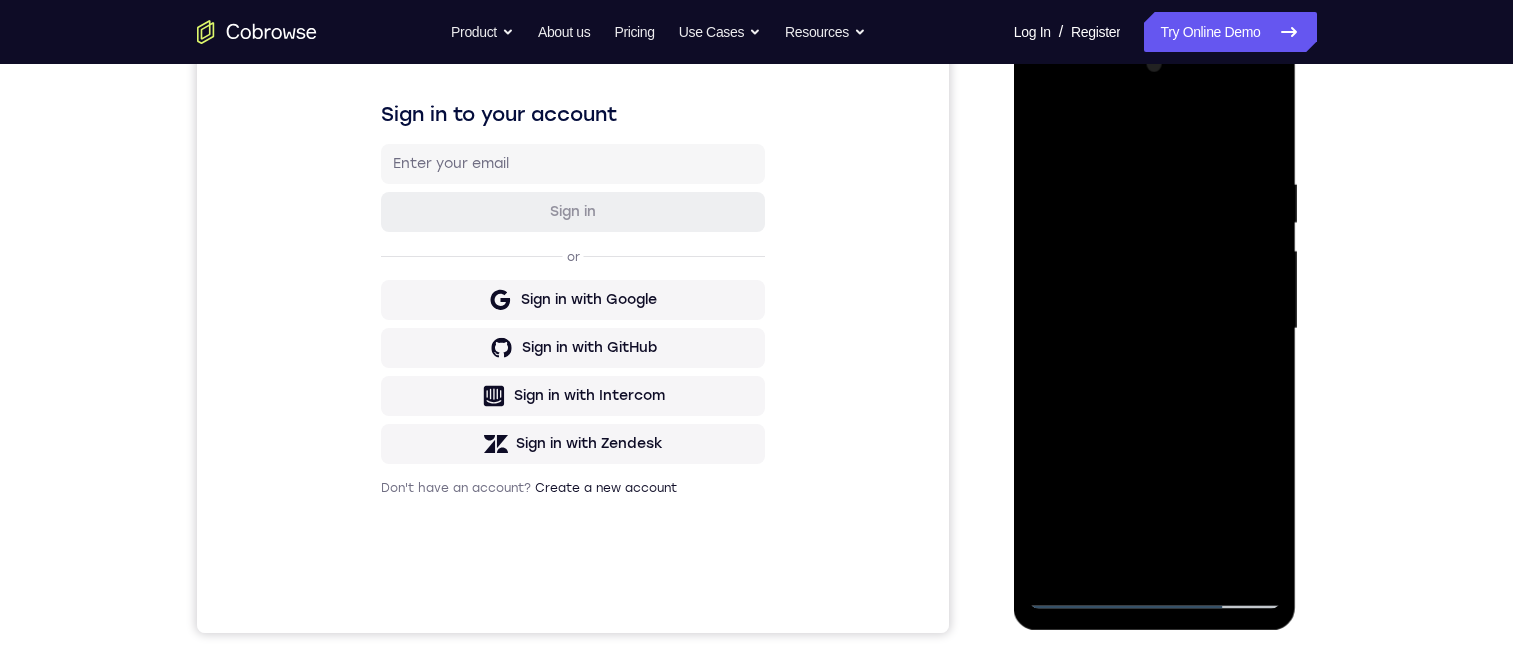 click at bounding box center [1155, 329] 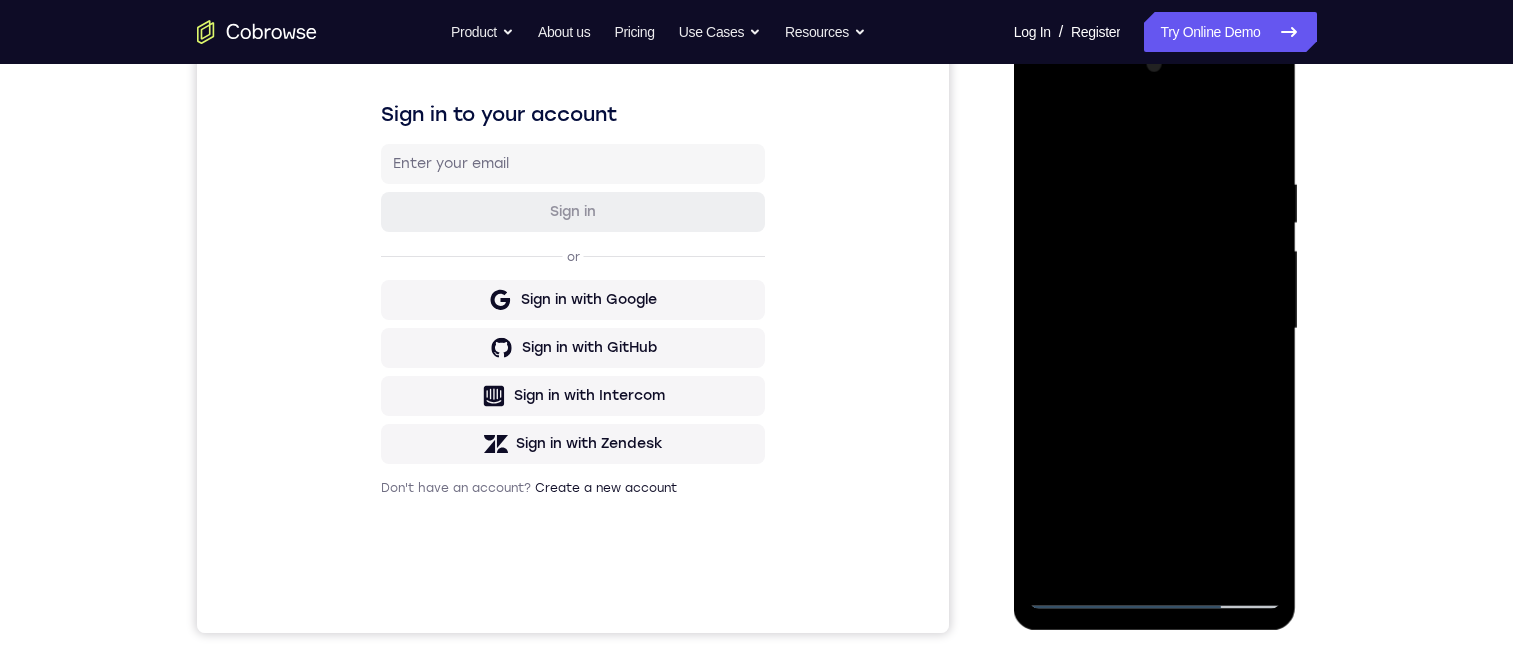 click at bounding box center [1155, 329] 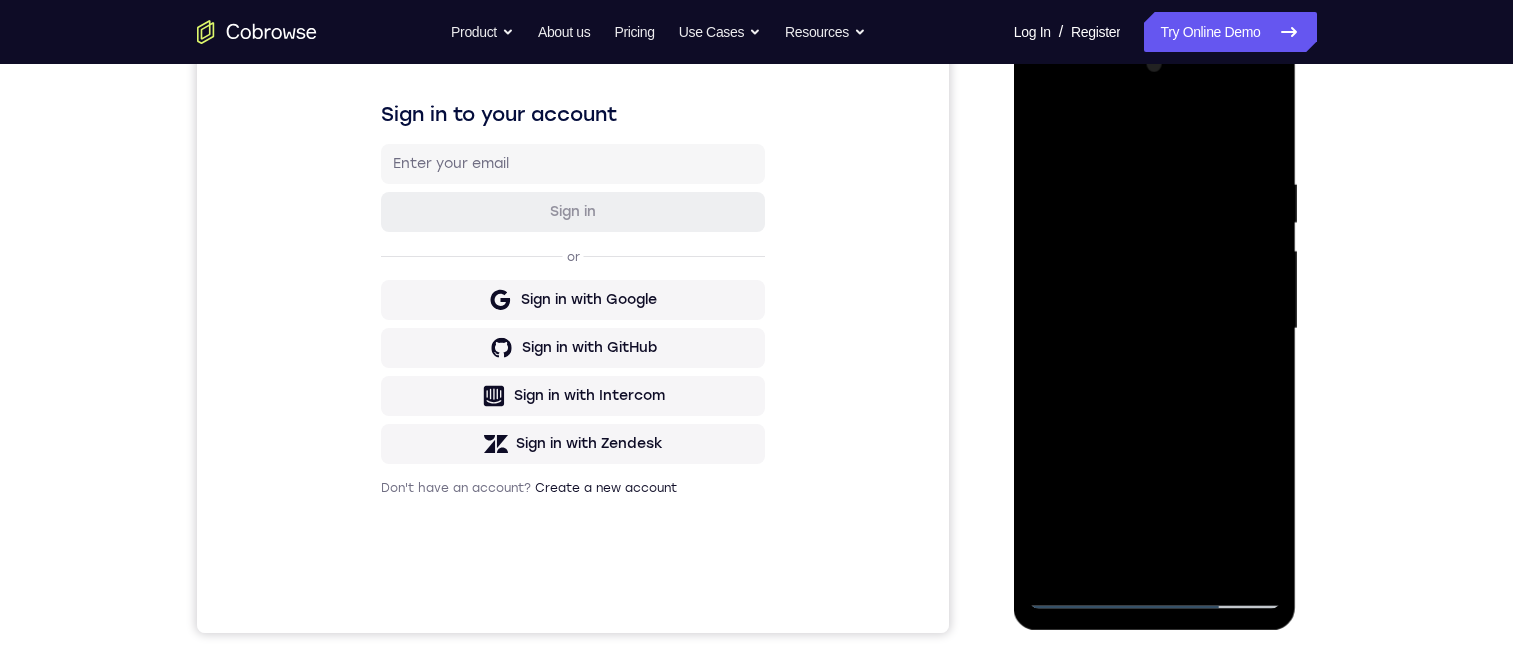 click at bounding box center [1155, 329] 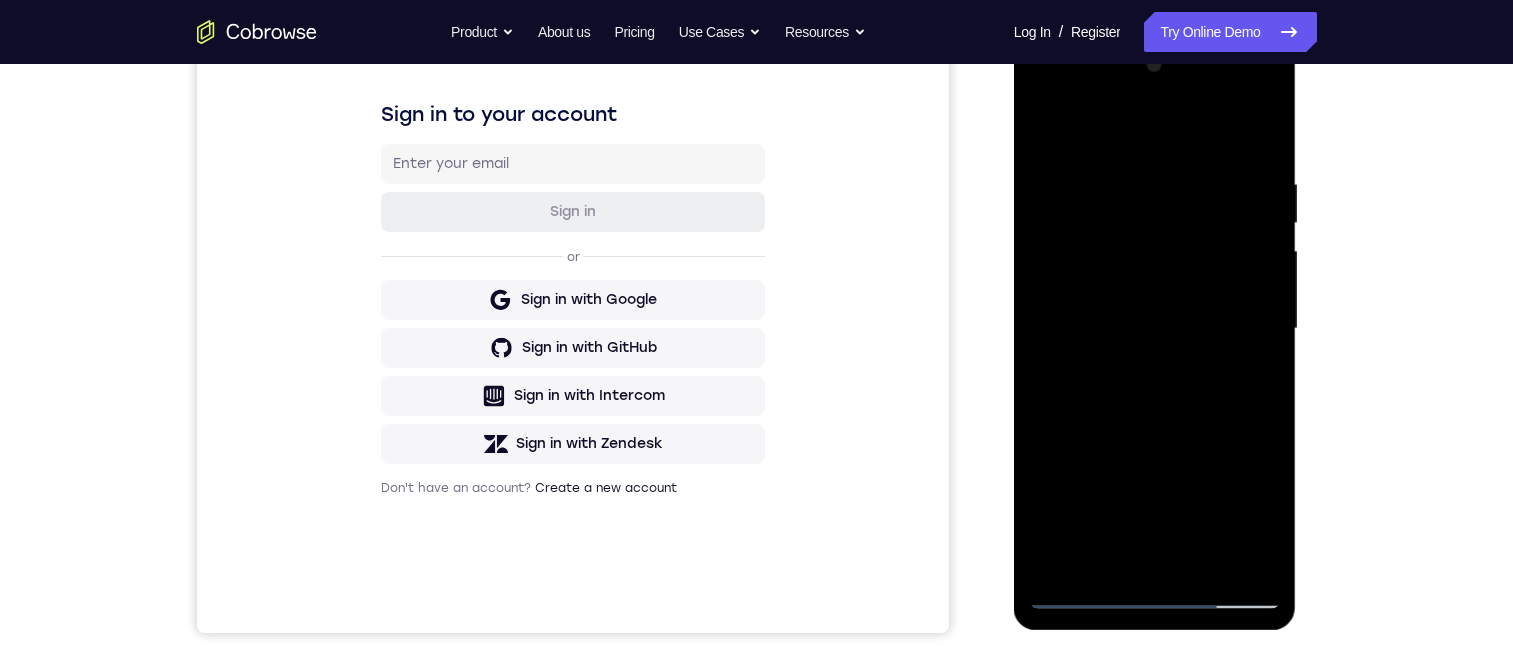 click at bounding box center [1155, 329] 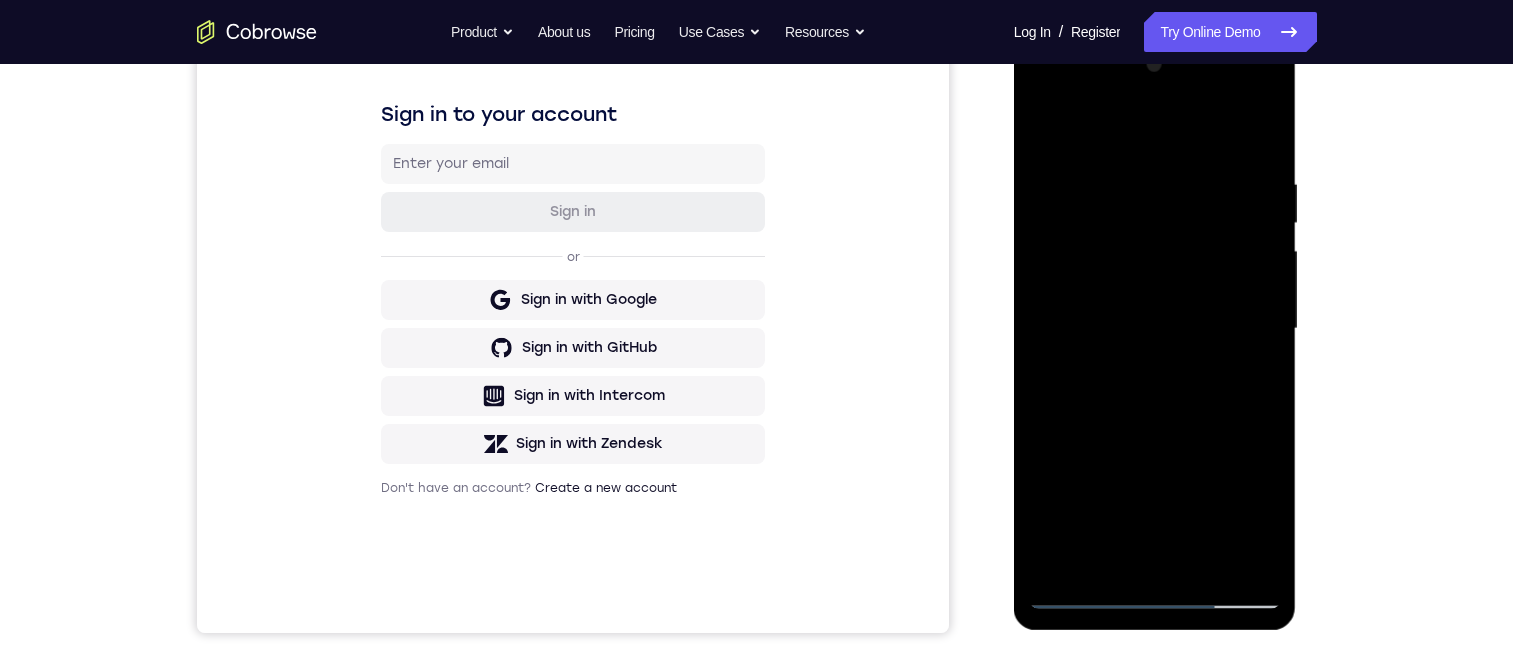 click at bounding box center (1155, 329) 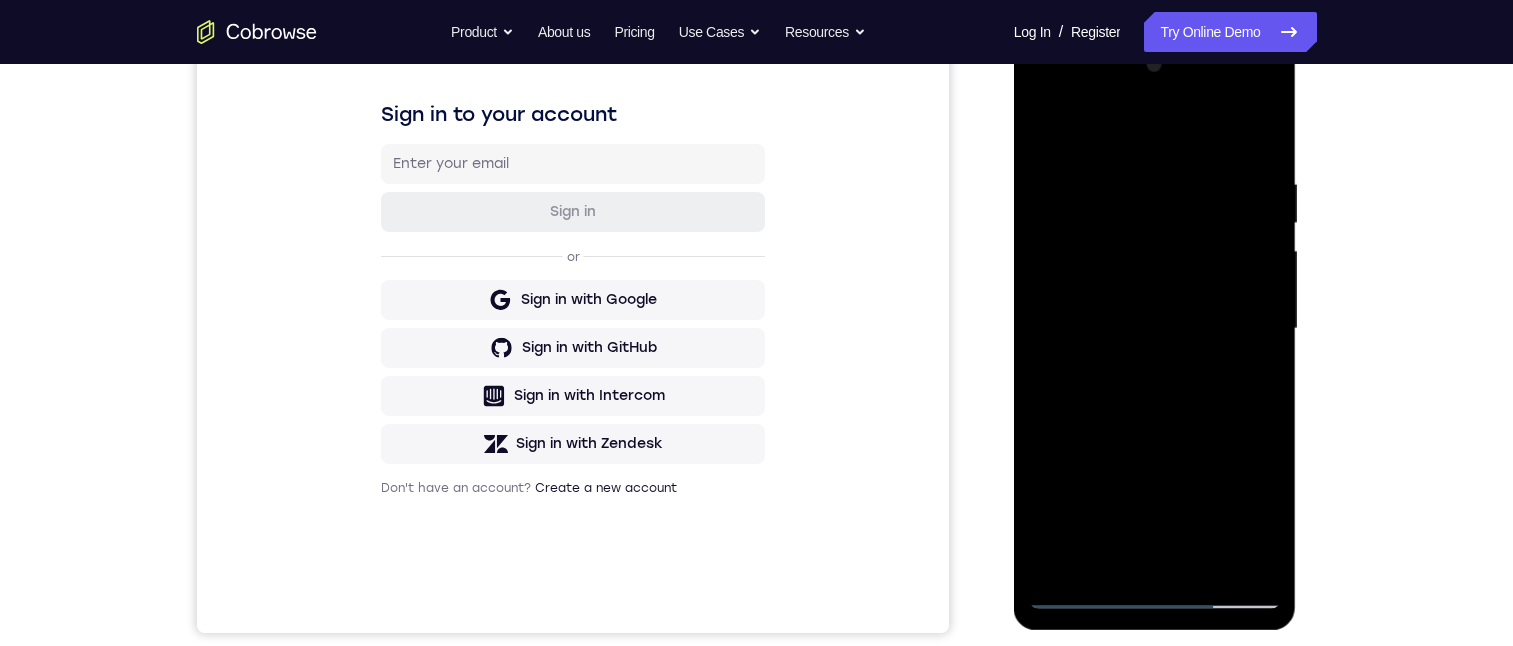 click at bounding box center (1155, 329) 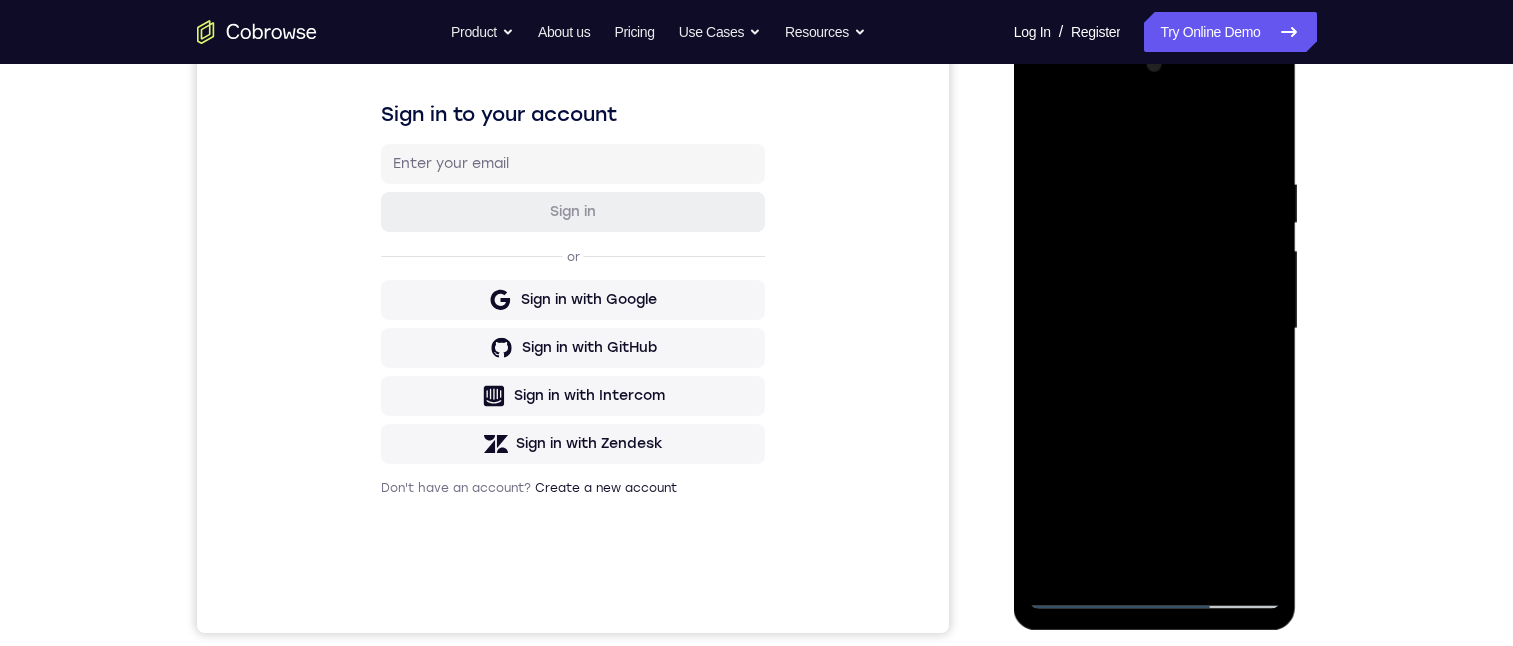 click at bounding box center (1155, 329) 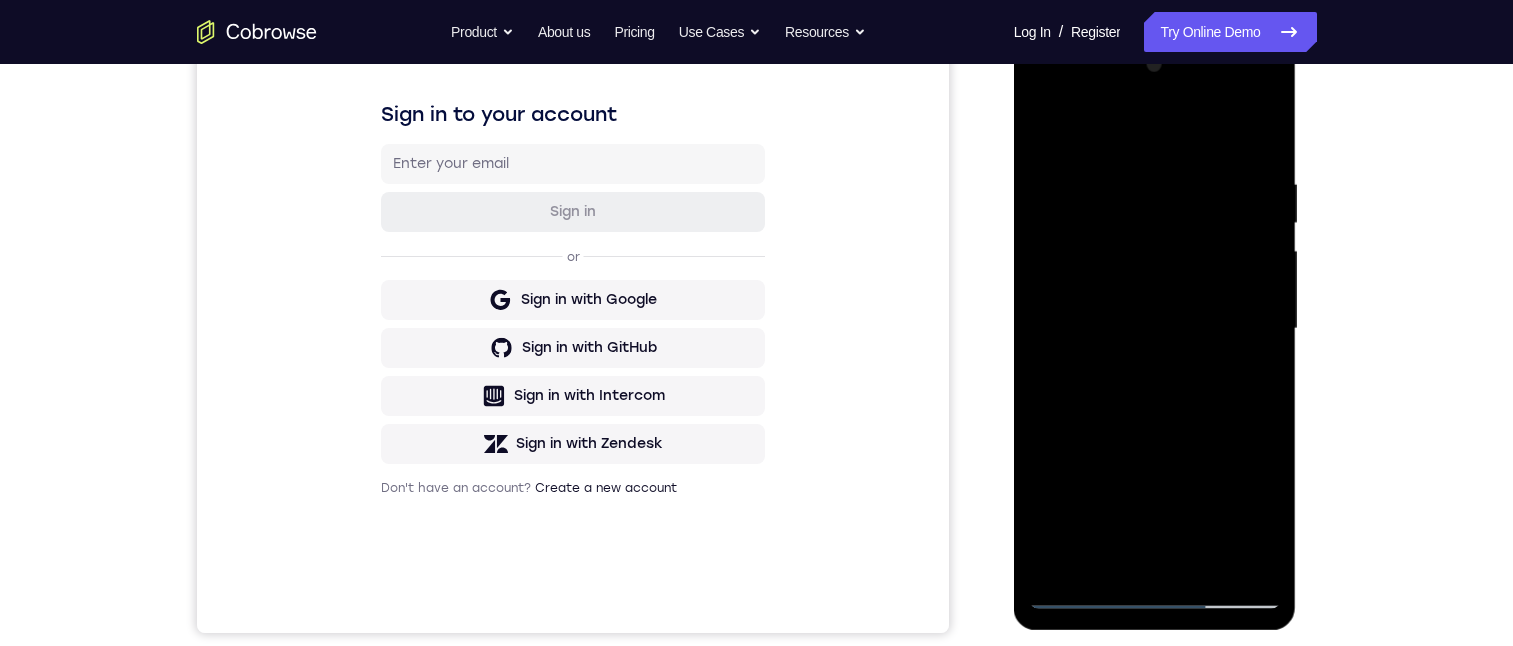 drag, startPoint x: 1244, startPoint y: 370, endPoint x: 2314, endPoint y: 412, distance: 1070.824 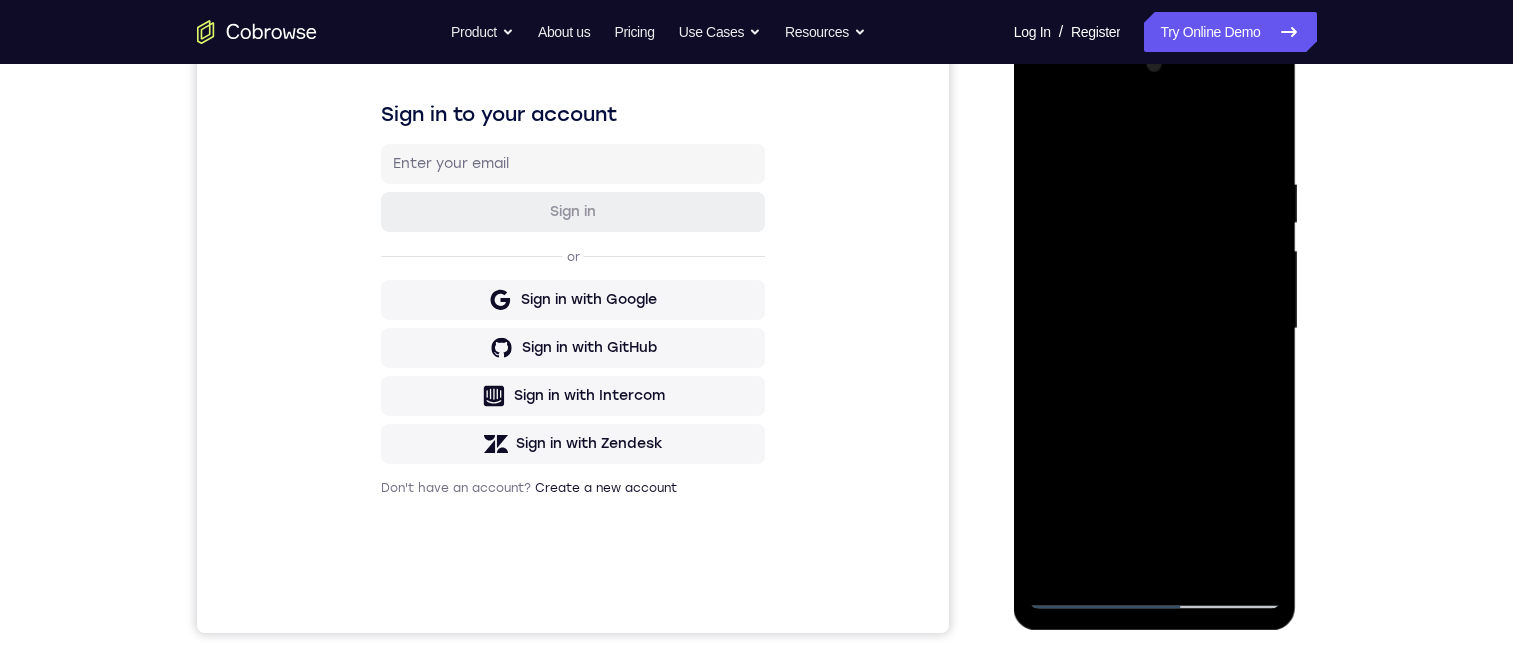 click at bounding box center [1155, 329] 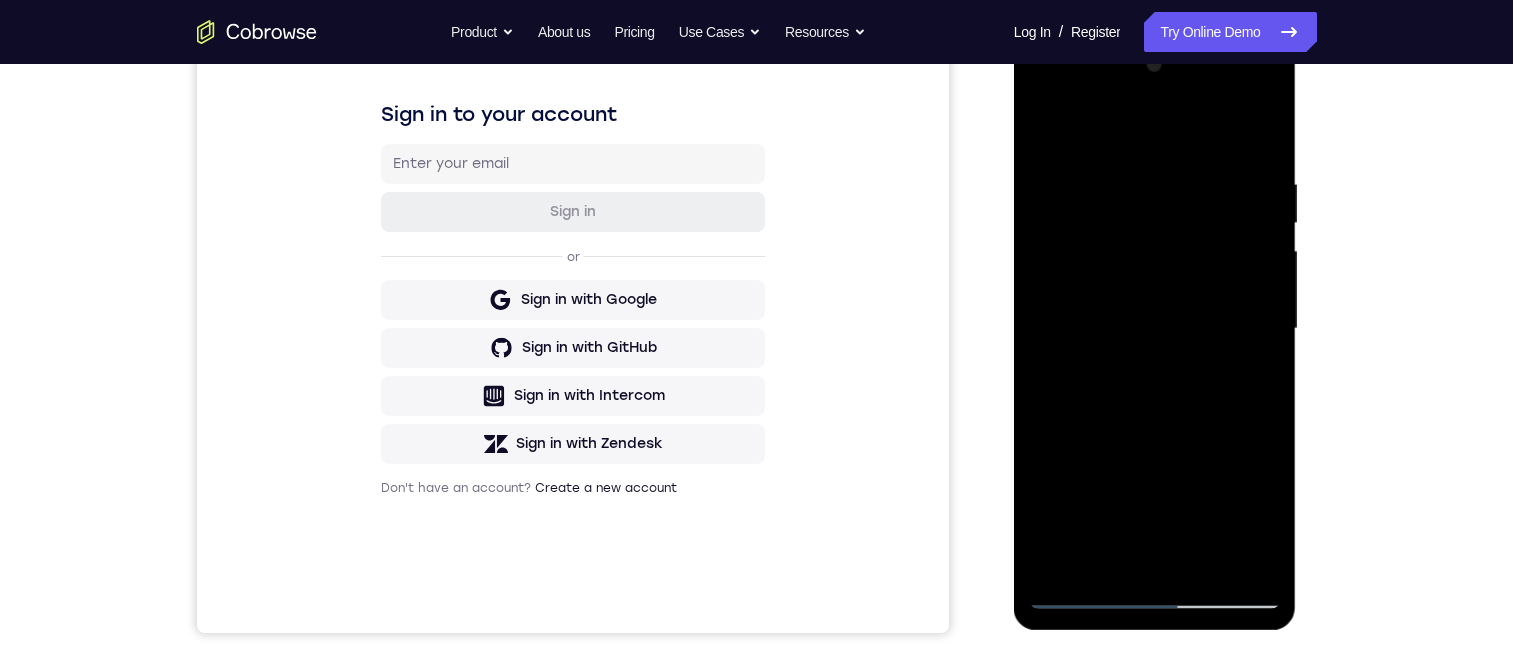 click at bounding box center [1155, 329] 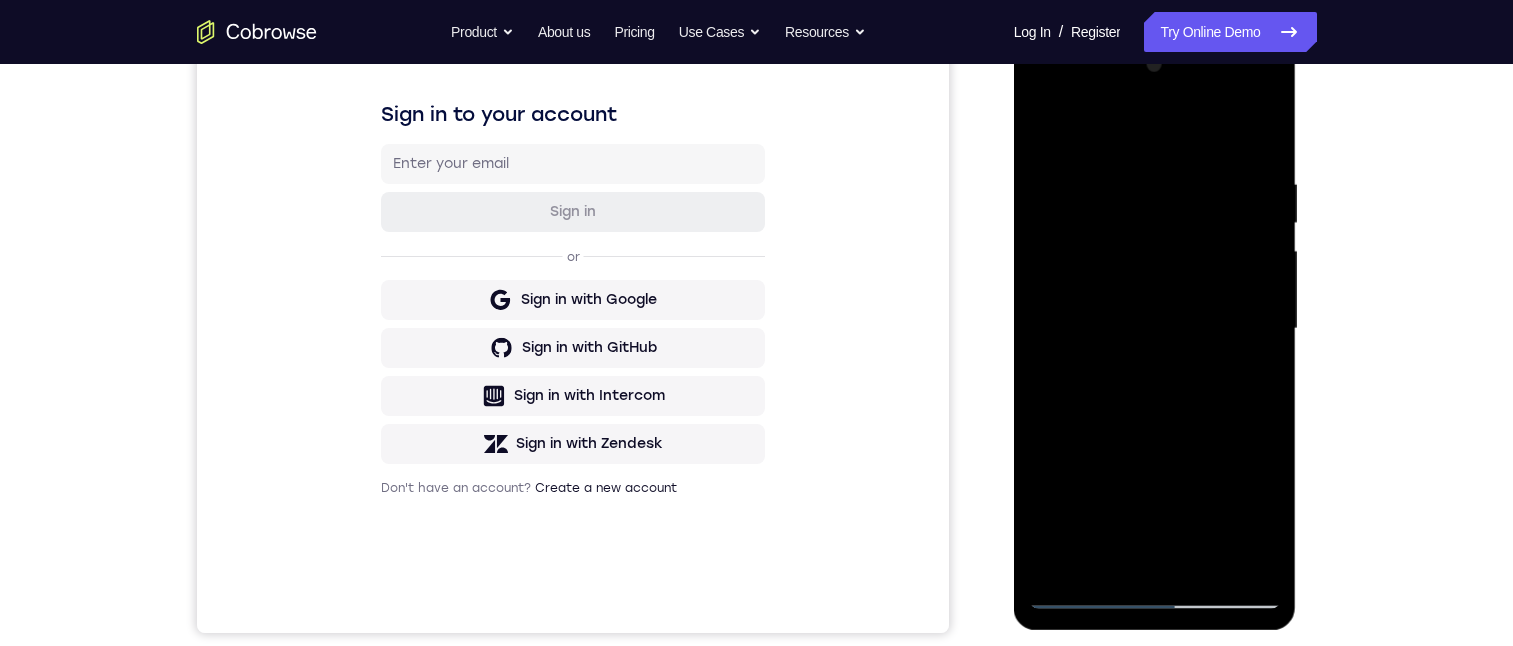 click at bounding box center (1155, 329) 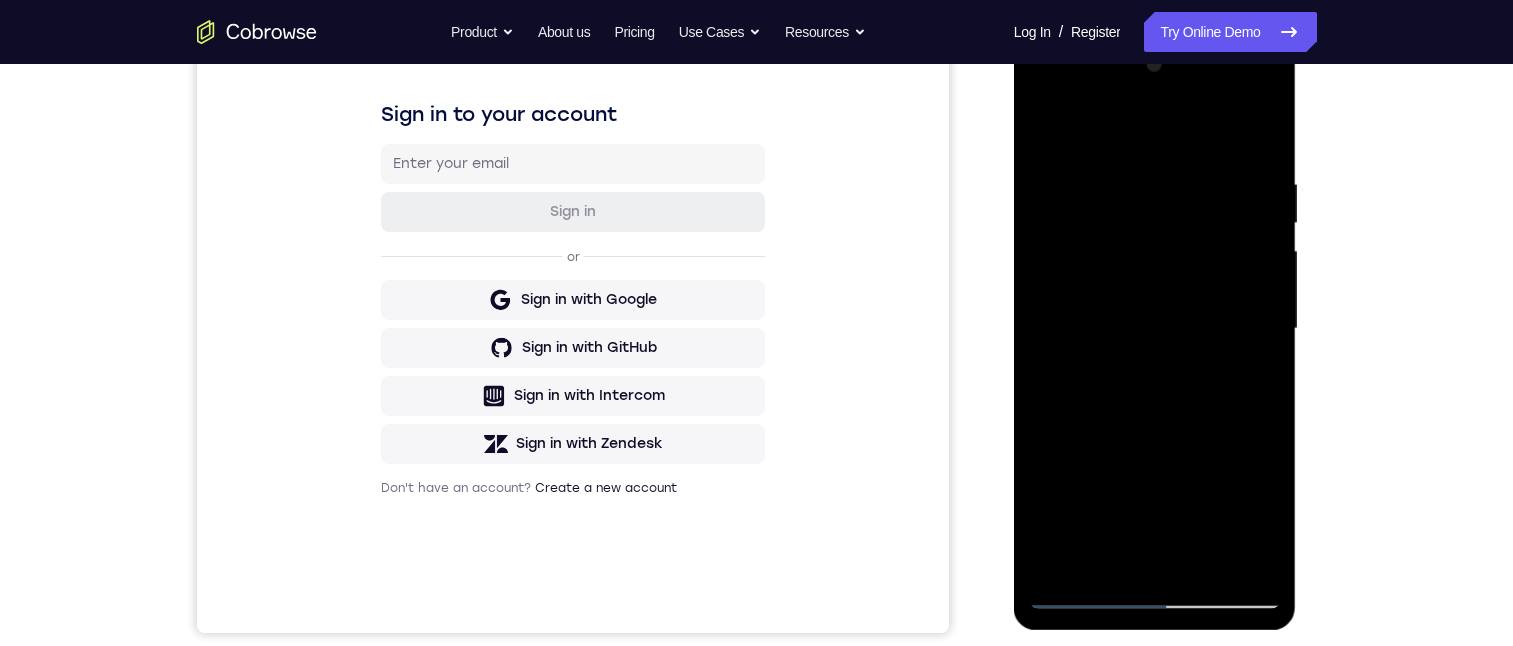 click at bounding box center [1155, 329] 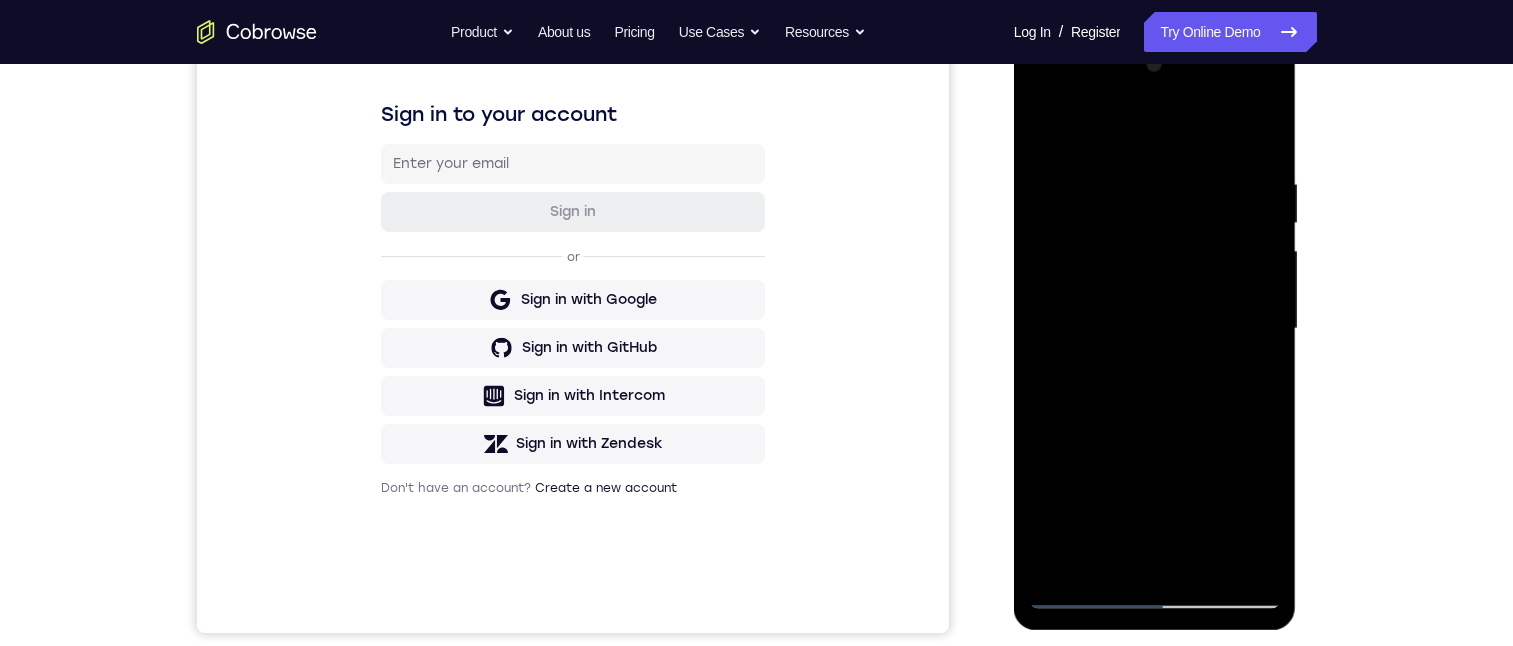 click at bounding box center (1155, 329) 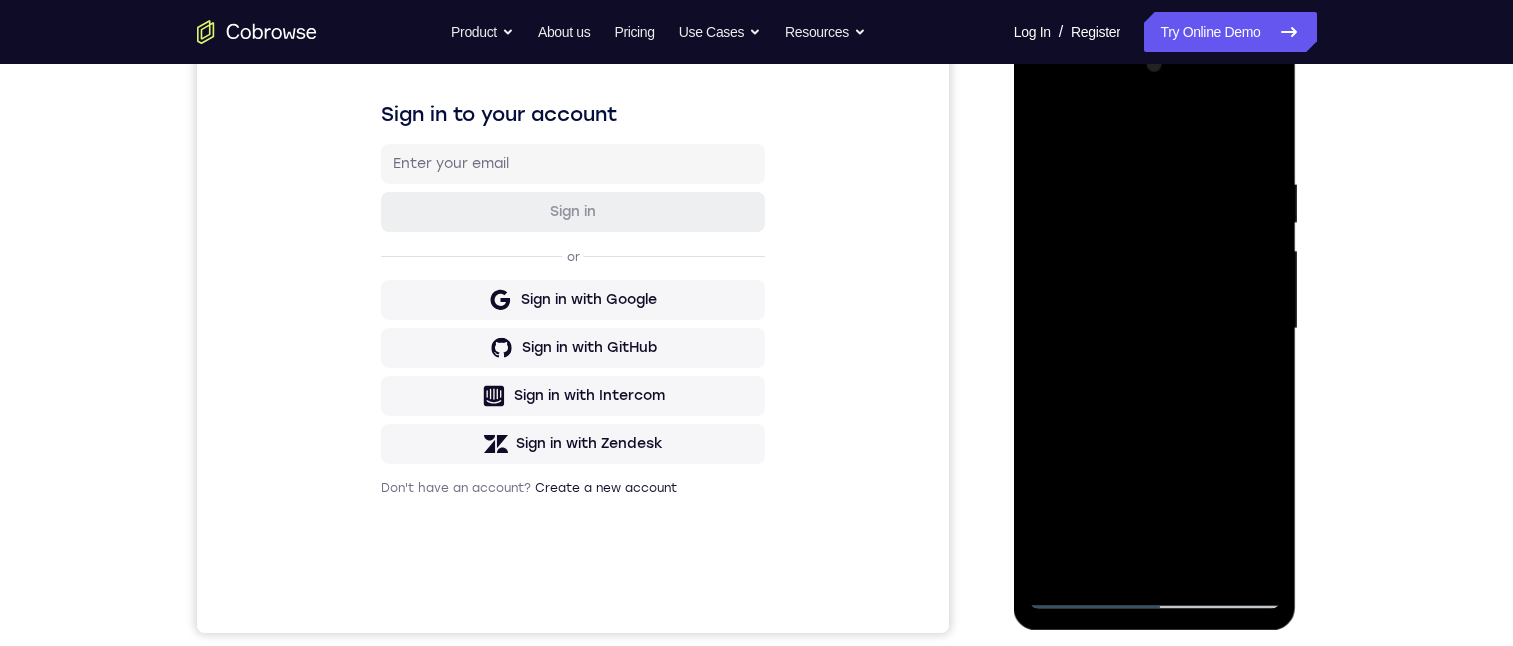 click at bounding box center (1155, 329) 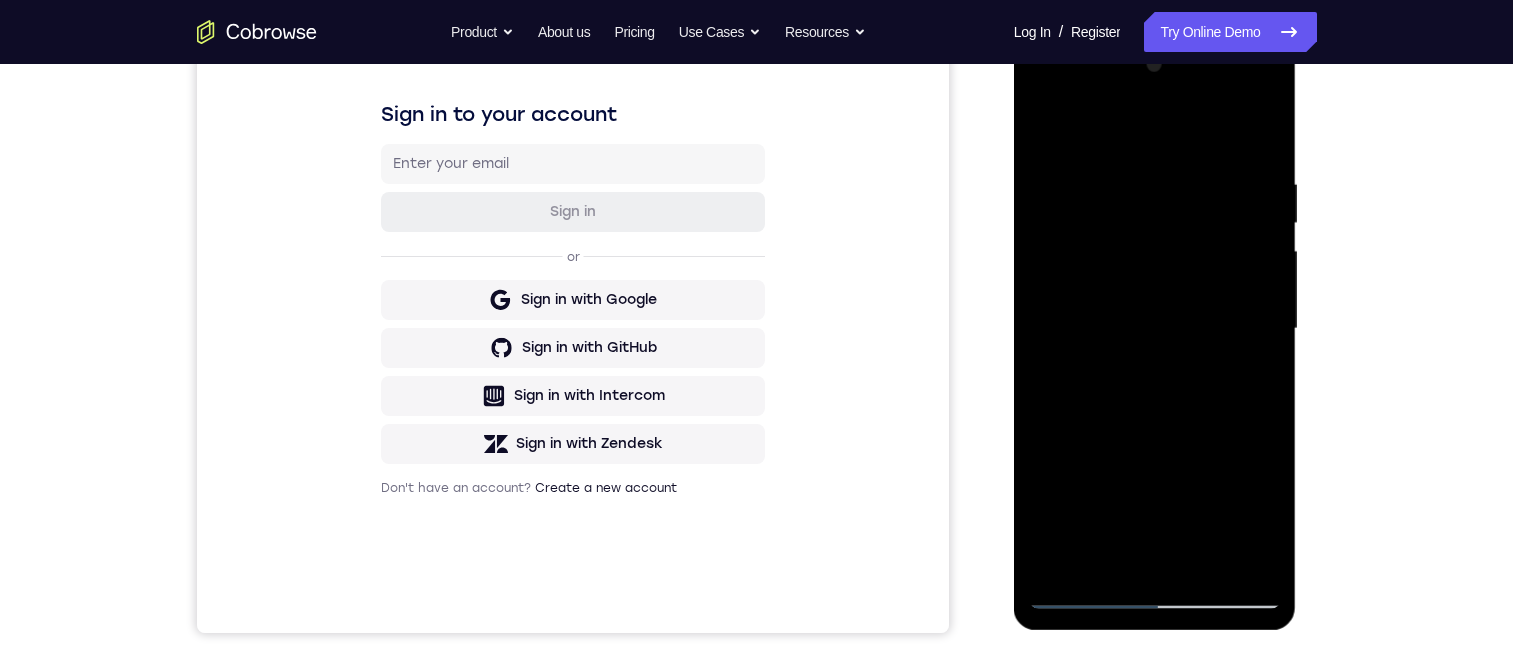 click at bounding box center (1155, 329) 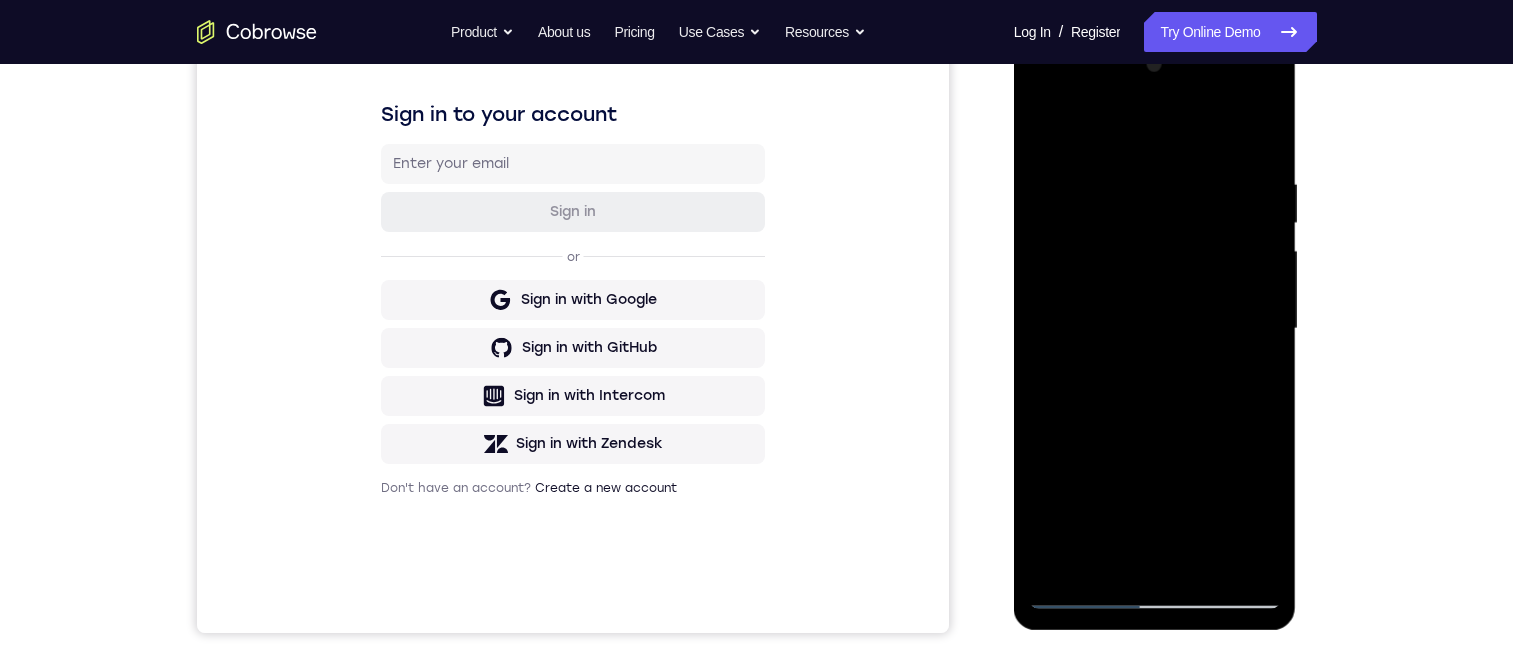 click at bounding box center (1155, 329) 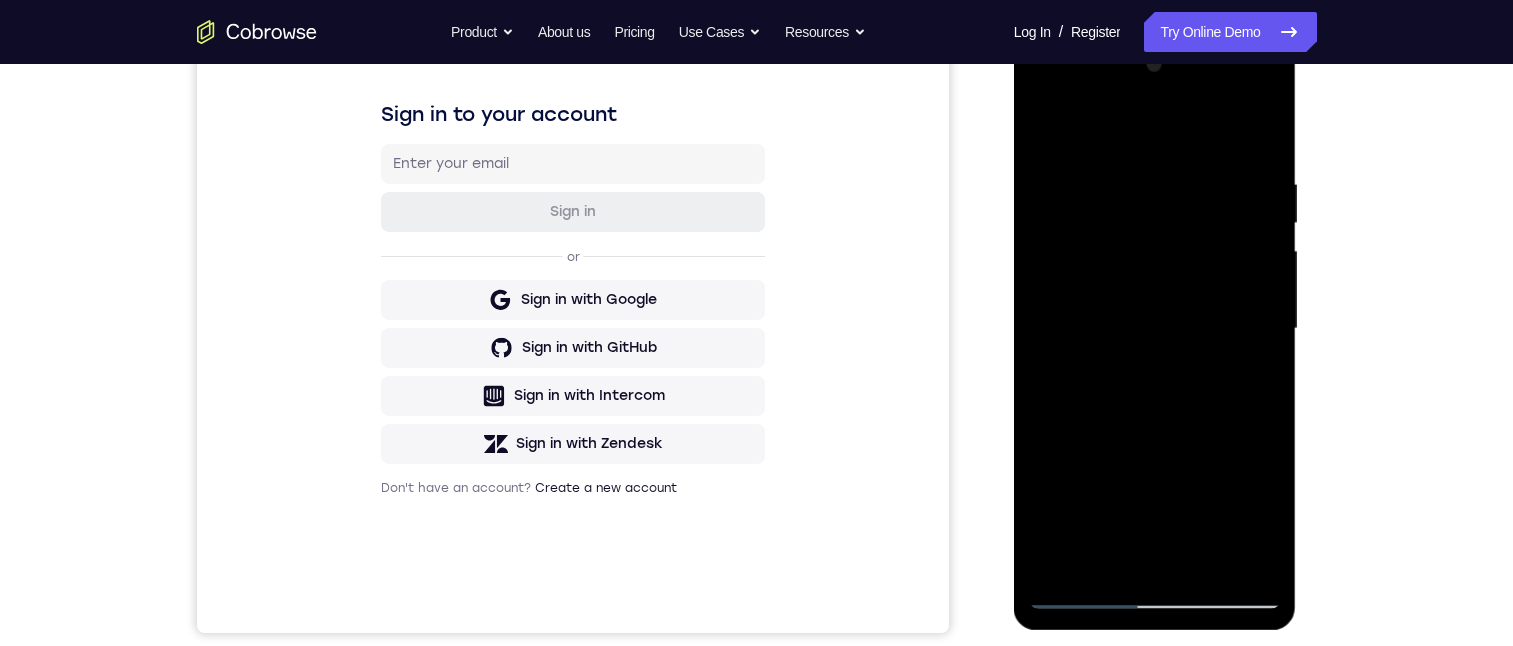 drag, startPoint x: 1132, startPoint y: 181, endPoint x: 1114, endPoint y: 308, distance: 128.26924 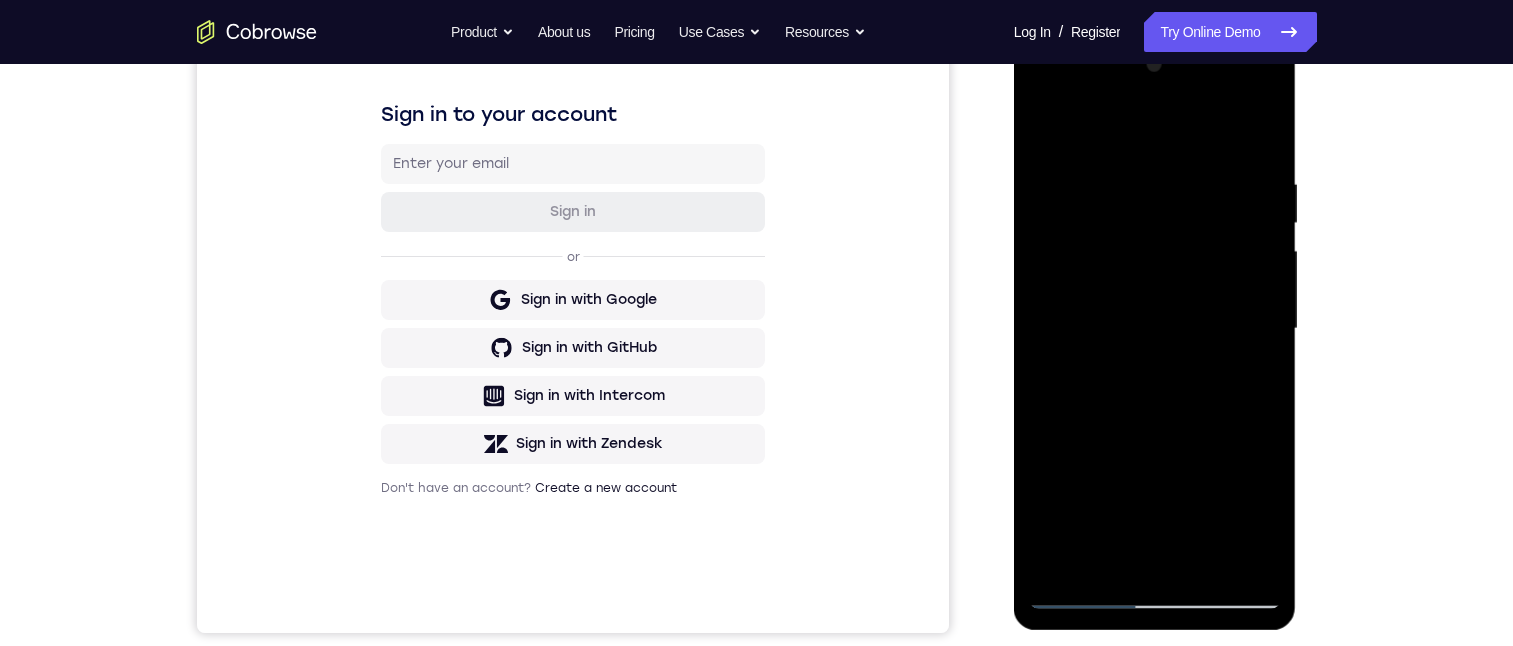 drag, startPoint x: 1208, startPoint y: 199, endPoint x: 1162, endPoint y: 352, distance: 159.76546 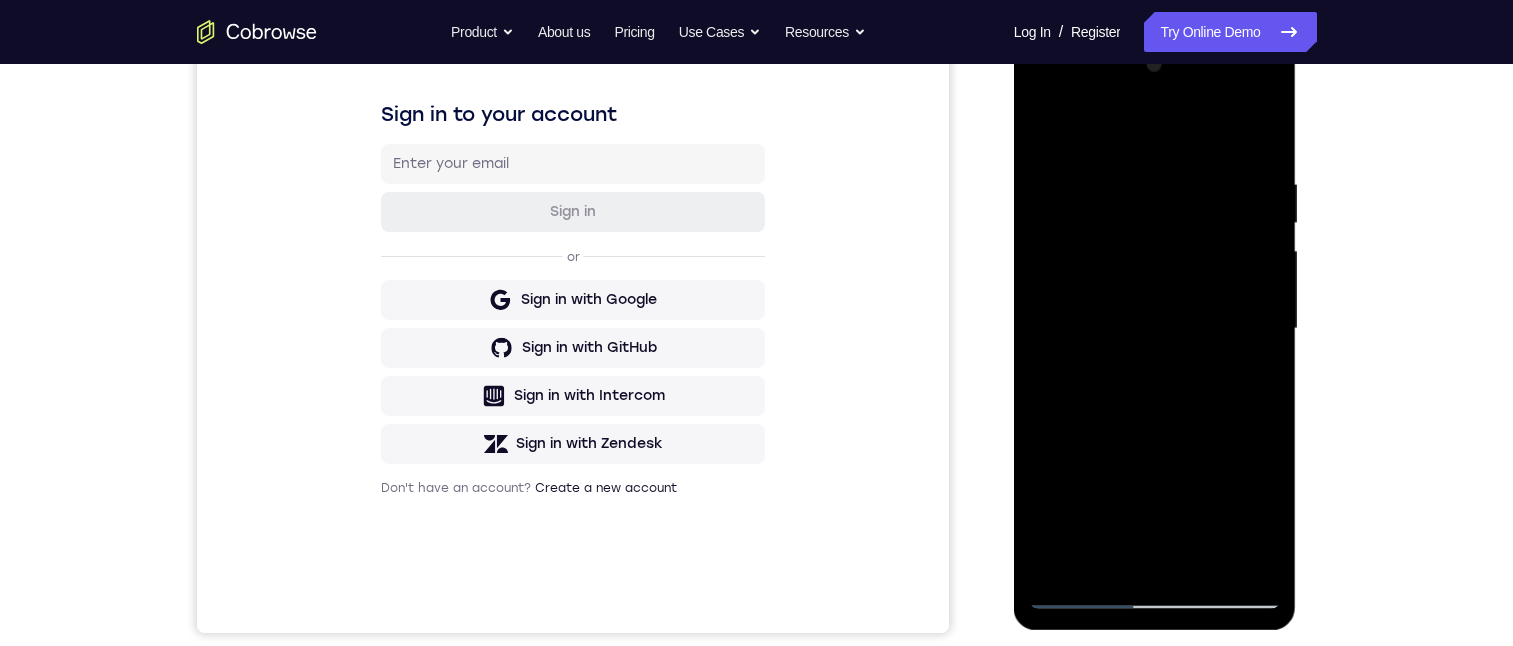 drag, startPoint x: 1216, startPoint y: 204, endPoint x: 1202, endPoint y: 298, distance: 95.036835 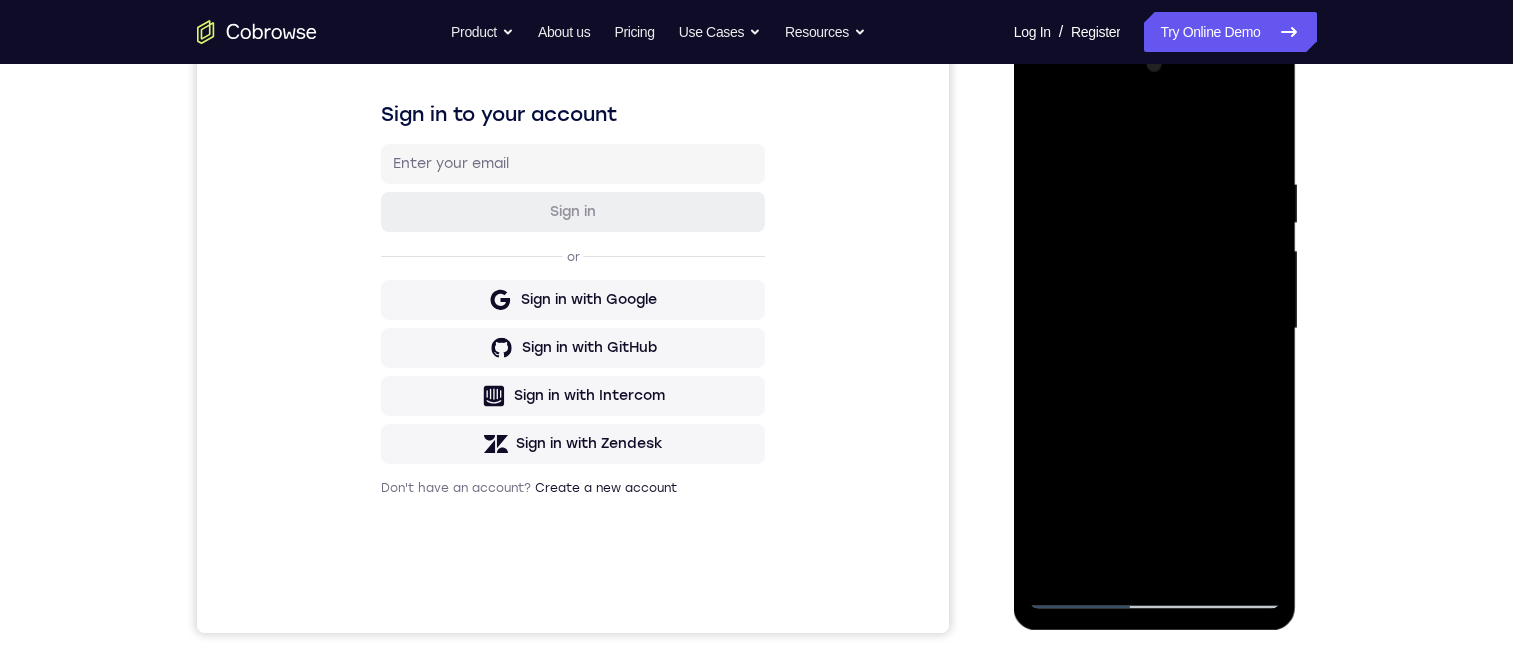 drag, startPoint x: 1220, startPoint y: 274, endPoint x: 1232, endPoint y: 167, distance: 107.67079 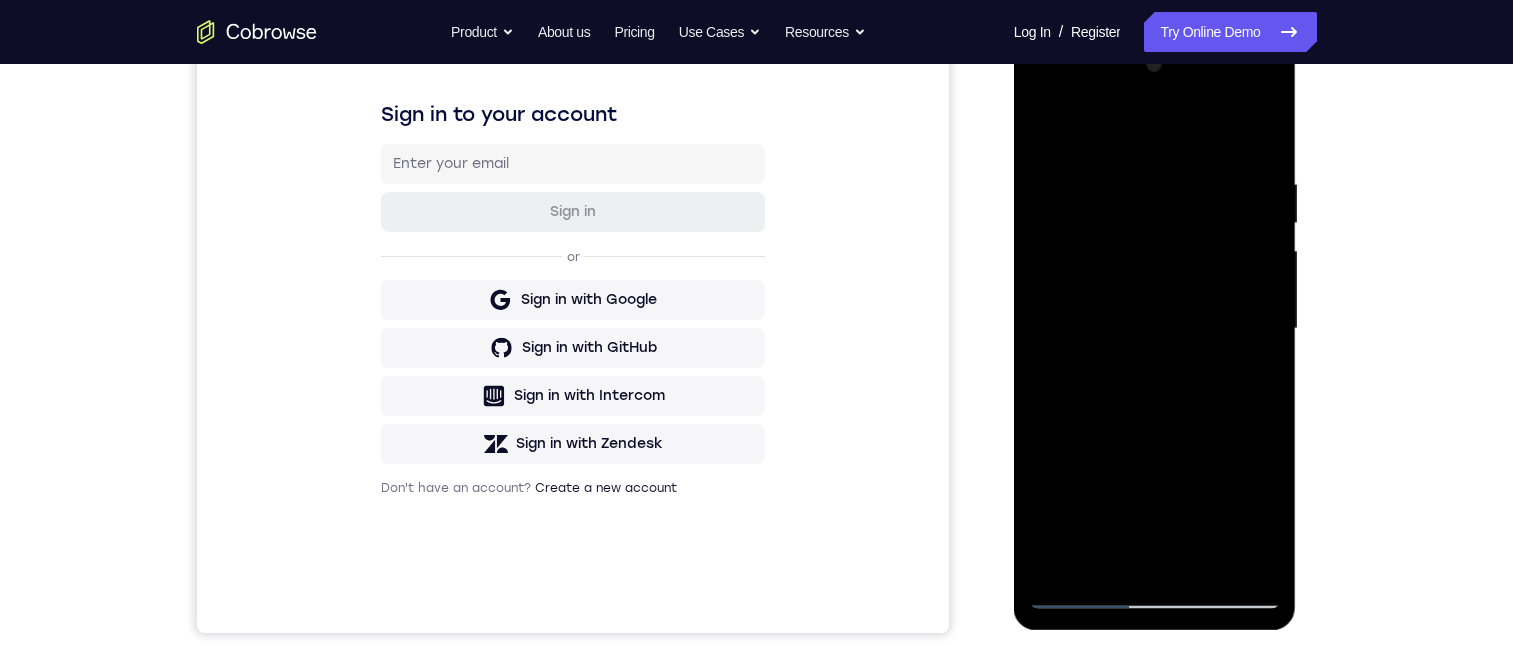 click at bounding box center (1155, 329) 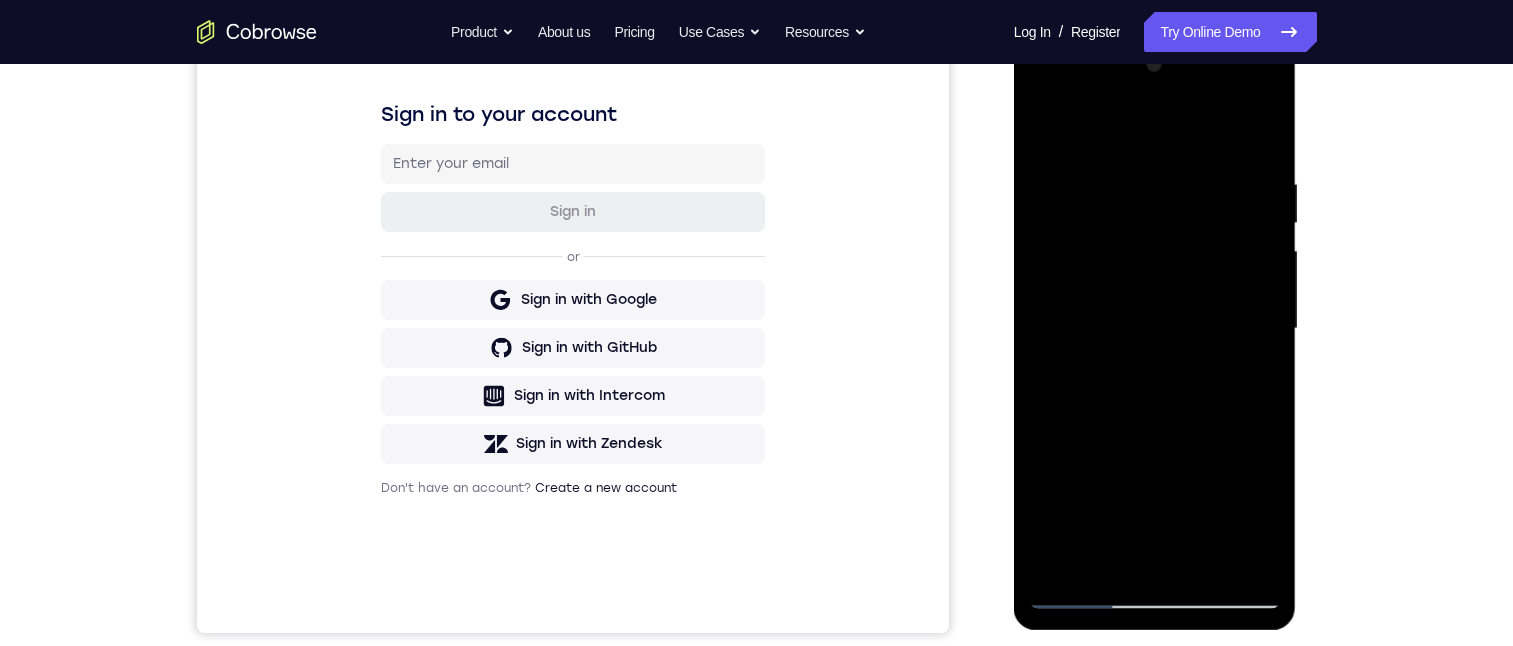 click at bounding box center [1155, 329] 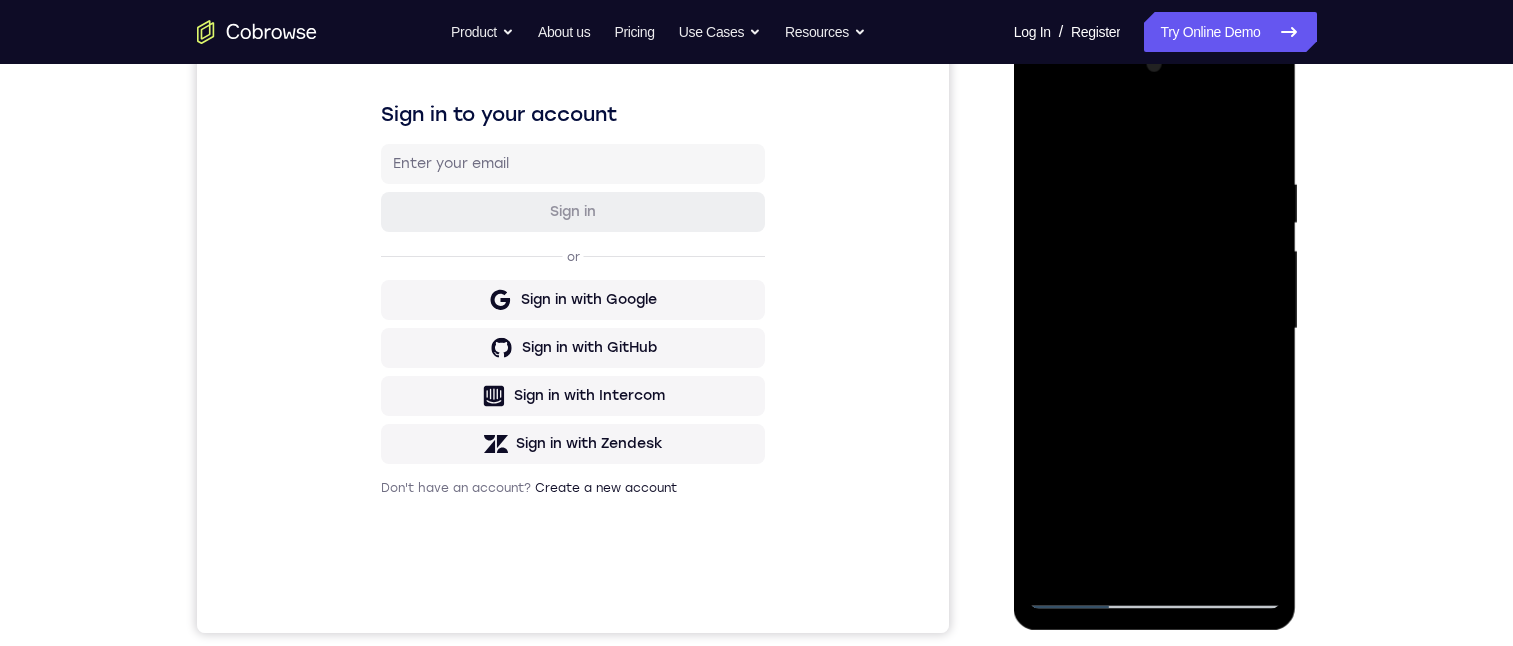 click at bounding box center (1155, 329) 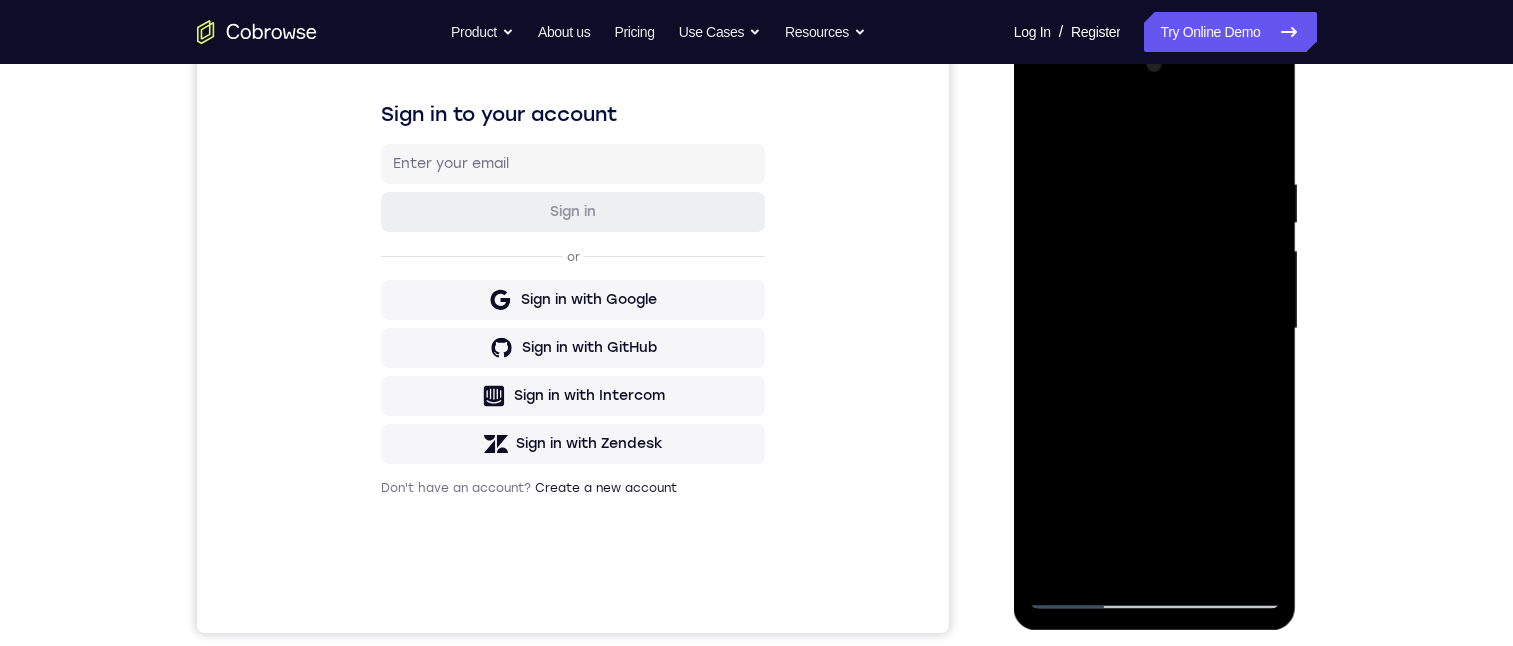 click at bounding box center (1155, 329) 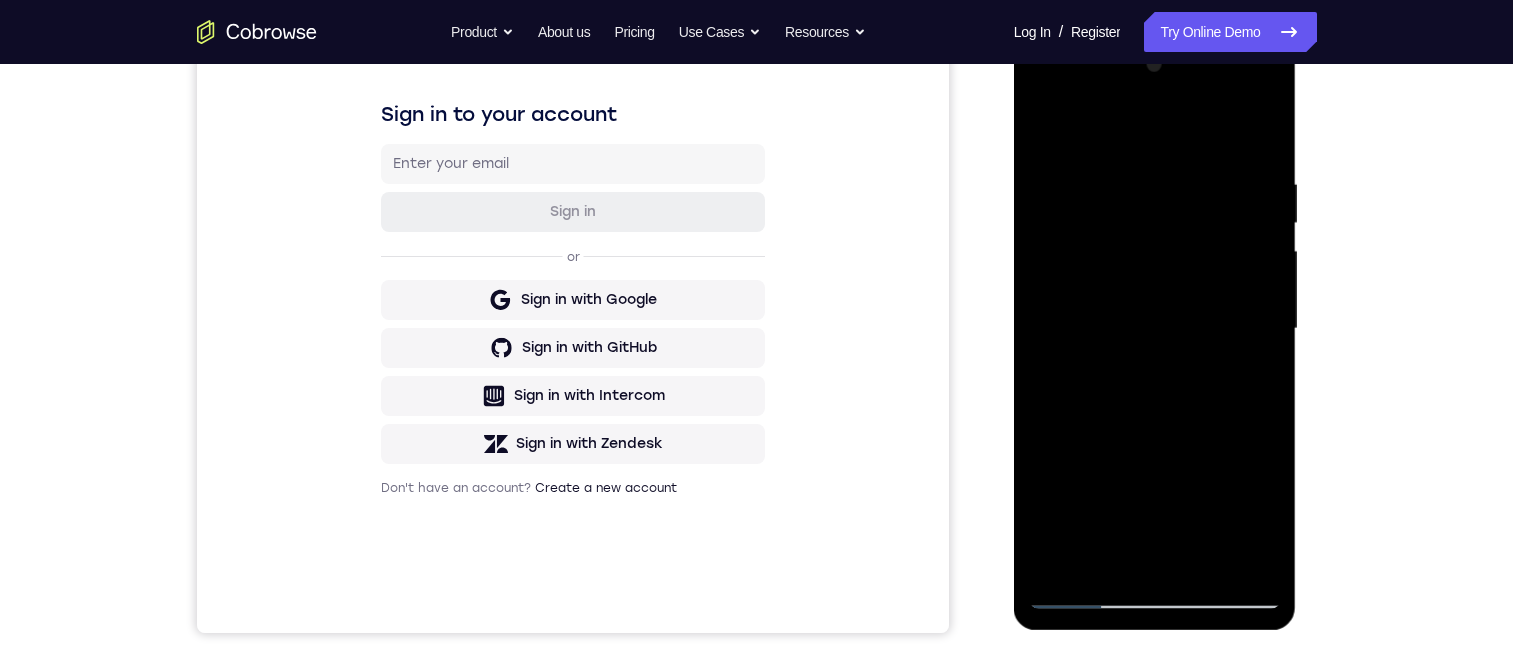 click at bounding box center (1155, 329) 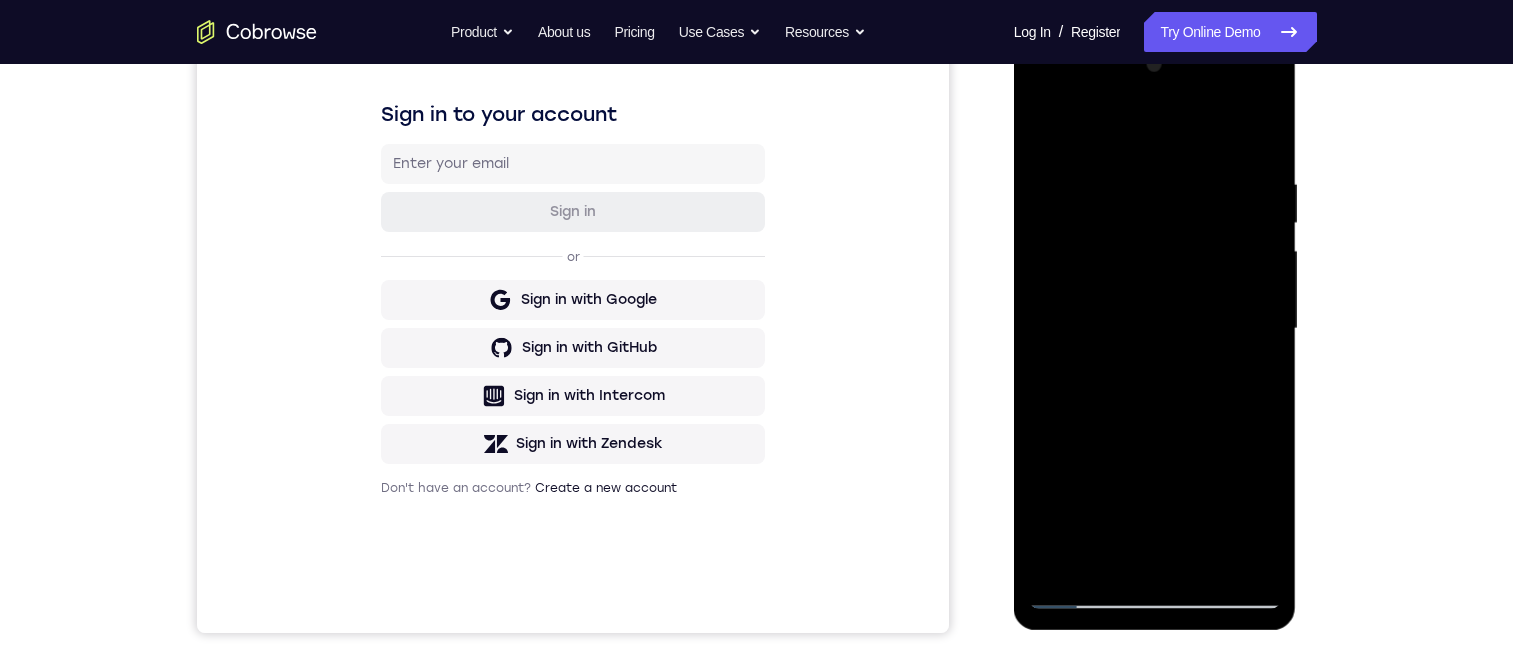 click at bounding box center (1155, 329) 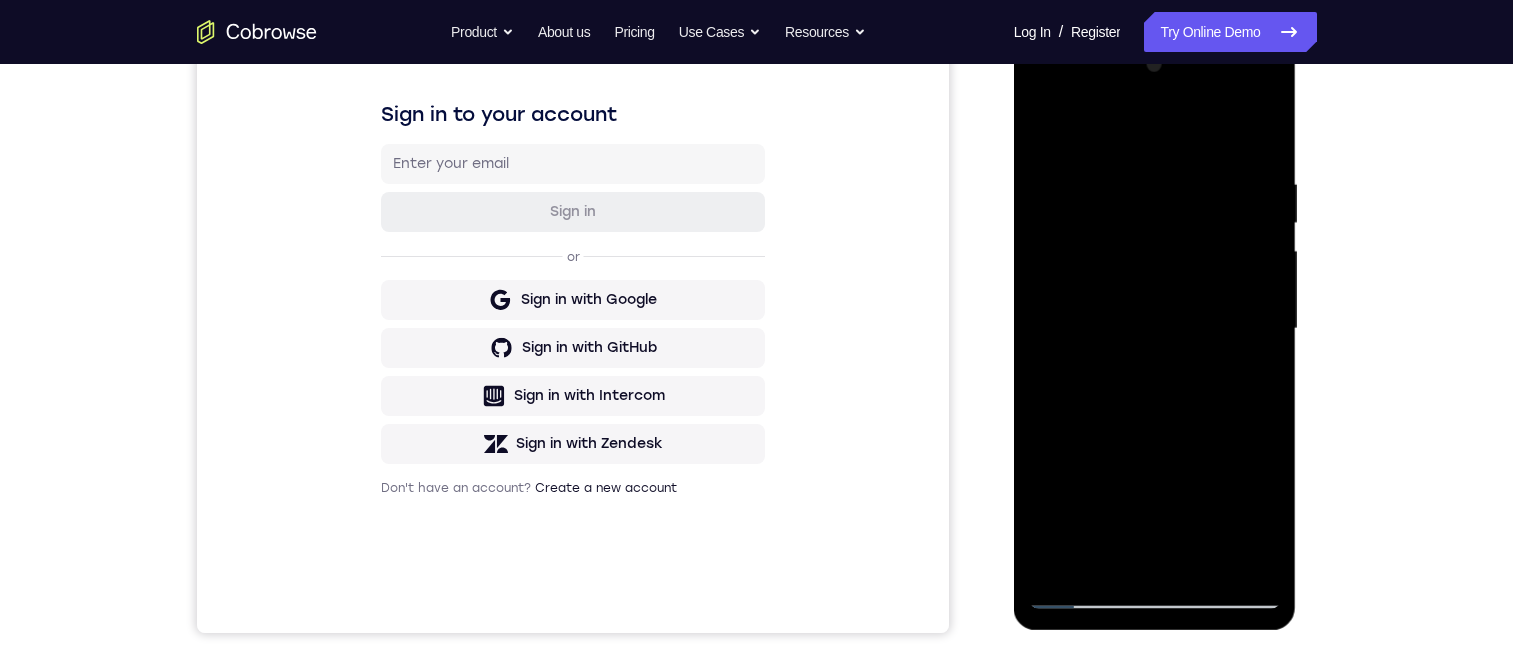 click at bounding box center [1155, 329] 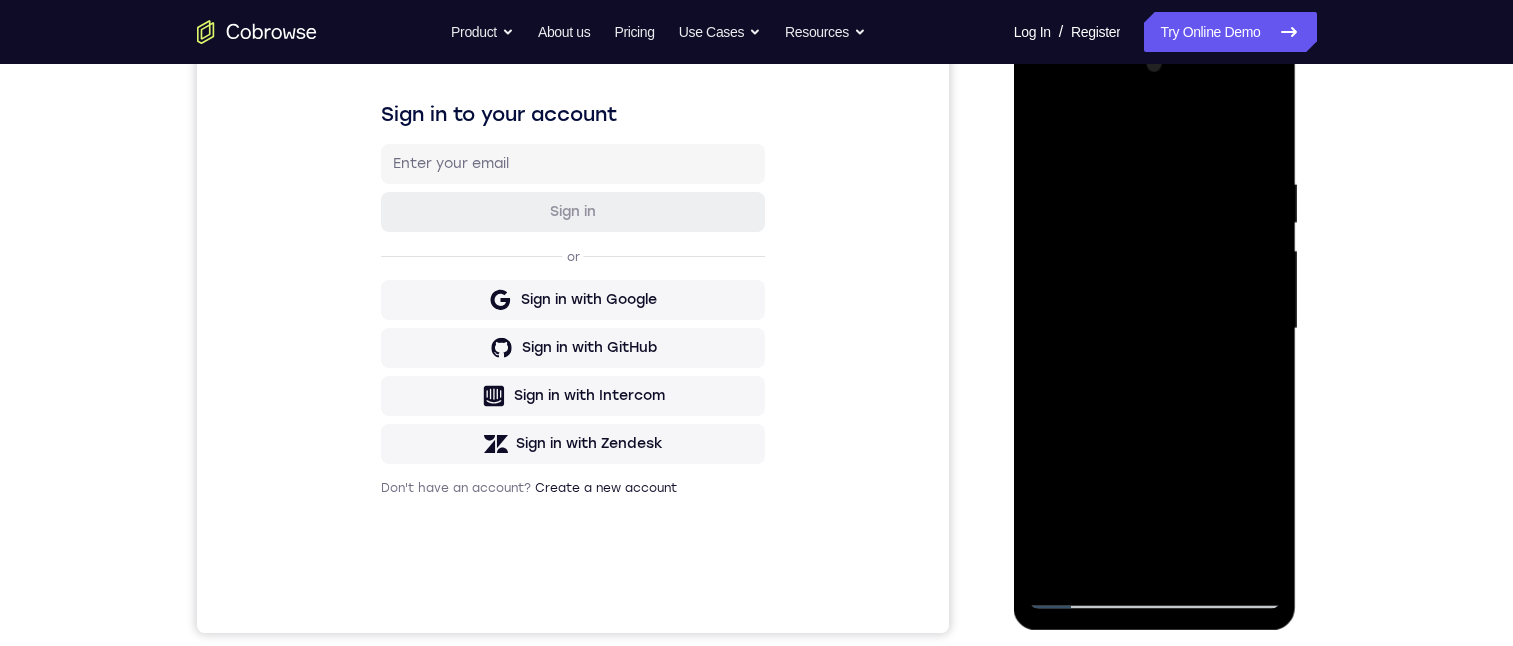click at bounding box center [1155, 329] 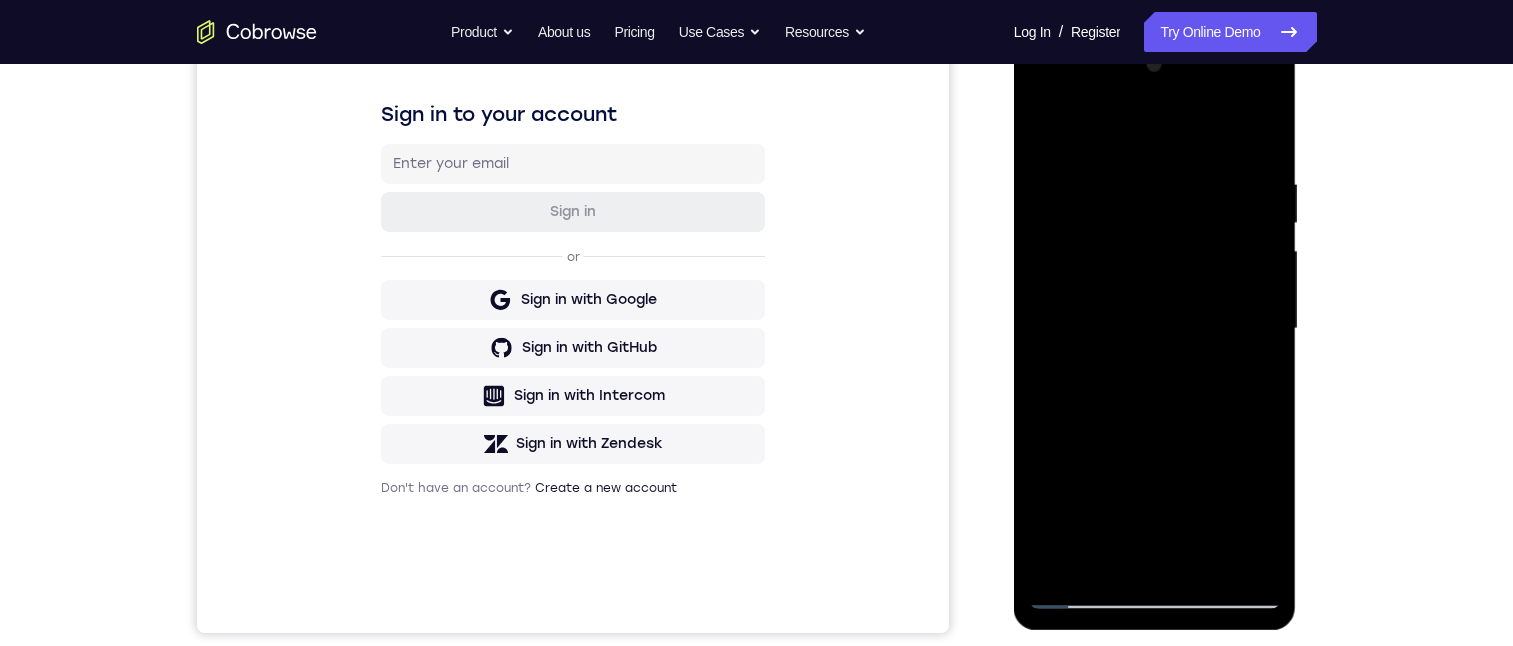 click at bounding box center (1155, 329) 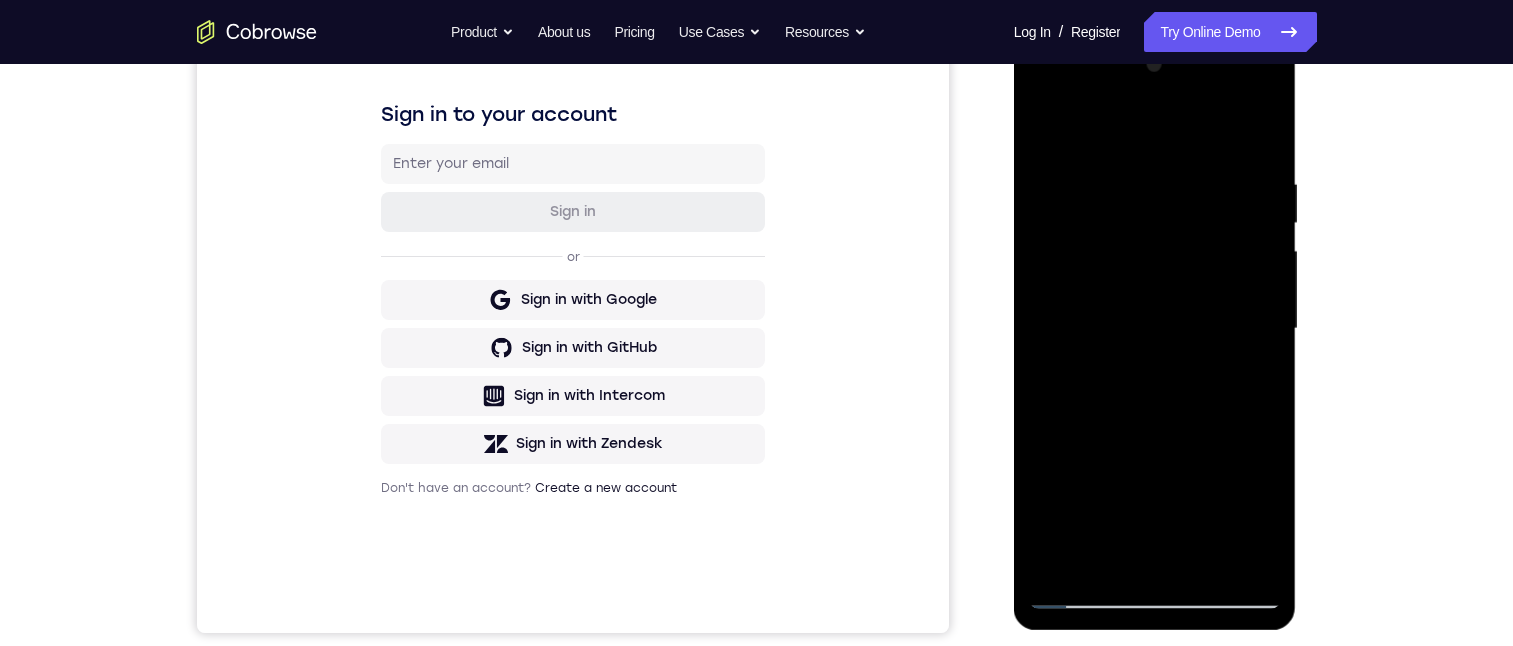 click at bounding box center (1155, 329) 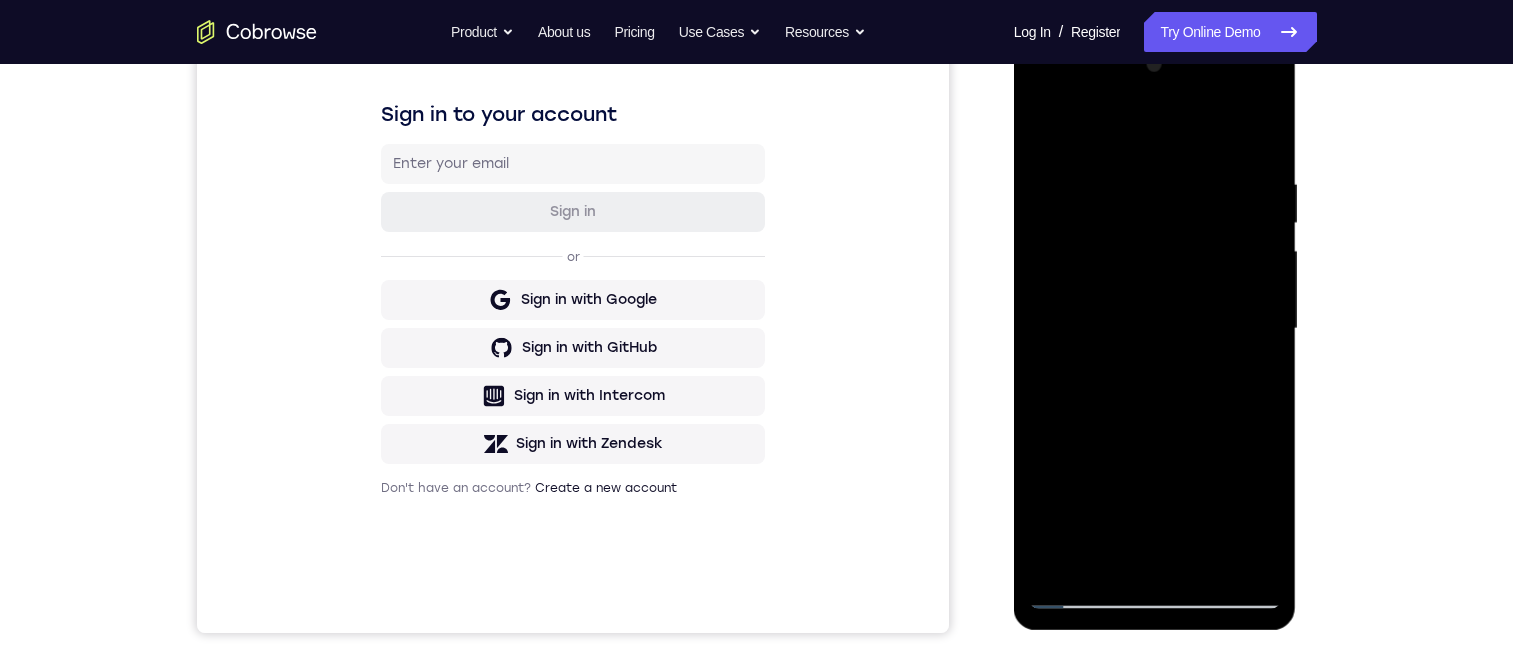 click at bounding box center [1155, 329] 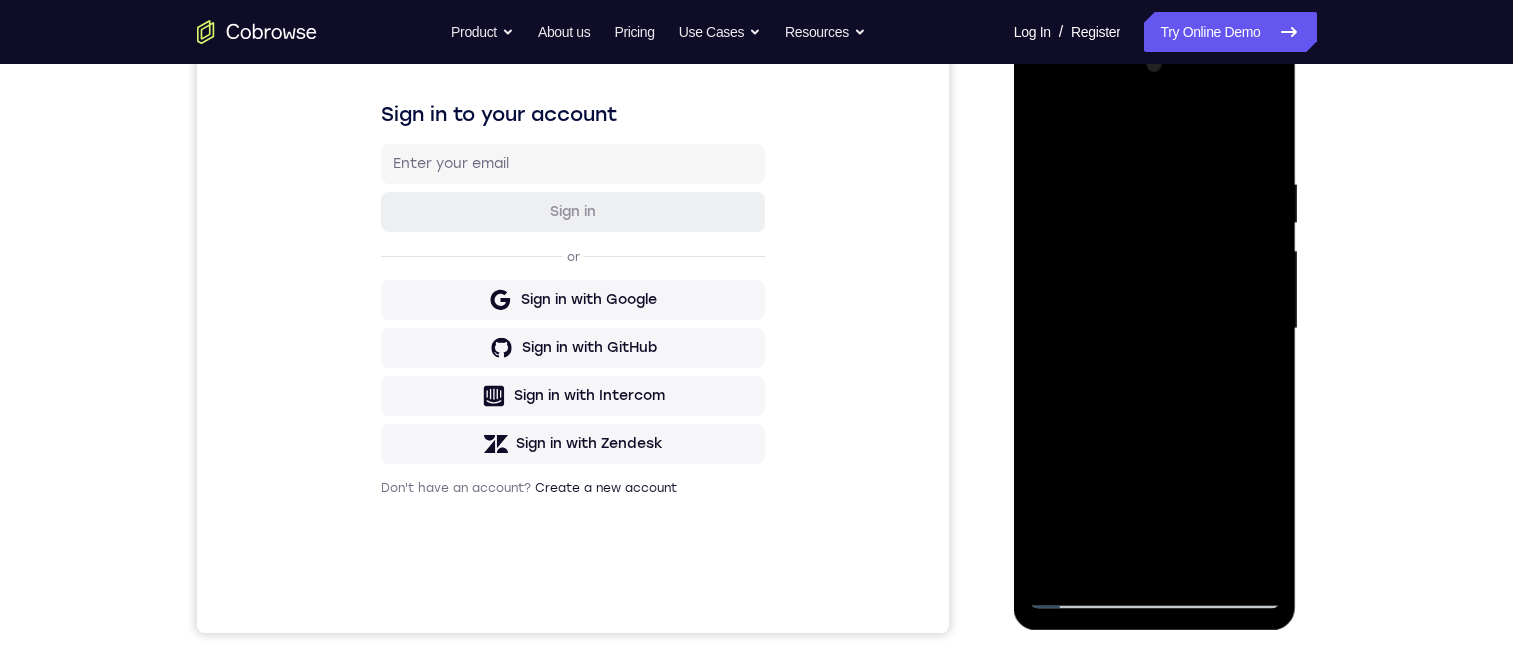 click at bounding box center (1155, 329) 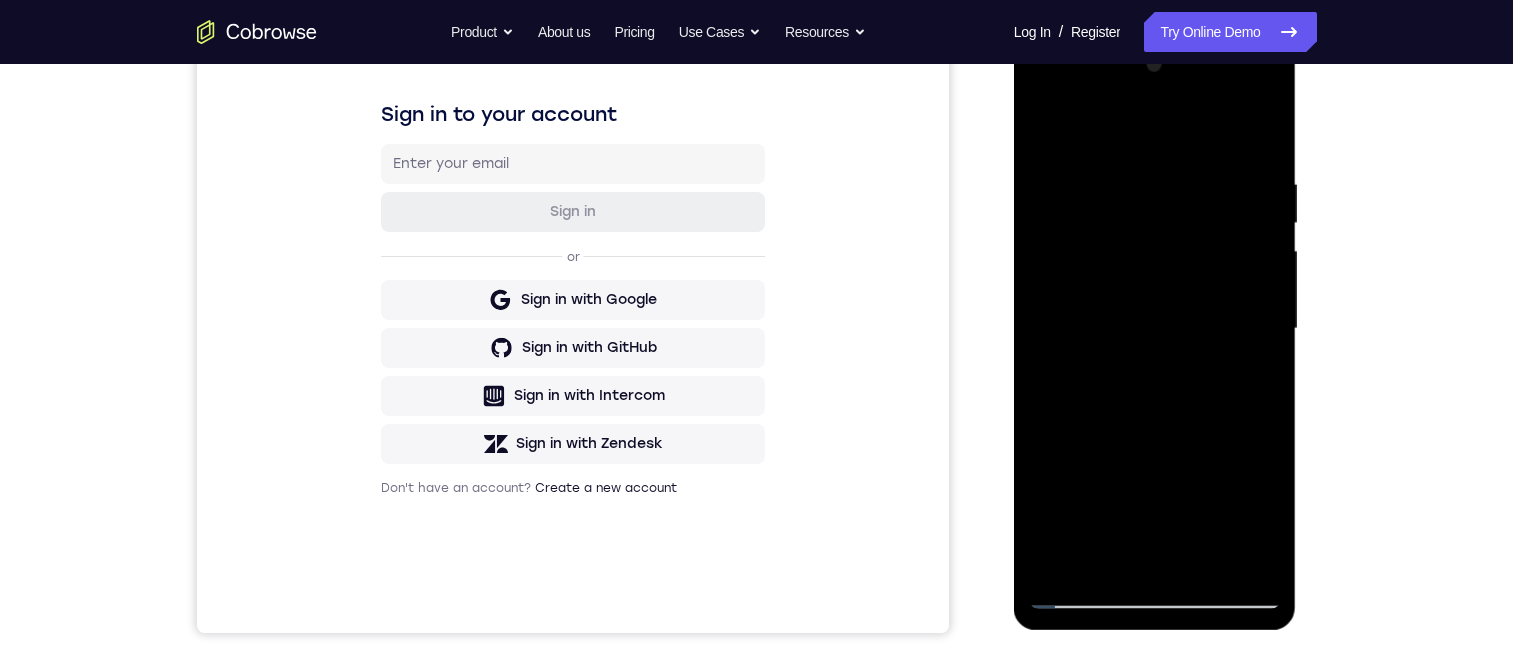 click at bounding box center (1155, 329) 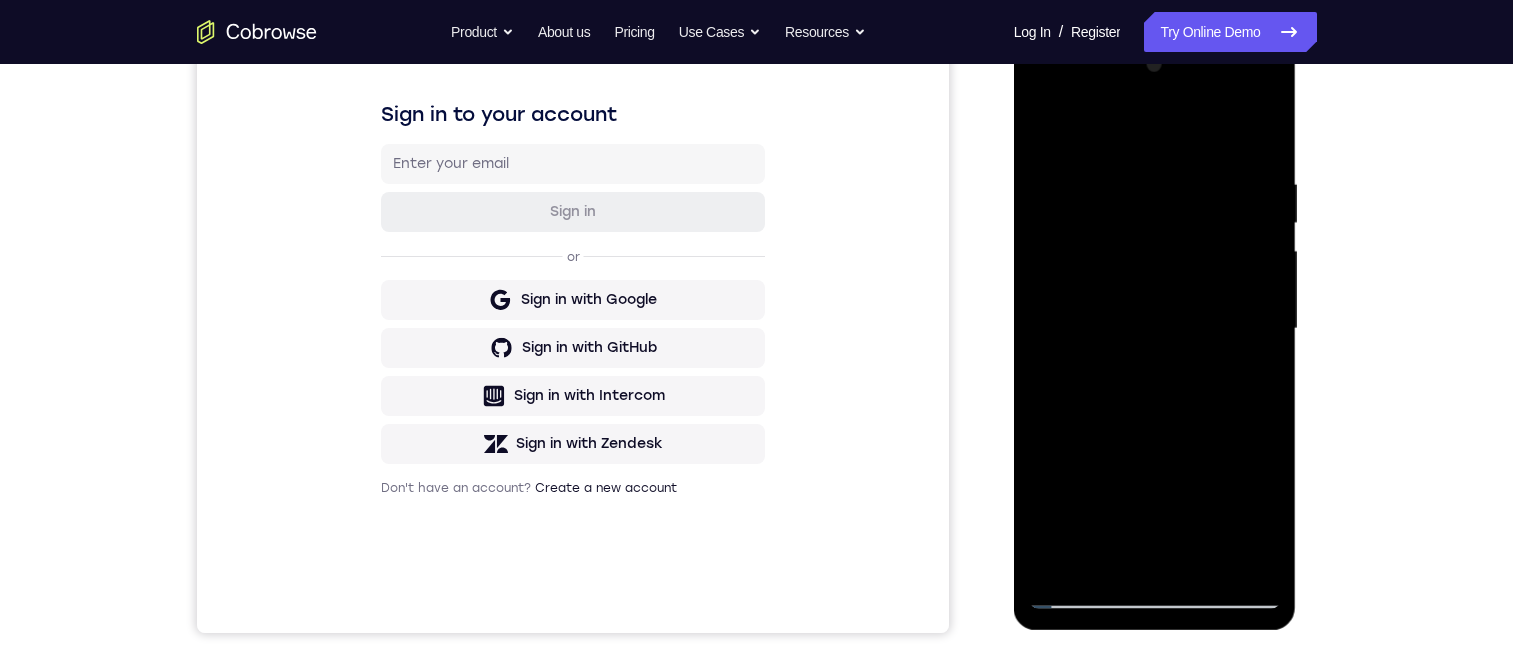 click at bounding box center [1155, 329] 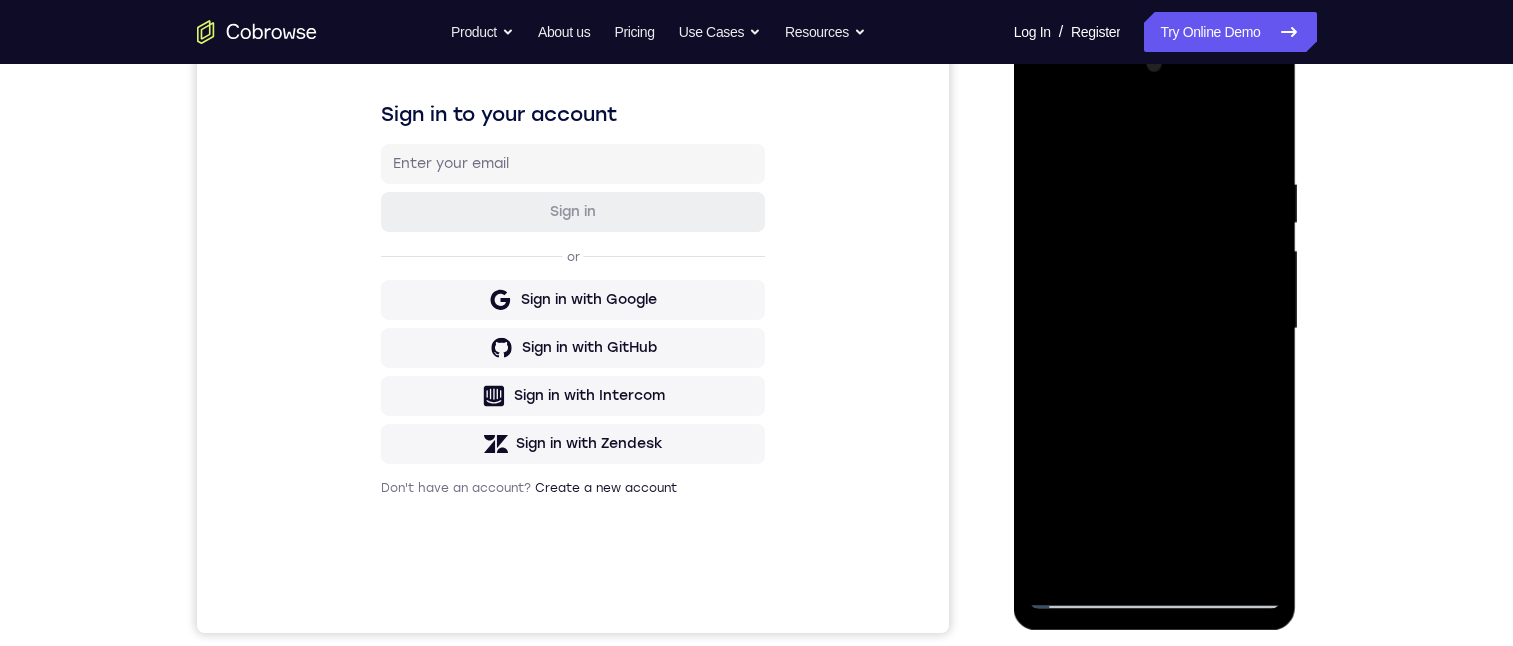 click at bounding box center (1155, 329) 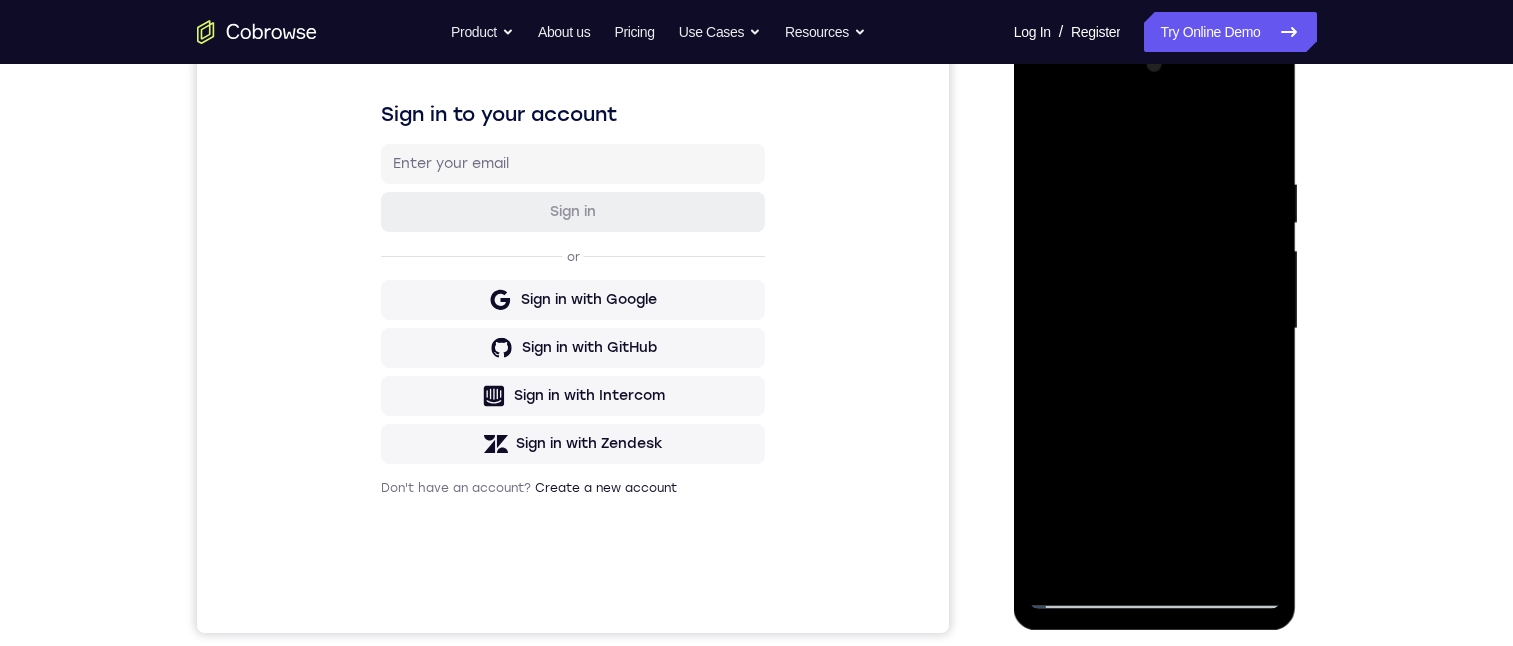 click at bounding box center (1155, 329) 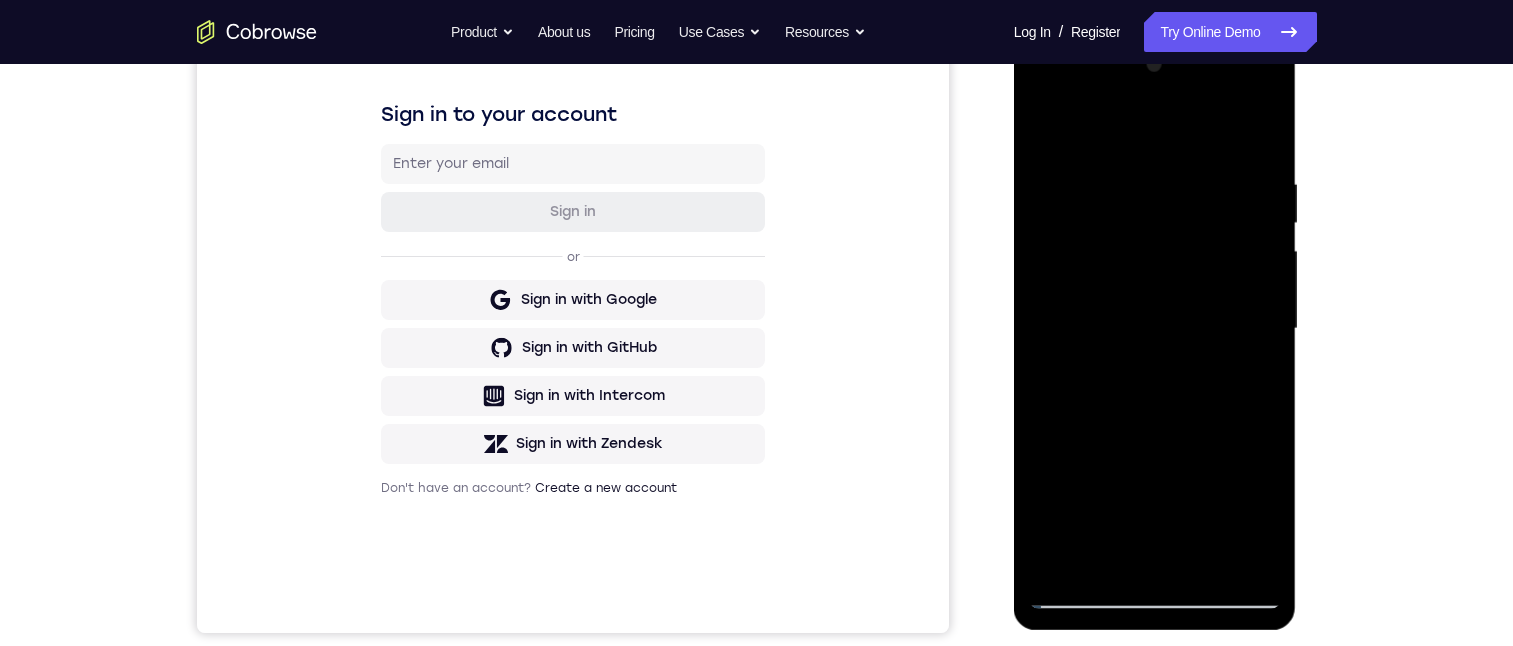click at bounding box center (1155, 329) 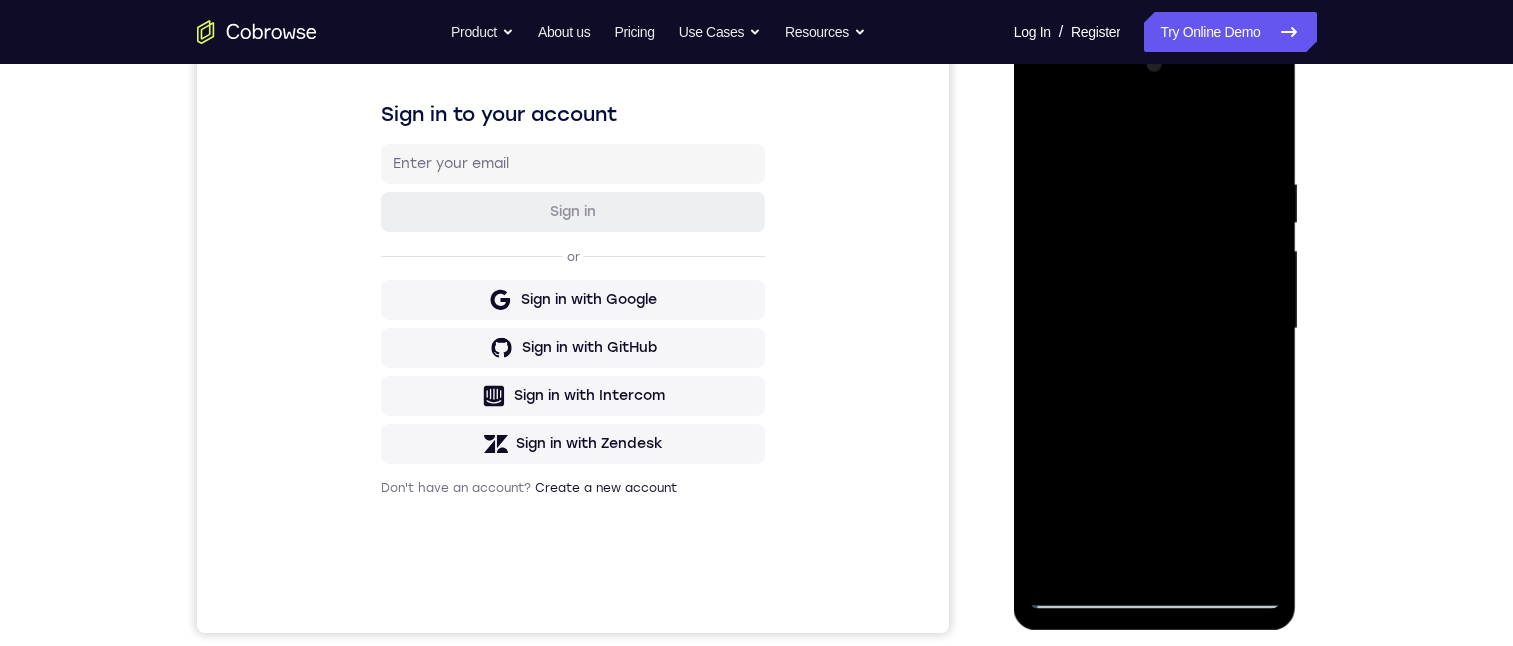 click at bounding box center (1155, 329) 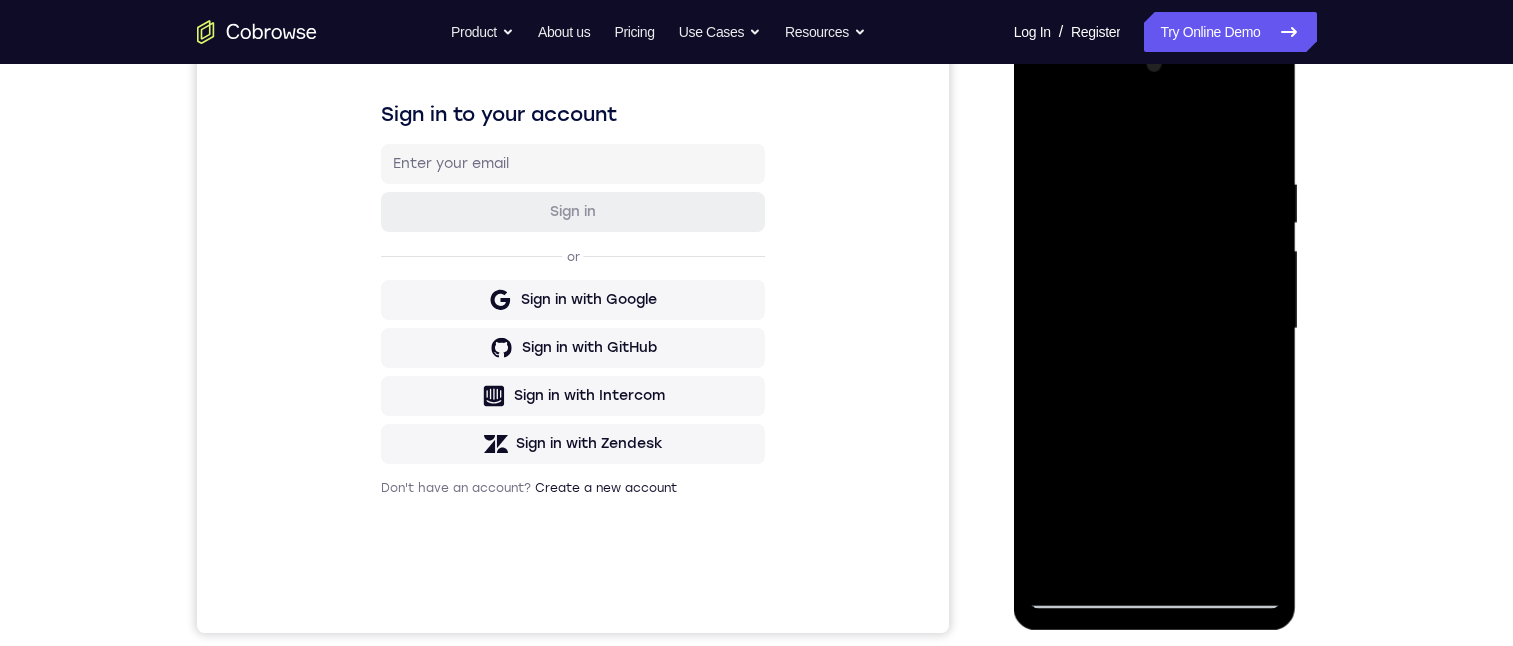 click at bounding box center (1155, 329) 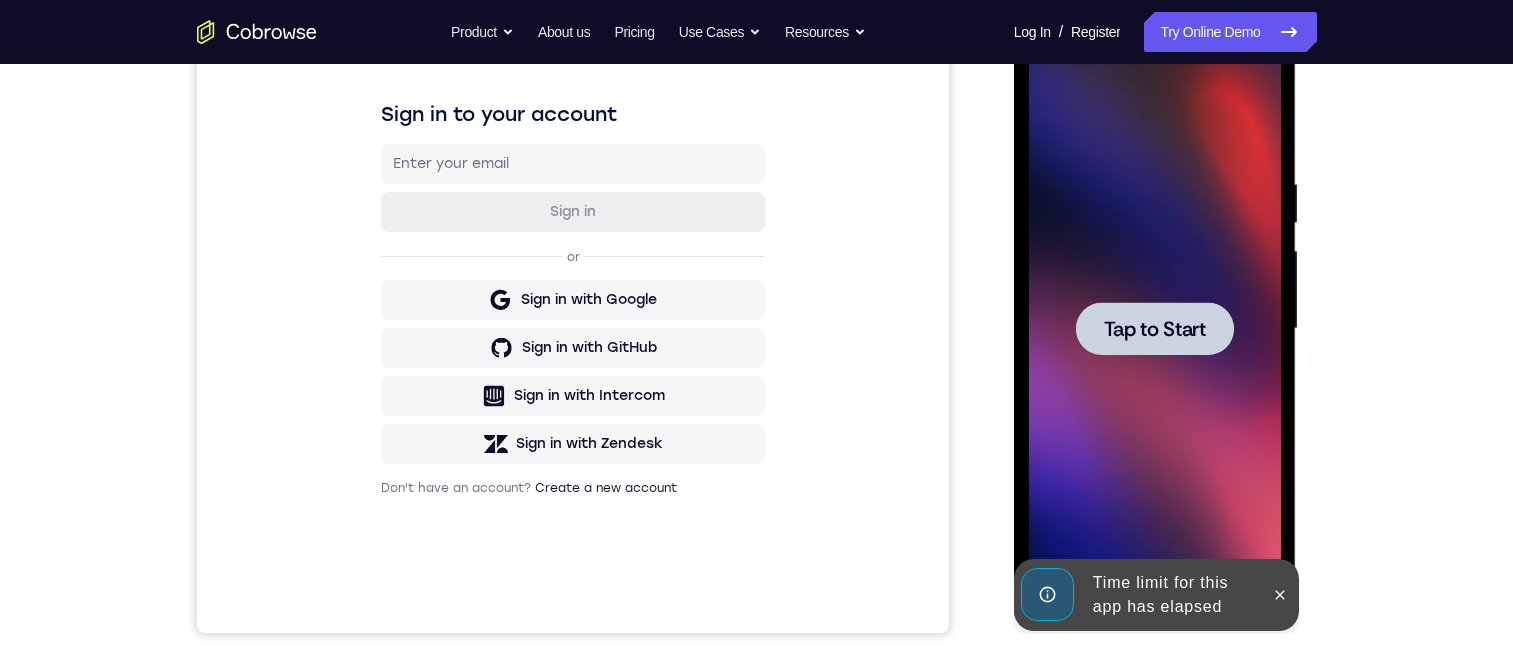 click on "Tap to Start" at bounding box center (1155, 329) 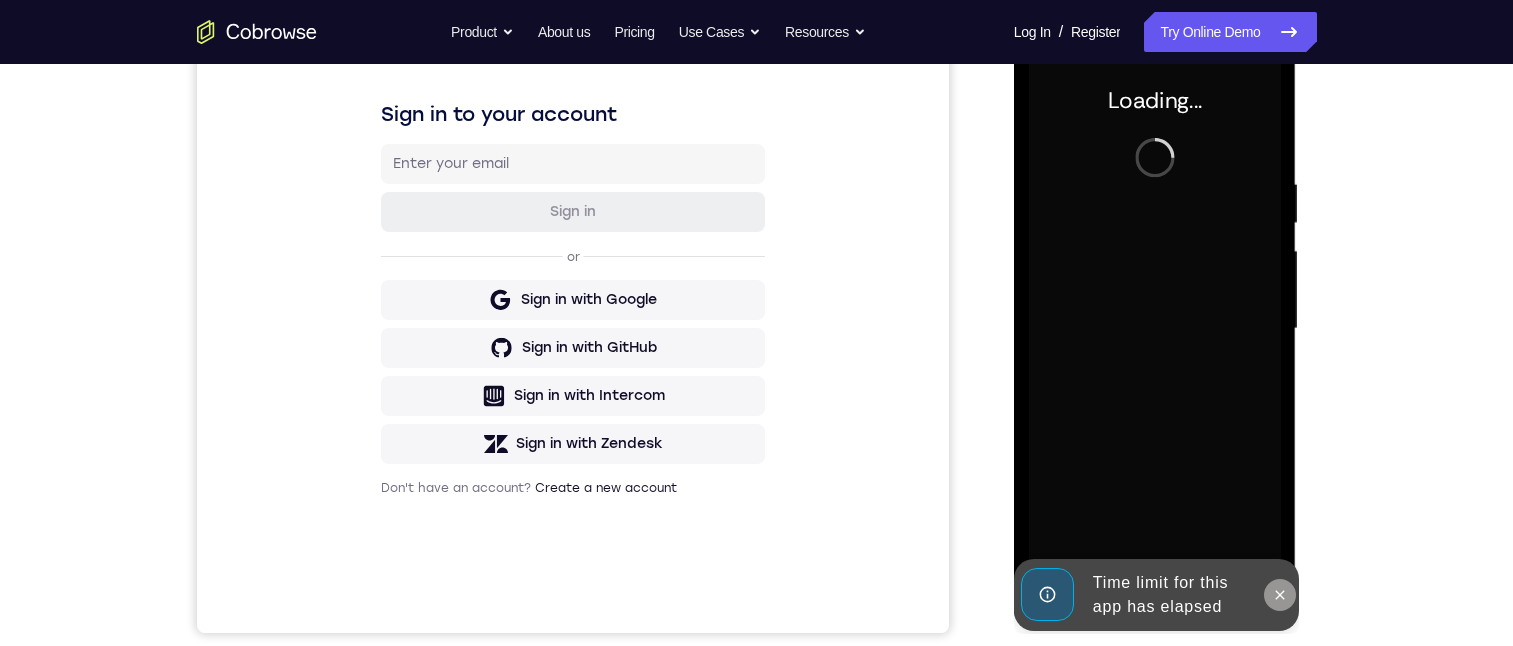 click 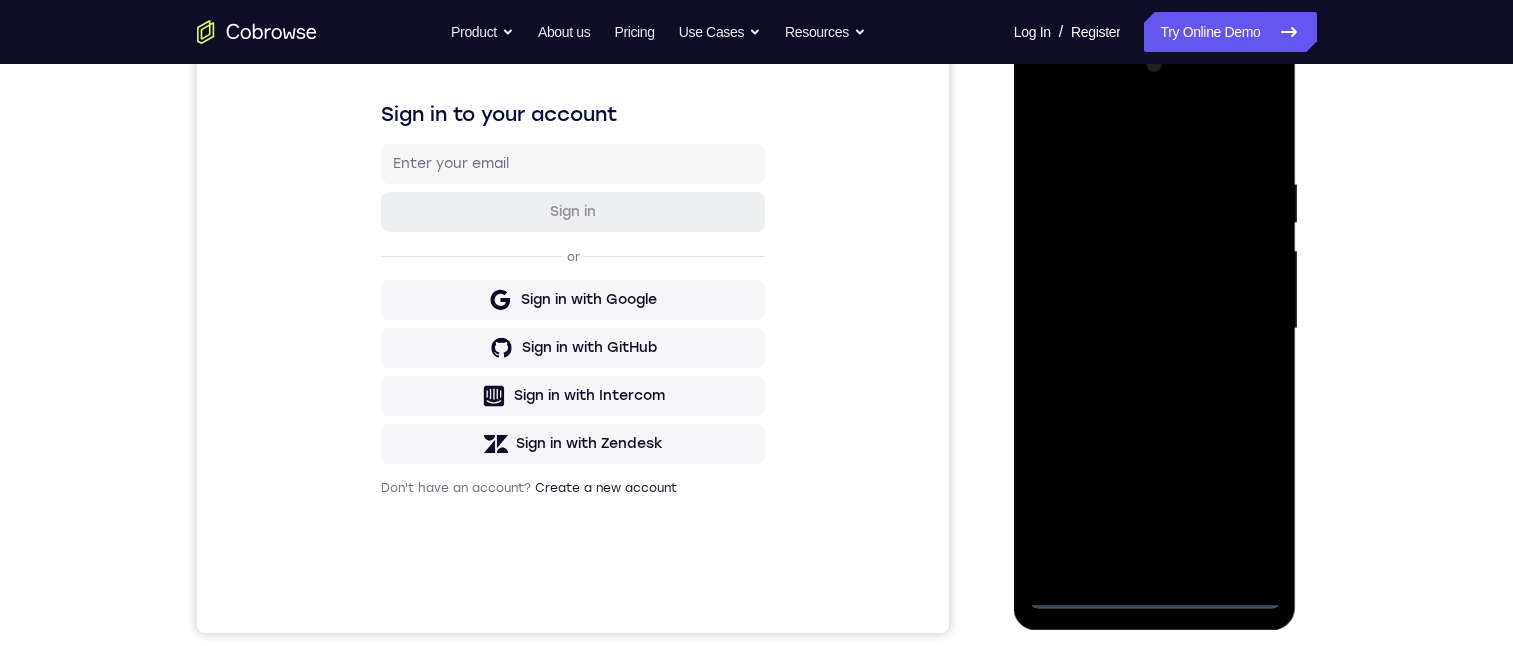 click at bounding box center (1155, 329) 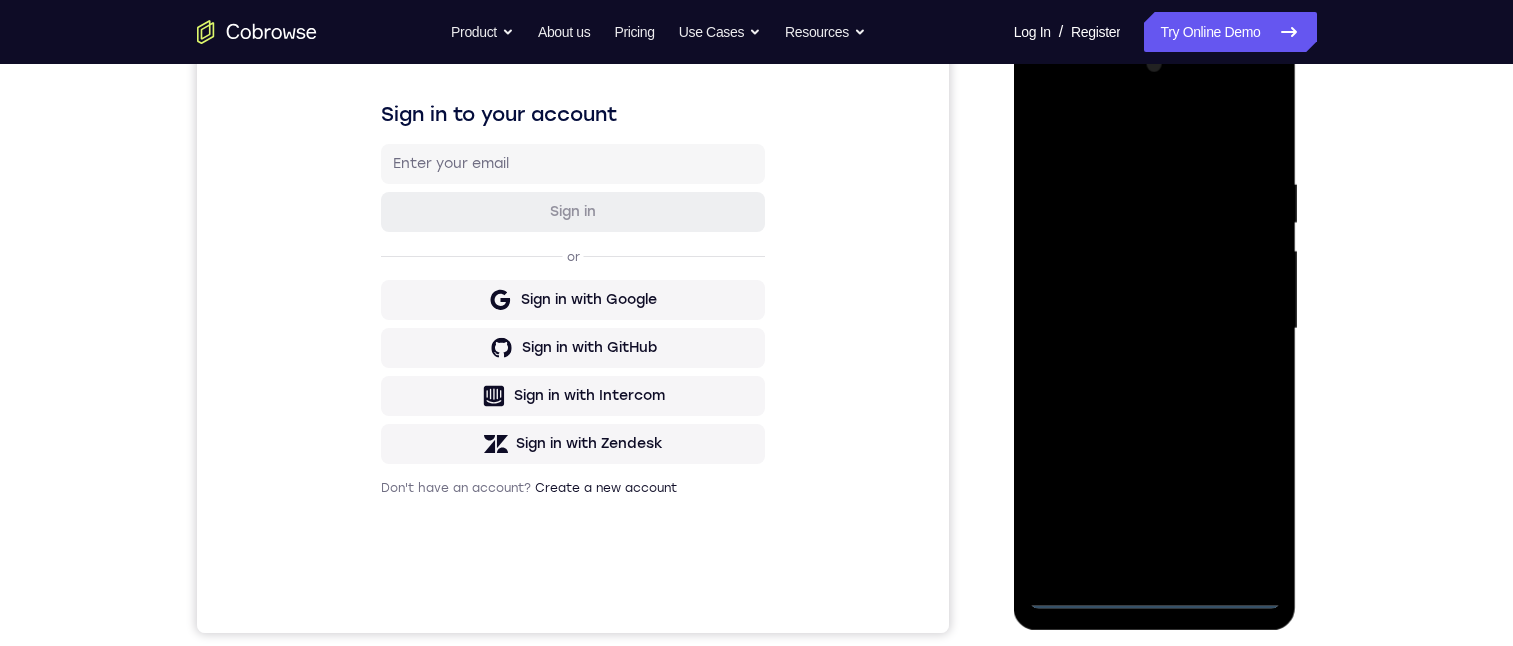 click at bounding box center [1155, 329] 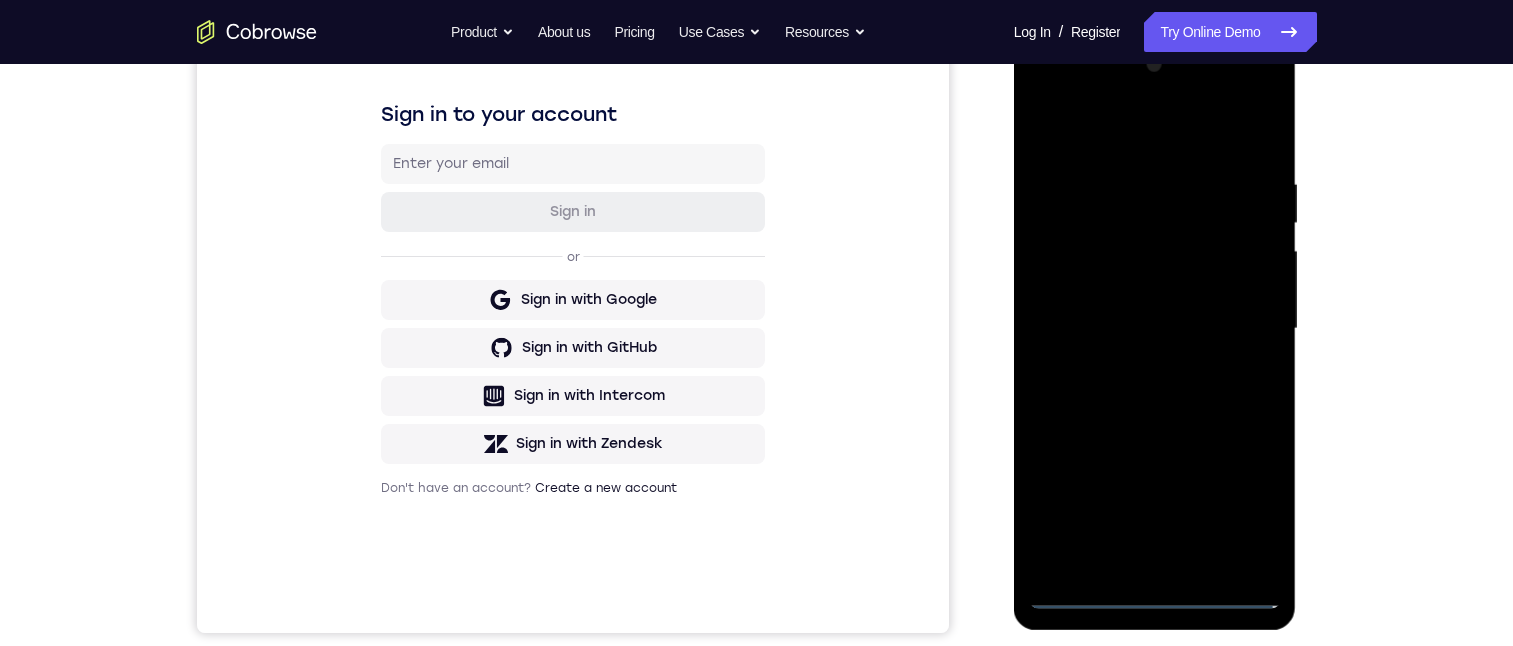 click at bounding box center [1155, 329] 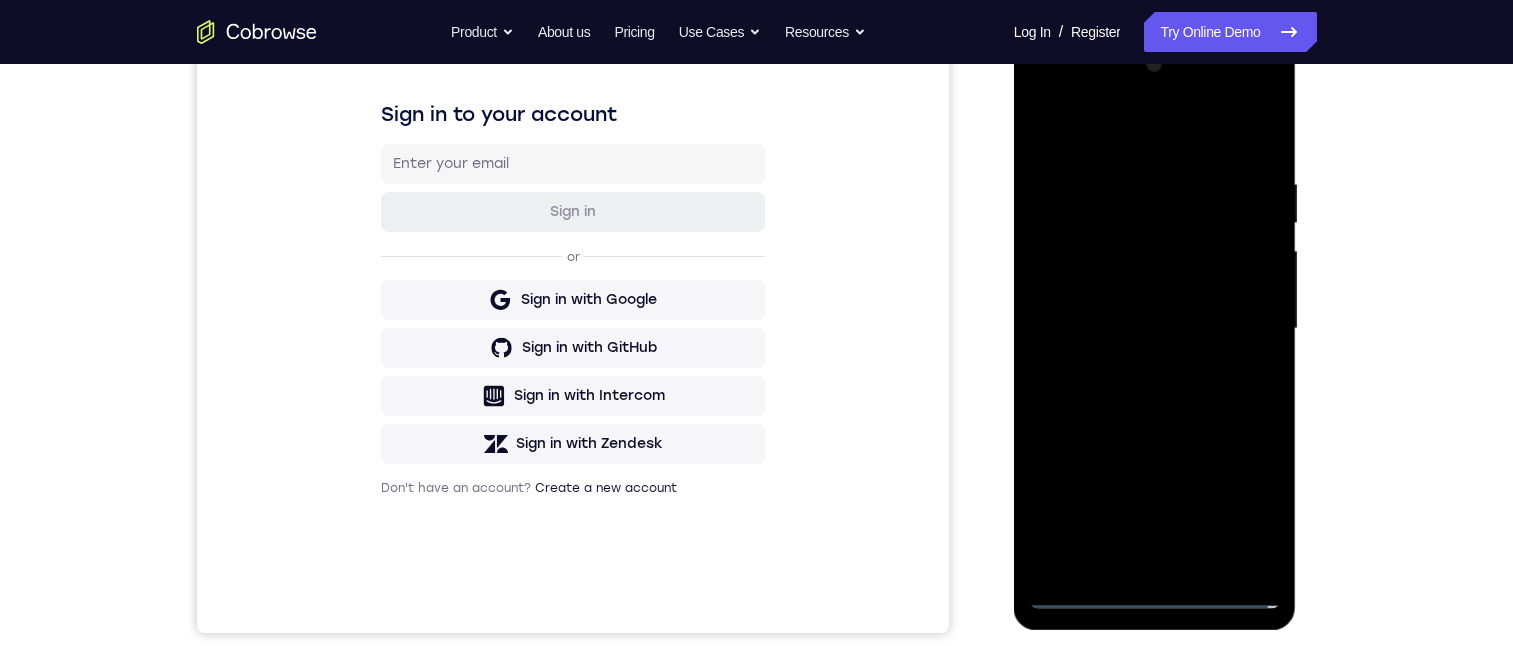 click at bounding box center (1155, 329) 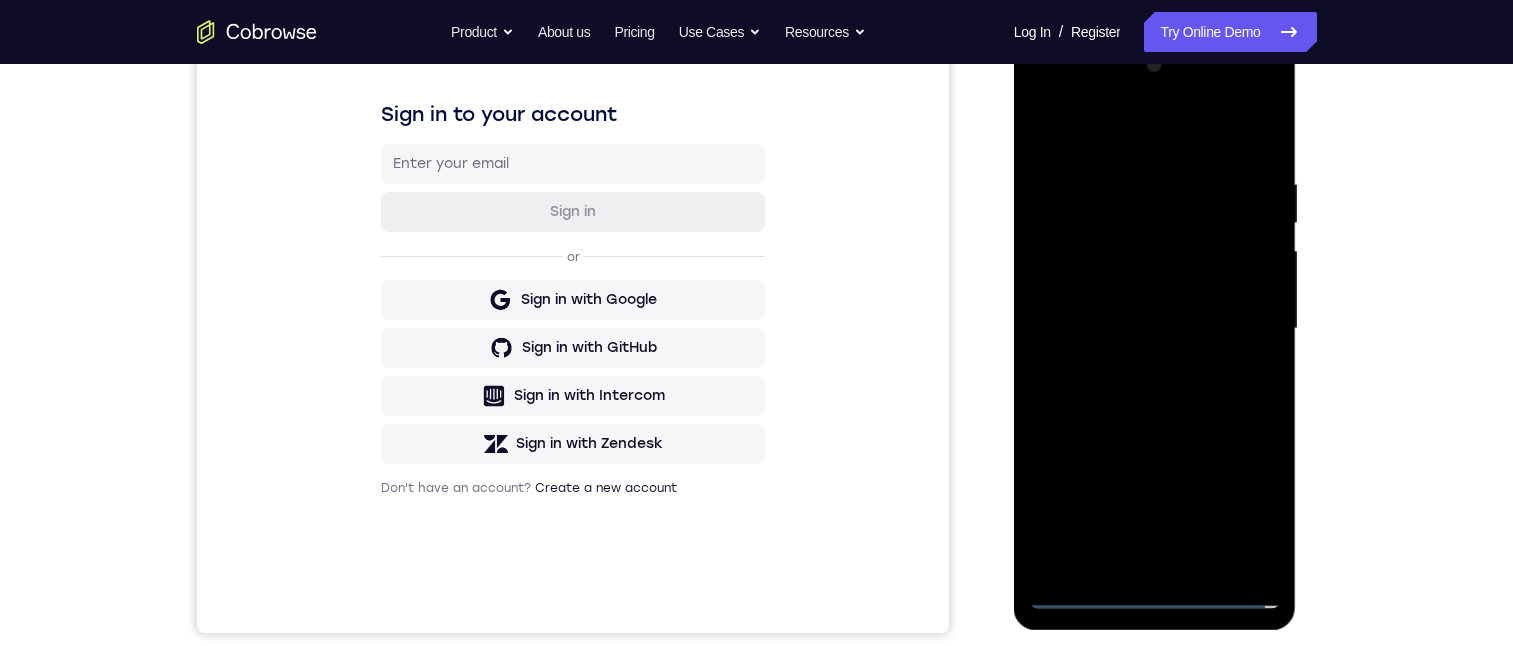 click at bounding box center [1155, 329] 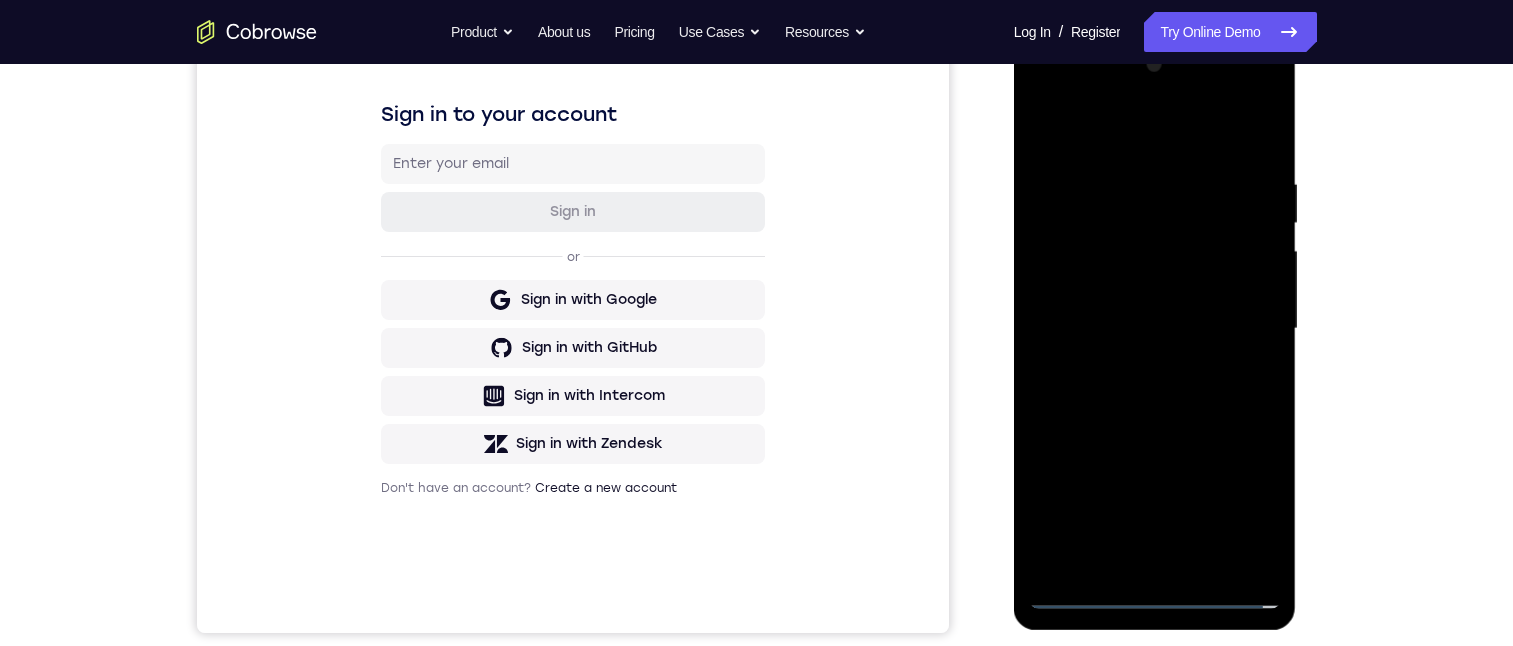 click at bounding box center [1155, 329] 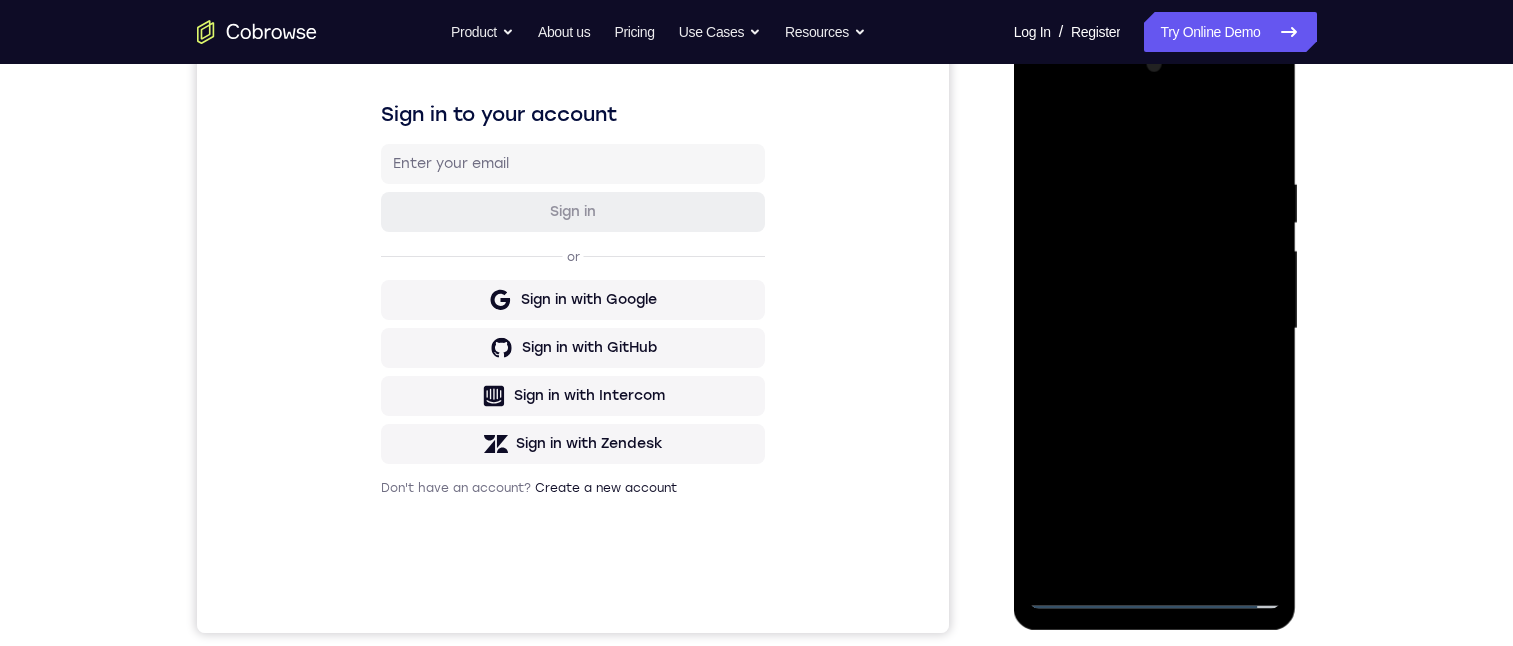click at bounding box center [1155, 329] 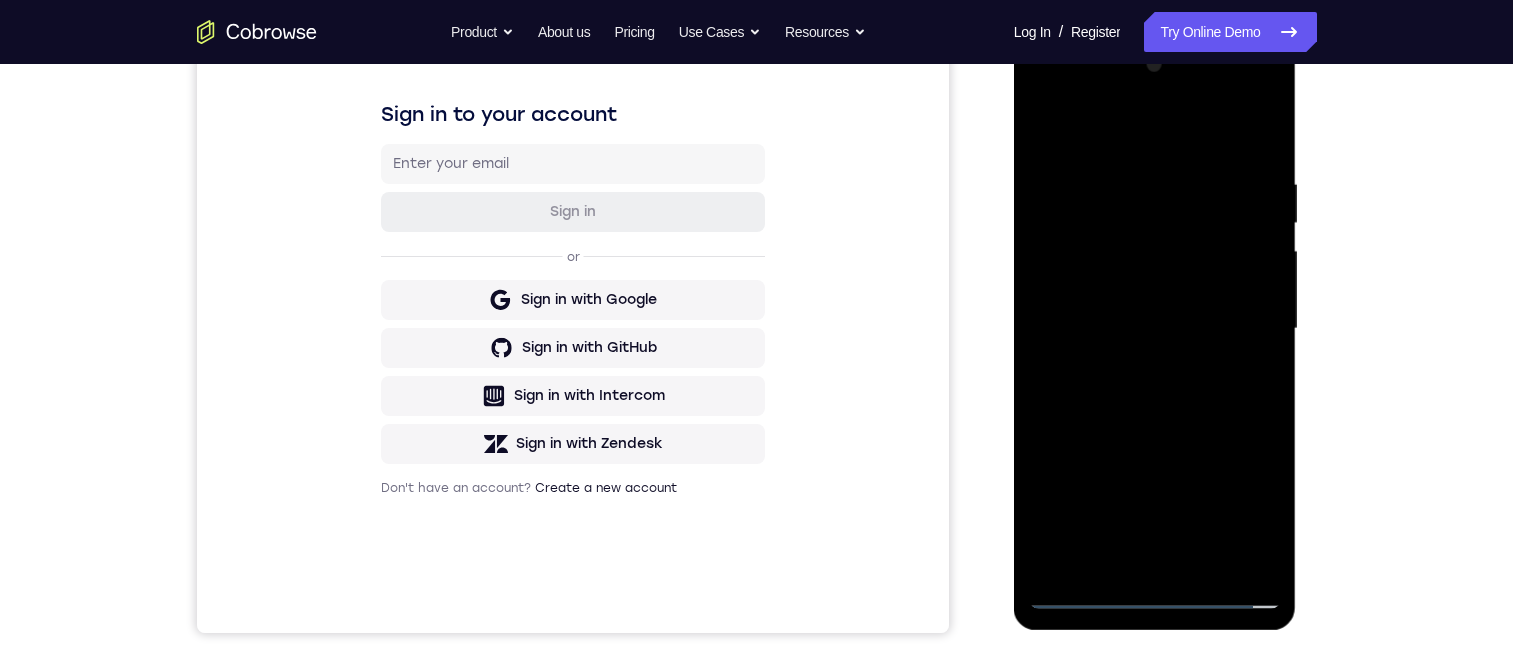 click at bounding box center (1155, 329) 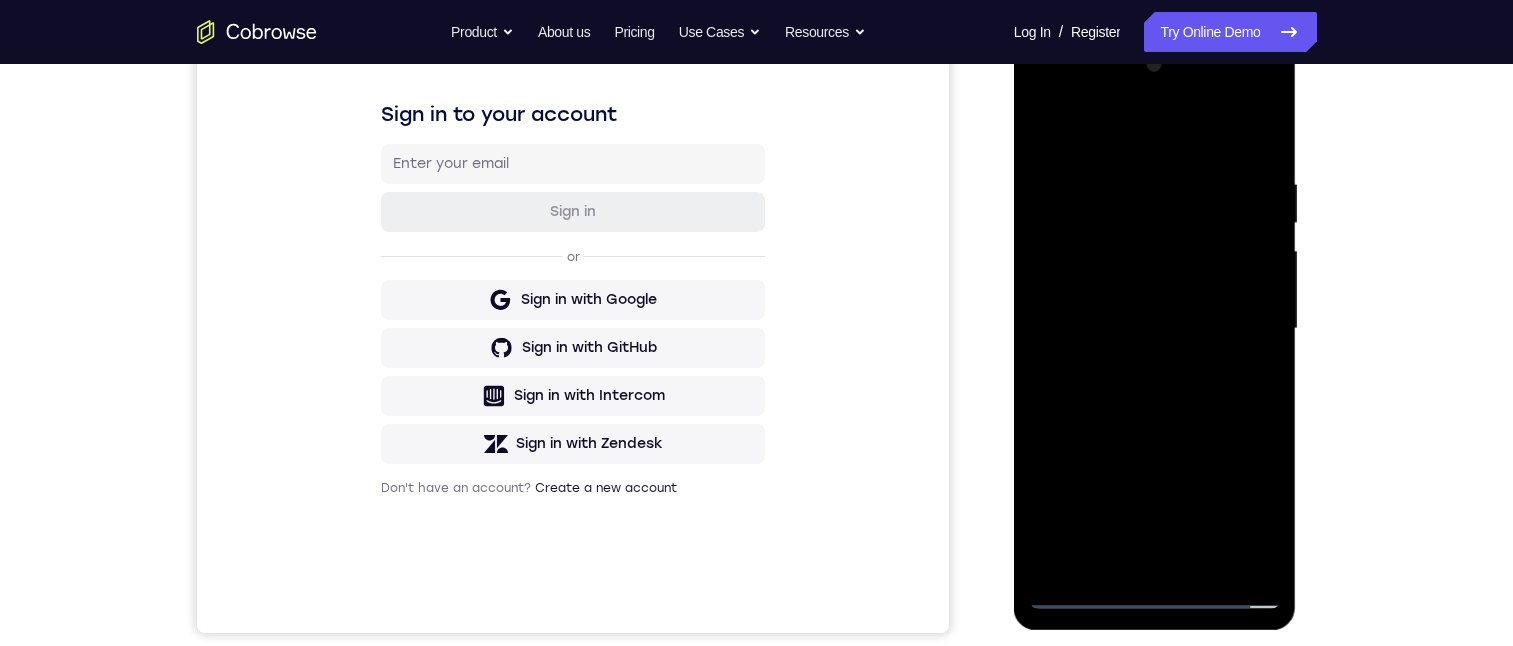 click at bounding box center (1155, 329) 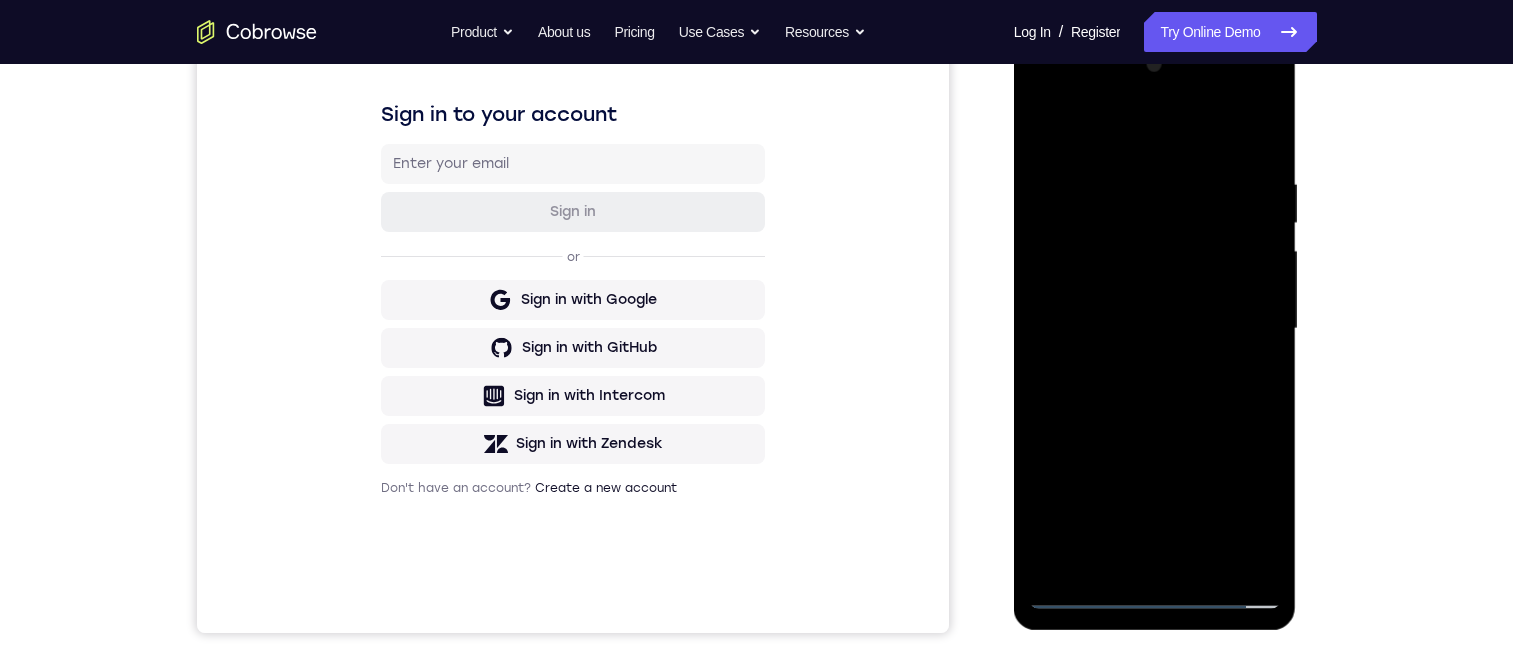 click at bounding box center [1155, 329] 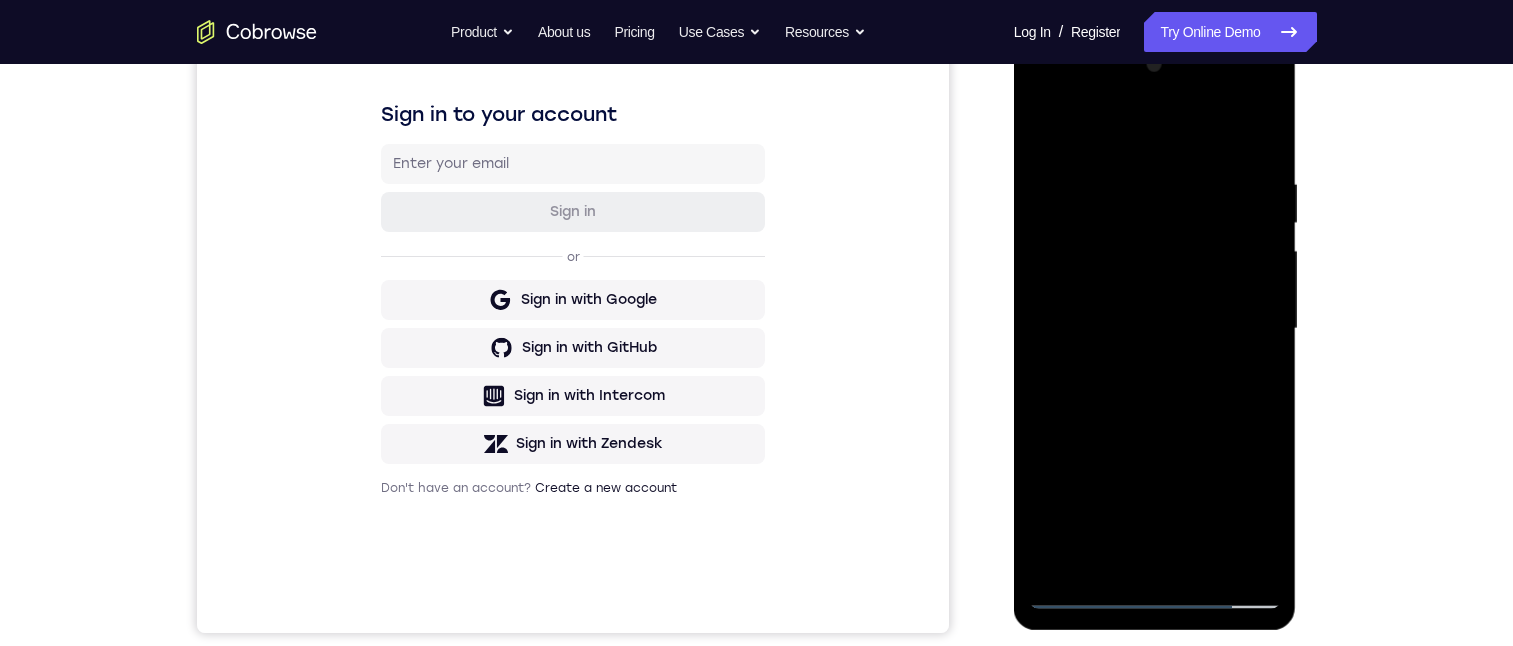 click at bounding box center [1155, 329] 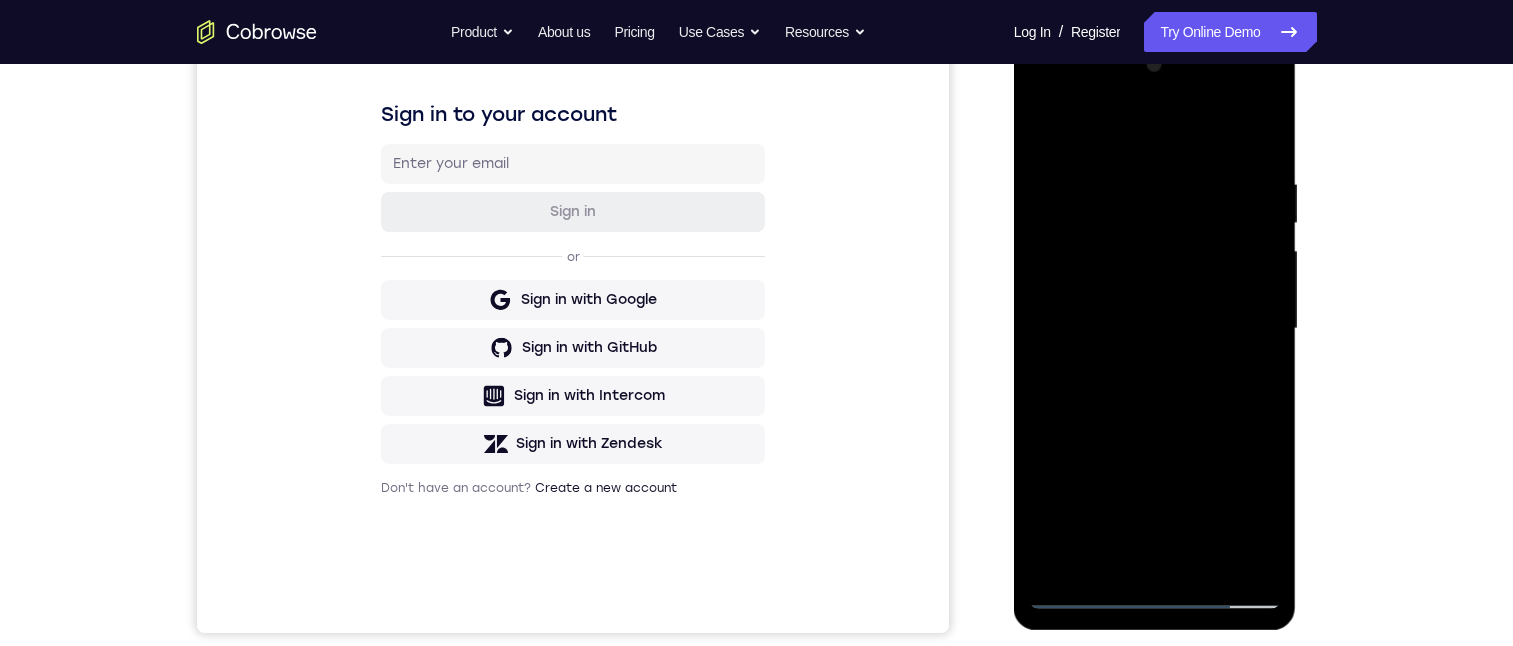 click at bounding box center (1155, 329) 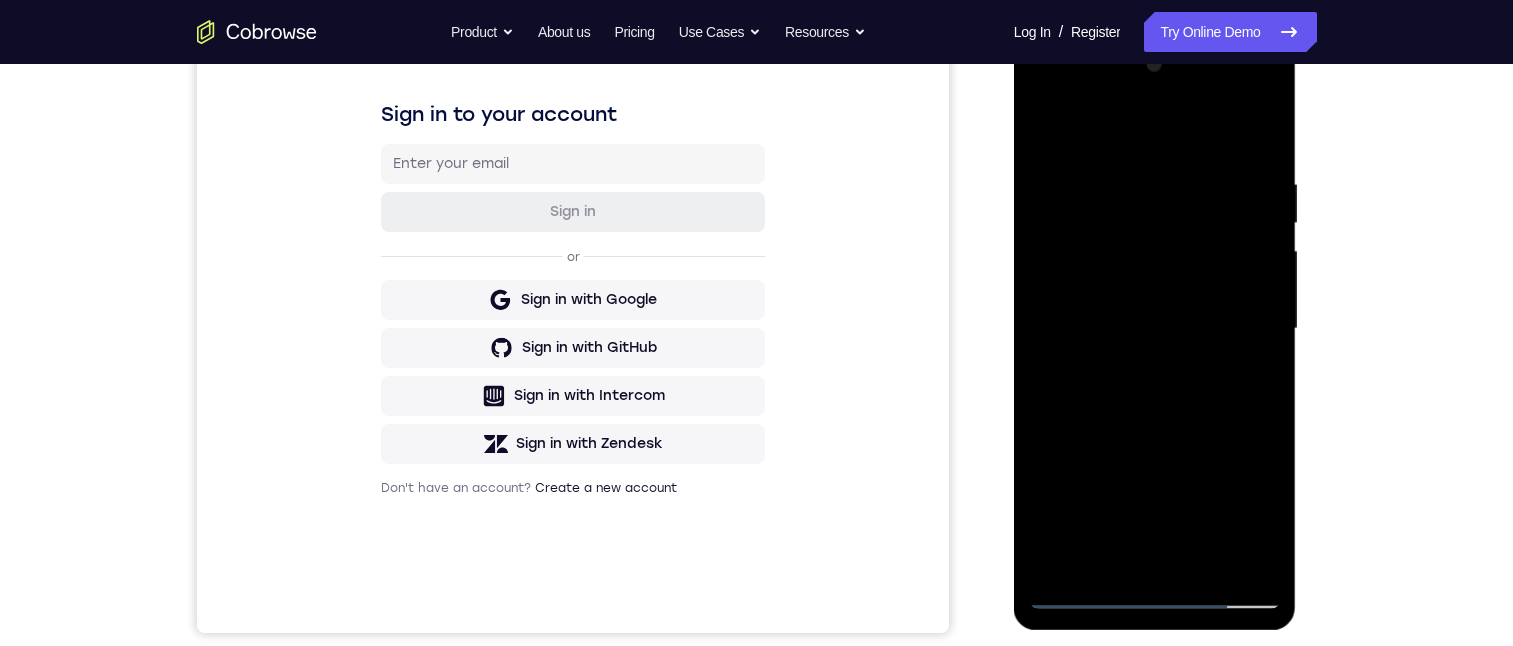 click at bounding box center [1155, 329] 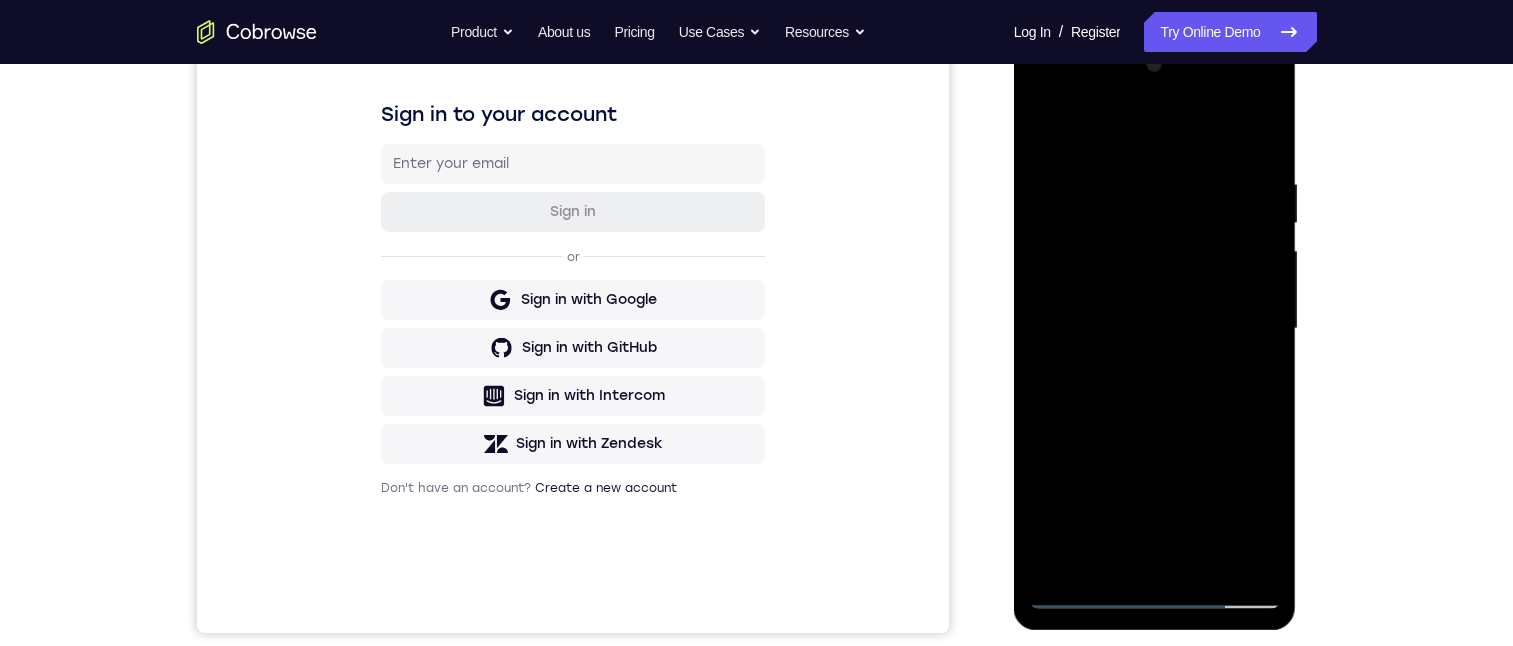 click at bounding box center (1155, 329) 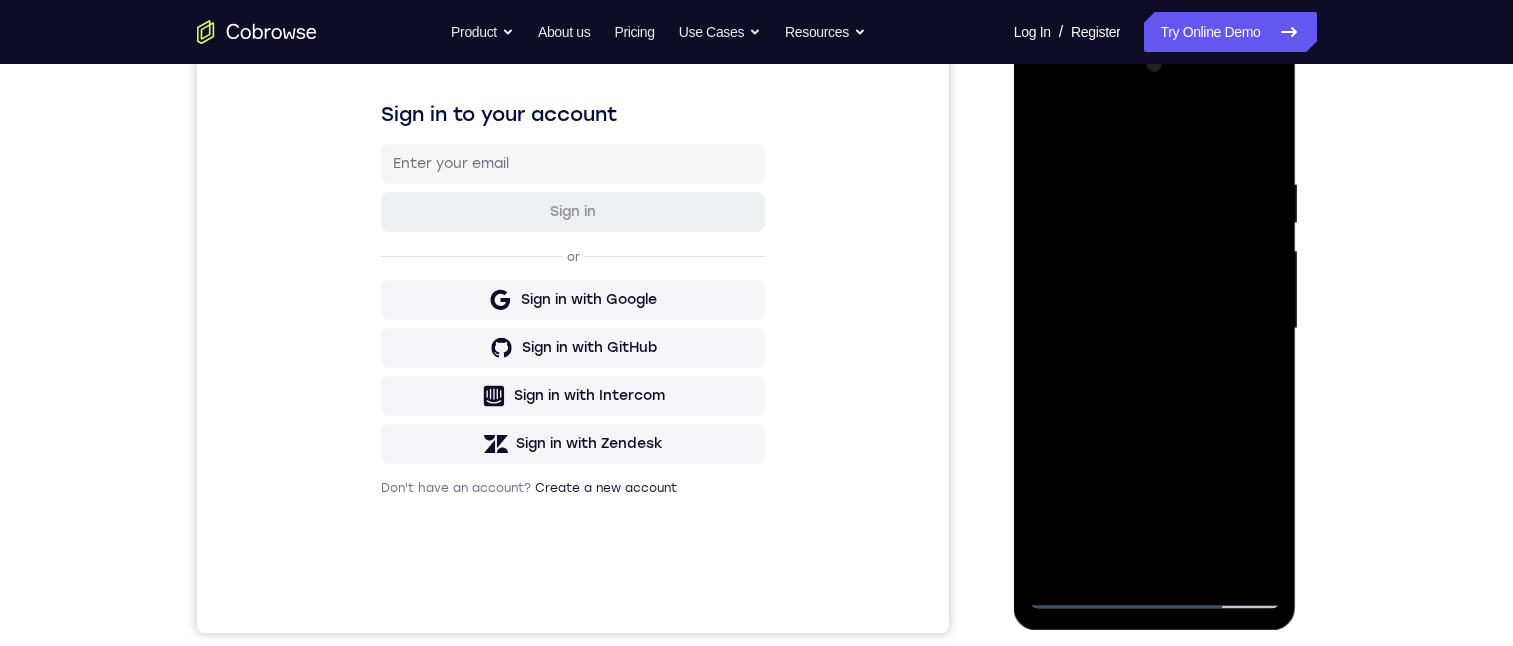 click at bounding box center (1155, 329) 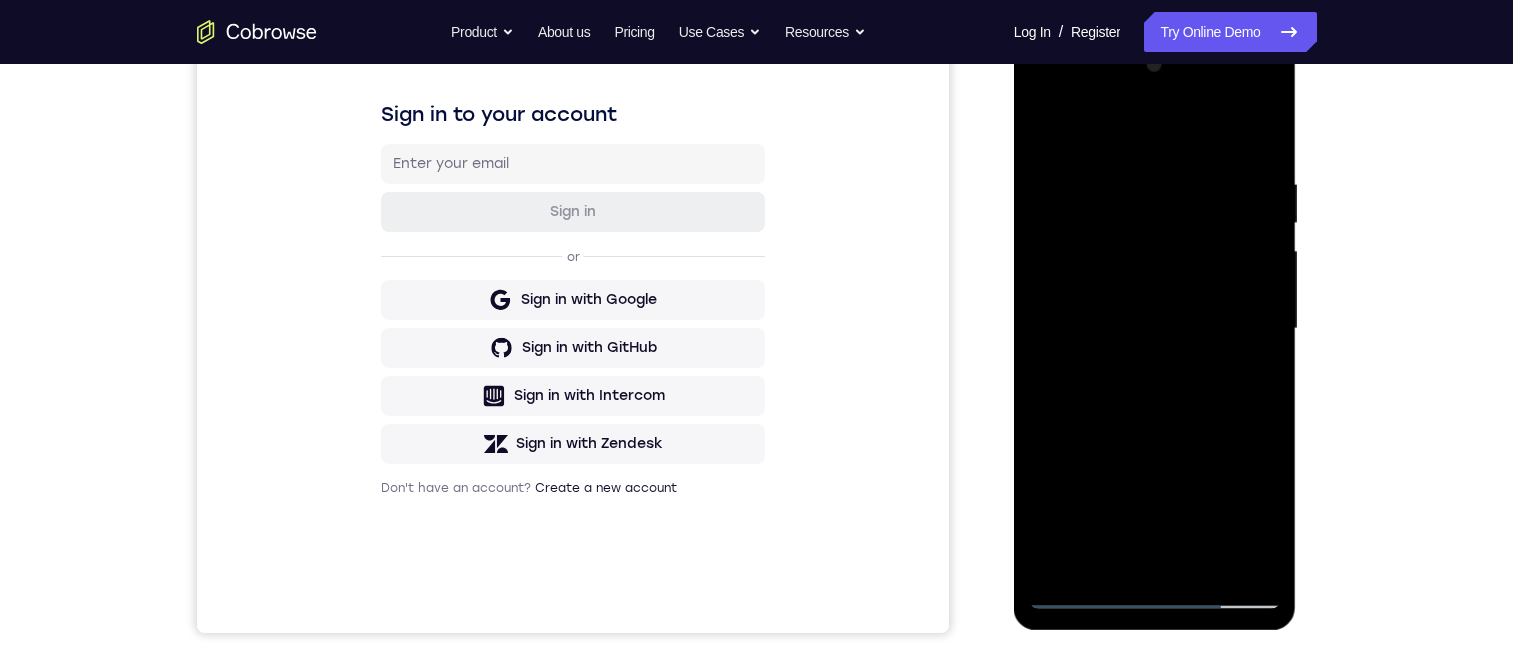 click at bounding box center (1155, 329) 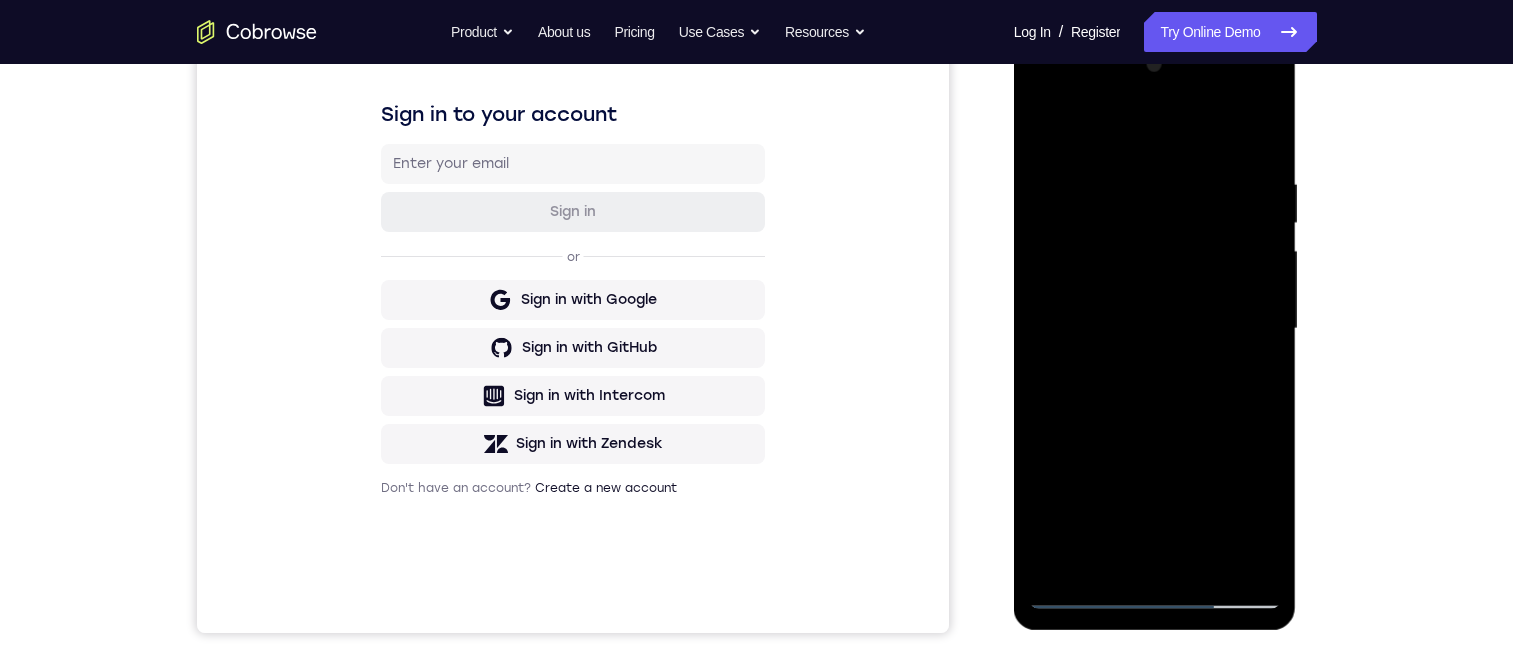 click at bounding box center [1155, 329] 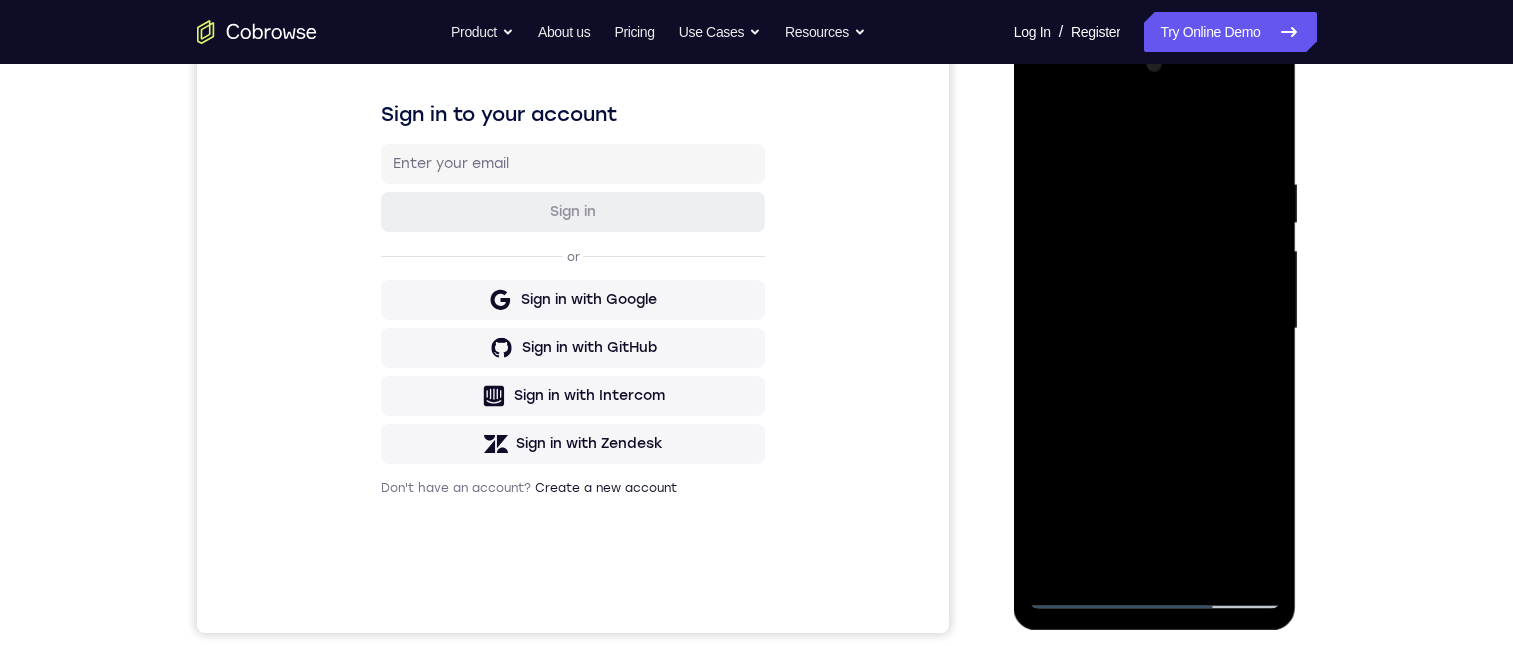 click at bounding box center [1155, 329] 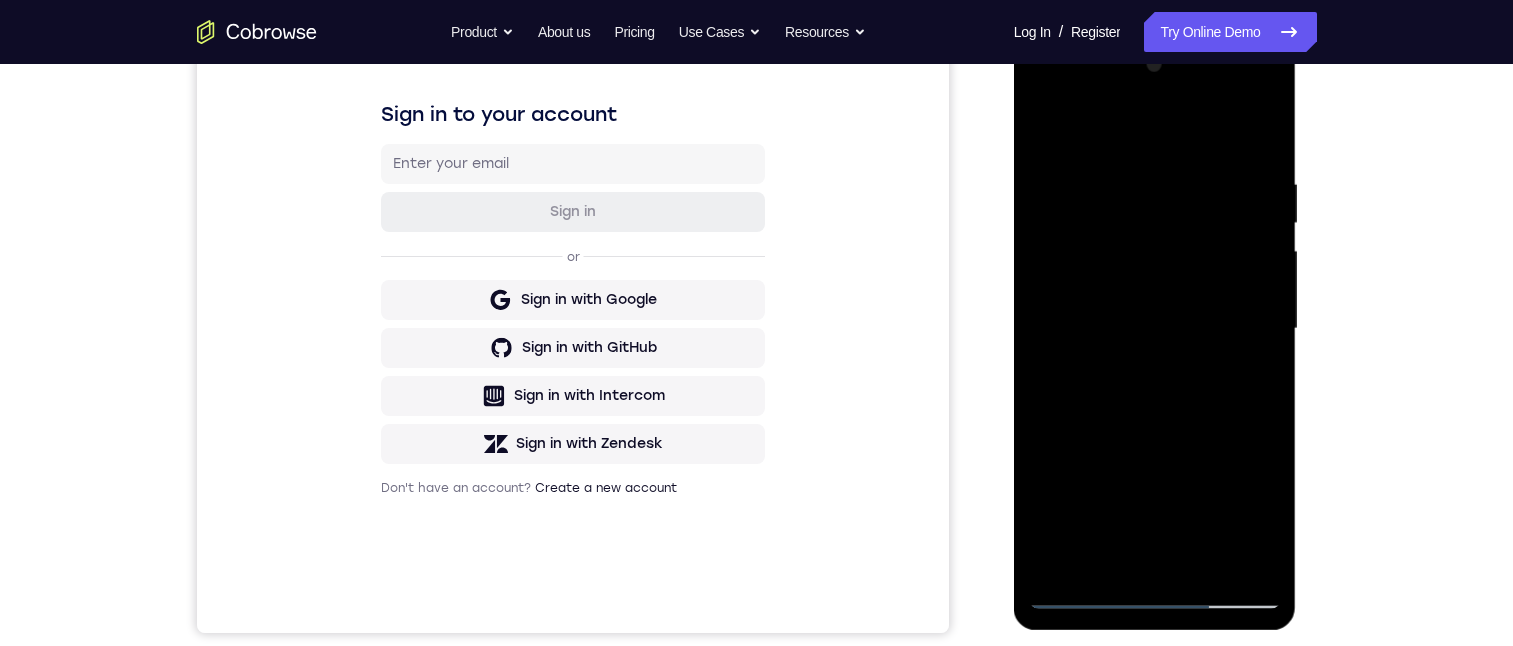 click at bounding box center (1155, 329) 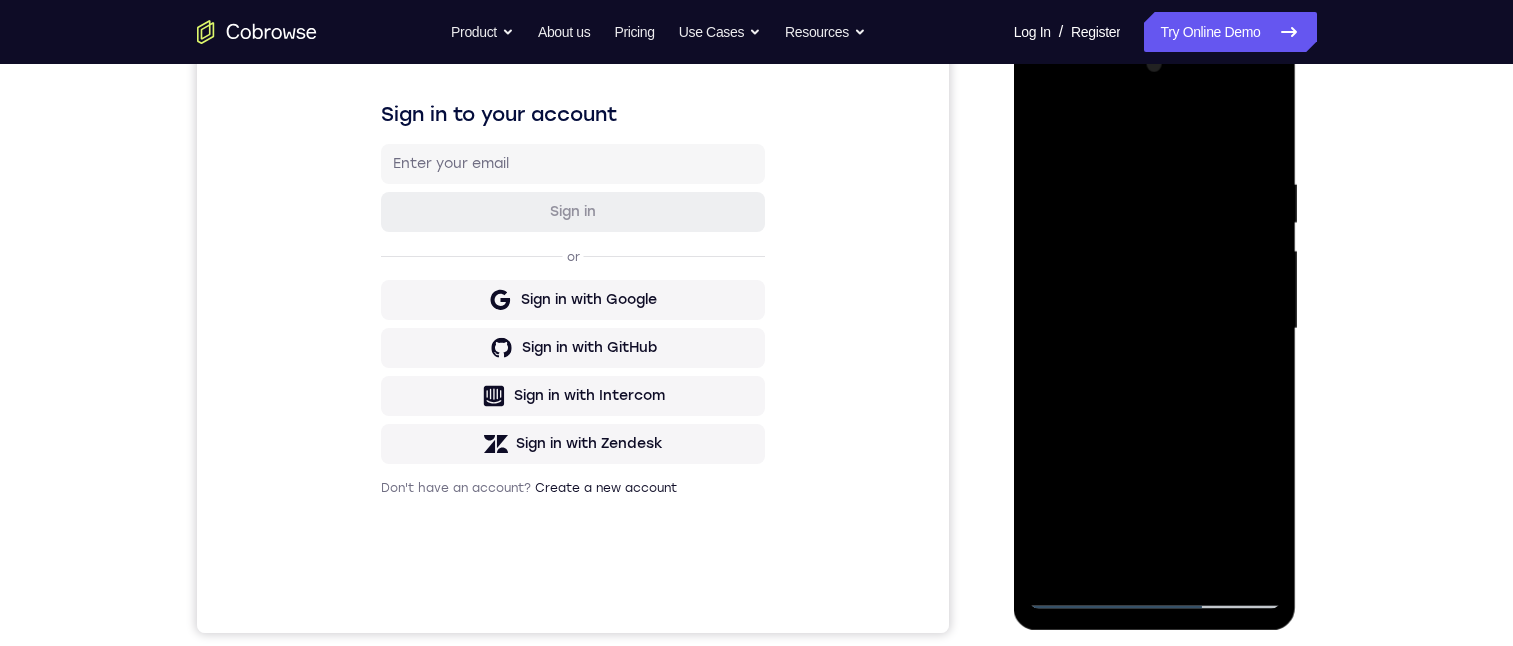 click at bounding box center (1155, 329) 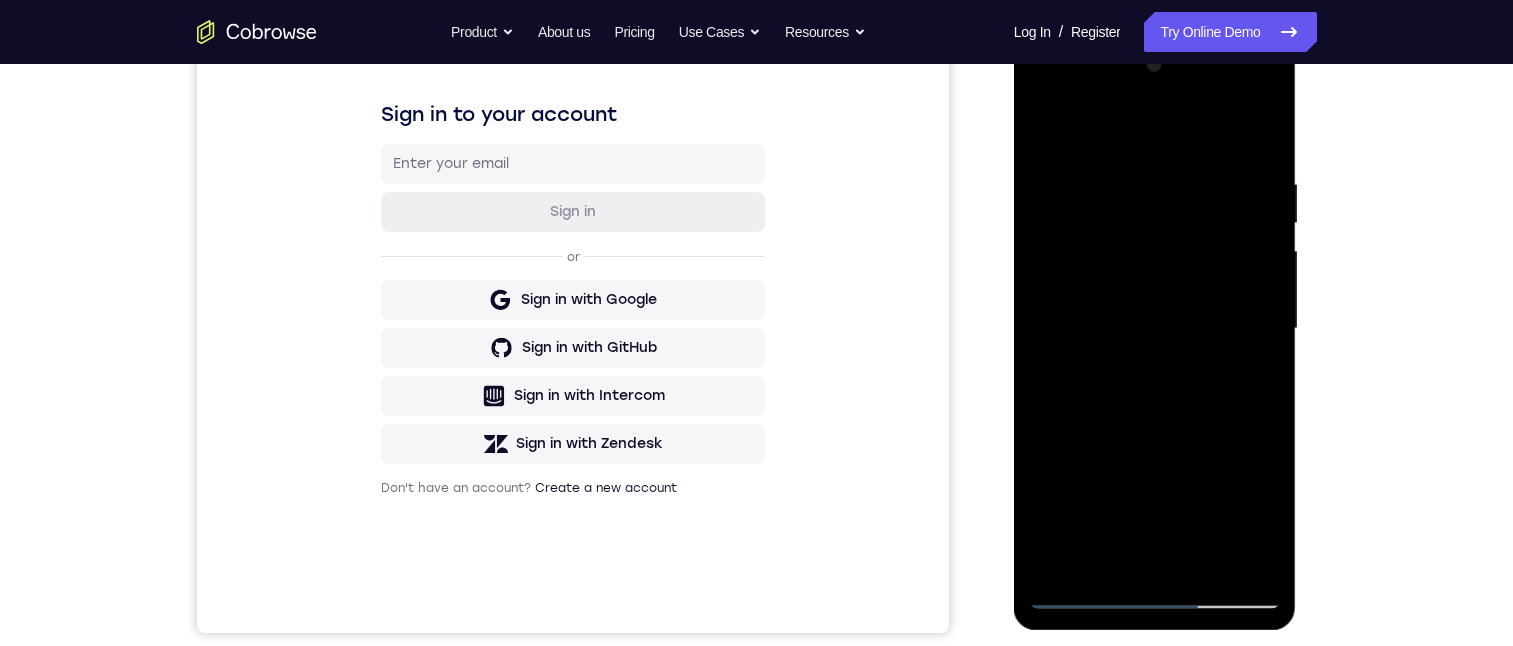 scroll, scrollTop: 0, scrollLeft: 0, axis: both 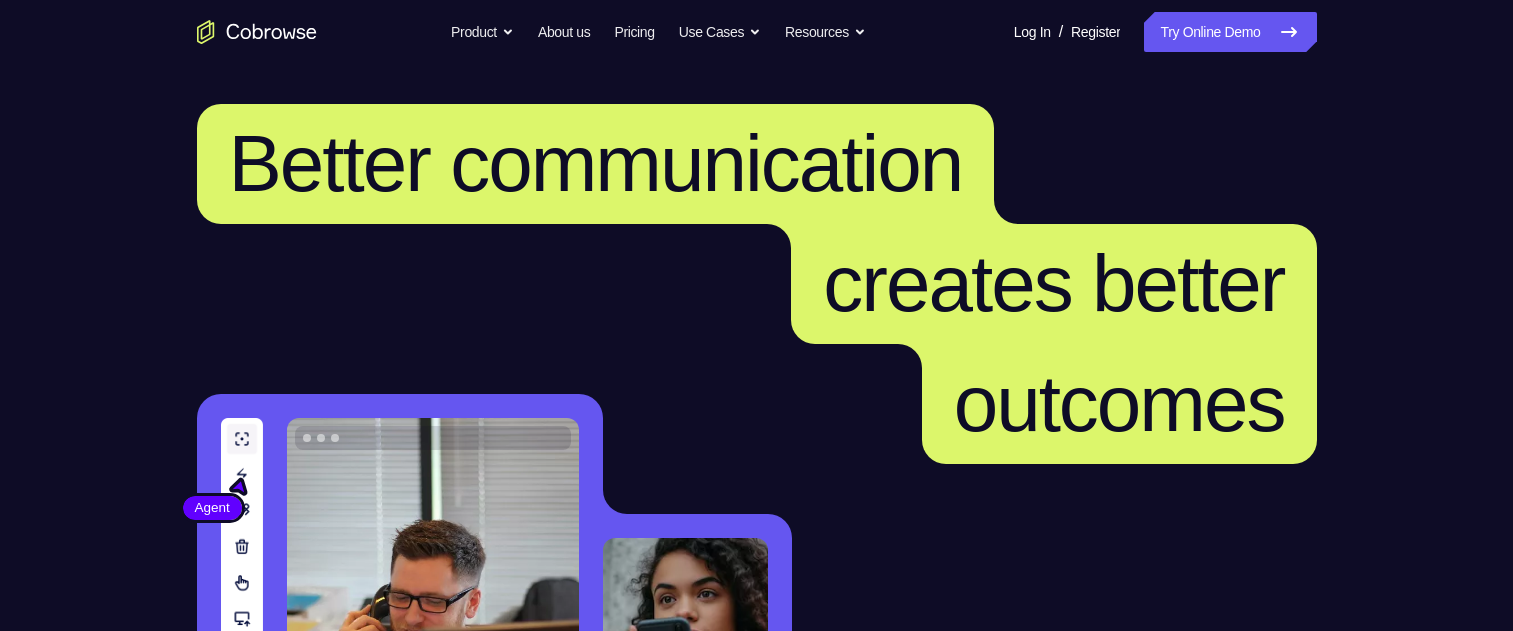 click on "Try Online Demo" at bounding box center (1230, 32) 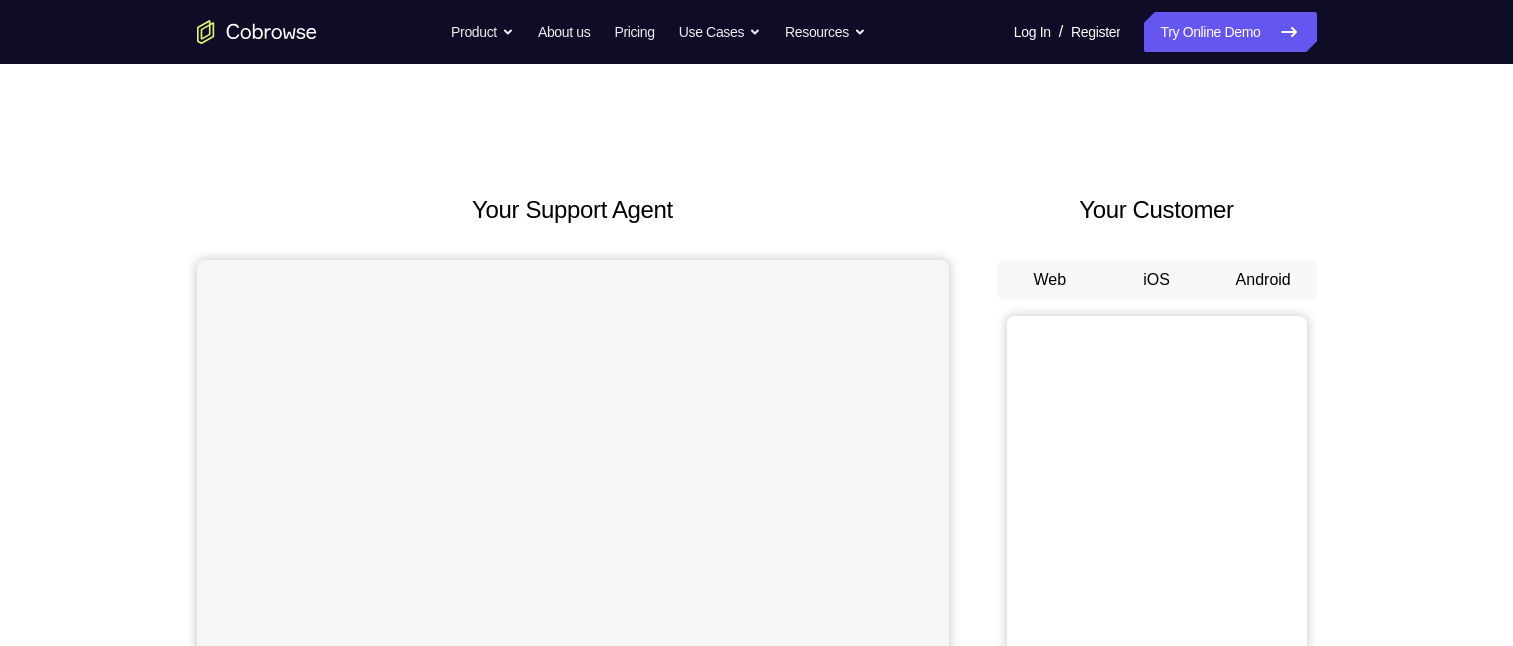 scroll, scrollTop: 0, scrollLeft: 0, axis: both 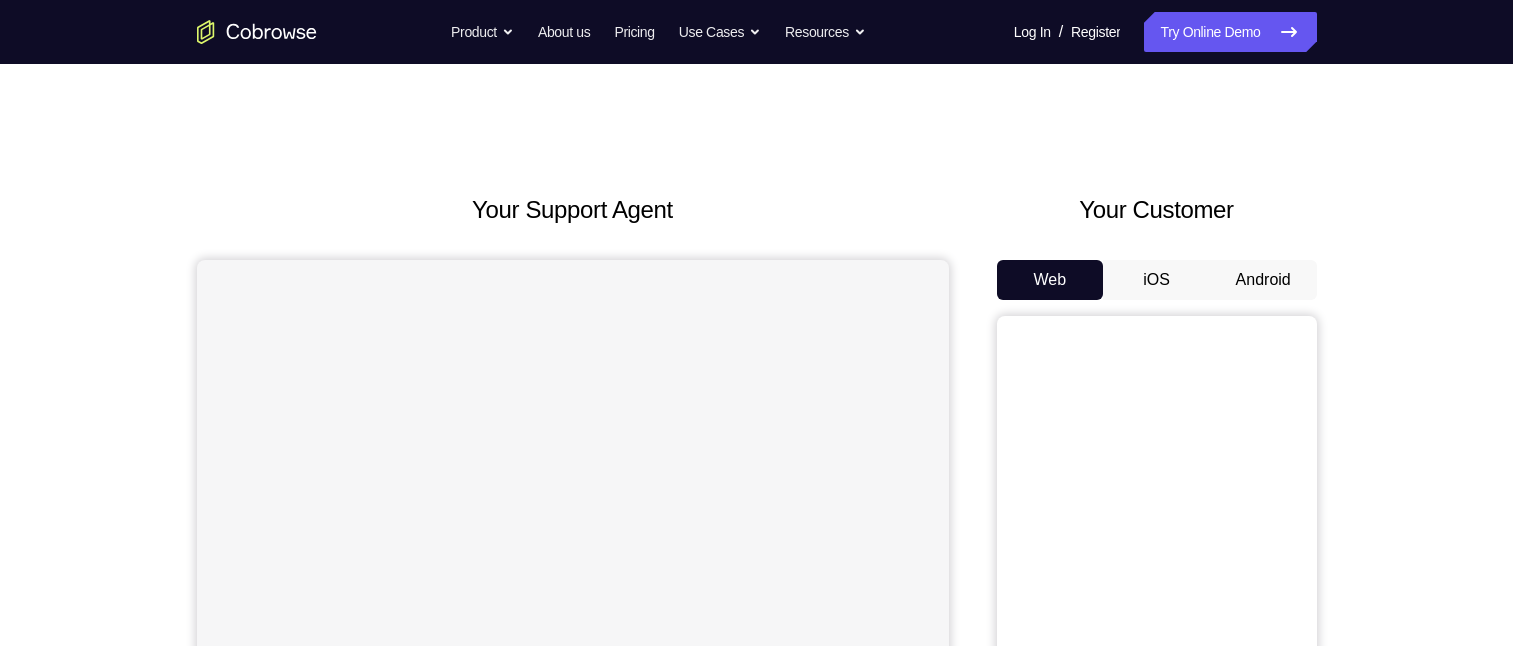 click on "Android" at bounding box center [1263, 280] 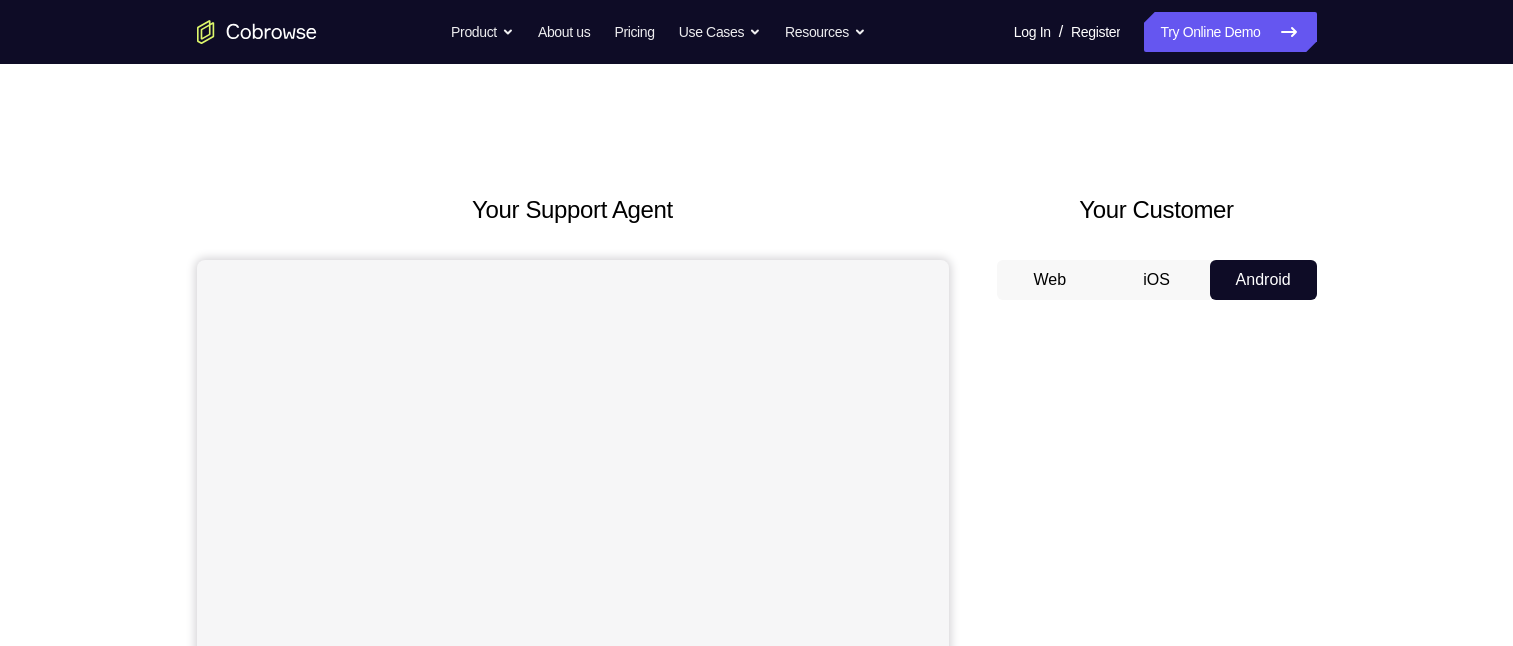 scroll, scrollTop: 0, scrollLeft: 0, axis: both 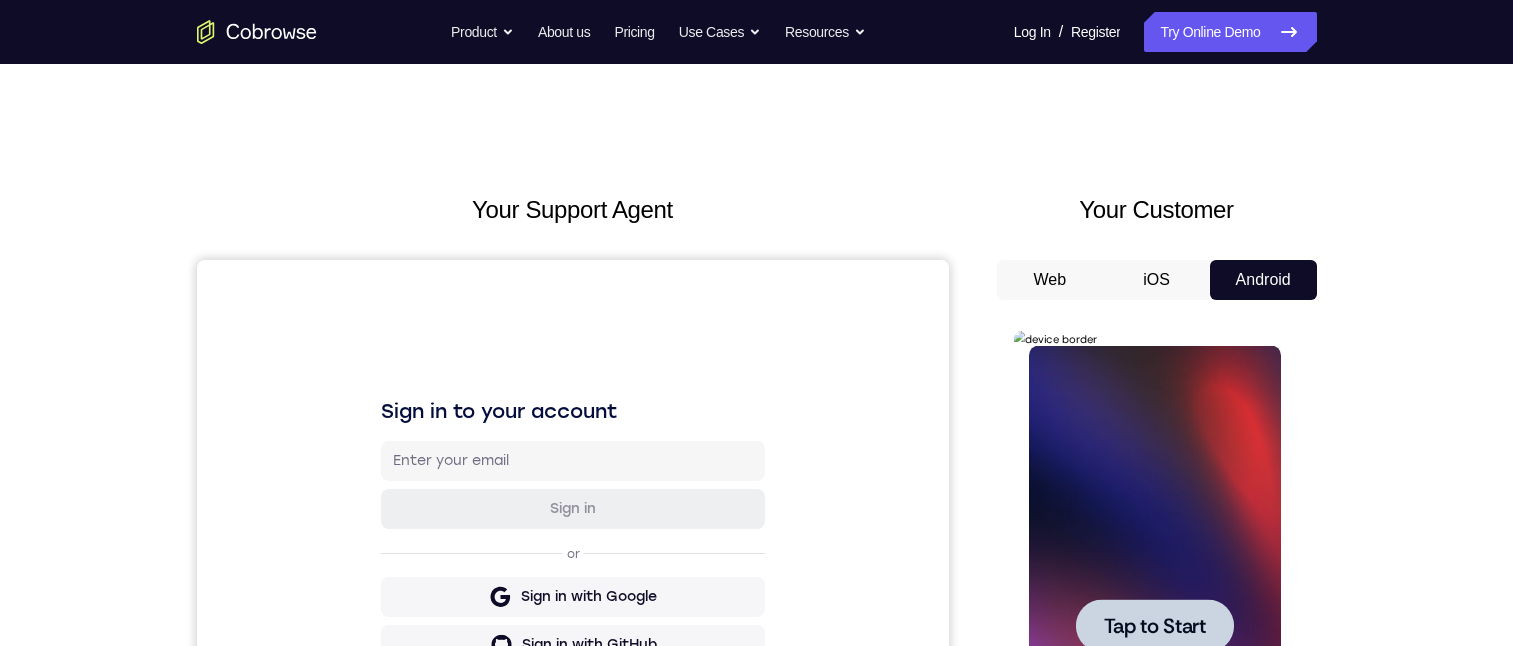 click on "Tap to Start" at bounding box center (1155, 626) 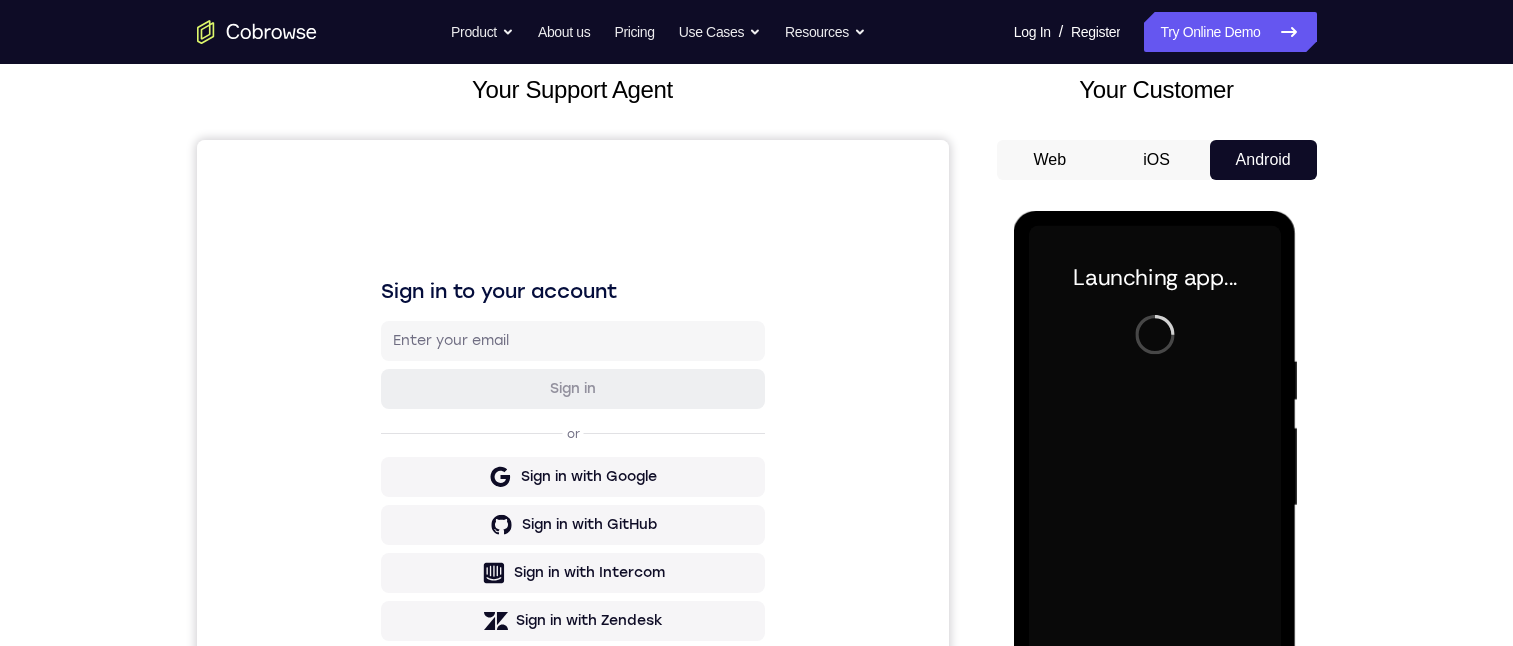 scroll, scrollTop: 200, scrollLeft: 0, axis: vertical 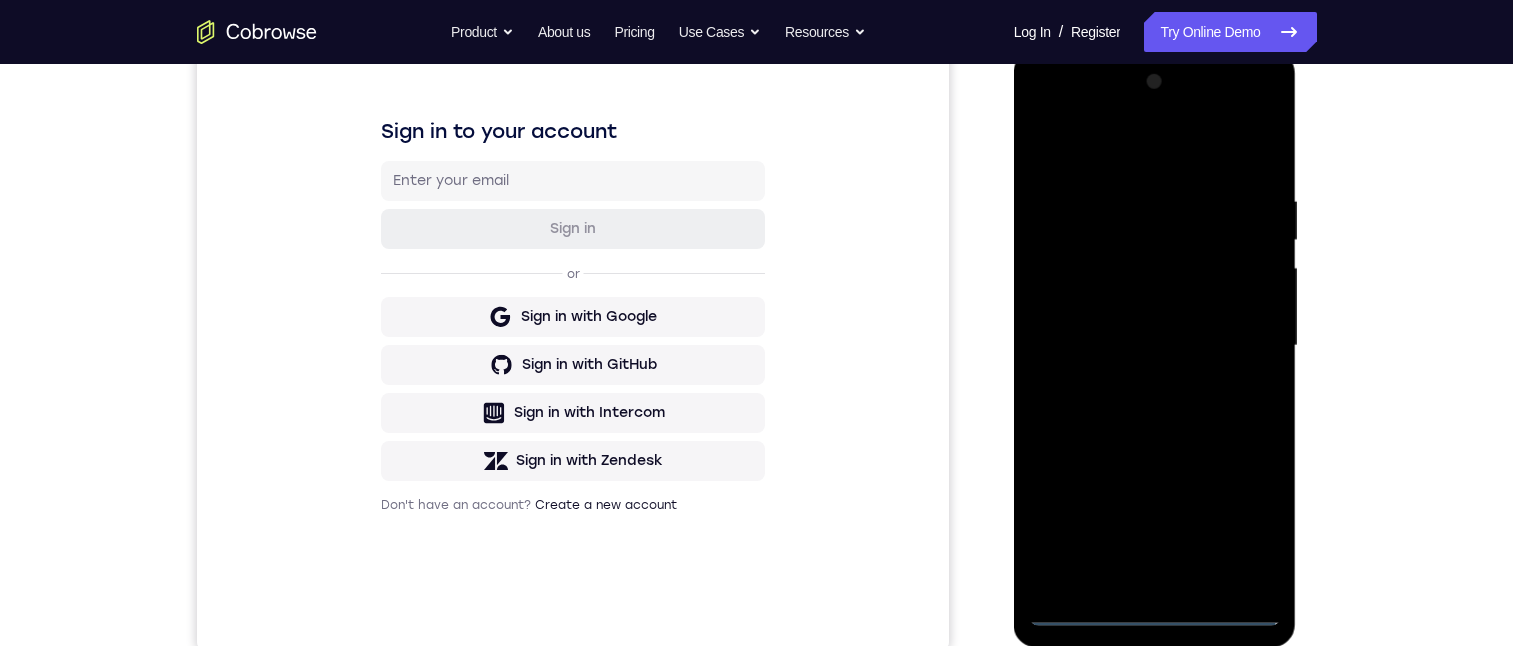 click at bounding box center [1155, 346] 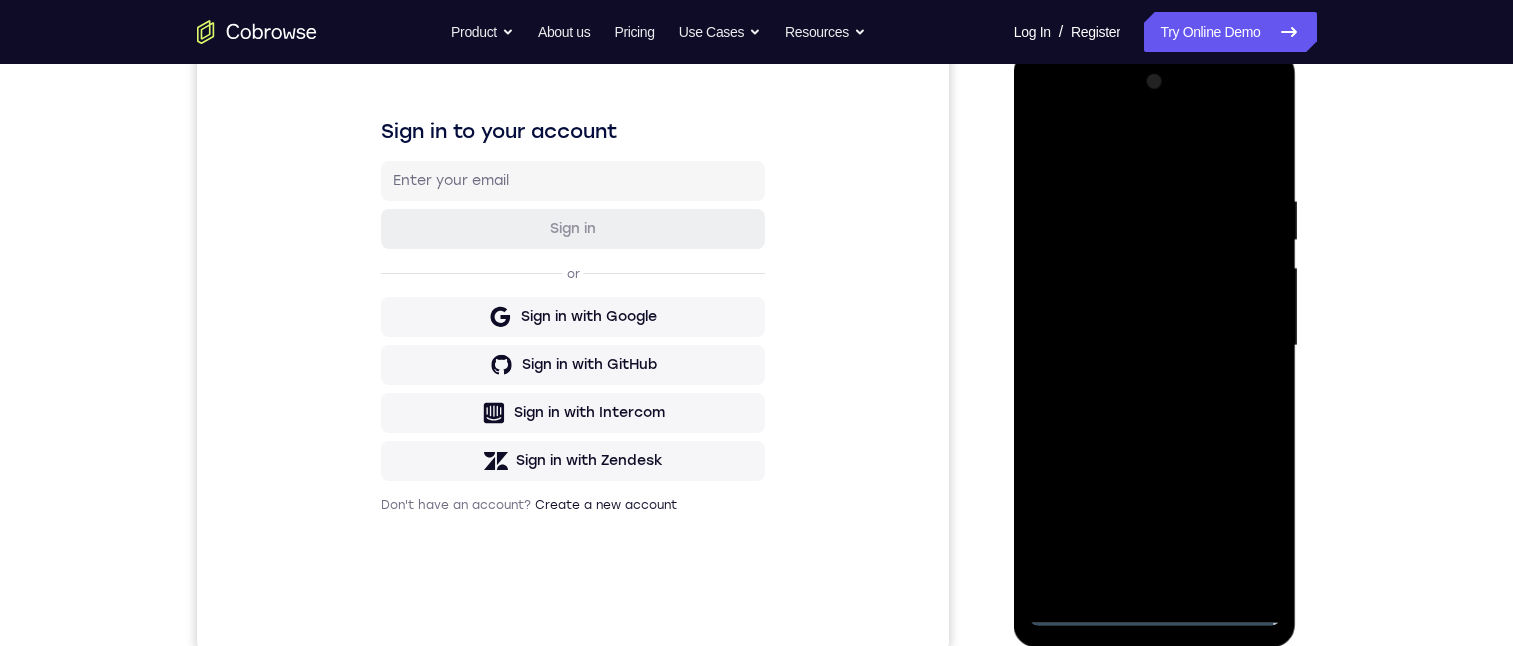 click at bounding box center [1155, 346] 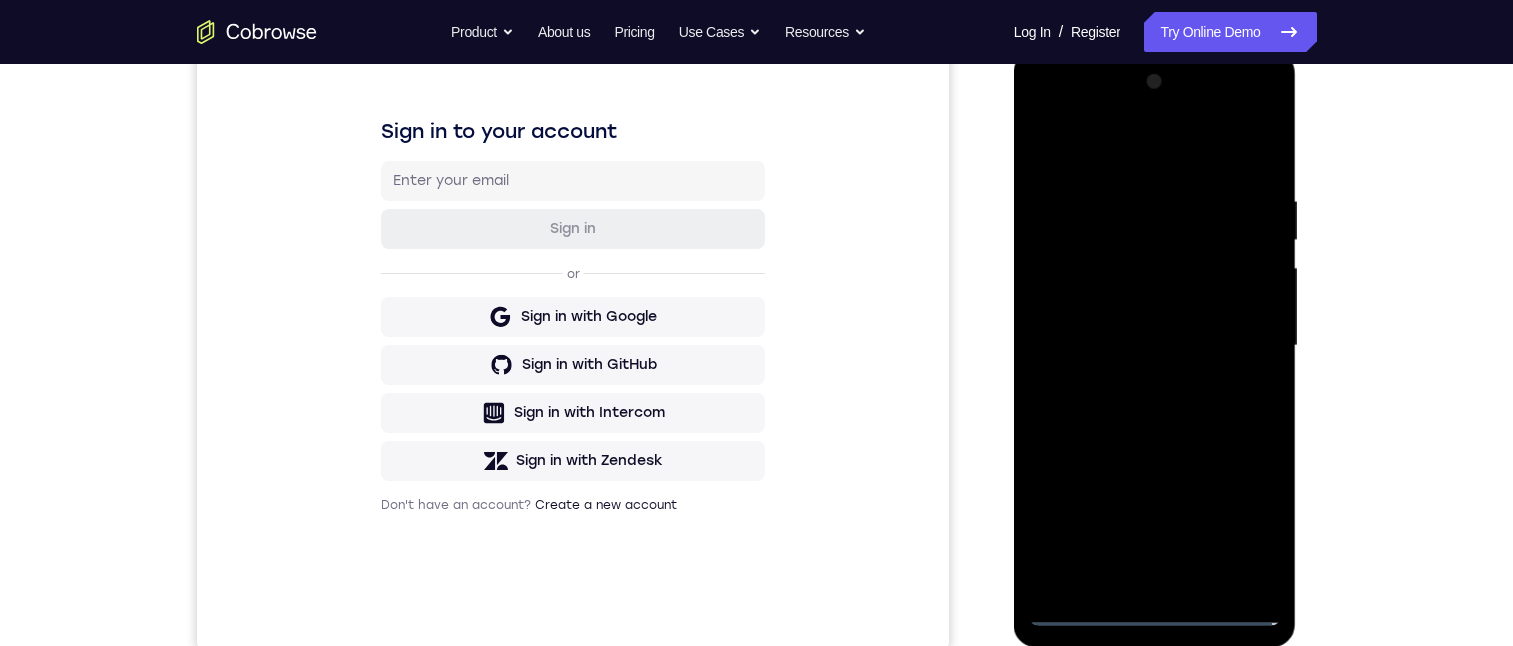 click at bounding box center (1155, 346) 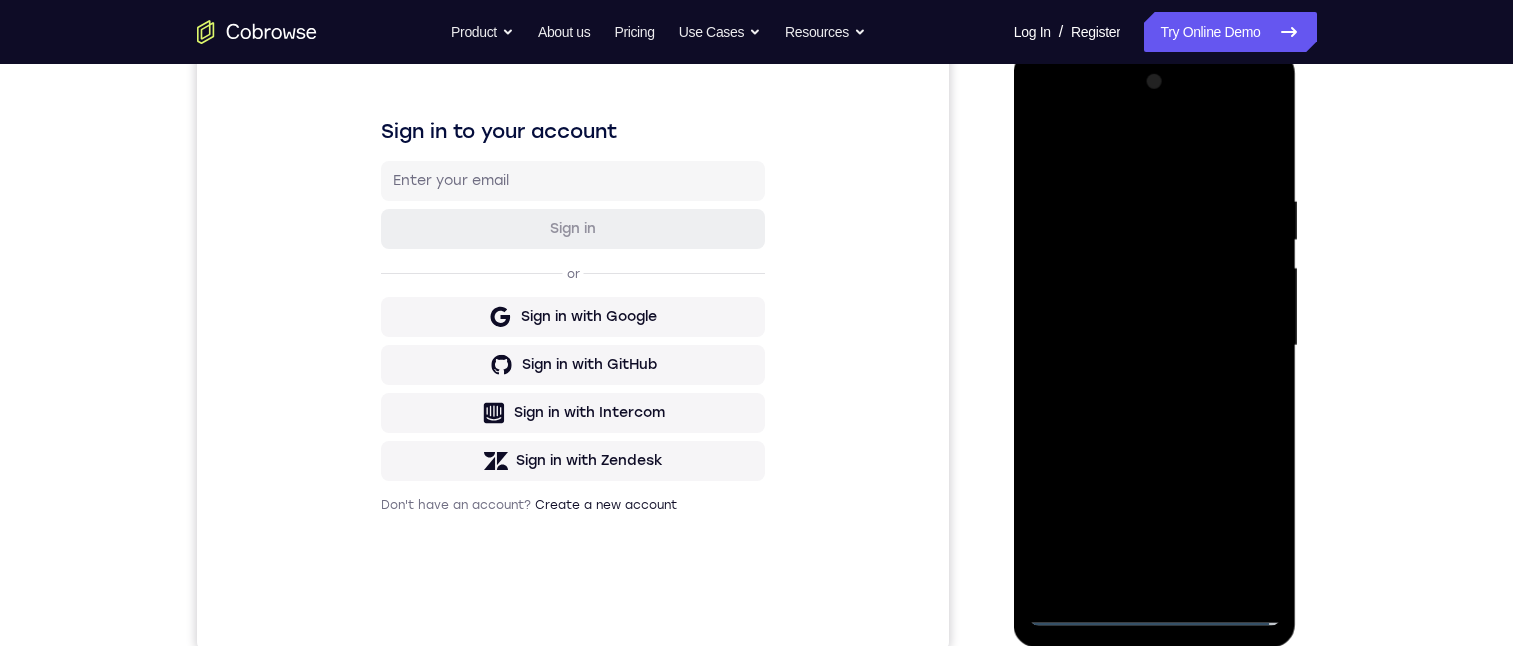 click at bounding box center (1155, 346) 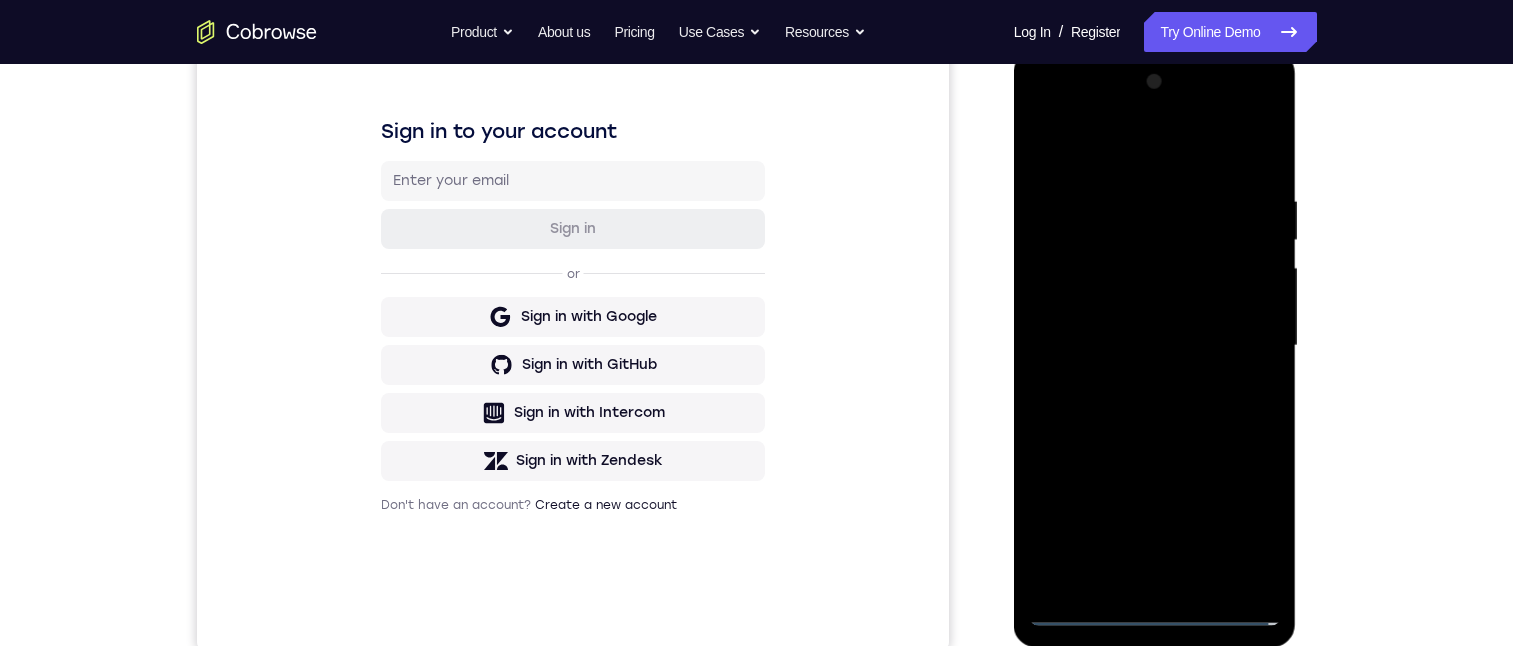 click at bounding box center [1155, 346] 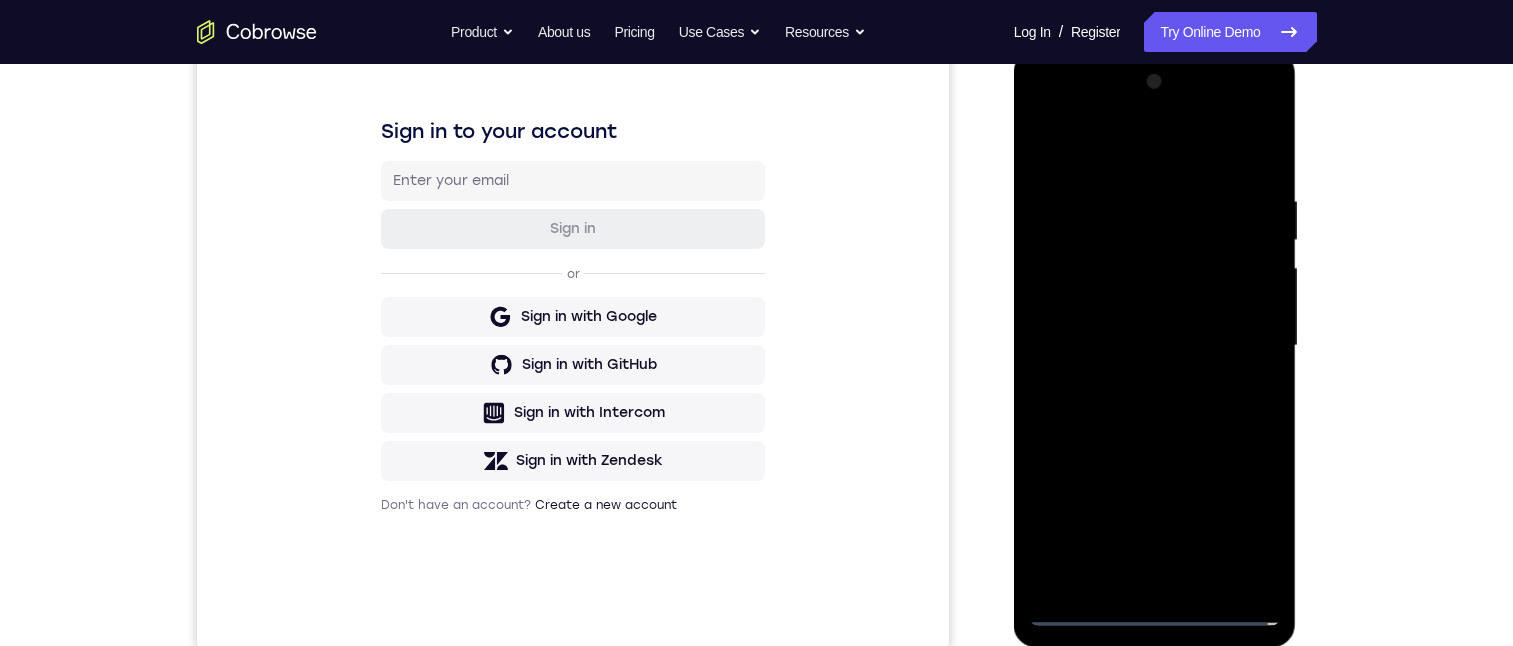 click at bounding box center (1155, 346) 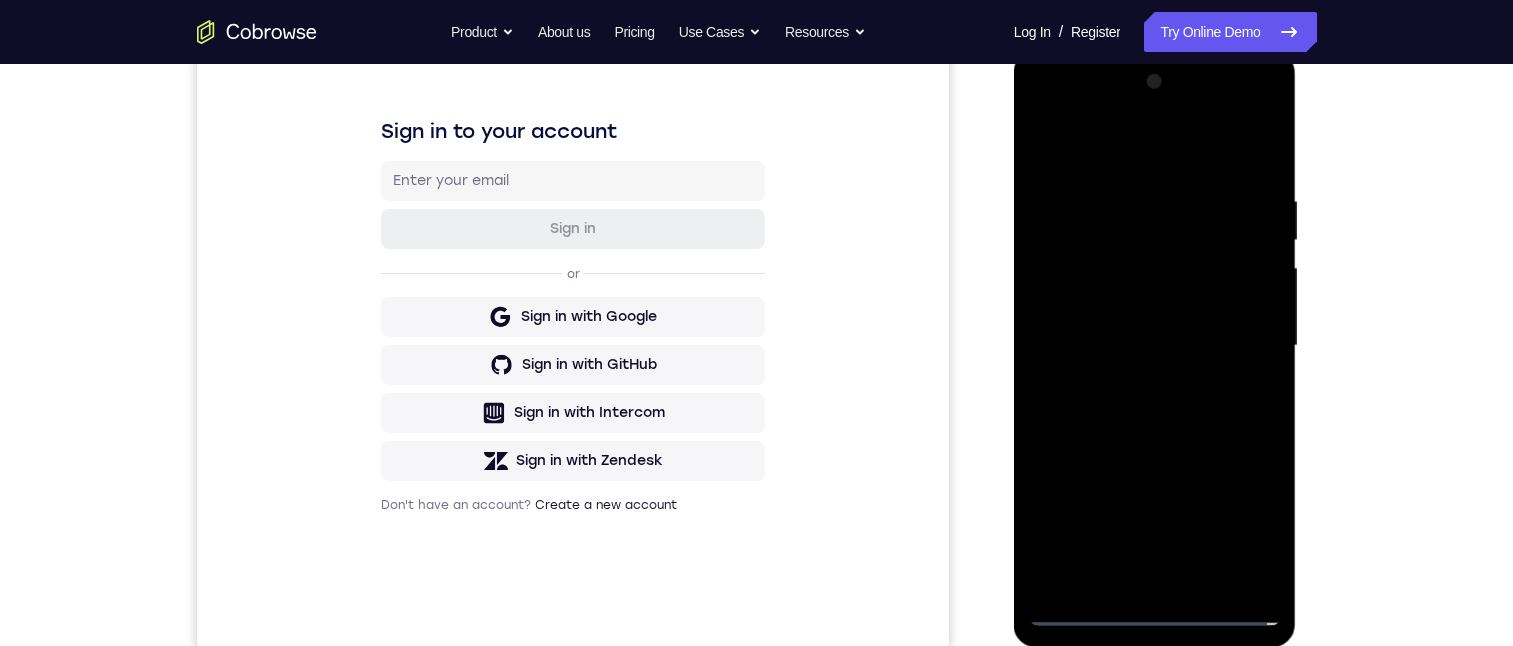 click at bounding box center (1155, 346) 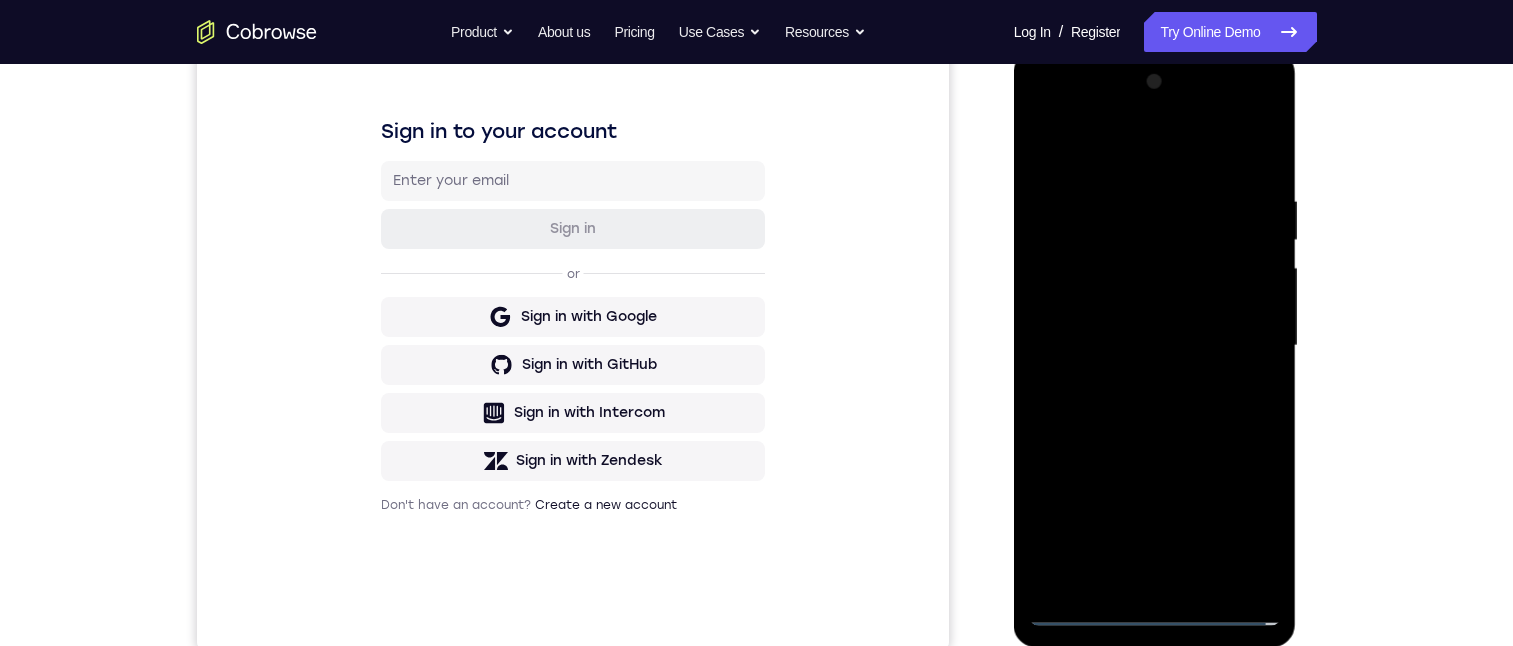 drag, startPoint x: 1152, startPoint y: 604, endPoint x: 1033, endPoint y: 382, distance: 251.8829 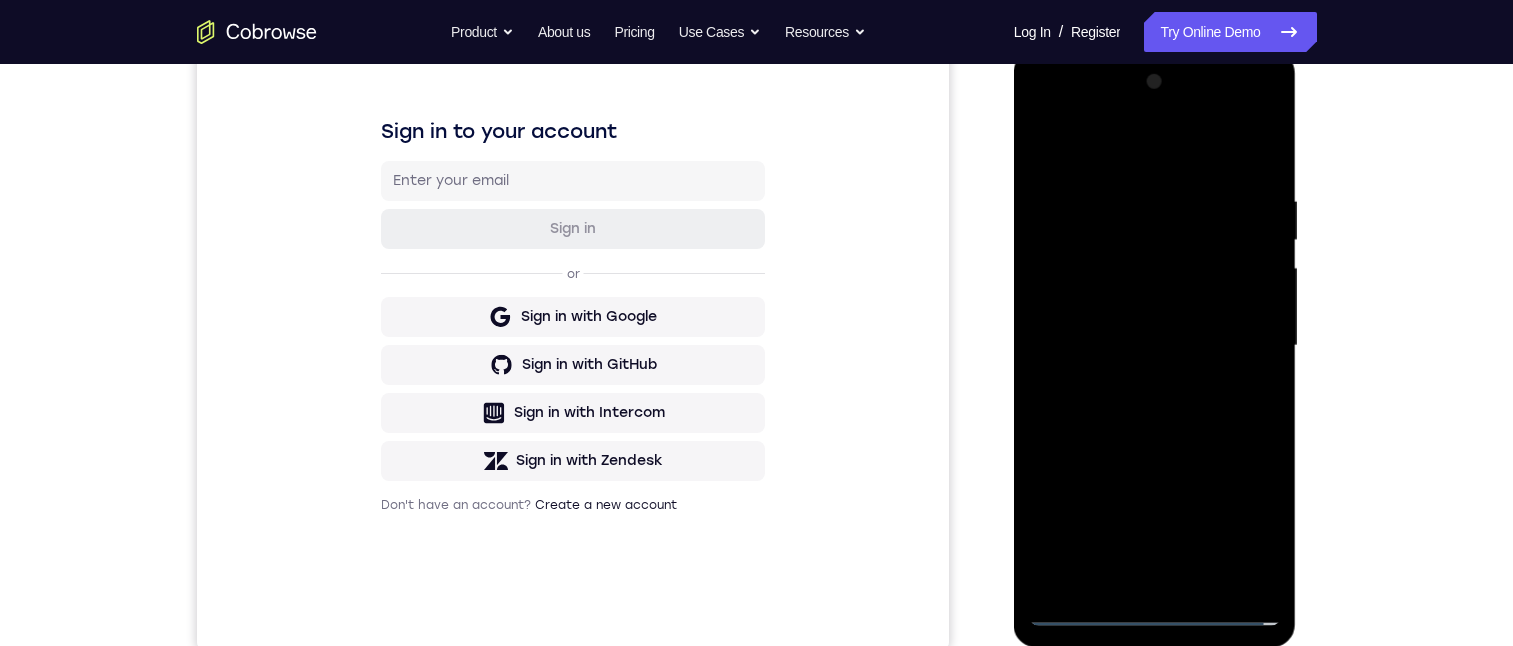 click at bounding box center [1155, 346] 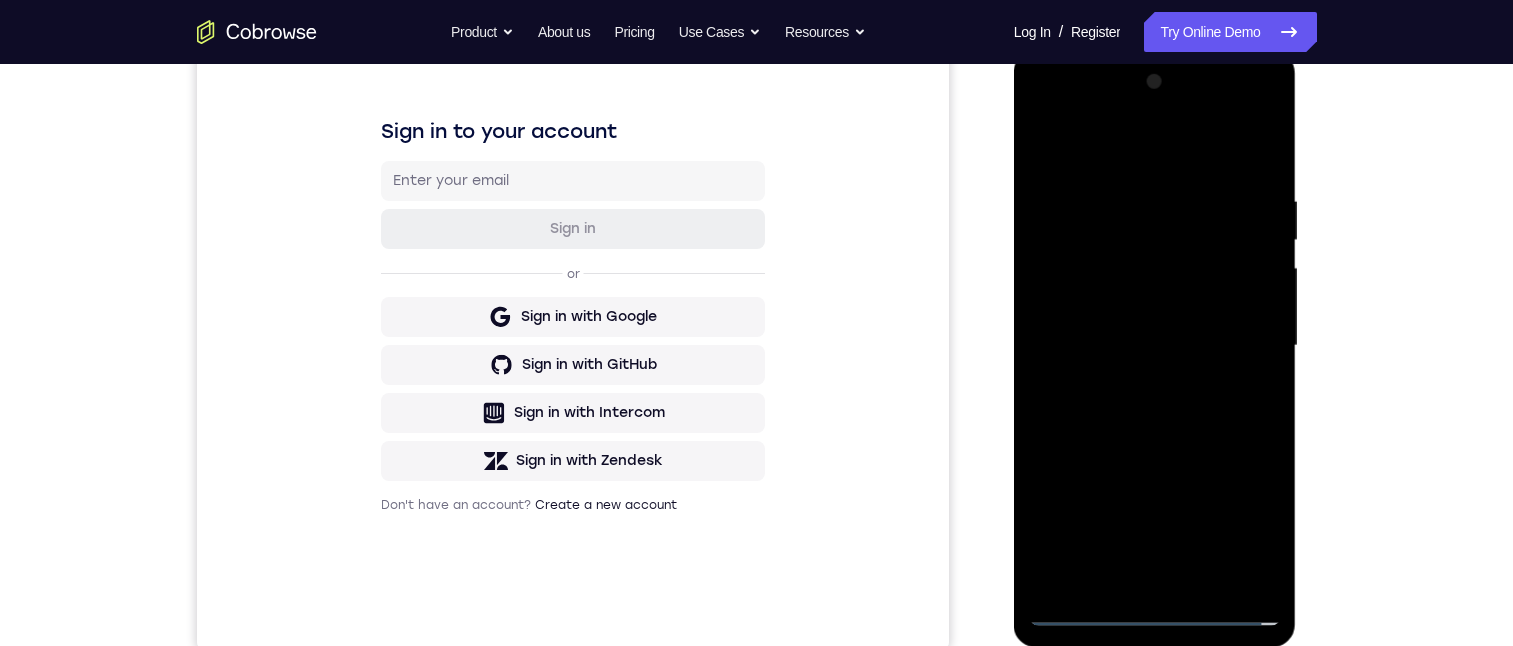 click at bounding box center (1155, 346) 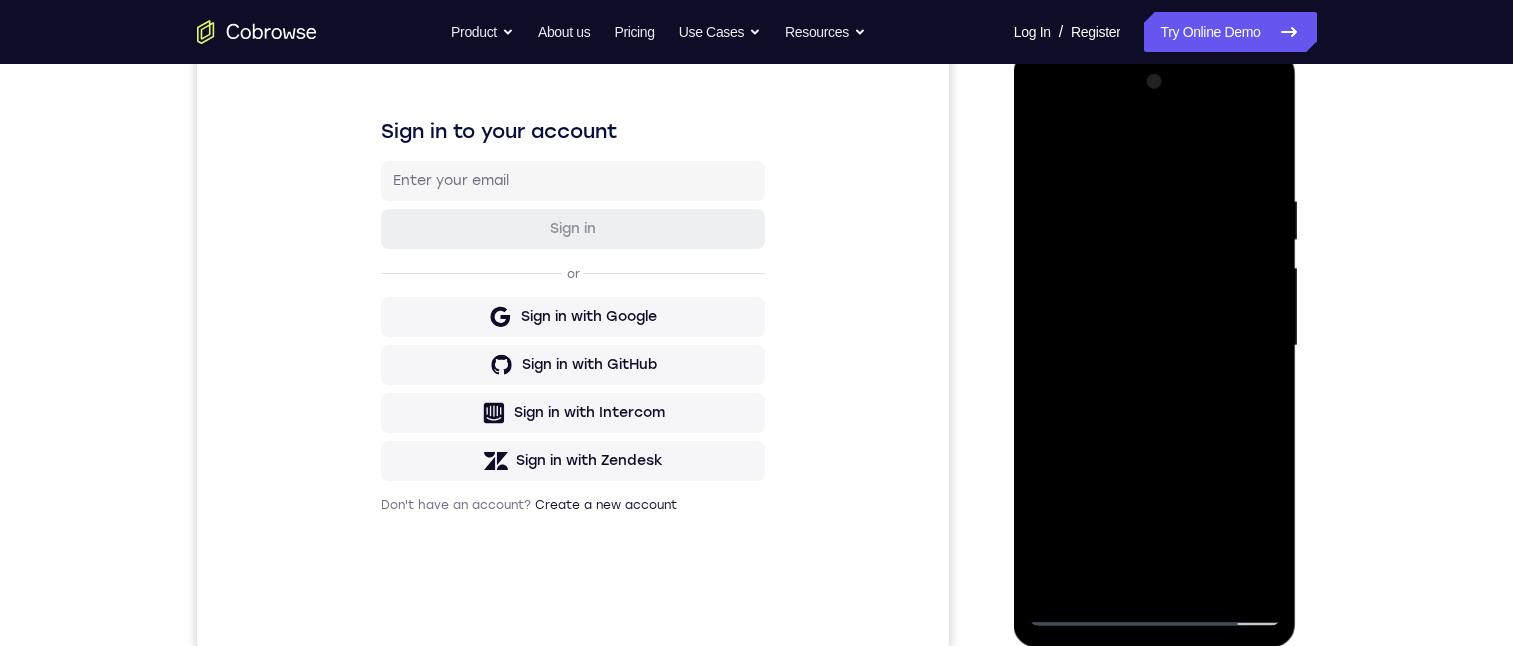 click at bounding box center (1155, 346) 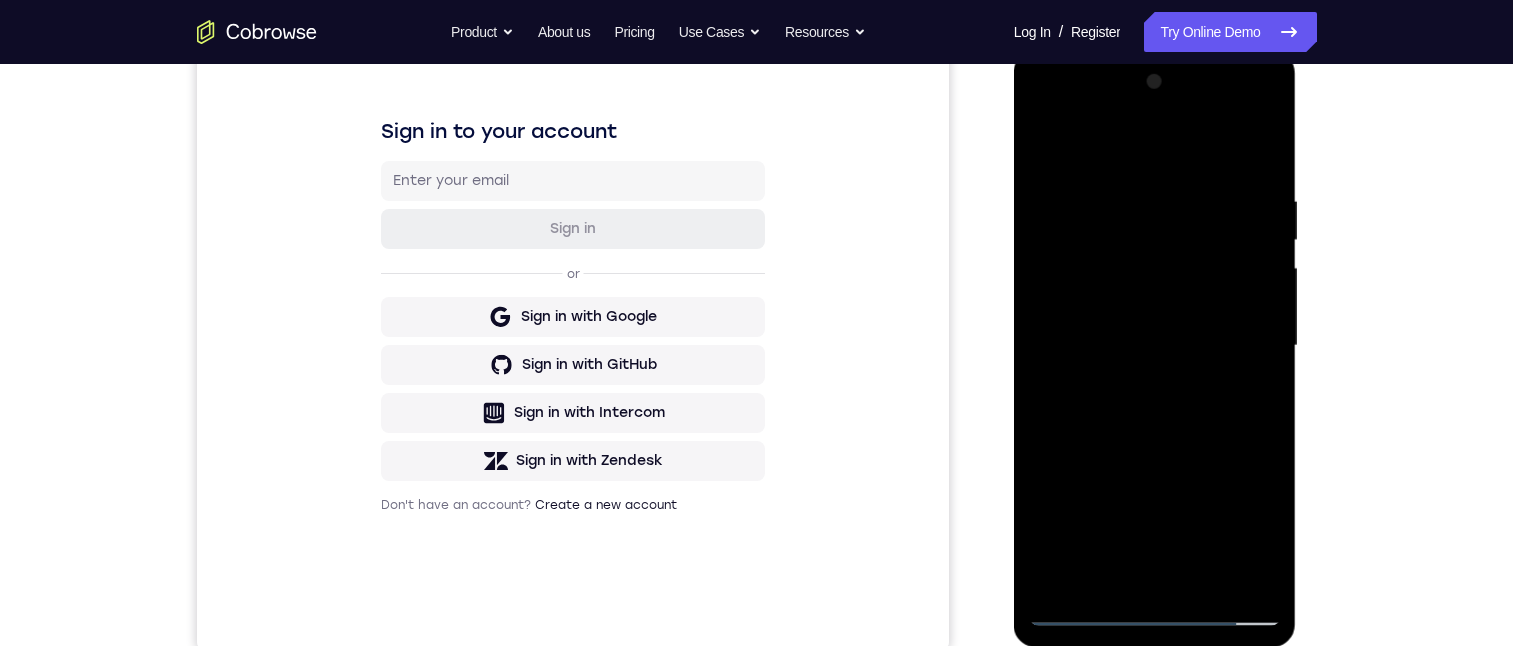 click at bounding box center [1155, 346] 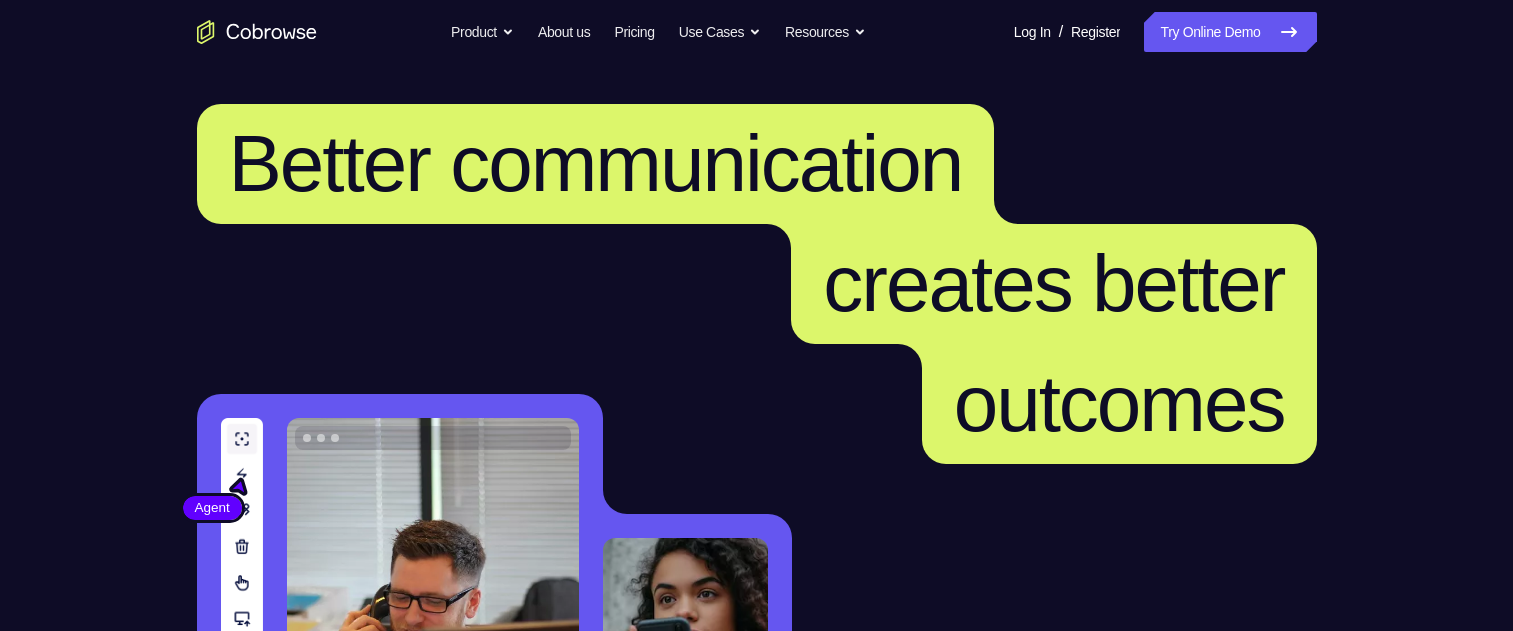 scroll, scrollTop: 0, scrollLeft: 0, axis: both 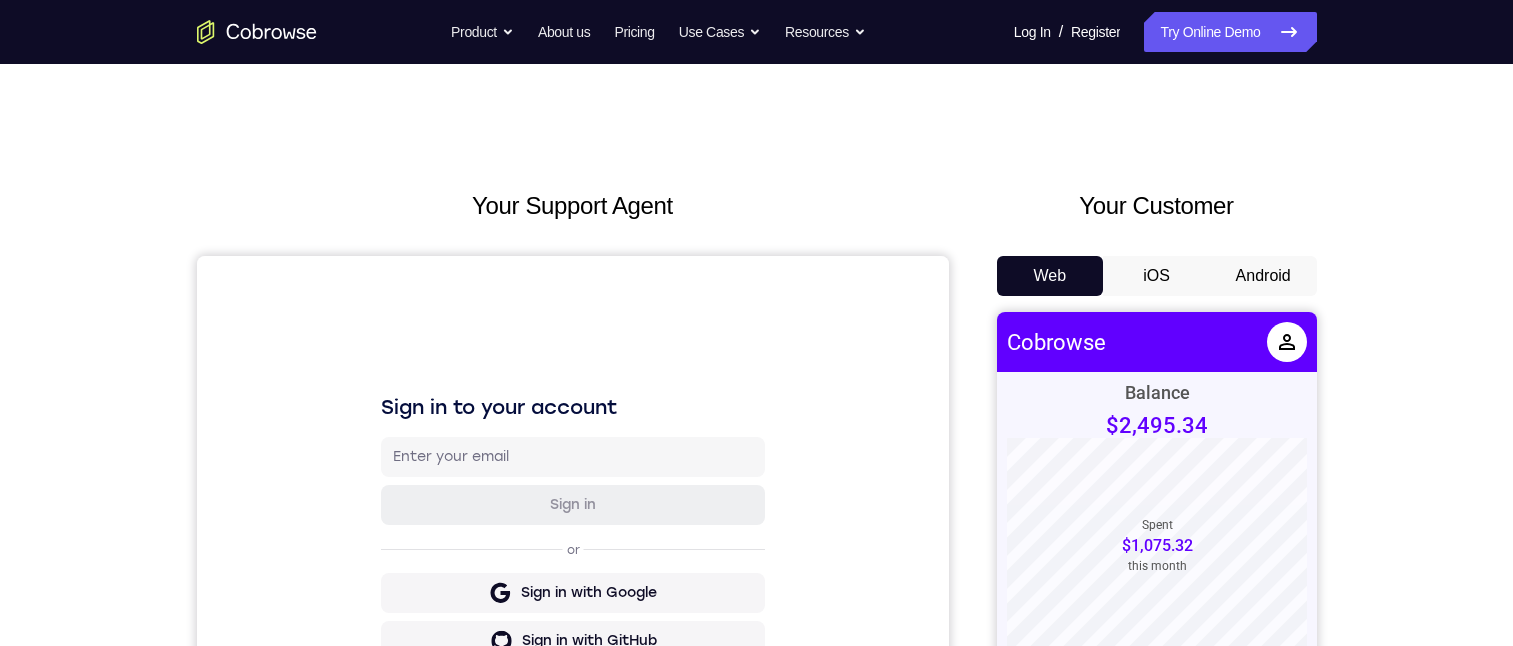 click on "Android" at bounding box center [1263, 276] 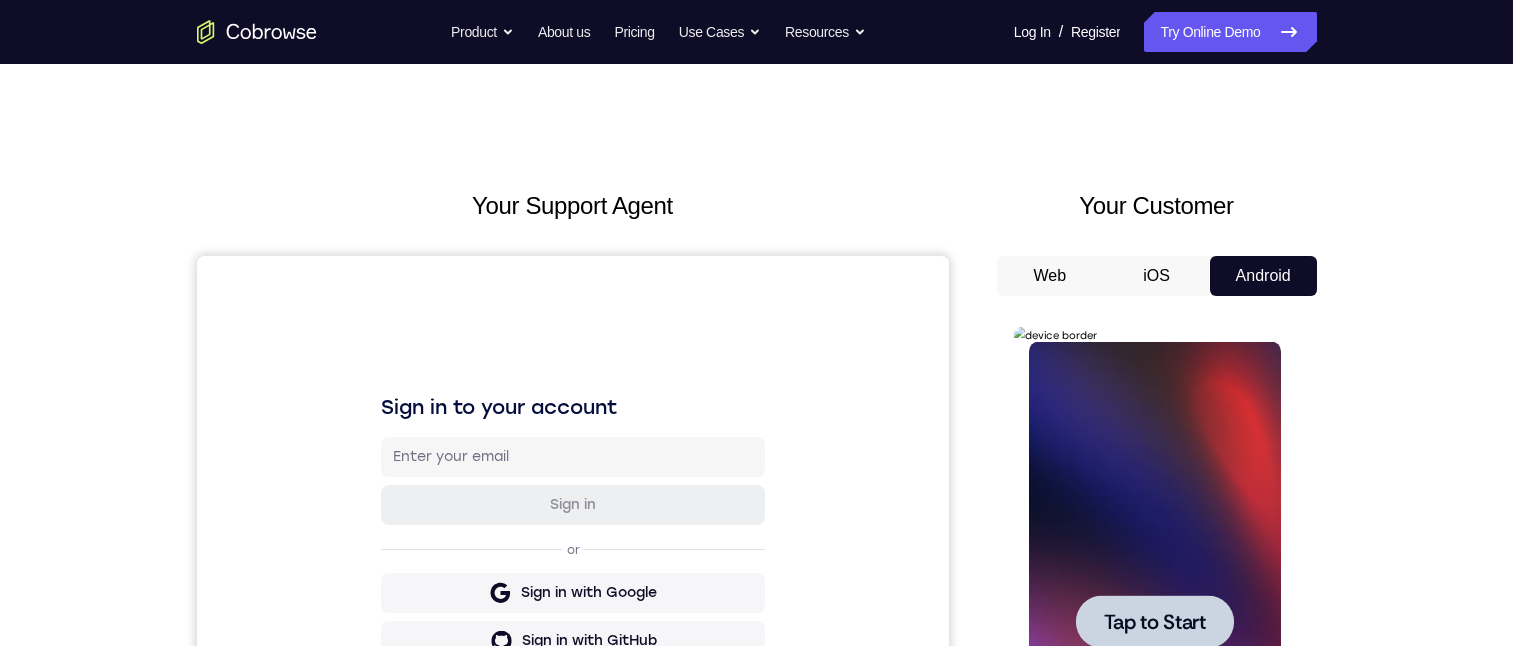 scroll, scrollTop: 0, scrollLeft: 0, axis: both 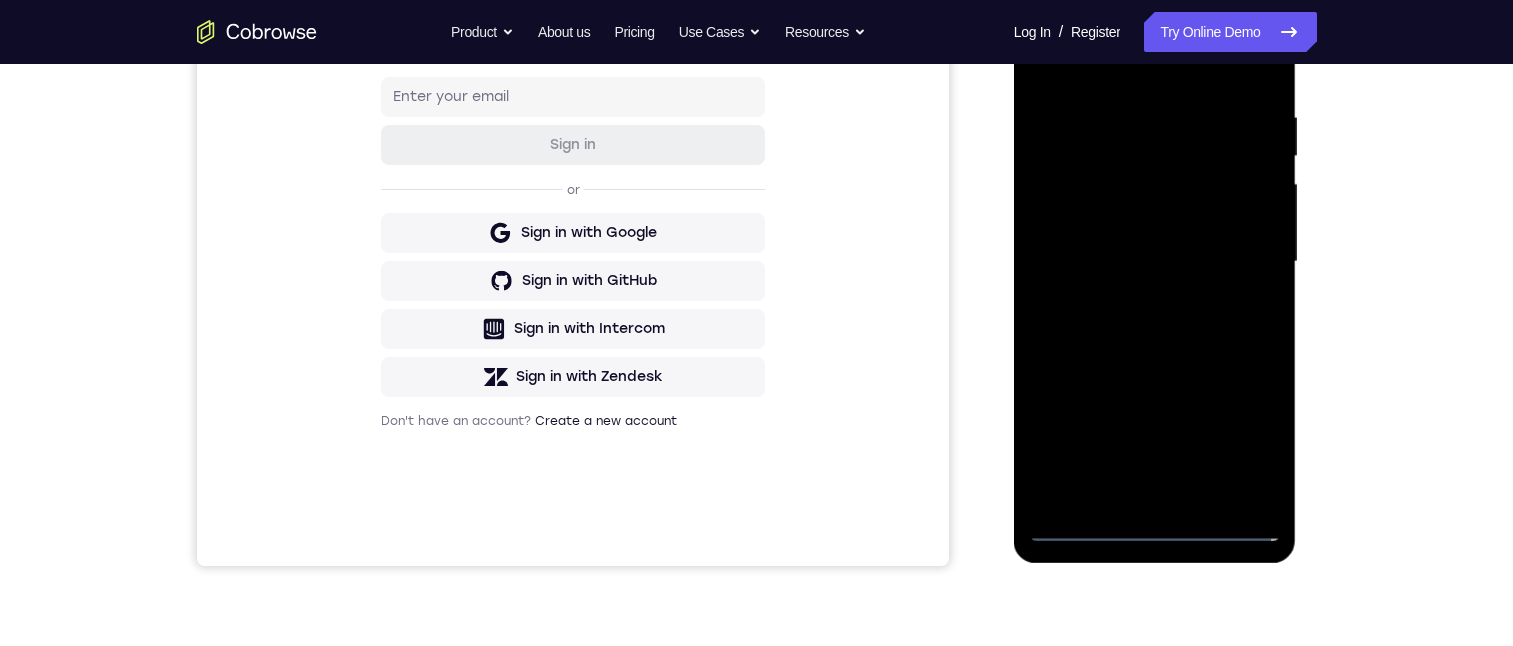drag, startPoint x: 1150, startPoint y: 524, endPoint x: 2215, endPoint y: 539, distance: 1065.1056 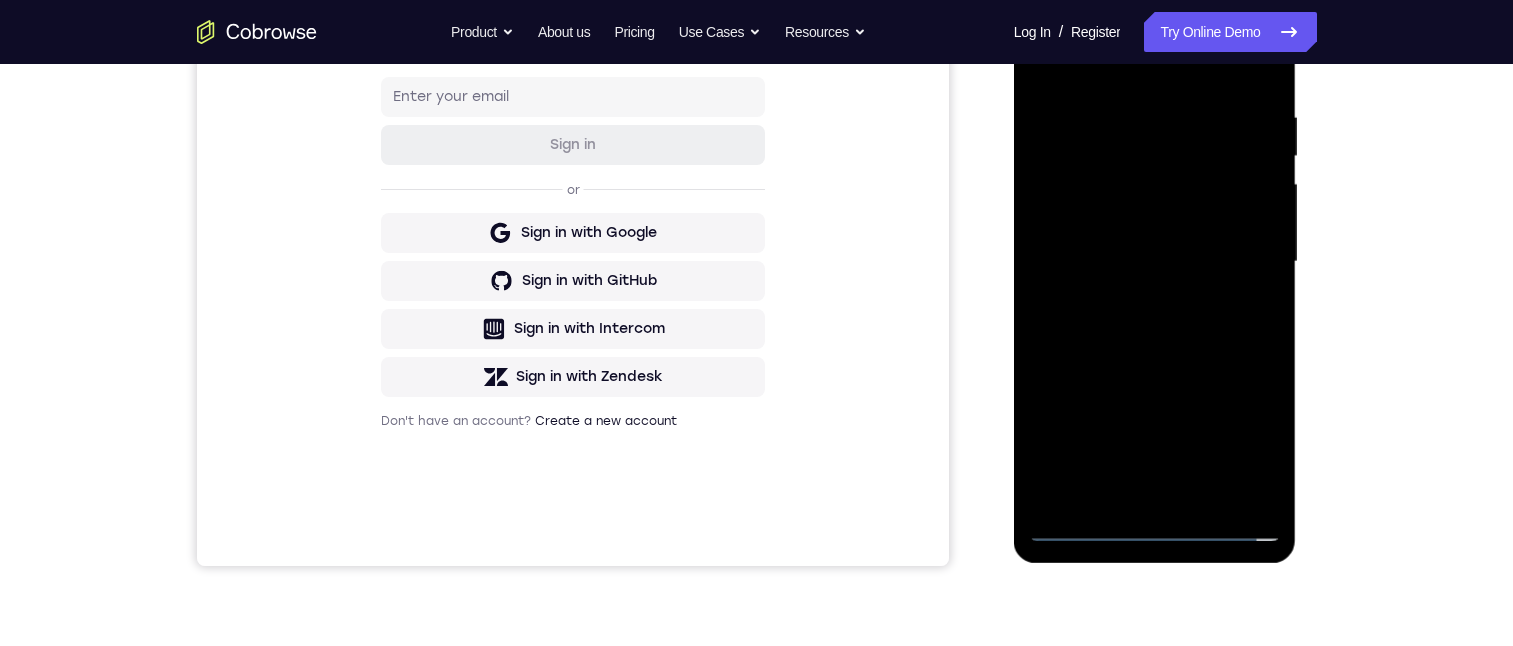 click at bounding box center (1155, 262) 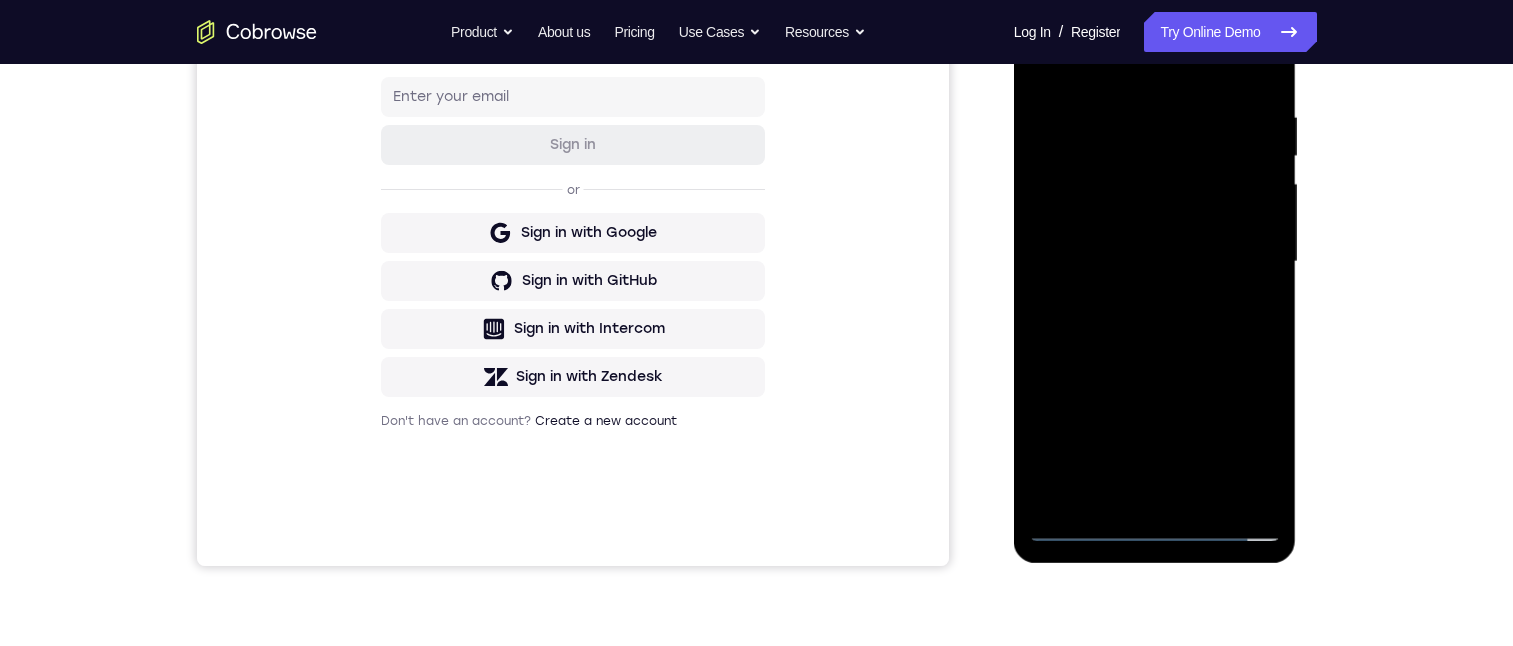 scroll, scrollTop: 388, scrollLeft: 0, axis: vertical 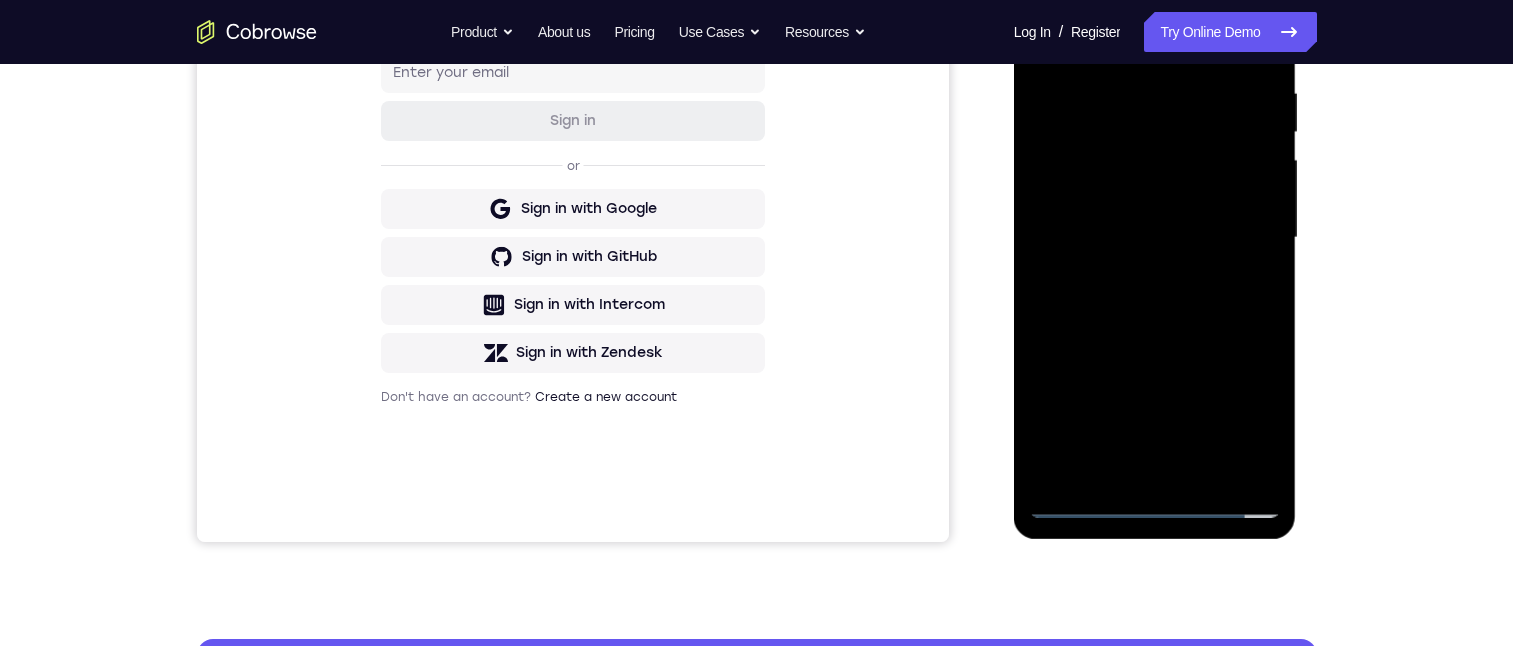 click on "Your Support Agent             Your Customer       Web   iOS   Android                         Next Steps   We’d be happy to give a product demo, answer any technical questions, or share best practices.          Create An Account             Contact Sales" at bounding box center (756, 335) 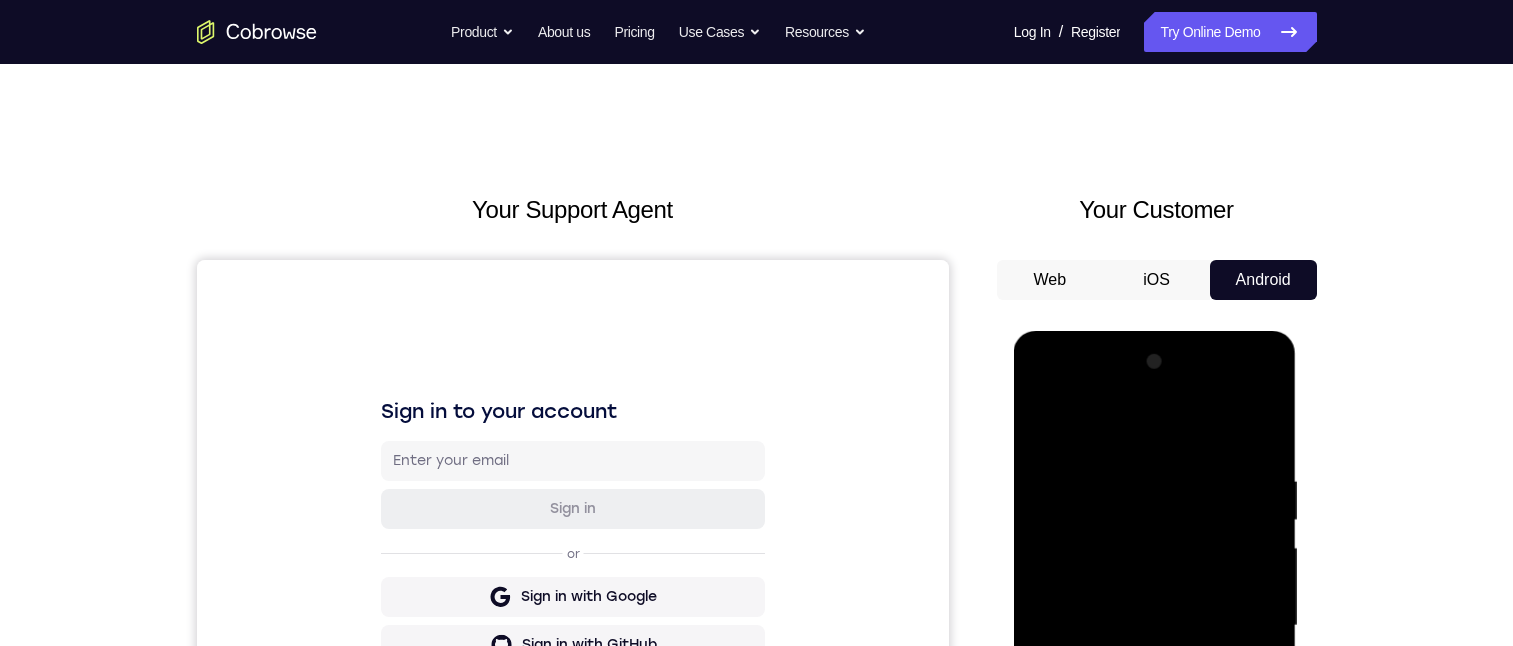 click at bounding box center (1155, 626) 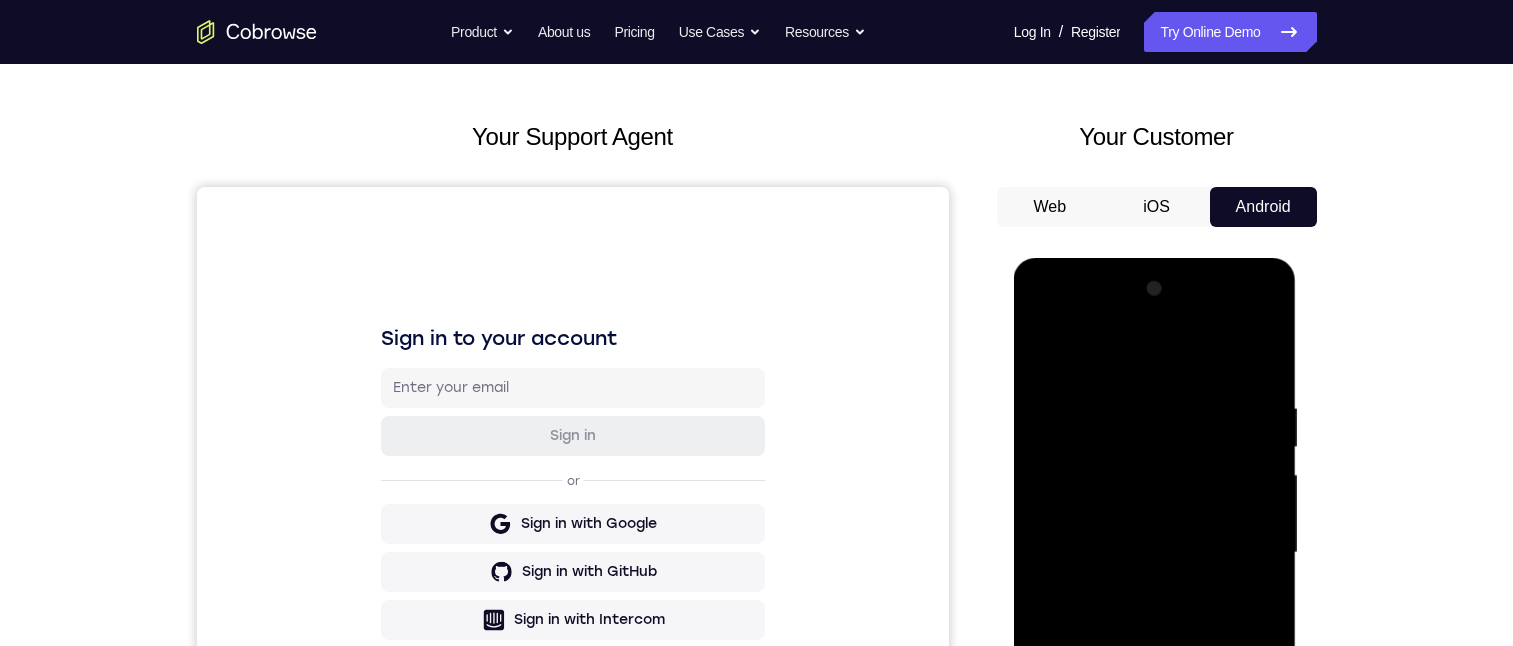 scroll, scrollTop: 80, scrollLeft: 0, axis: vertical 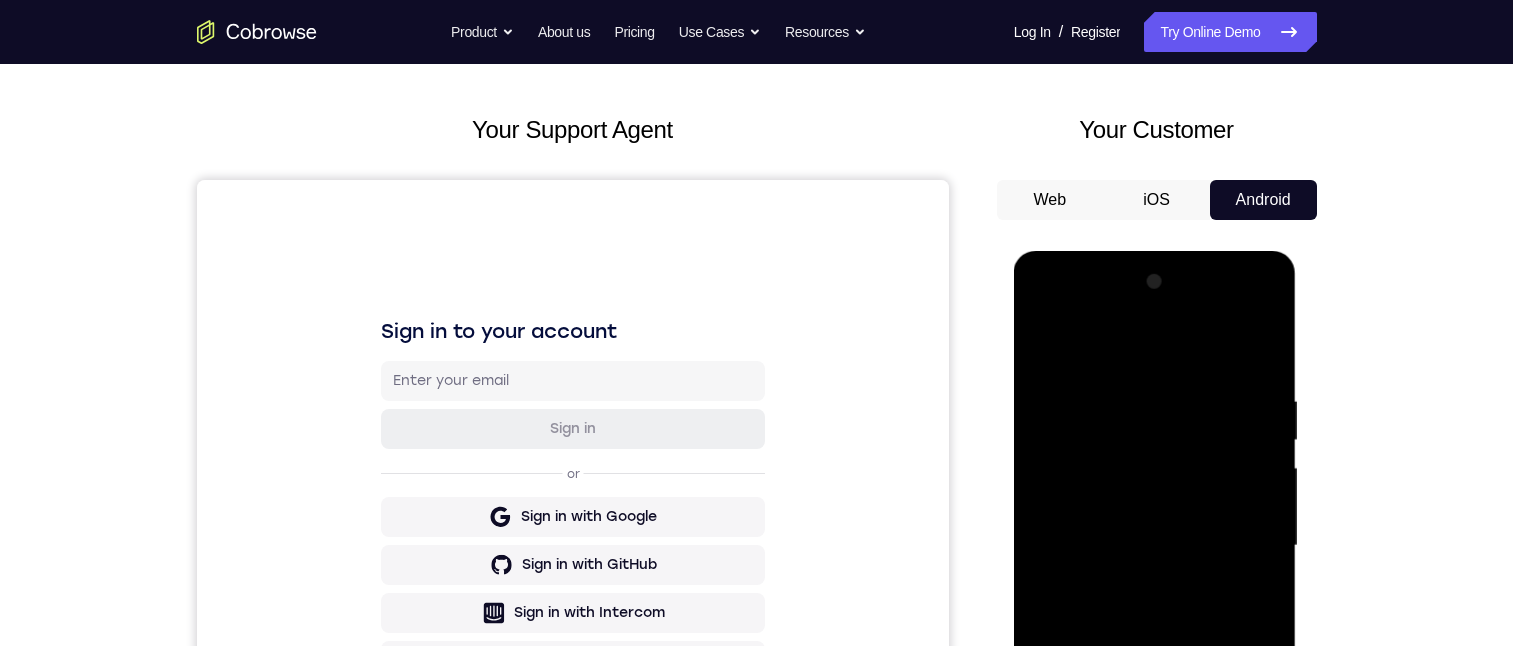 click at bounding box center [1155, 546] 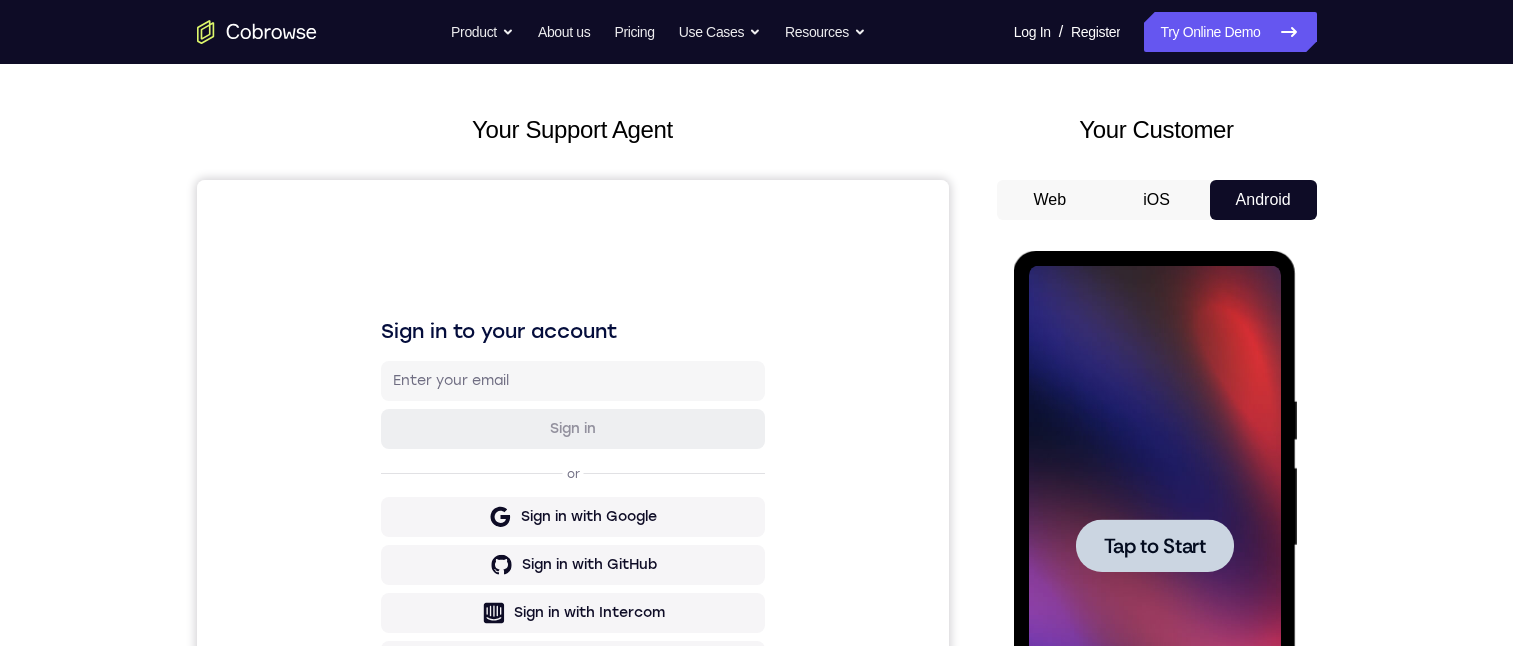 click on "Tap to Start" at bounding box center (1155, 546) 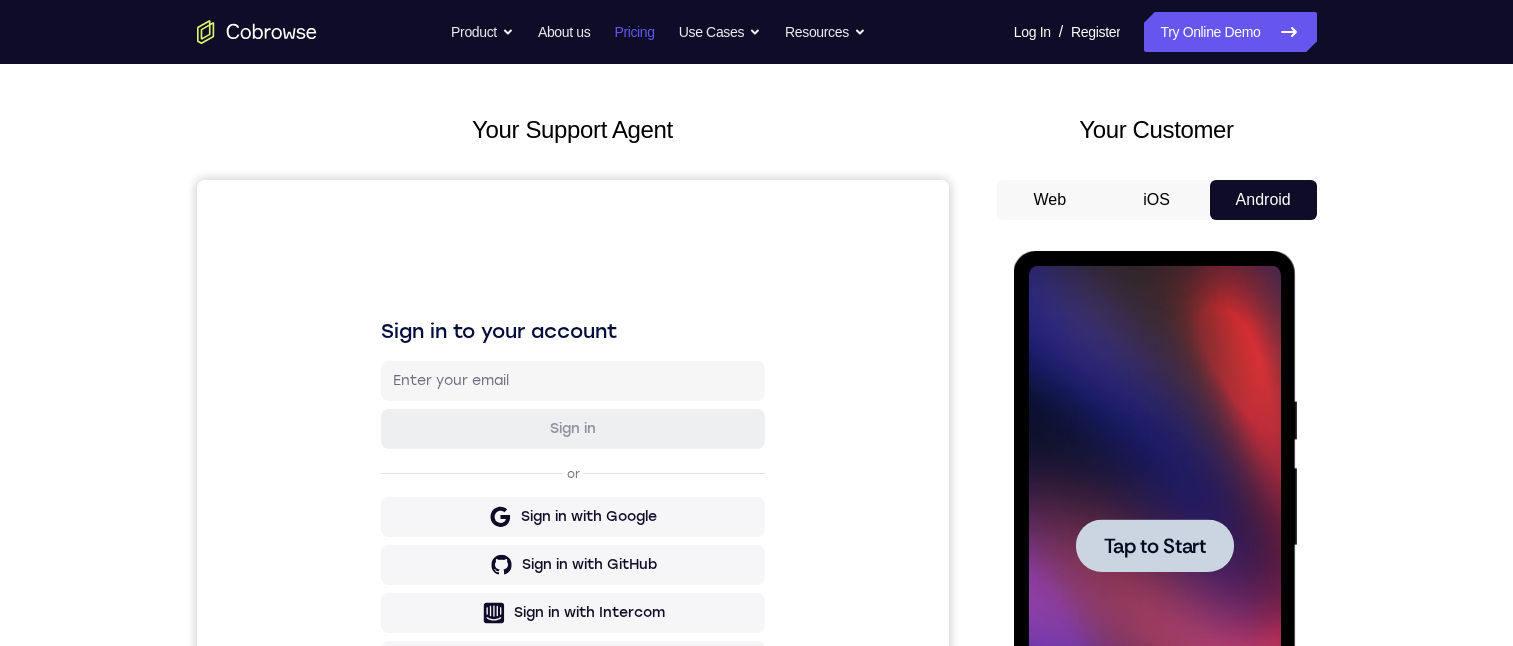 scroll, scrollTop: 0, scrollLeft: 0, axis: both 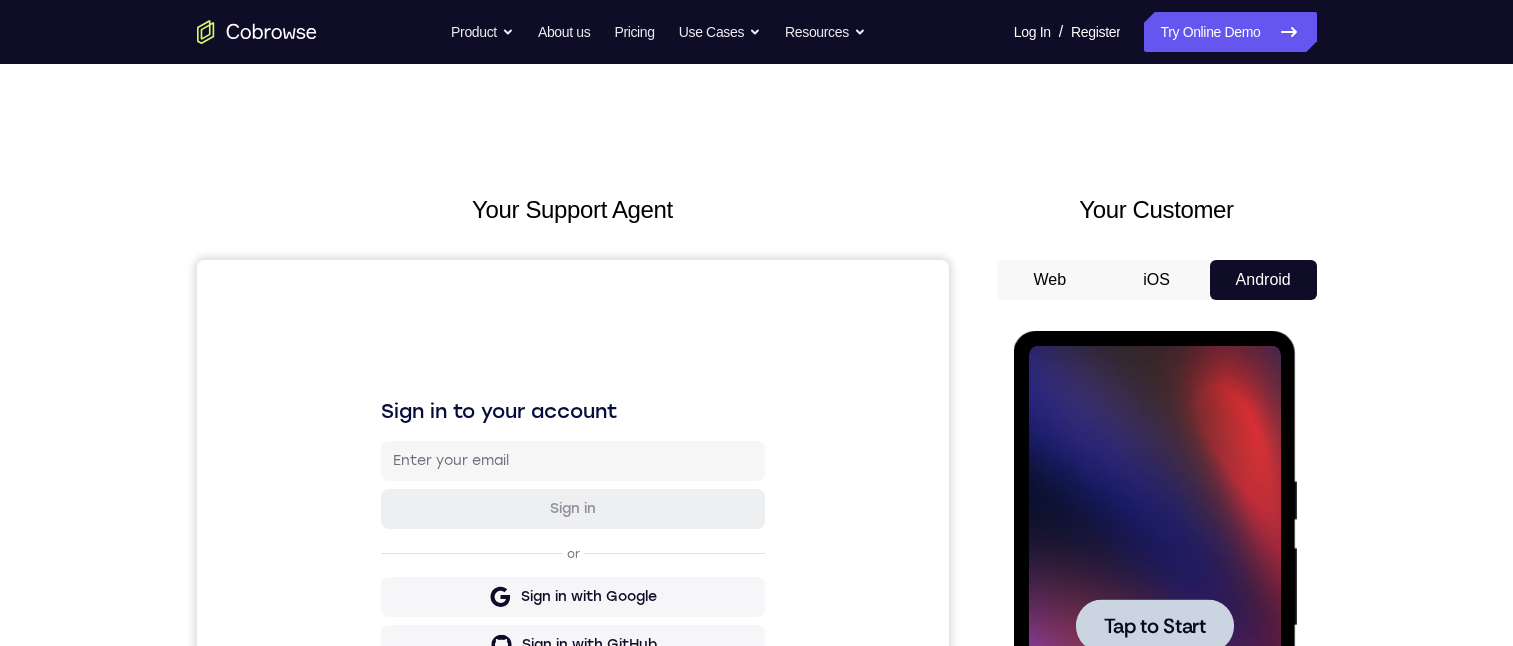 click on "Tap to Start" at bounding box center [1155, 626] 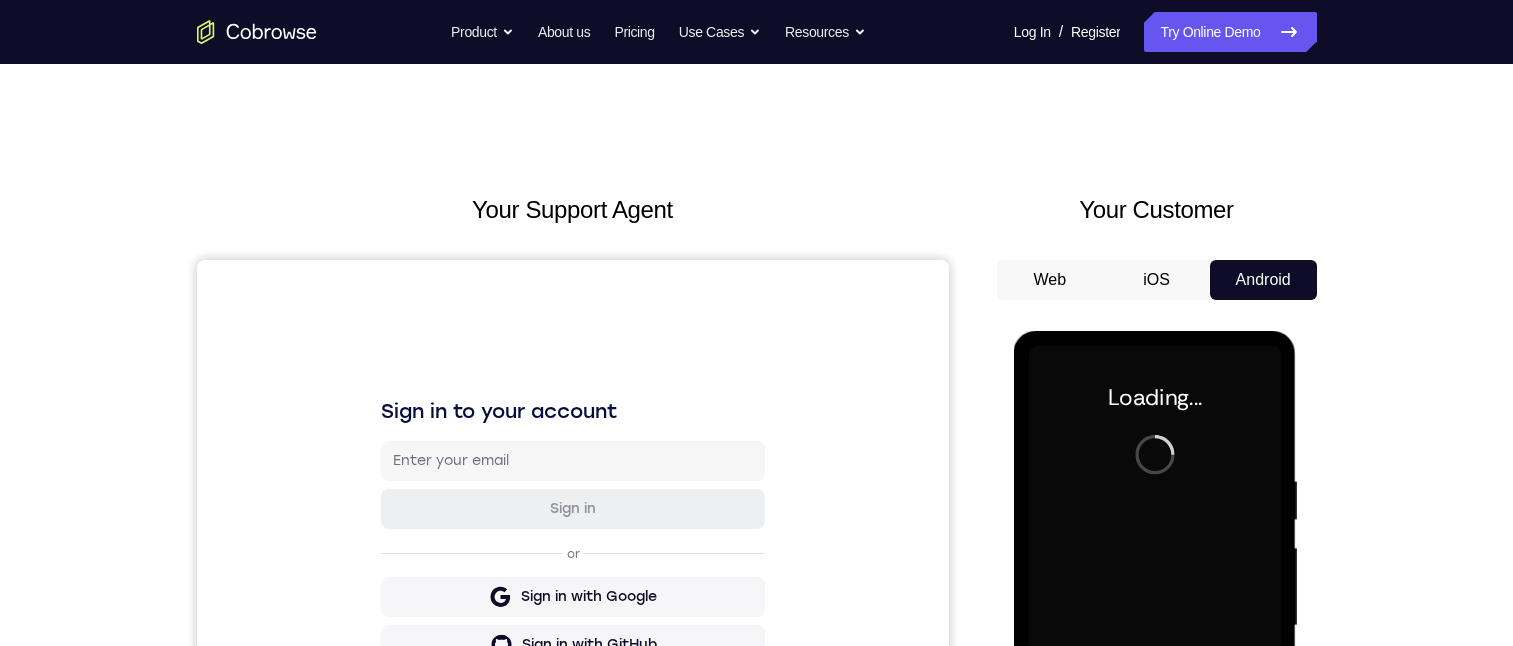scroll, scrollTop: 80, scrollLeft: 0, axis: vertical 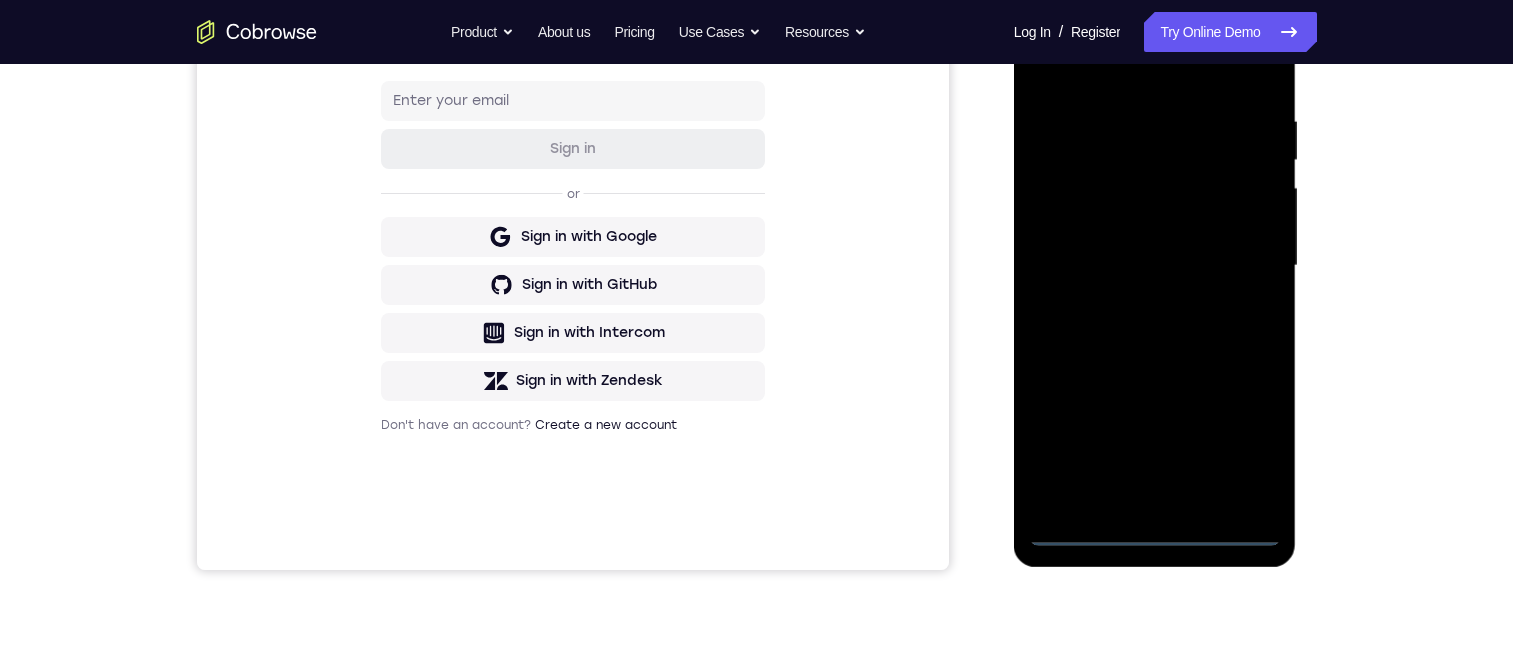 click at bounding box center [1155, 266] 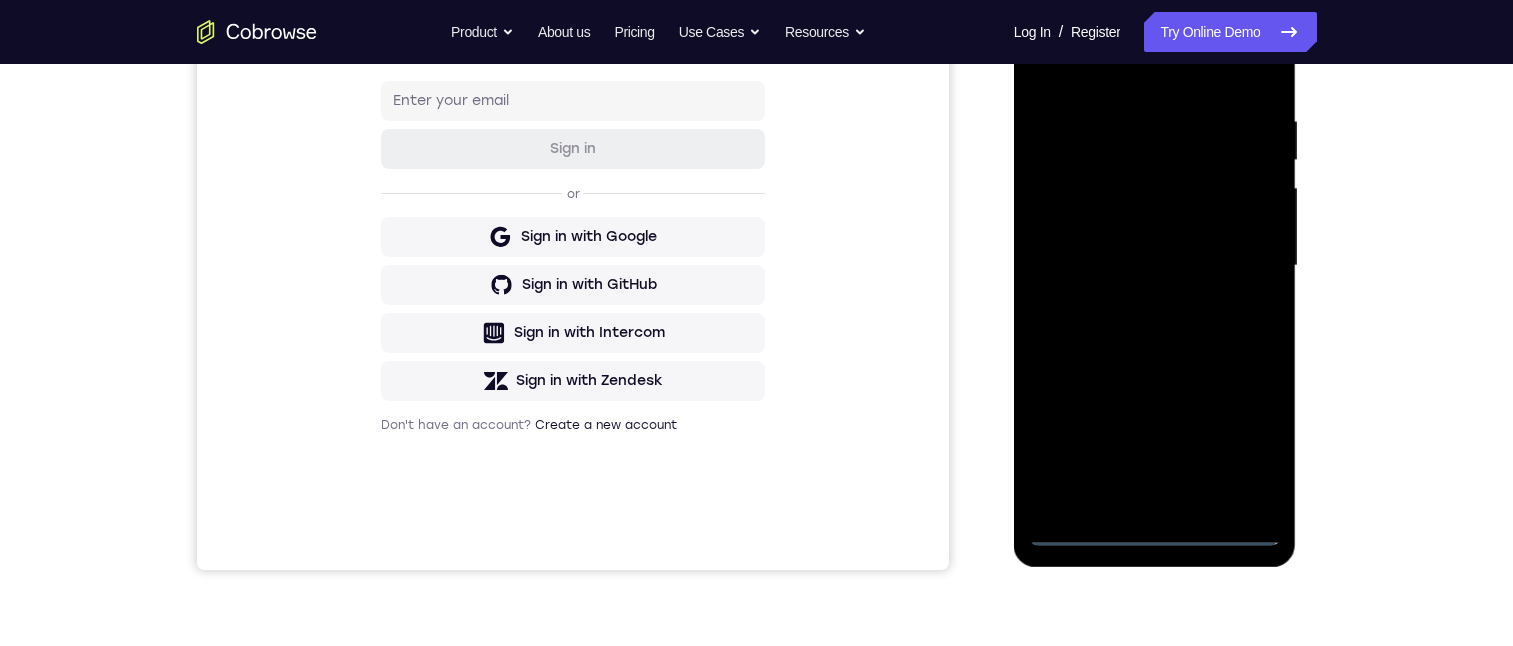 click at bounding box center [1155, 266] 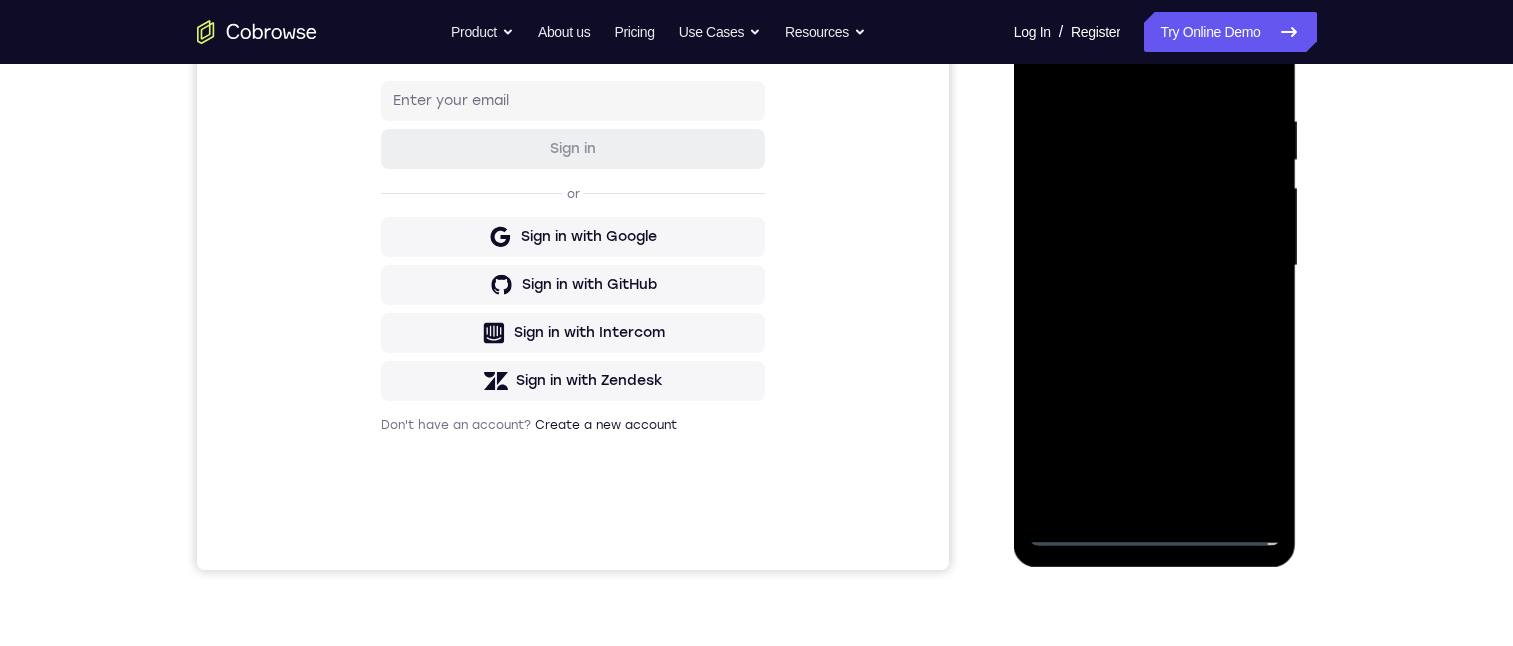 click at bounding box center (1155, 266) 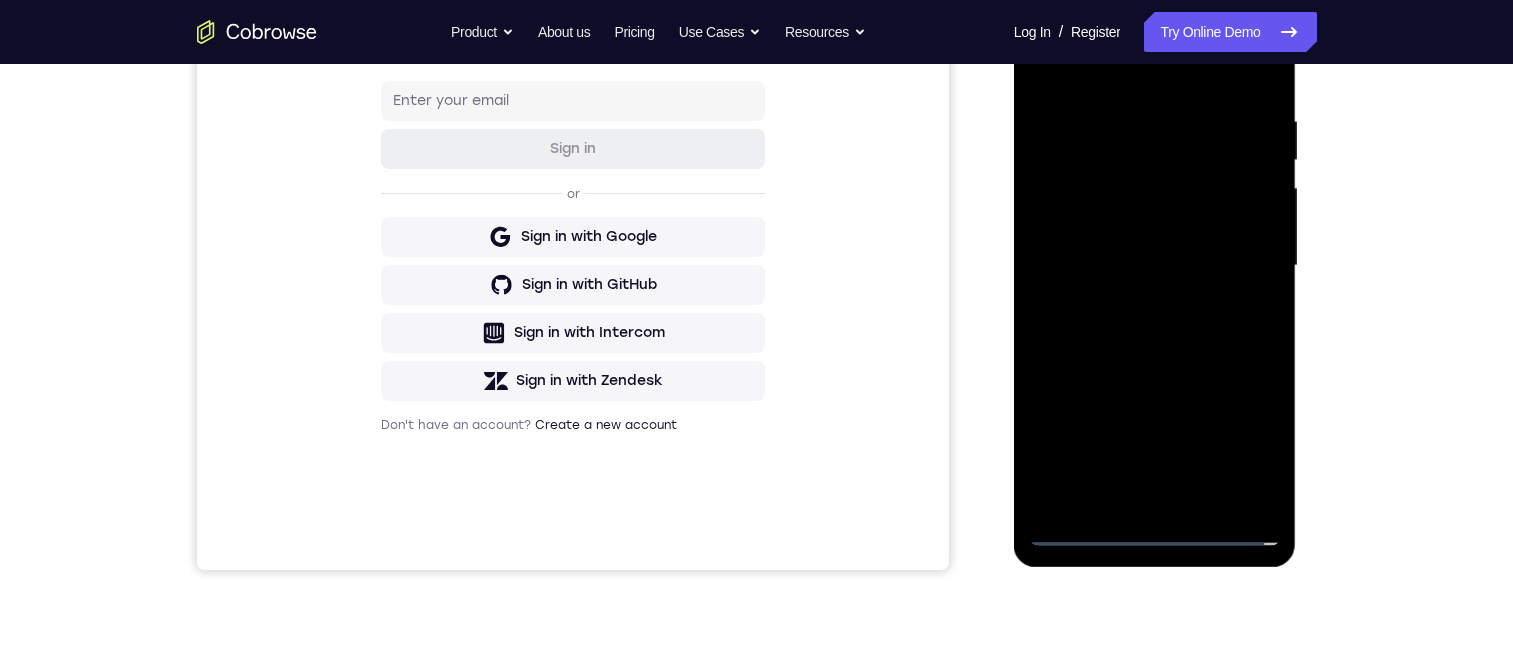 click at bounding box center (1155, 266) 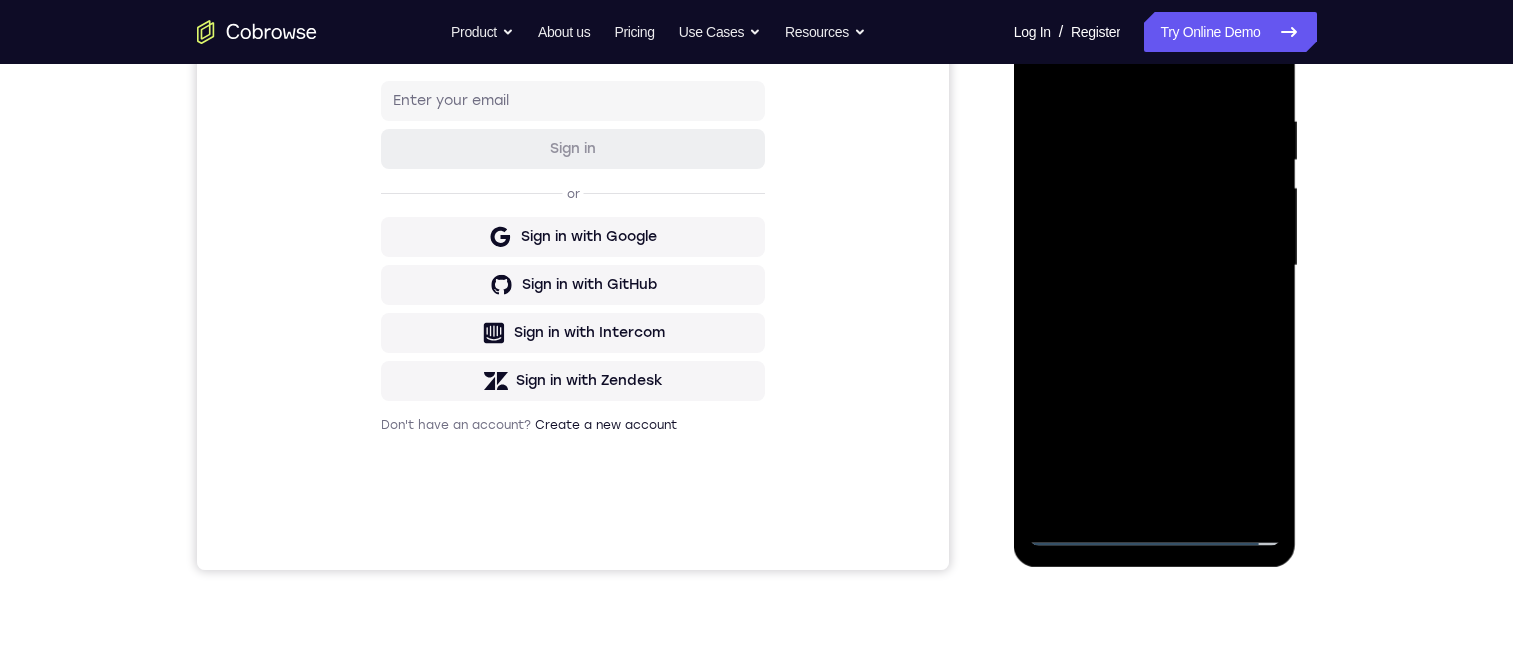click at bounding box center (1155, 266) 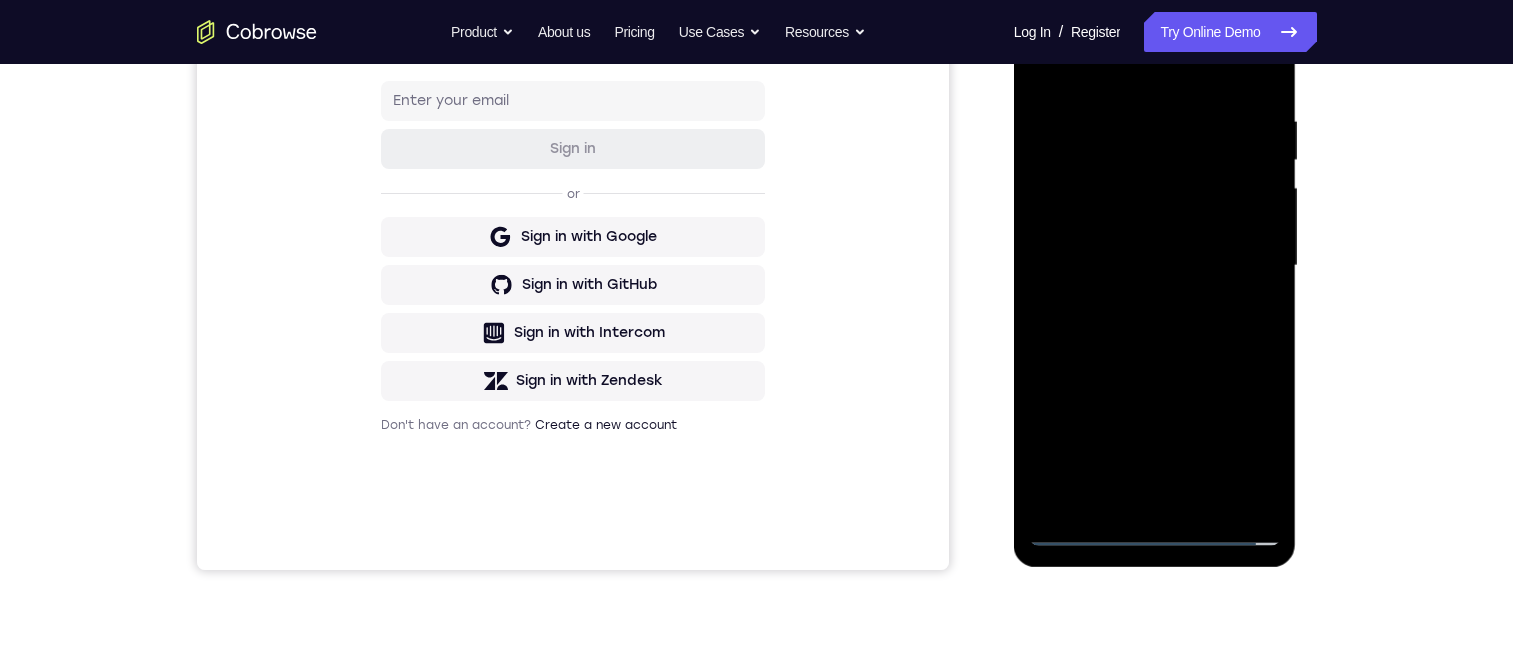 click at bounding box center [1155, 266] 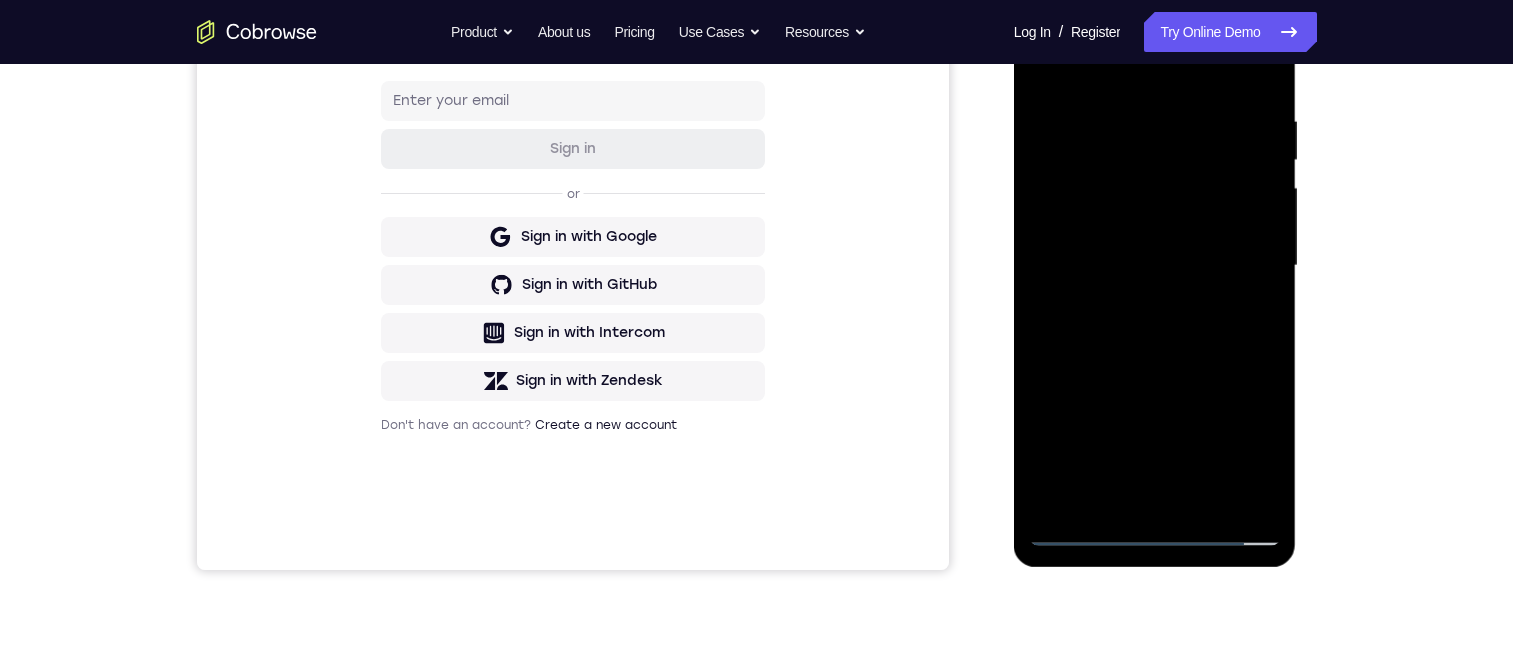 drag, startPoint x: 1161, startPoint y: 223, endPoint x: 1041, endPoint y: 175, distance: 129.24396 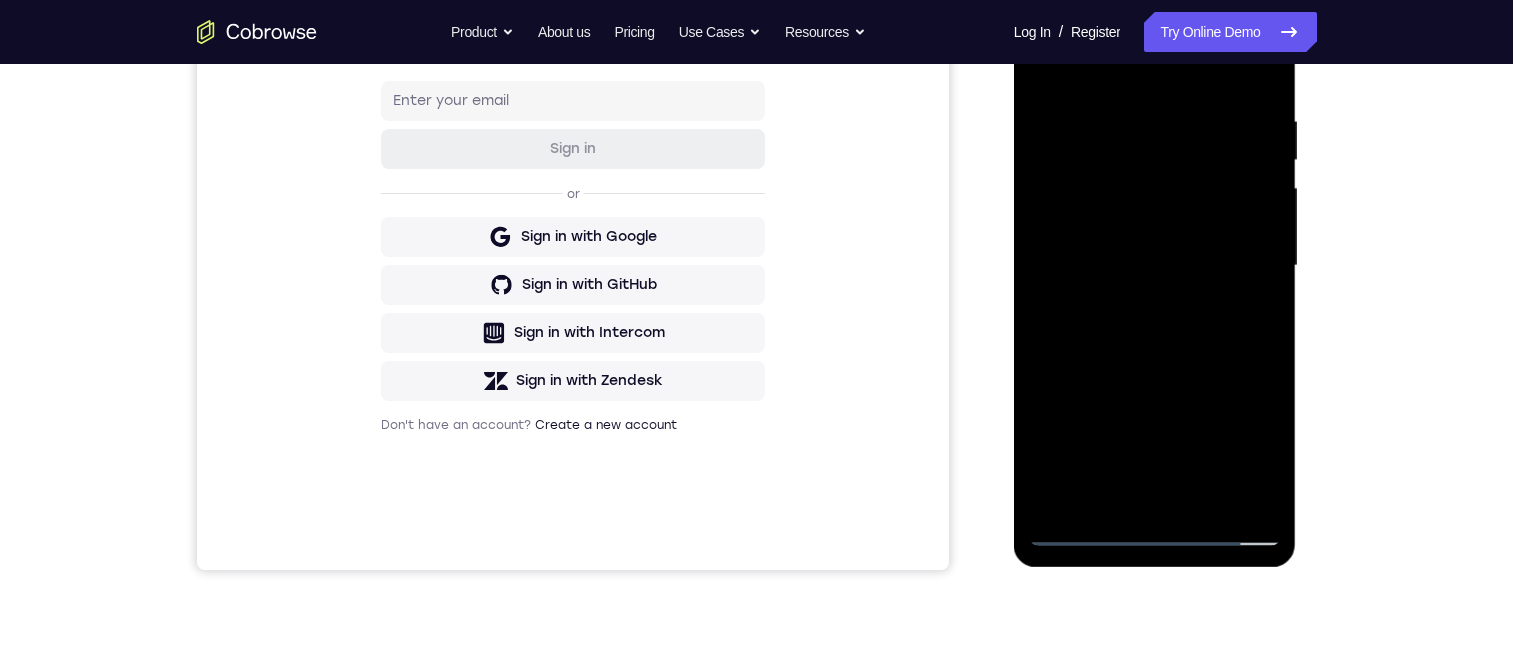 click at bounding box center (1155, 266) 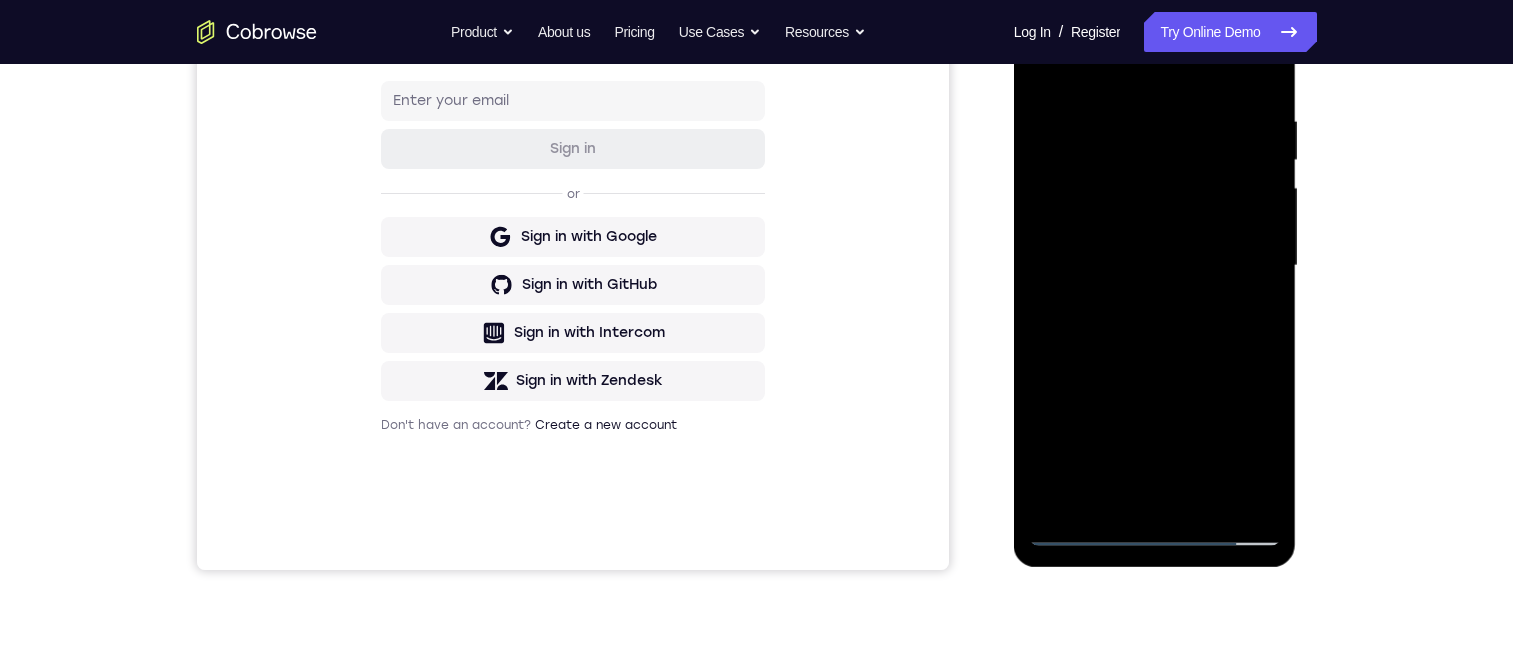 click at bounding box center [1155, 266] 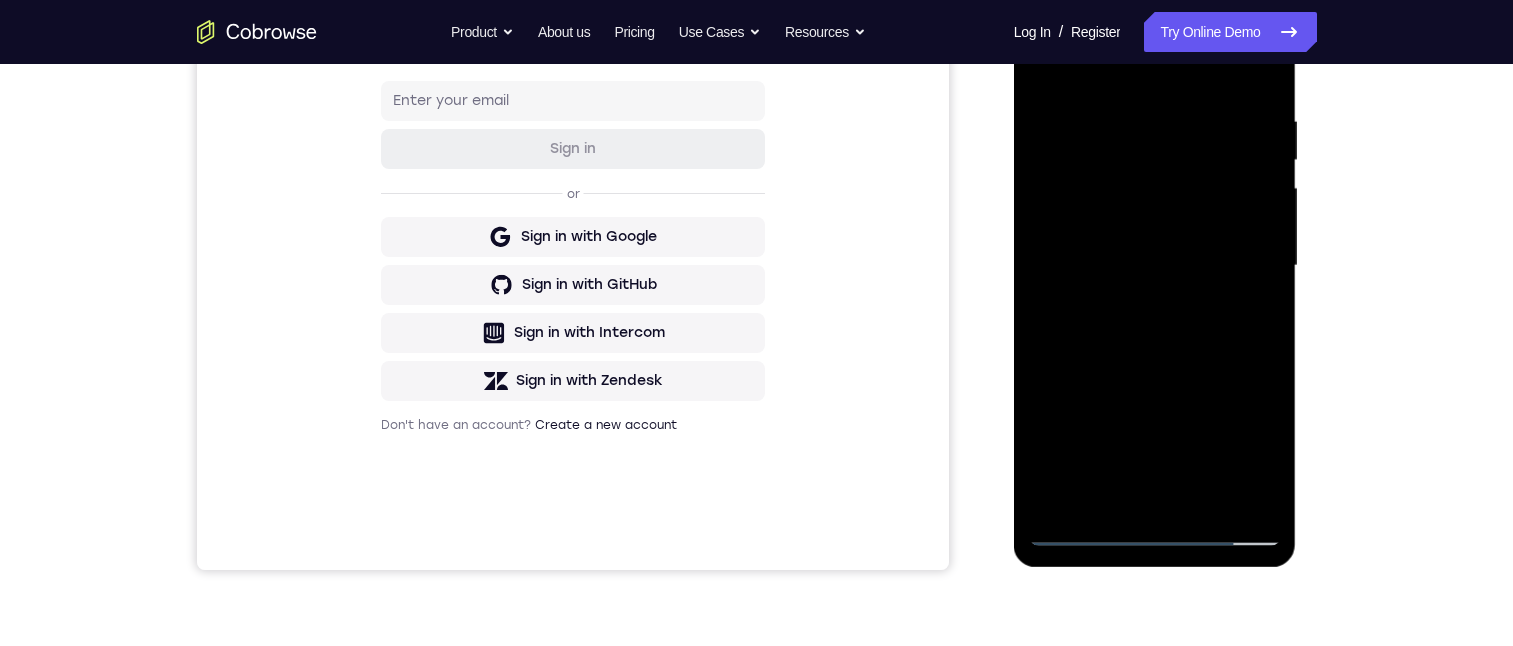 click at bounding box center (1155, 266) 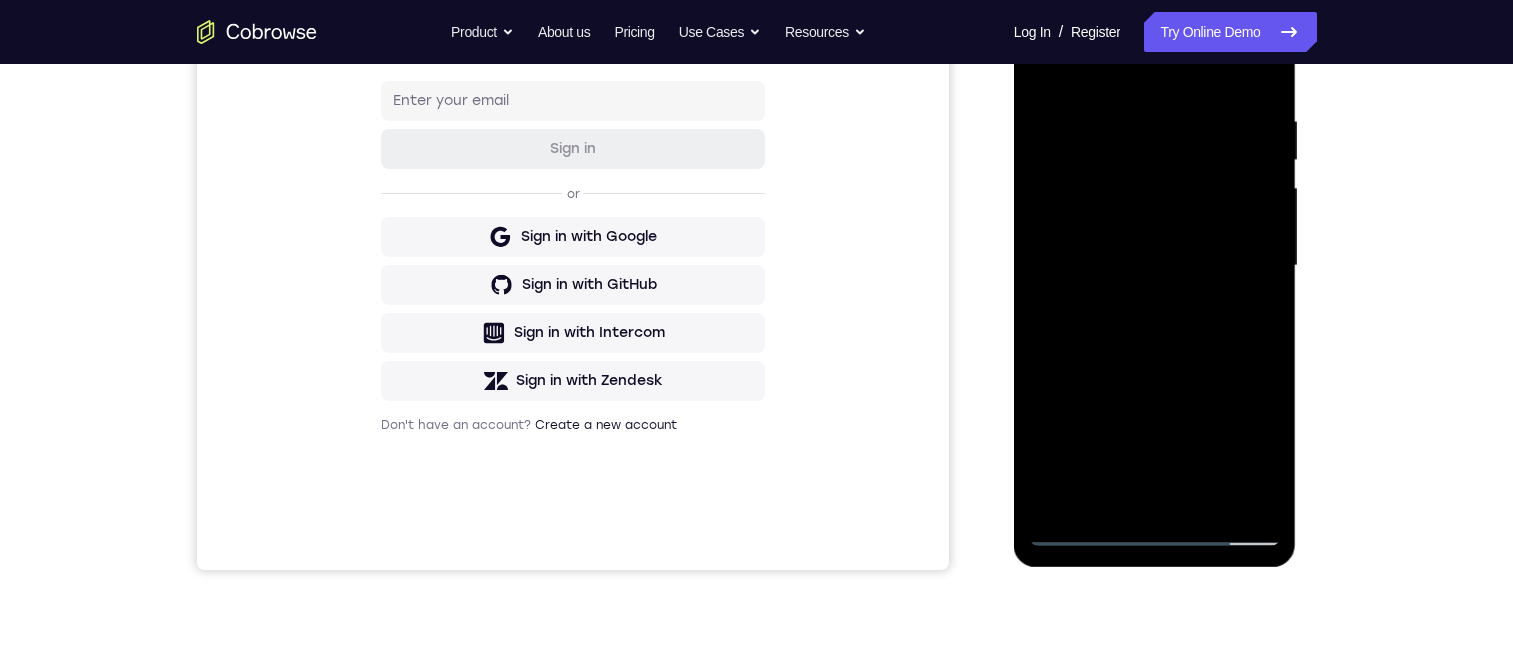 scroll, scrollTop: 0, scrollLeft: 0, axis: both 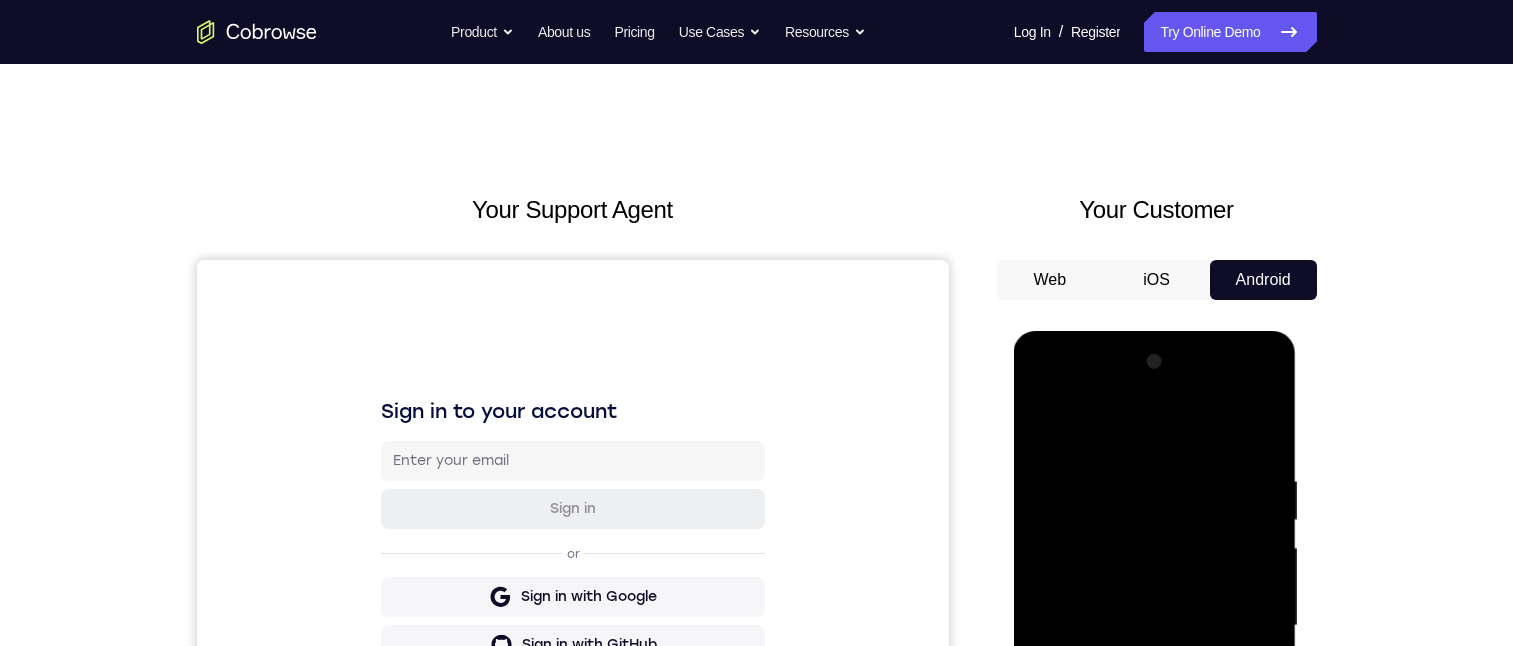 drag, startPoint x: 1064, startPoint y: 421, endPoint x: 1238, endPoint y: 403, distance: 174.92856 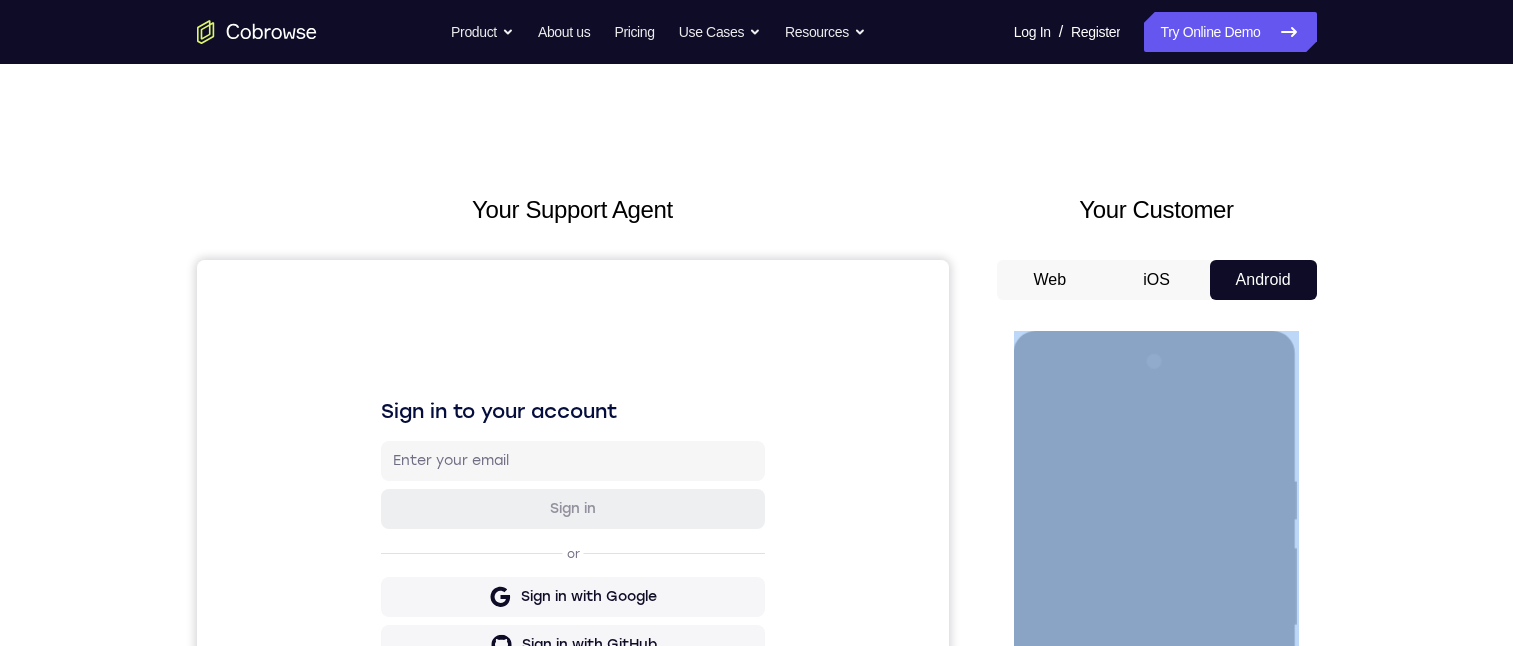 click on "Your Support Agent             Your Customer       Web   iOS   Android                         Next Steps   We’d be happy to give a product demo, answer any technical questions, or share best practices.          Create An Account             Contact Sales" at bounding box center (756, 723) 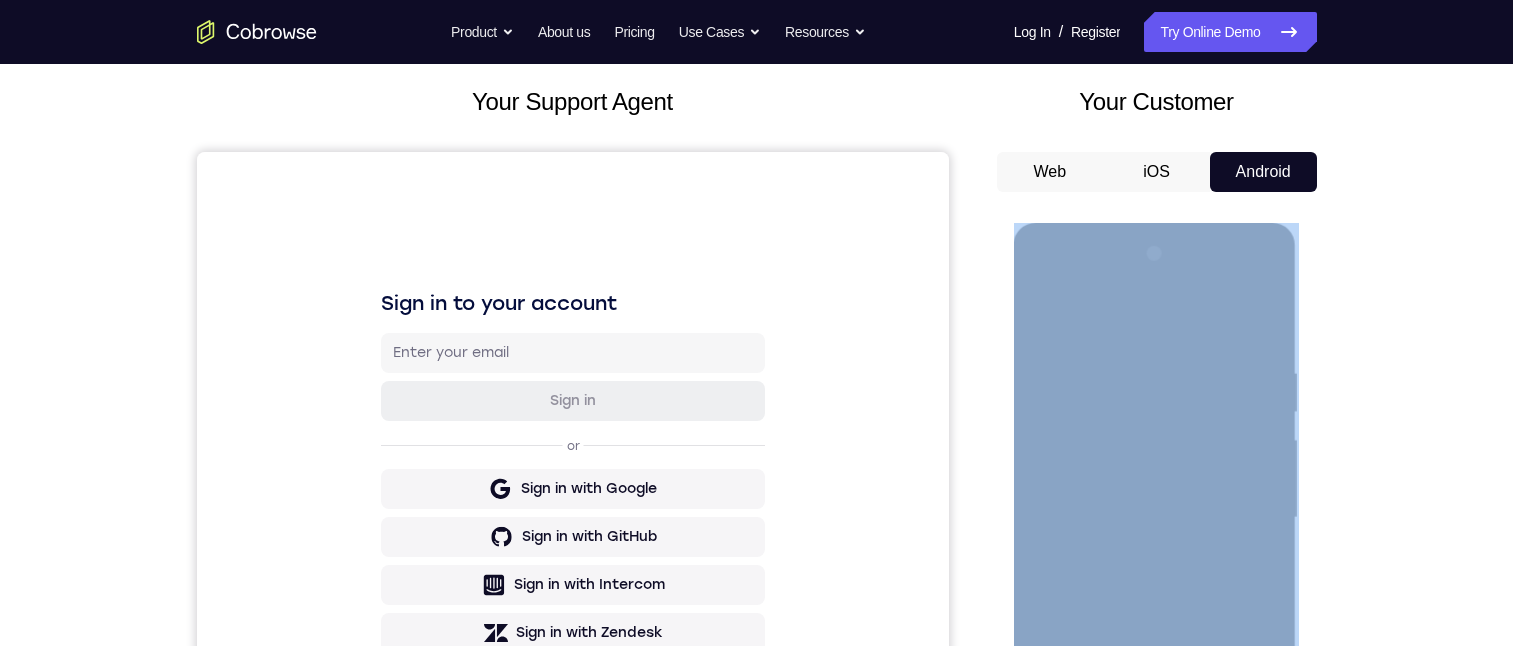 scroll, scrollTop: 157, scrollLeft: 0, axis: vertical 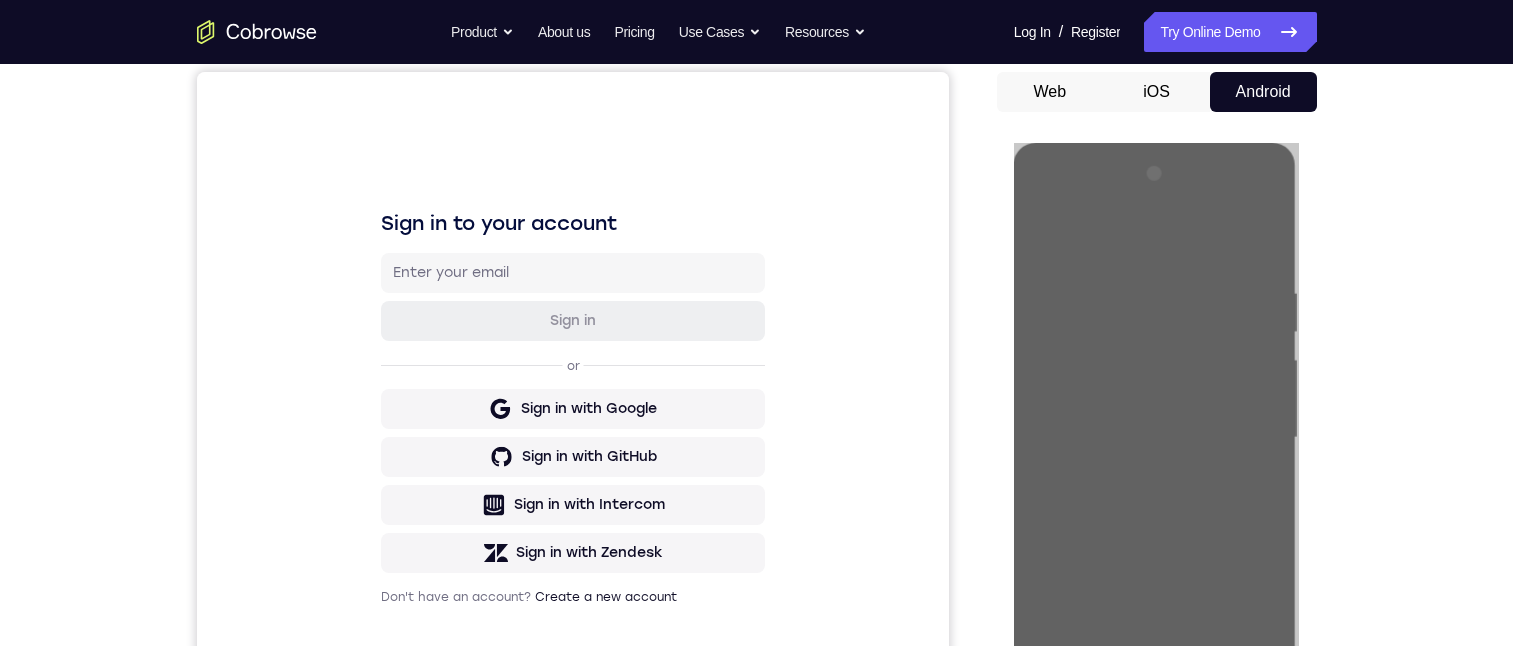 click at bounding box center (1155, 438) 